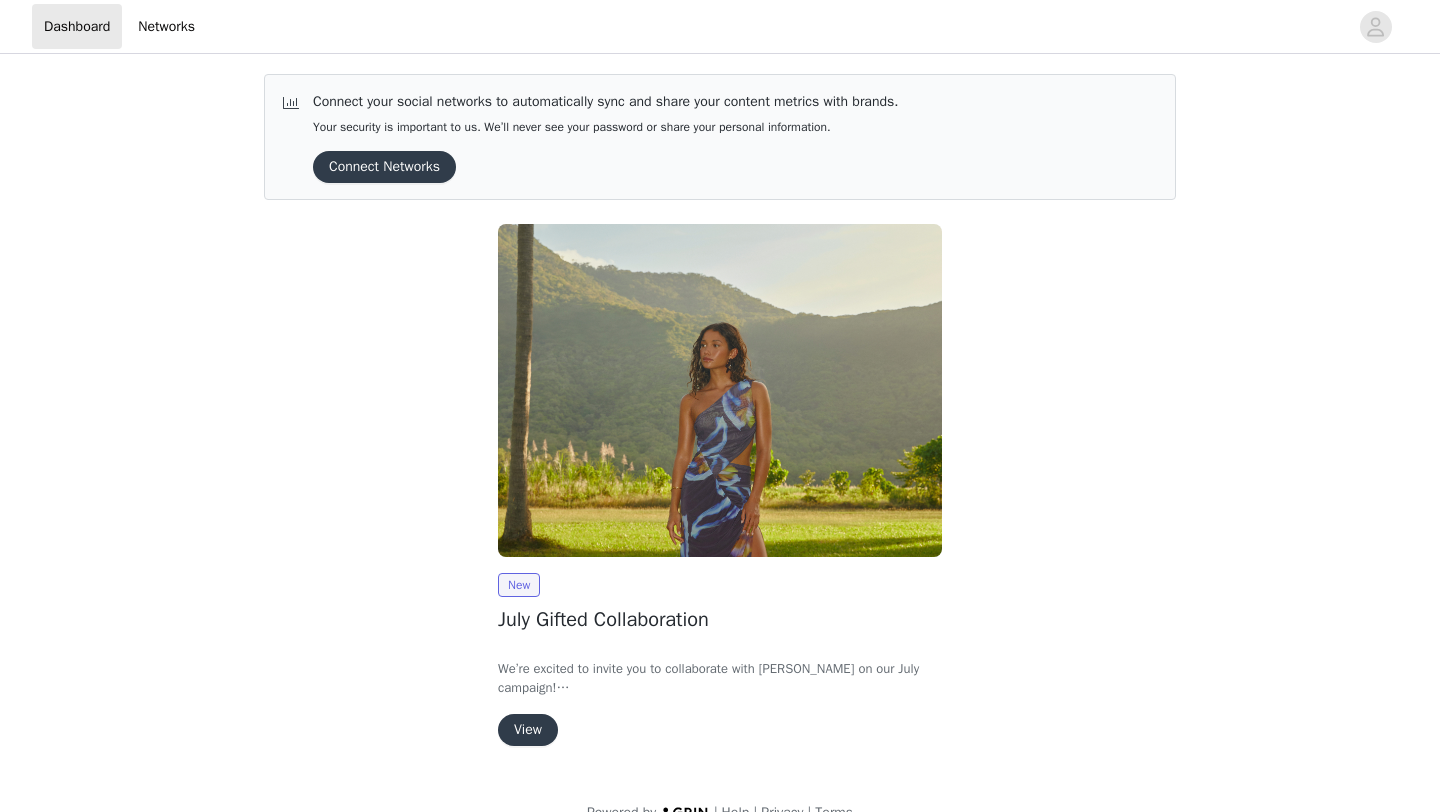 scroll, scrollTop: 0, scrollLeft: 0, axis: both 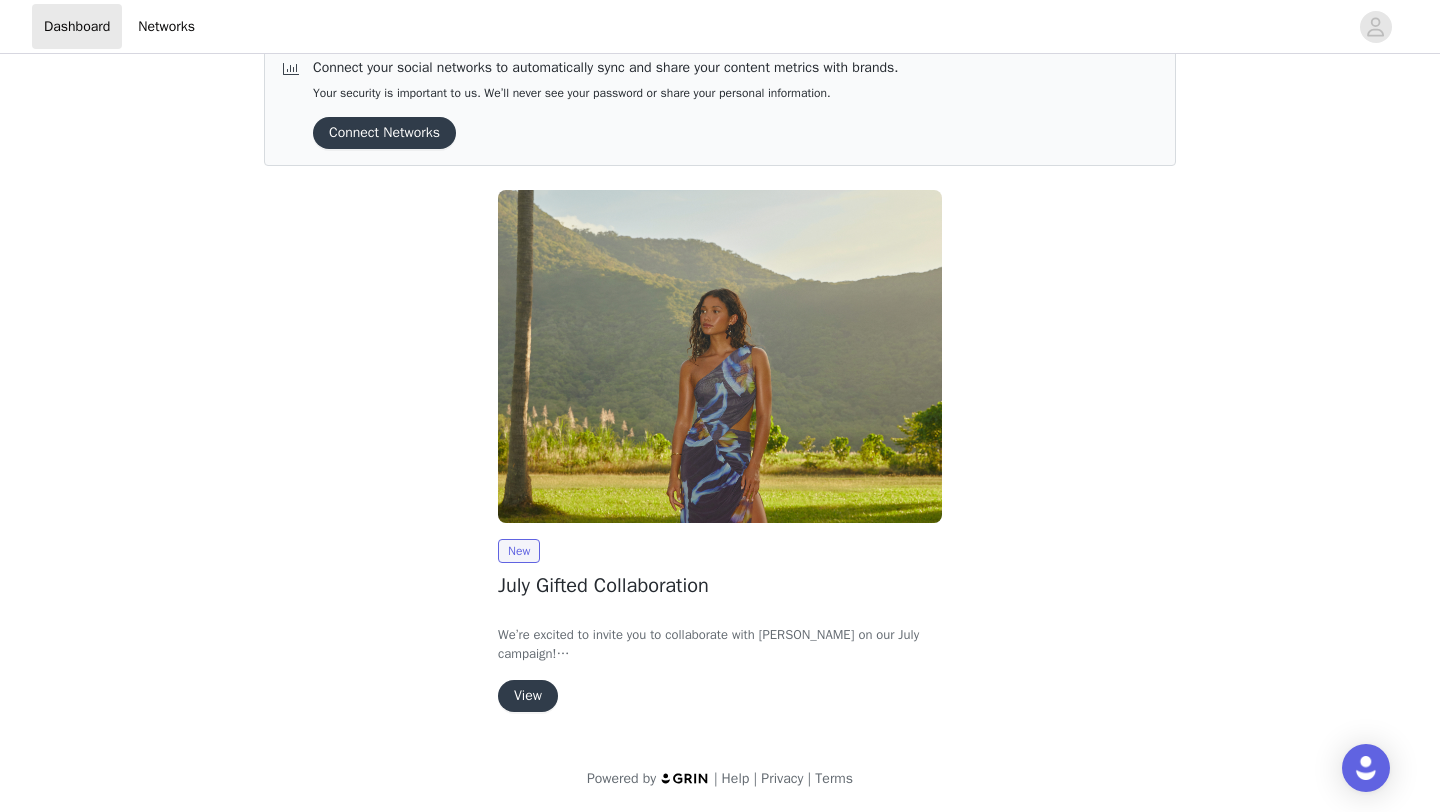 click on "View" at bounding box center (528, 696) 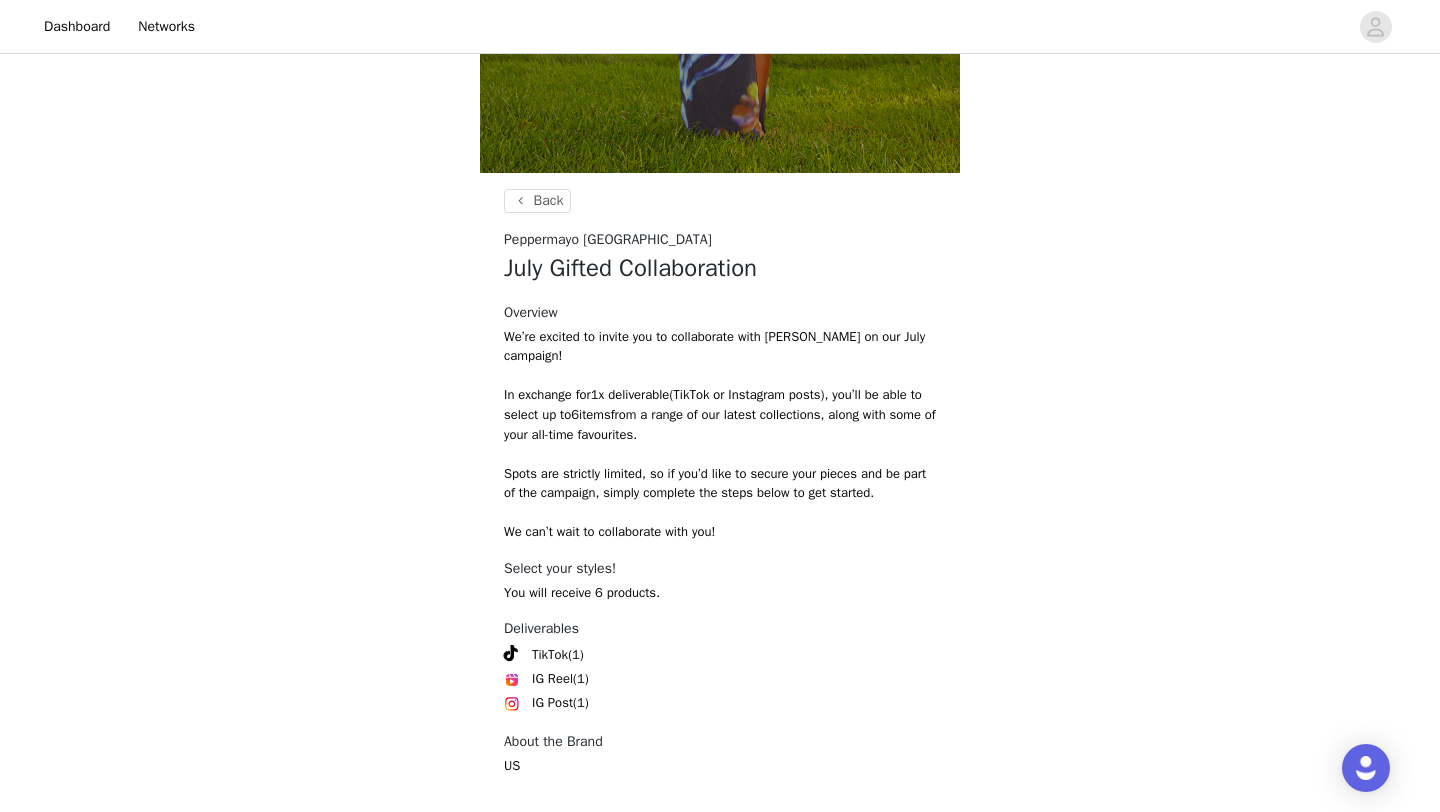 scroll, scrollTop: 704, scrollLeft: 0, axis: vertical 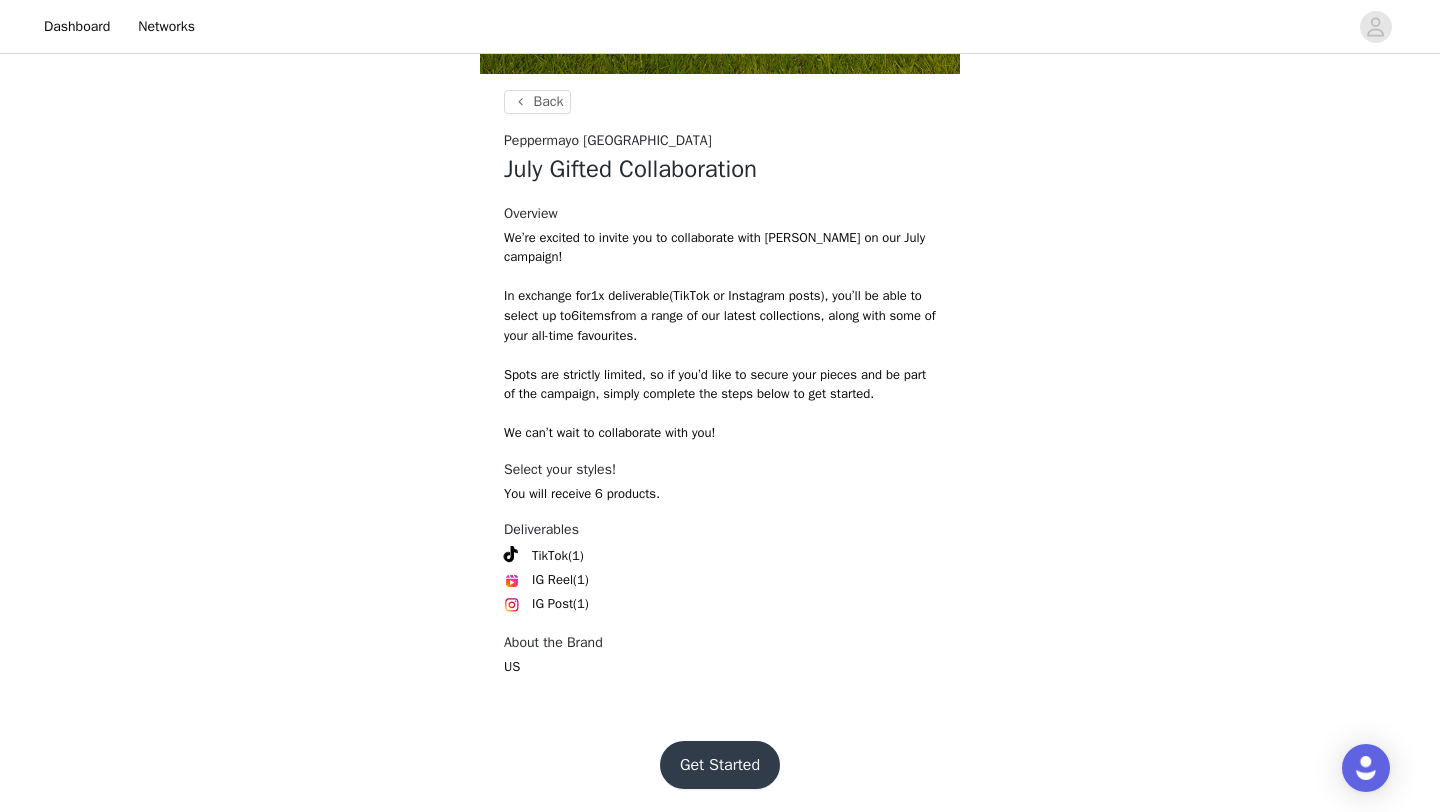 click on "Get Started" at bounding box center [720, 765] 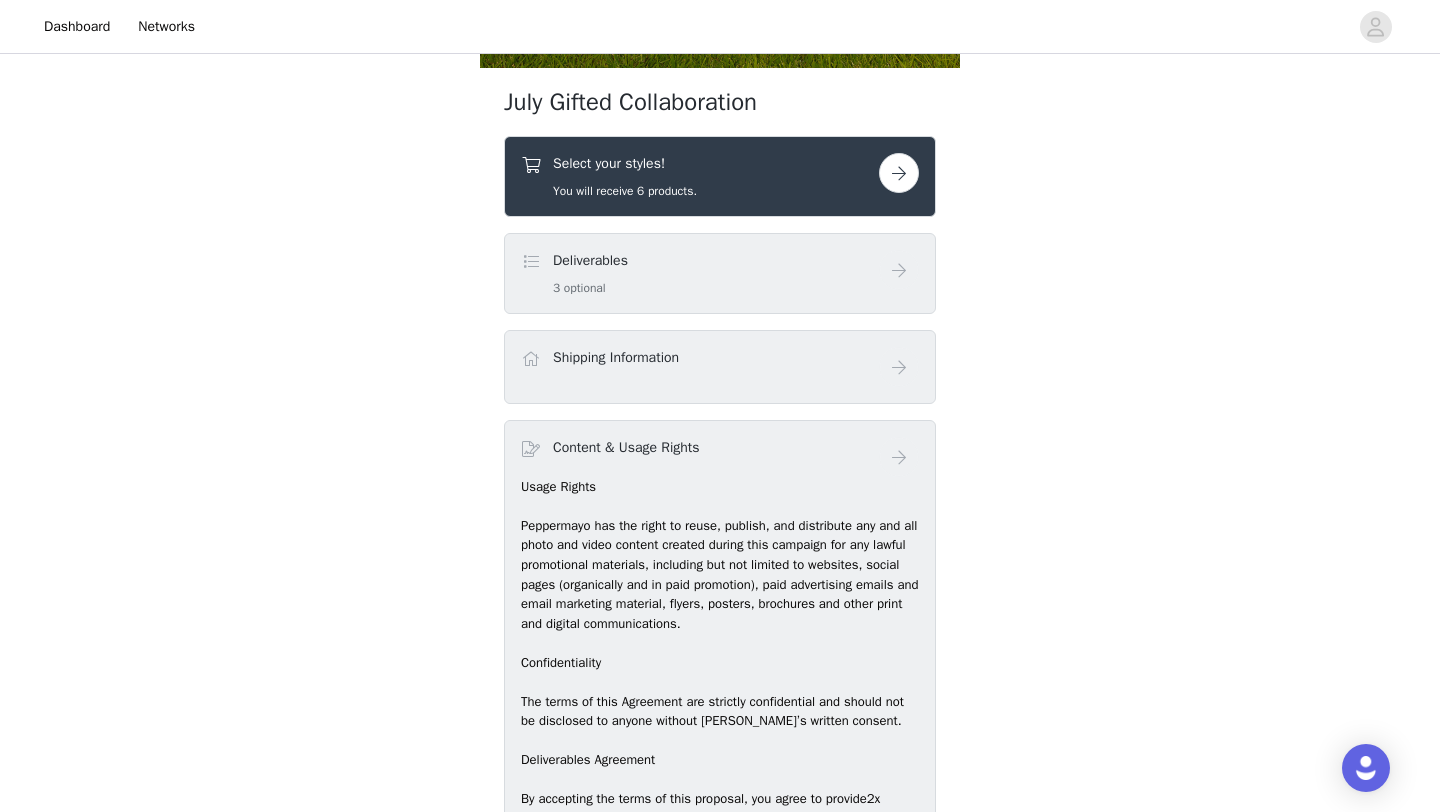 scroll, scrollTop: 727, scrollLeft: 0, axis: vertical 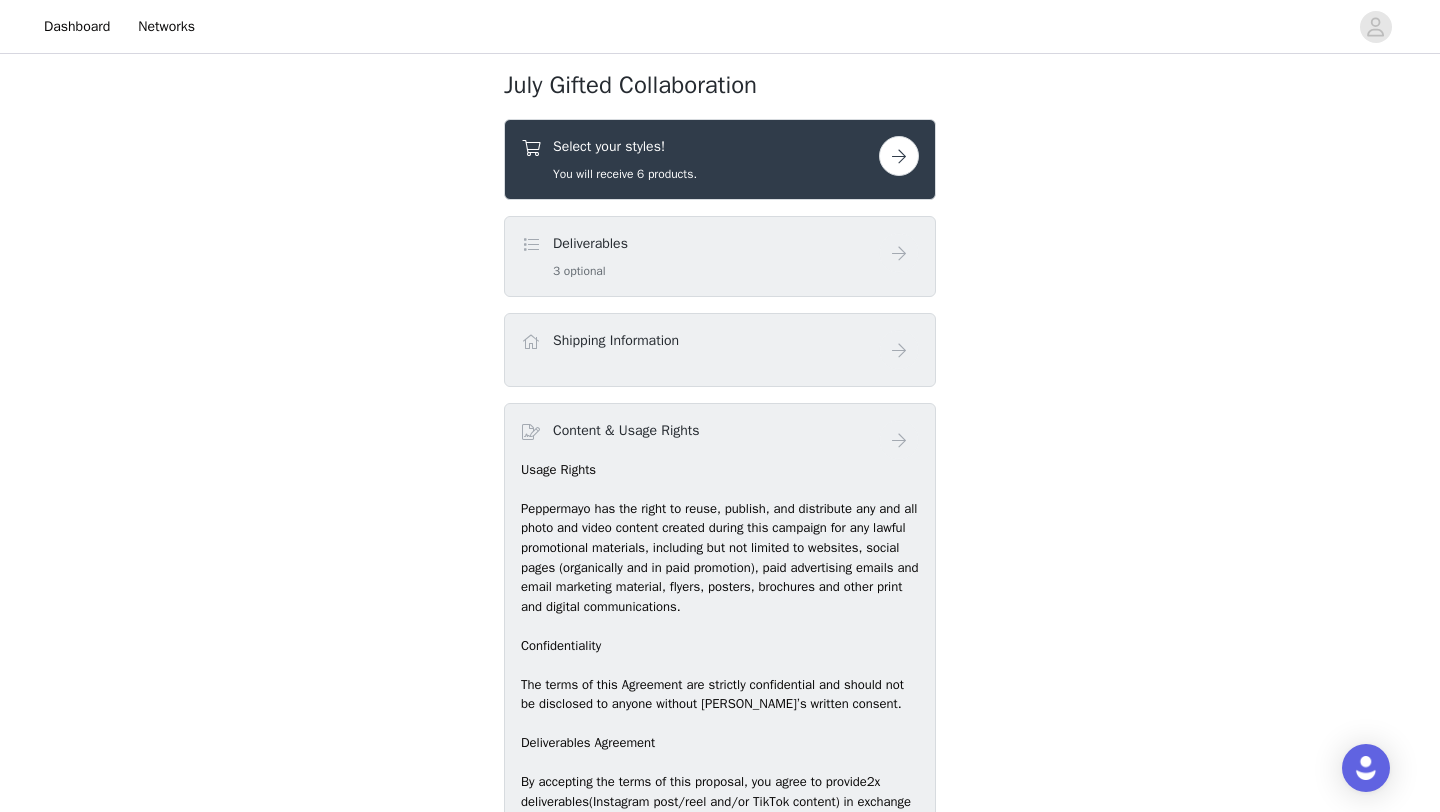 click on "Deliverables   3 optional" at bounding box center [700, 256] 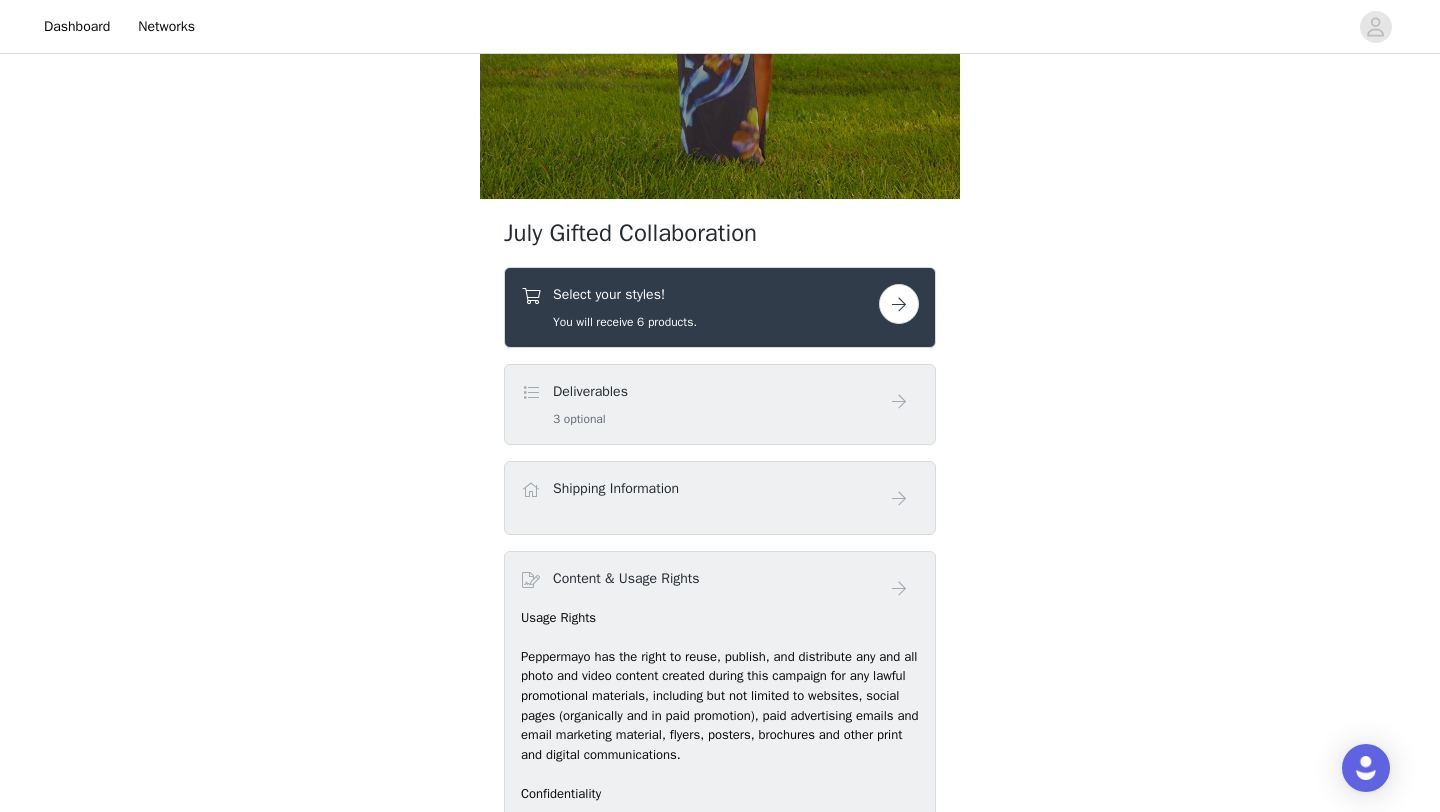 scroll, scrollTop: 573, scrollLeft: 0, axis: vertical 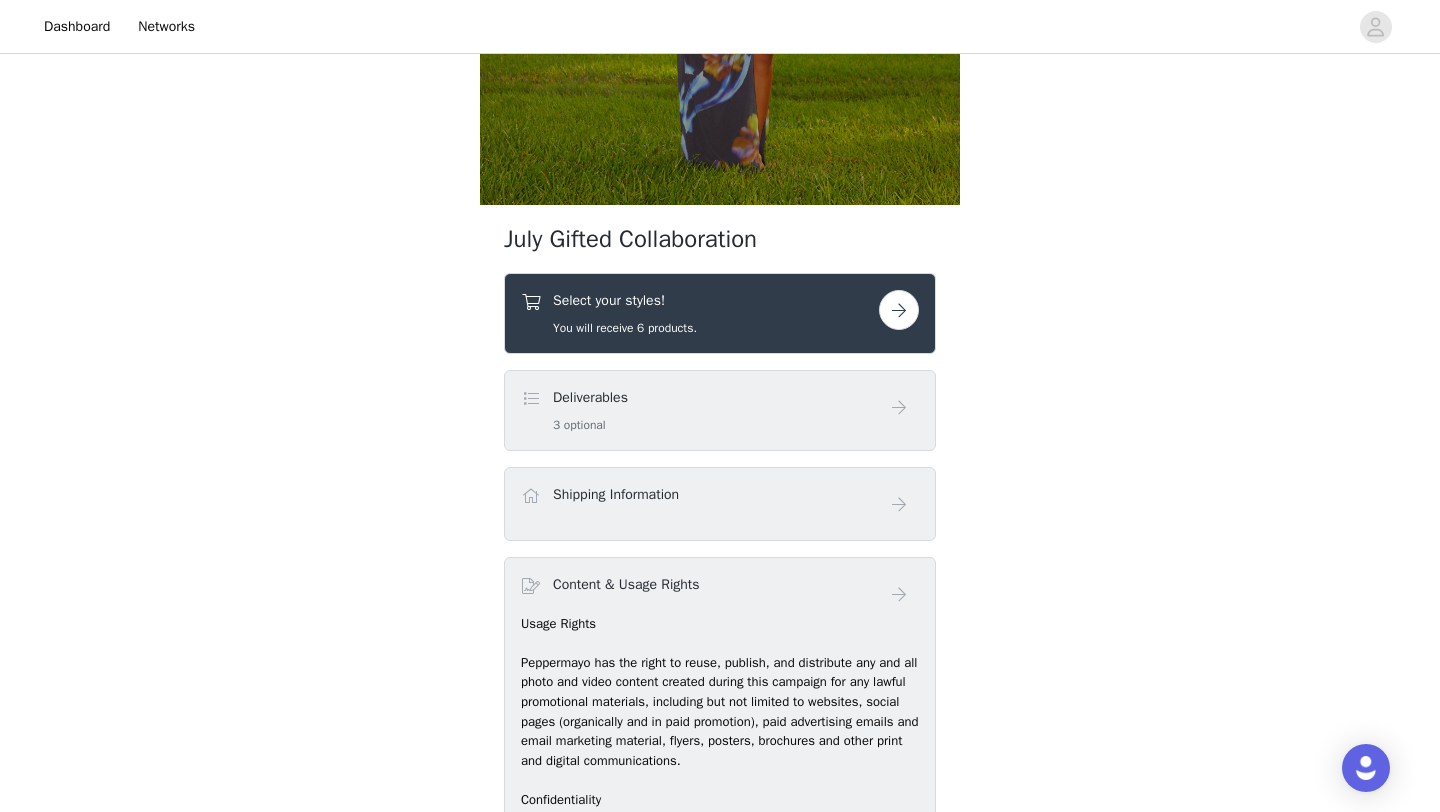 click at bounding box center (899, 310) 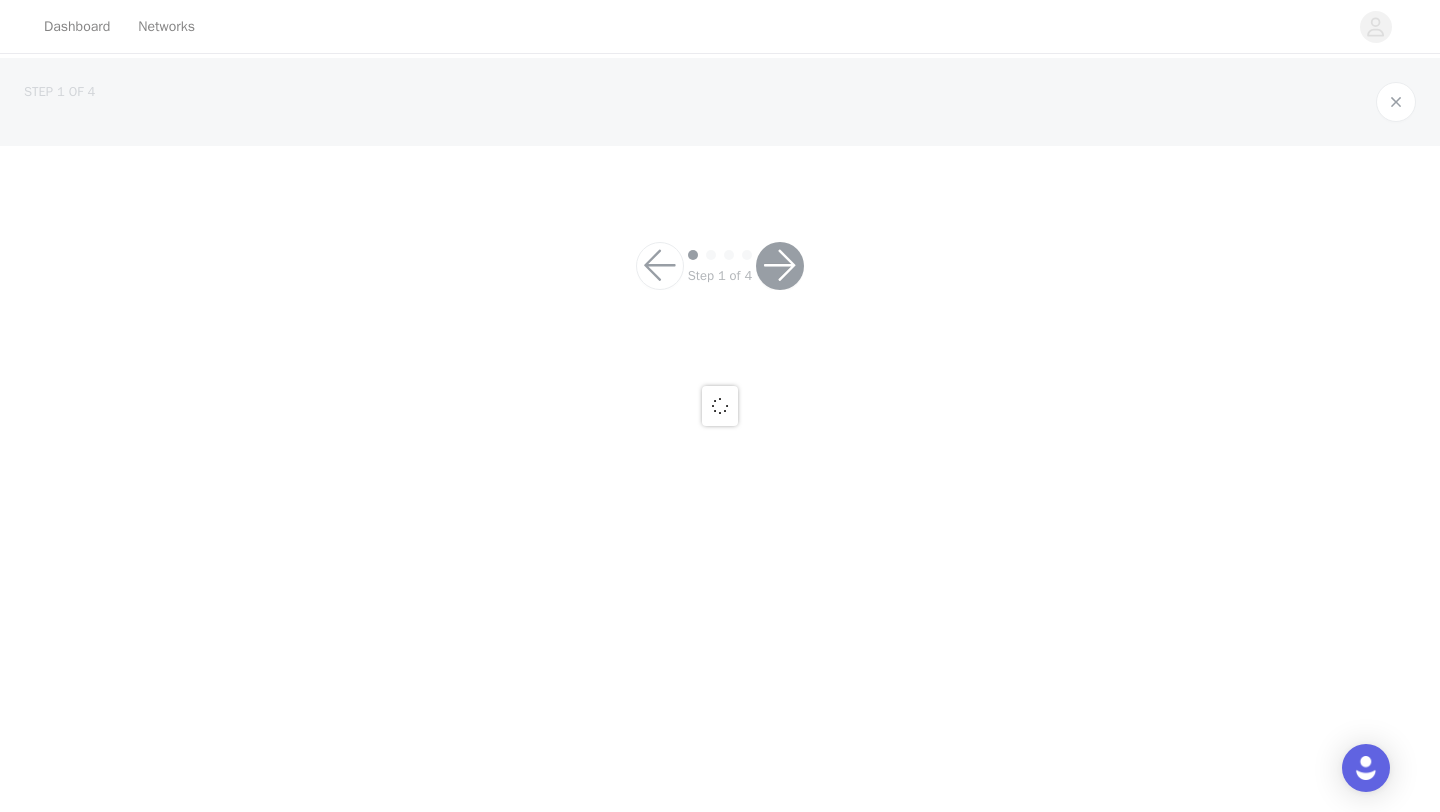 scroll, scrollTop: 0, scrollLeft: 0, axis: both 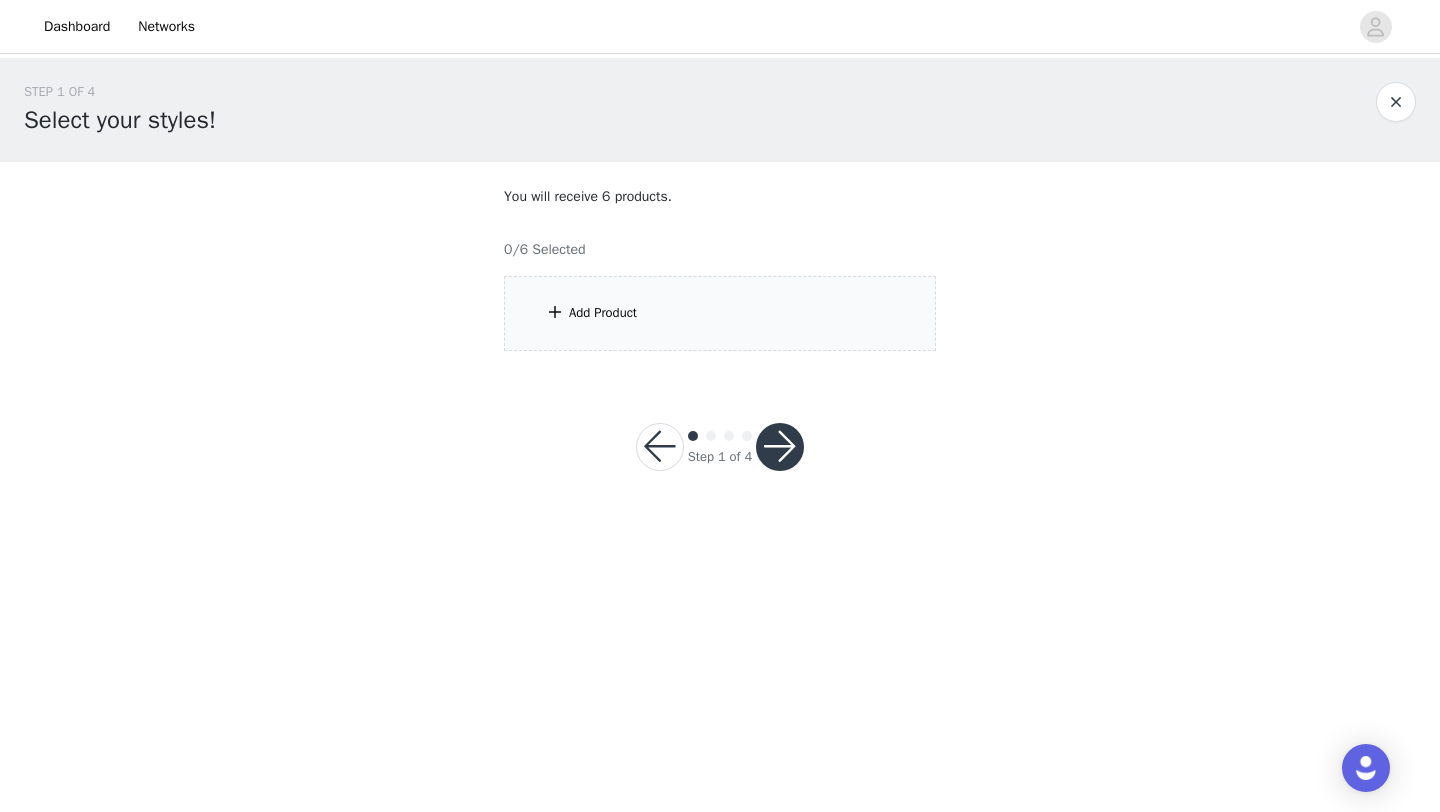 click on "Add Product" at bounding box center [720, 313] 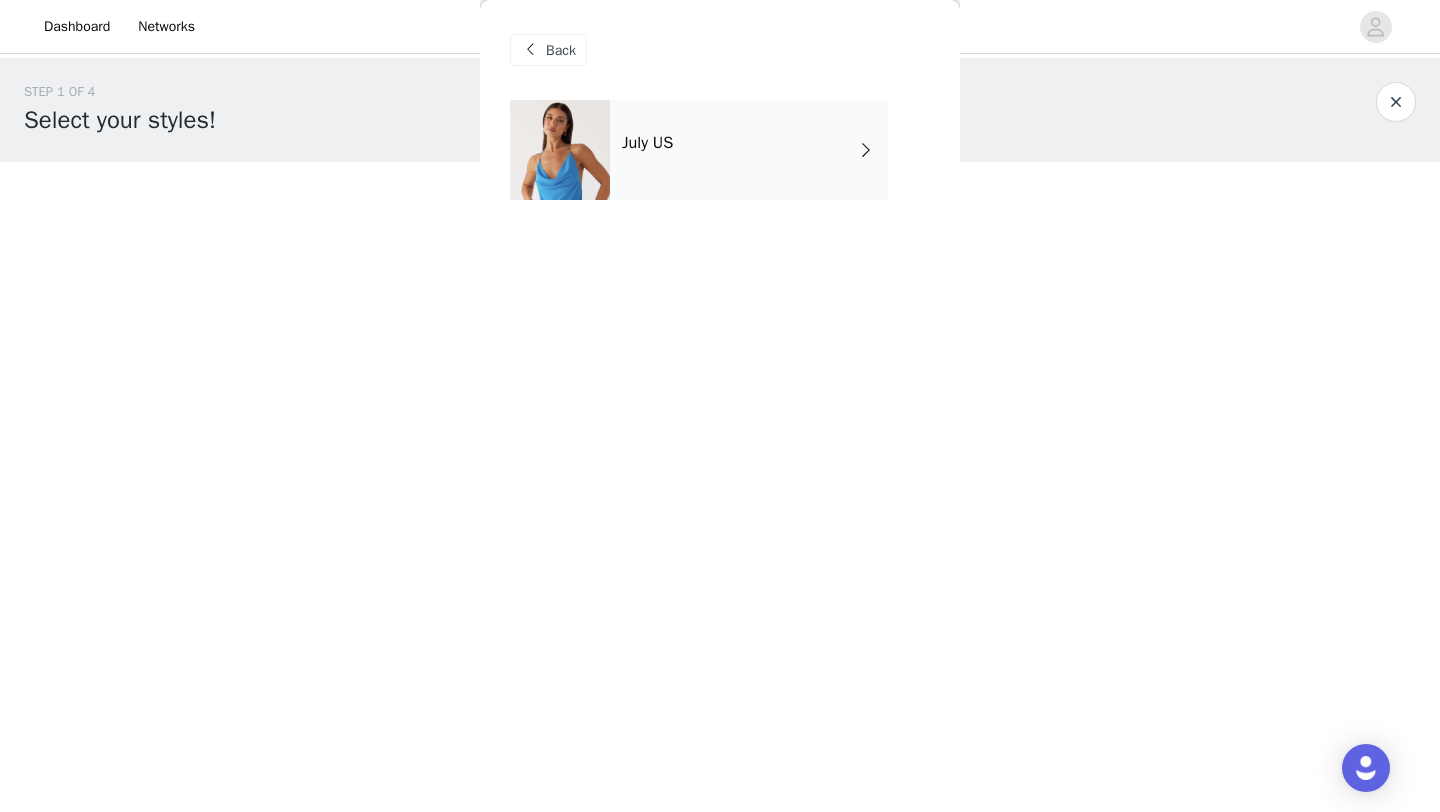 click on "July US" at bounding box center [647, 143] 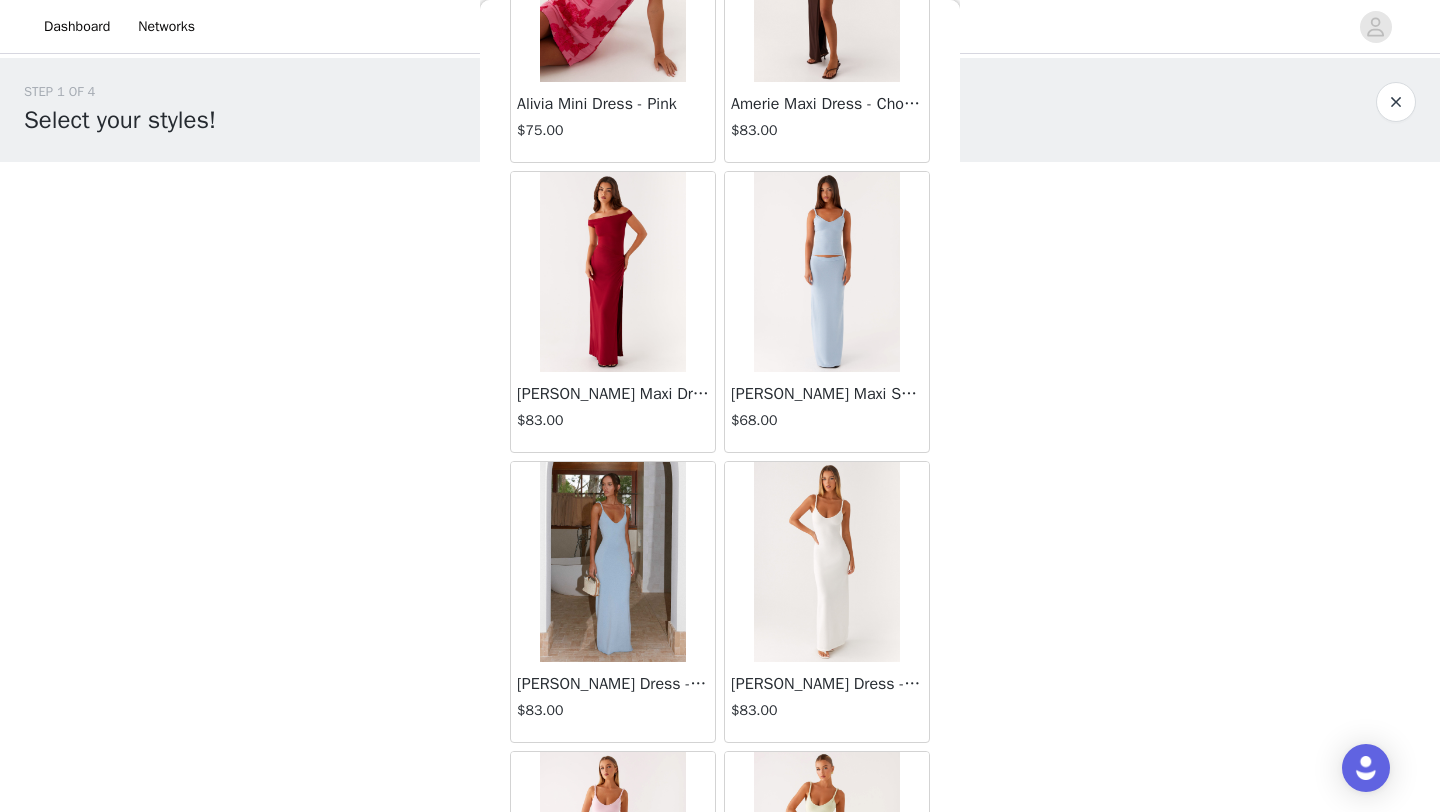 scroll, scrollTop: 2248, scrollLeft: 0, axis: vertical 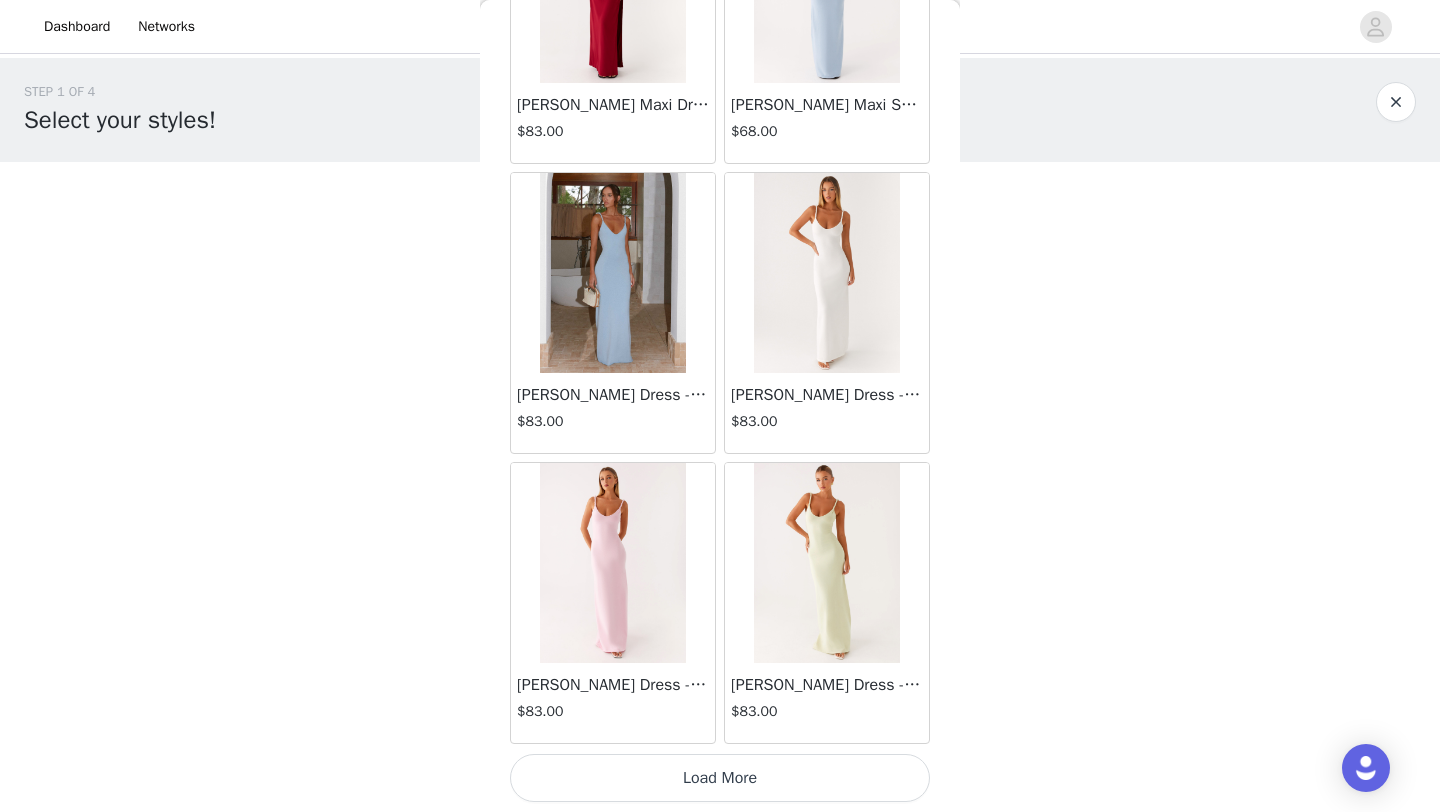 click on "Load More" at bounding box center (720, 778) 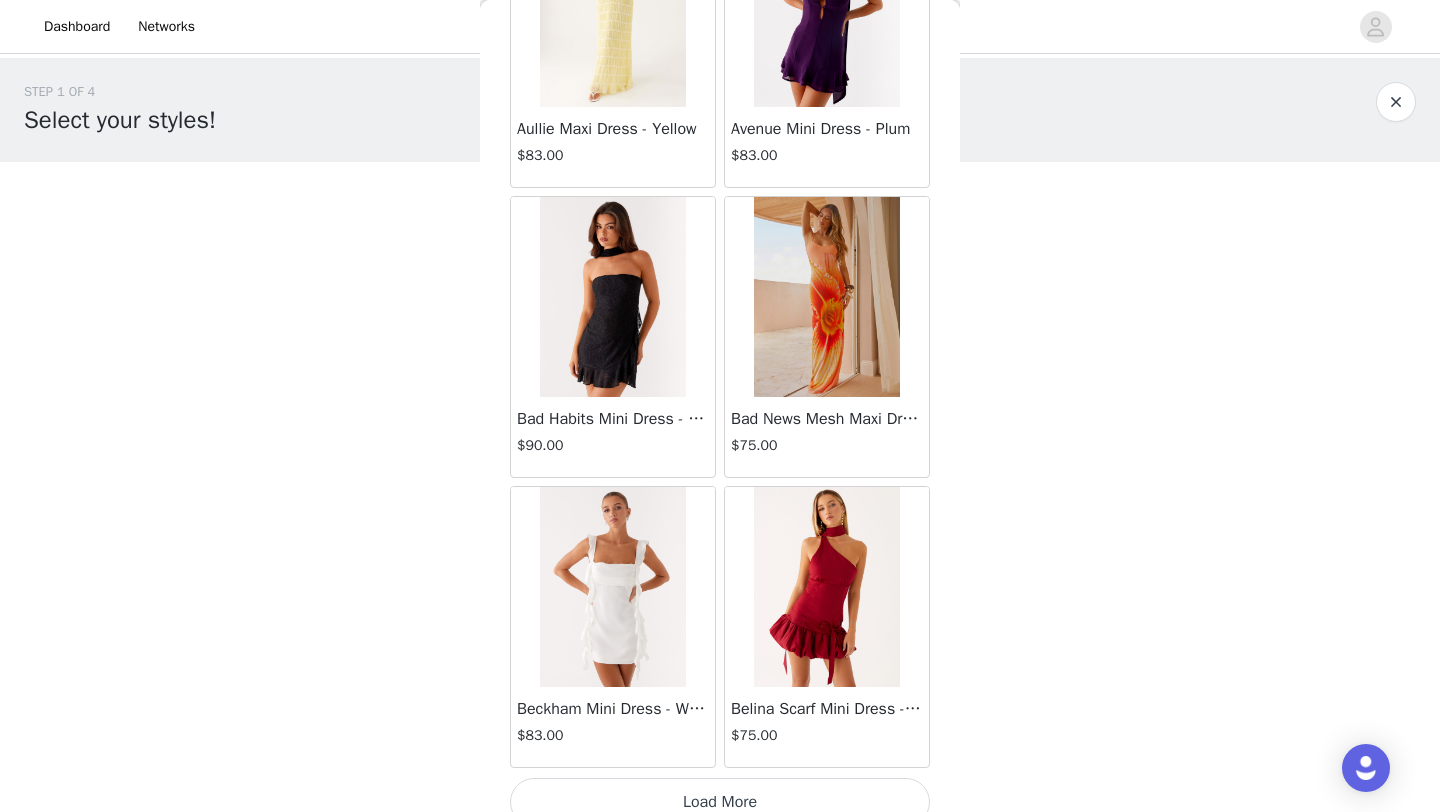 scroll, scrollTop: 5148, scrollLeft: 0, axis: vertical 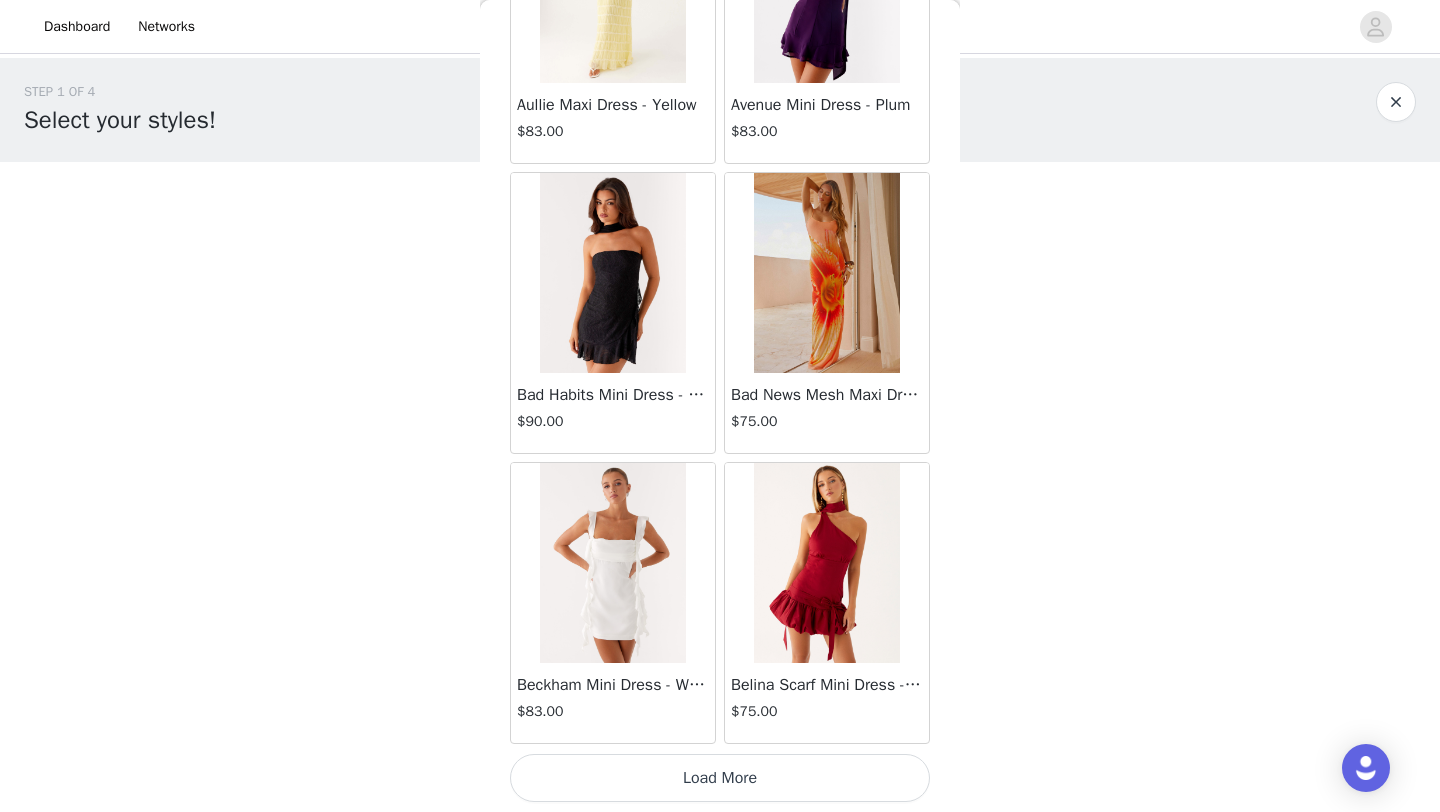 click on "Load More" at bounding box center [720, 778] 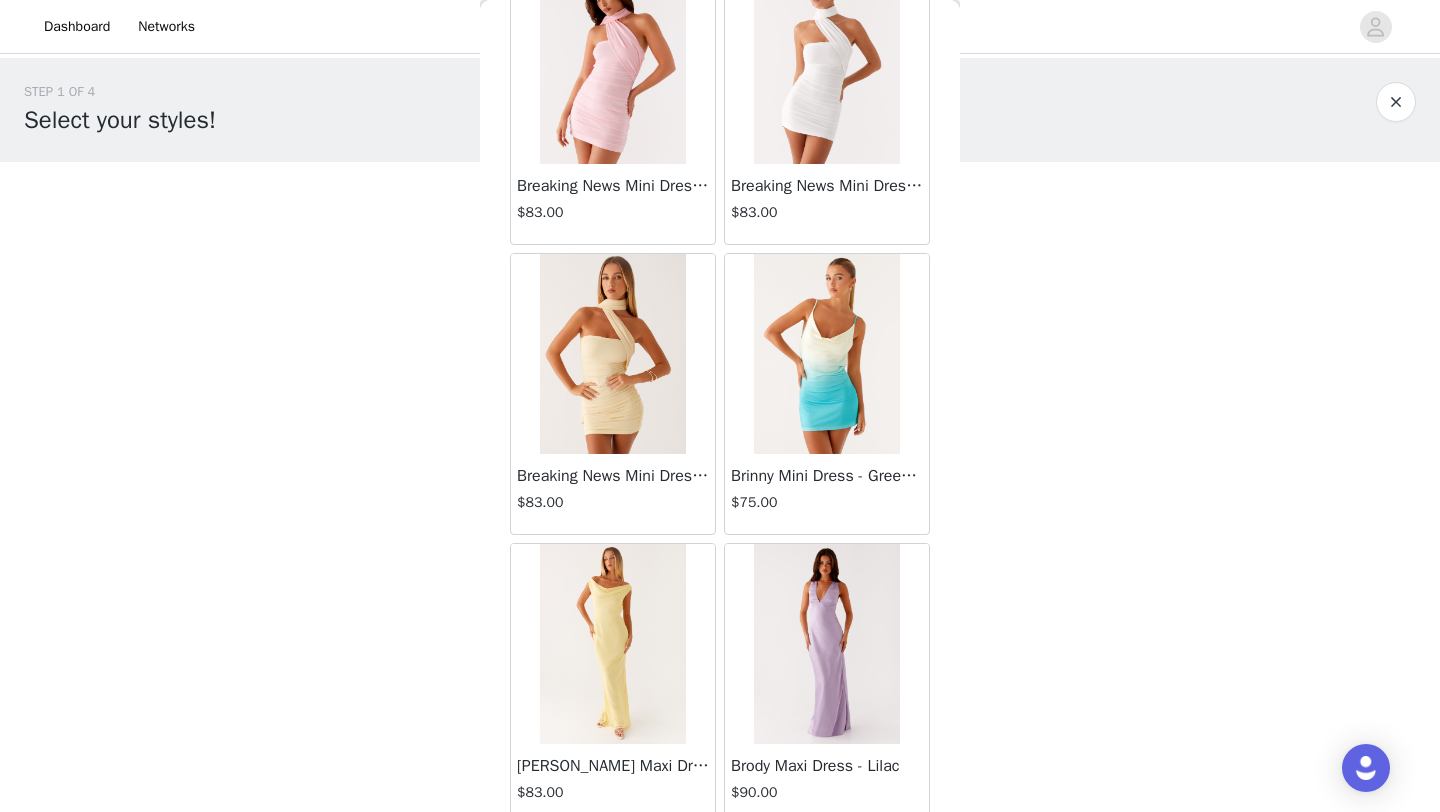 scroll, scrollTop: 8048, scrollLeft: 0, axis: vertical 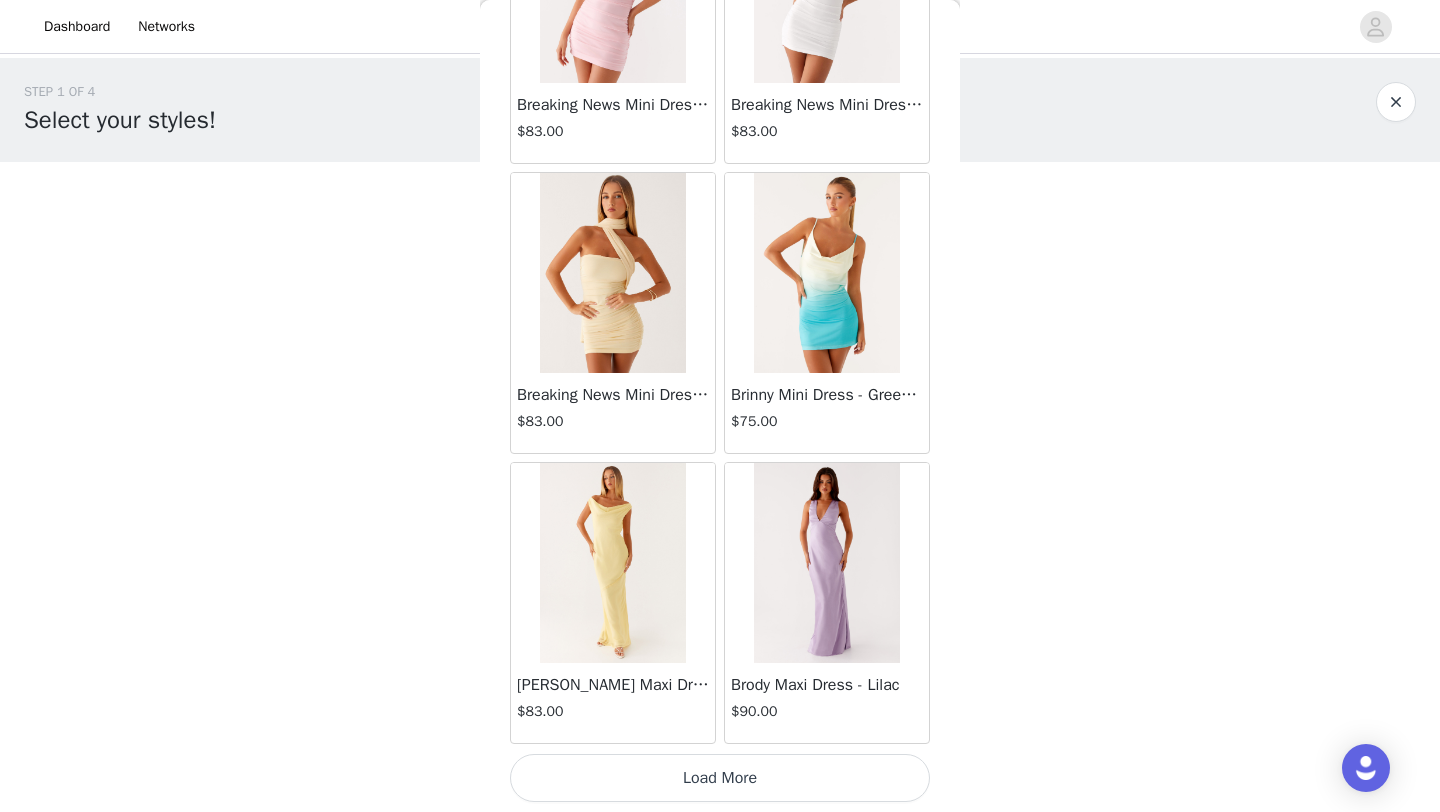 click on "Load More" at bounding box center [720, 778] 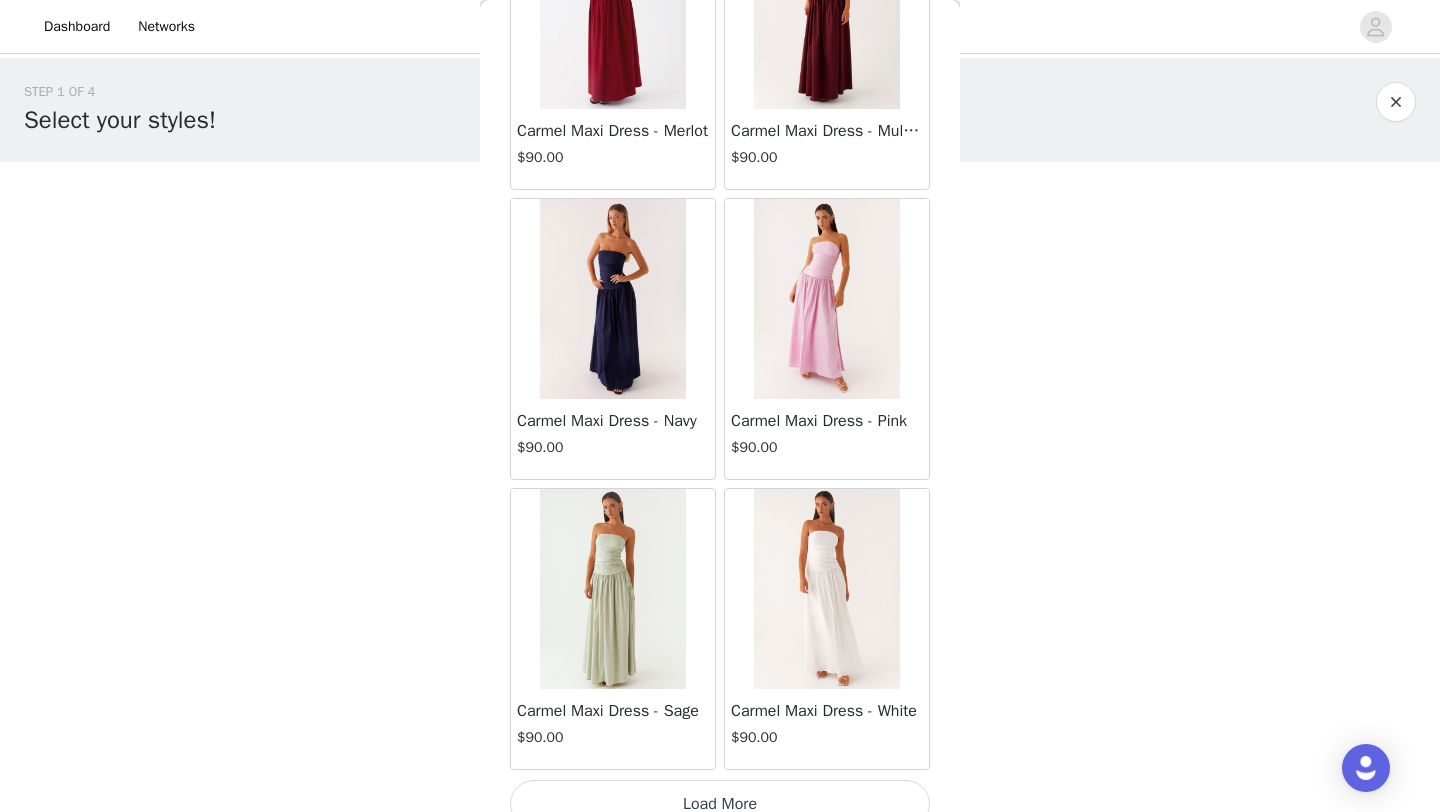 scroll, scrollTop: 10927, scrollLeft: 0, axis: vertical 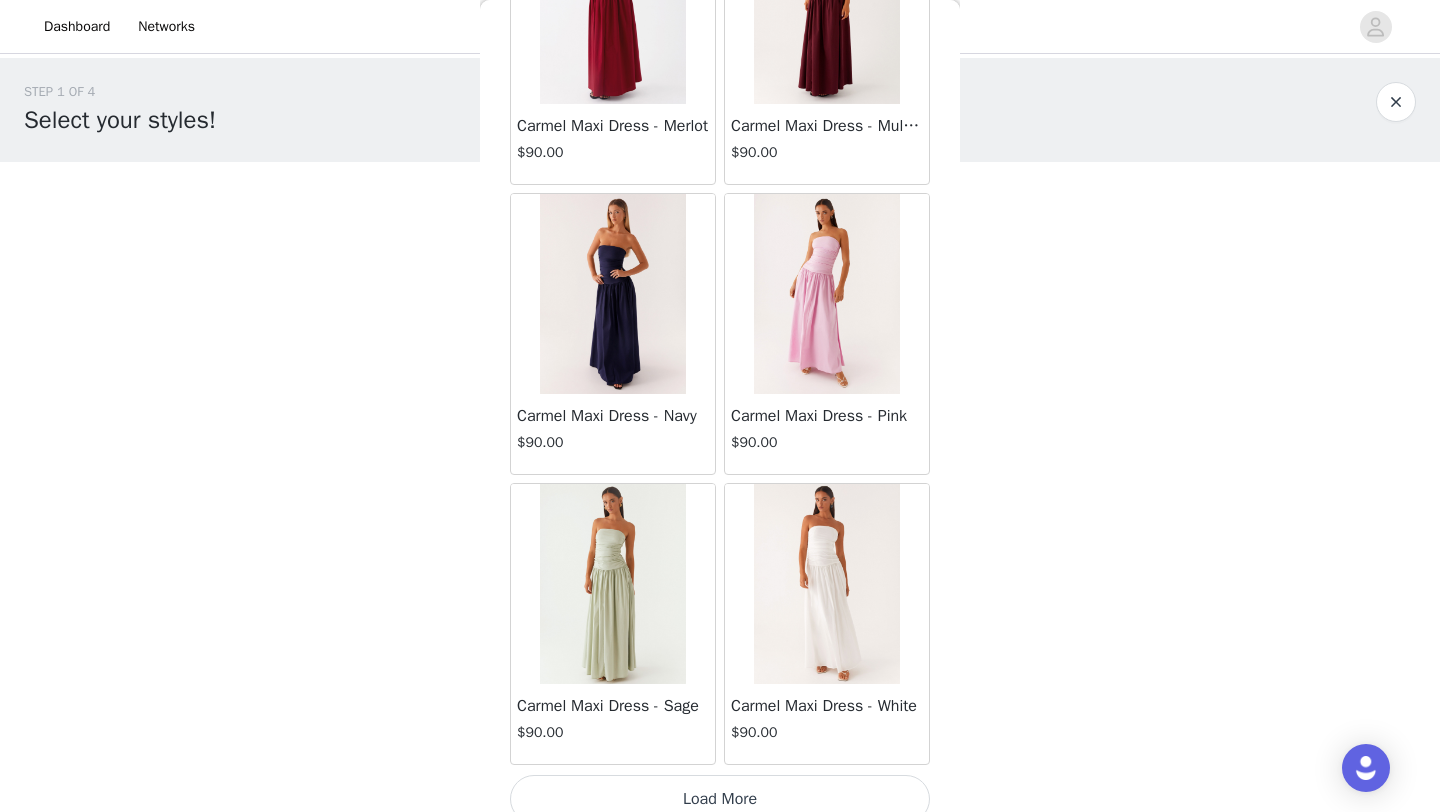 click at bounding box center (612, 294) 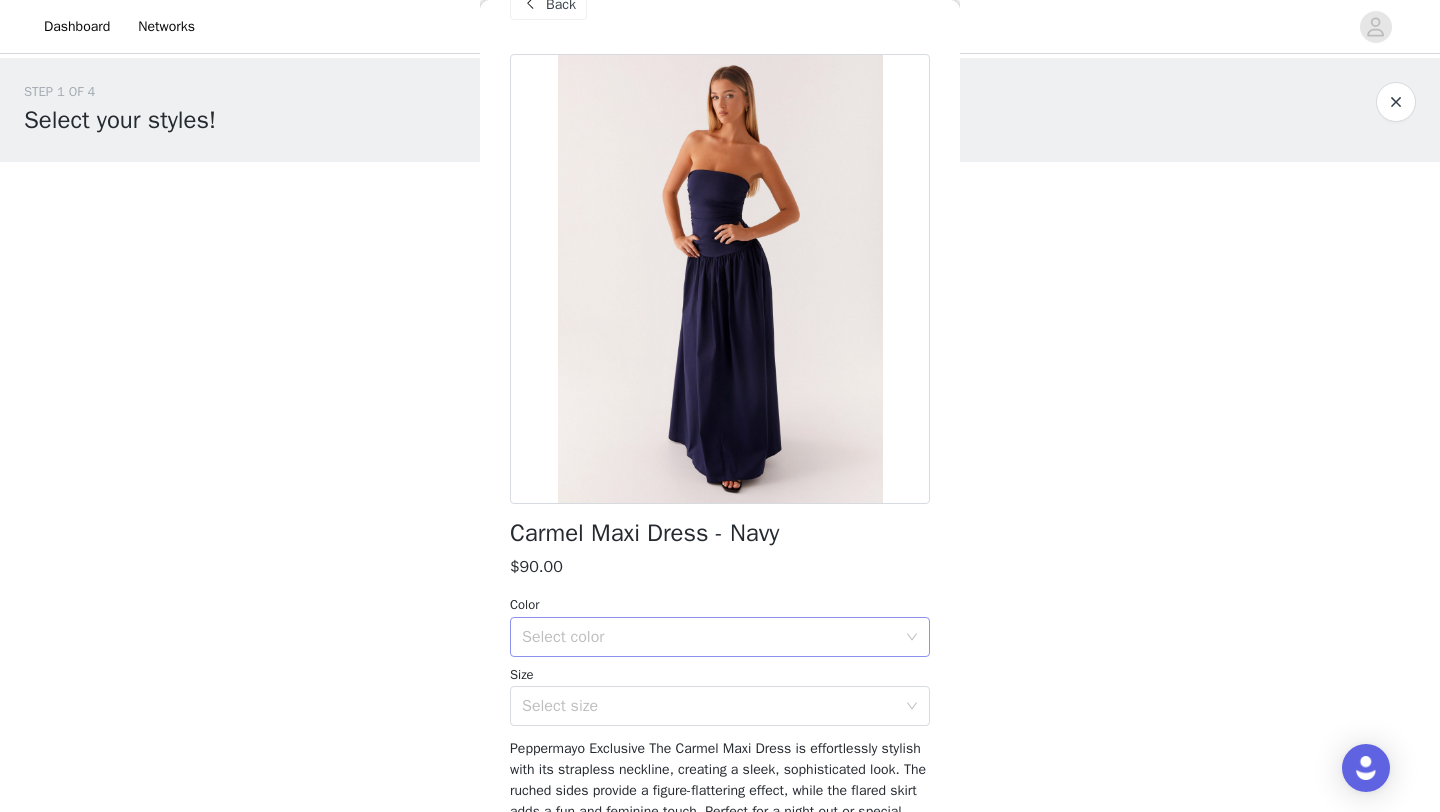 scroll, scrollTop: 49, scrollLeft: 0, axis: vertical 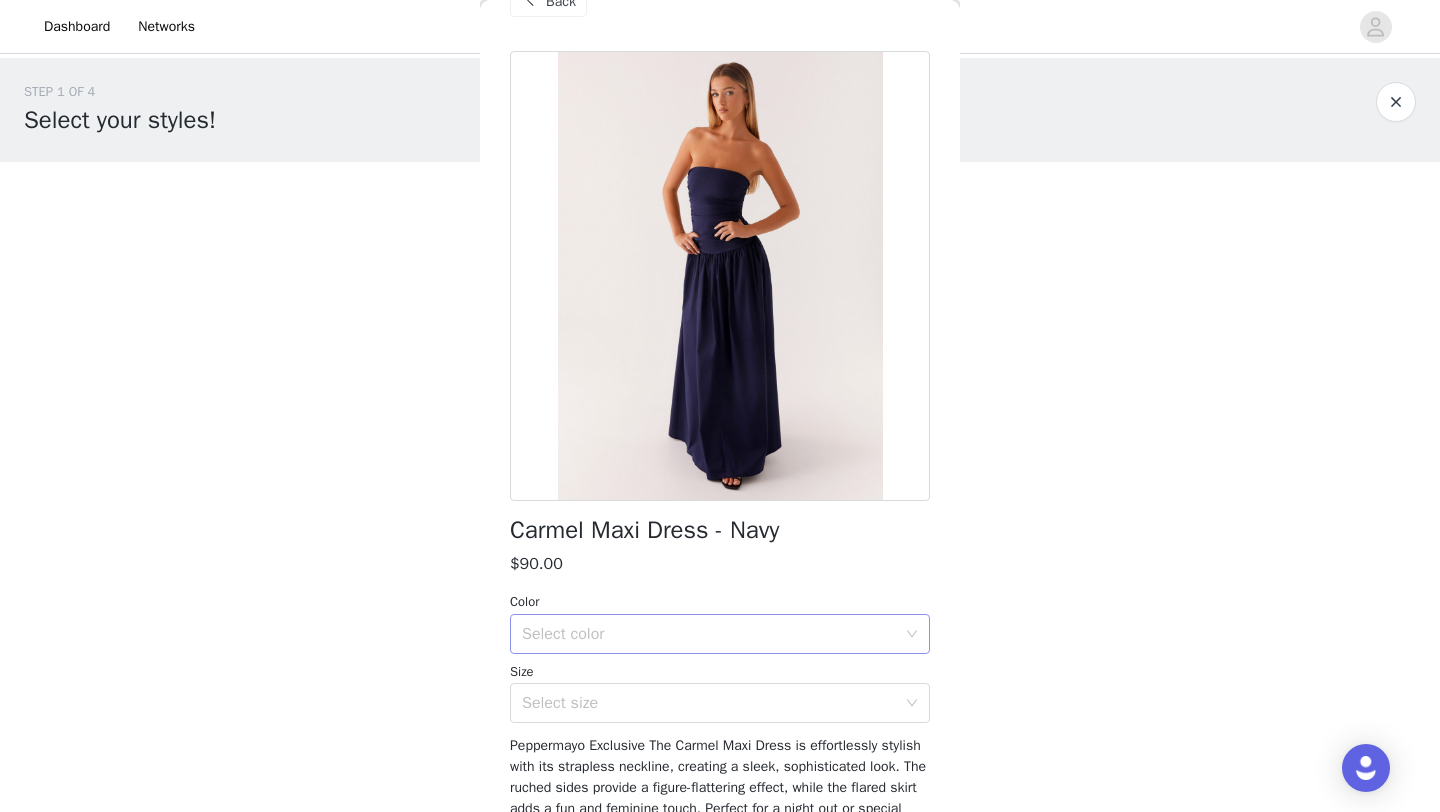 click on "Select color" at bounding box center (709, 634) 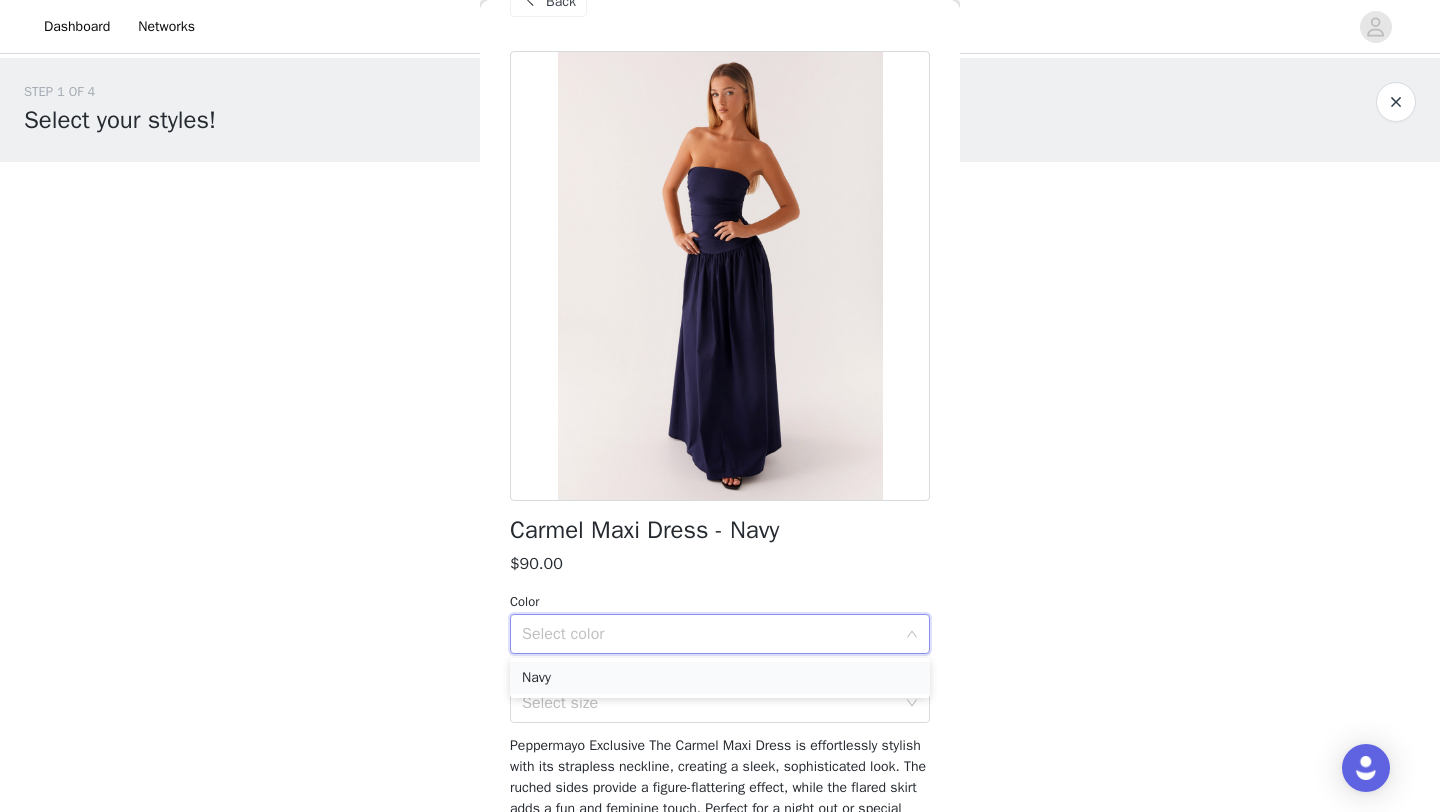 click on "Navy" at bounding box center [720, 678] 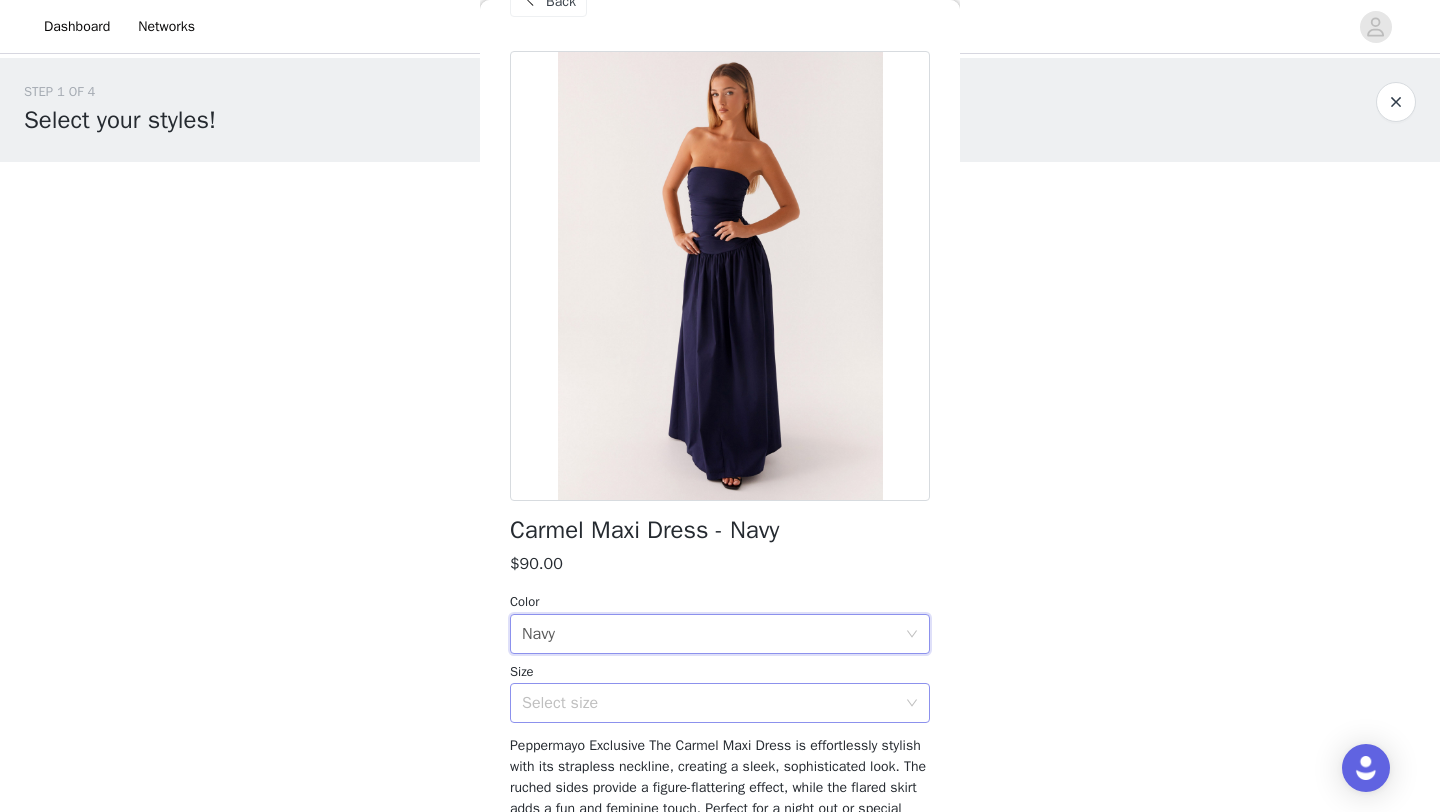 click on "Select size" at bounding box center [709, 703] 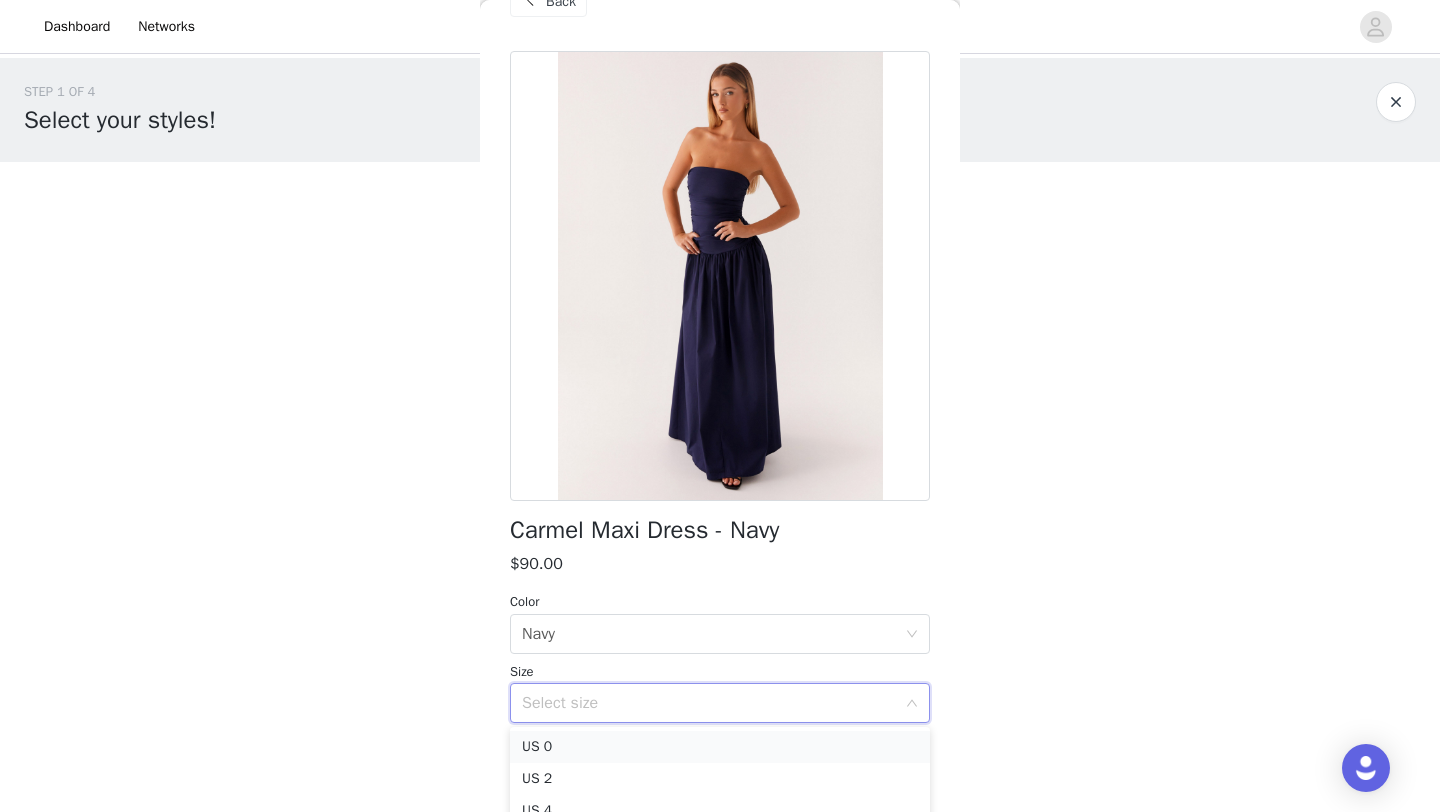 click on "US 0" at bounding box center [720, 747] 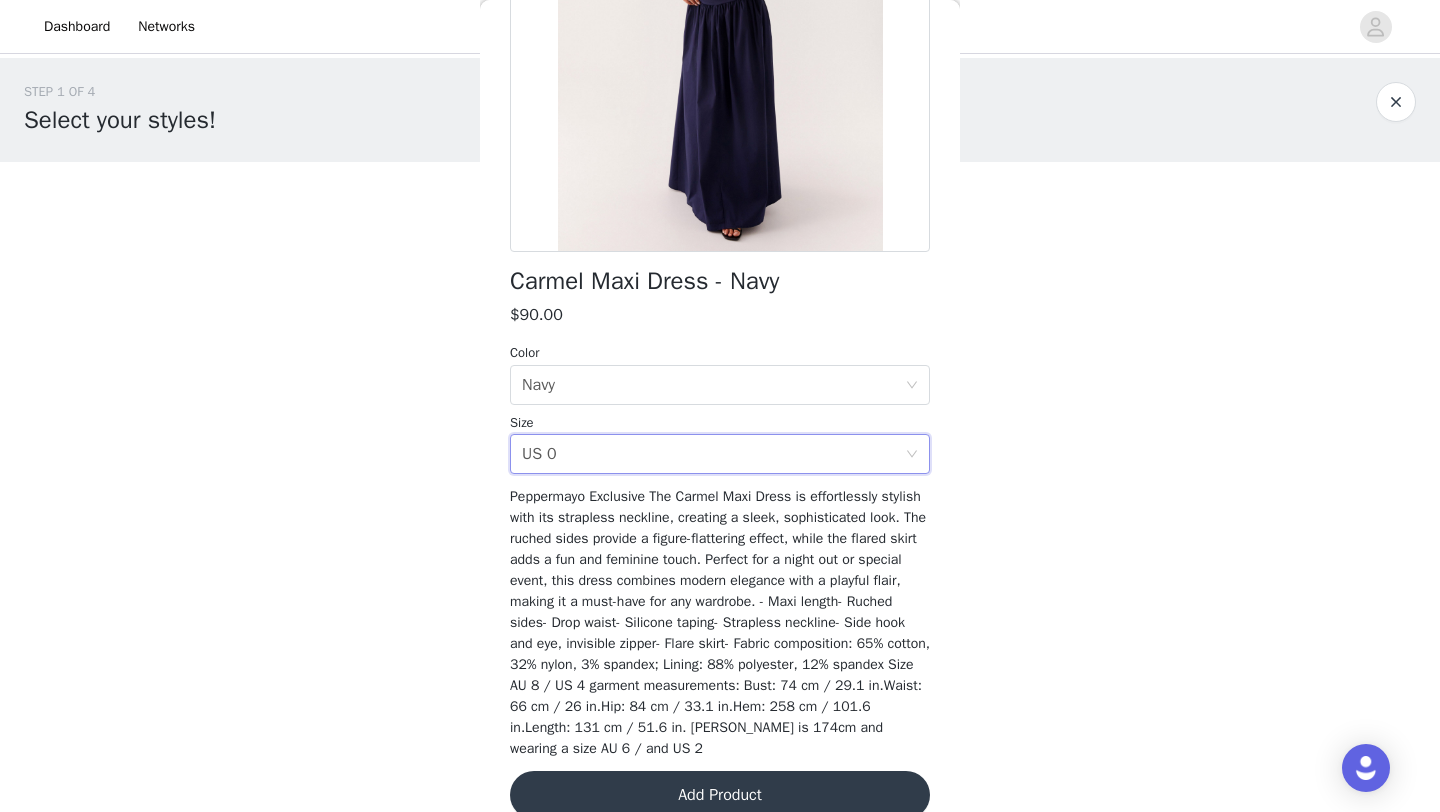 scroll, scrollTop: 302, scrollLeft: 0, axis: vertical 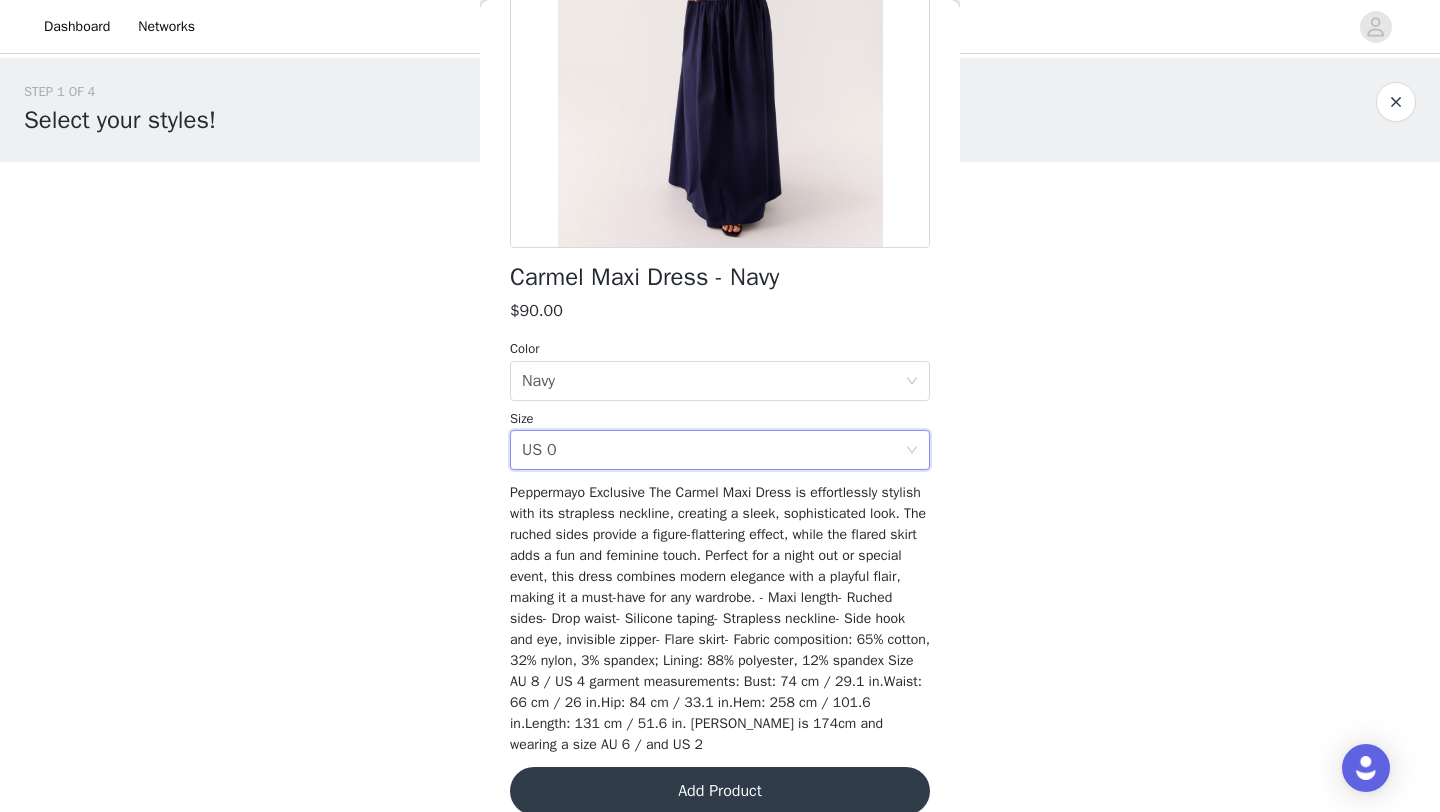click on "Add Product" at bounding box center (720, 791) 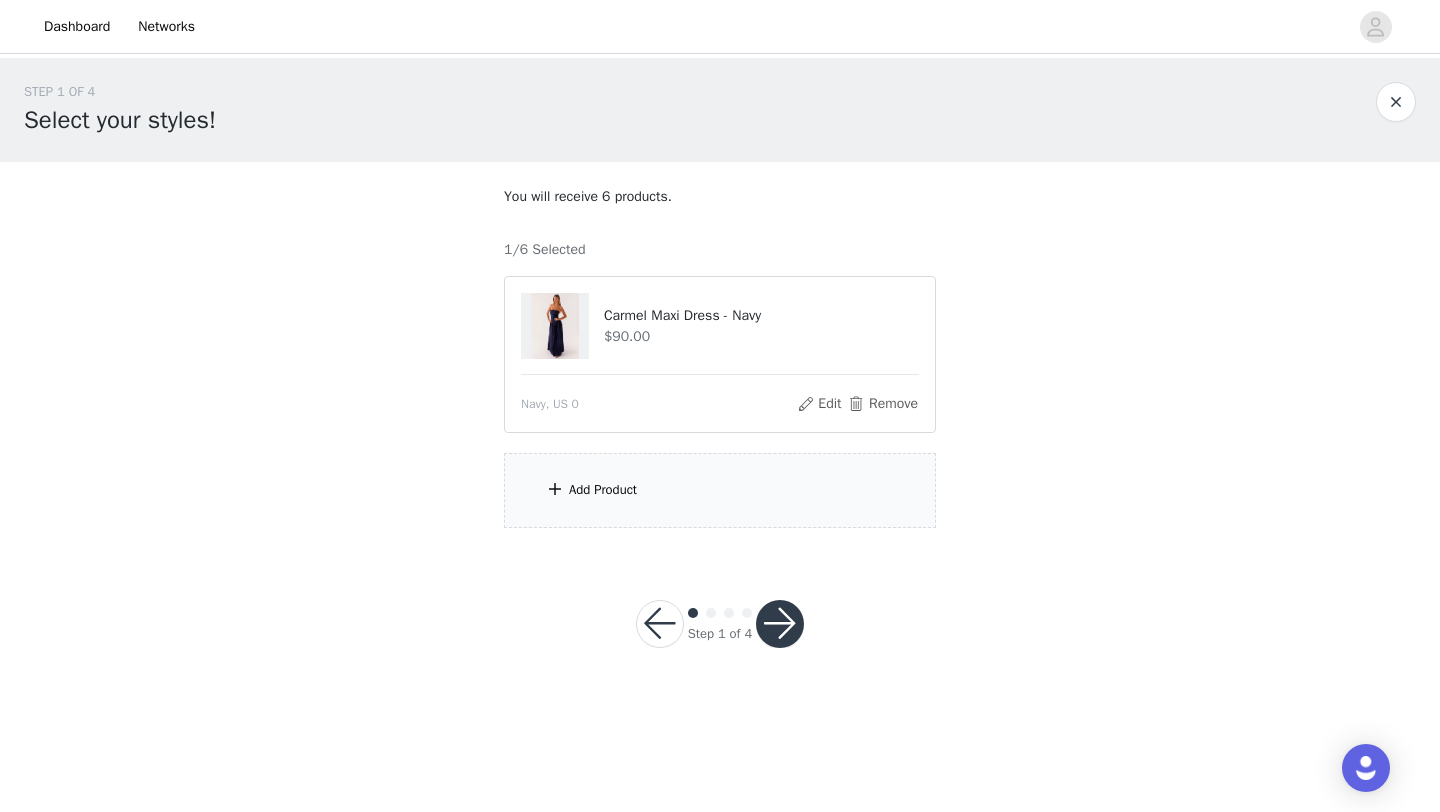 click on "Add Product" at bounding box center (720, 490) 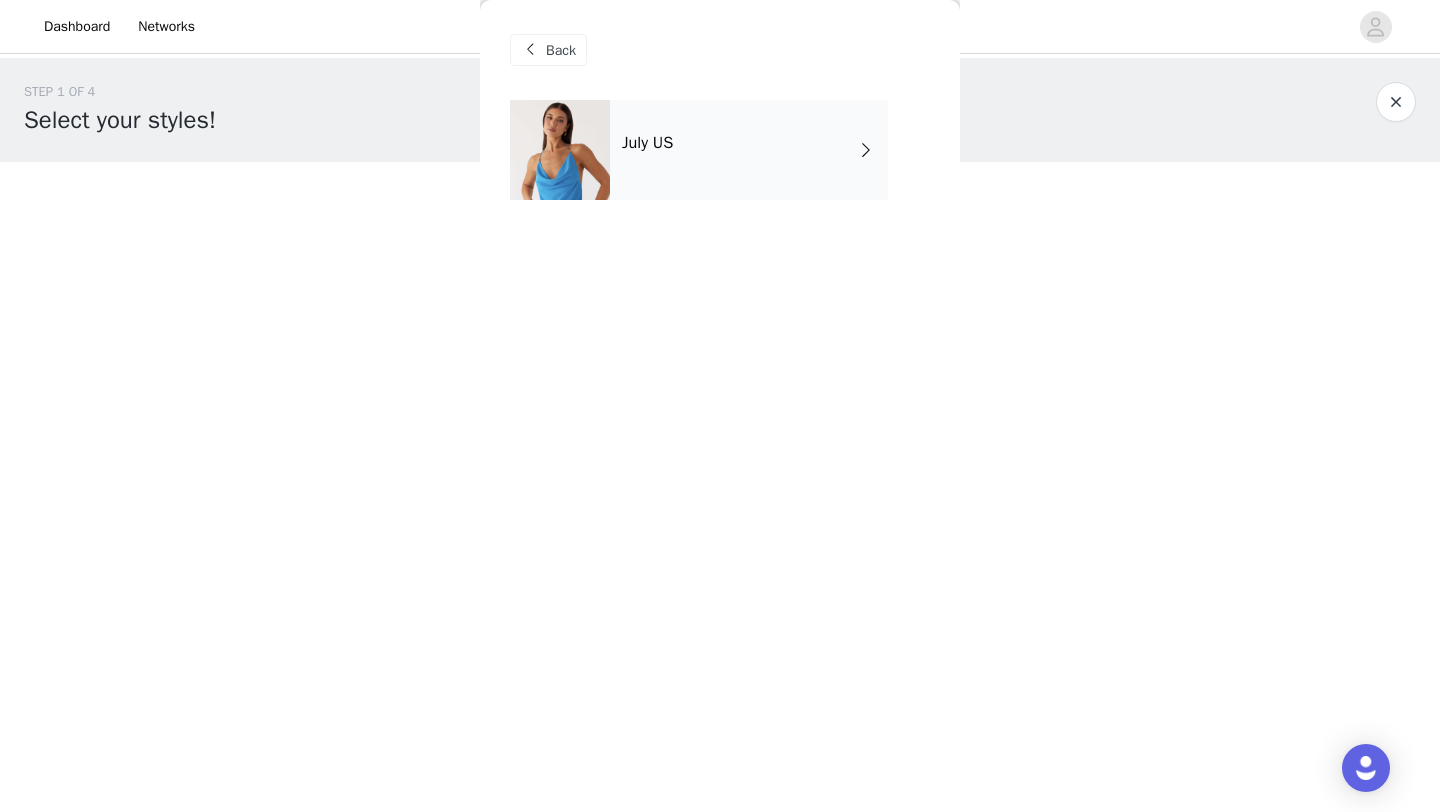 click on "July US" at bounding box center [749, 150] 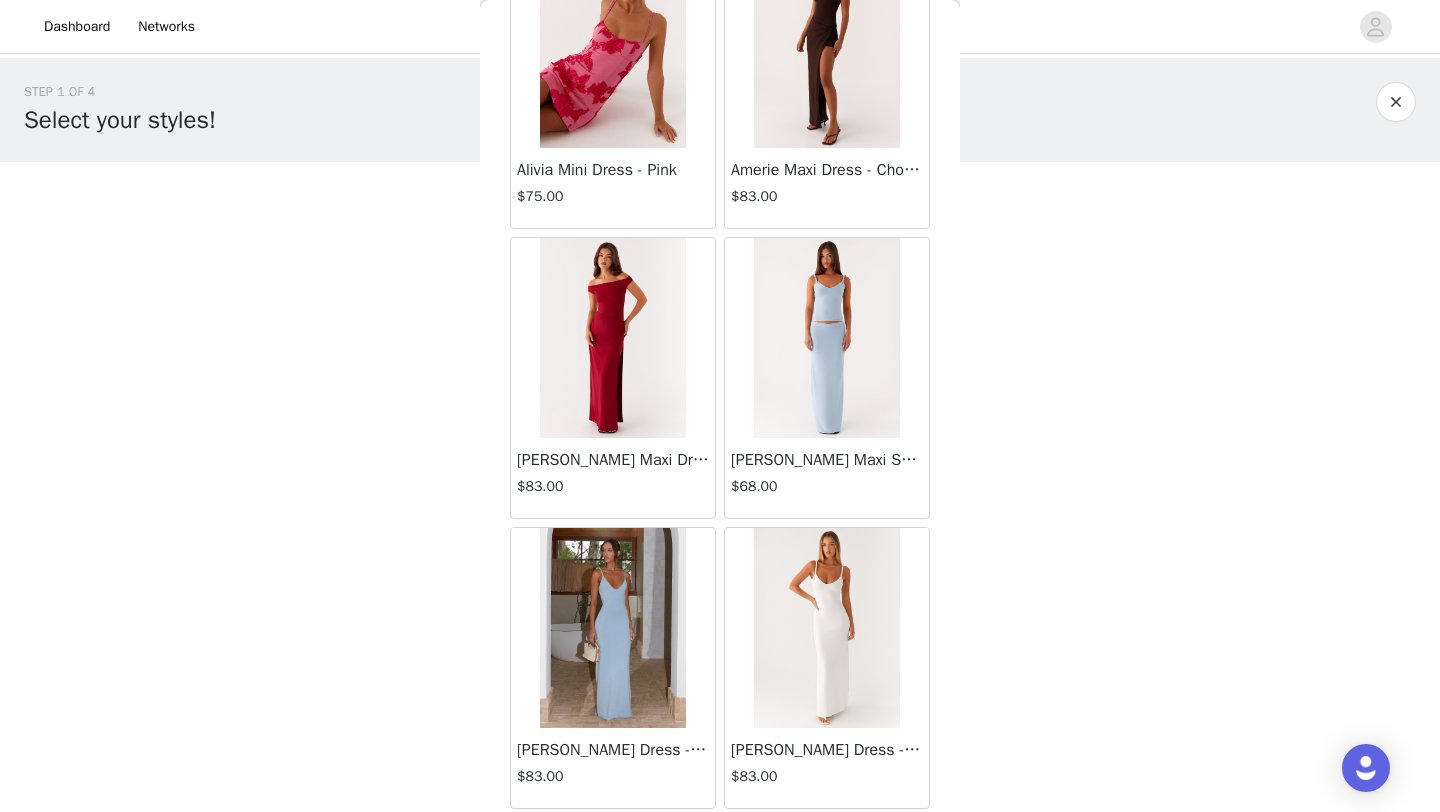 scroll, scrollTop: 2248, scrollLeft: 0, axis: vertical 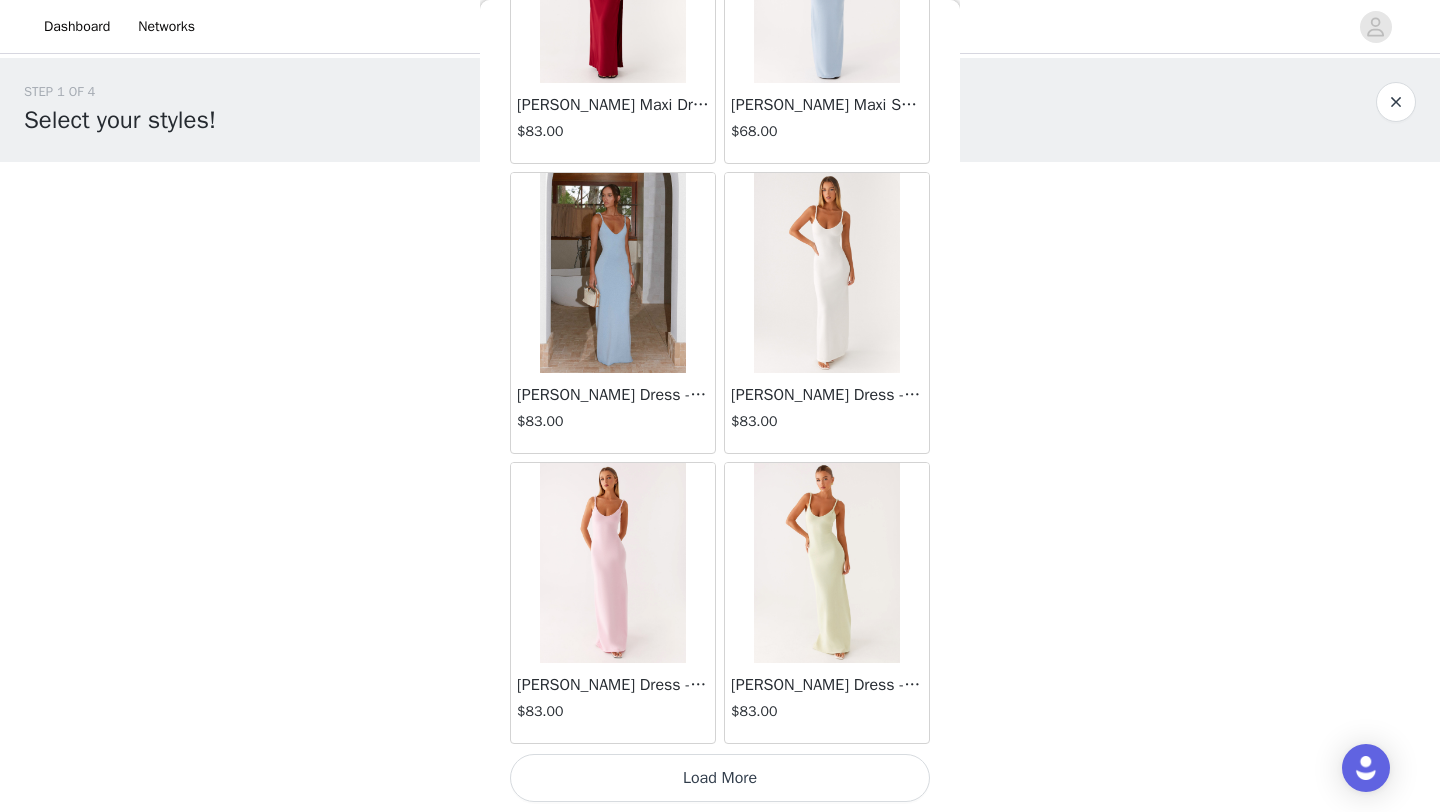 click on "Load More" at bounding box center (720, 778) 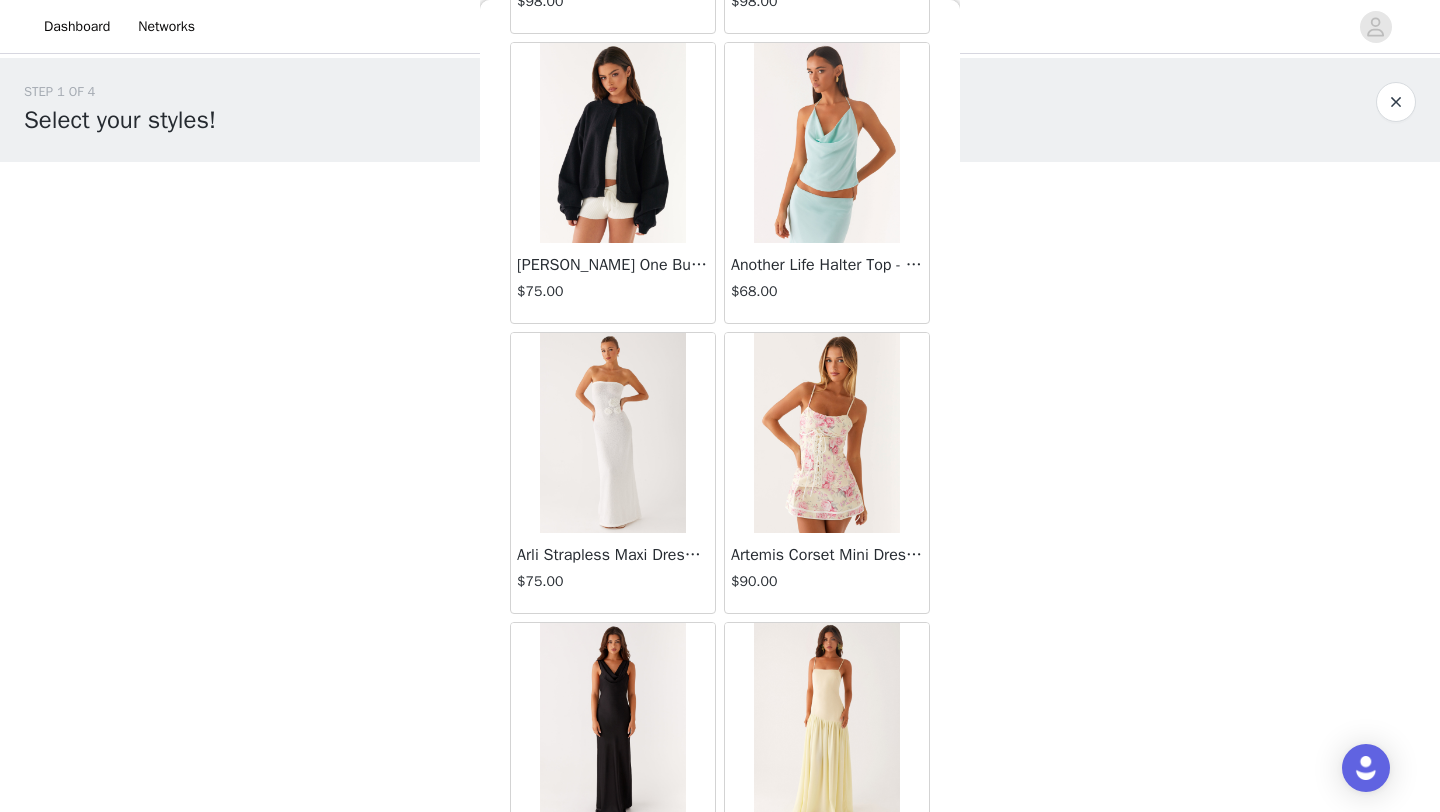 scroll, scrollTop: 4066, scrollLeft: 0, axis: vertical 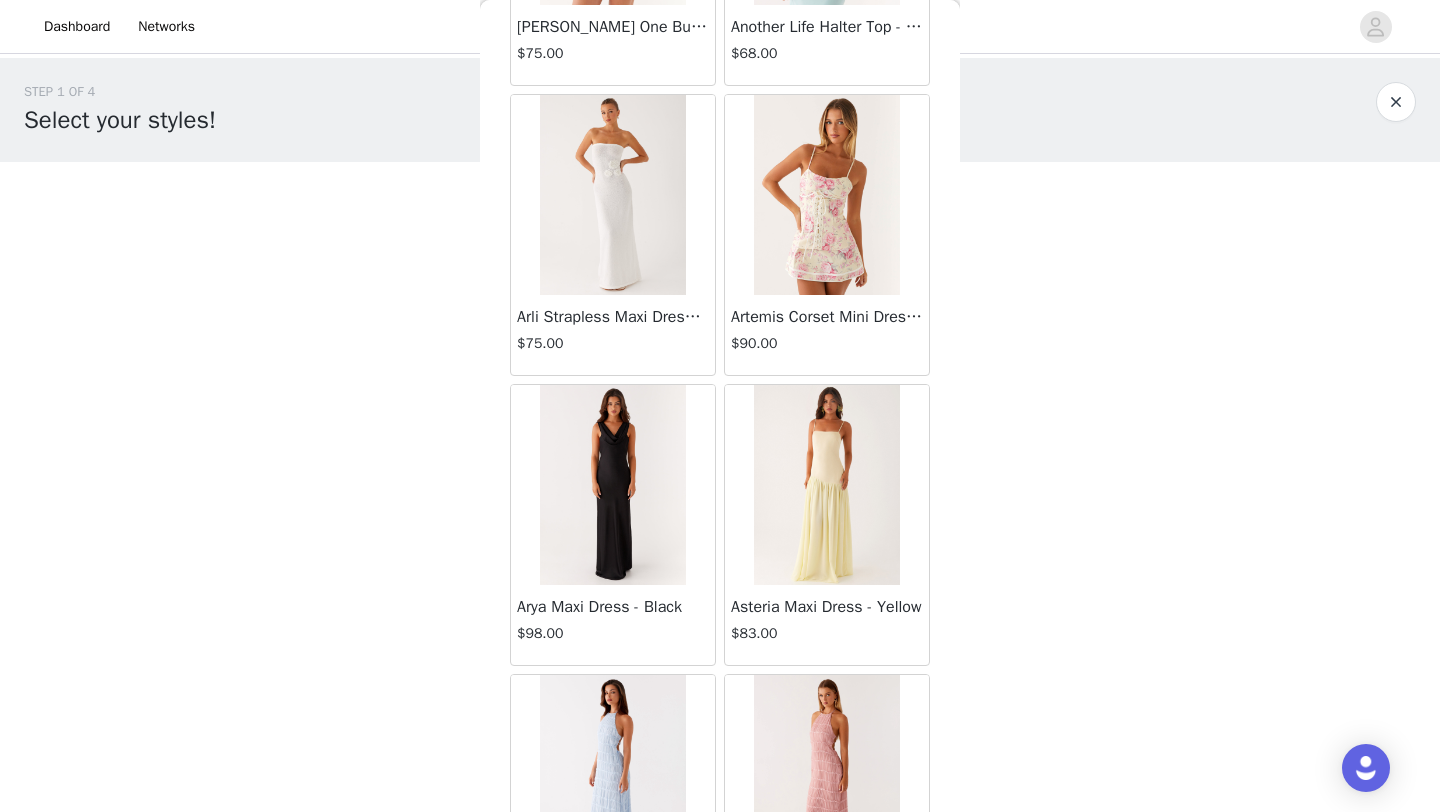 click at bounding box center (612, 485) 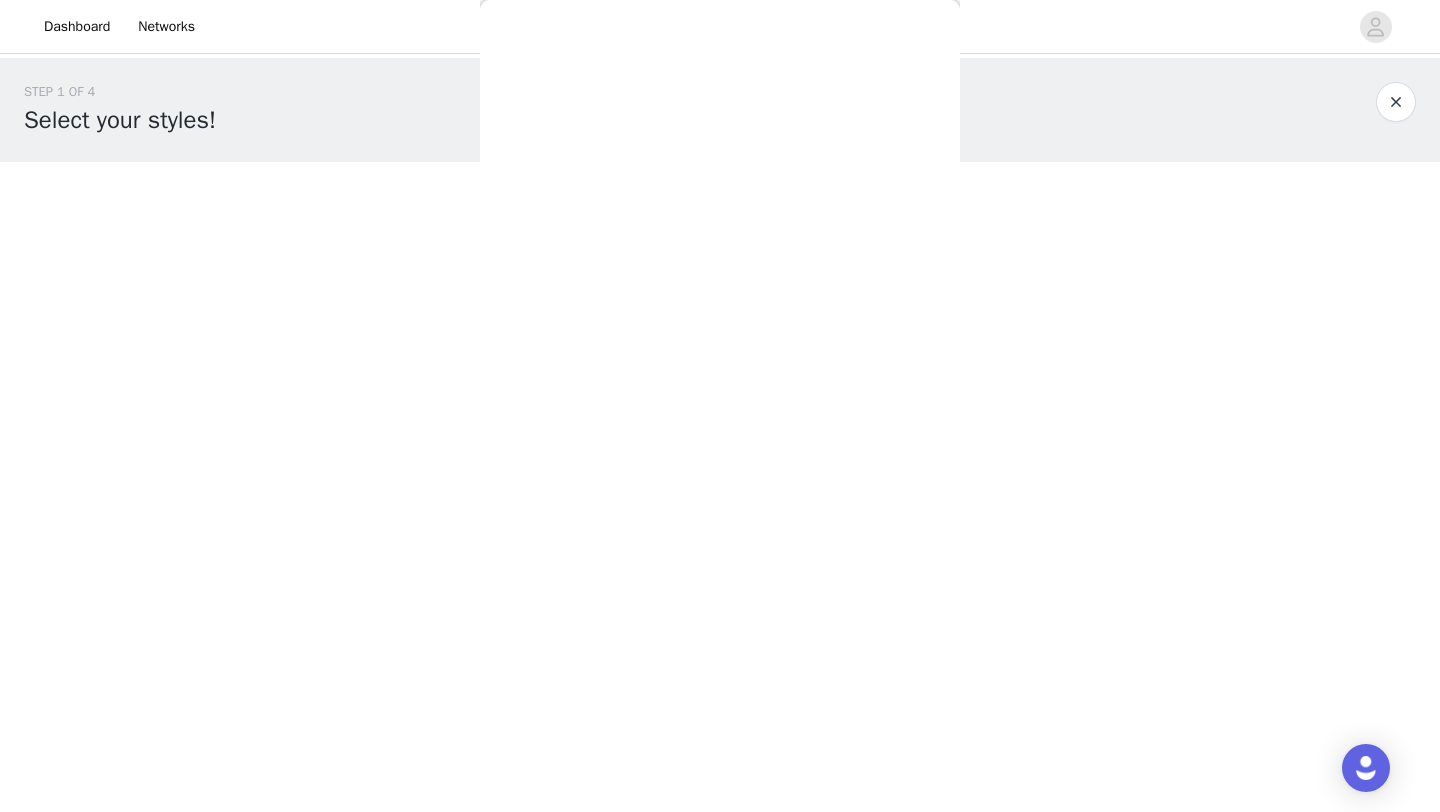 scroll, scrollTop: 0, scrollLeft: 0, axis: both 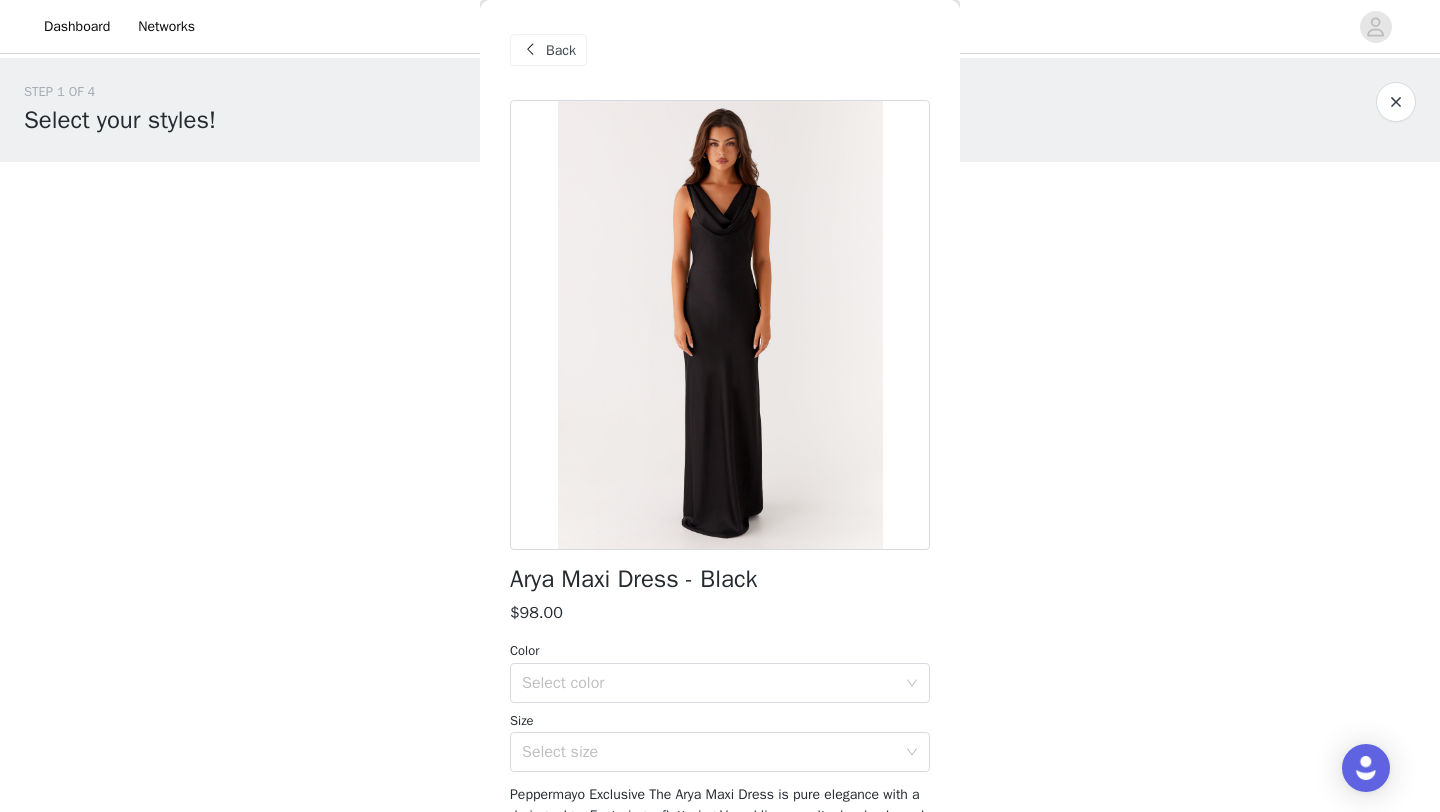 click on "Back" at bounding box center (561, 50) 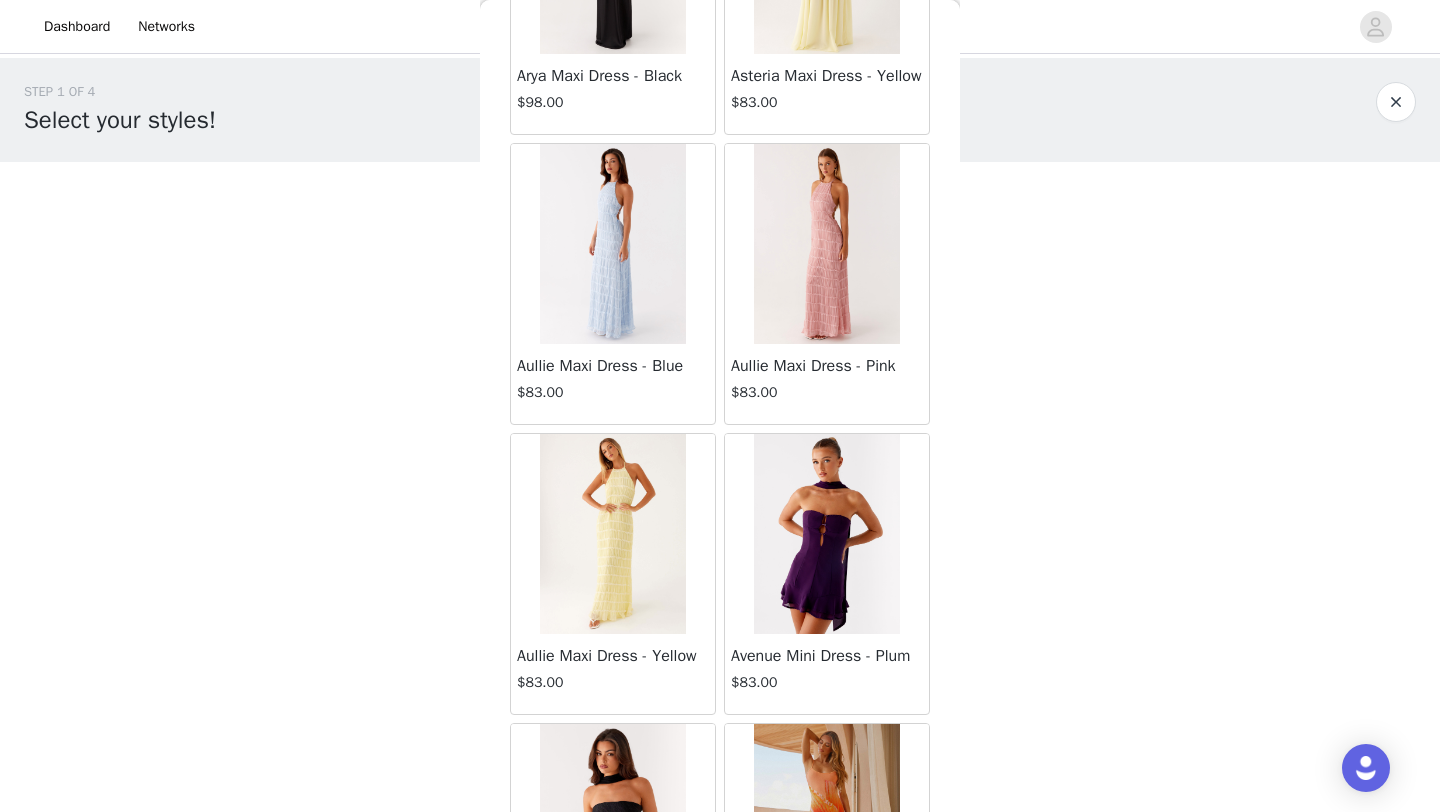 scroll, scrollTop: 5148, scrollLeft: 0, axis: vertical 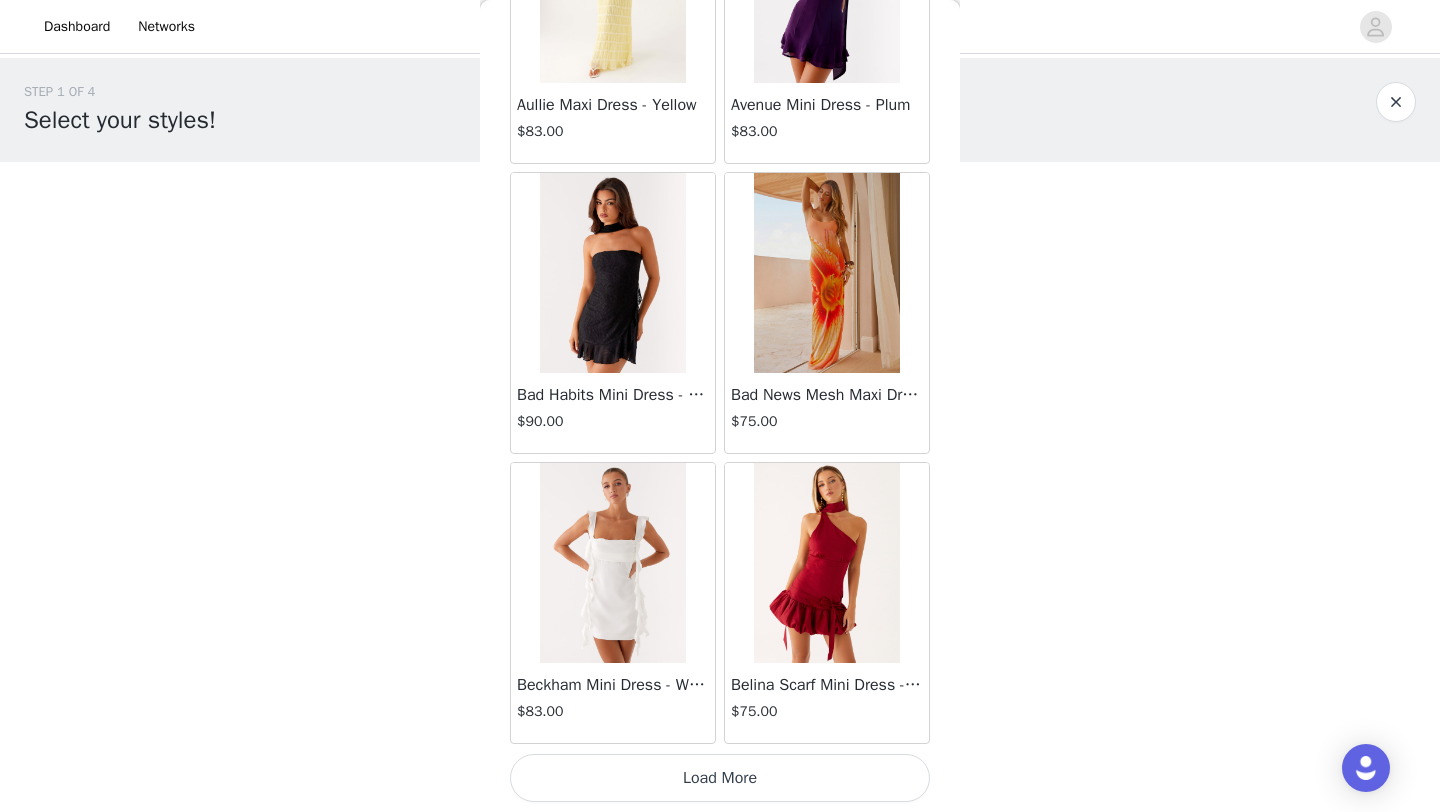 click on "Load More" at bounding box center [720, 778] 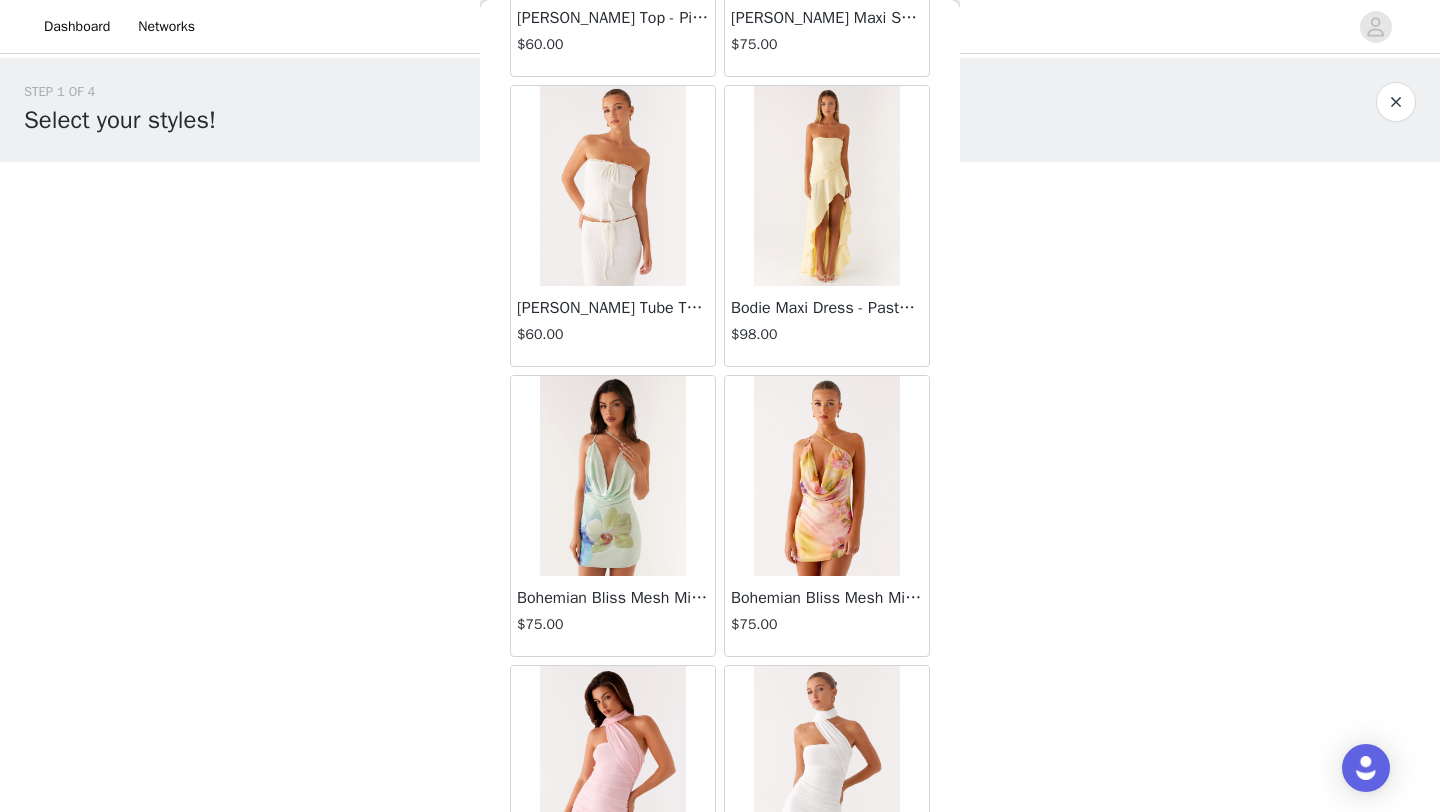 scroll, scrollTop: 8048, scrollLeft: 0, axis: vertical 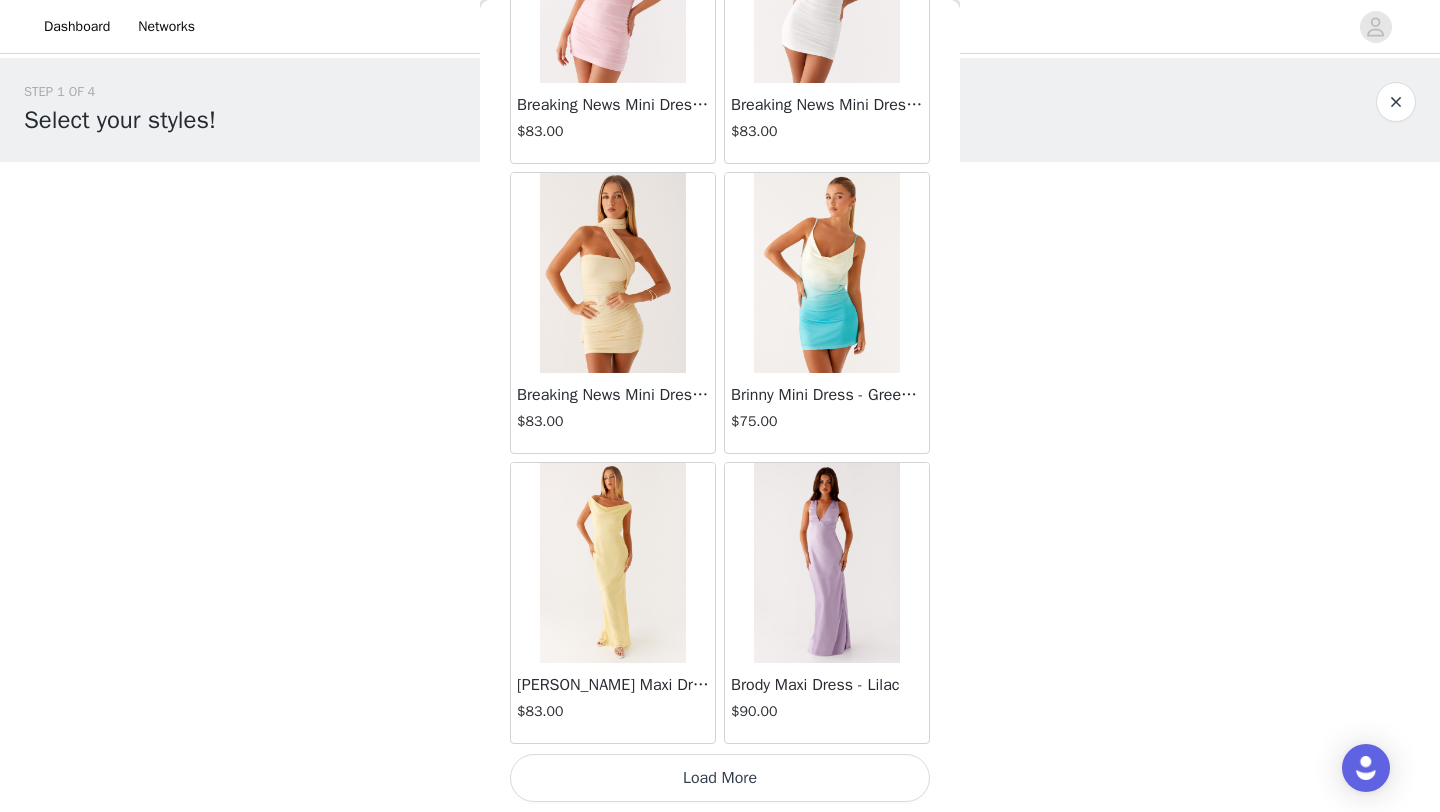 click on "Load More" at bounding box center [720, 778] 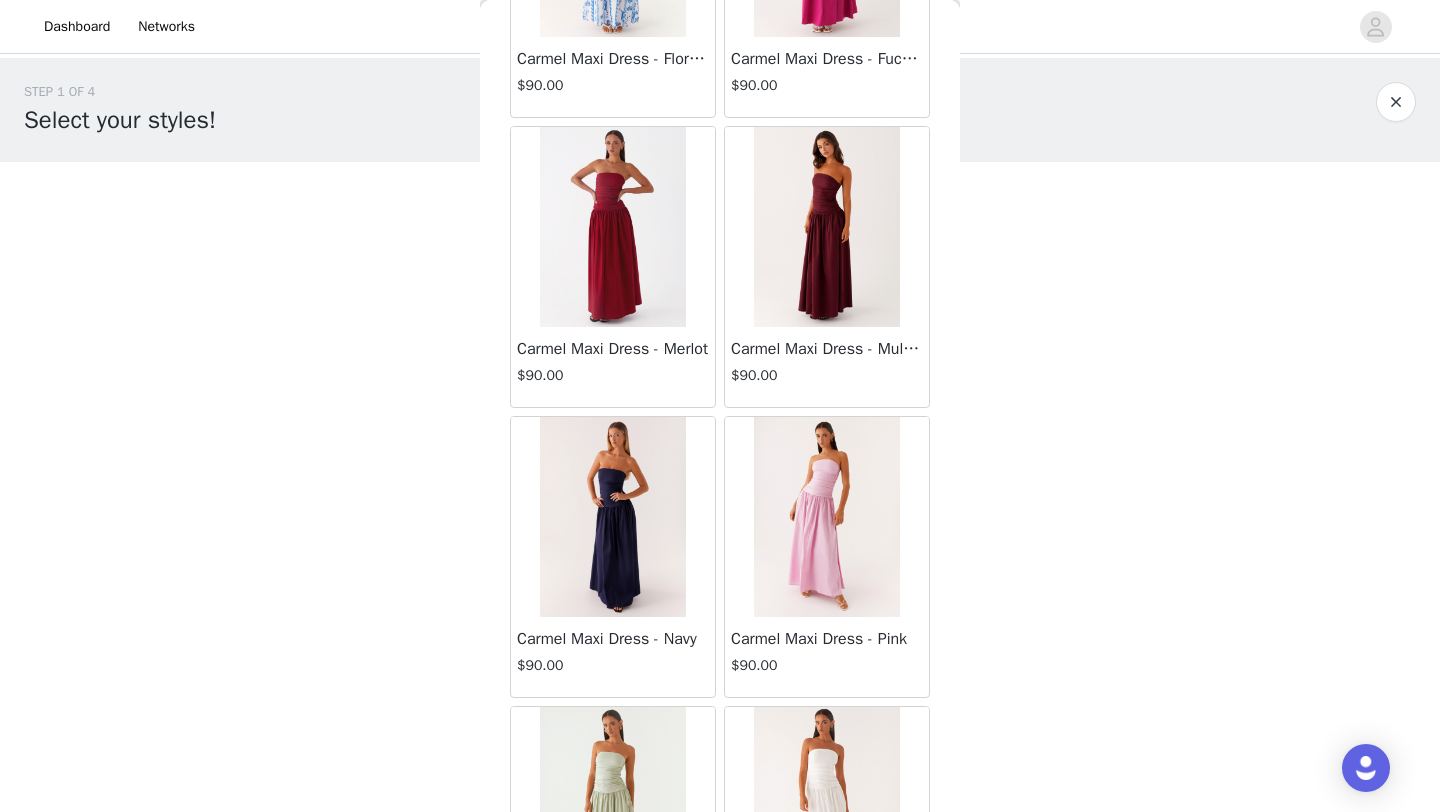 scroll, scrollTop: 10948, scrollLeft: 0, axis: vertical 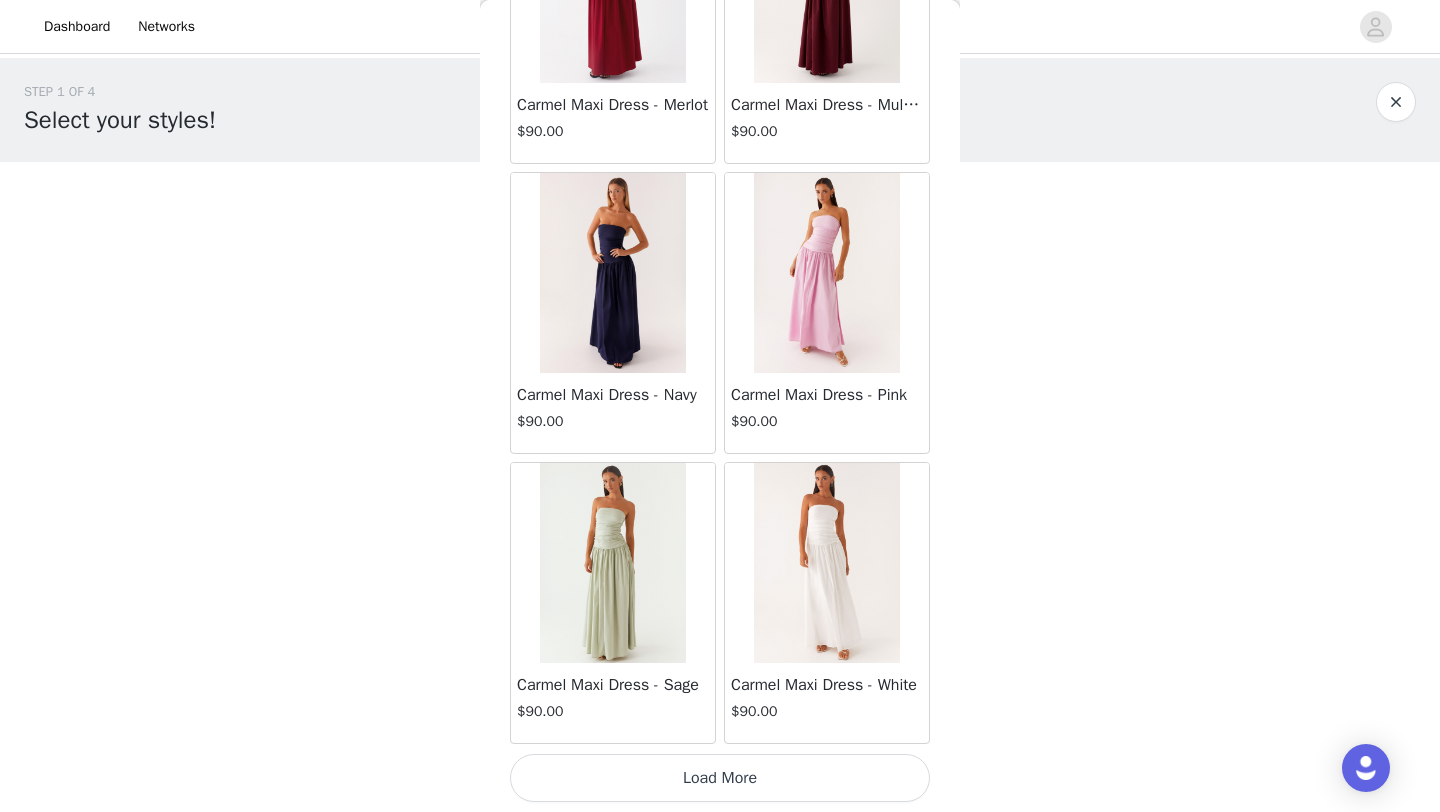 click on "Load More" at bounding box center [720, 778] 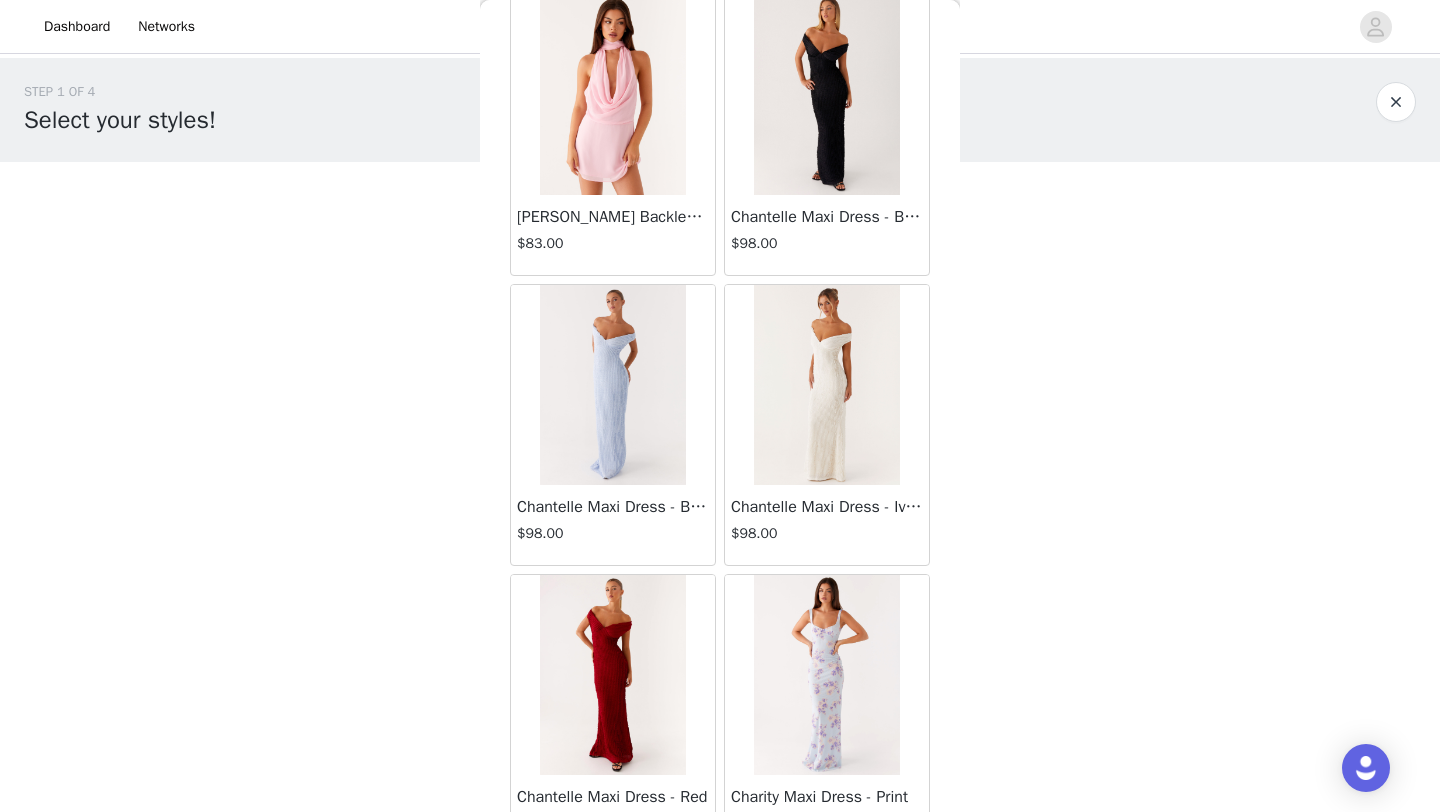 scroll, scrollTop: 13848, scrollLeft: 0, axis: vertical 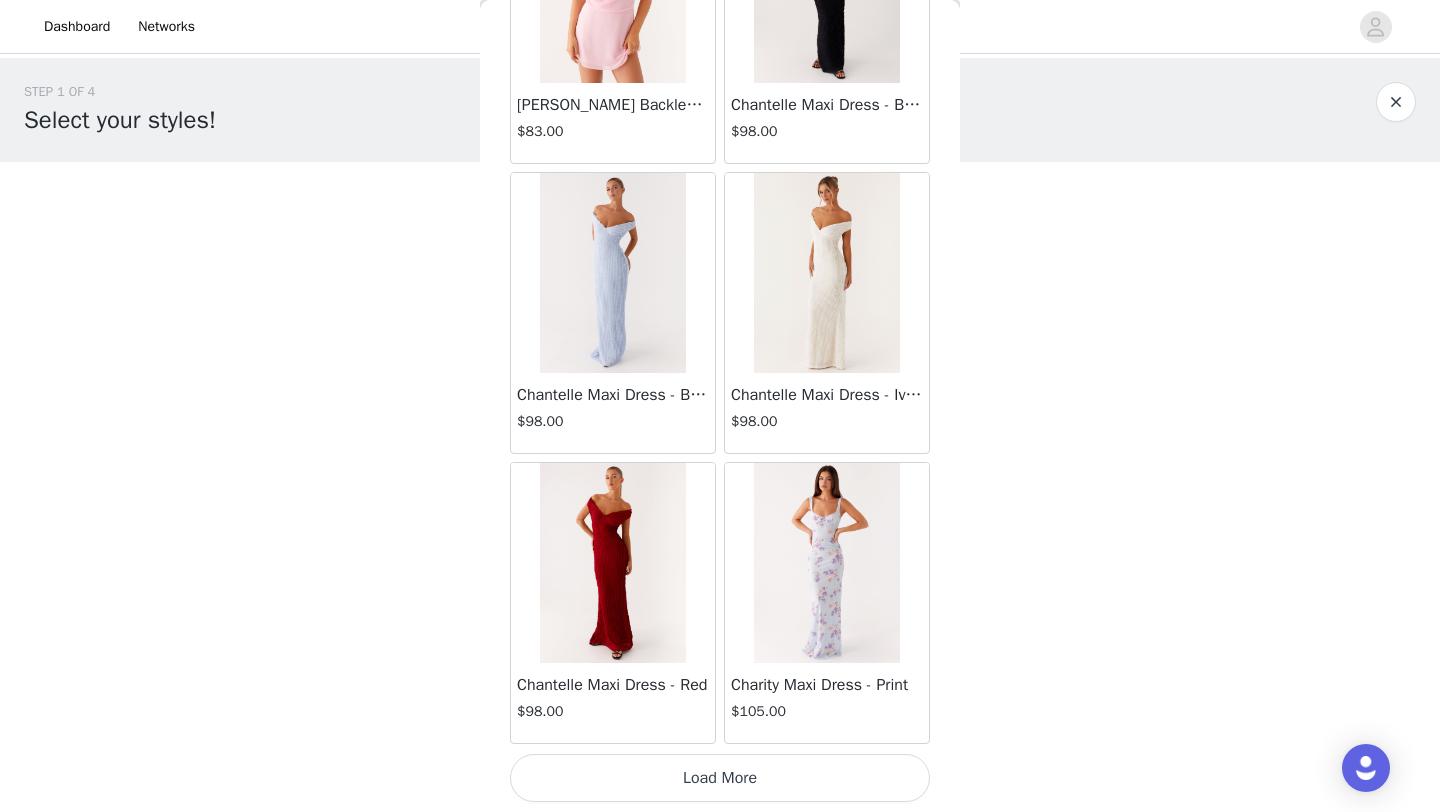 click on "Load More" at bounding box center [720, 778] 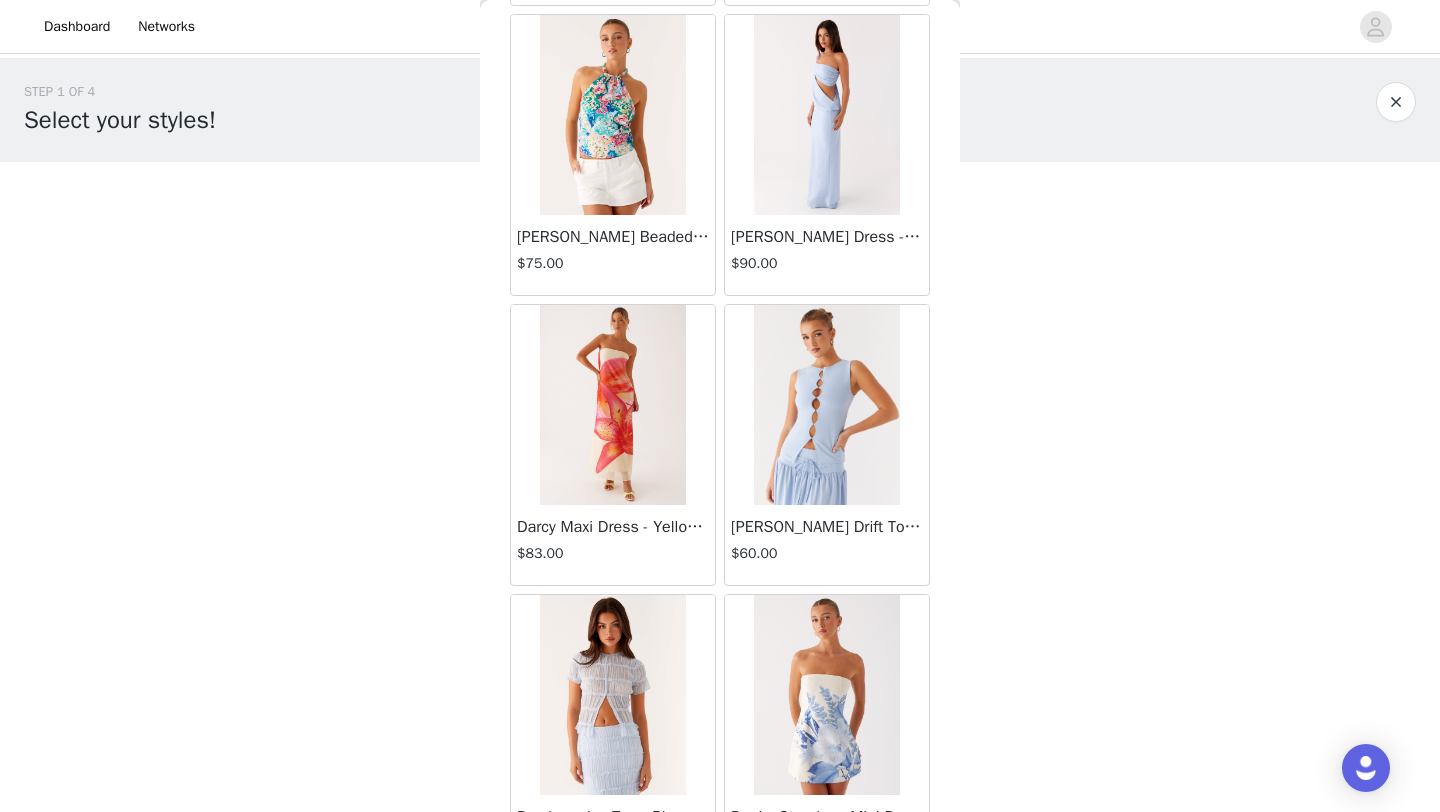 scroll, scrollTop: 16748, scrollLeft: 0, axis: vertical 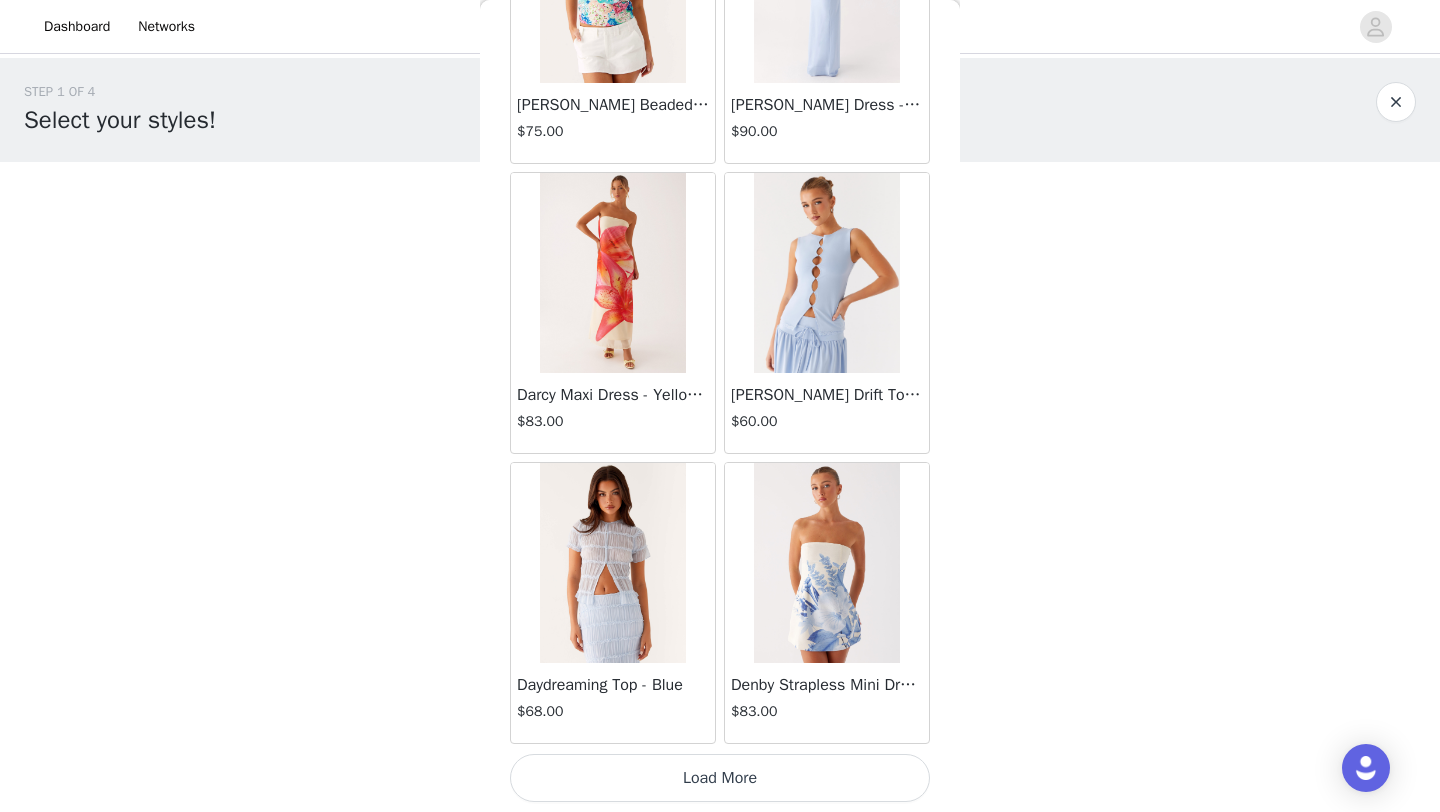click on "Load More" at bounding box center [720, 778] 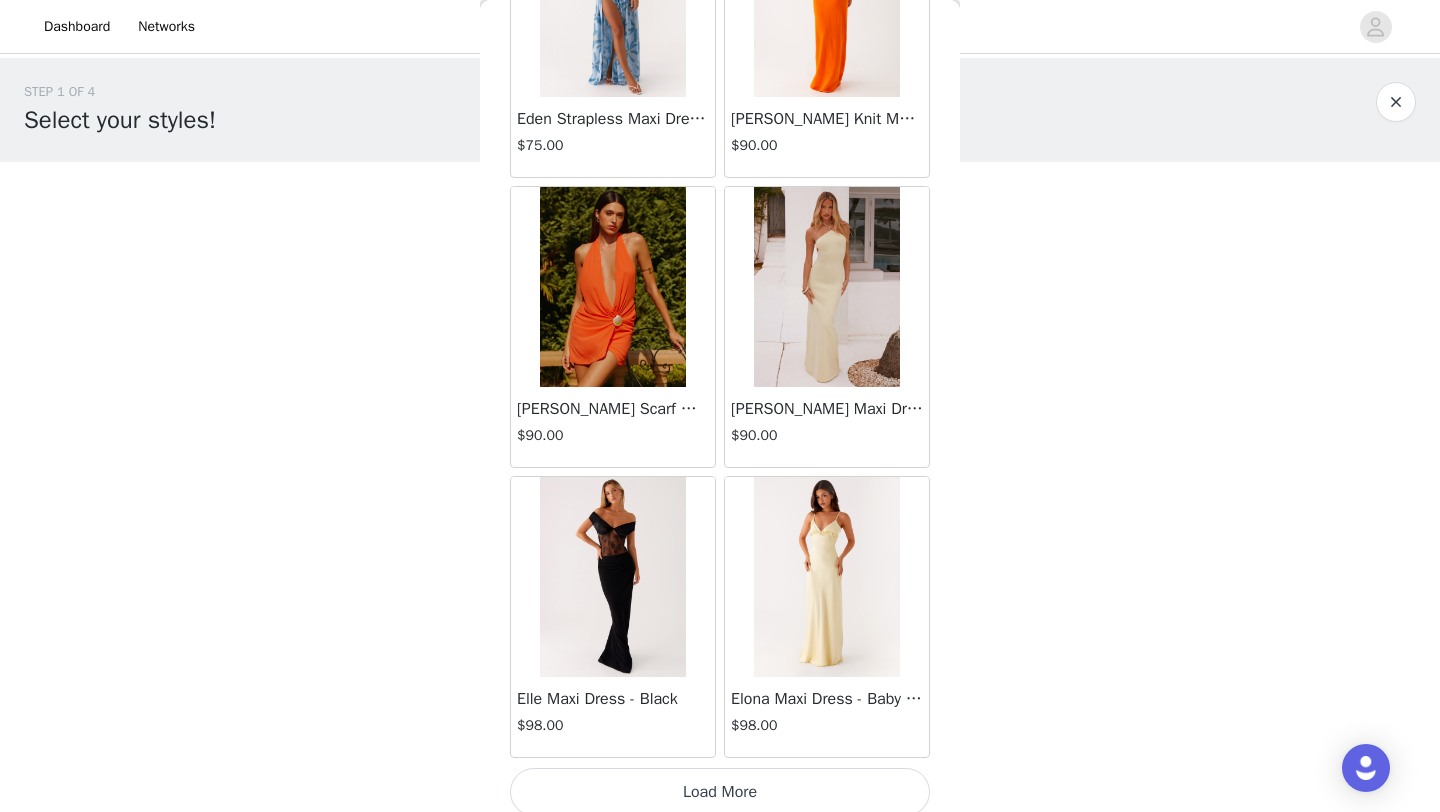 scroll, scrollTop: 19648, scrollLeft: 0, axis: vertical 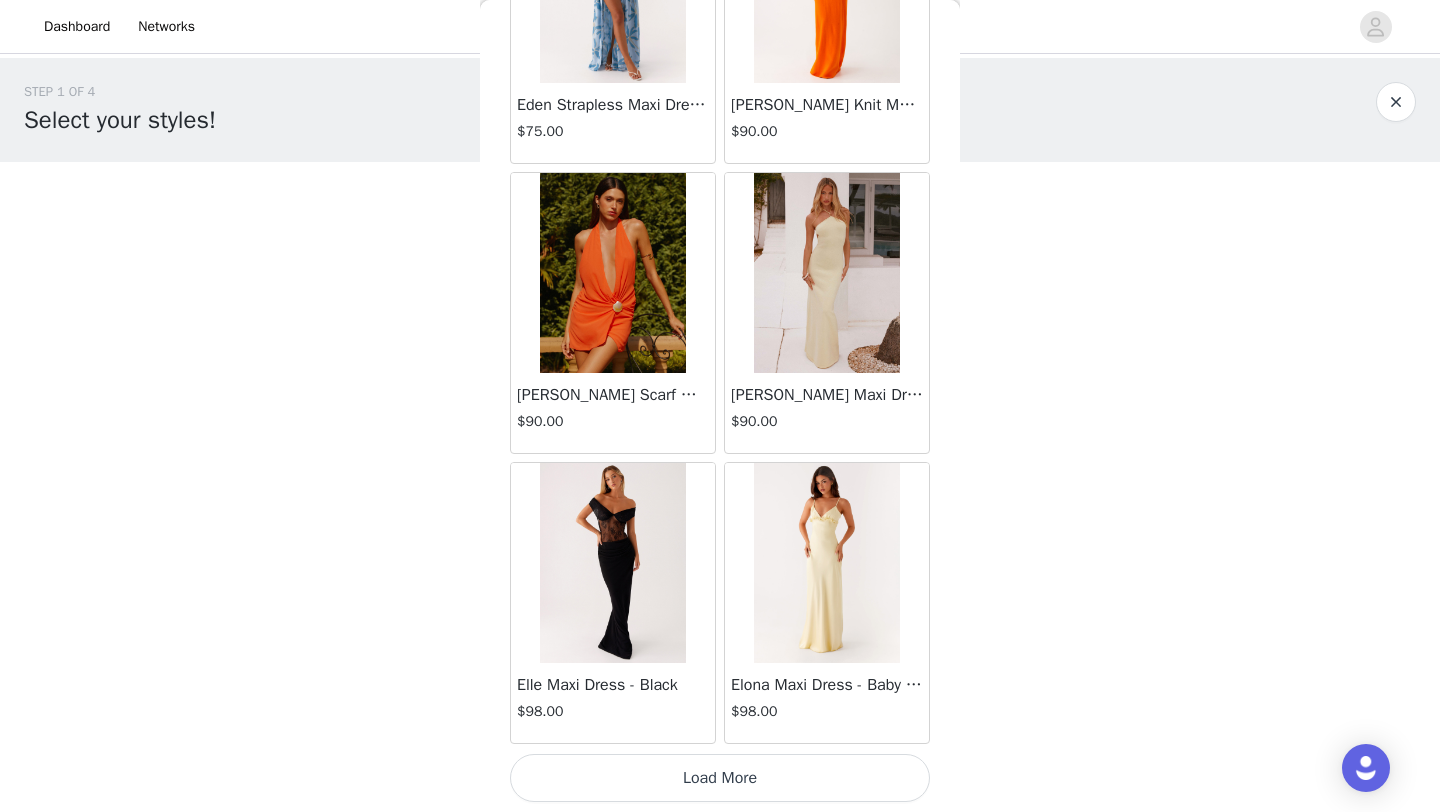 click on "Load More" at bounding box center (720, 778) 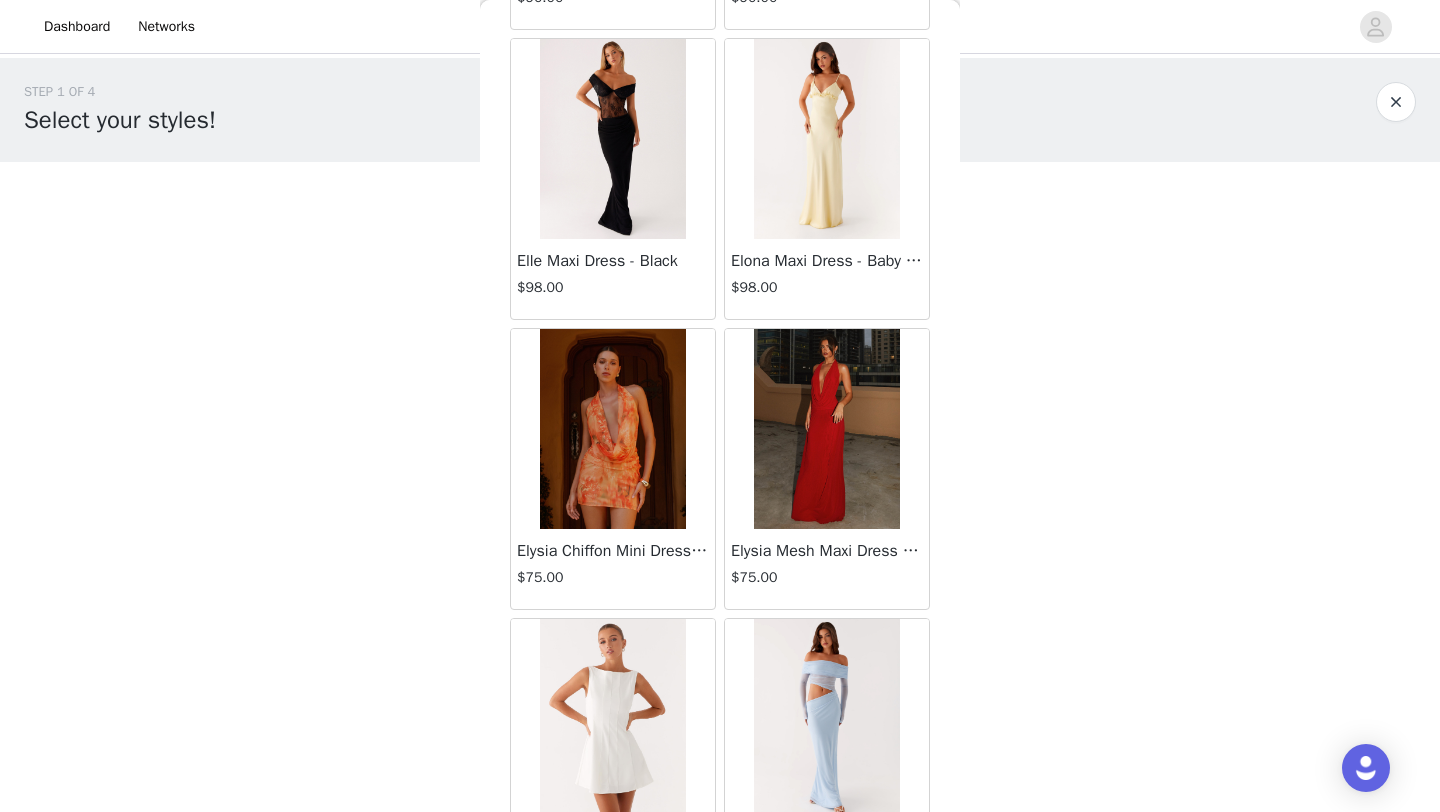 scroll, scrollTop: 20031, scrollLeft: 0, axis: vertical 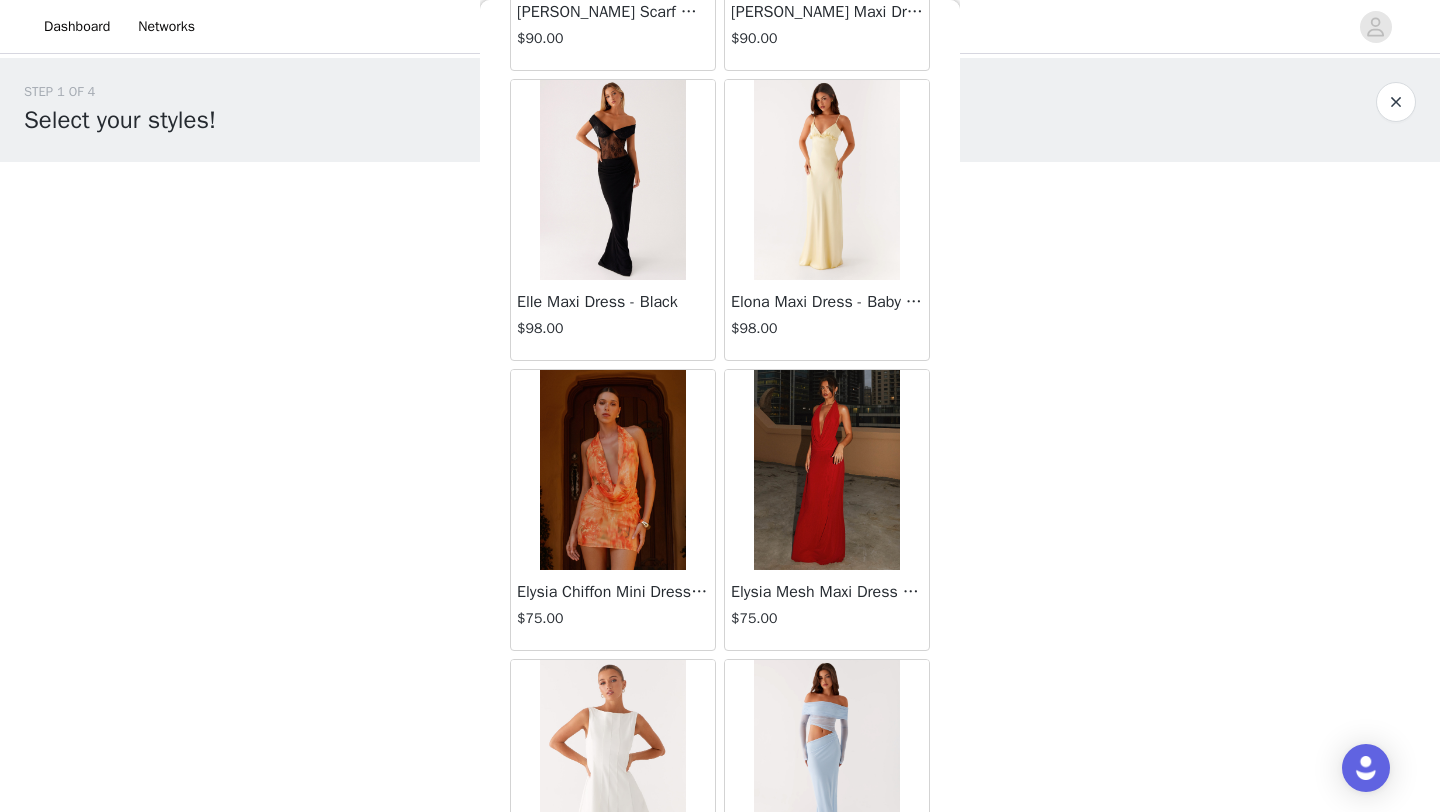 click at bounding box center (826, 180) 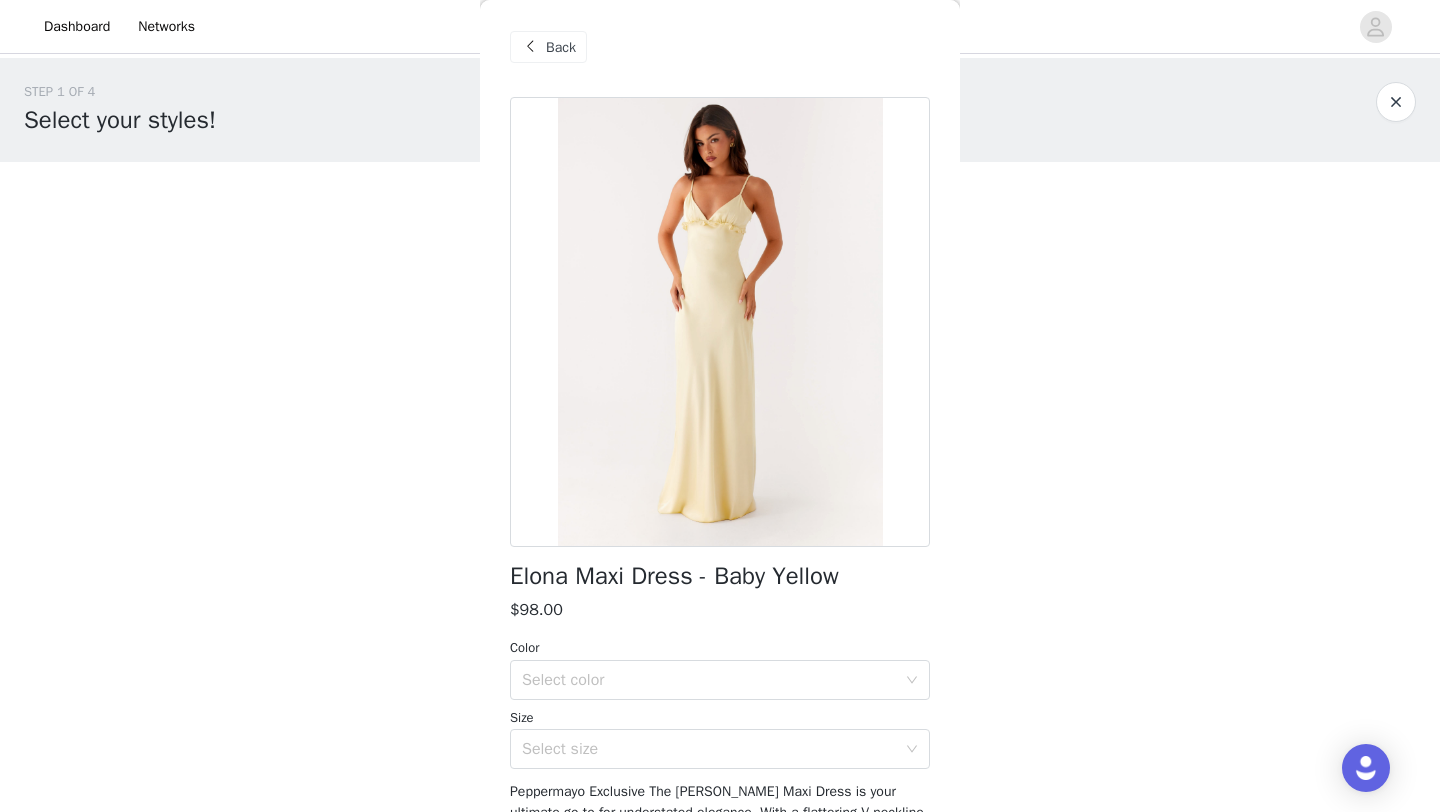 scroll, scrollTop: 0, scrollLeft: 0, axis: both 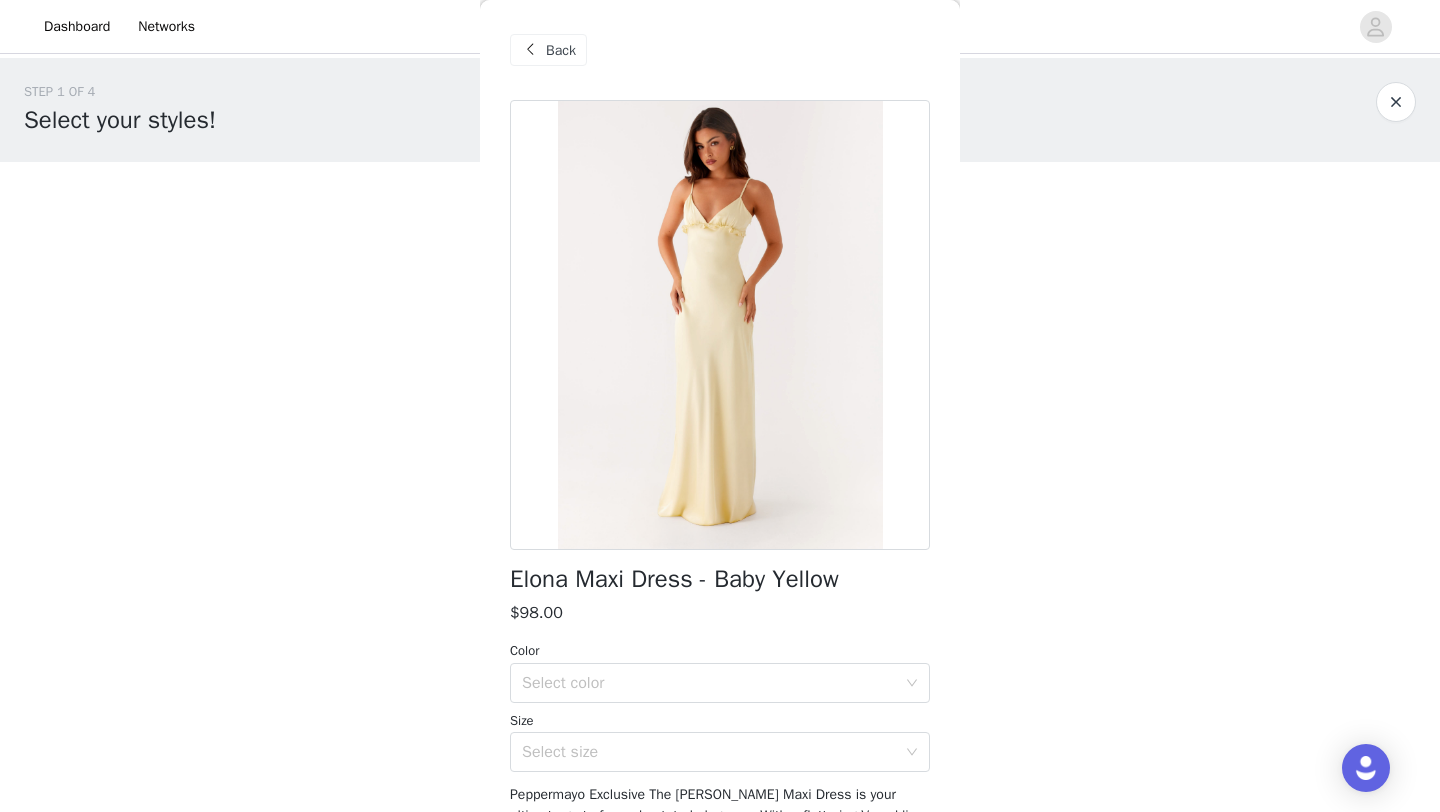 click on "Back" at bounding box center [561, 50] 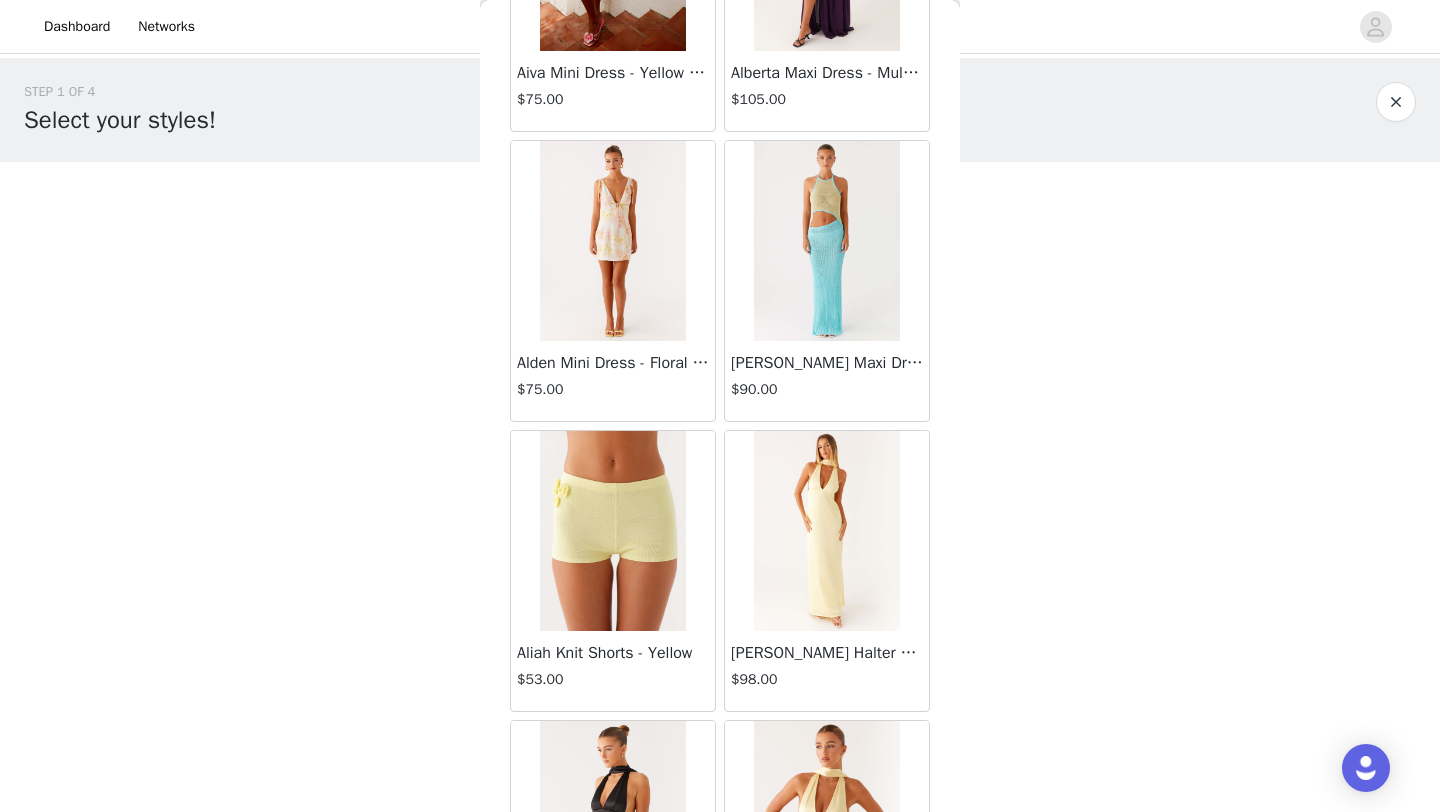 scroll, scrollTop: 2712, scrollLeft: 0, axis: vertical 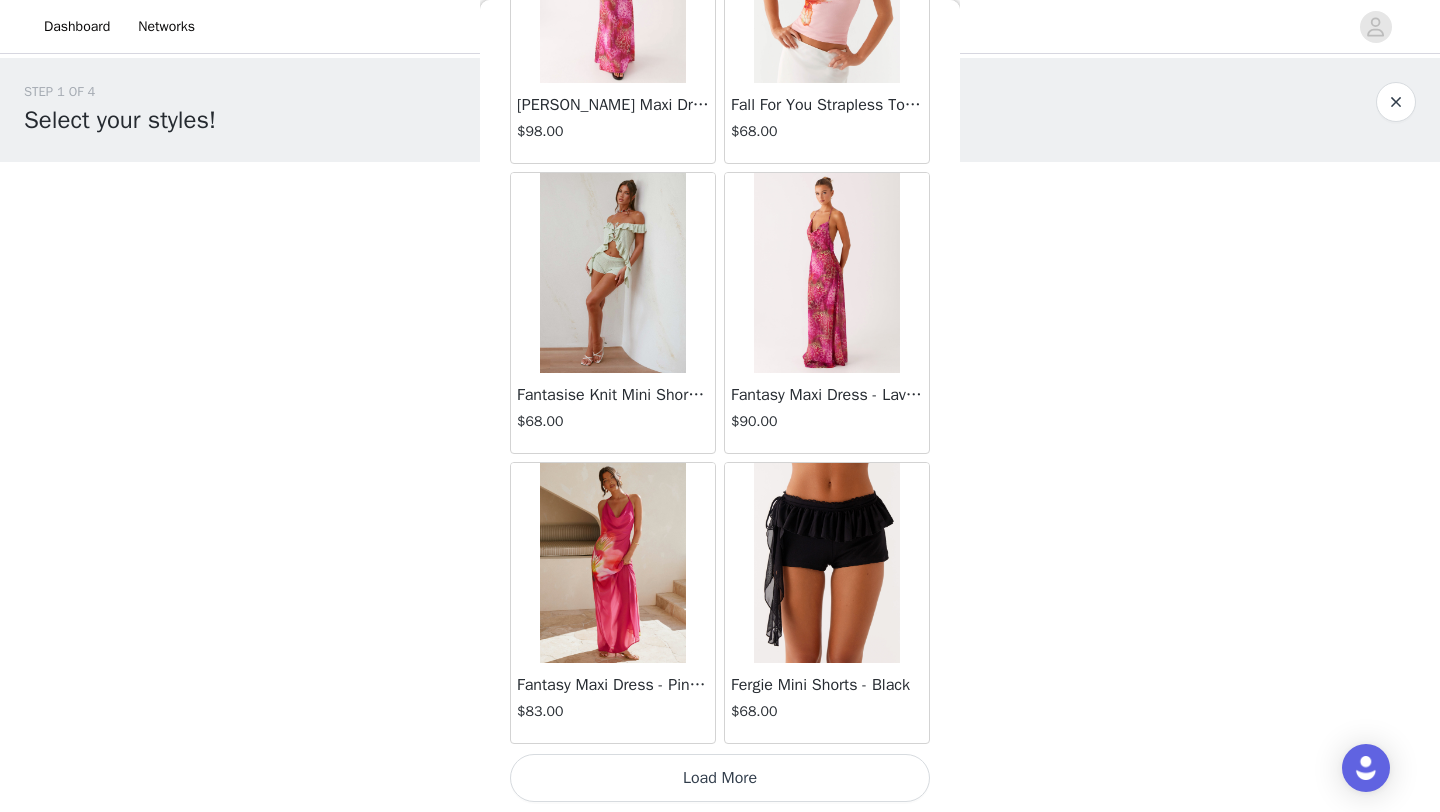 click on "Load More" at bounding box center (720, 778) 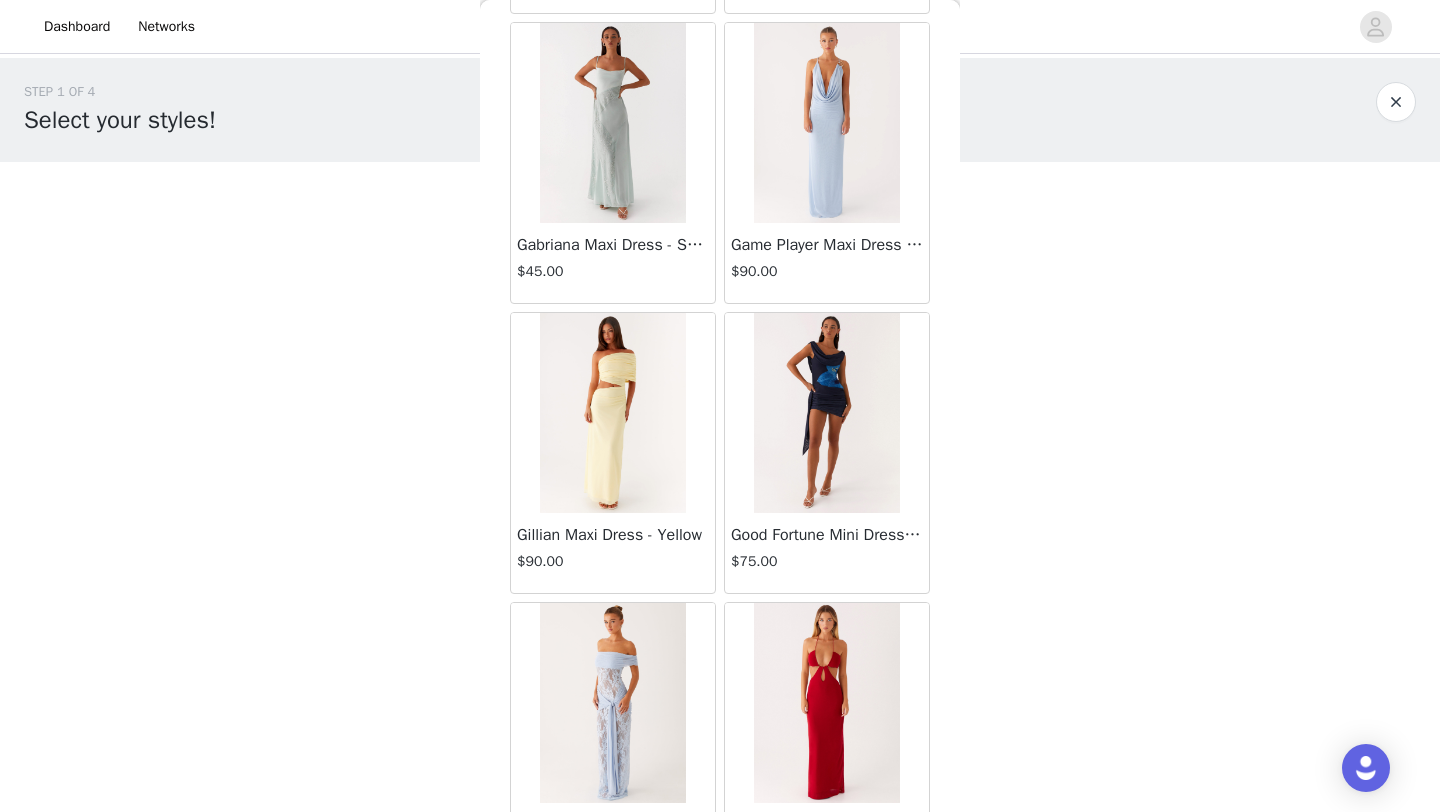 scroll, scrollTop: 25448, scrollLeft: 0, axis: vertical 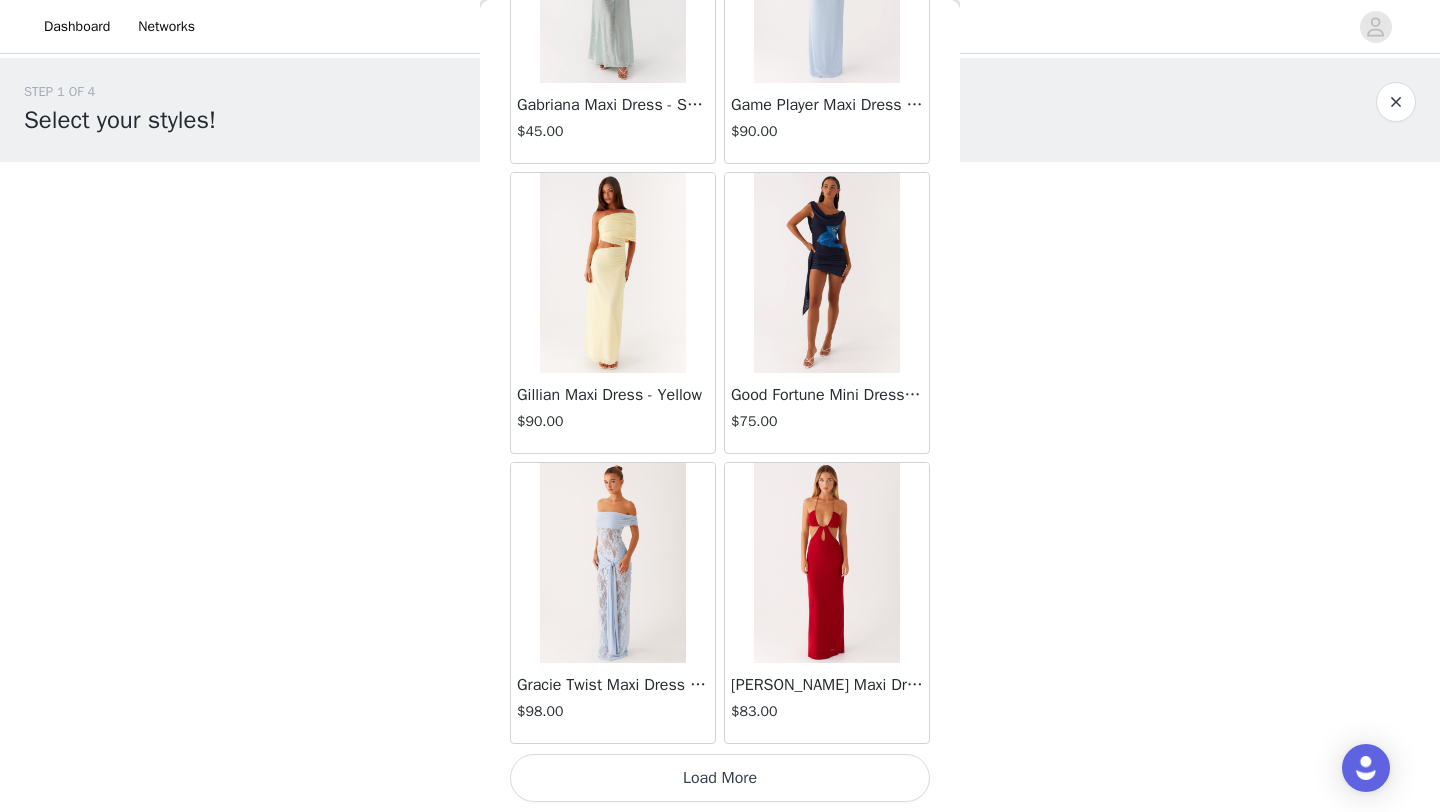 click on "Load More" at bounding box center [720, 778] 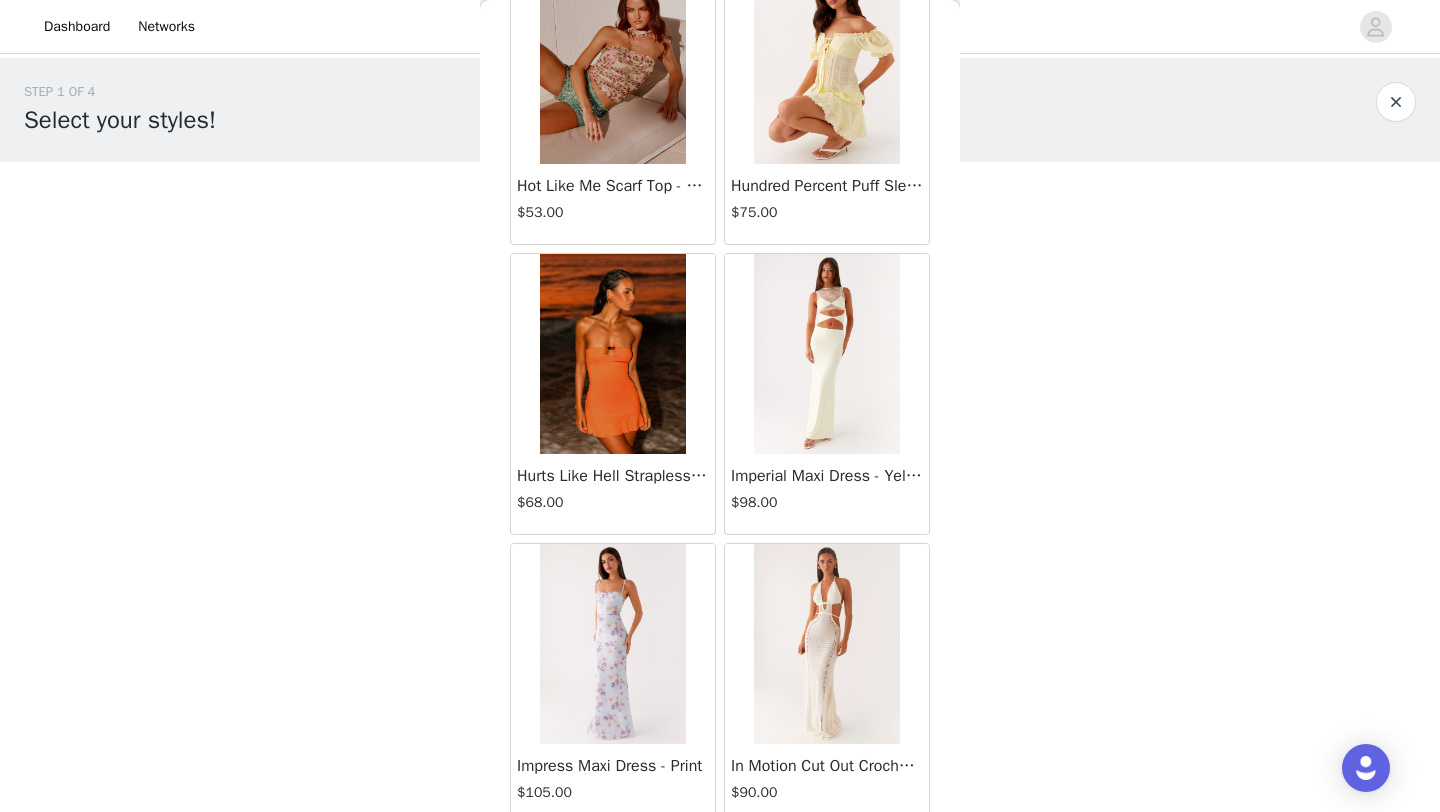 scroll, scrollTop: 28348, scrollLeft: 0, axis: vertical 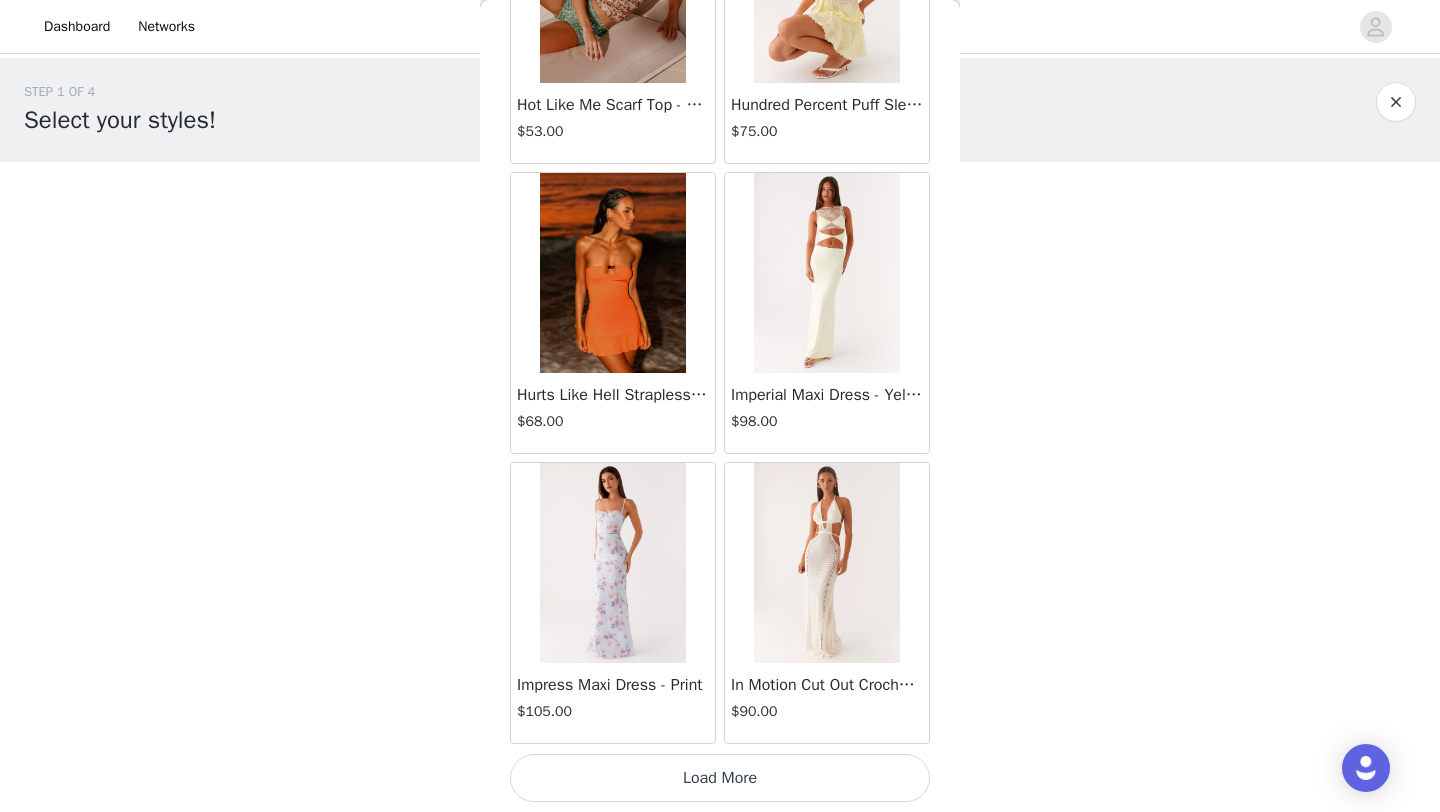 click on "Load More" at bounding box center [720, 778] 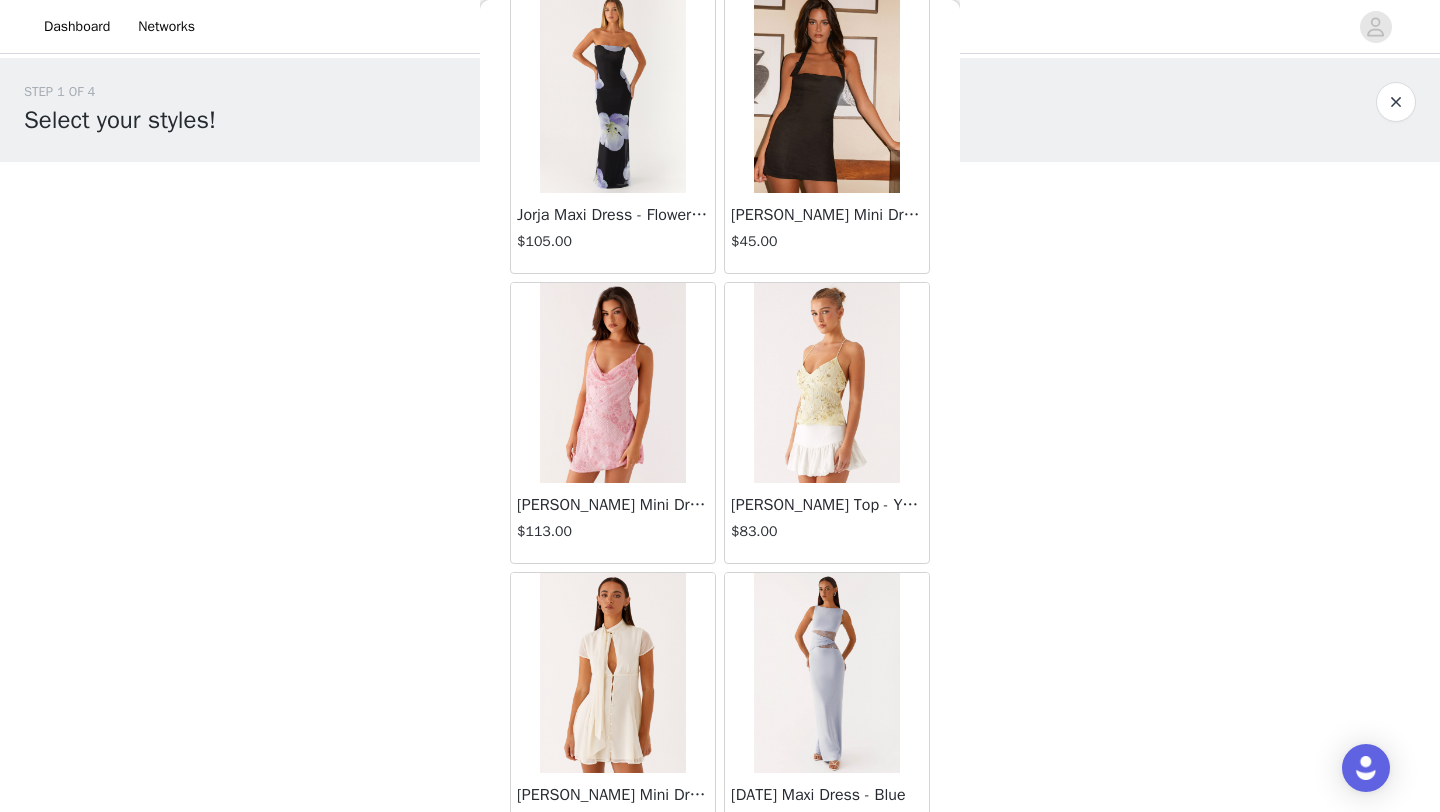 scroll, scrollTop: 31248, scrollLeft: 0, axis: vertical 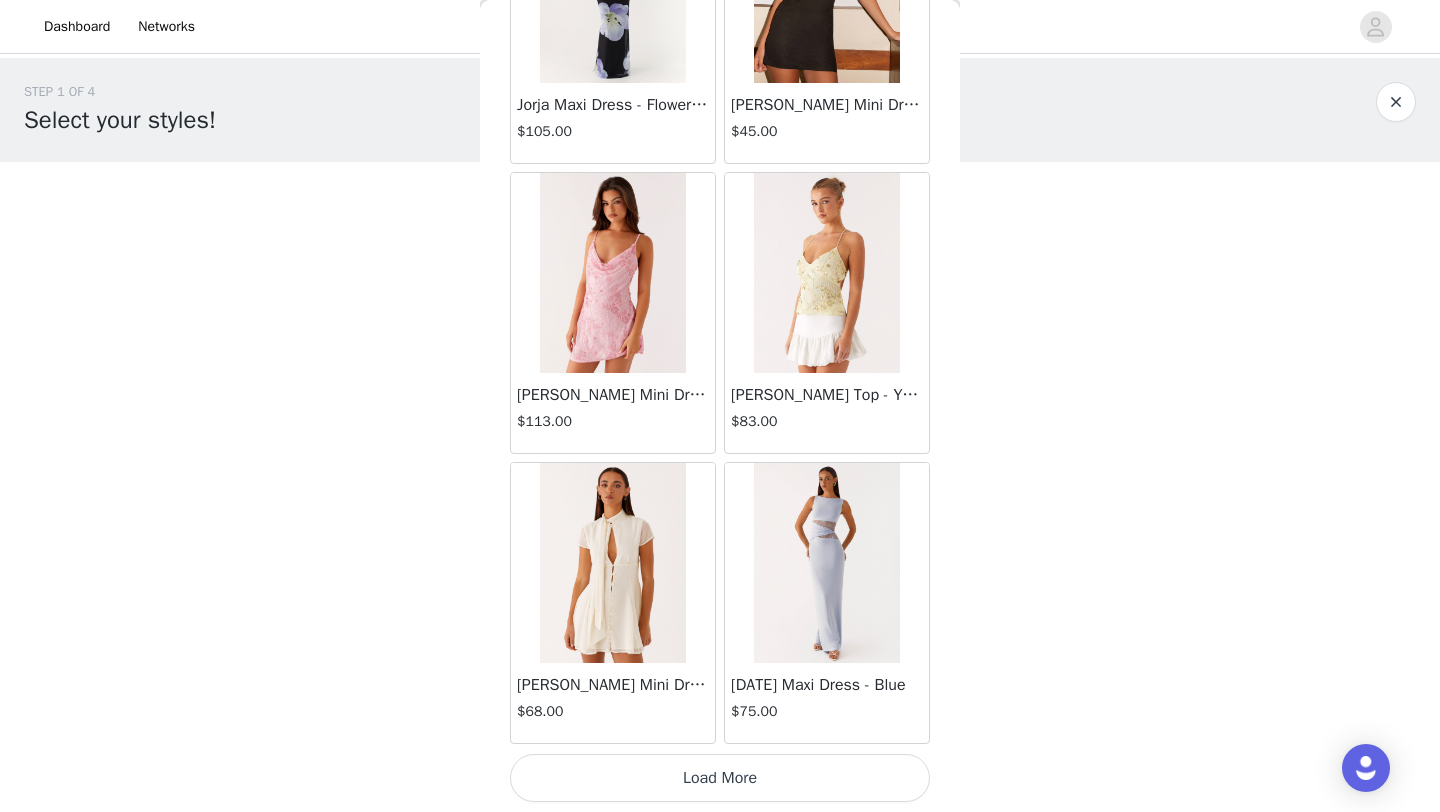 click on "Load More" at bounding box center [720, 778] 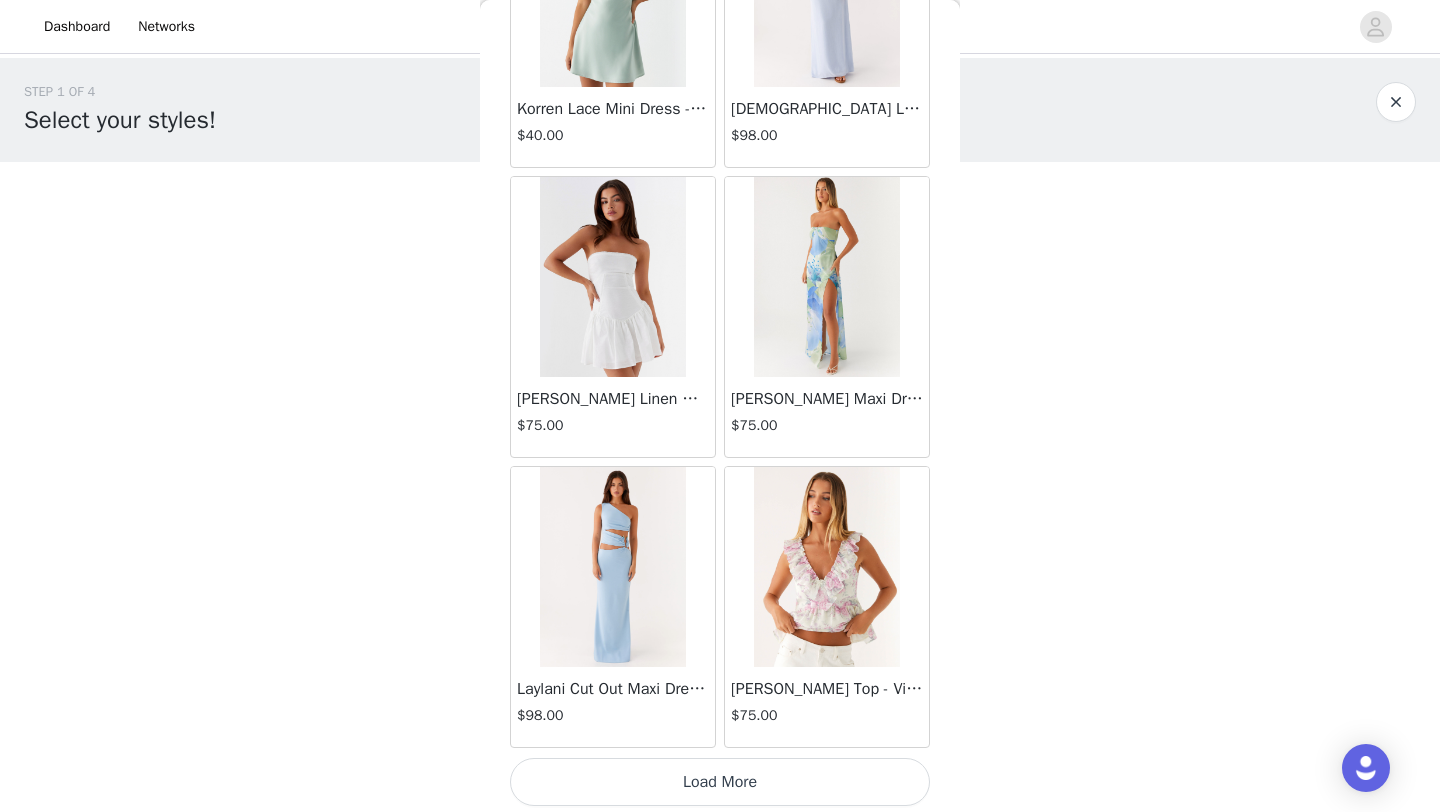 scroll, scrollTop: 34148, scrollLeft: 0, axis: vertical 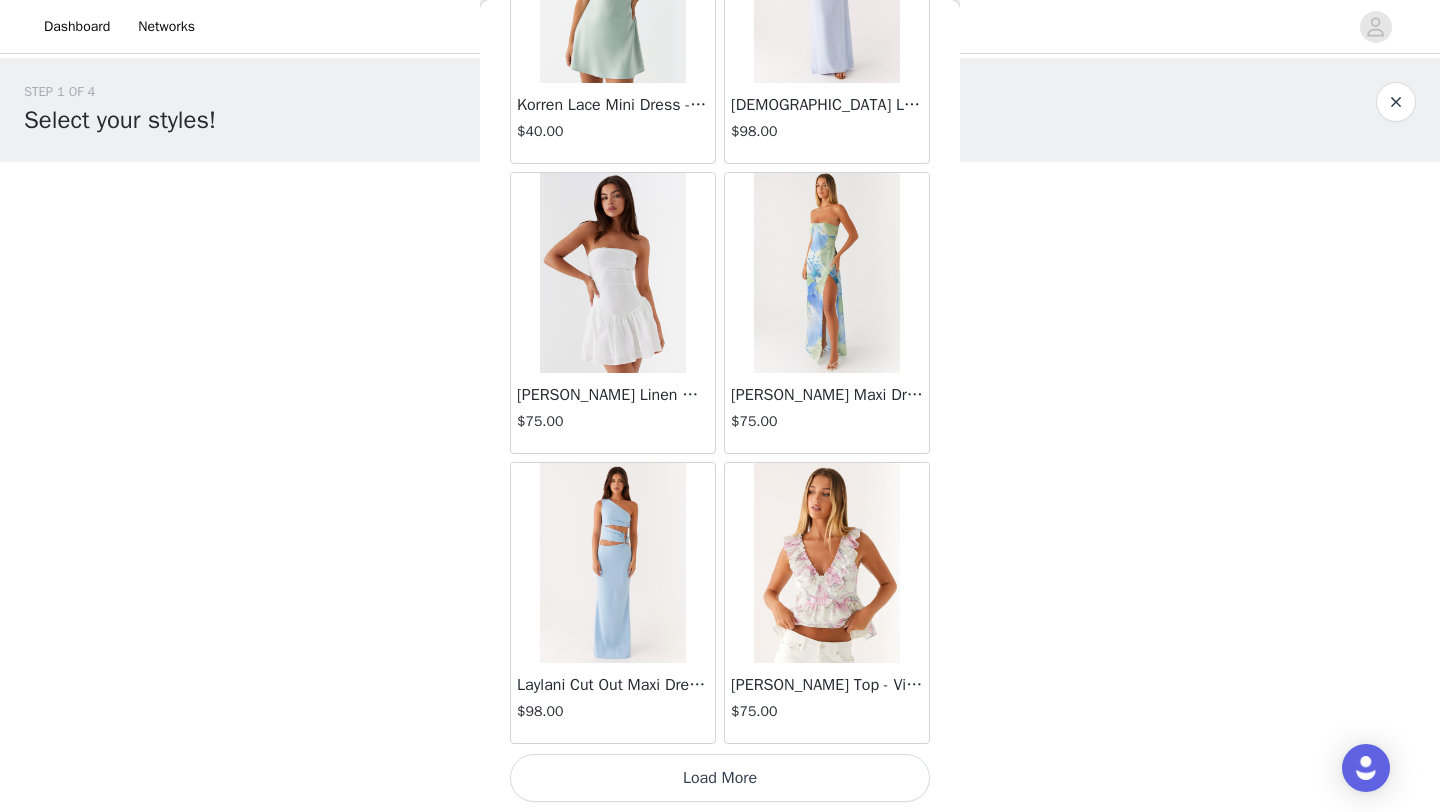 click on "Load More" at bounding box center [720, 778] 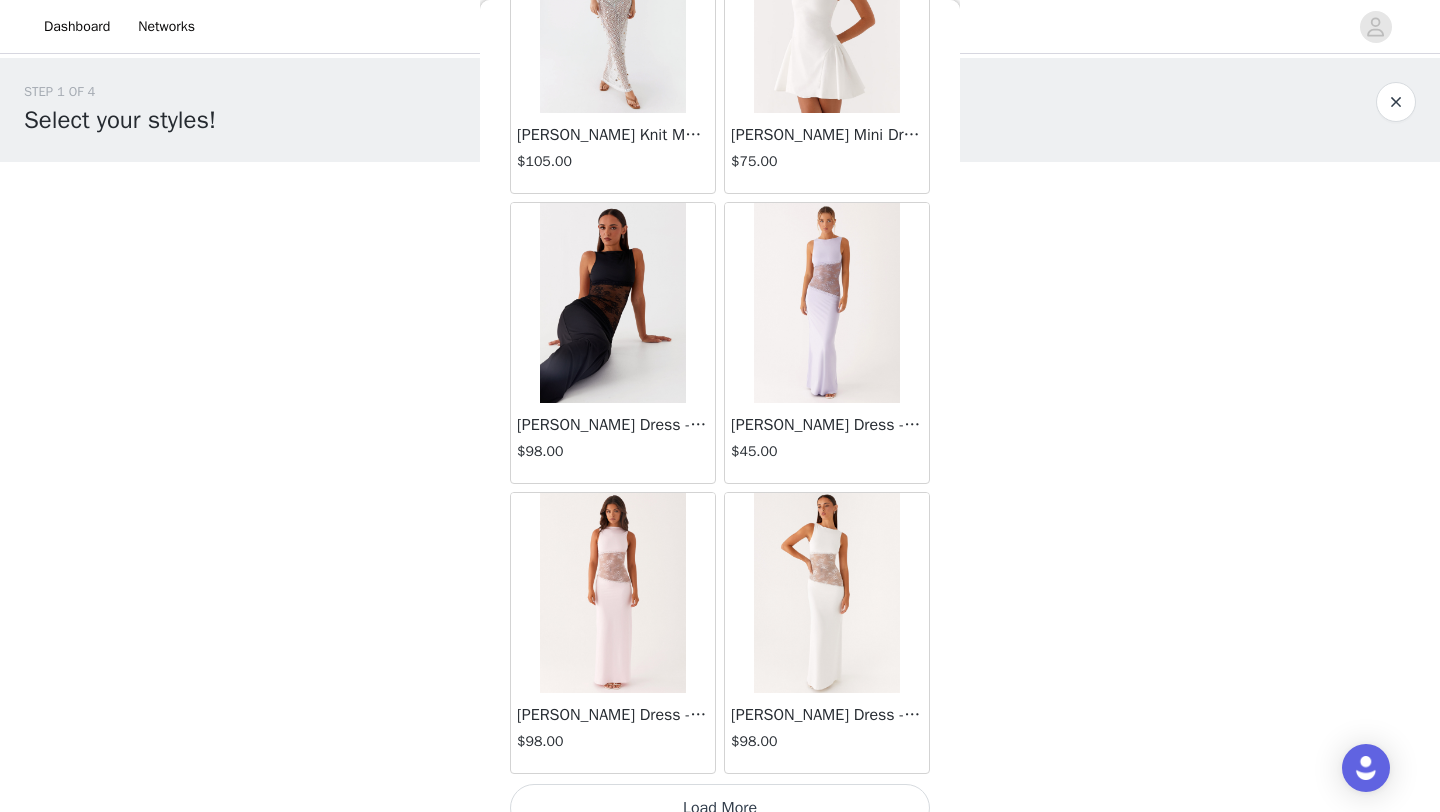 scroll, scrollTop: 37048, scrollLeft: 0, axis: vertical 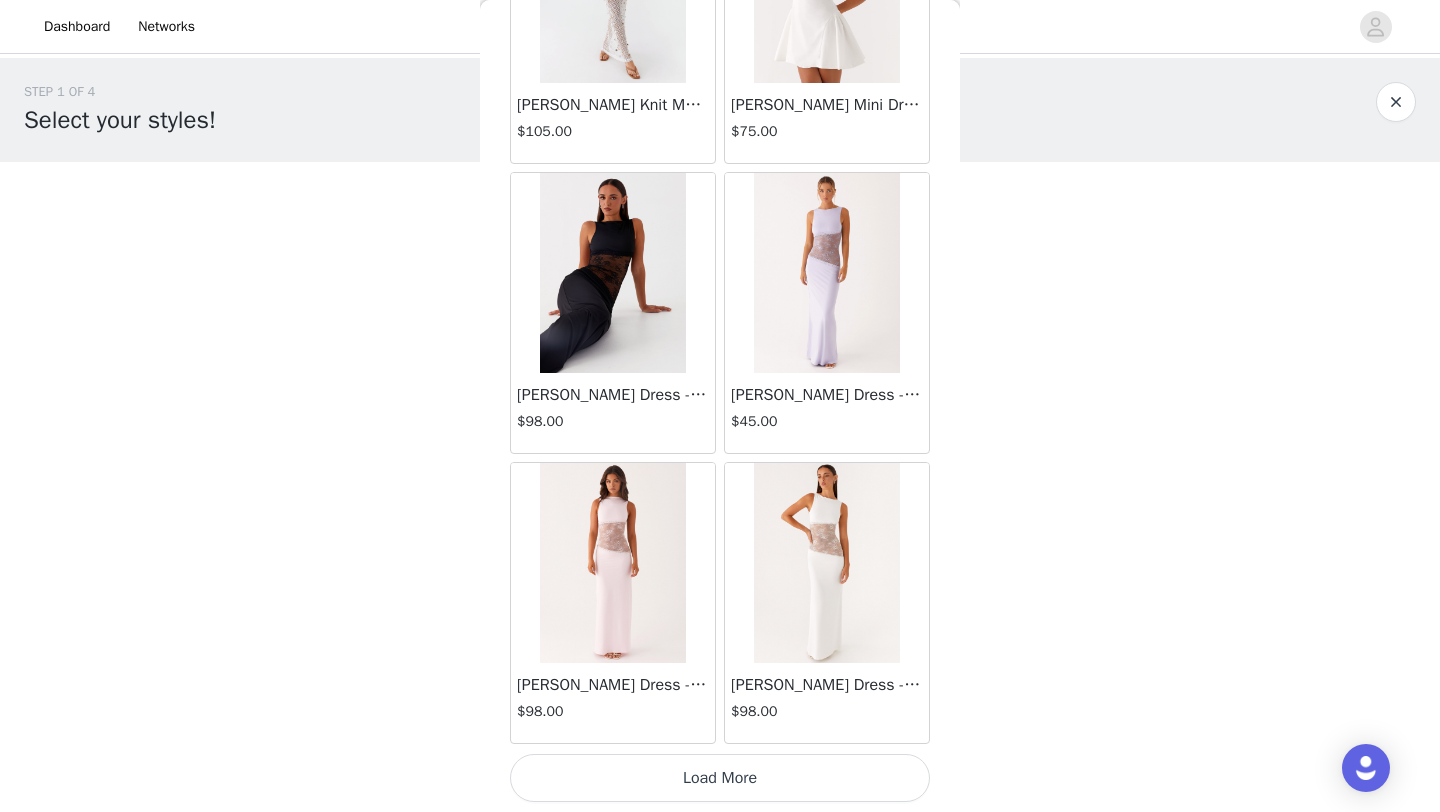 click on "Load More" at bounding box center [720, 778] 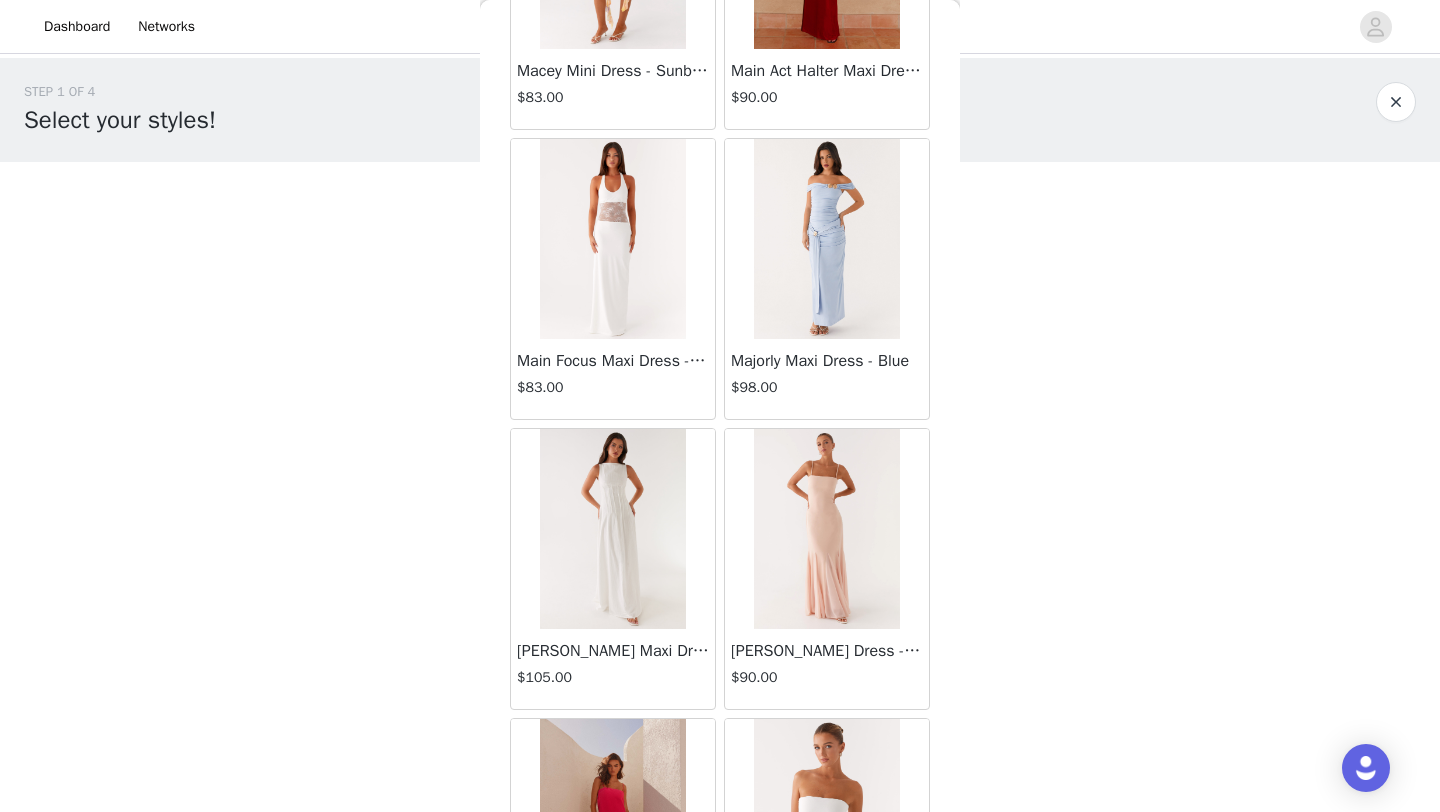 scroll, scrollTop: 38526, scrollLeft: 0, axis: vertical 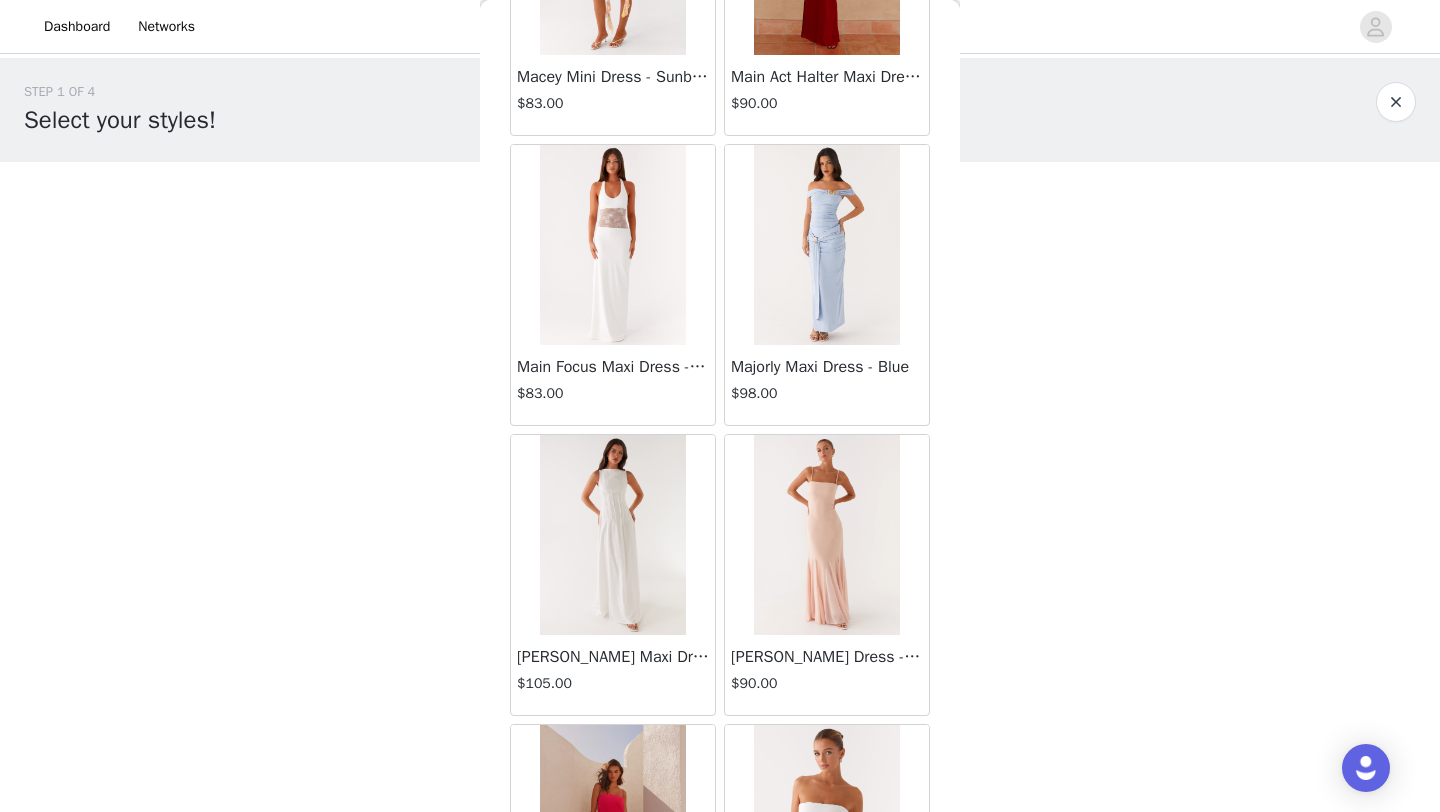 click at bounding box center (826, 245) 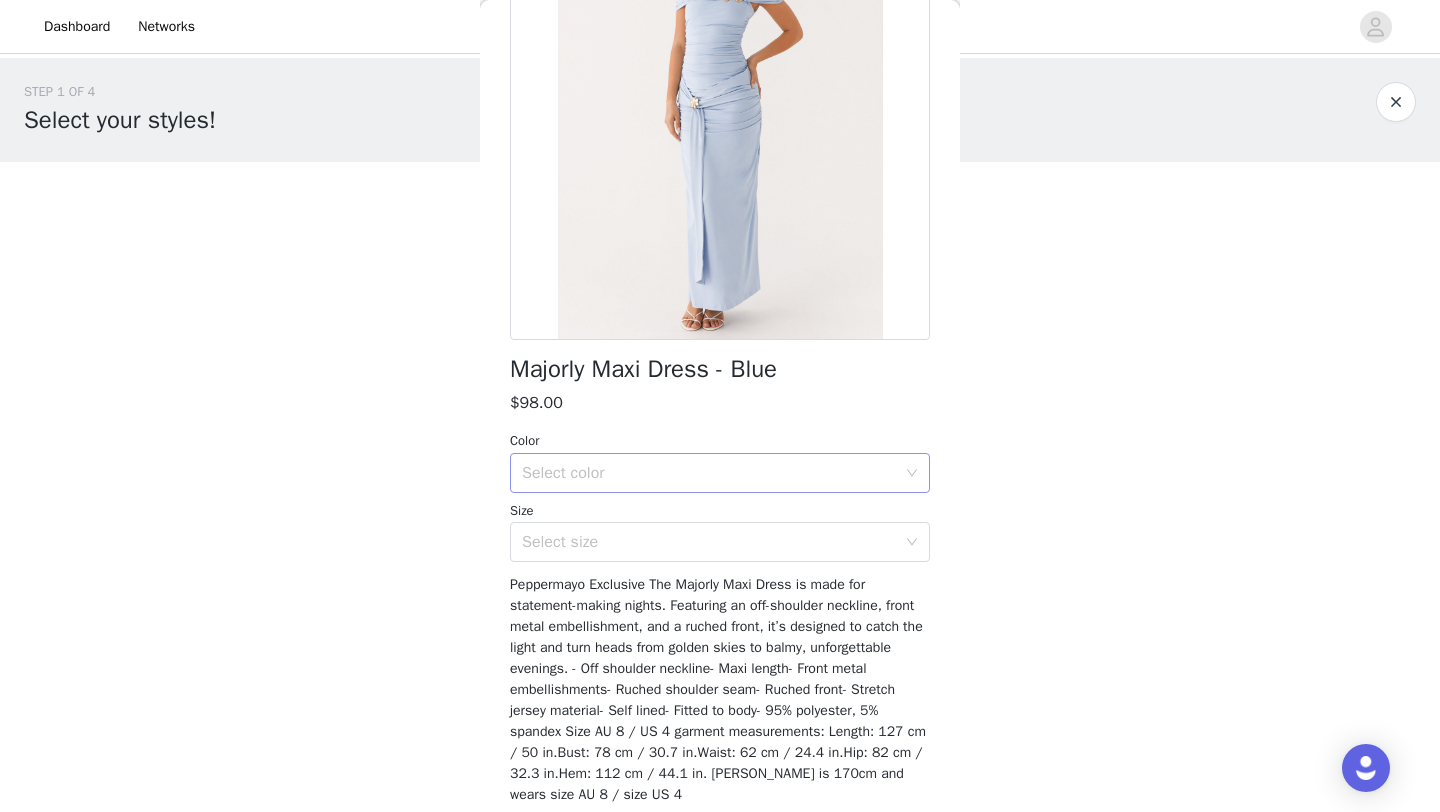 scroll, scrollTop: 211, scrollLeft: 0, axis: vertical 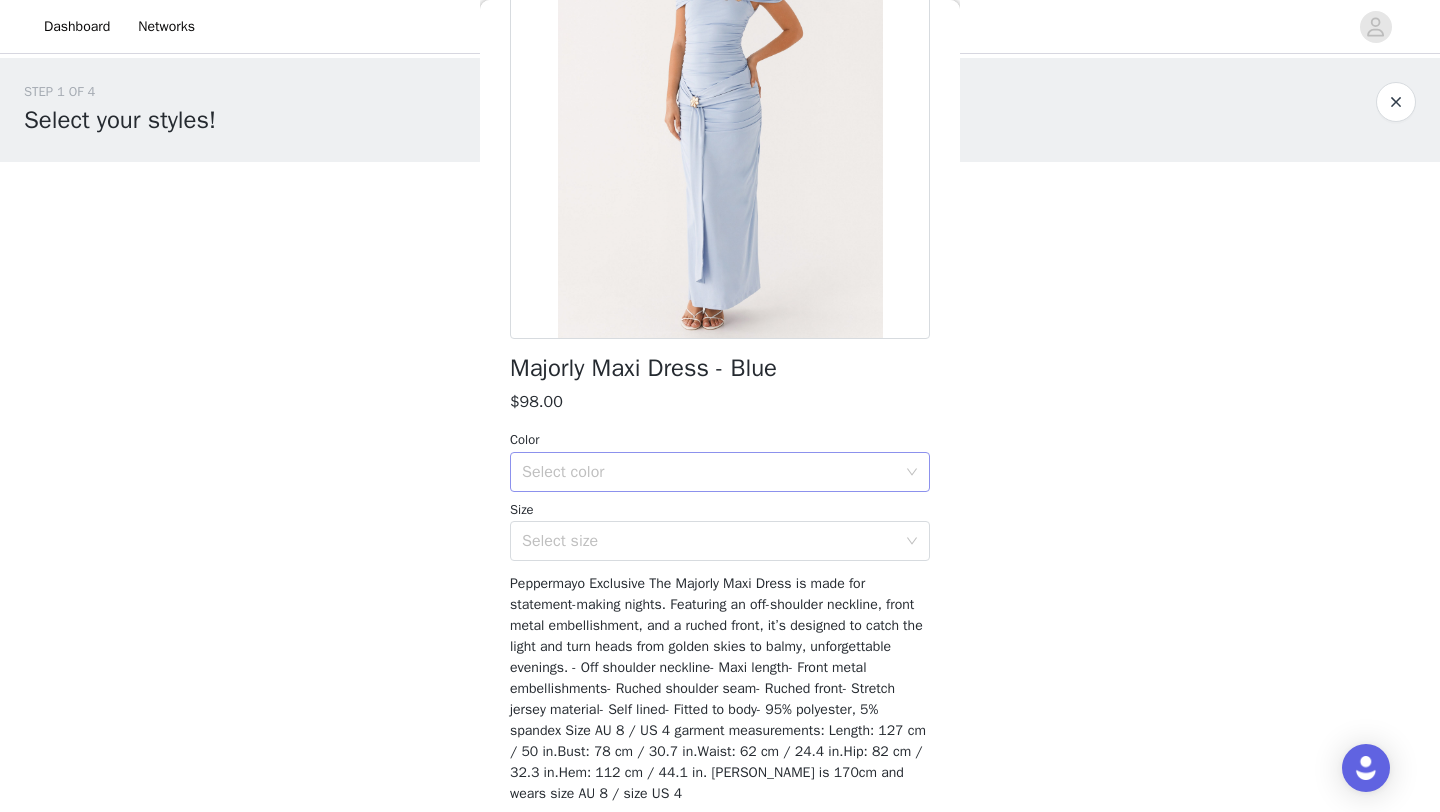 click on "Select color" at bounding box center [709, 472] 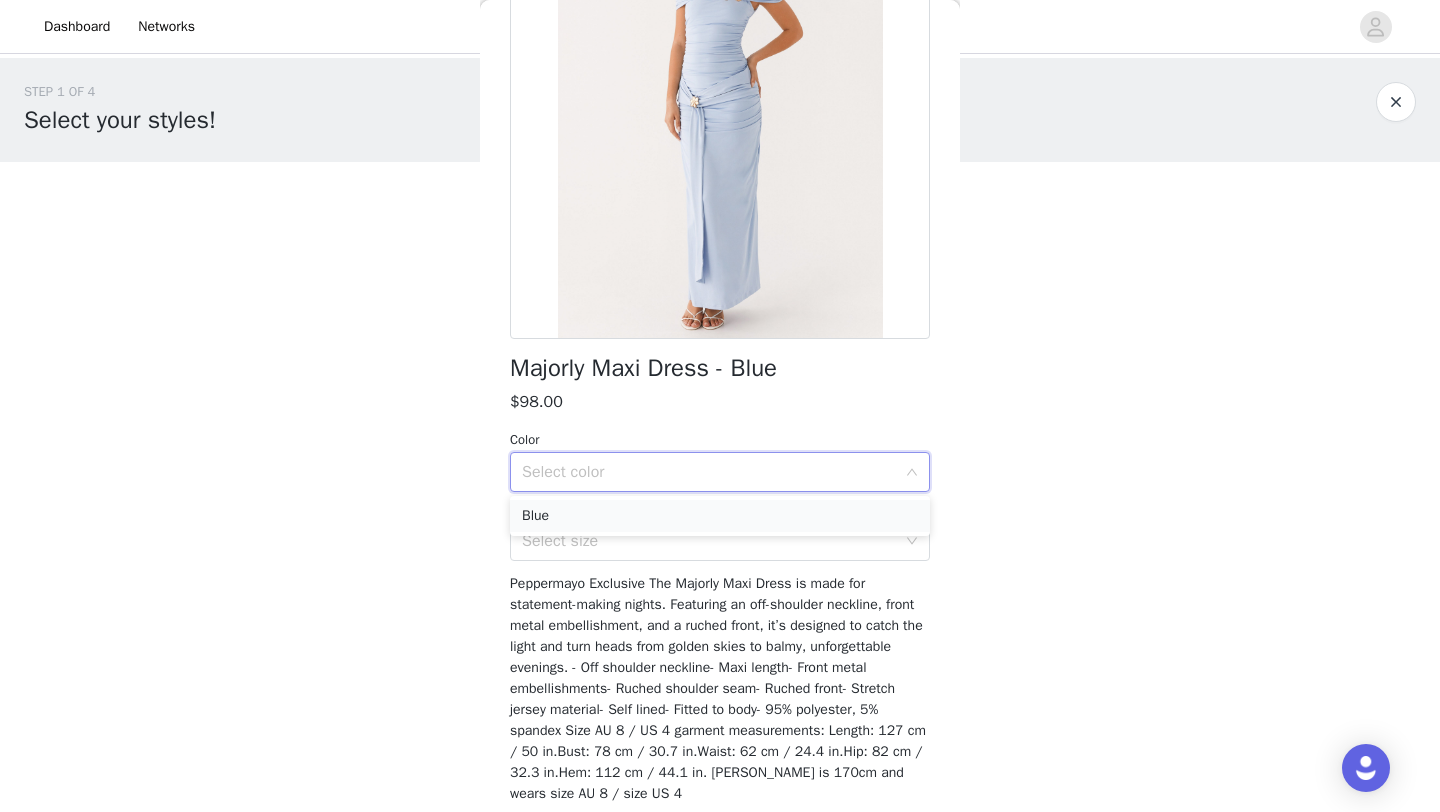 click on "Blue" at bounding box center (720, 516) 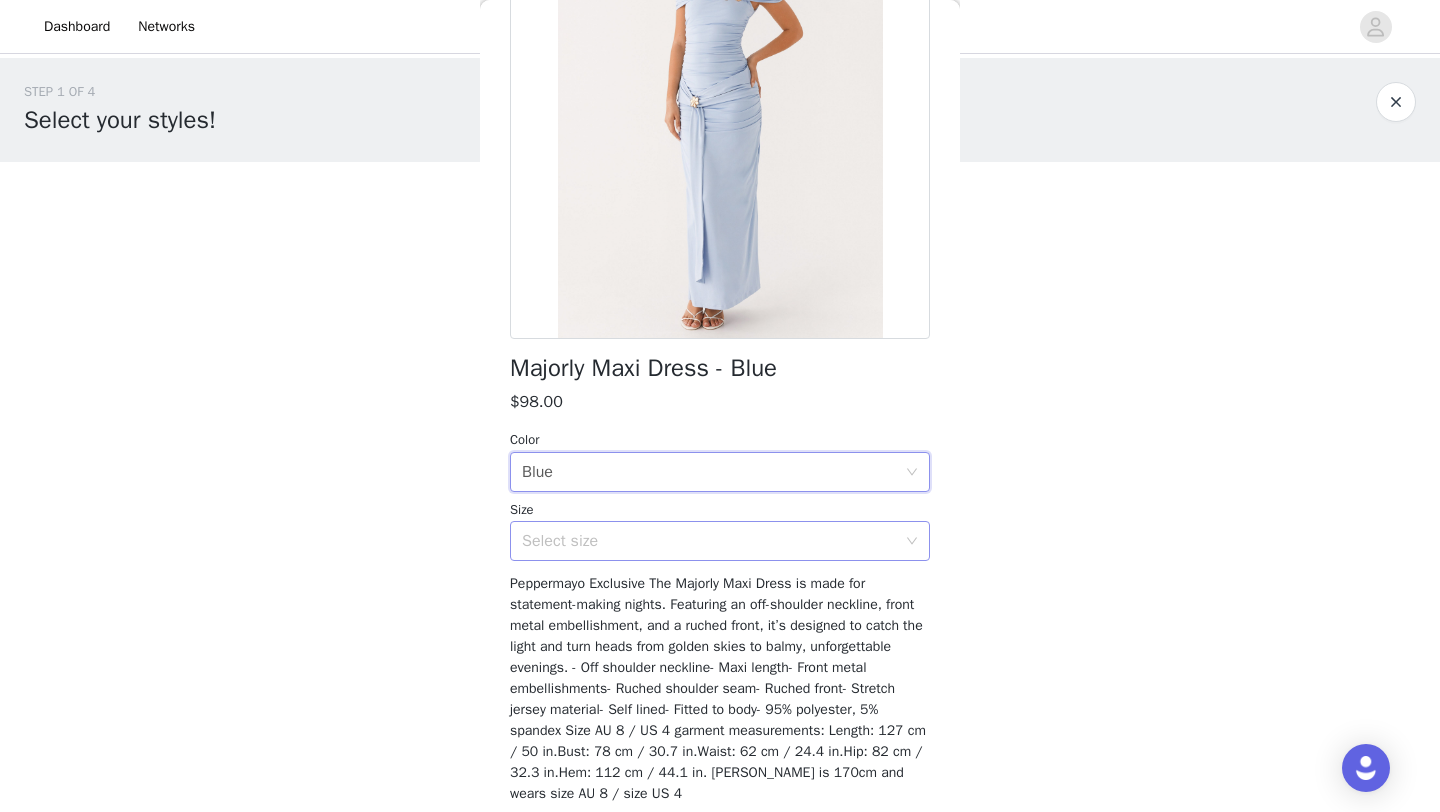 click on "Select size" at bounding box center [709, 541] 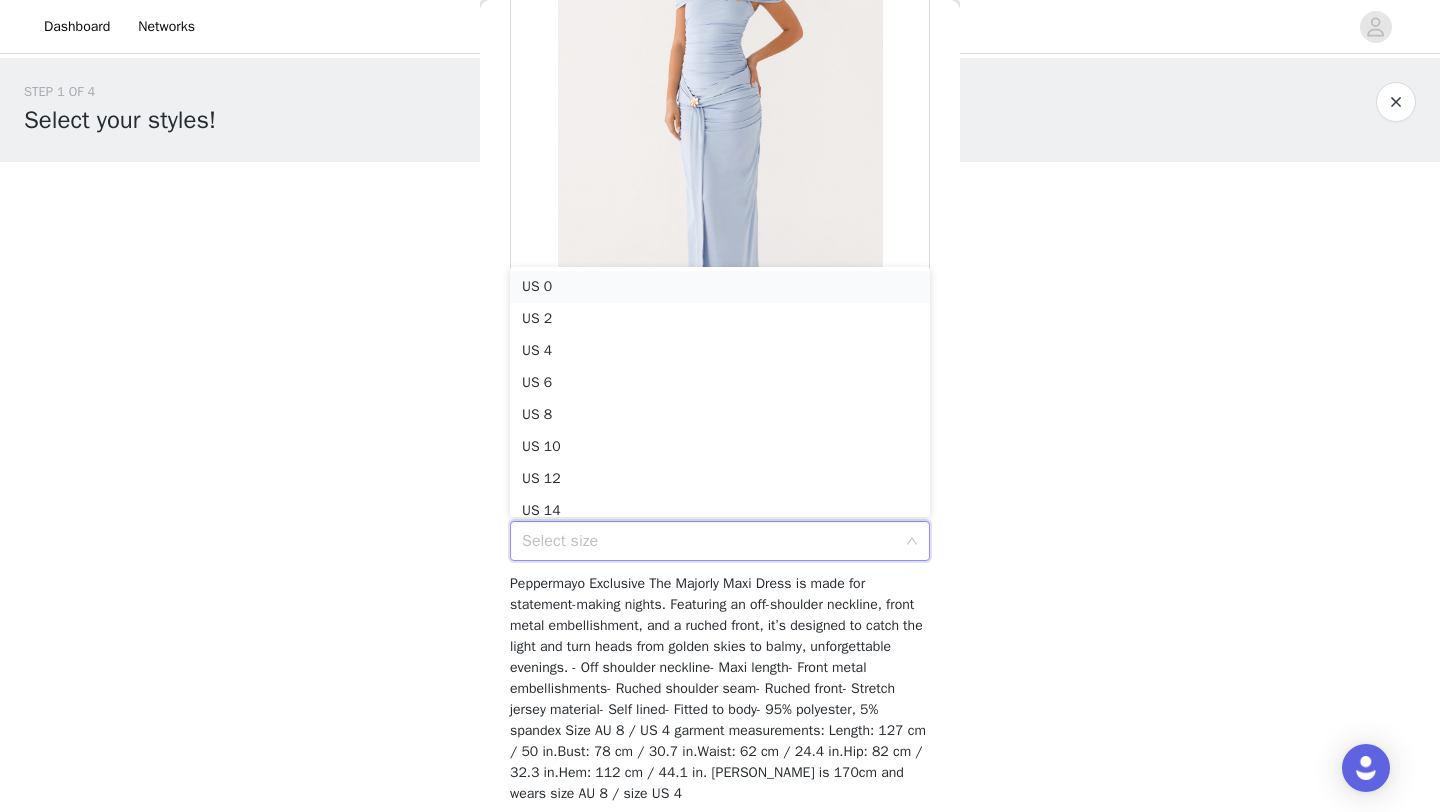 click on "US 0" at bounding box center [720, 287] 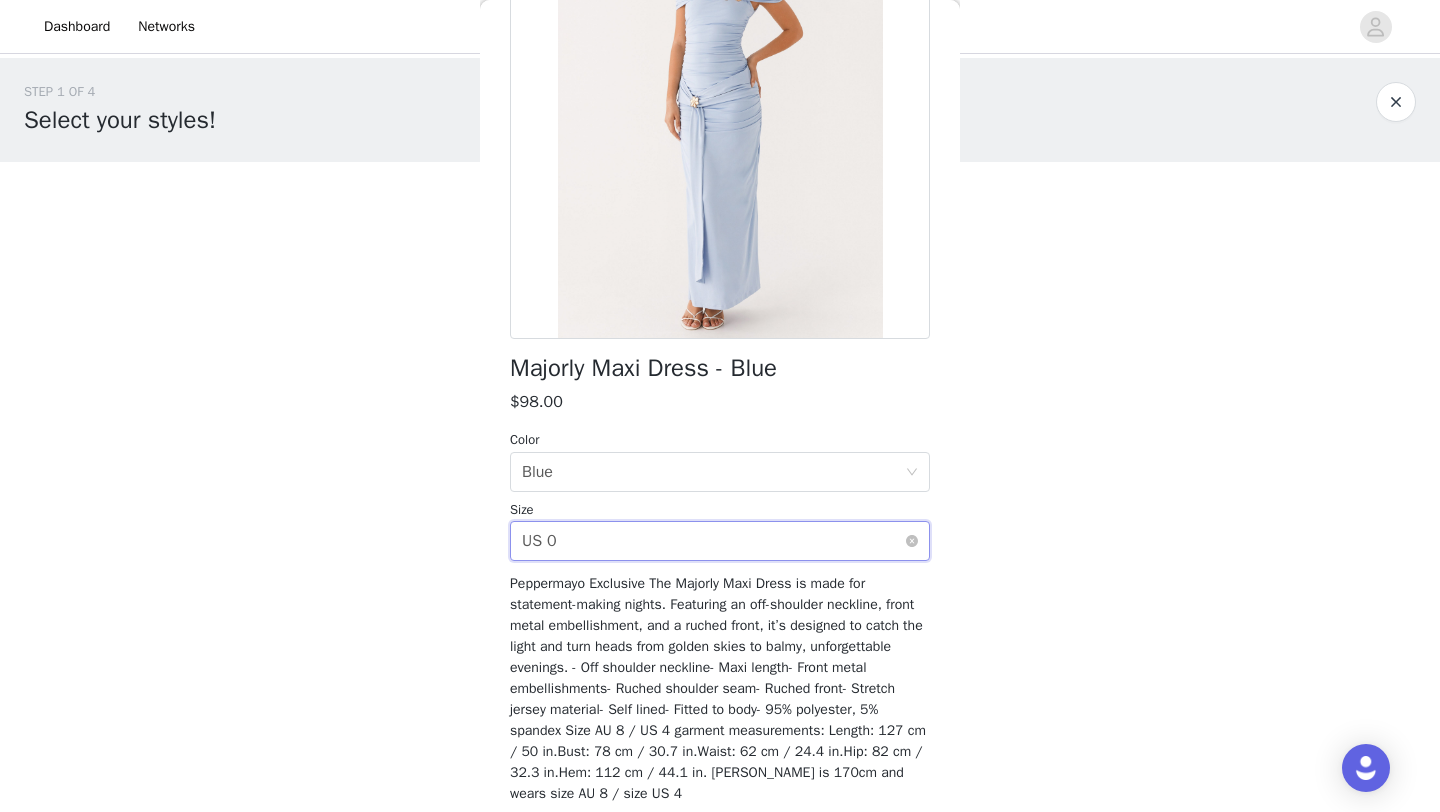 scroll, scrollTop: 287, scrollLeft: 0, axis: vertical 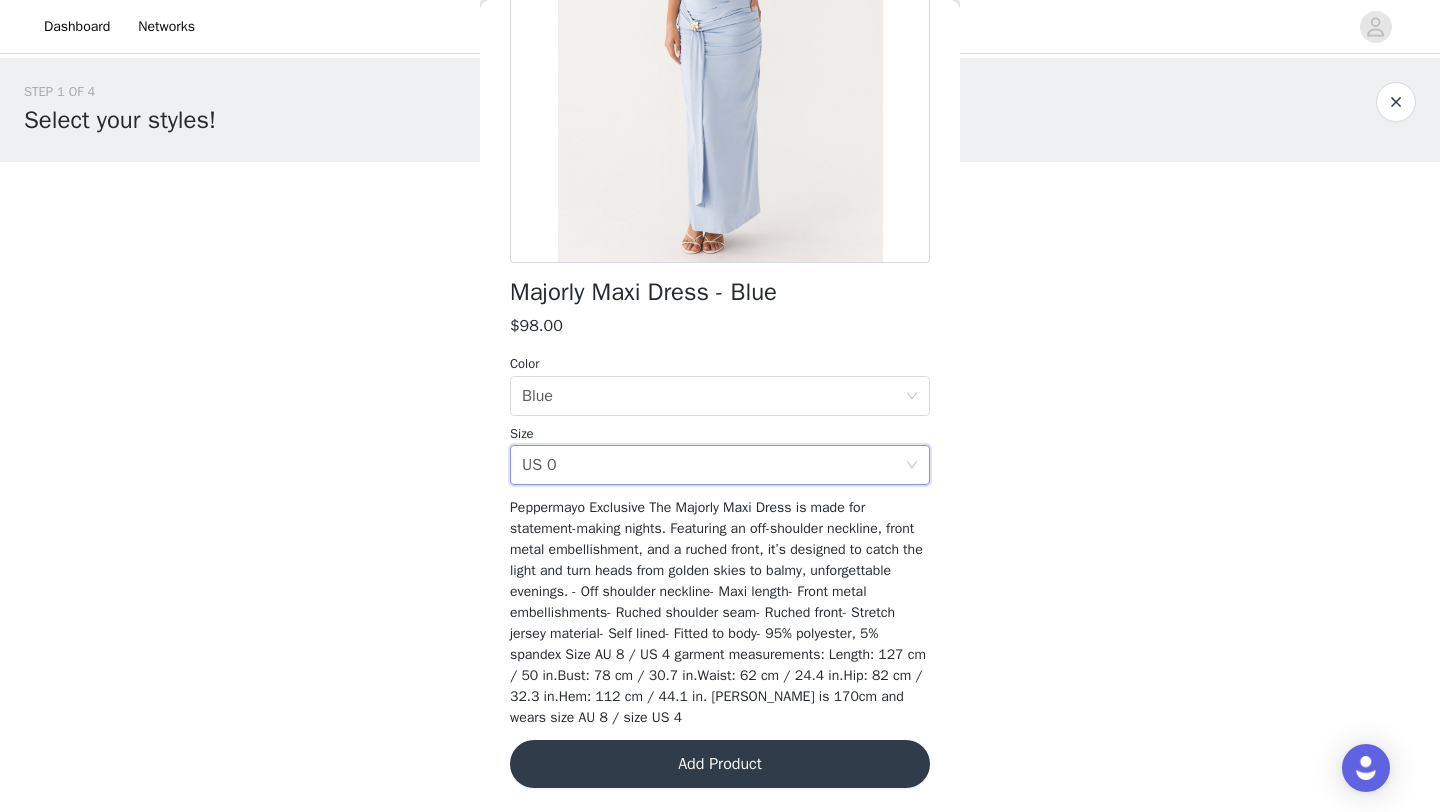 click on "Add Product" at bounding box center (720, 764) 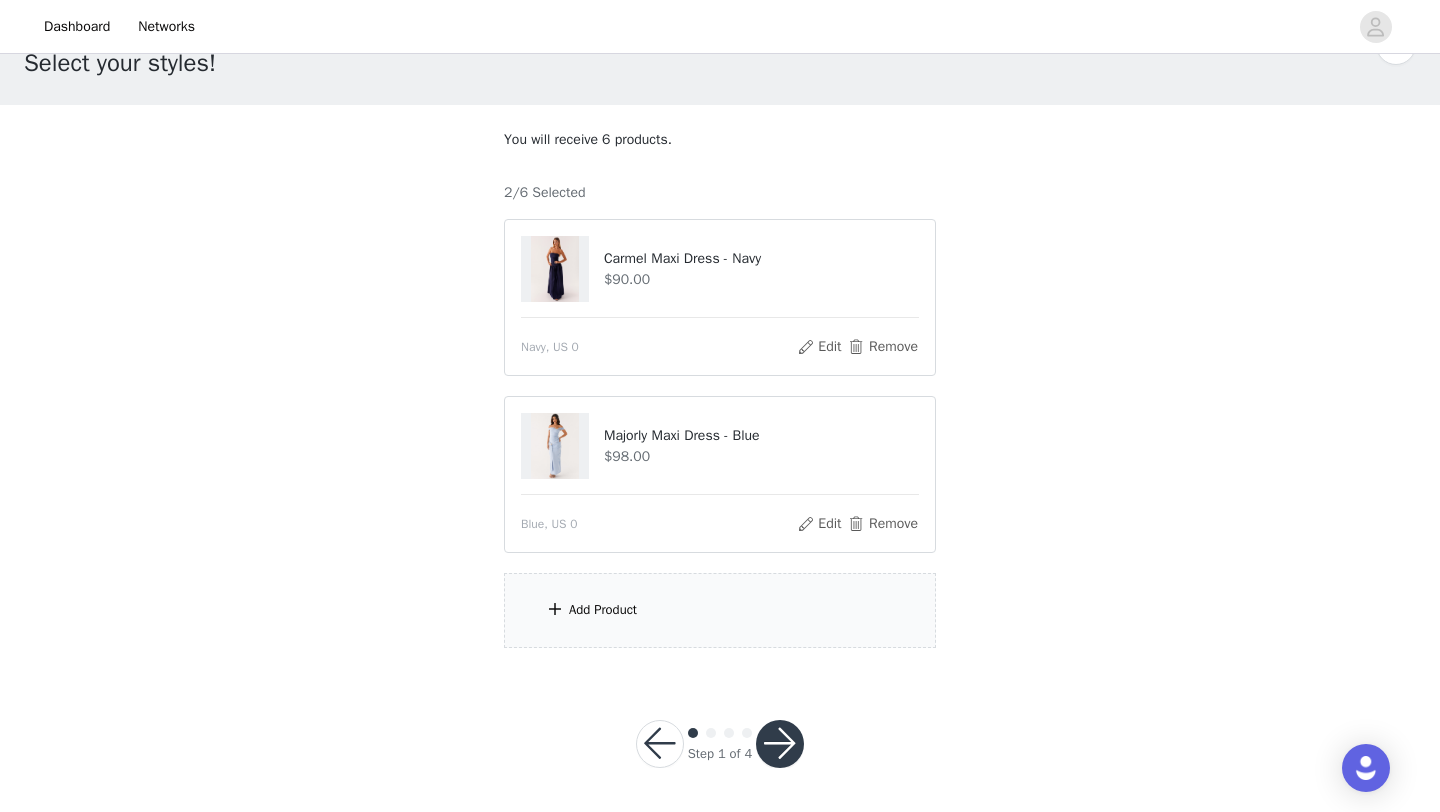 scroll, scrollTop: 56, scrollLeft: 0, axis: vertical 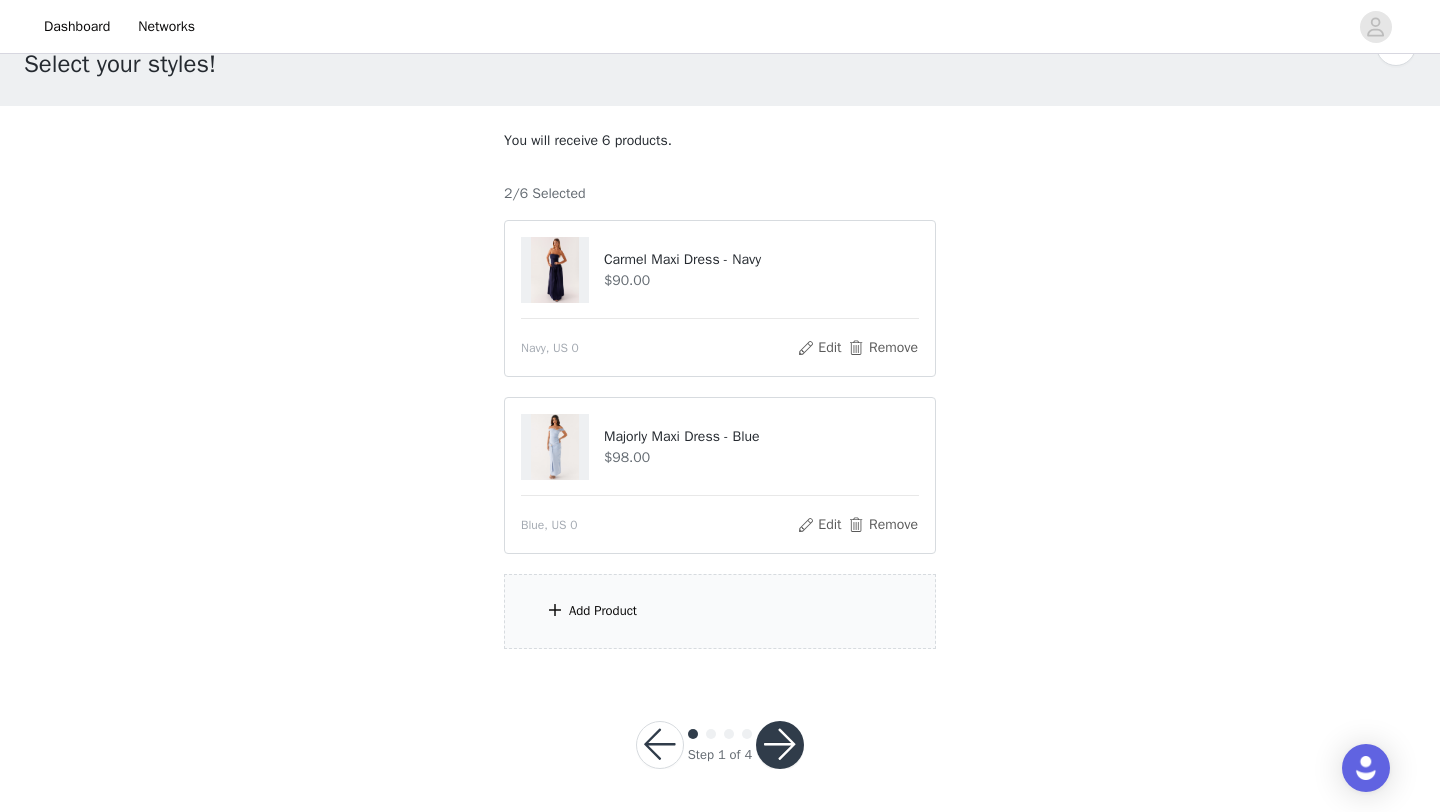 click on "Add Product" at bounding box center [720, 611] 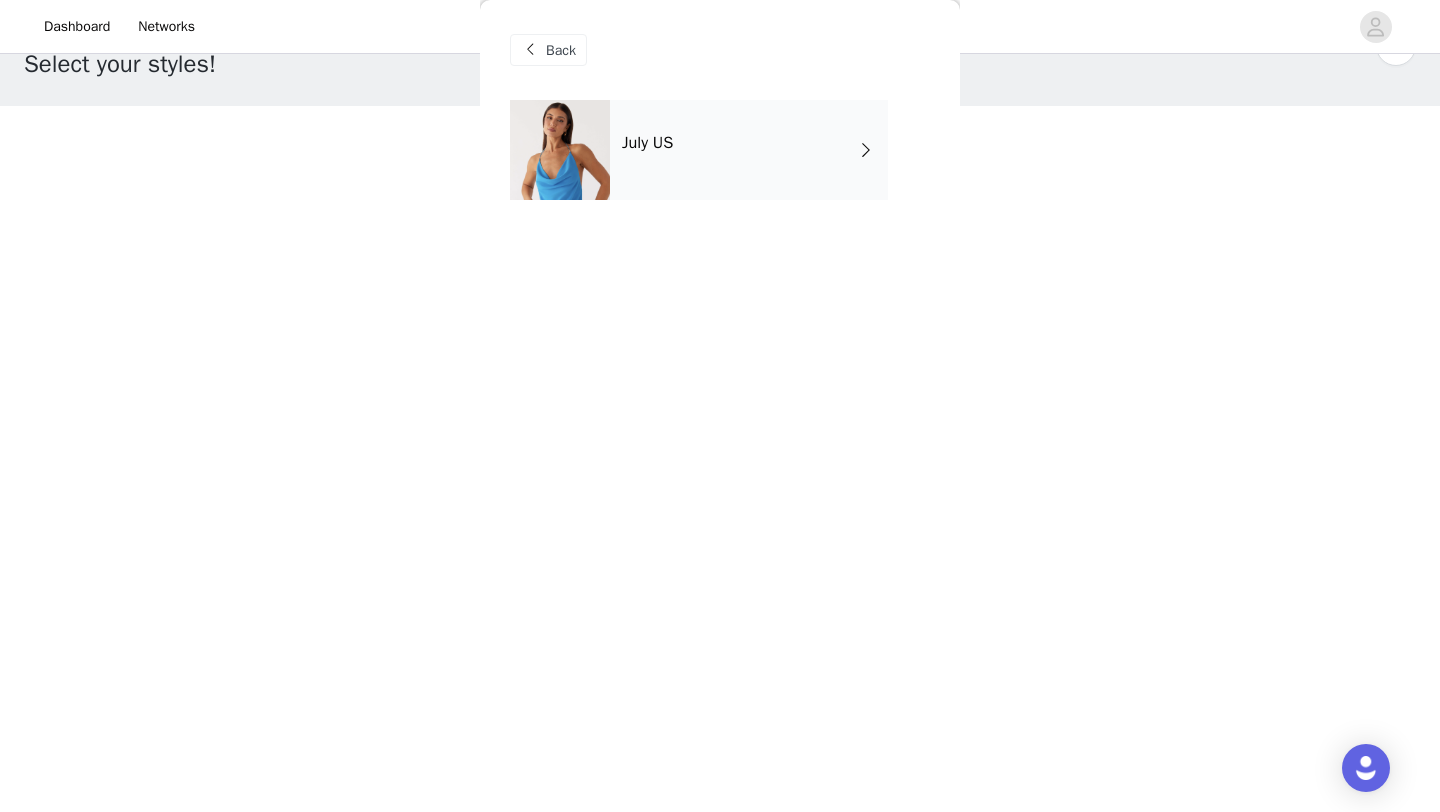 click on "July US" at bounding box center [749, 150] 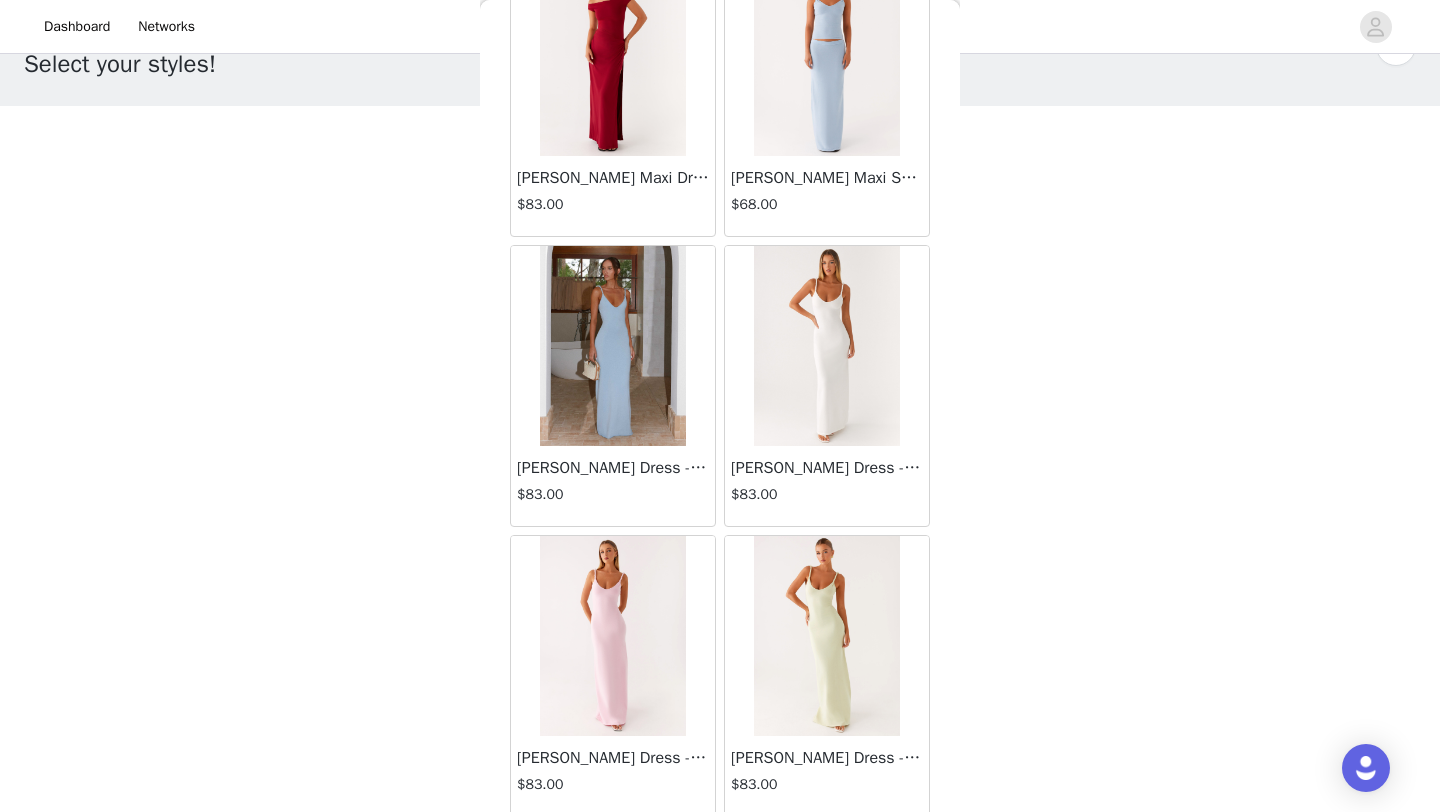 scroll, scrollTop: 2248, scrollLeft: 0, axis: vertical 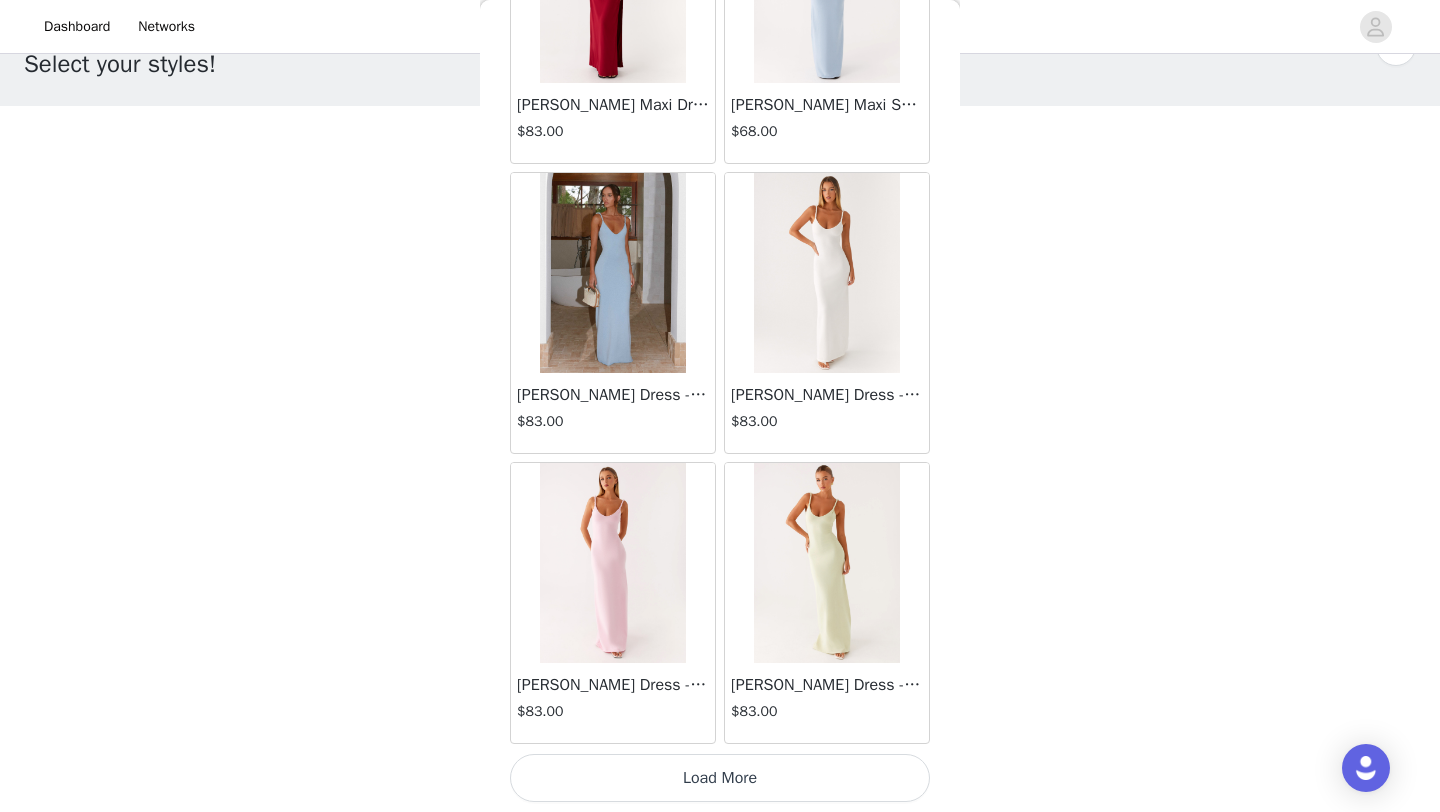 click on "Load More" at bounding box center [720, 778] 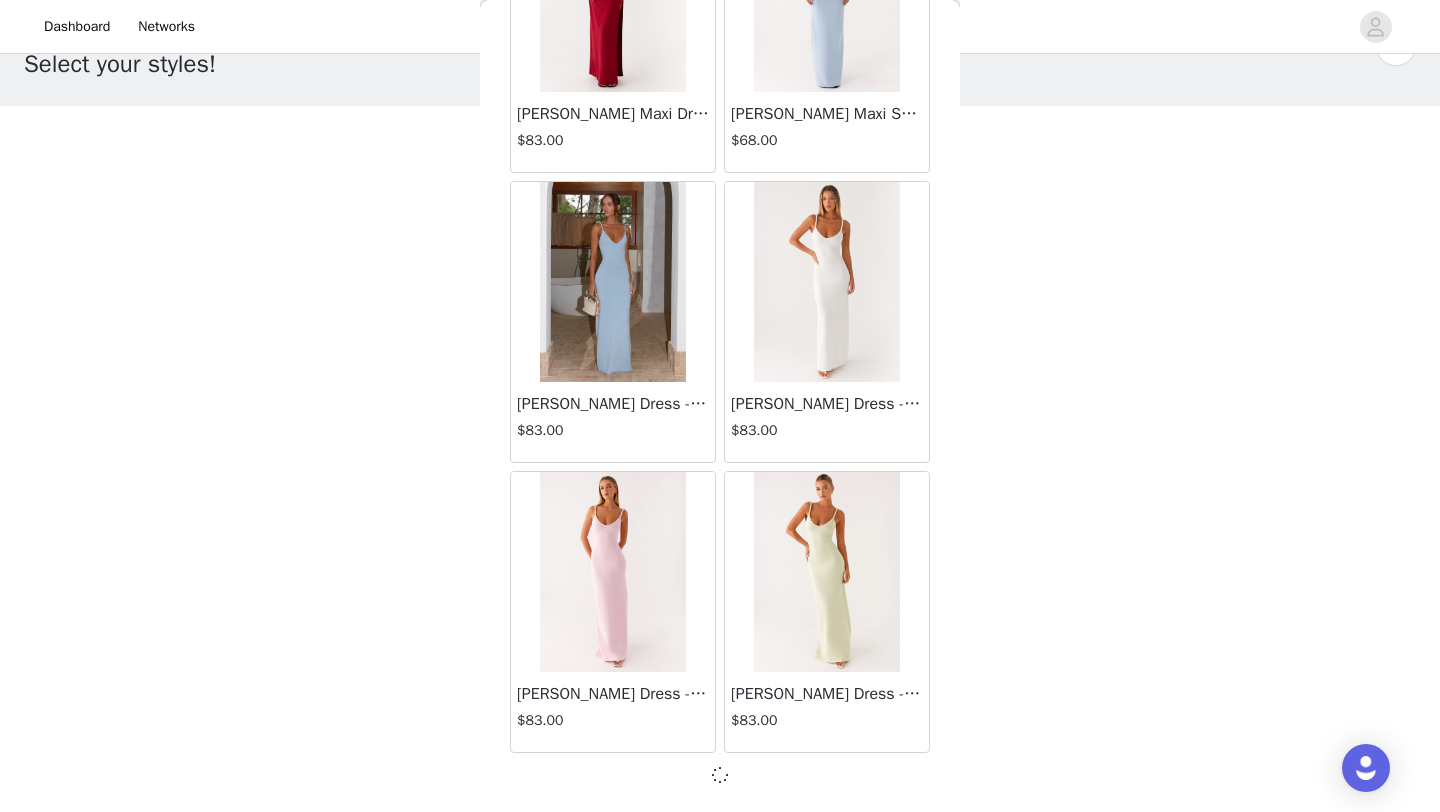 scroll, scrollTop: 60, scrollLeft: 0, axis: vertical 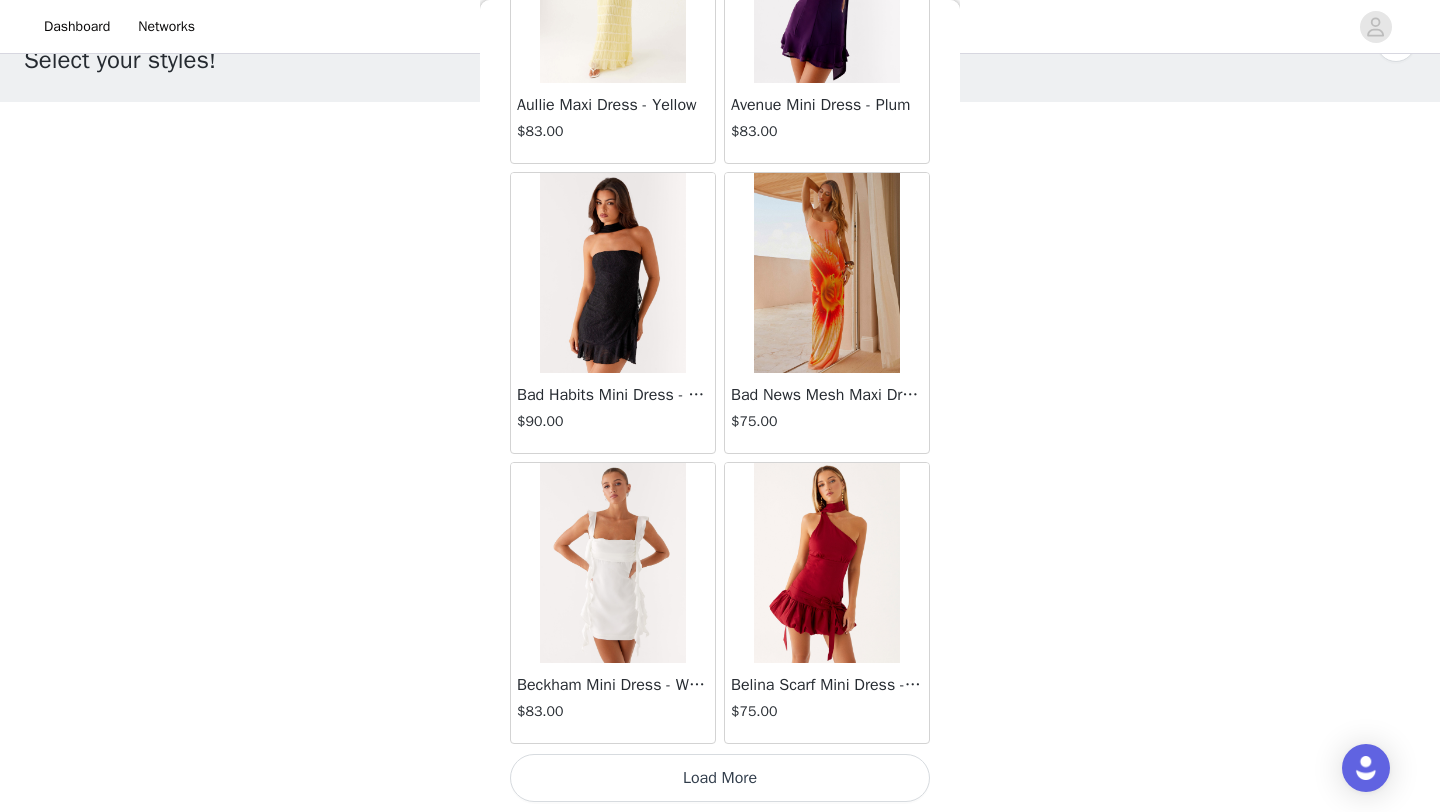 click on "Load More" at bounding box center [720, 778] 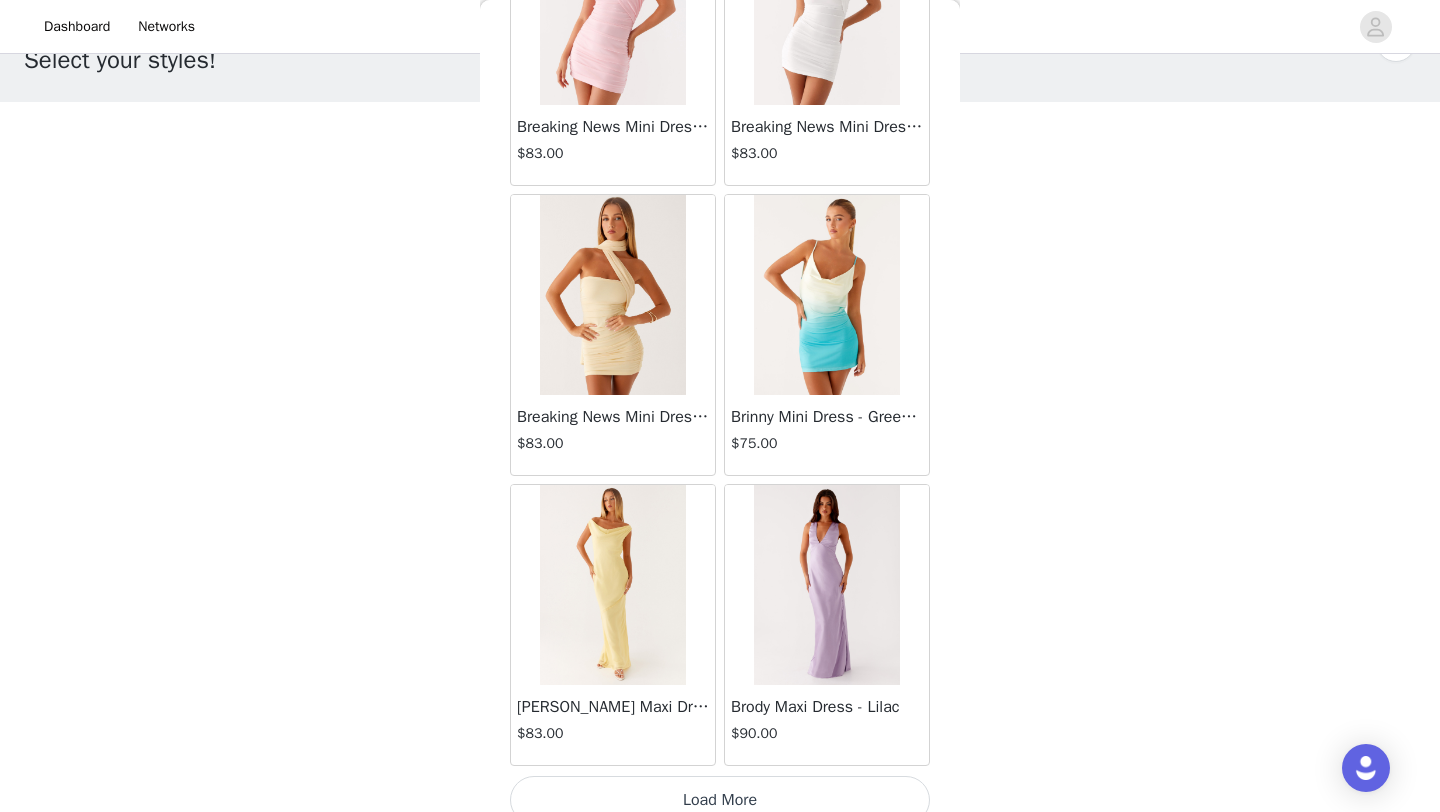 scroll, scrollTop: 8048, scrollLeft: 0, axis: vertical 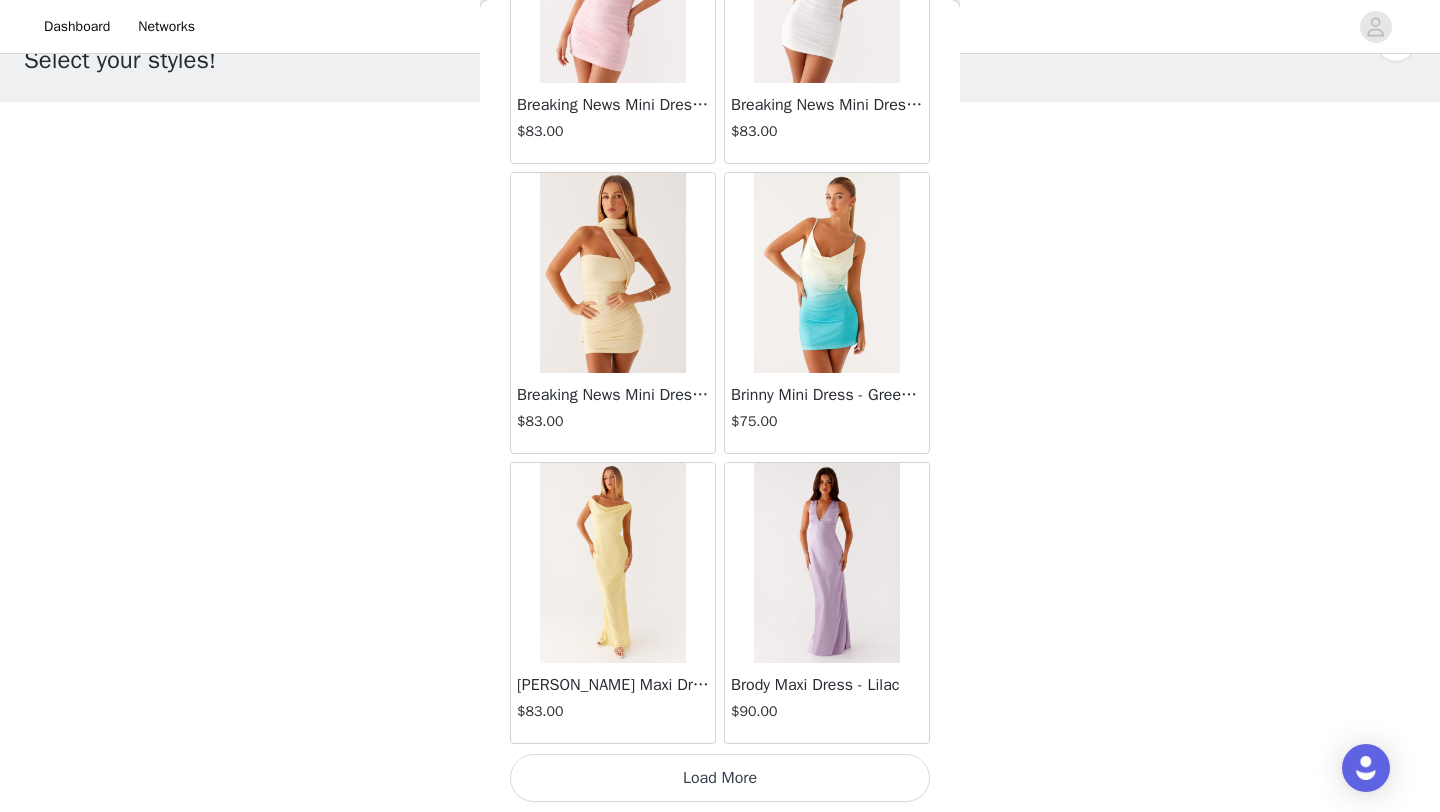 click on "Load More" at bounding box center [720, 778] 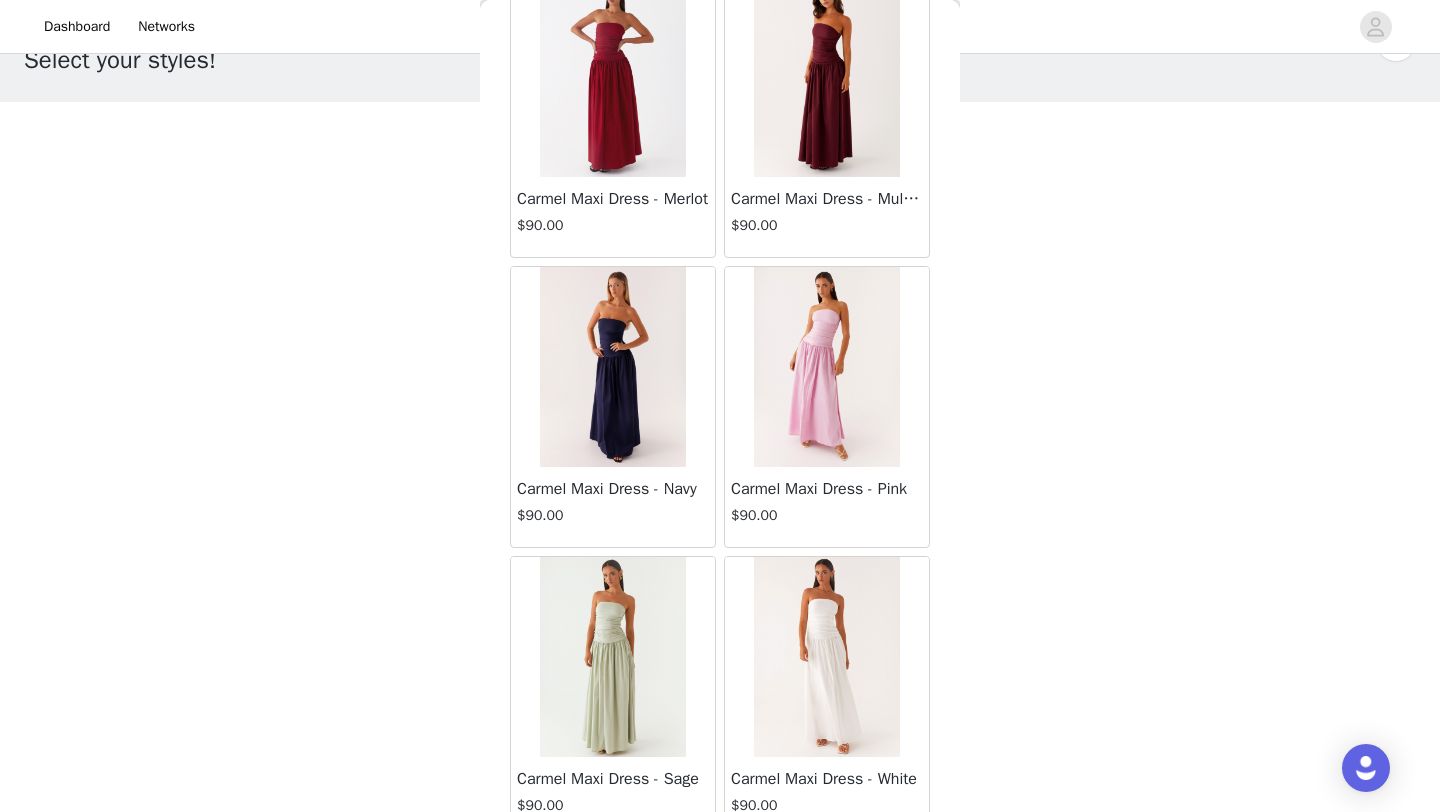scroll, scrollTop: 10948, scrollLeft: 0, axis: vertical 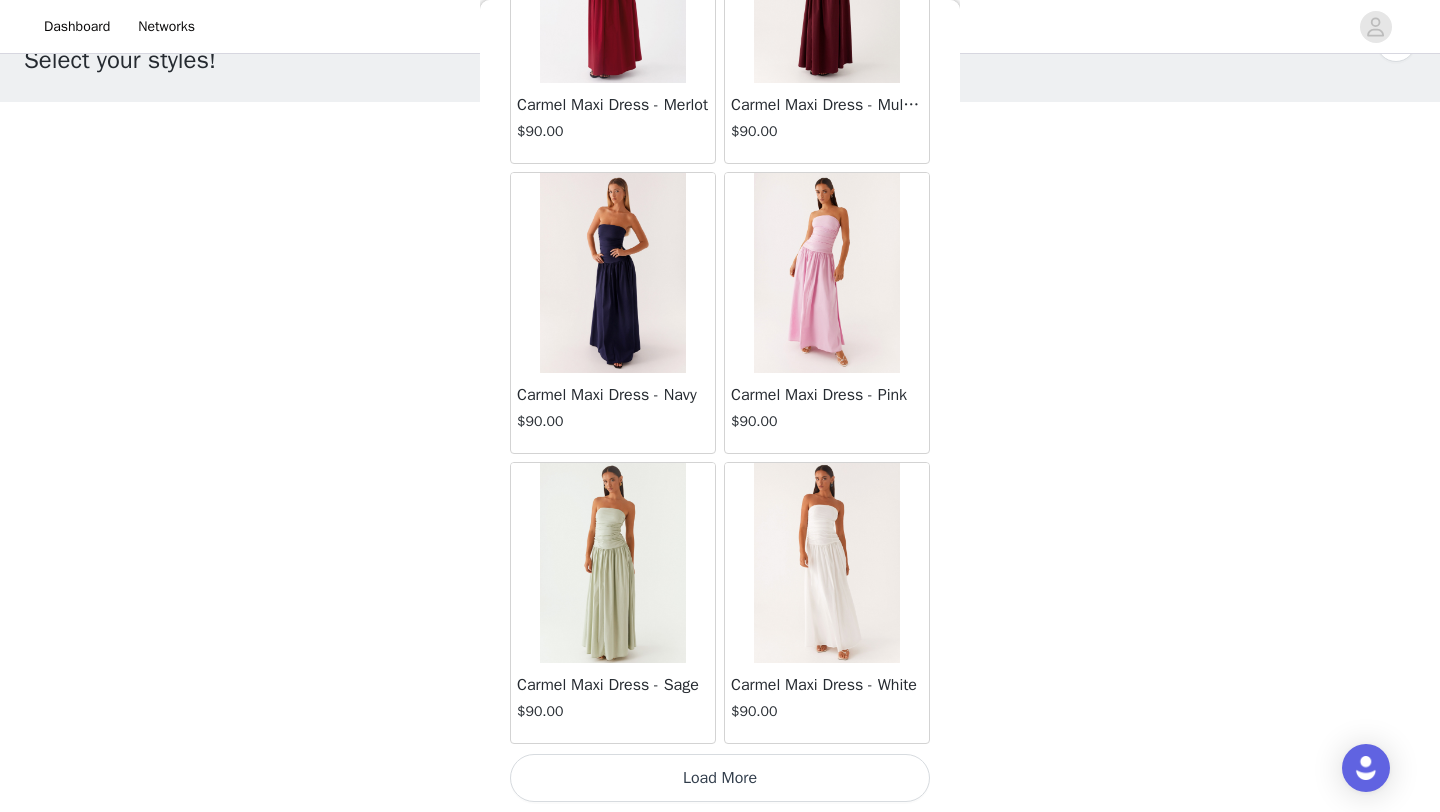 click on "Load More" at bounding box center [720, 778] 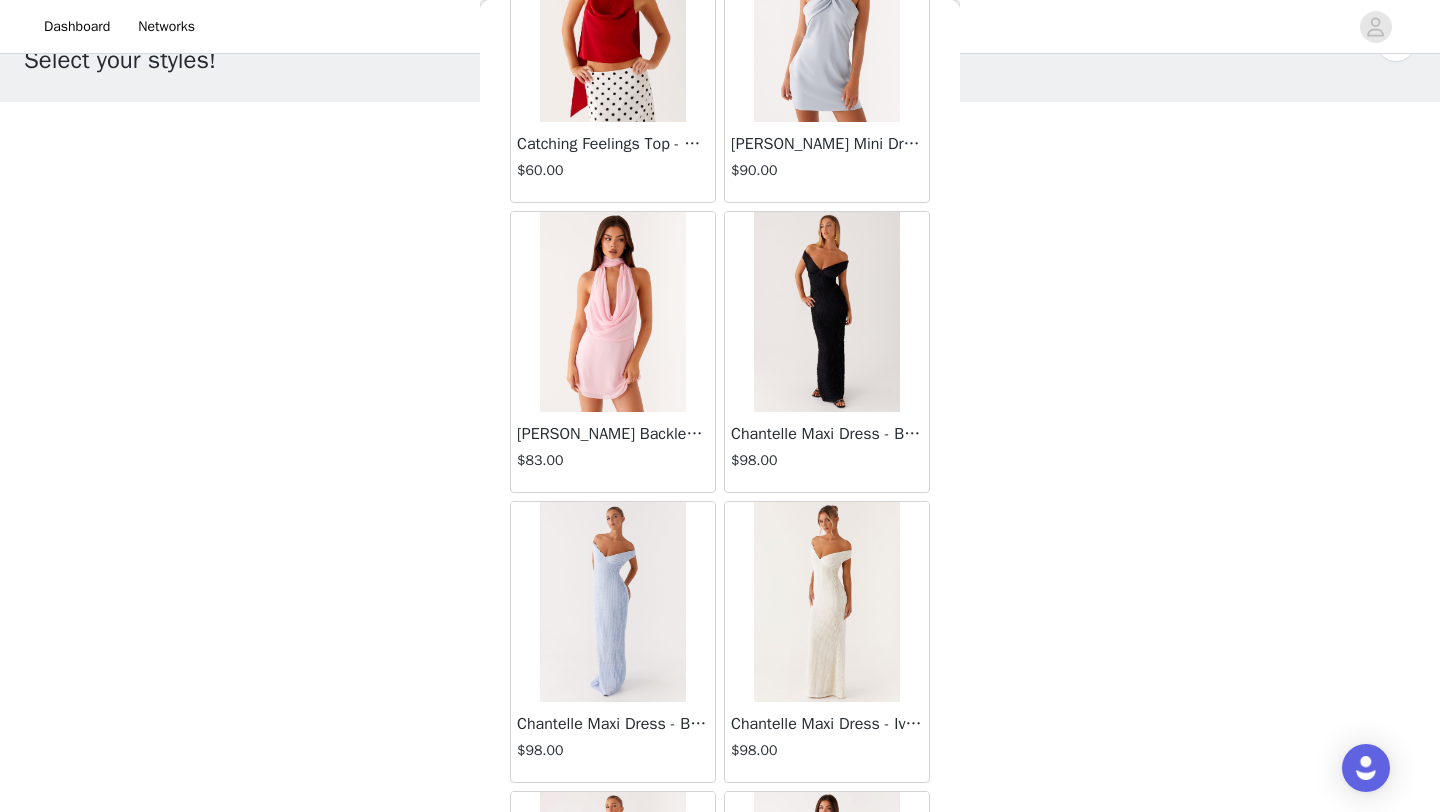 scroll, scrollTop: 13848, scrollLeft: 0, axis: vertical 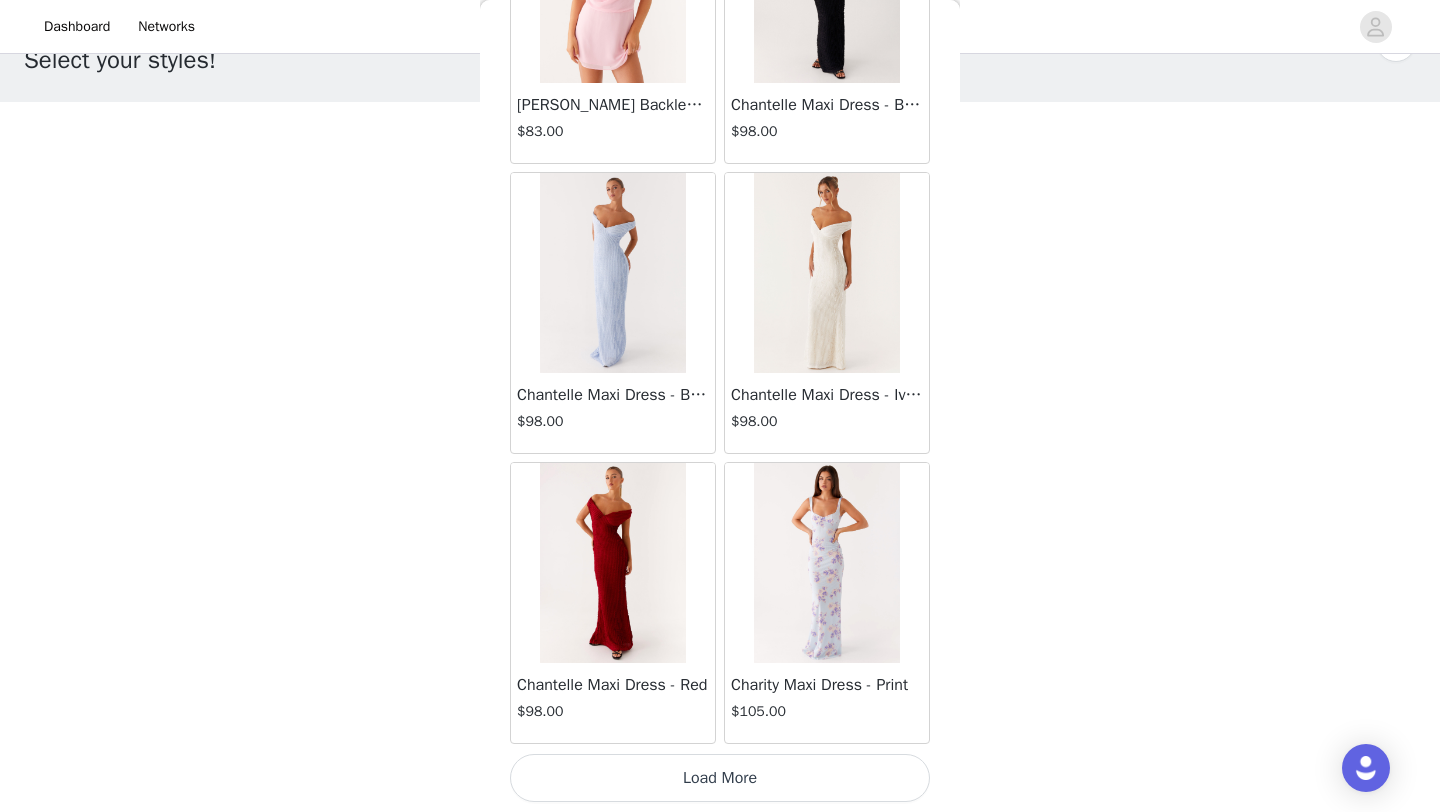 click on "Load More" at bounding box center (720, 778) 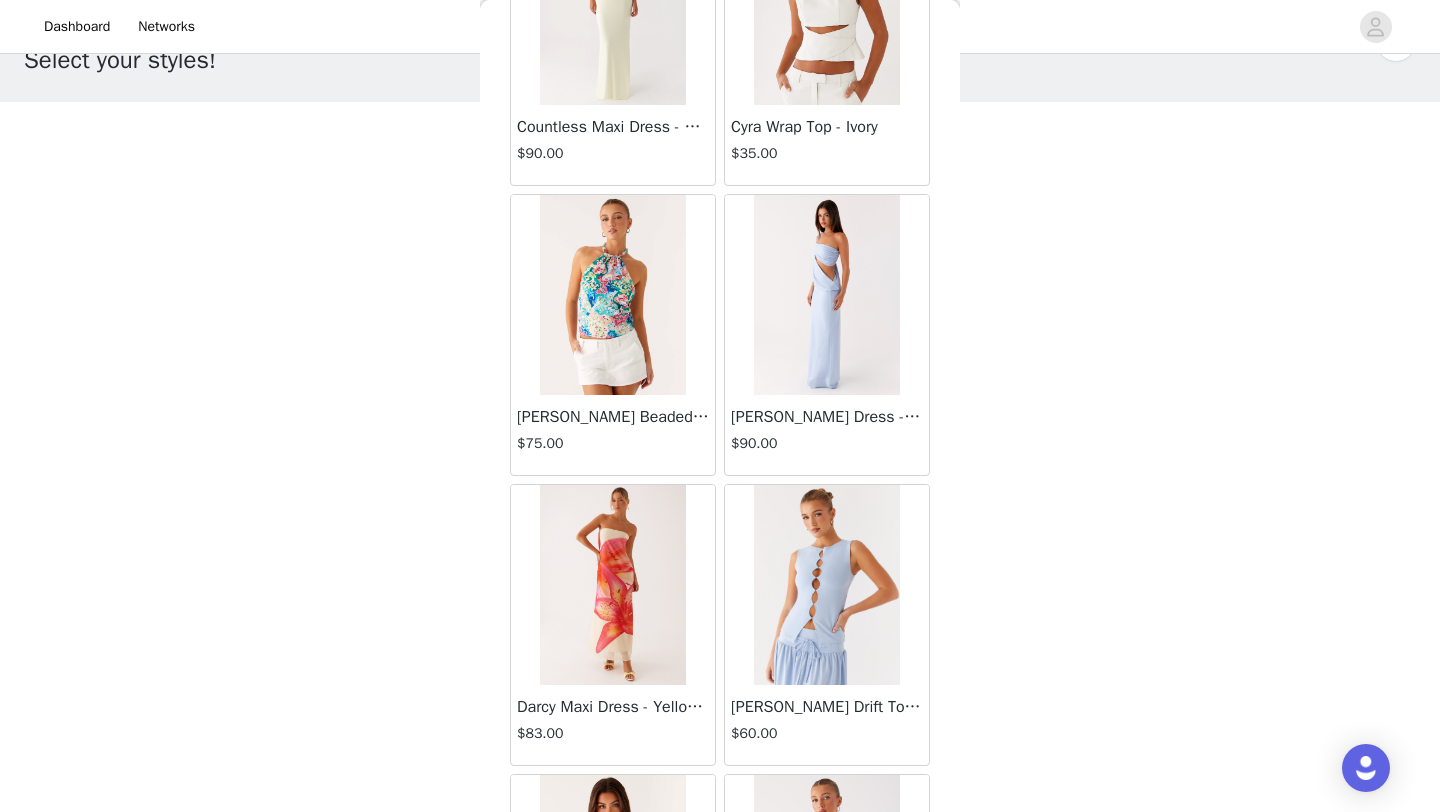 scroll, scrollTop: 16748, scrollLeft: 0, axis: vertical 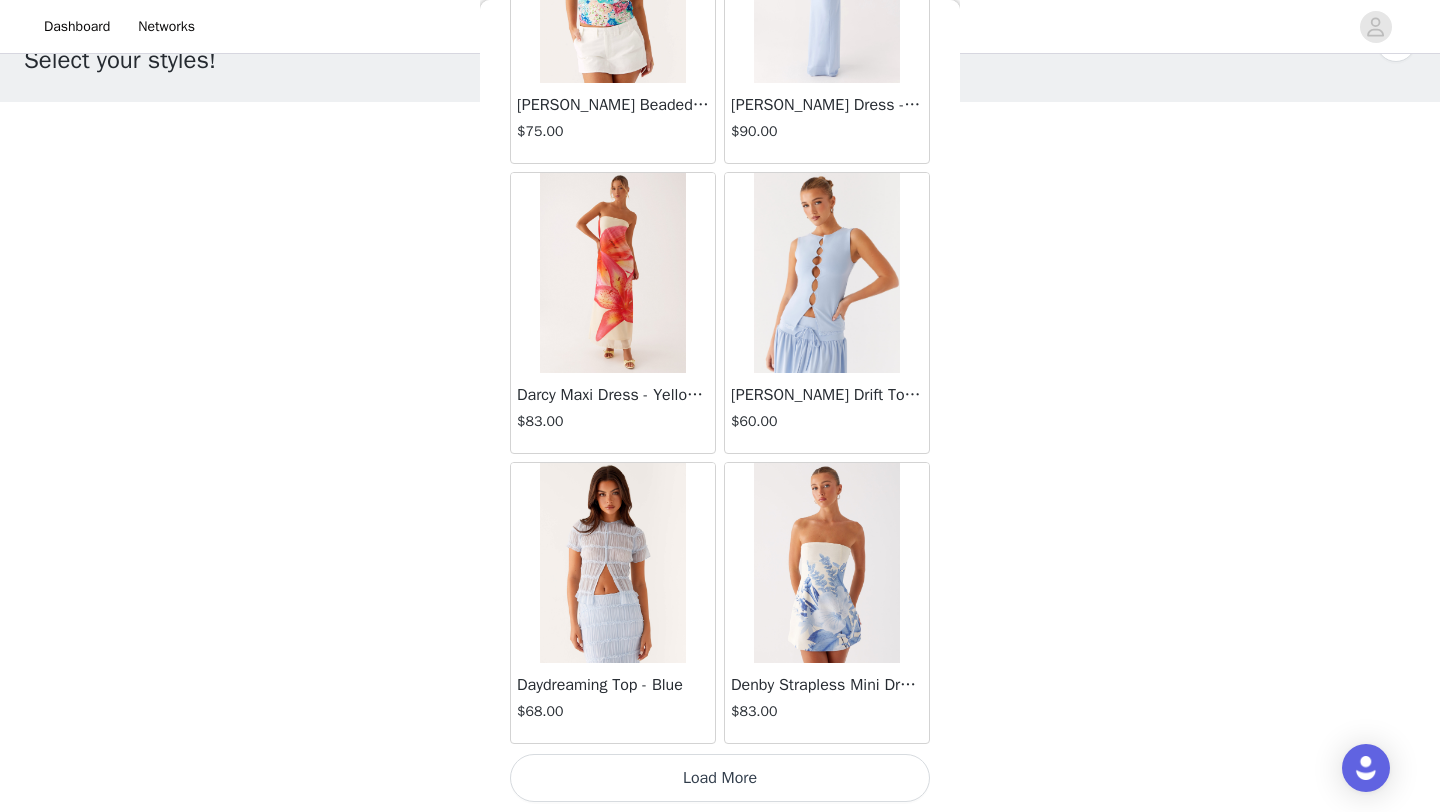 click on "Load More" at bounding box center [720, 778] 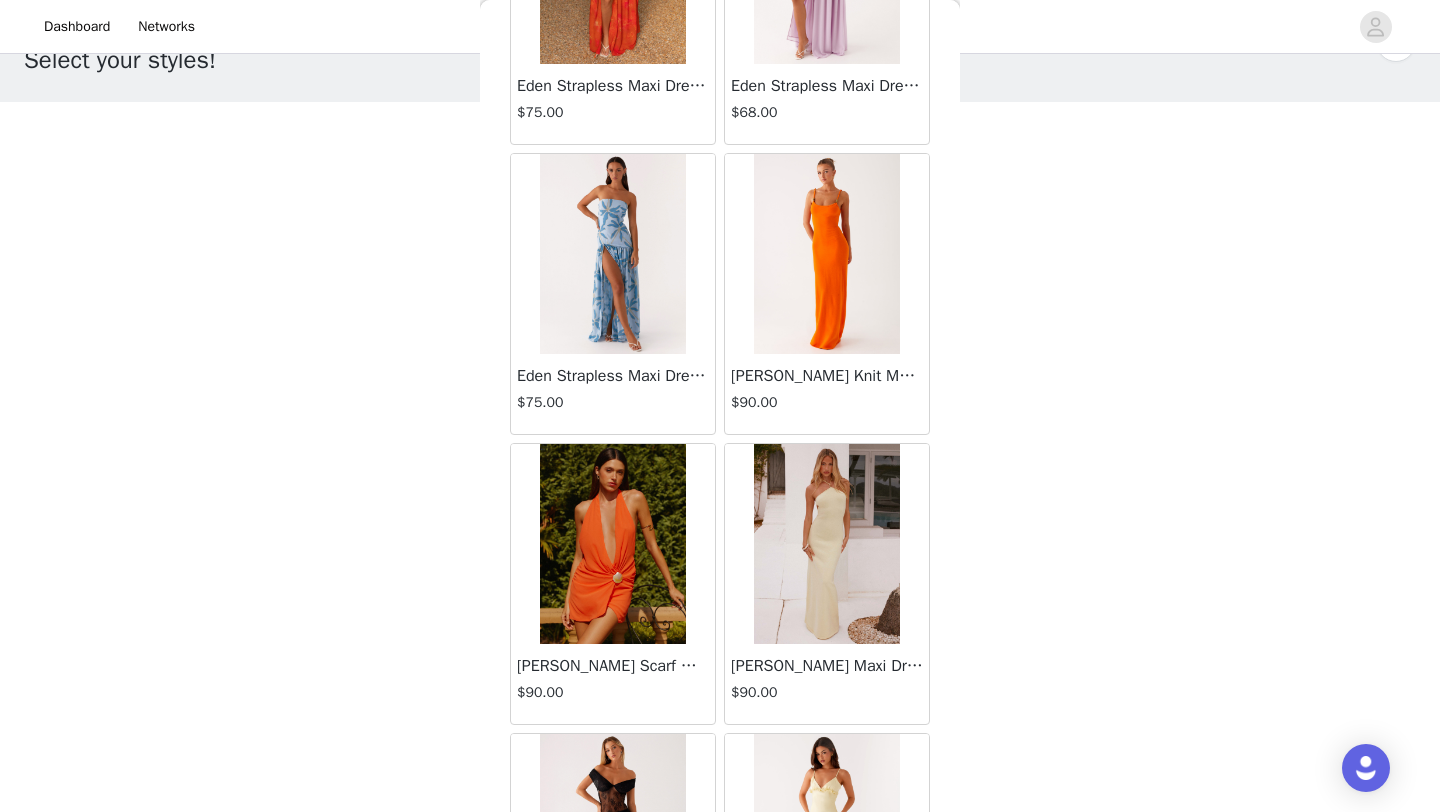 scroll, scrollTop: 19648, scrollLeft: 0, axis: vertical 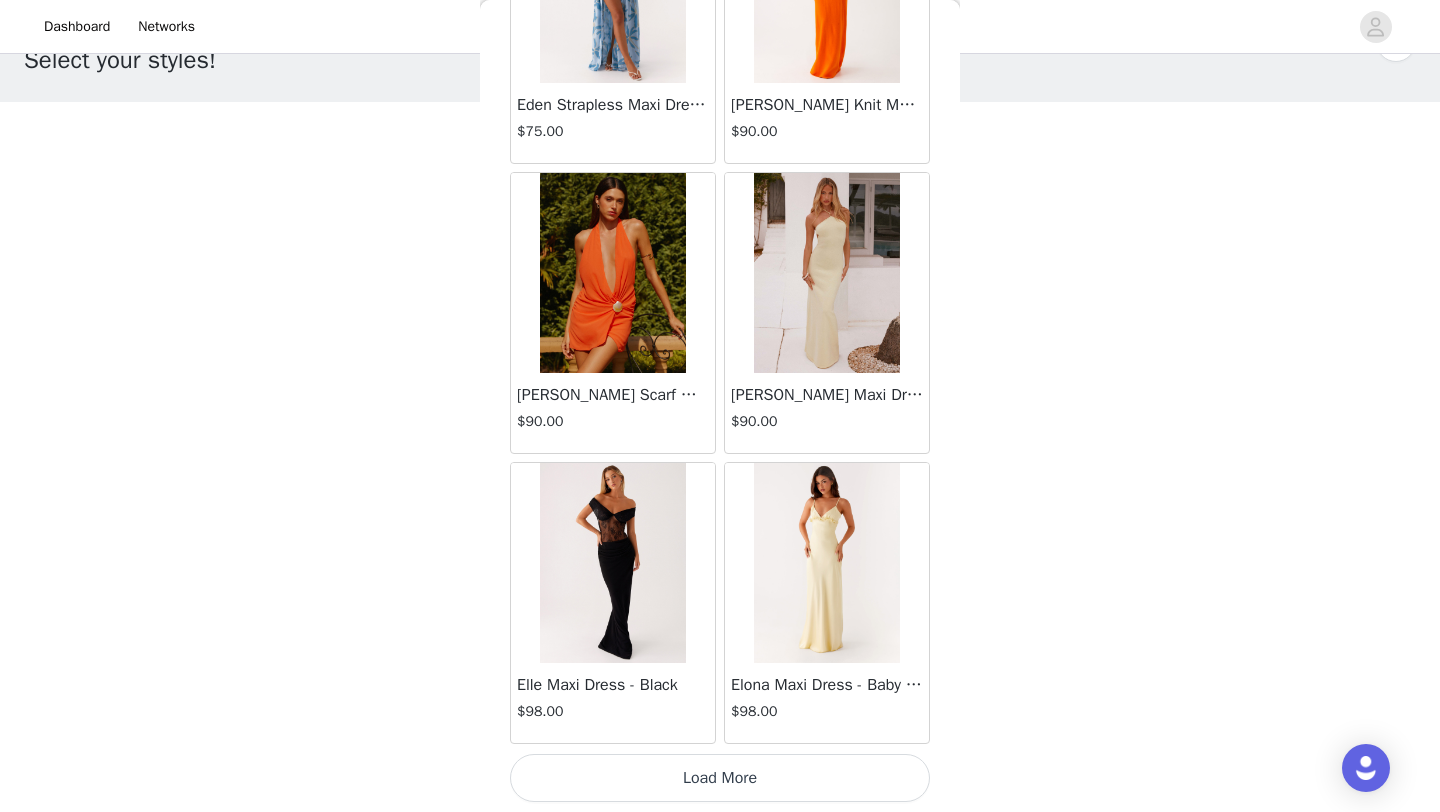 click on "Load More" at bounding box center (720, 778) 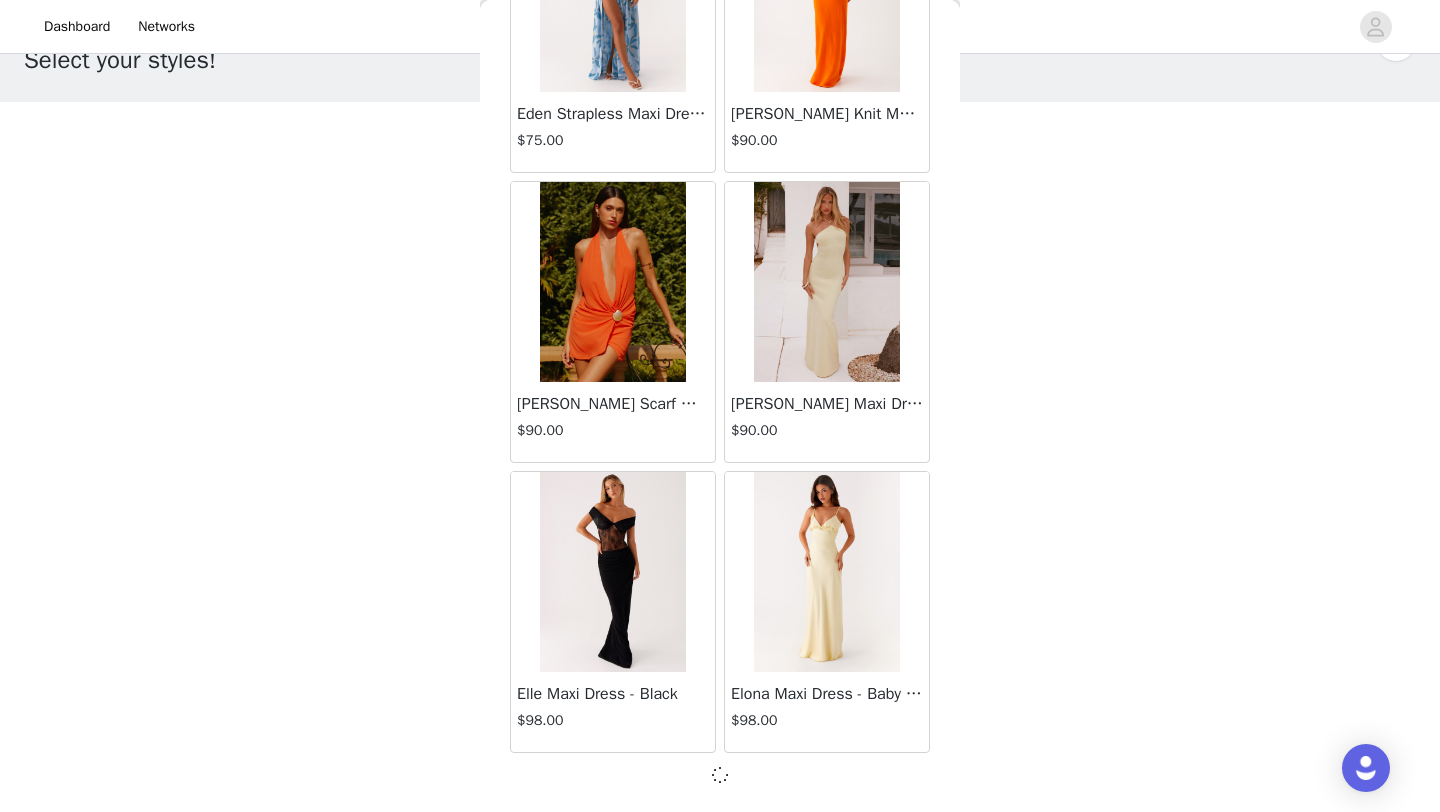 scroll, scrollTop: 19639, scrollLeft: 0, axis: vertical 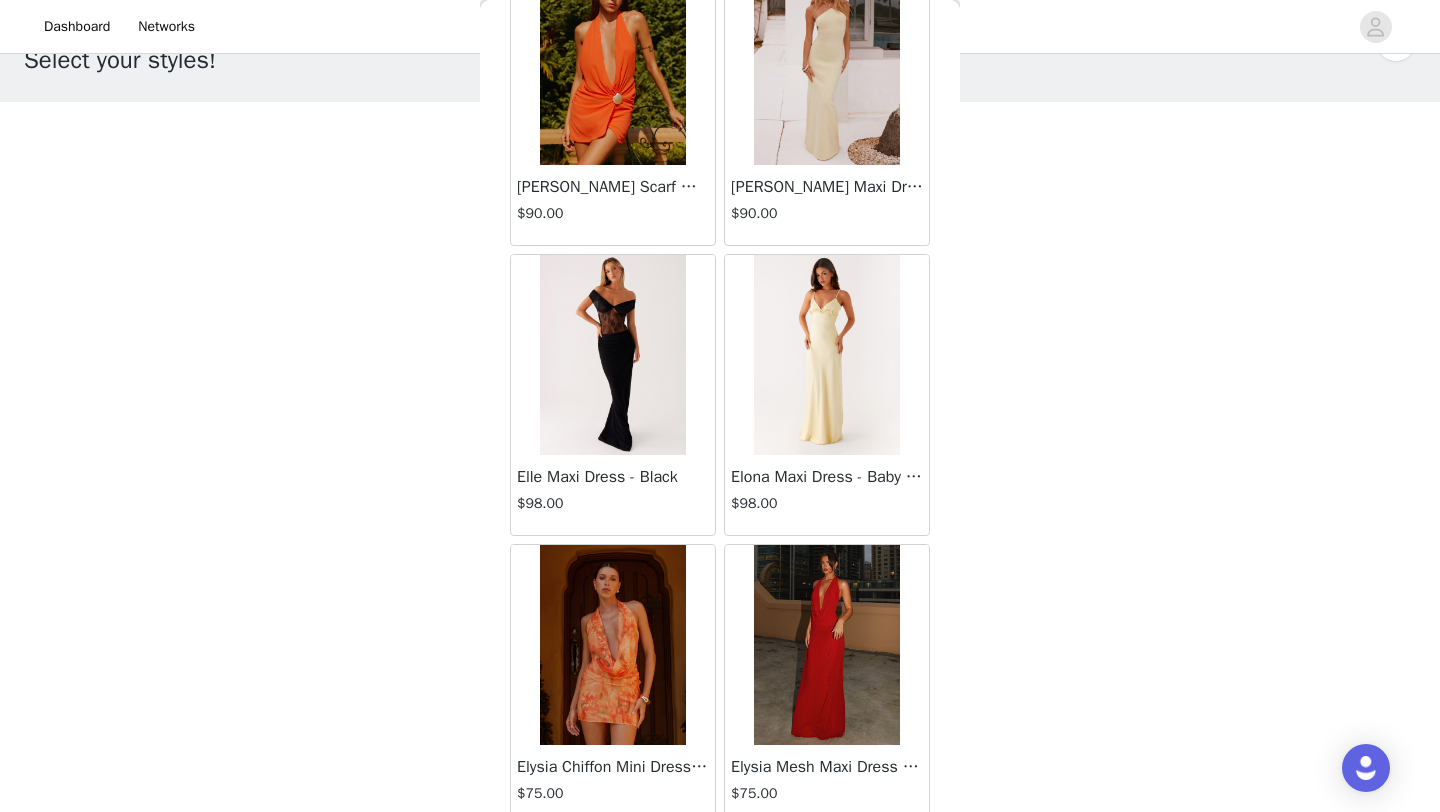 click at bounding box center (612, 355) 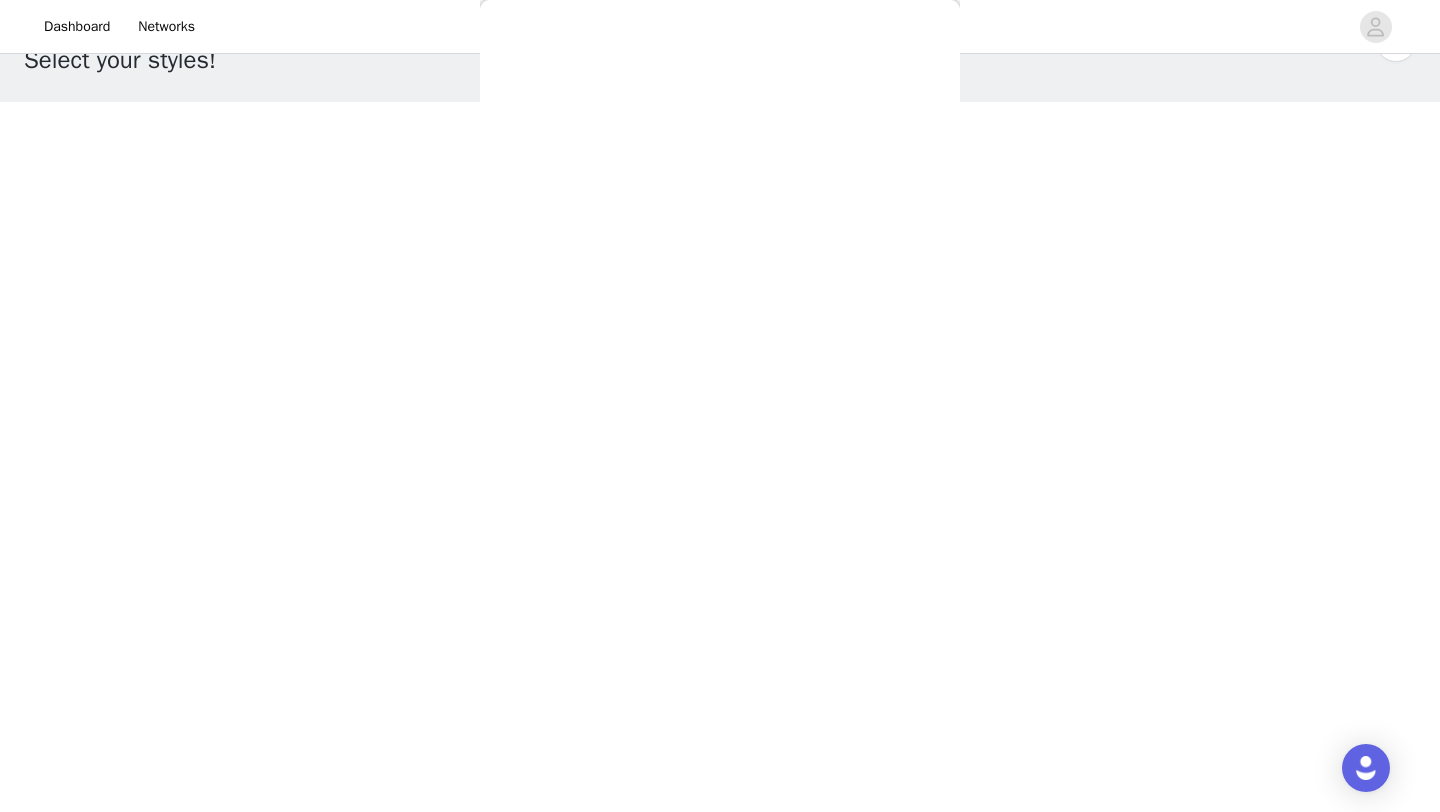 scroll, scrollTop: 308, scrollLeft: 0, axis: vertical 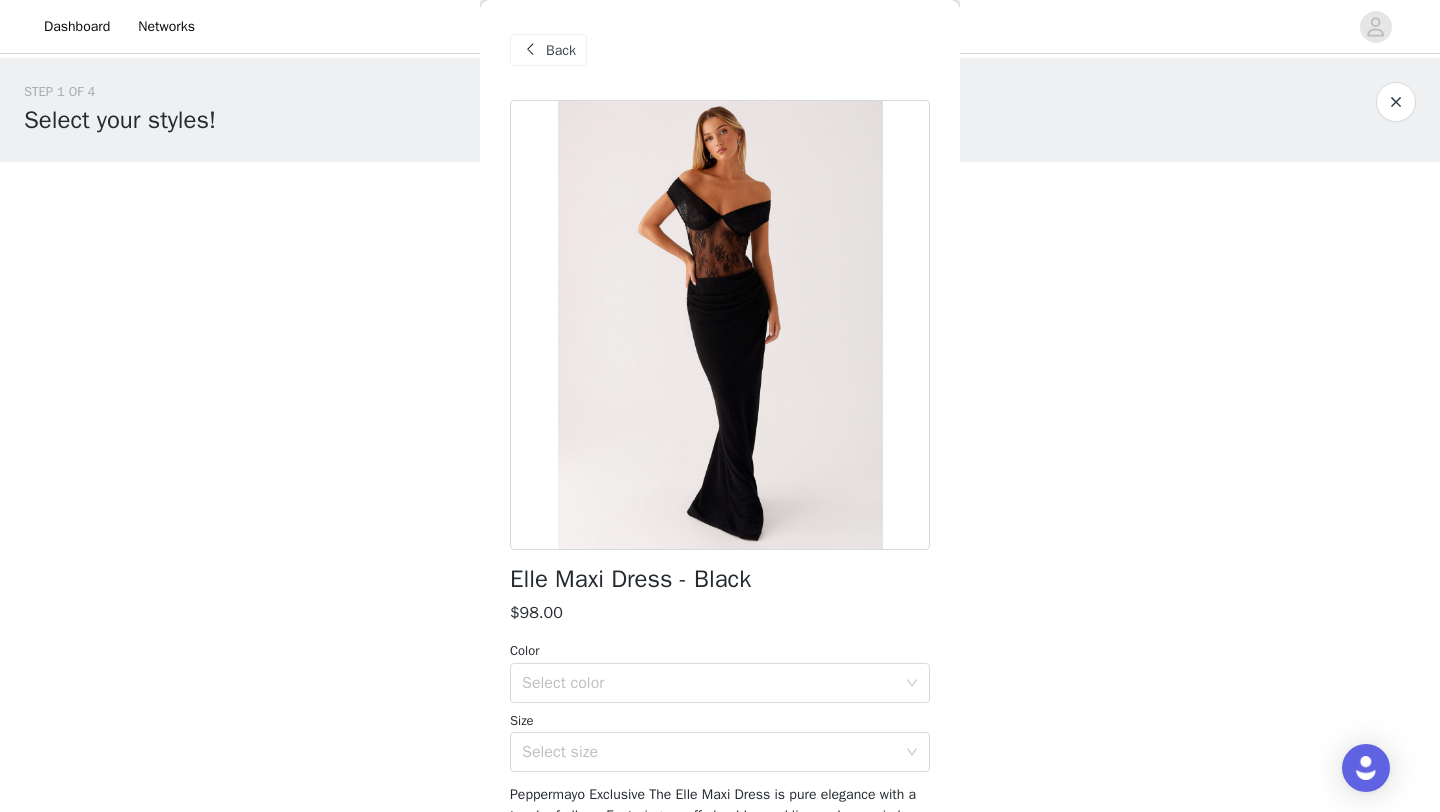 click on "Back" at bounding box center (561, 50) 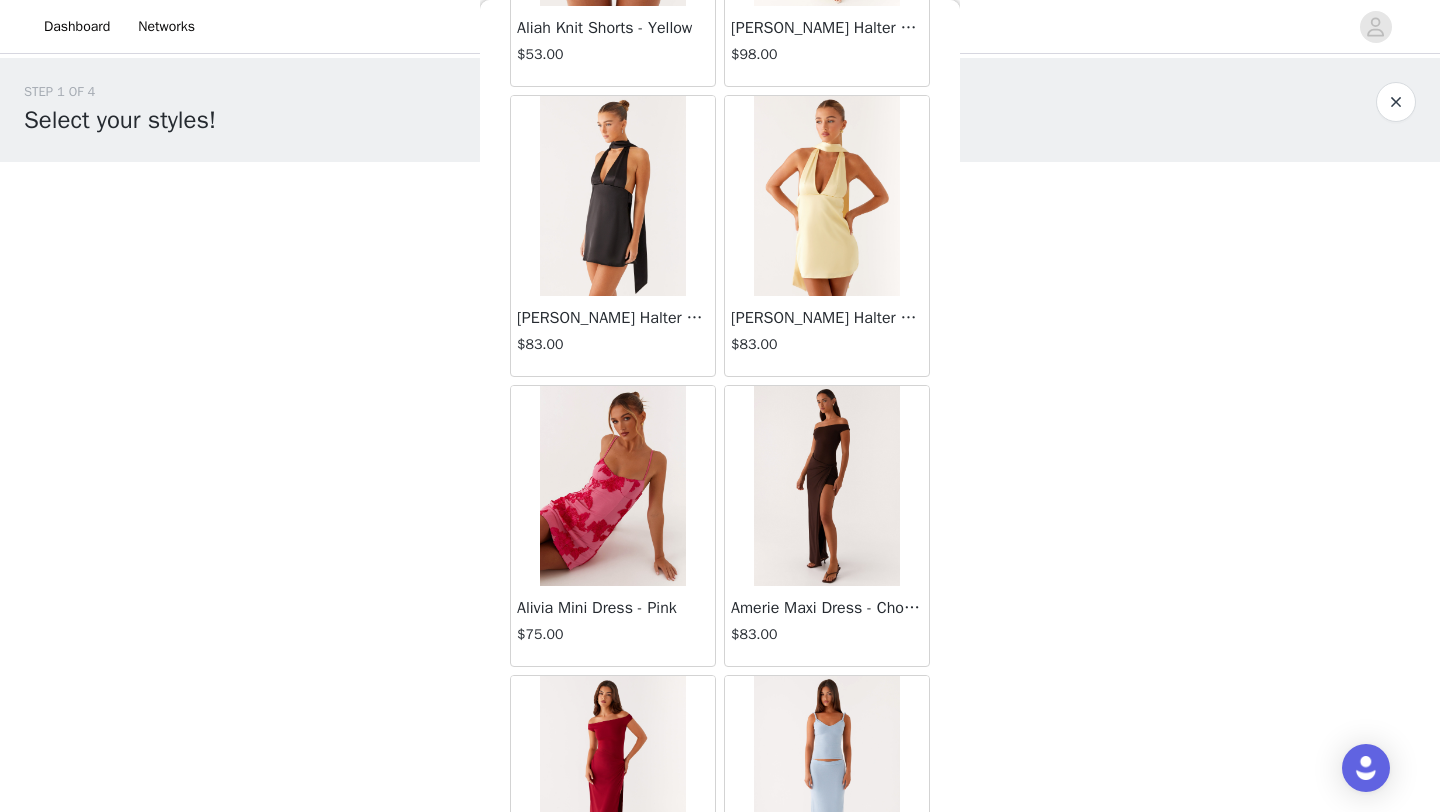 scroll, scrollTop: 1629, scrollLeft: 0, axis: vertical 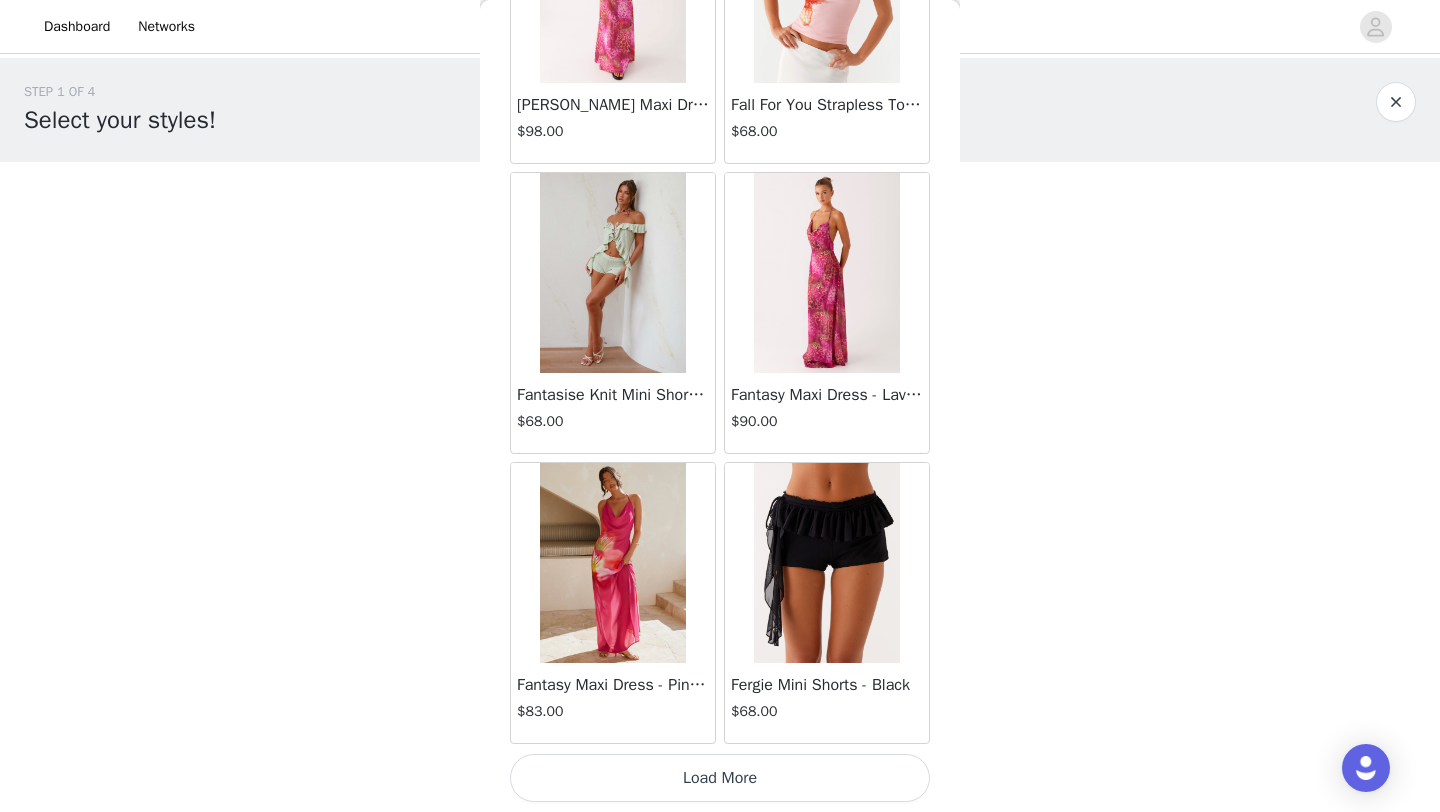 click on "Load More" at bounding box center (720, 778) 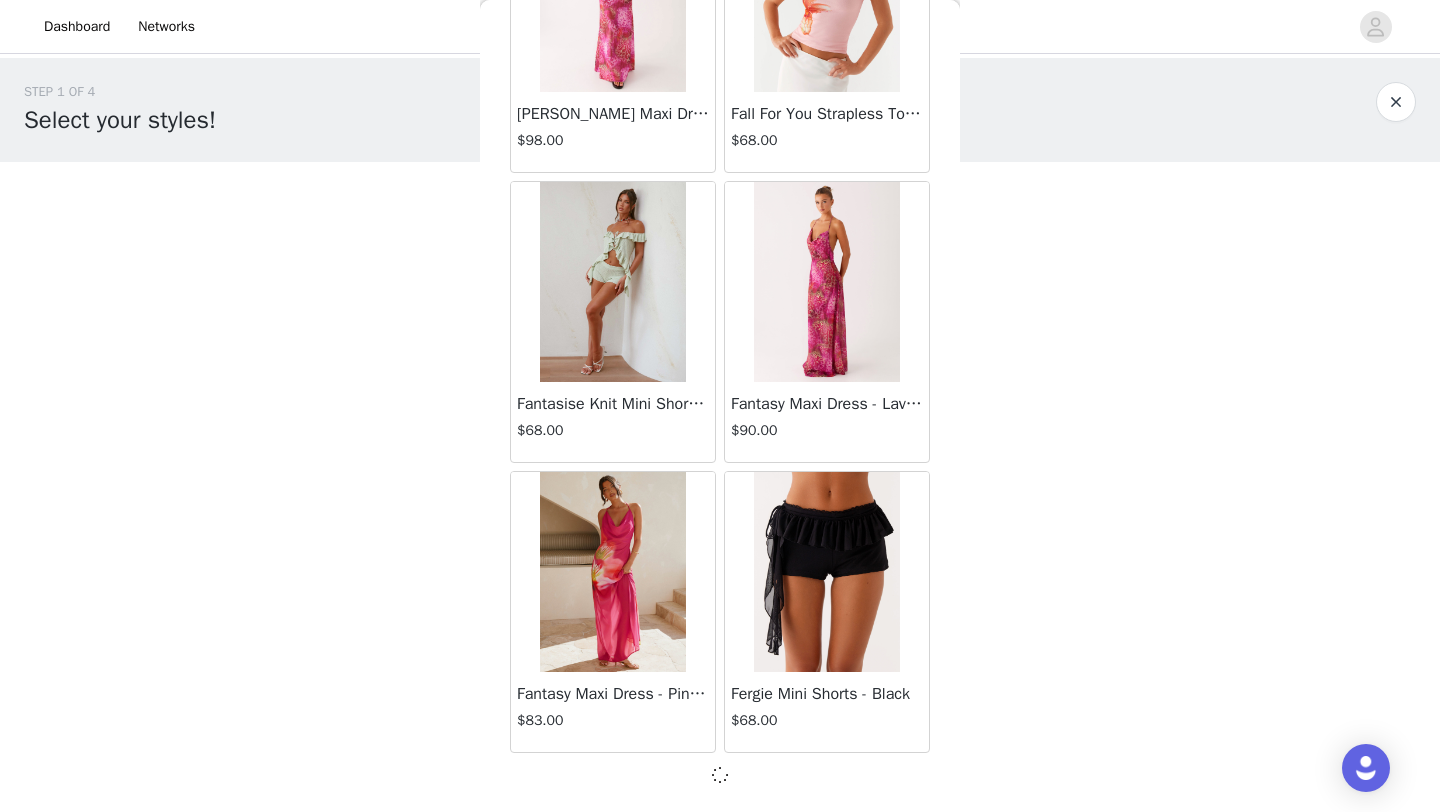 scroll, scrollTop: 22539, scrollLeft: 0, axis: vertical 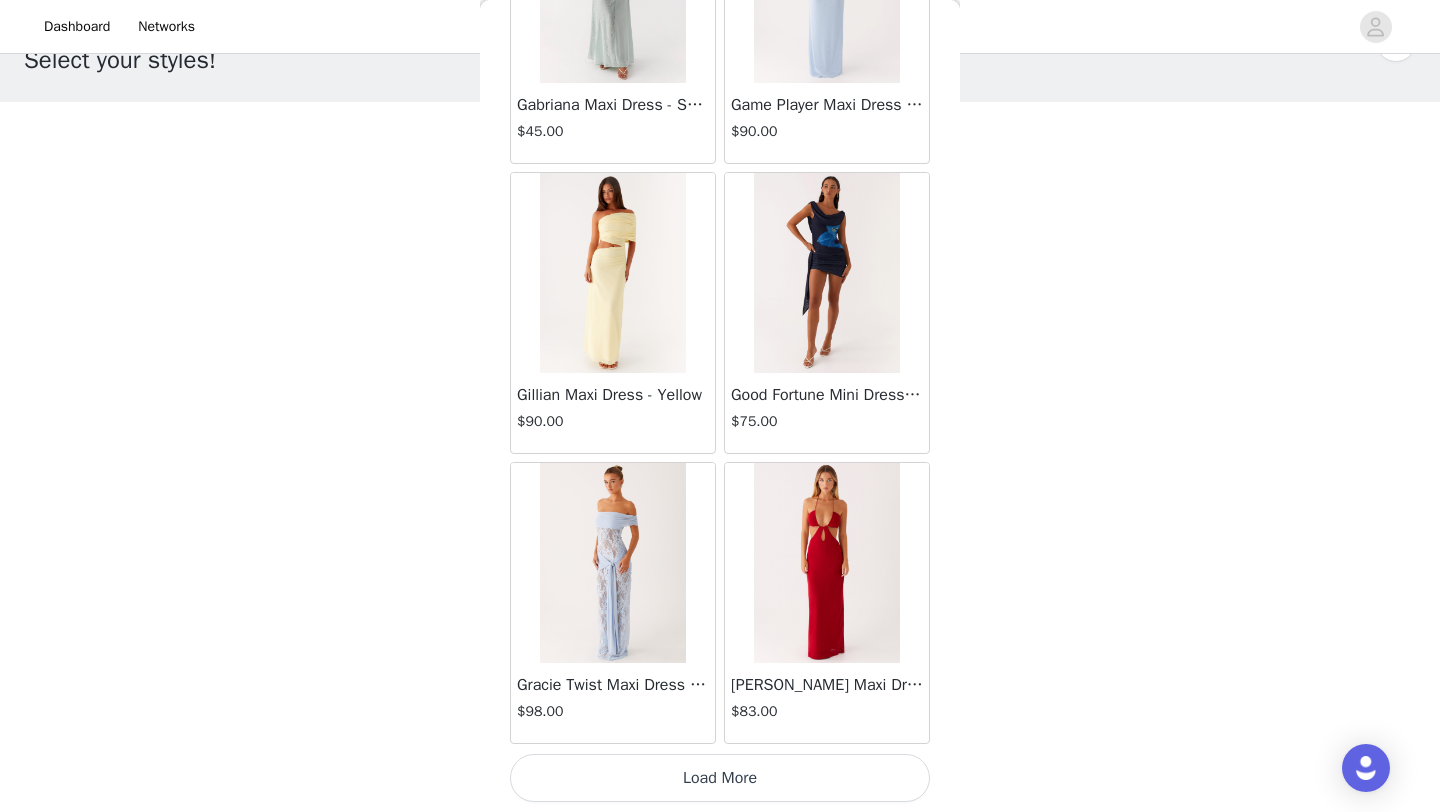 click on "Load More" at bounding box center (720, 778) 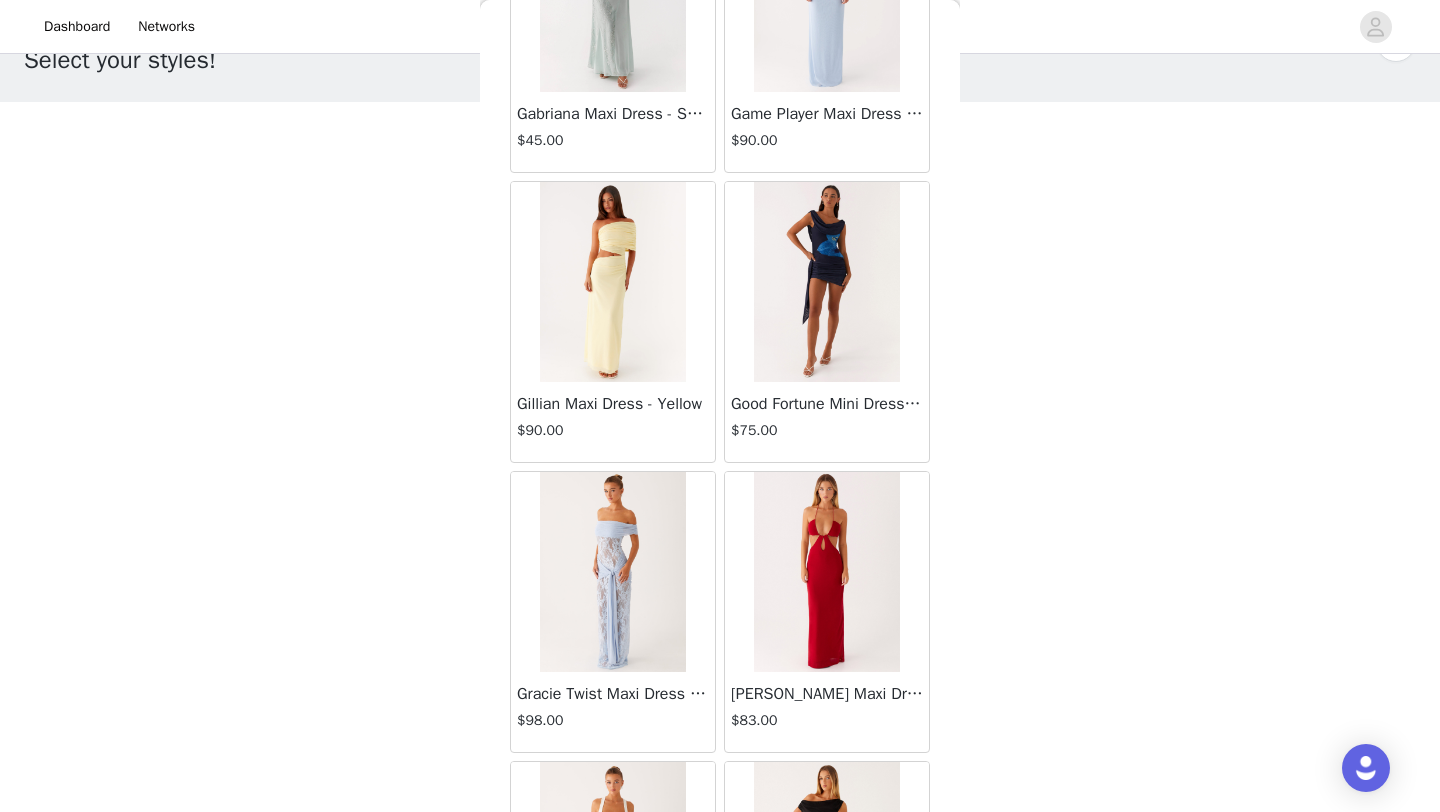 scroll, scrollTop: 25448, scrollLeft: 0, axis: vertical 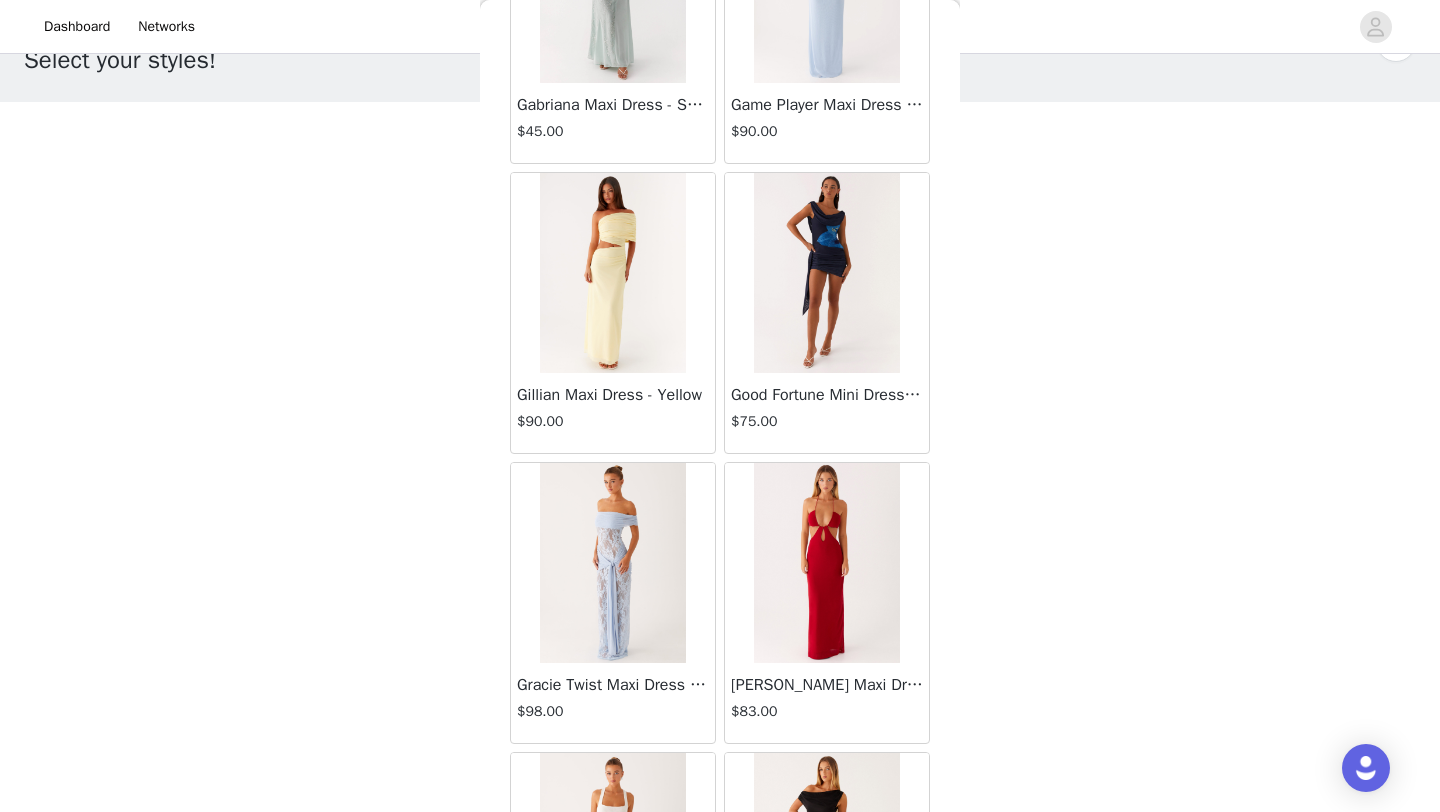 click on "Gracie Twist Maxi Dress - Blue" at bounding box center [613, 685] 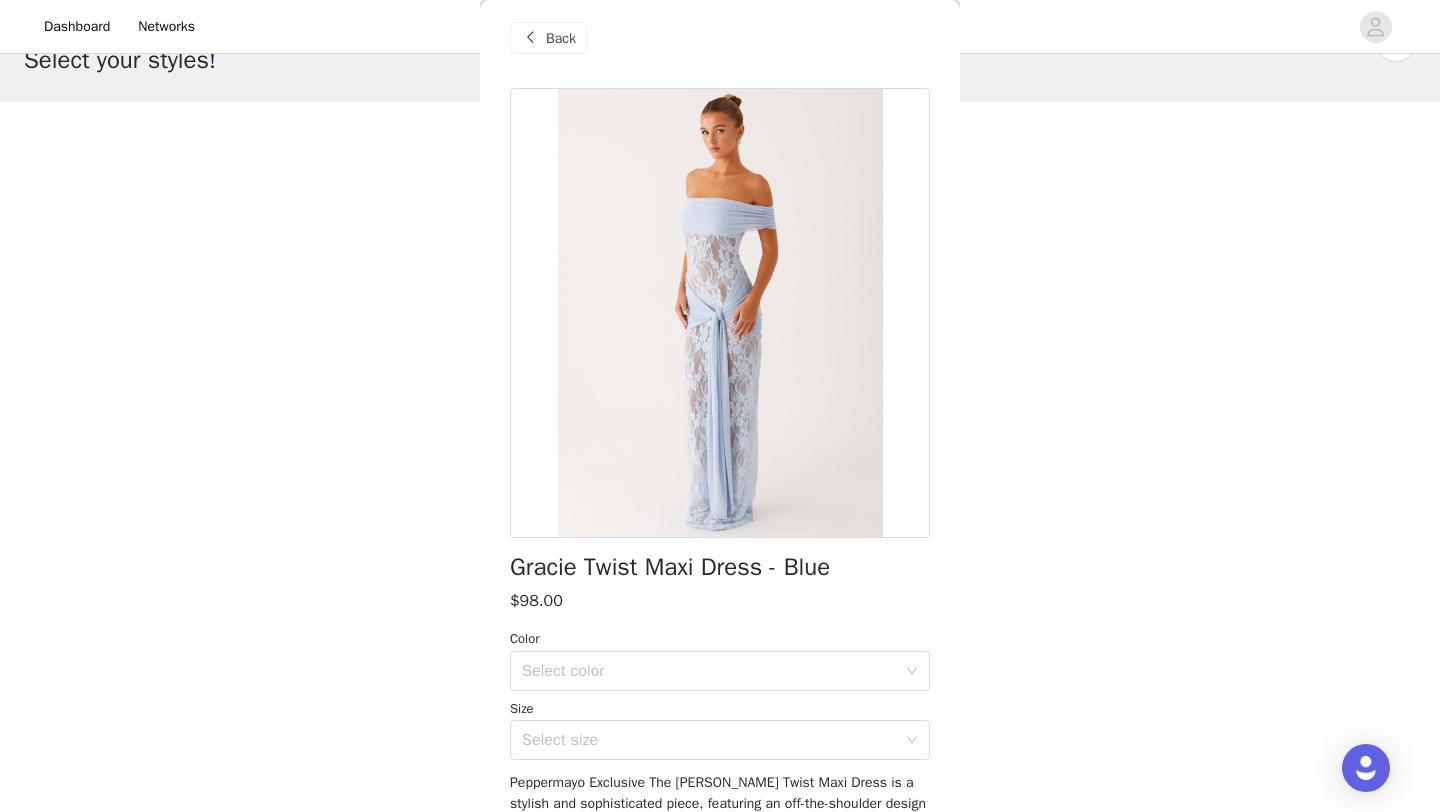 scroll, scrollTop: 15, scrollLeft: 0, axis: vertical 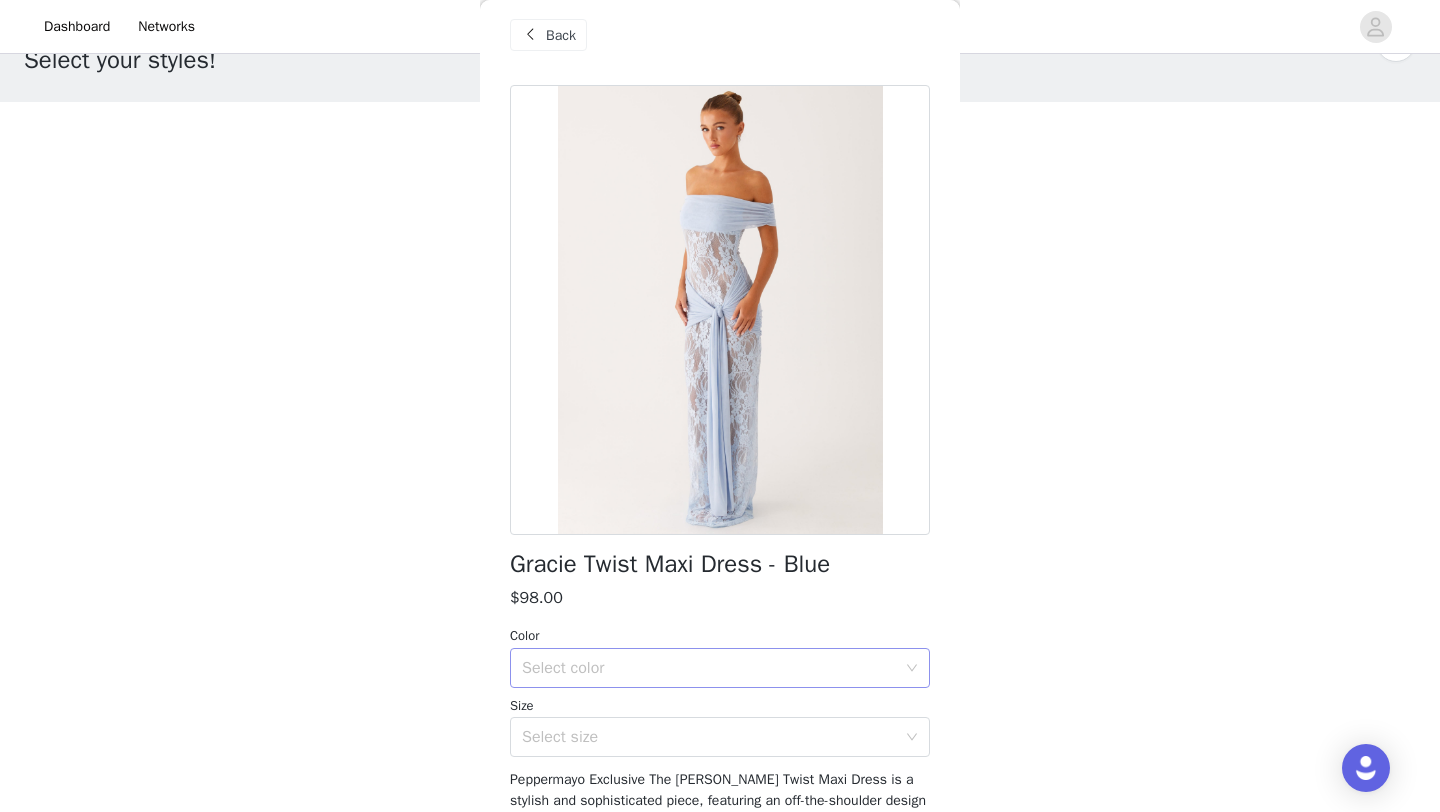 click on "Select color" at bounding box center [709, 668] 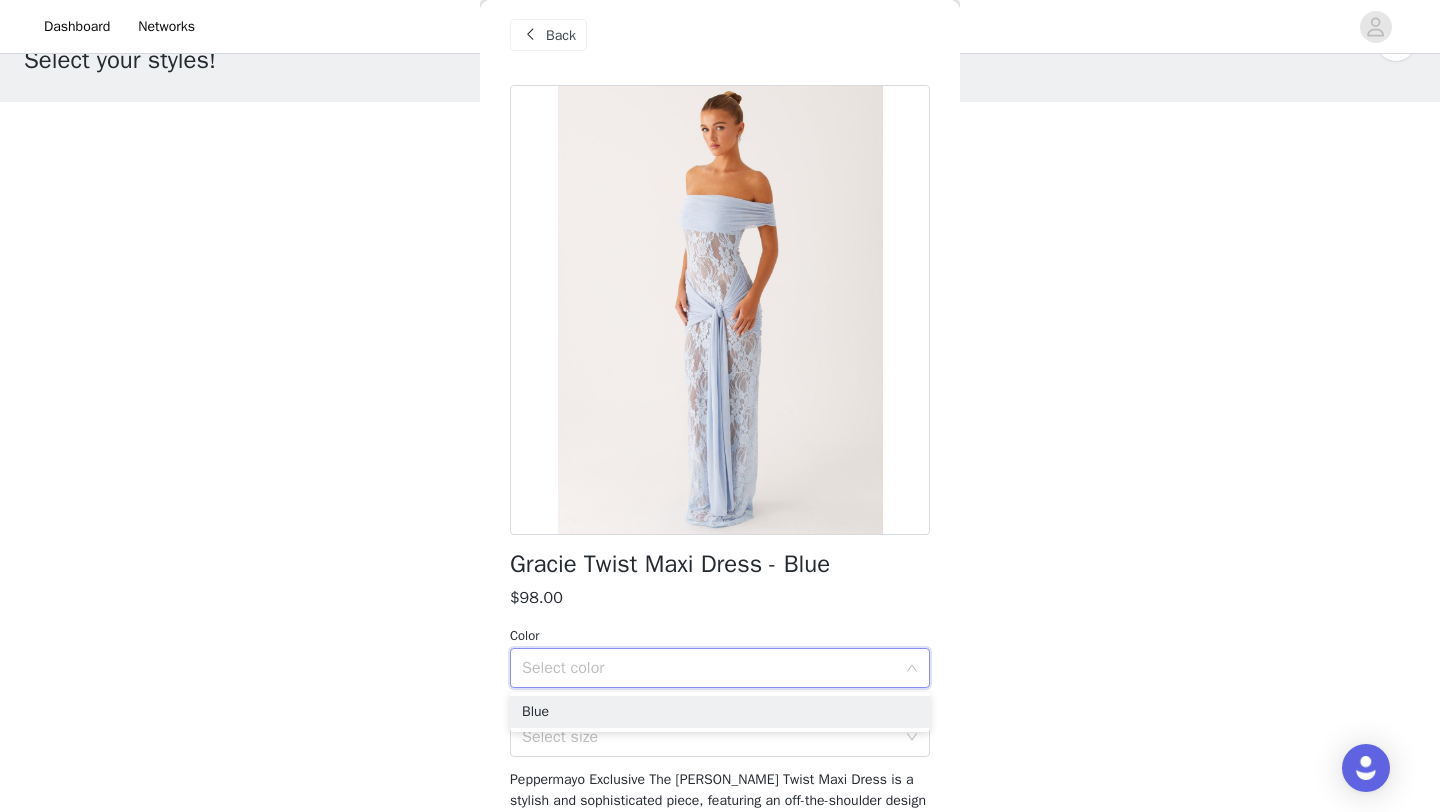 click on "Select color" at bounding box center [709, 668] 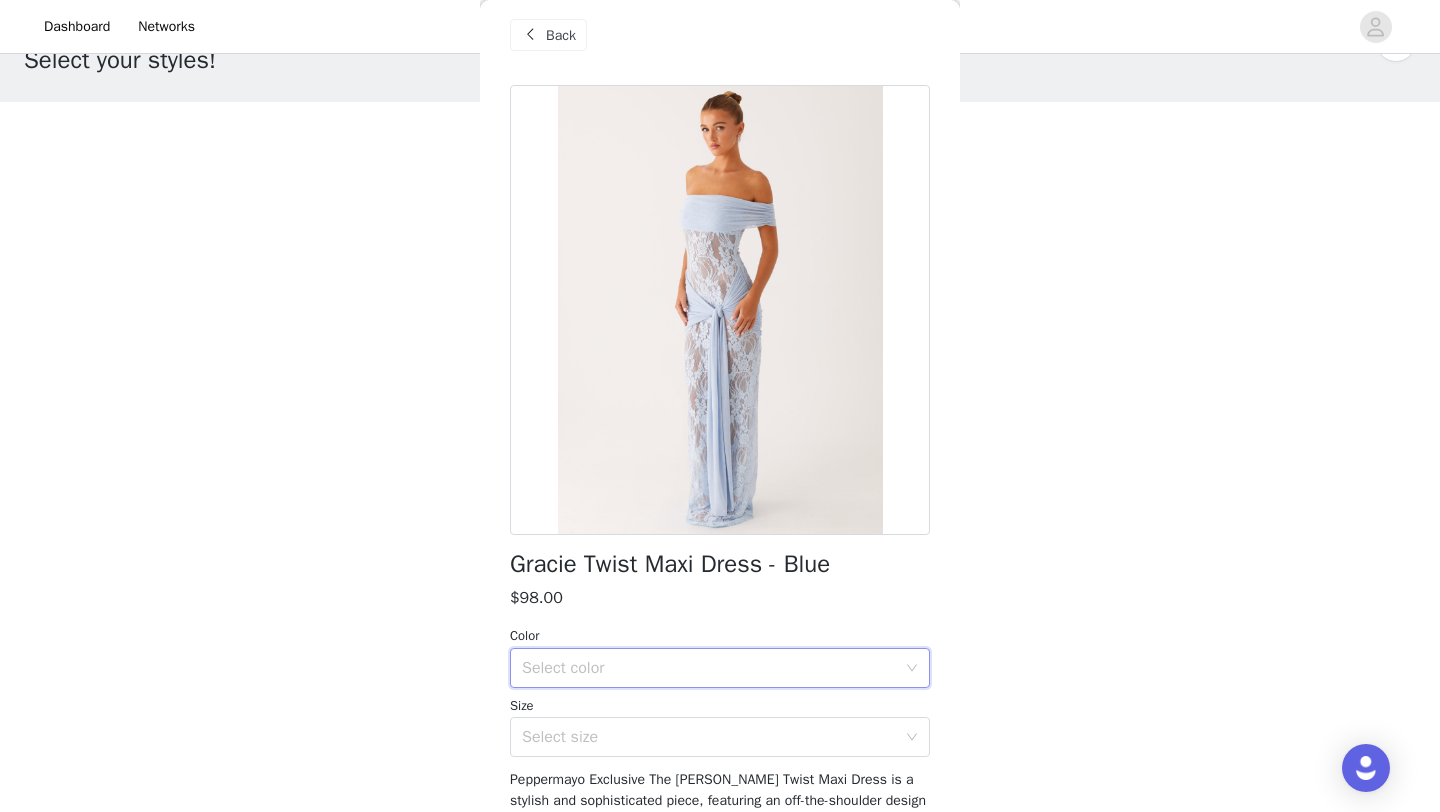 click on "Back" at bounding box center (561, 35) 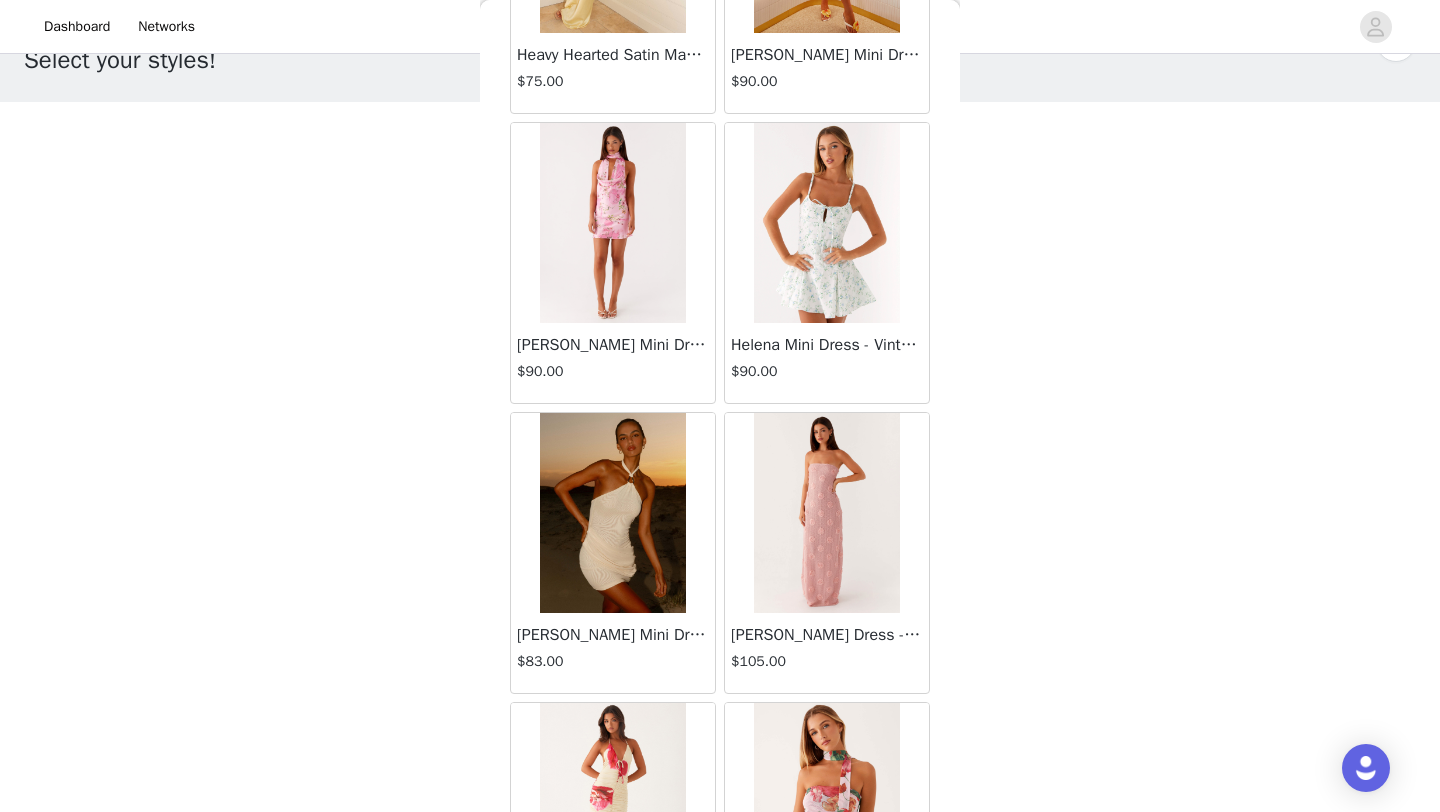 scroll, scrollTop: 28348, scrollLeft: 0, axis: vertical 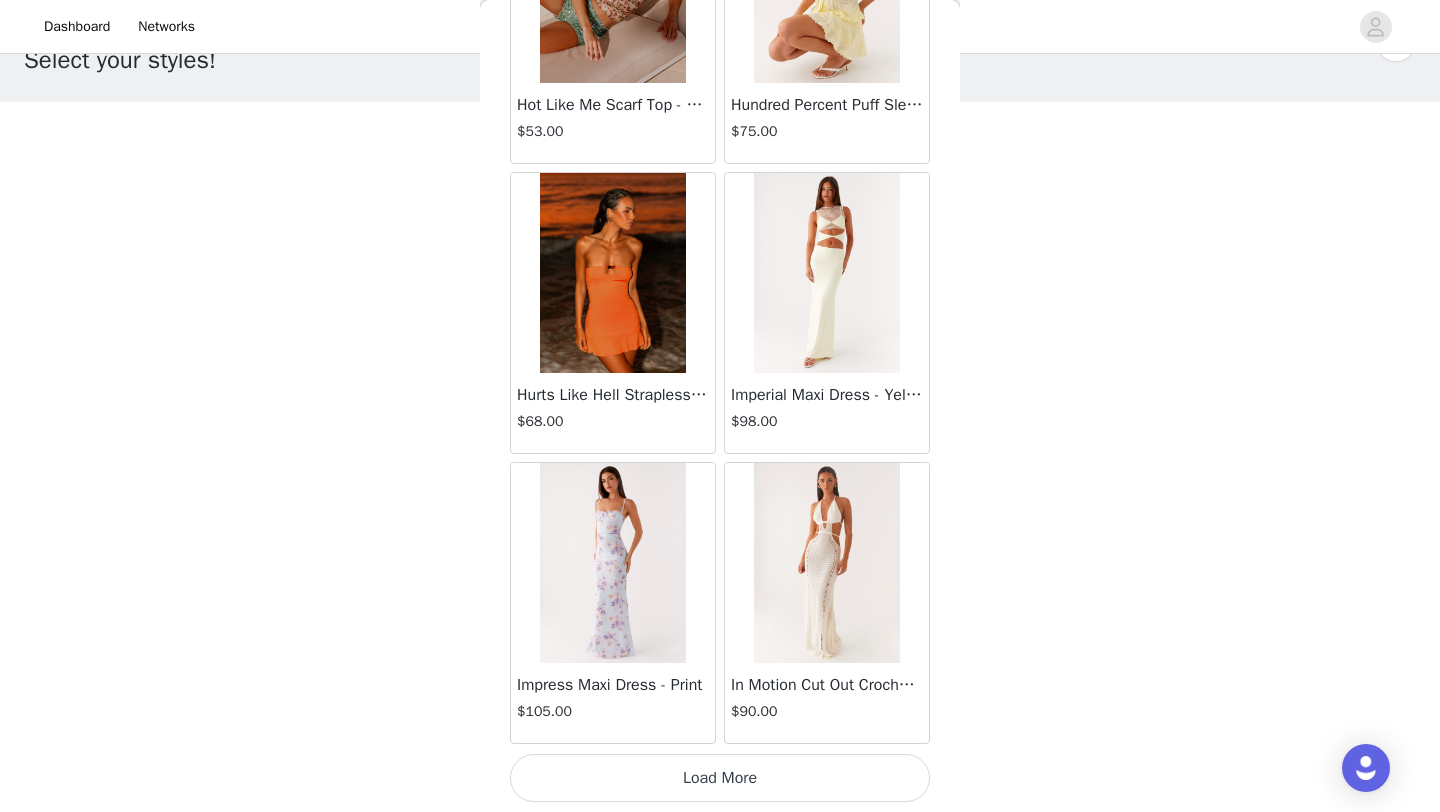 click on "Load More" at bounding box center [720, 778] 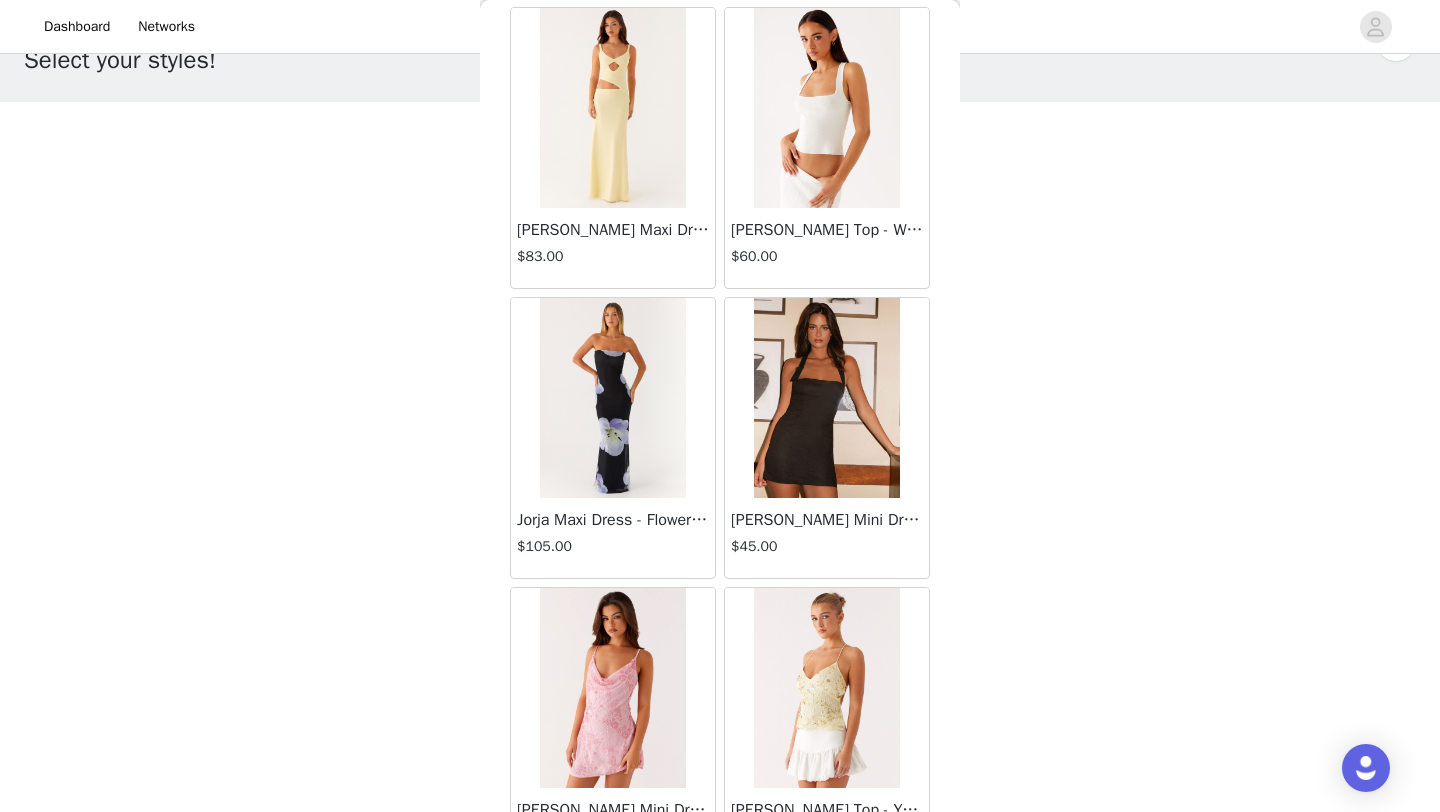 scroll, scrollTop: 31248, scrollLeft: 0, axis: vertical 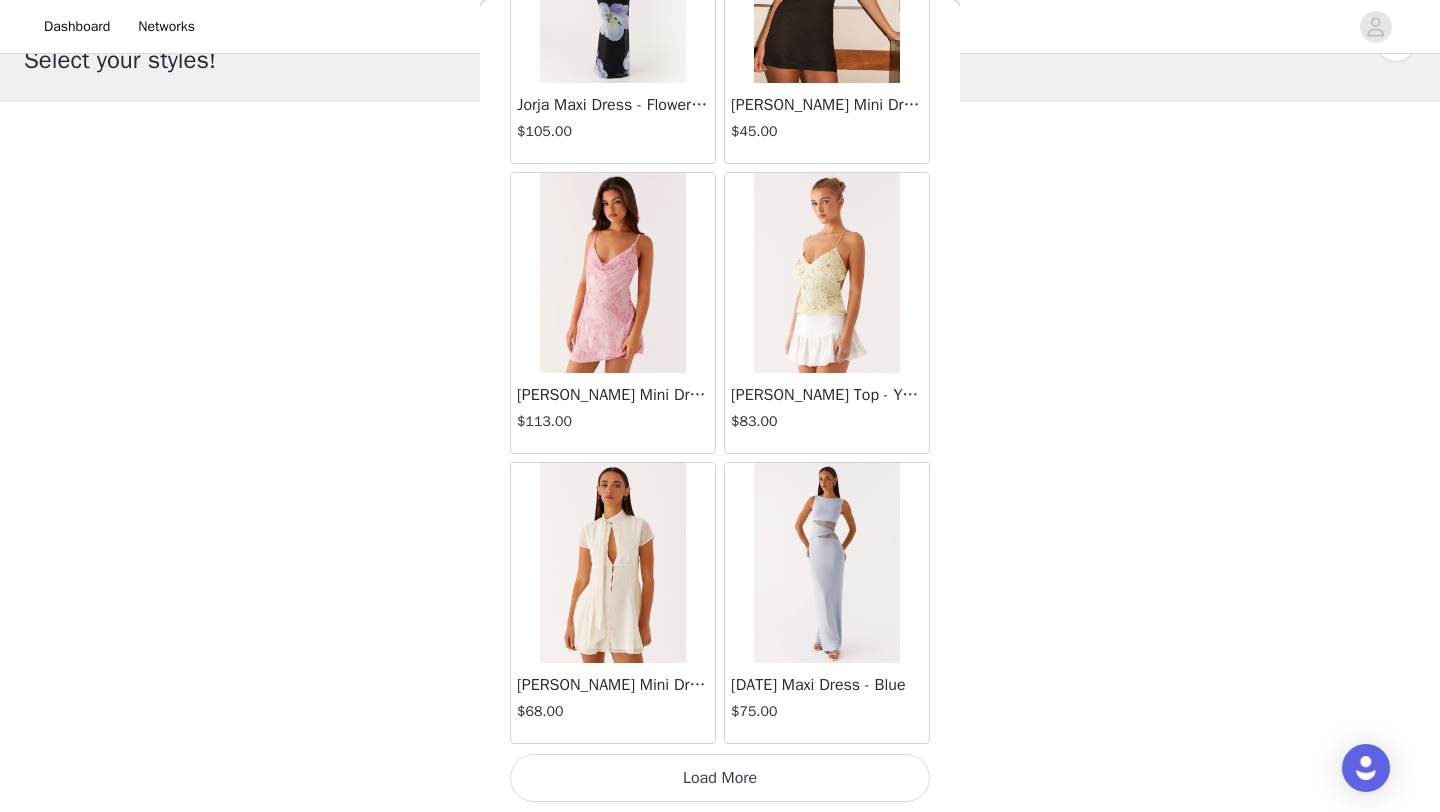 click on "Load More" at bounding box center [720, 778] 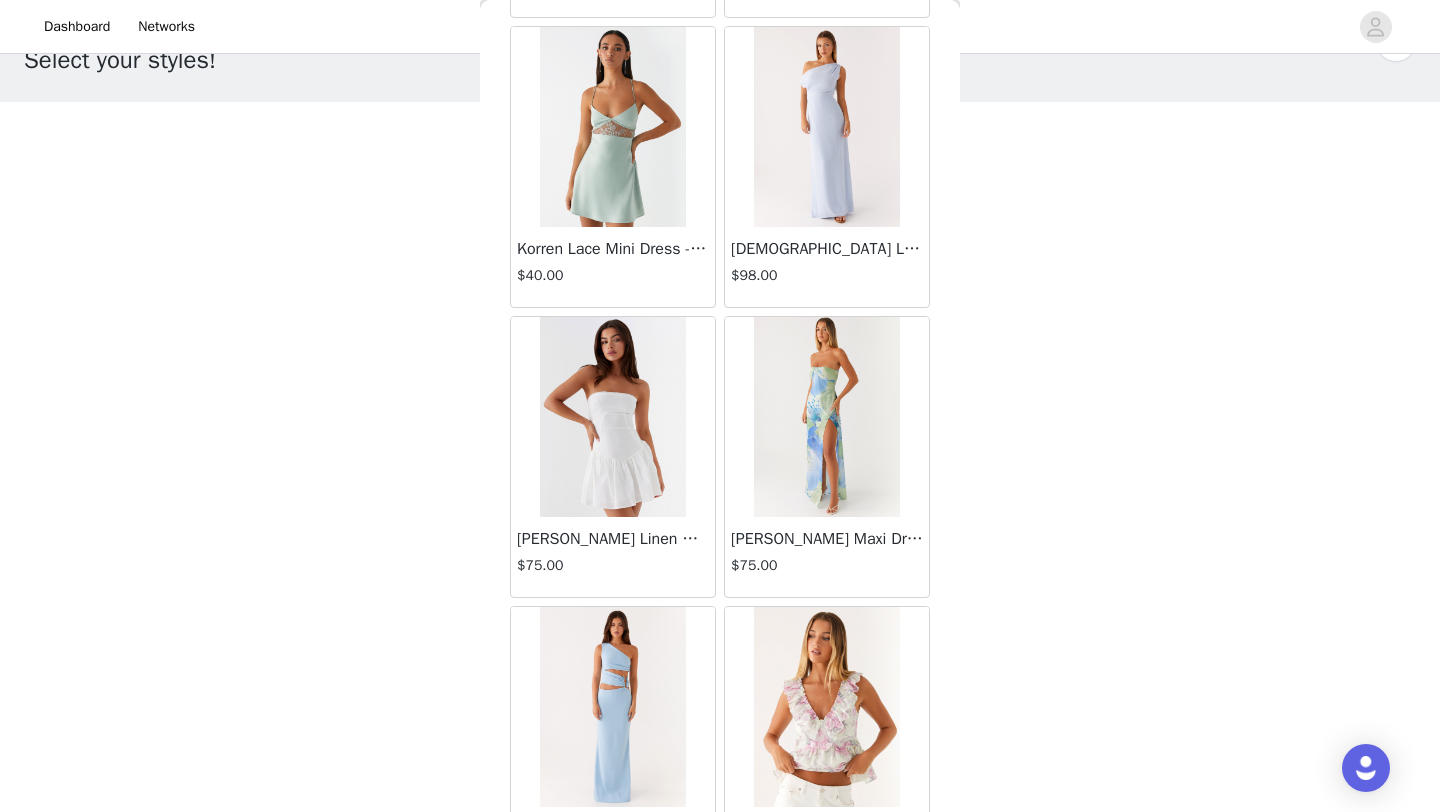 scroll, scrollTop: 34148, scrollLeft: 0, axis: vertical 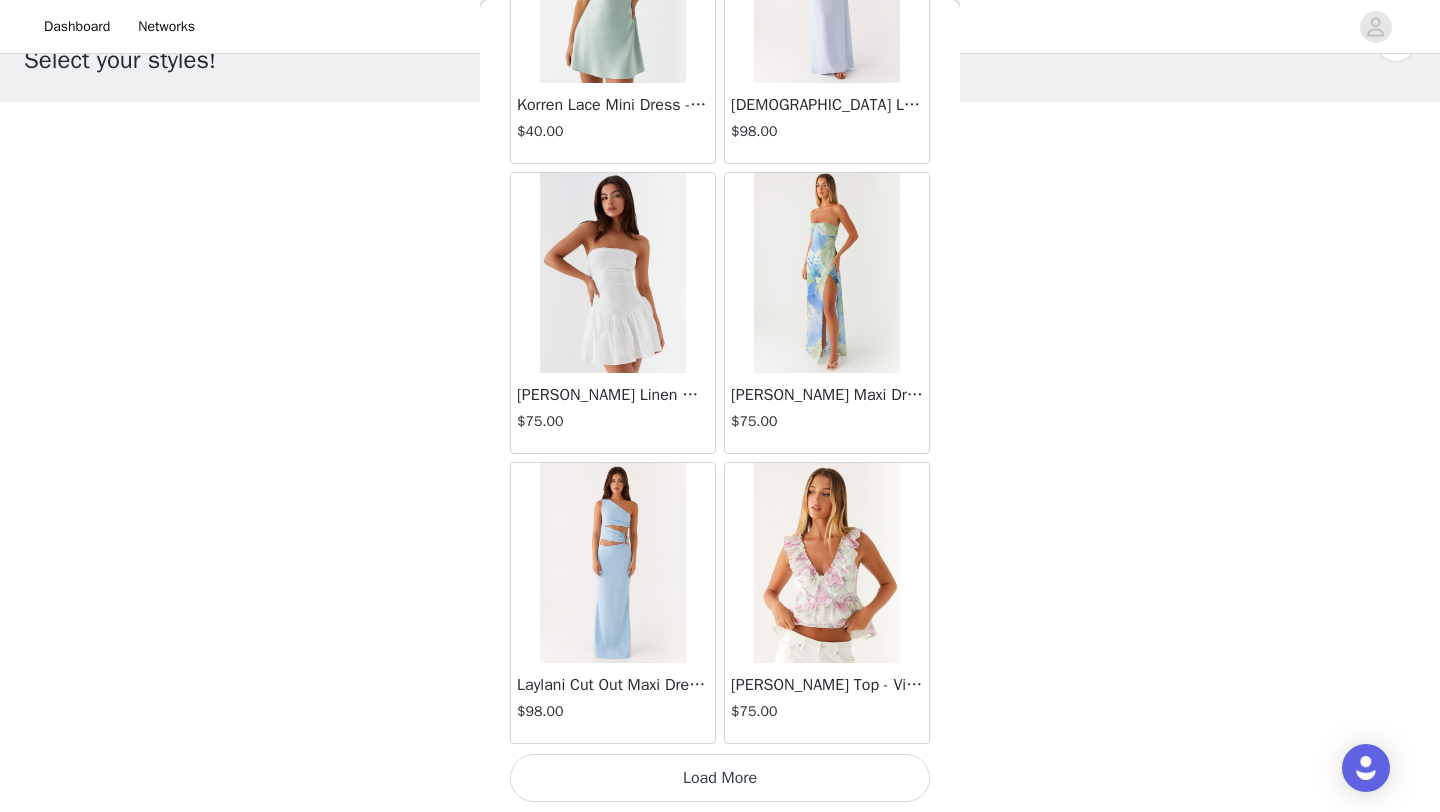 click on "Load More" at bounding box center [720, 778] 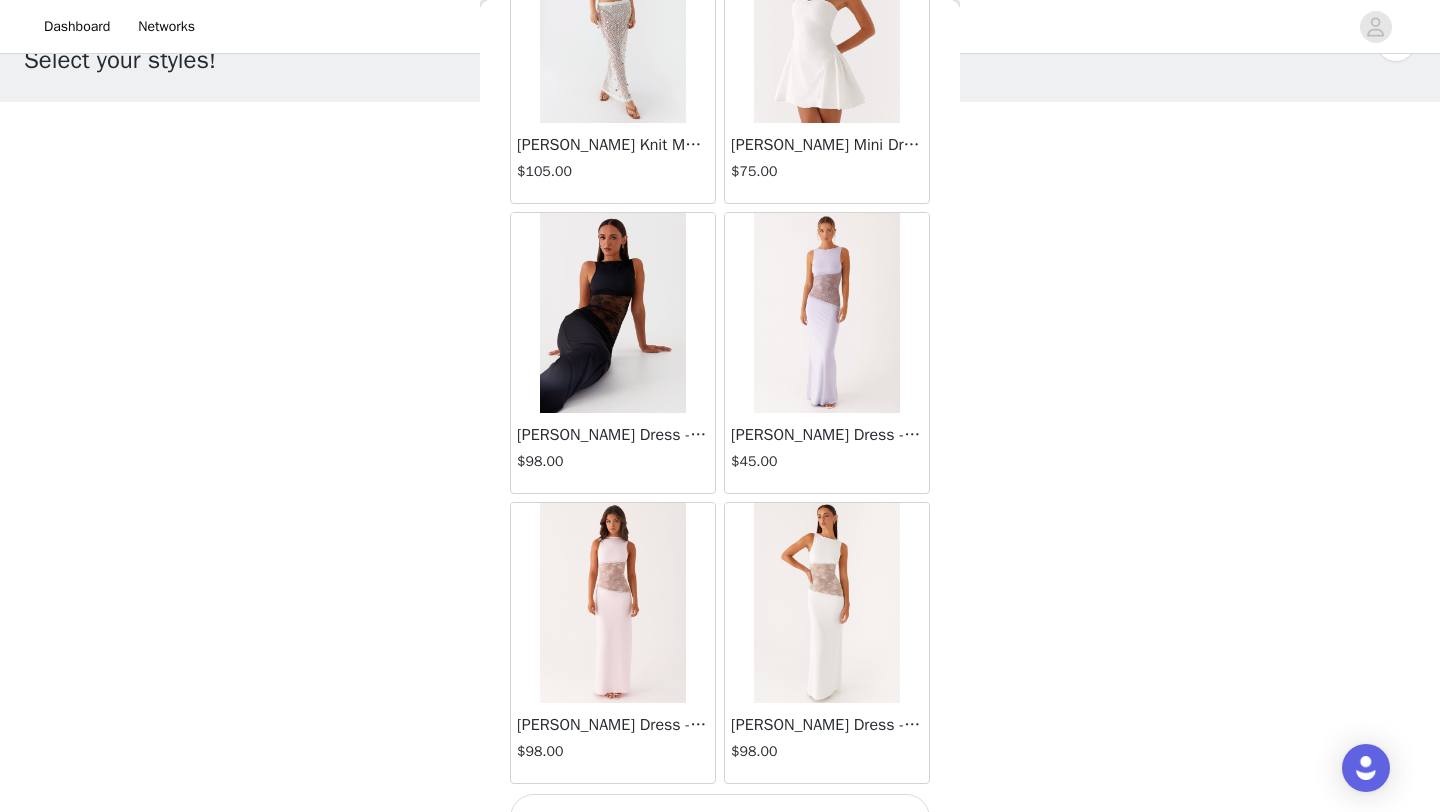 scroll, scrollTop: 37048, scrollLeft: 0, axis: vertical 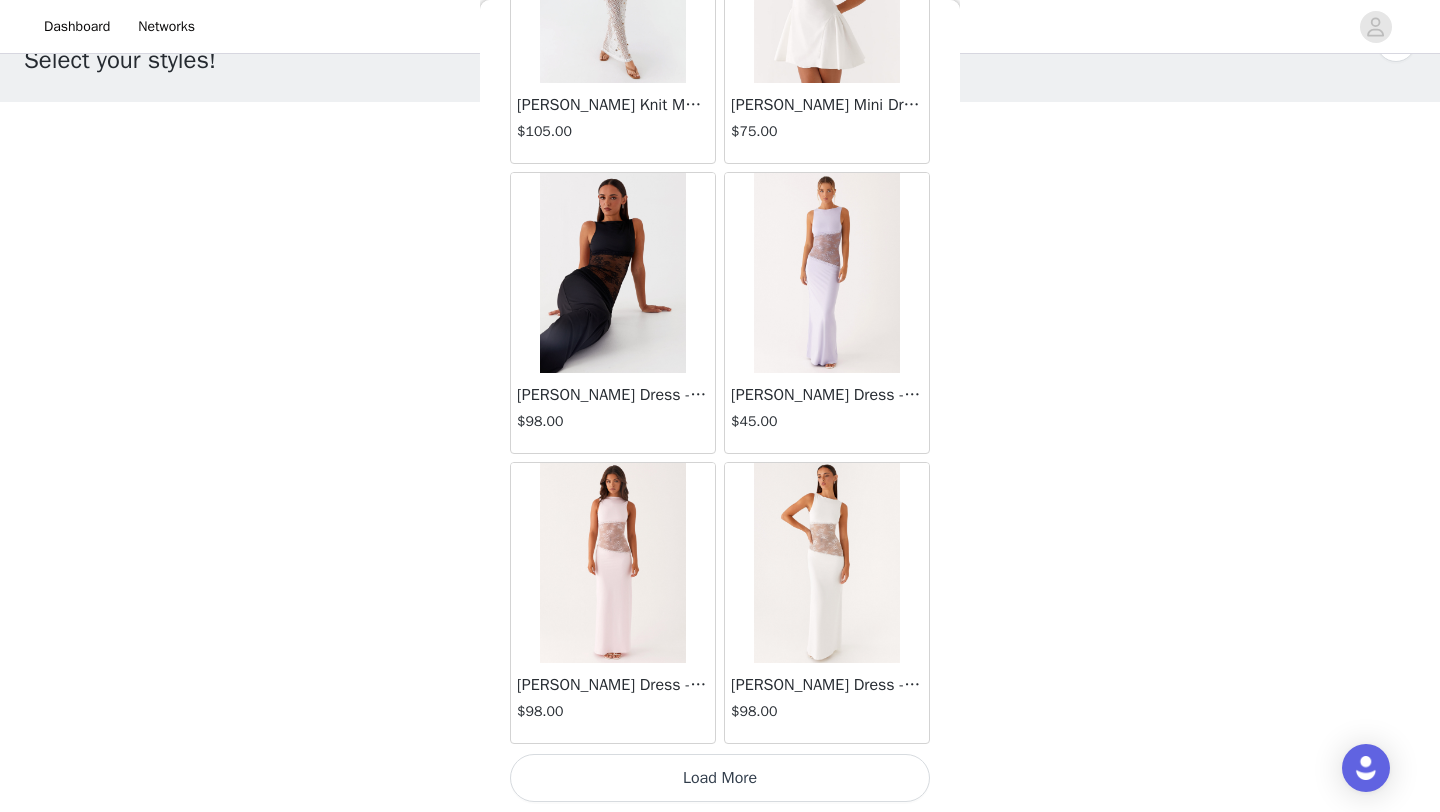click on "Load More" at bounding box center [720, 778] 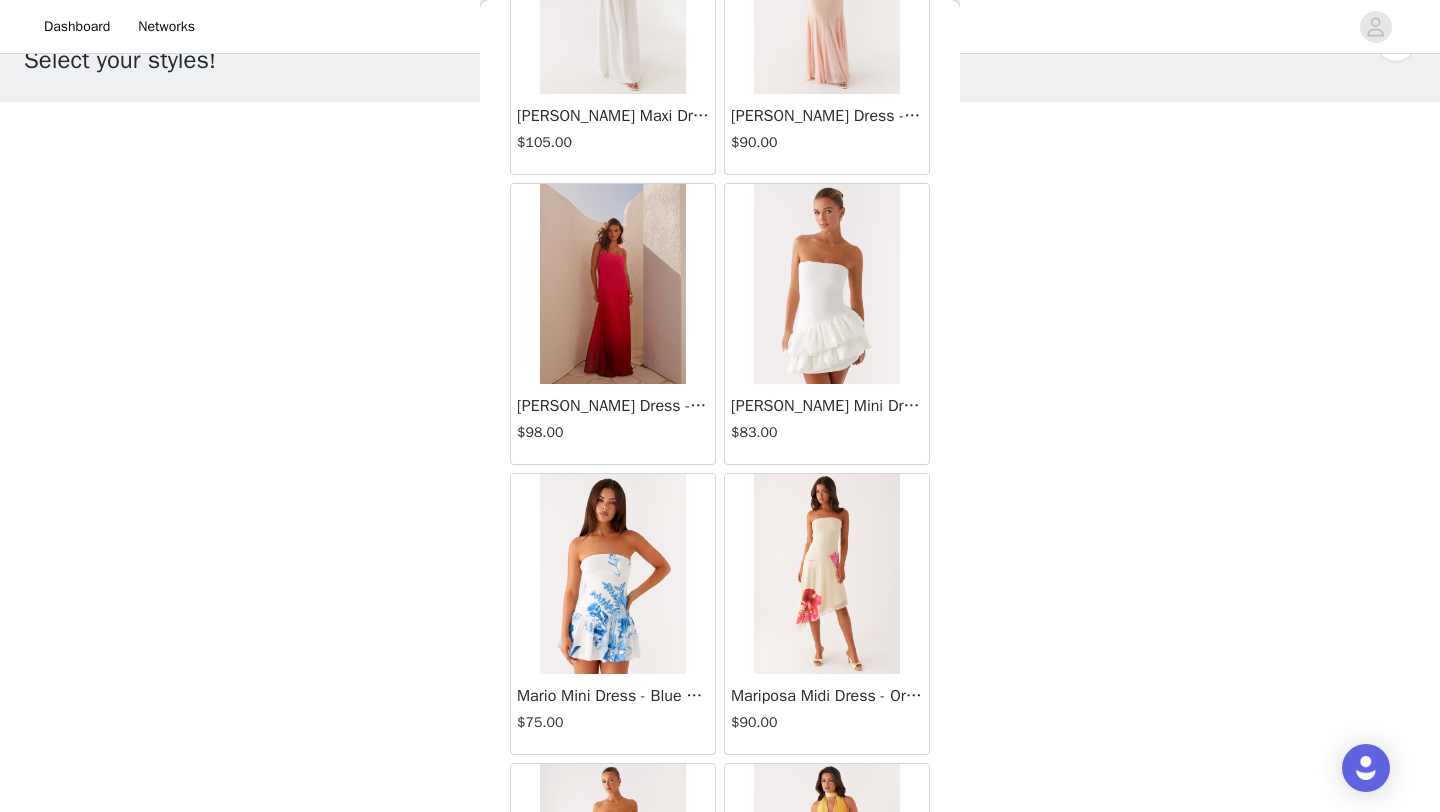scroll, scrollTop: 39948, scrollLeft: 0, axis: vertical 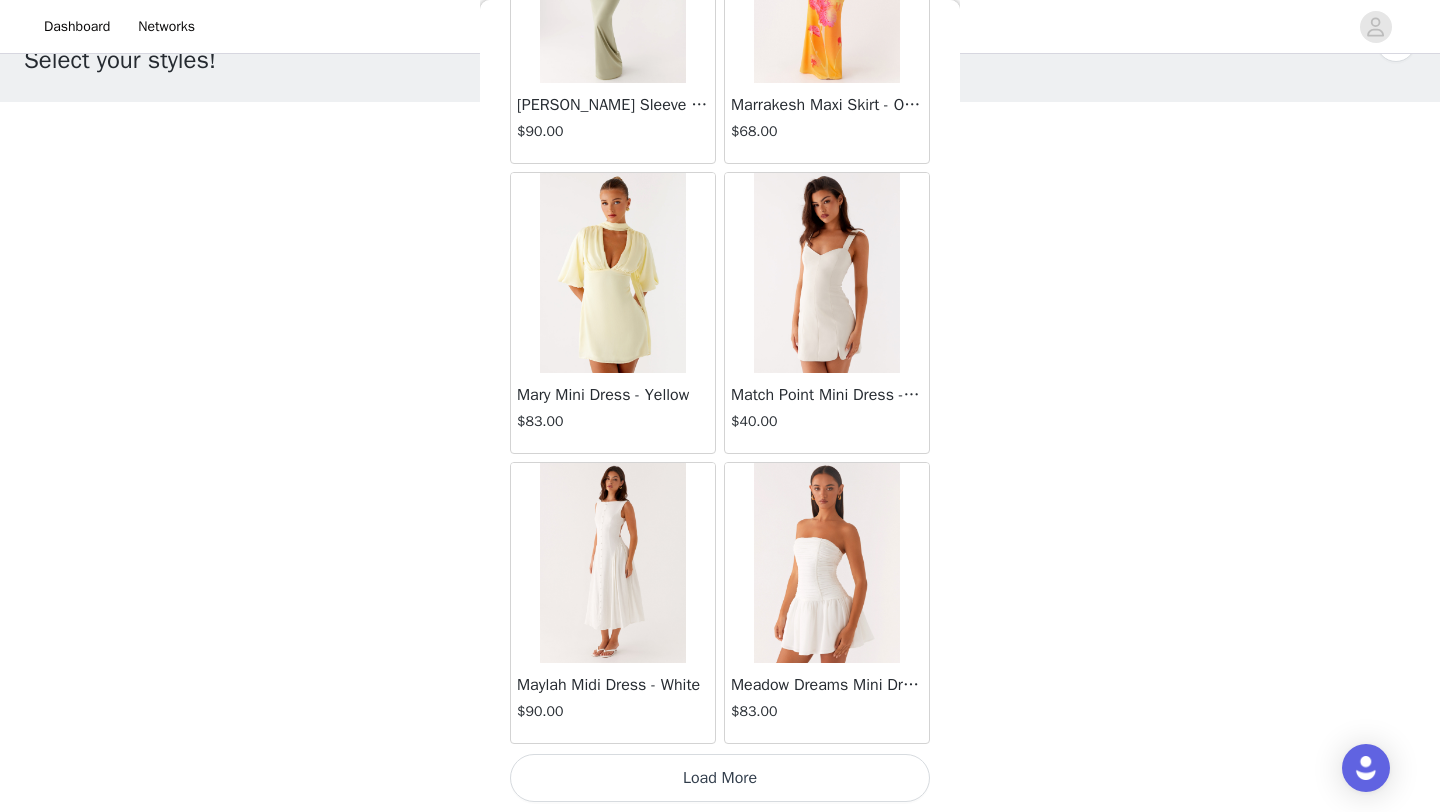 click on "Load More" at bounding box center (720, 778) 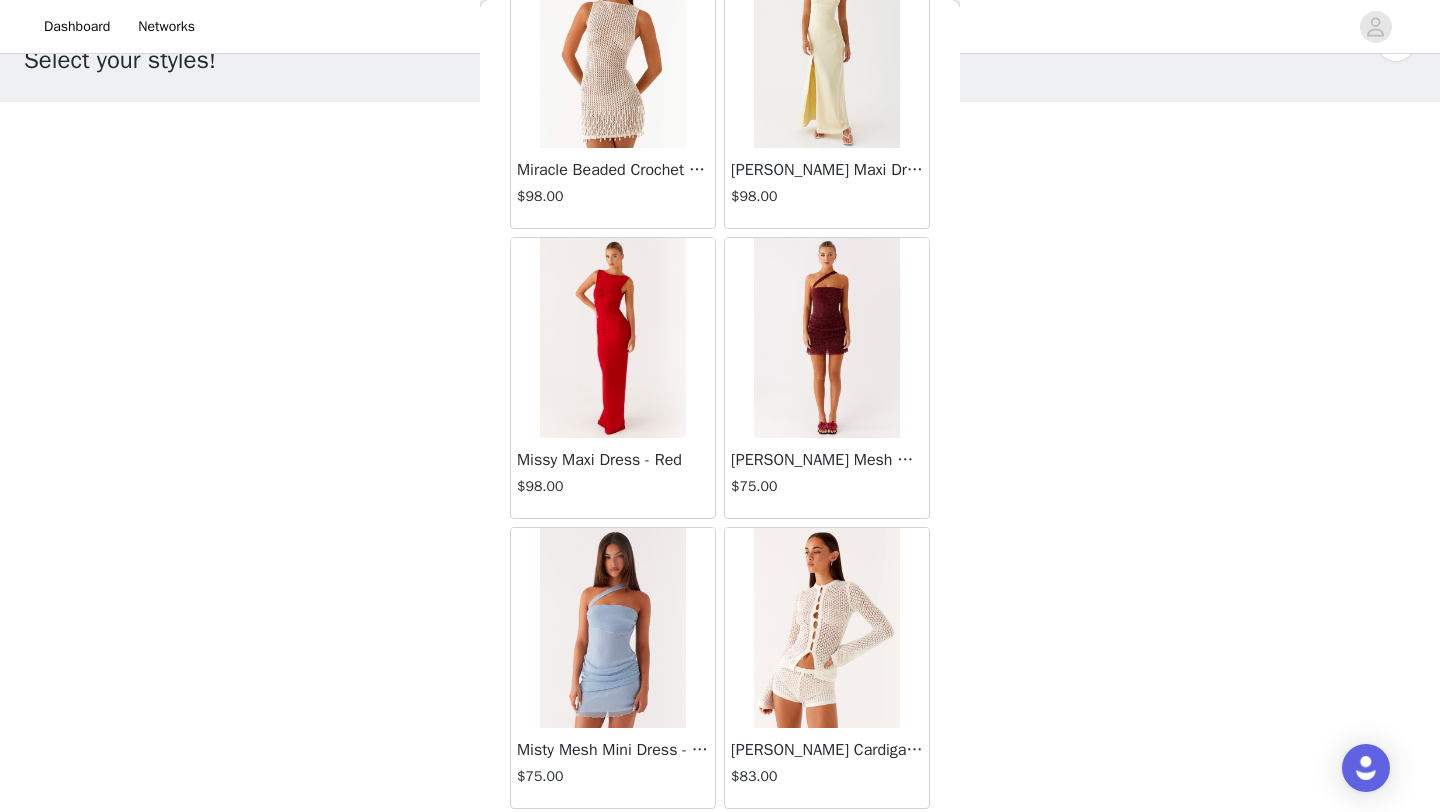 scroll, scrollTop: 42848, scrollLeft: 0, axis: vertical 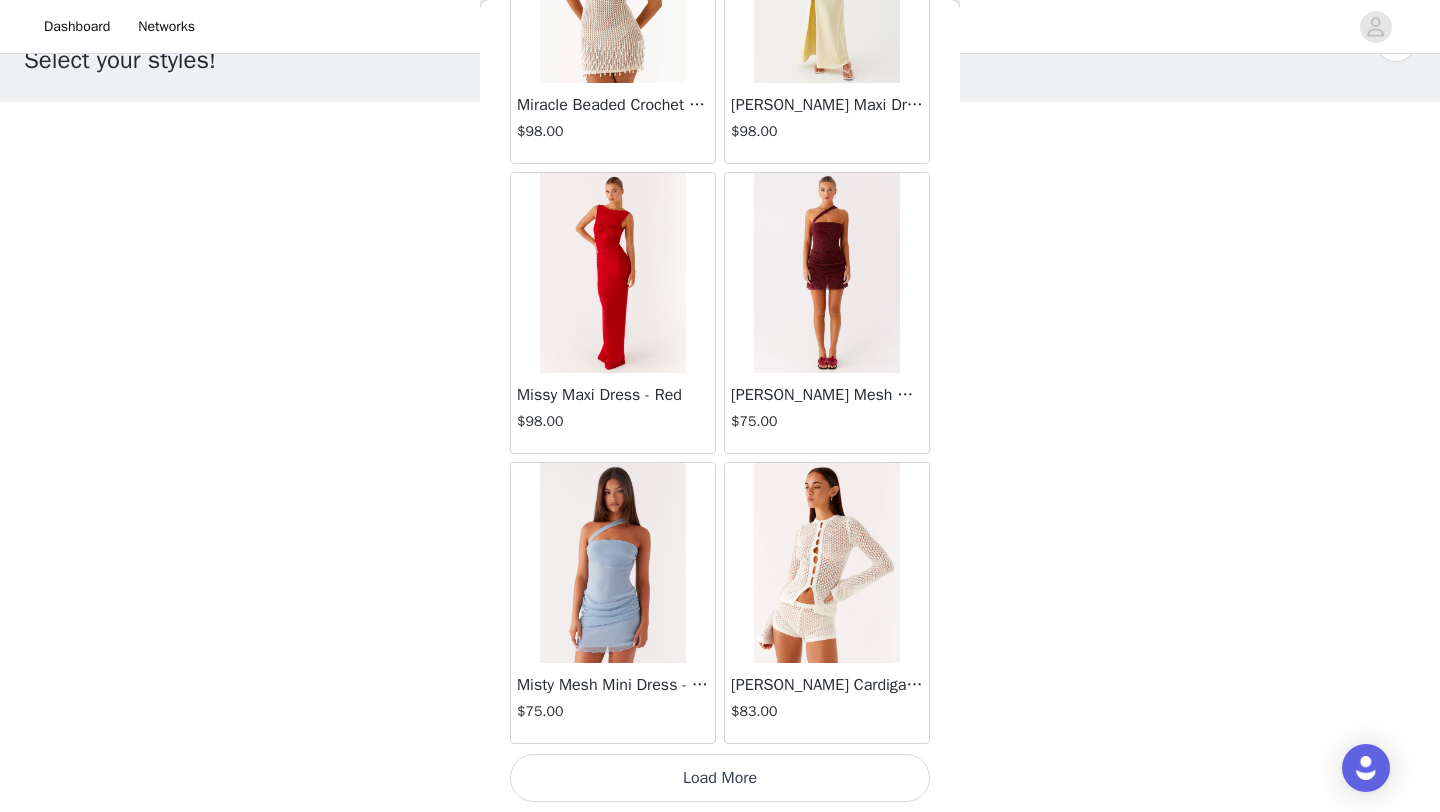 click on "Load More" at bounding box center [720, 778] 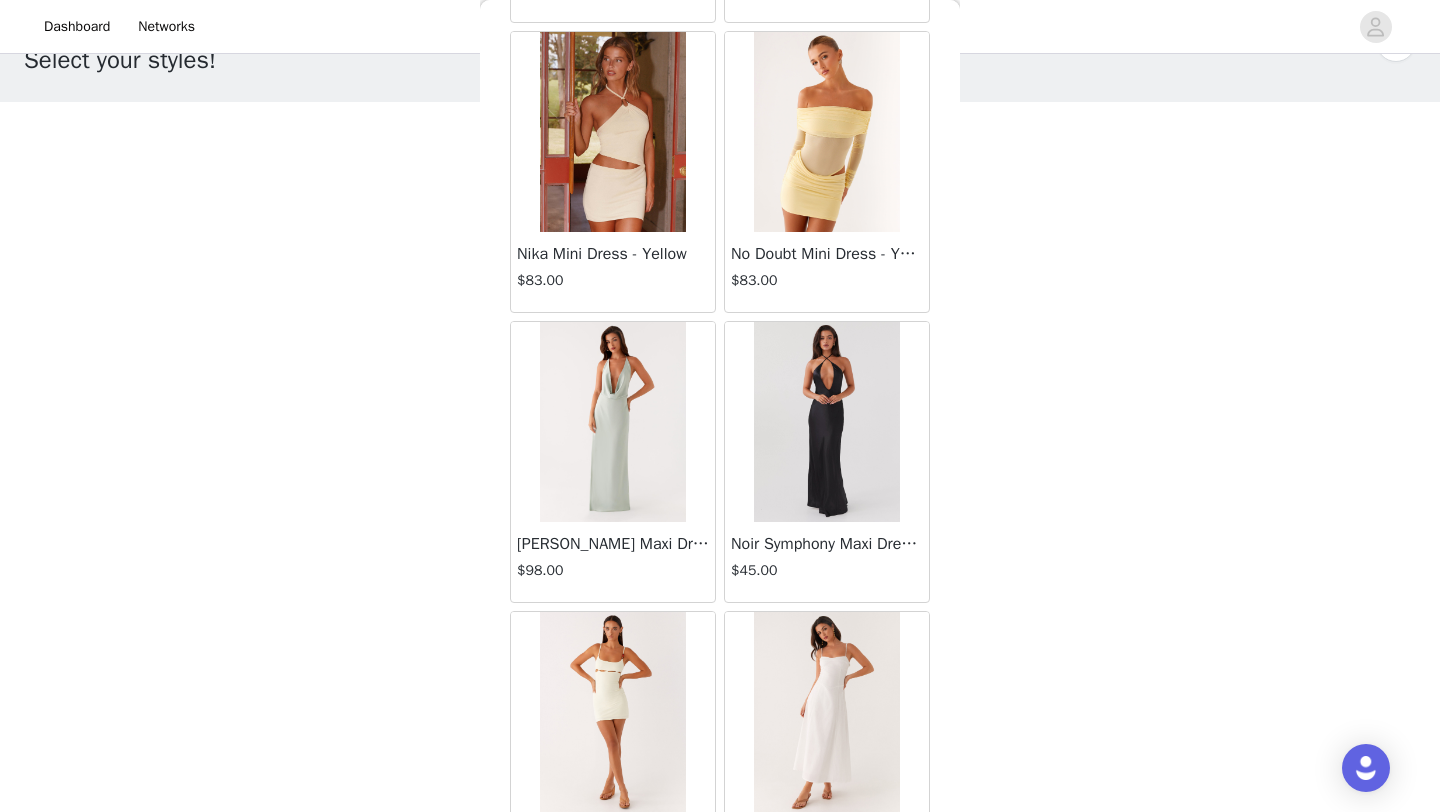 scroll, scrollTop: 45748, scrollLeft: 0, axis: vertical 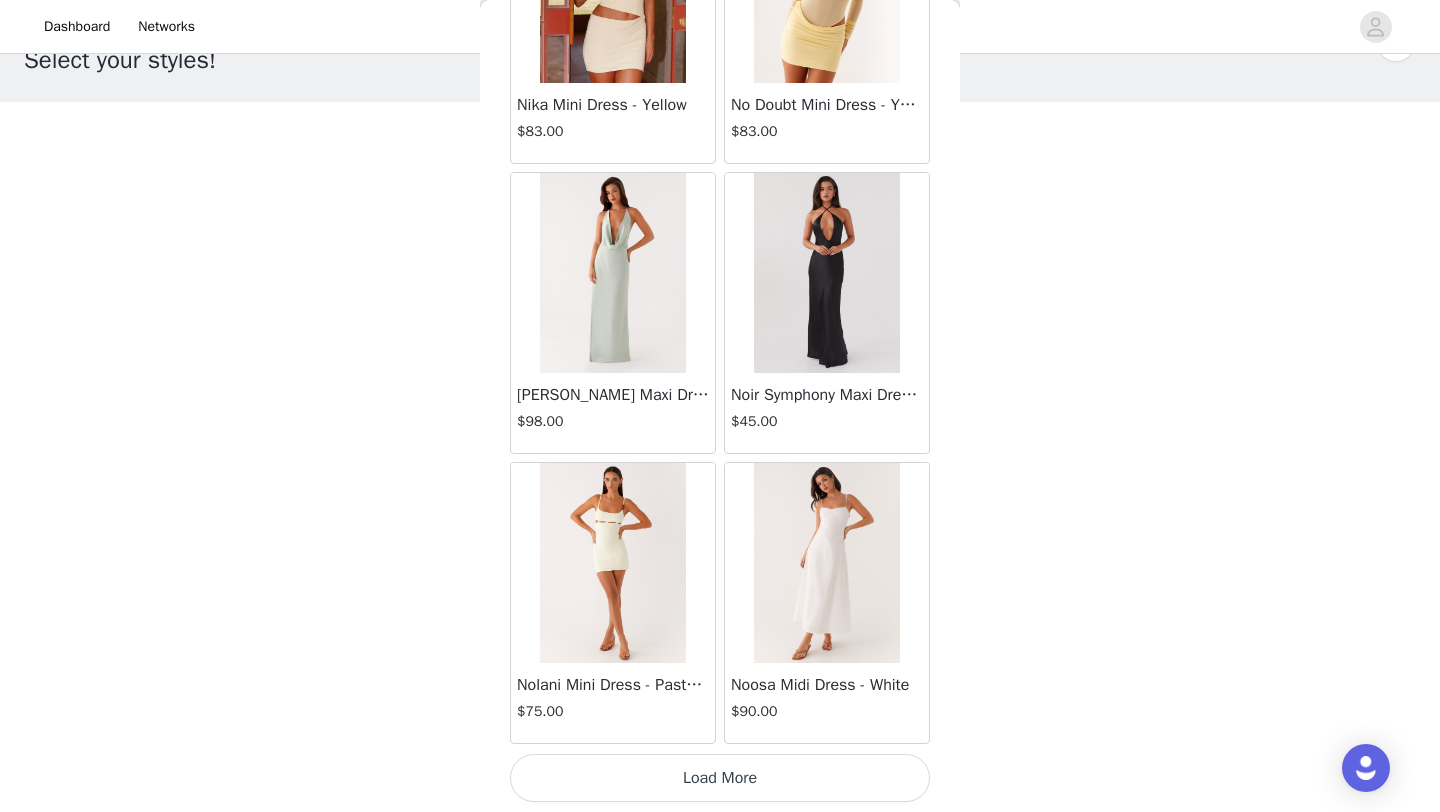 click on "Load More" at bounding box center (720, 778) 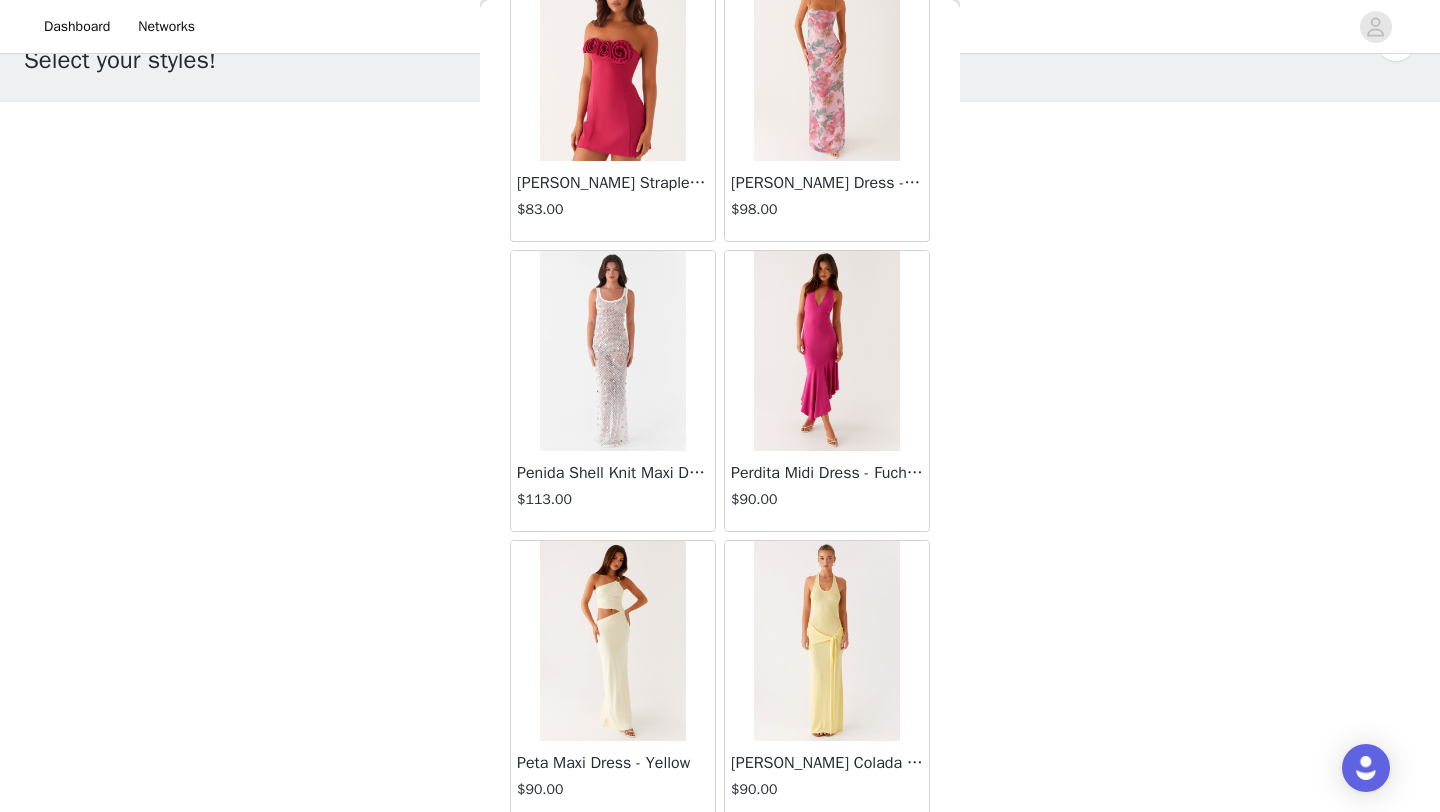 scroll, scrollTop: 48648, scrollLeft: 0, axis: vertical 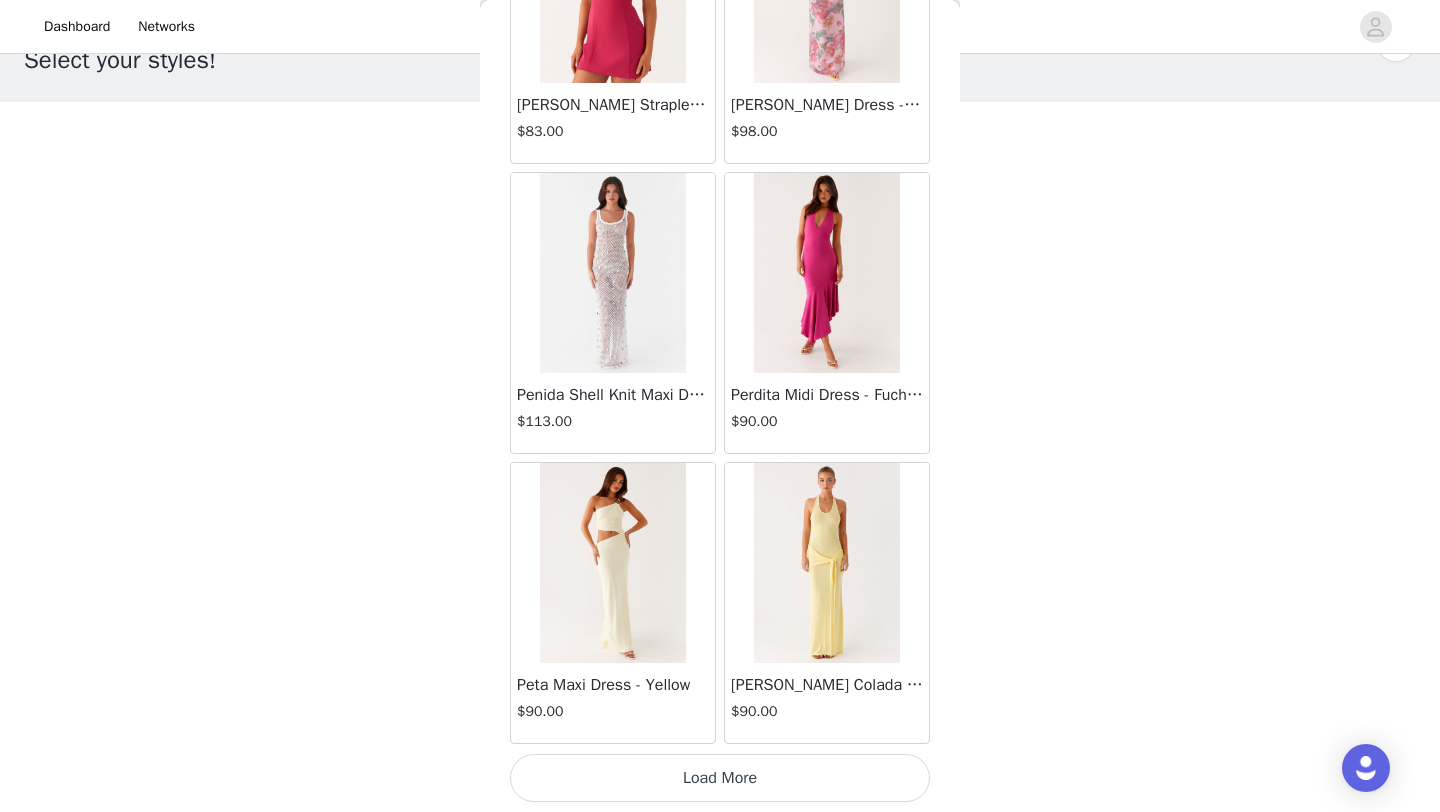 click on "Load More" at bounding box center [720, 778] 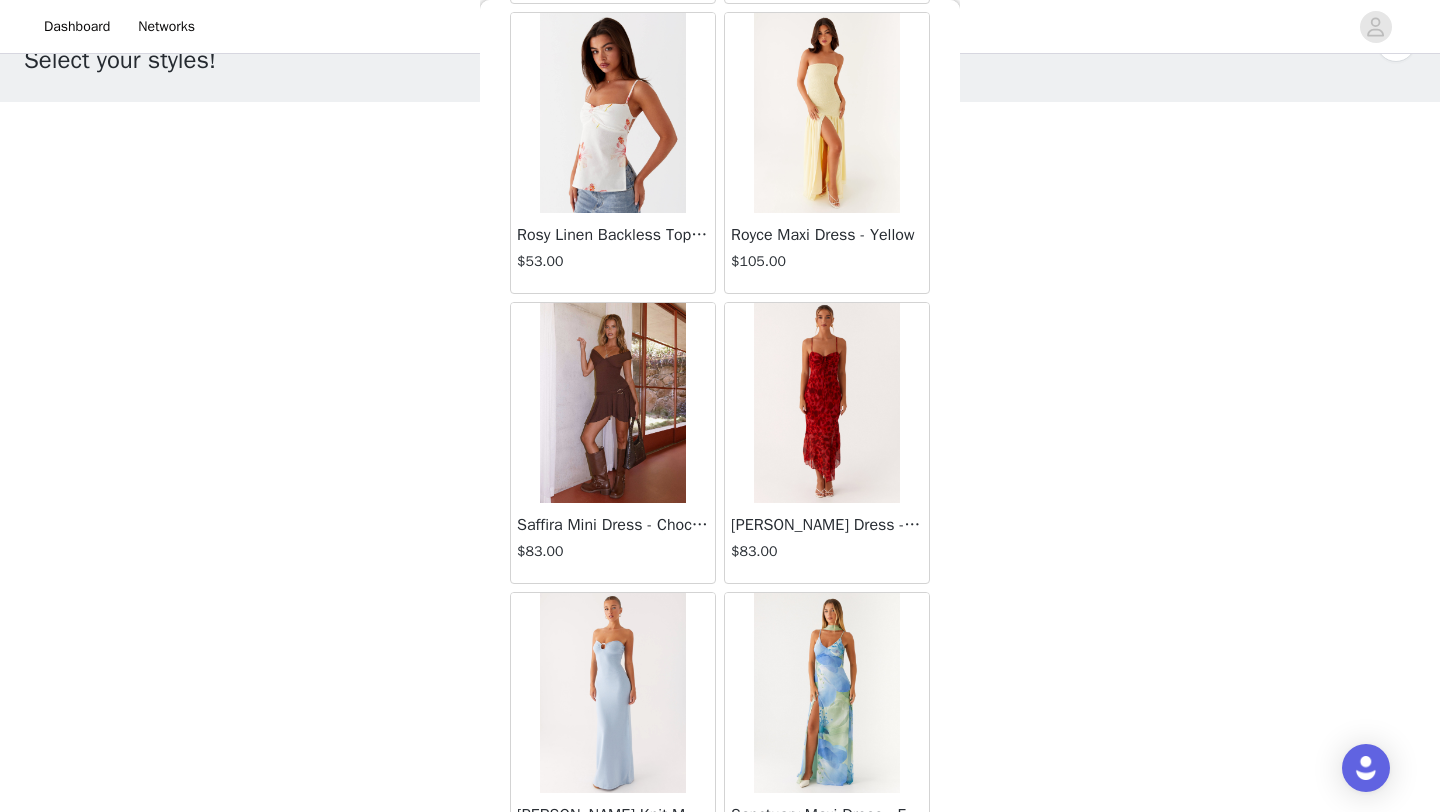 scroll, scrollTop: 51548, scrollLeft: 0, axis: vertical 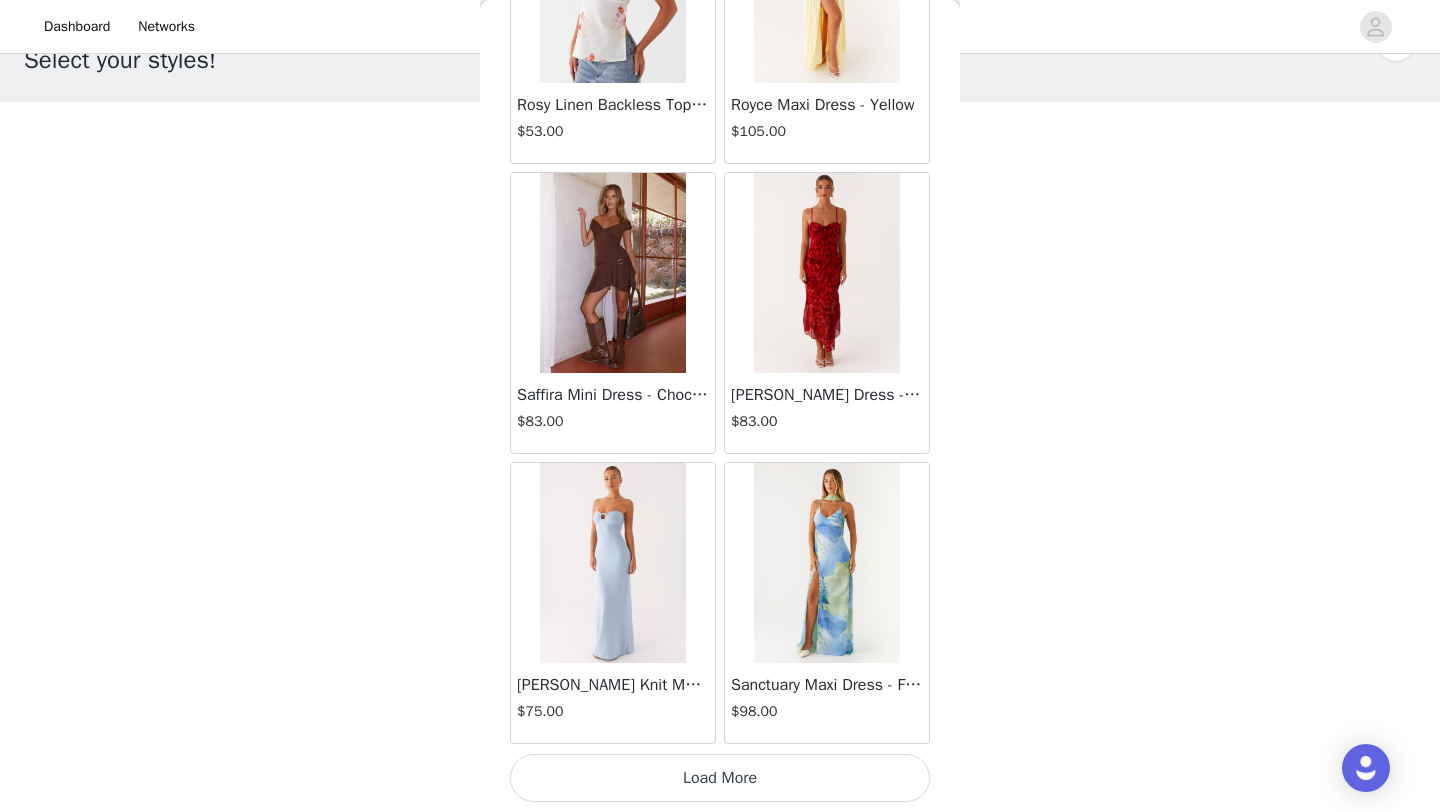 click on "Load More" at bounding box center (720, 778) 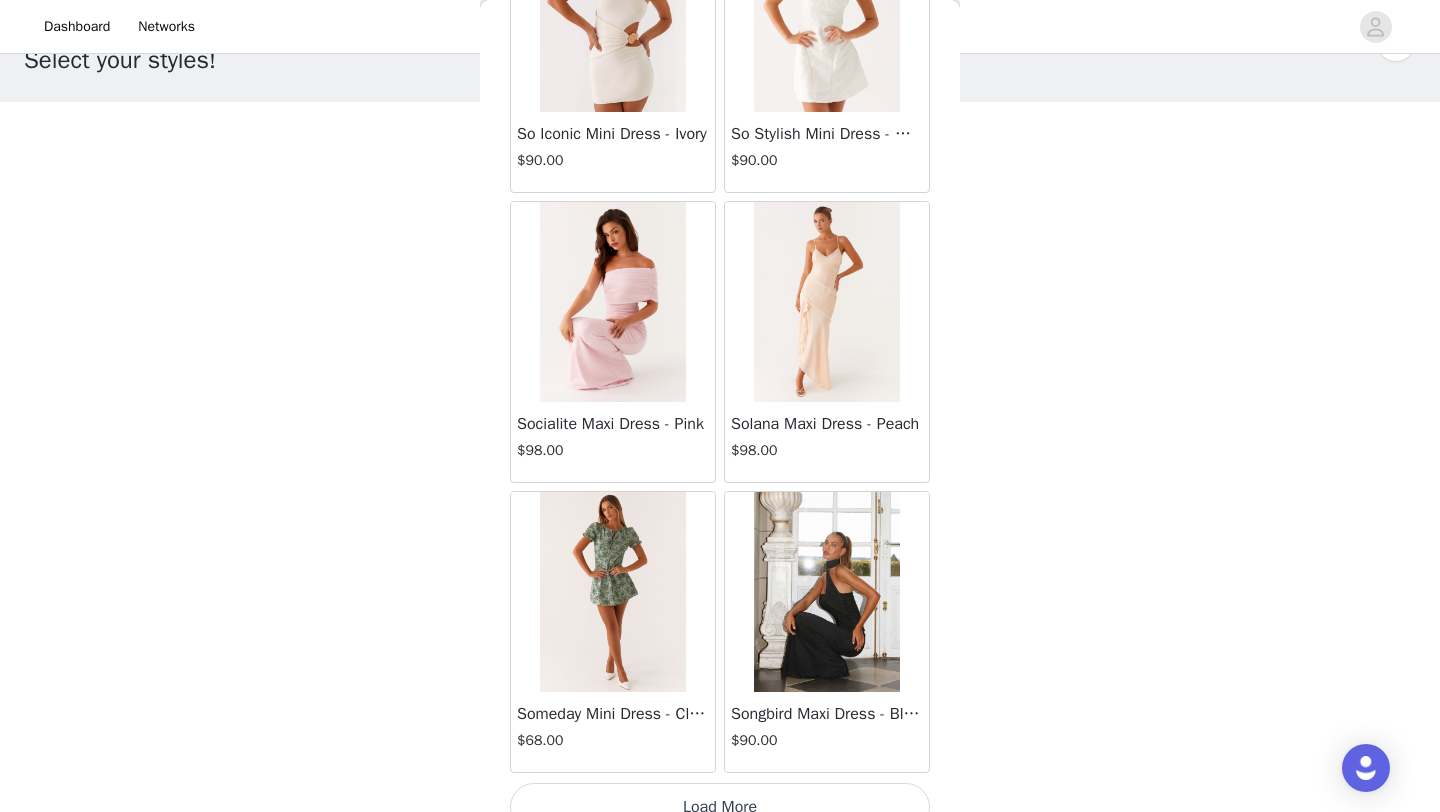 scroll, scrollTop: 54448, scrollLeft: 0, axis: vertical 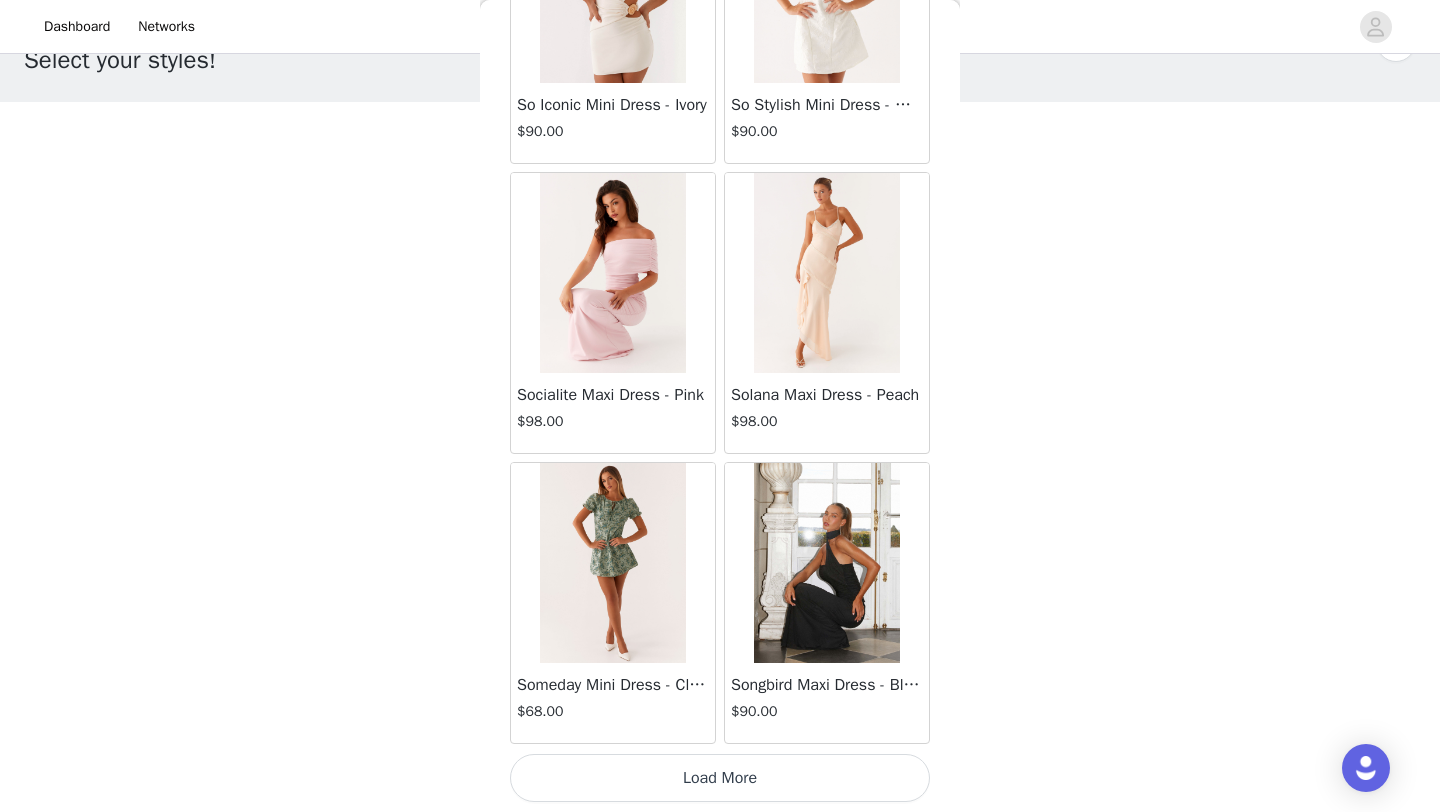 click on "Load More" at bounding box center [720, 778] 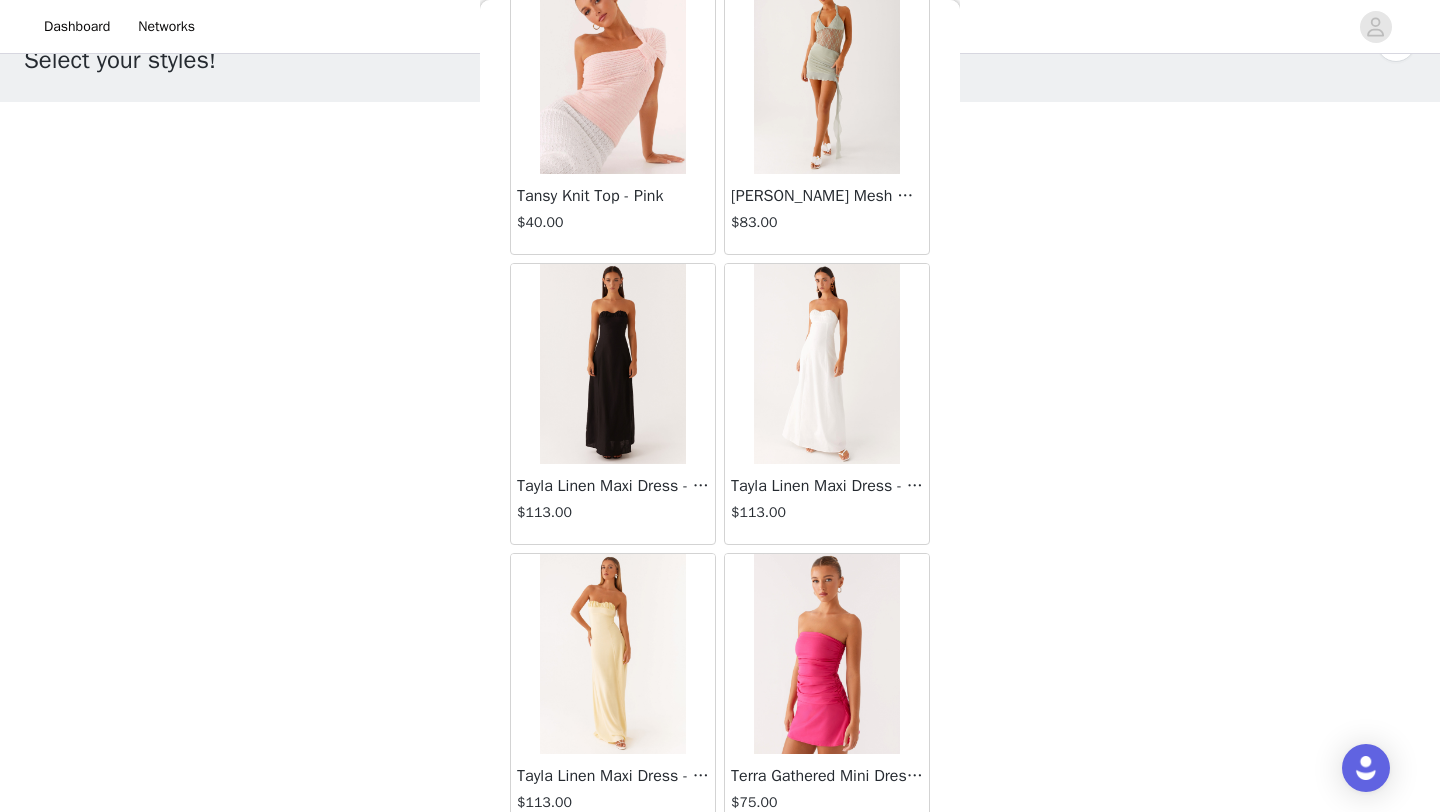 scroll, scrollTop: 57348, scrollLeft: 0, axis: vertical 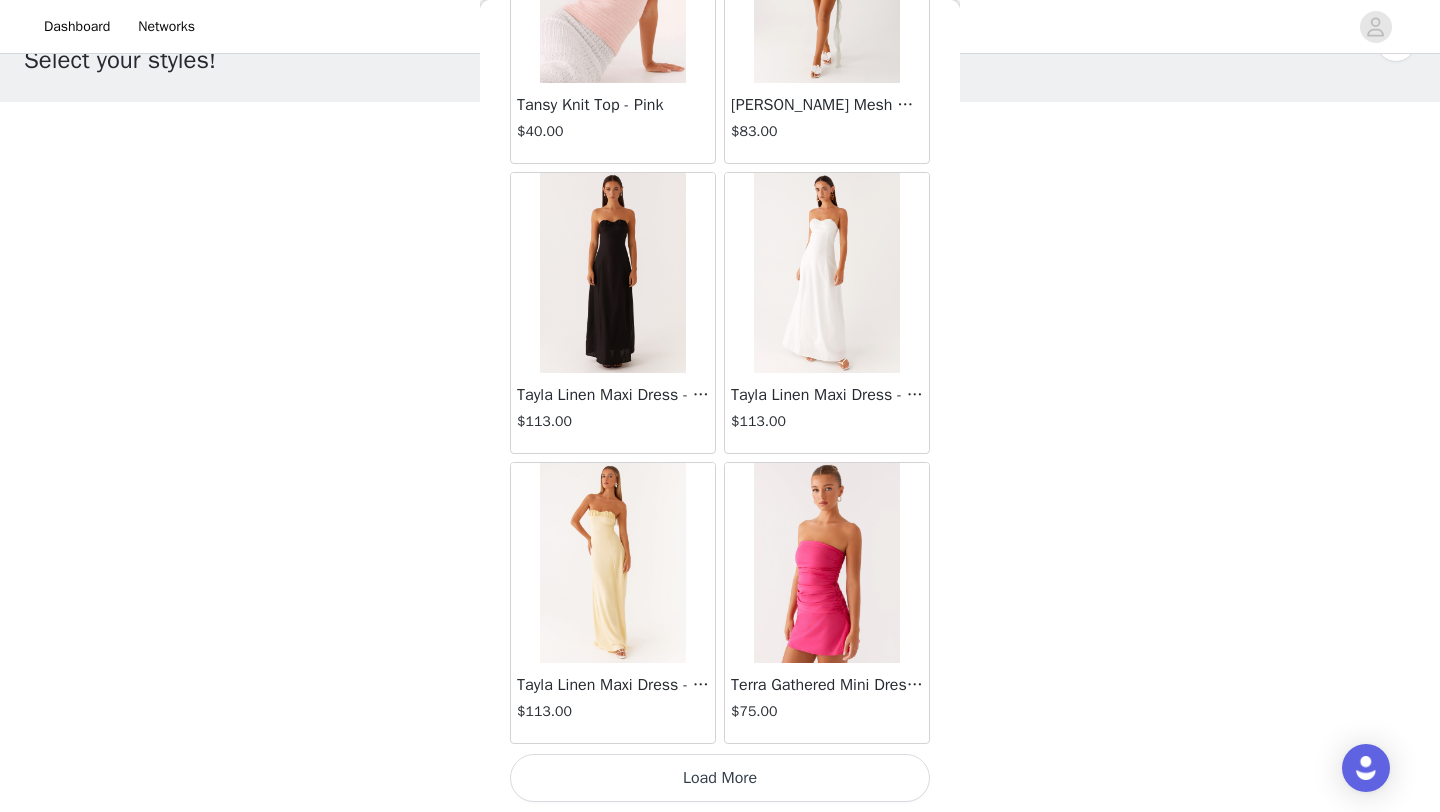 click on "Load More" at bounding box center (720, 778) 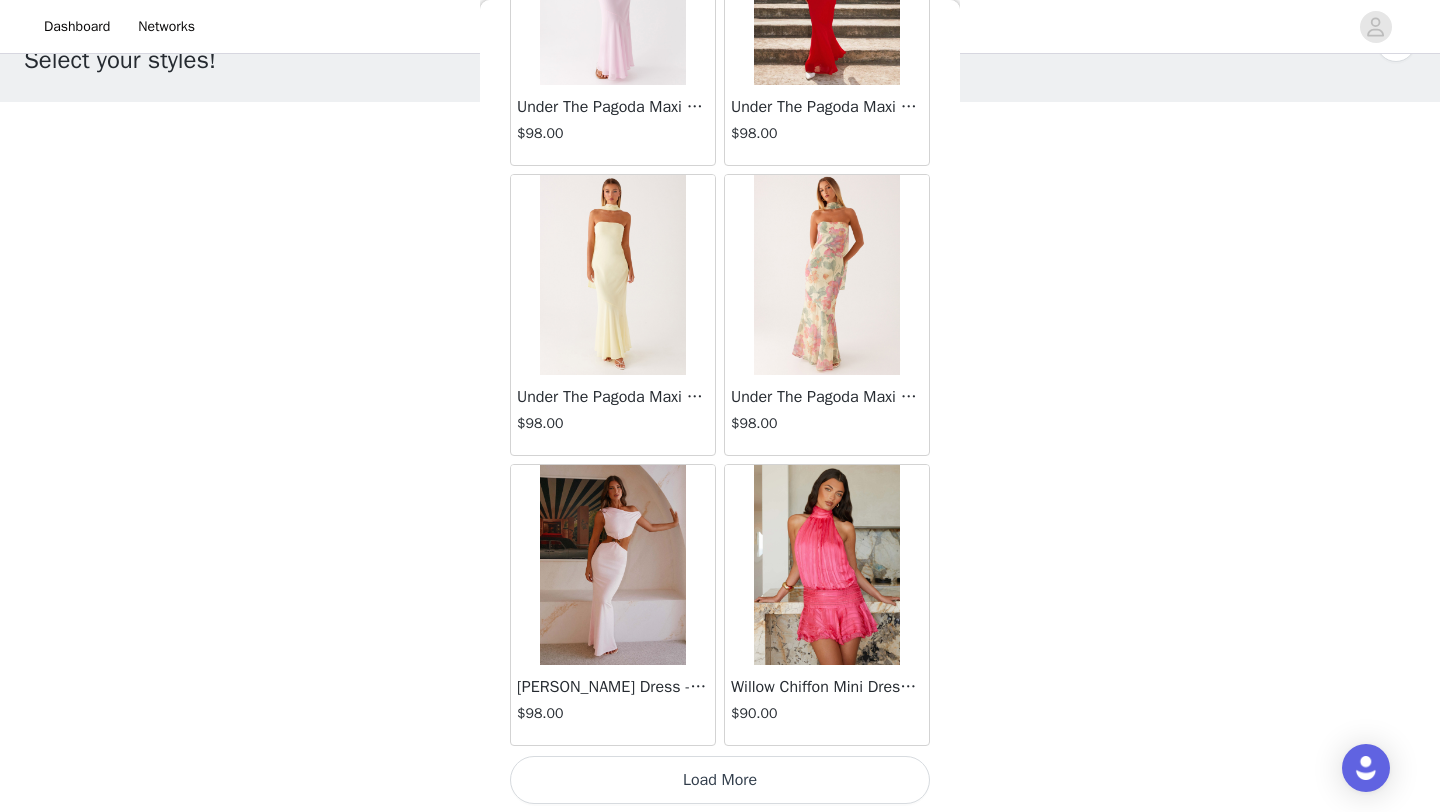 scroll, scrollTop: 60248, scrollLeft: 0, axis: vertical 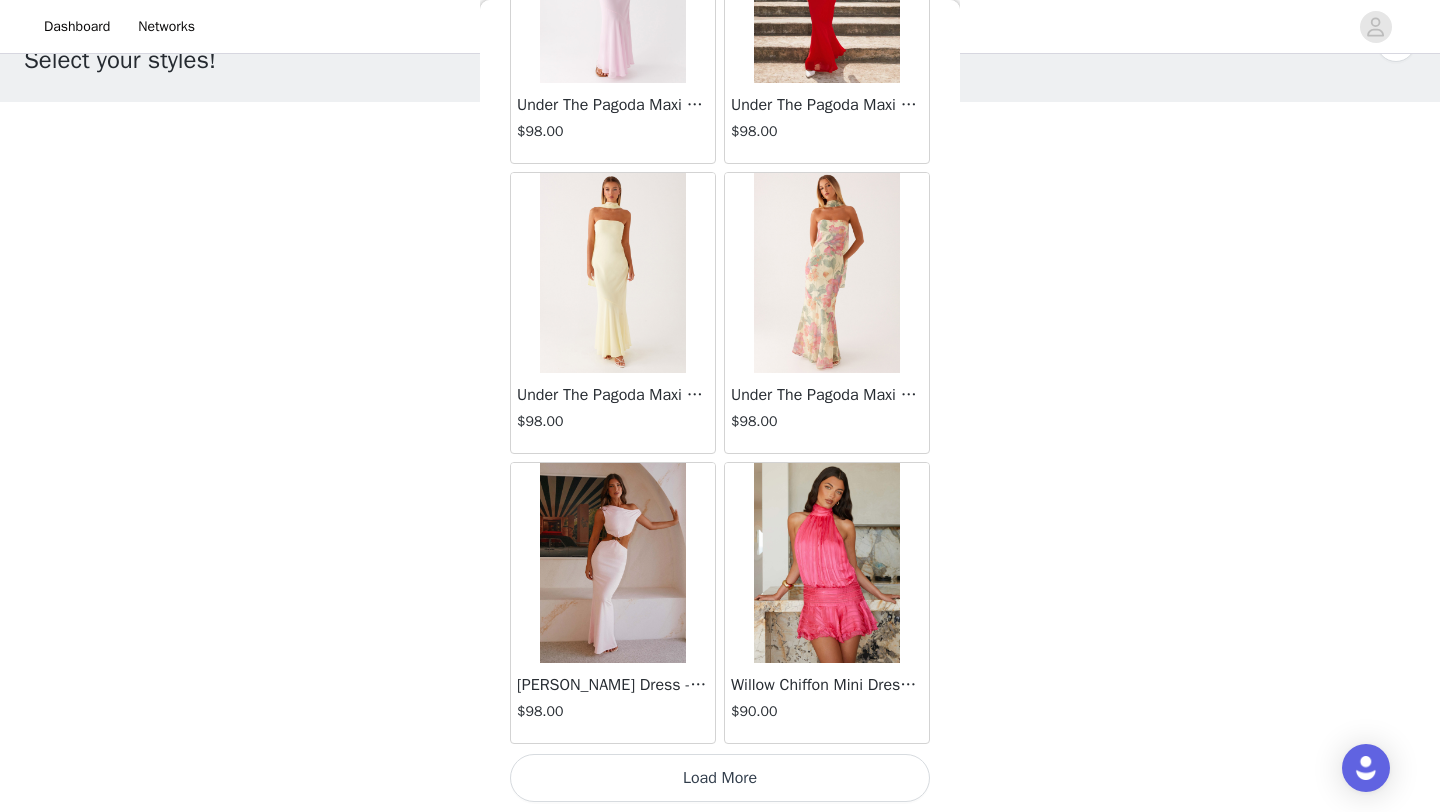 click on "Load More" at bounding box center (720, 778) 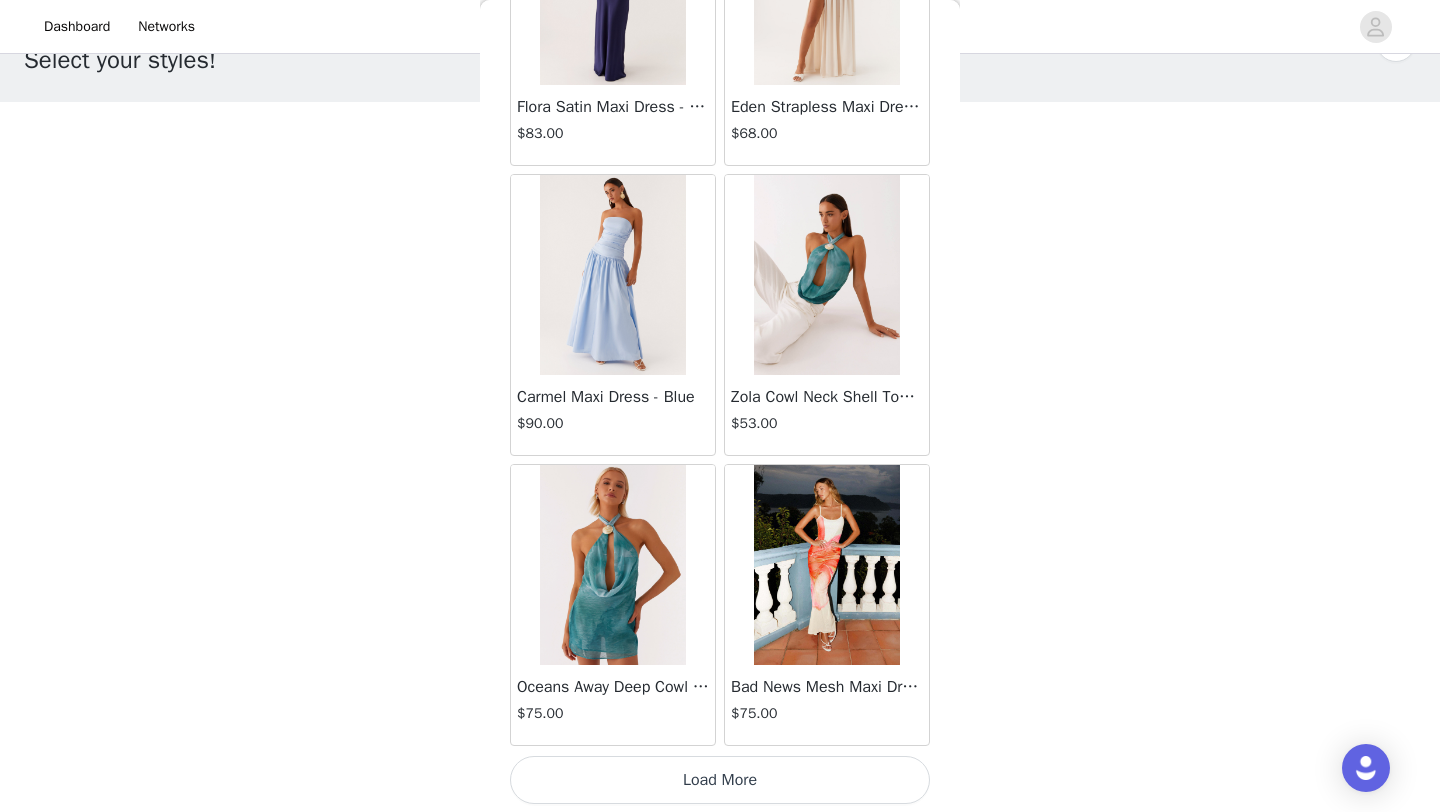 scroll, scrollTop: 63148, scrollLeft: 0, axis: vertical 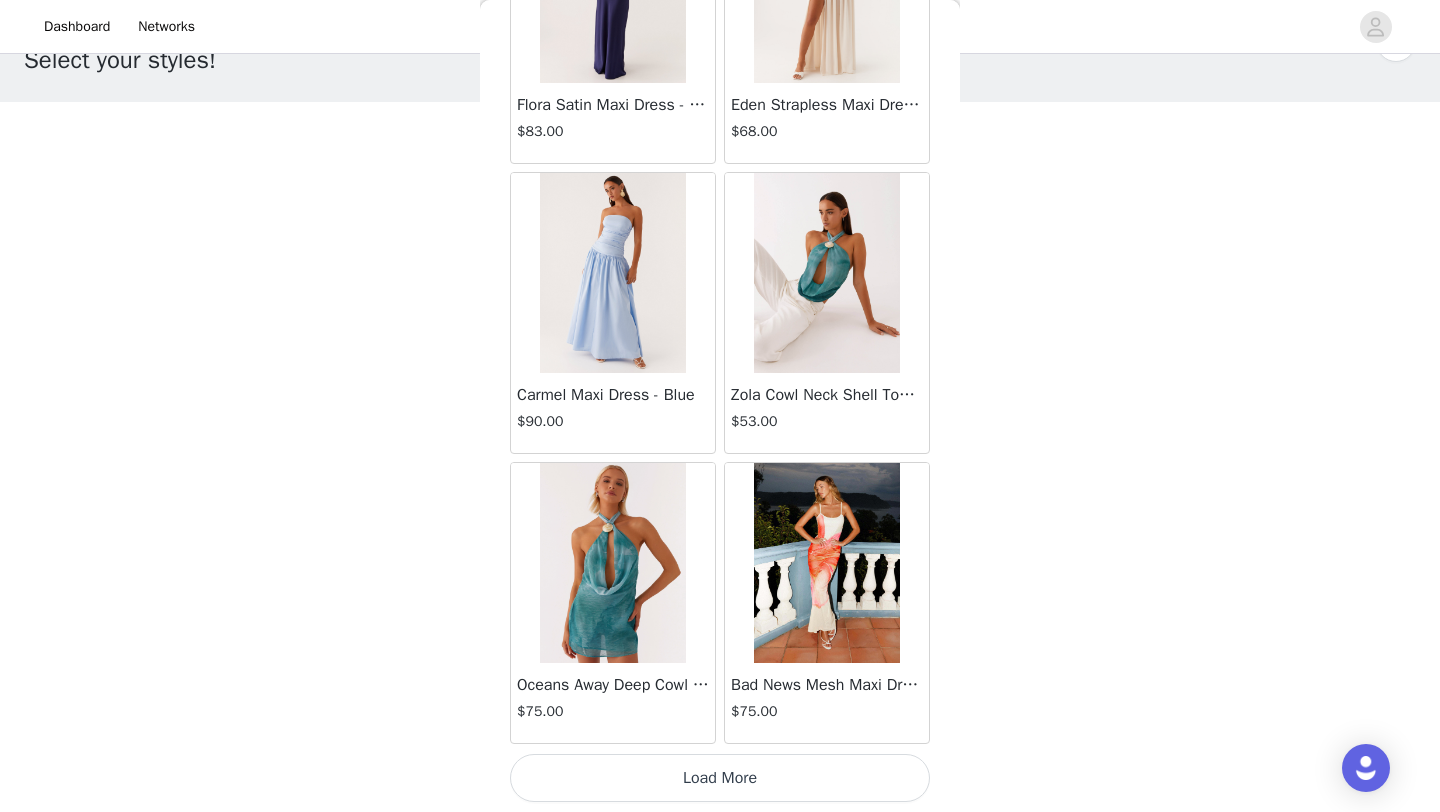 click on "Load More" at bounding box center (720, 778) 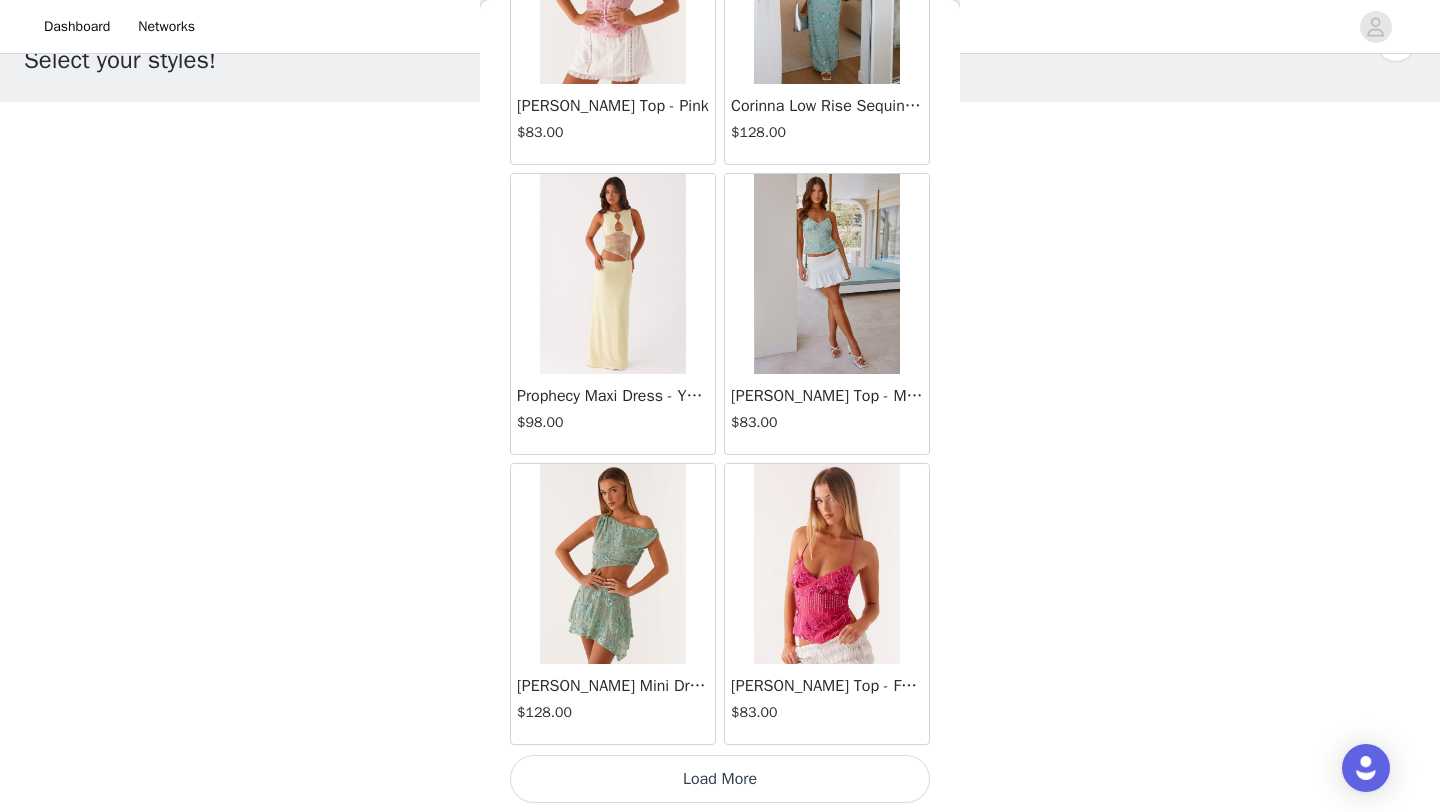 scroll, scrollTop: 66048, scrollLeft: 0, axis: vertical 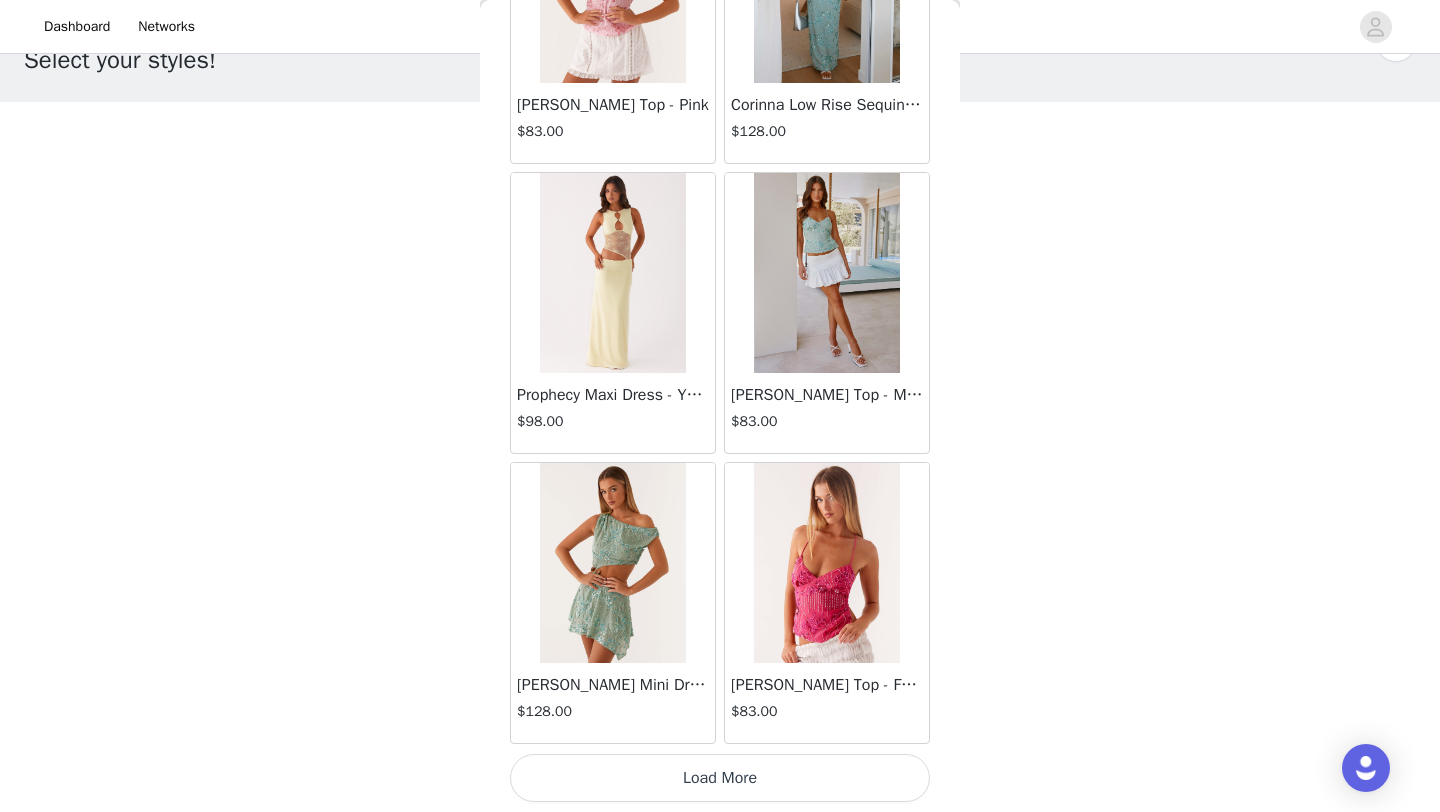 click on "Load More" at bounding box center (720, 778) 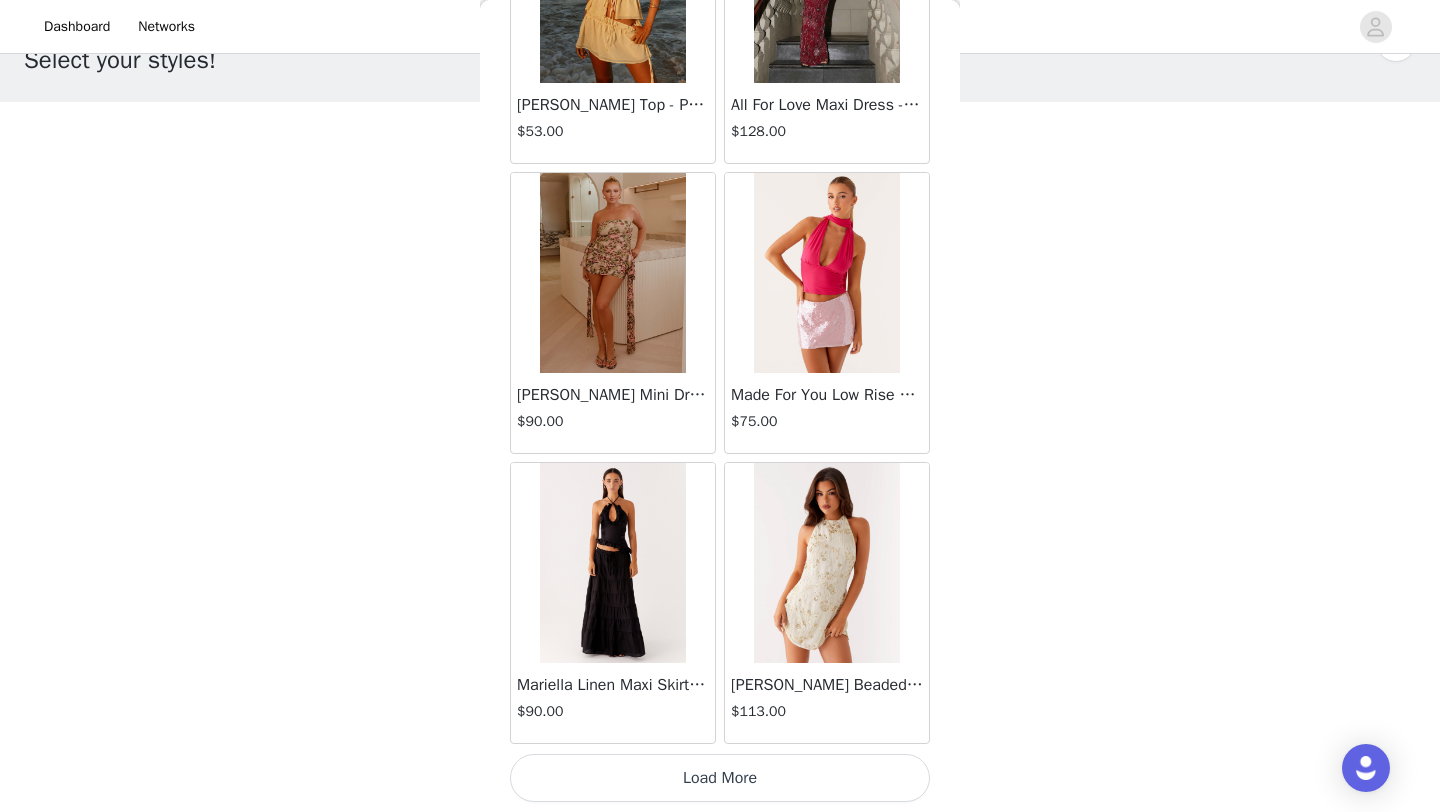 scroll, scrollTop: 68944, scrollLeft: 0, axis: vertical 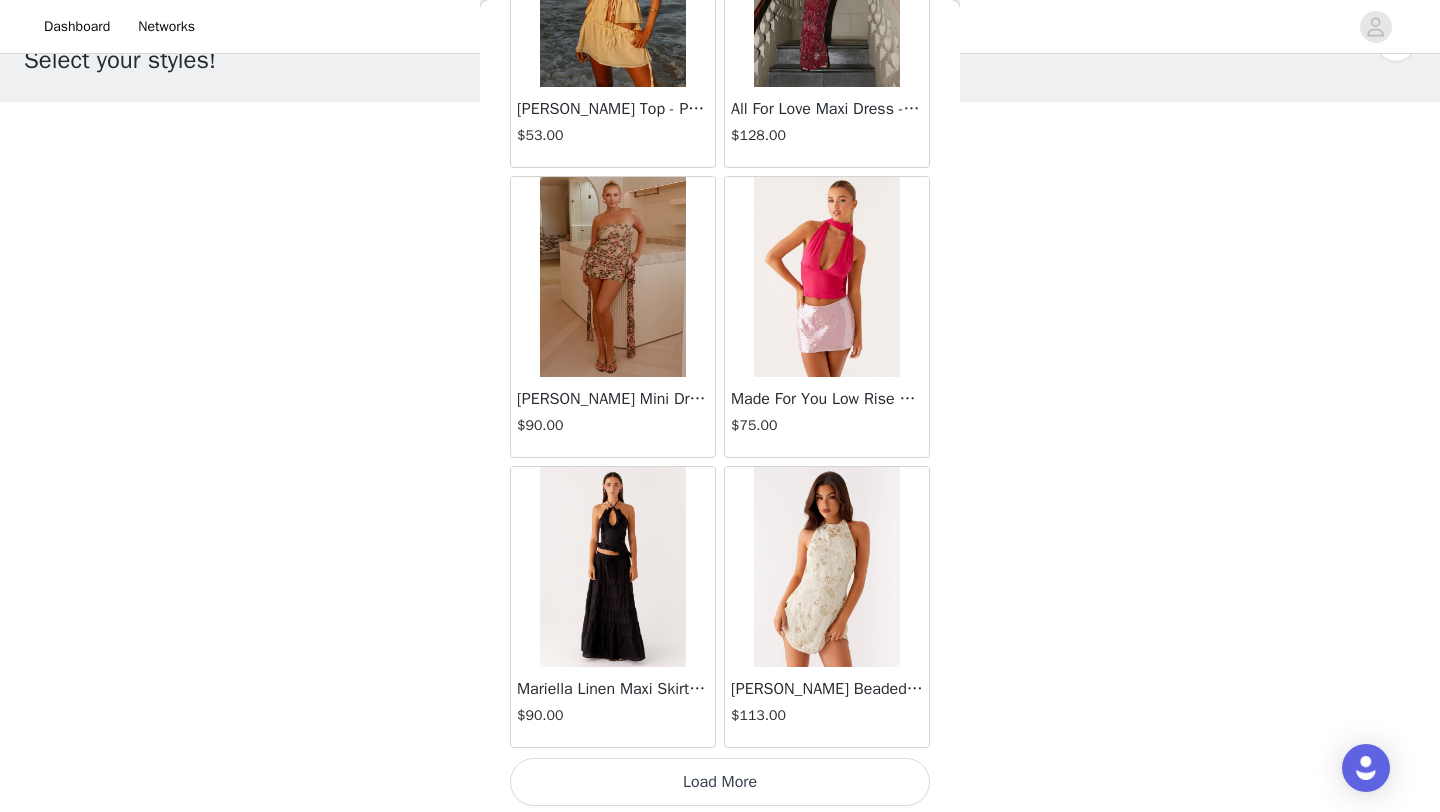 click on "Load More" at bounding box center (720, 782) 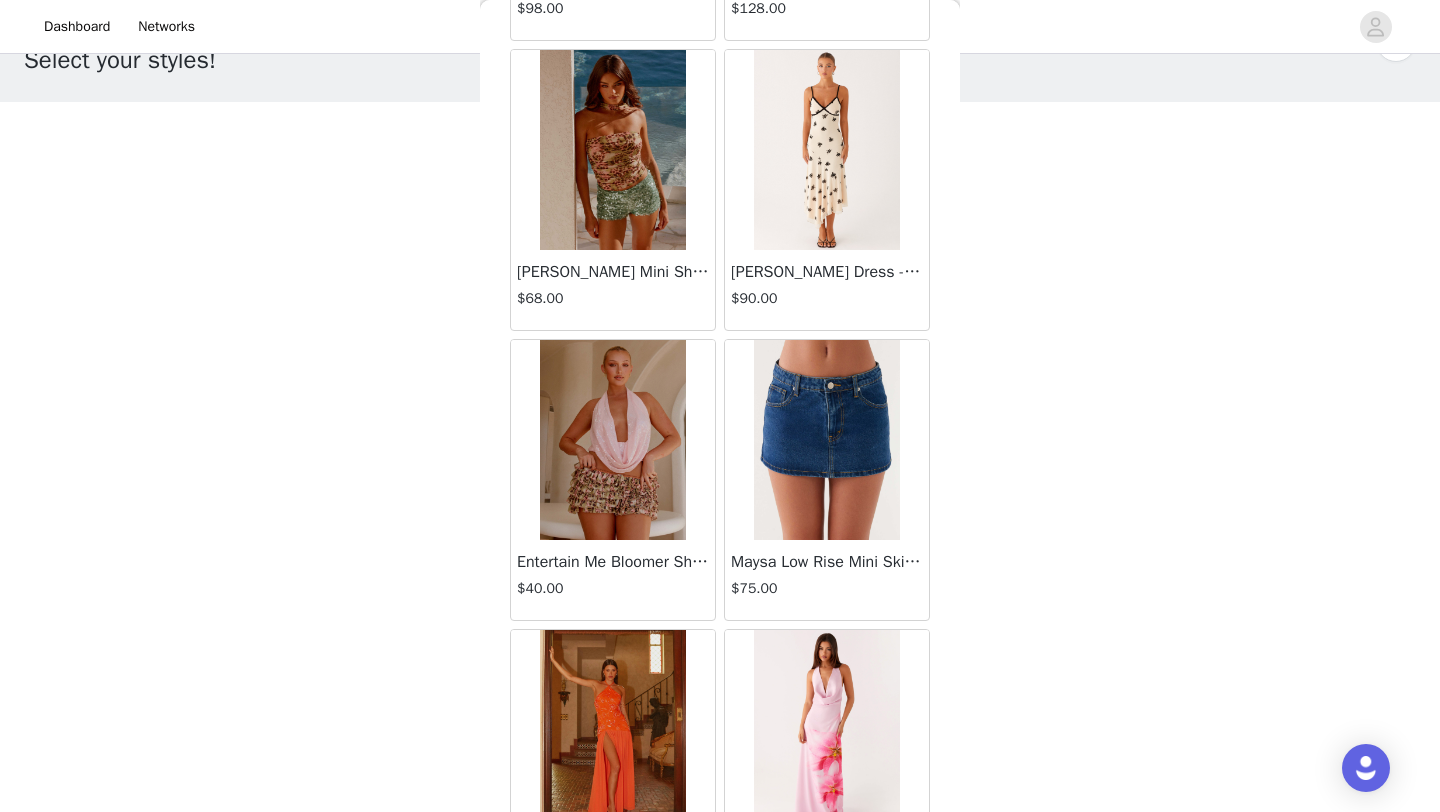 scroll, scrollTop: 71848, scrollLeft: 0, axis: vertical 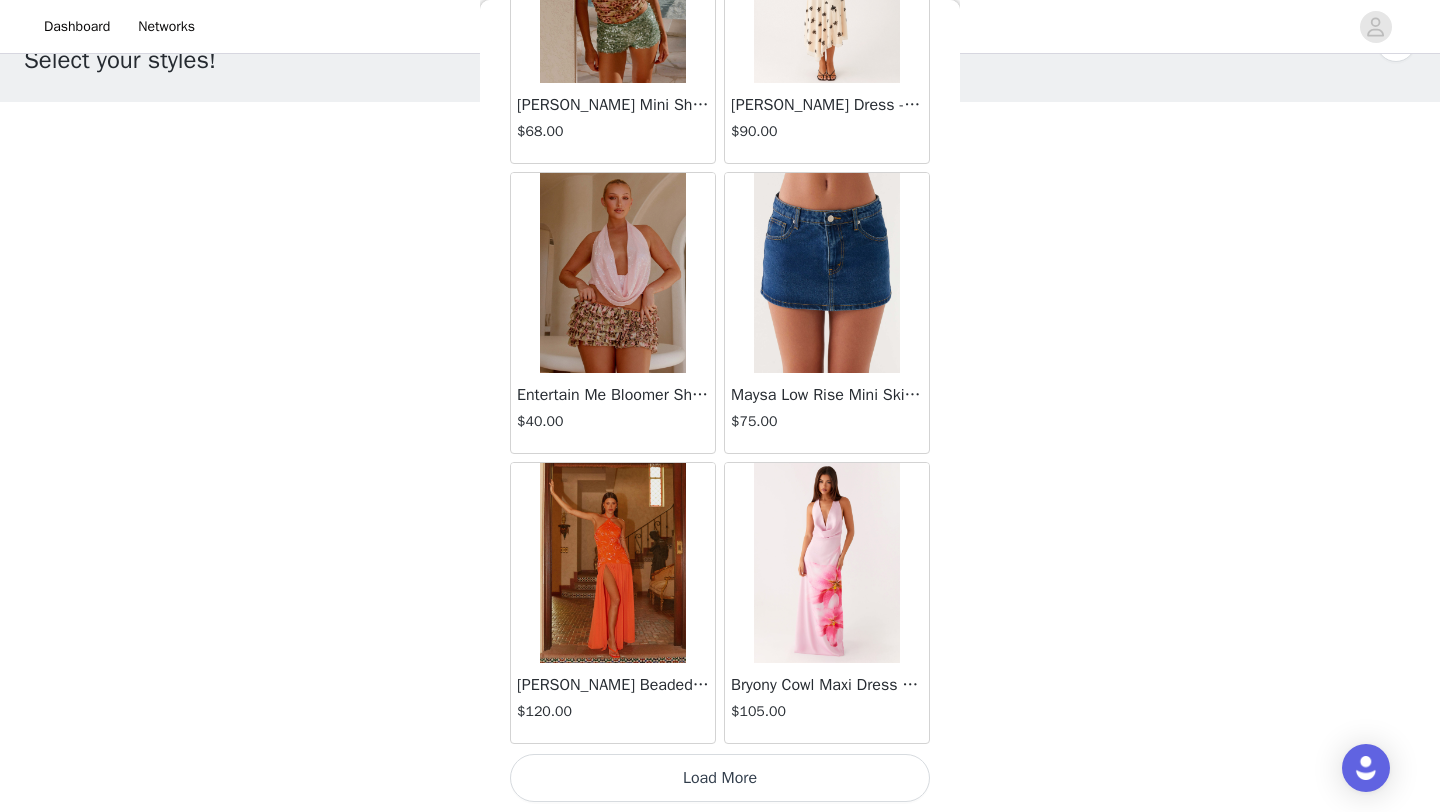 click on "Load More" at bounding box center (720, 778) 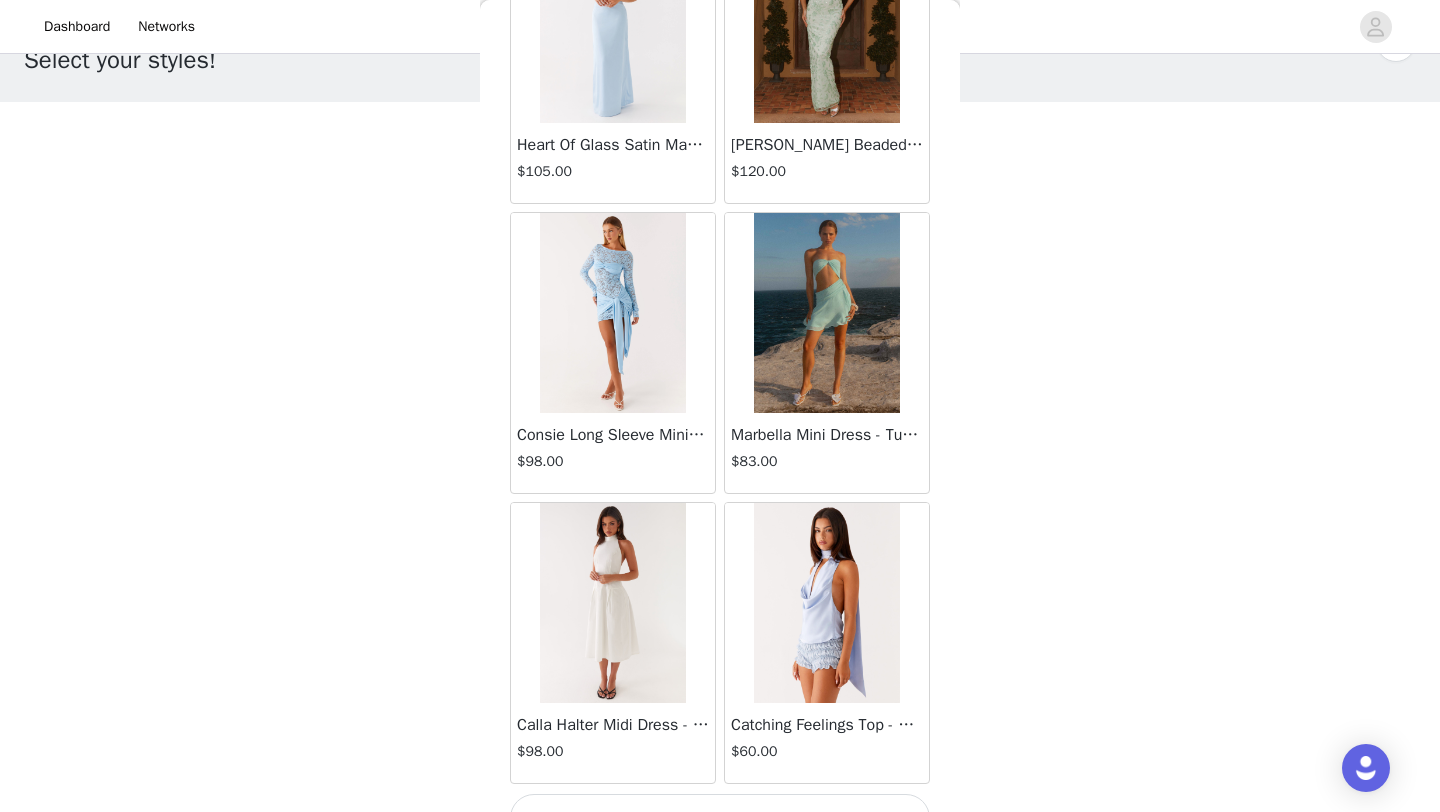scroll, scrollTop: 74748, scrollLeft: 0, axis: vertical 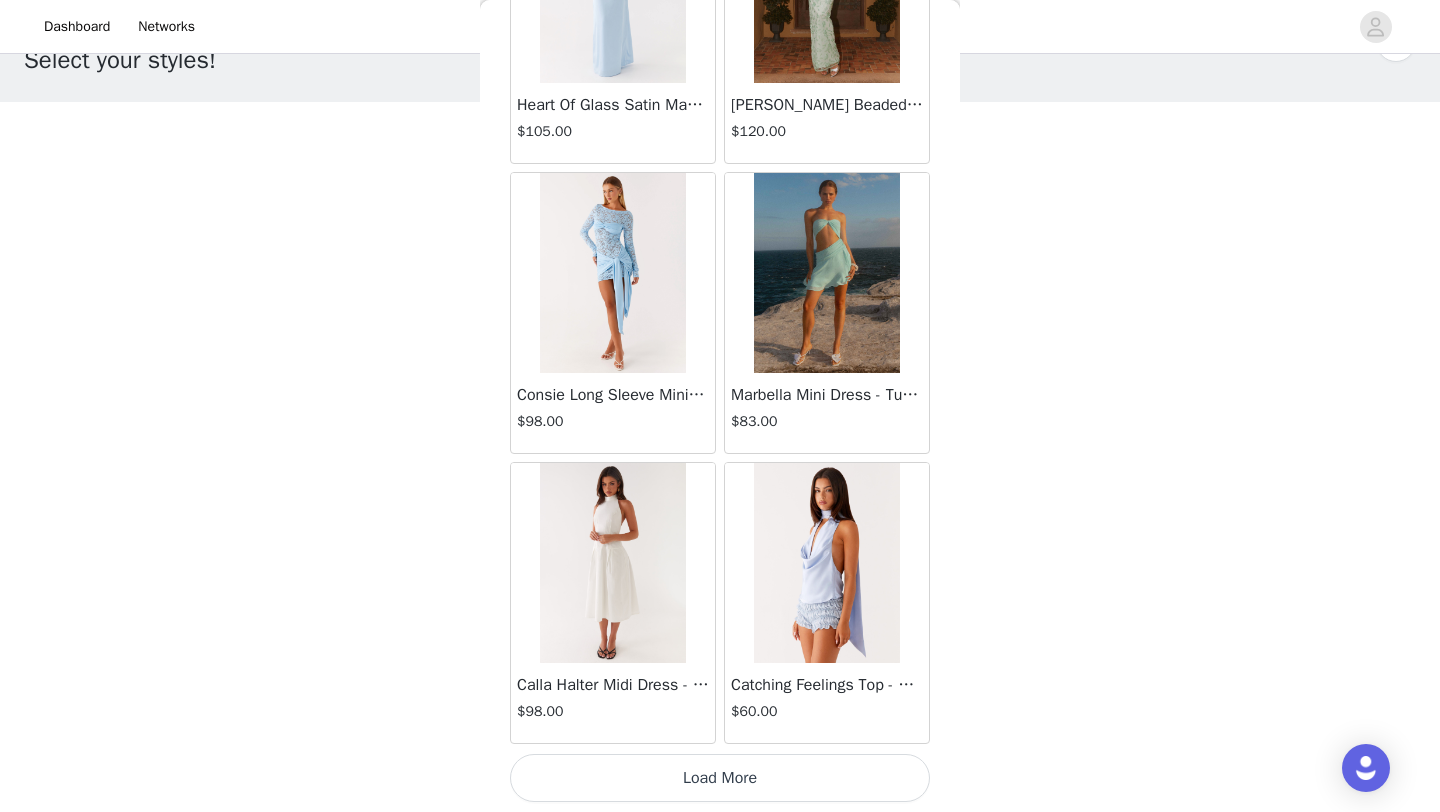 click on "Load More" at bounding box center (720, 778) 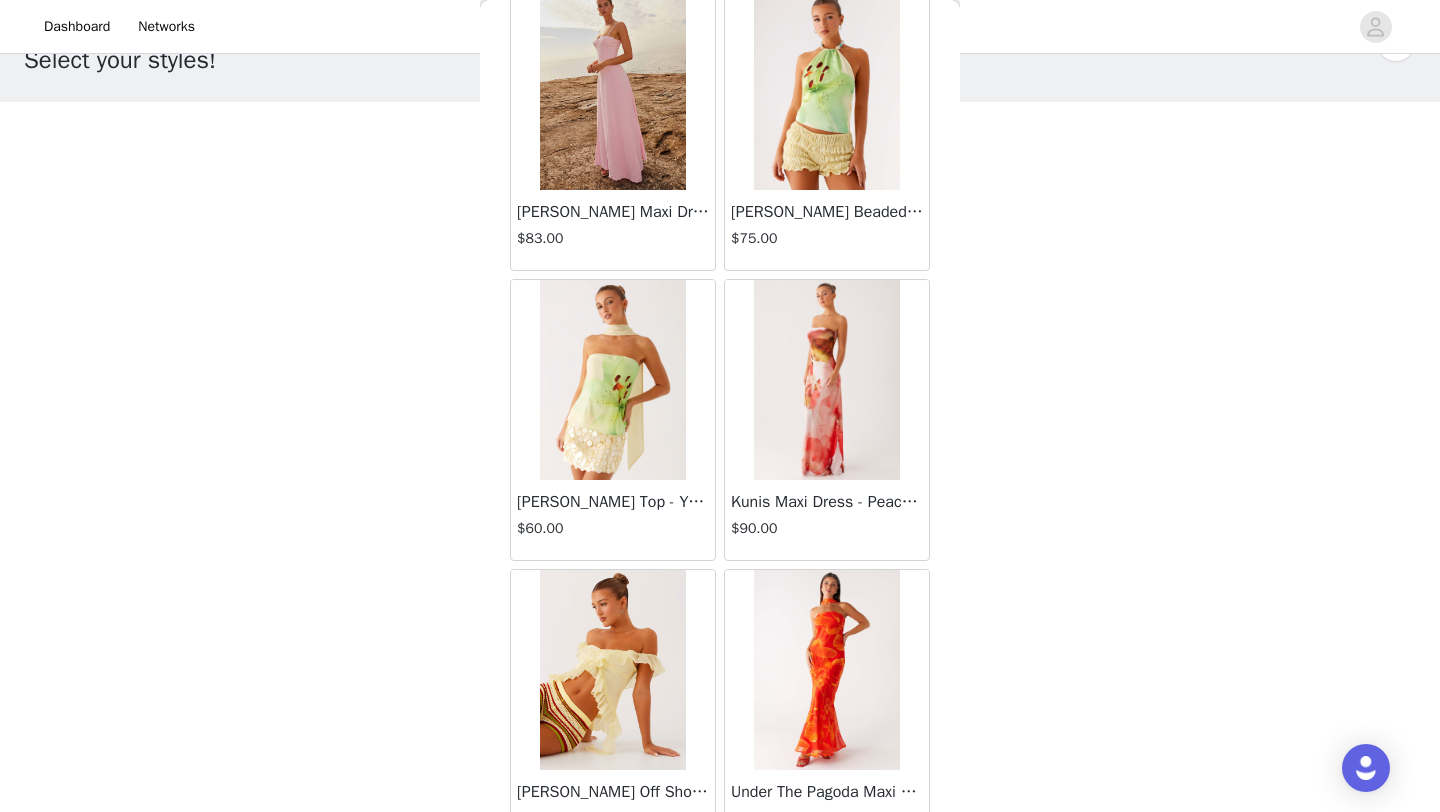 scroll, scrollTop: 77648, scrollLeft: 0, axis: vertical 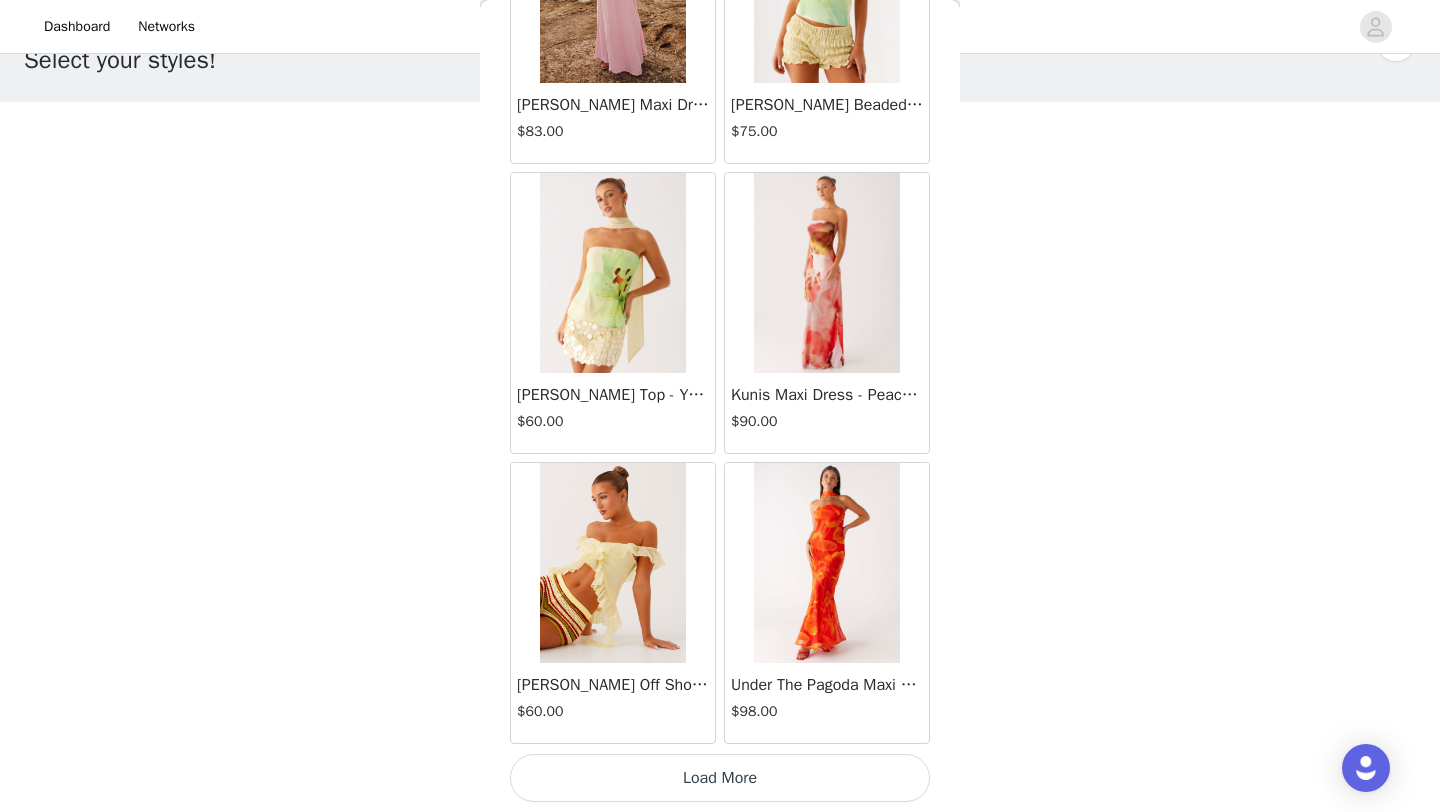 click on "Load More" at bounding box center (720, 778) 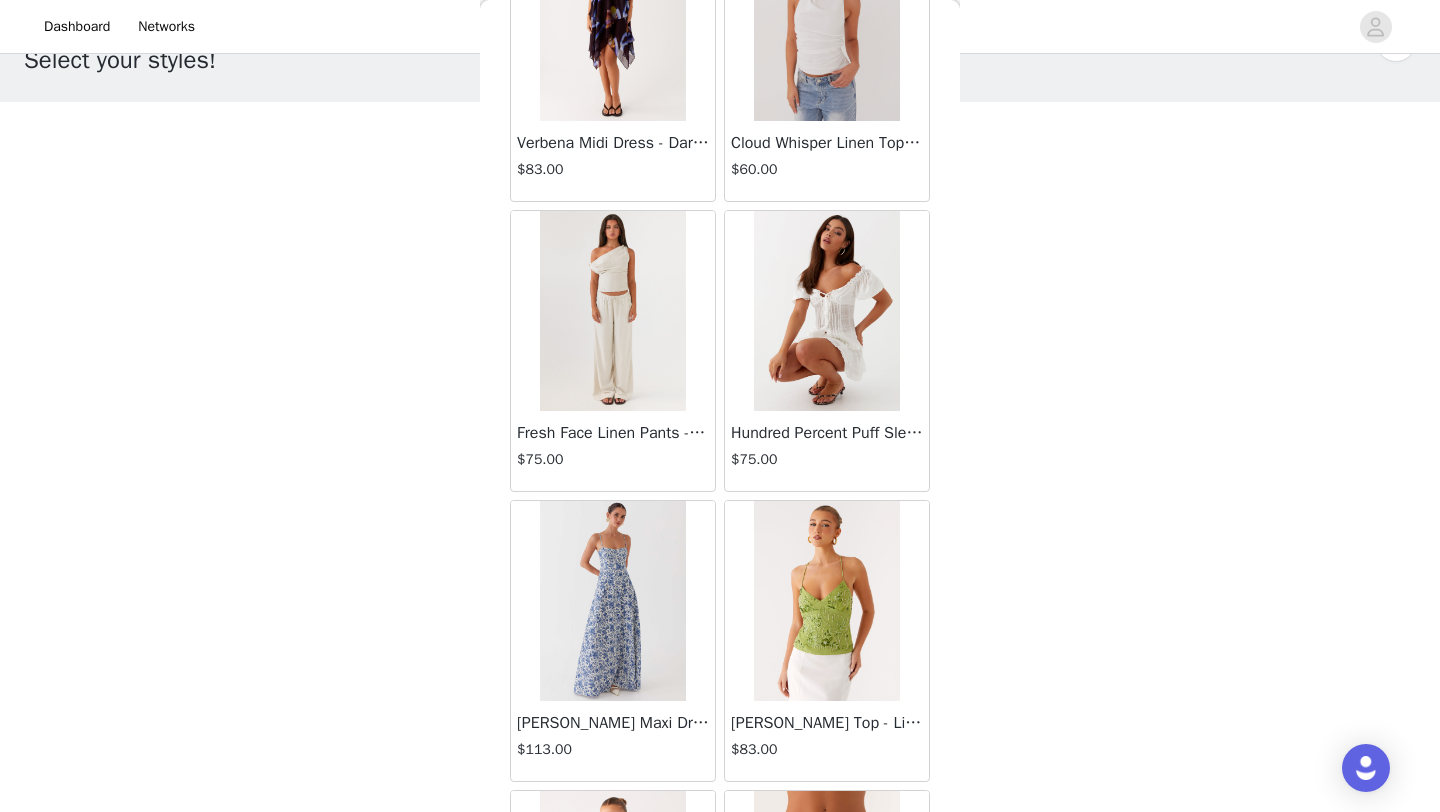 scroll, scrollTop: 79344, scrollLeft: 0, axis: vertical 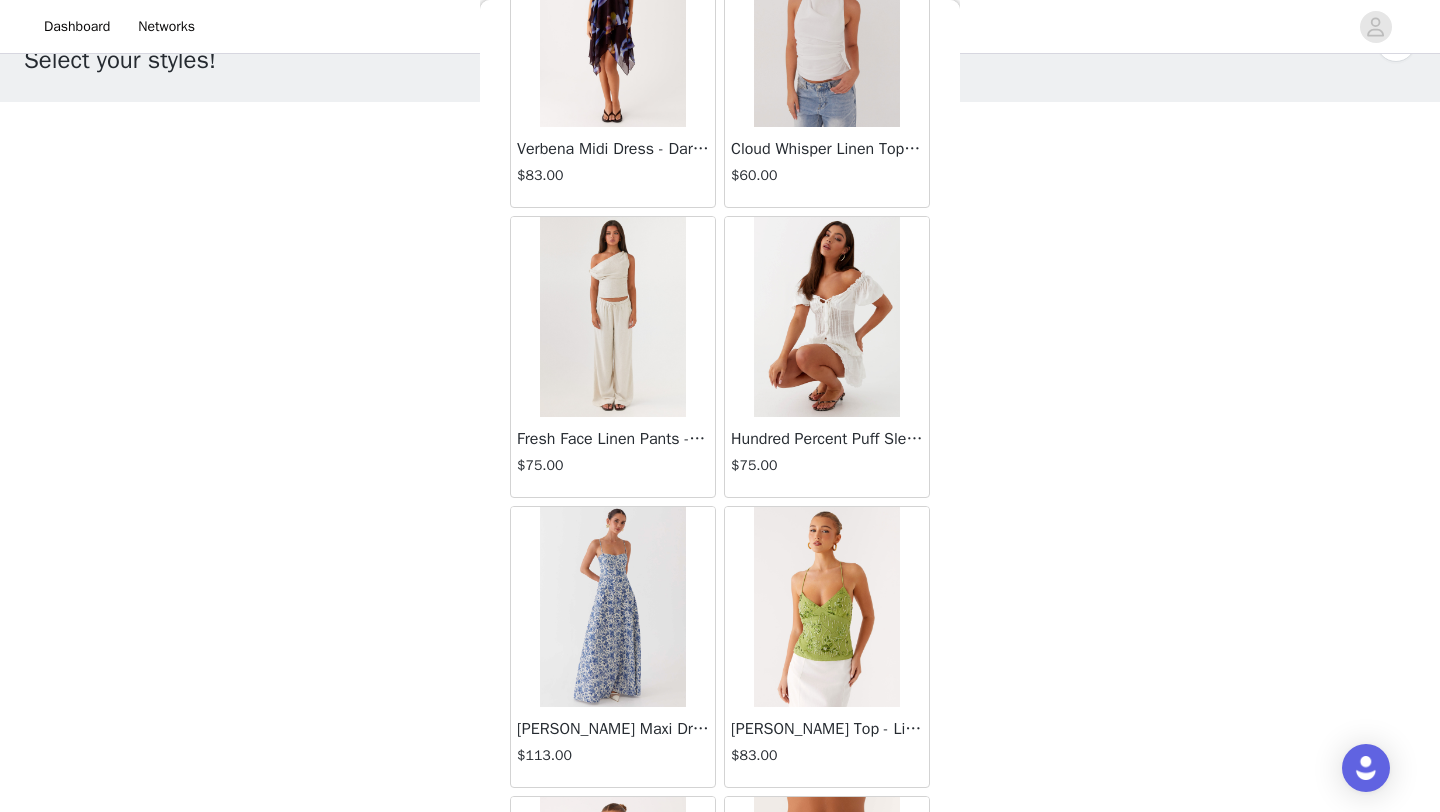 click at bounding box center [826, 317] 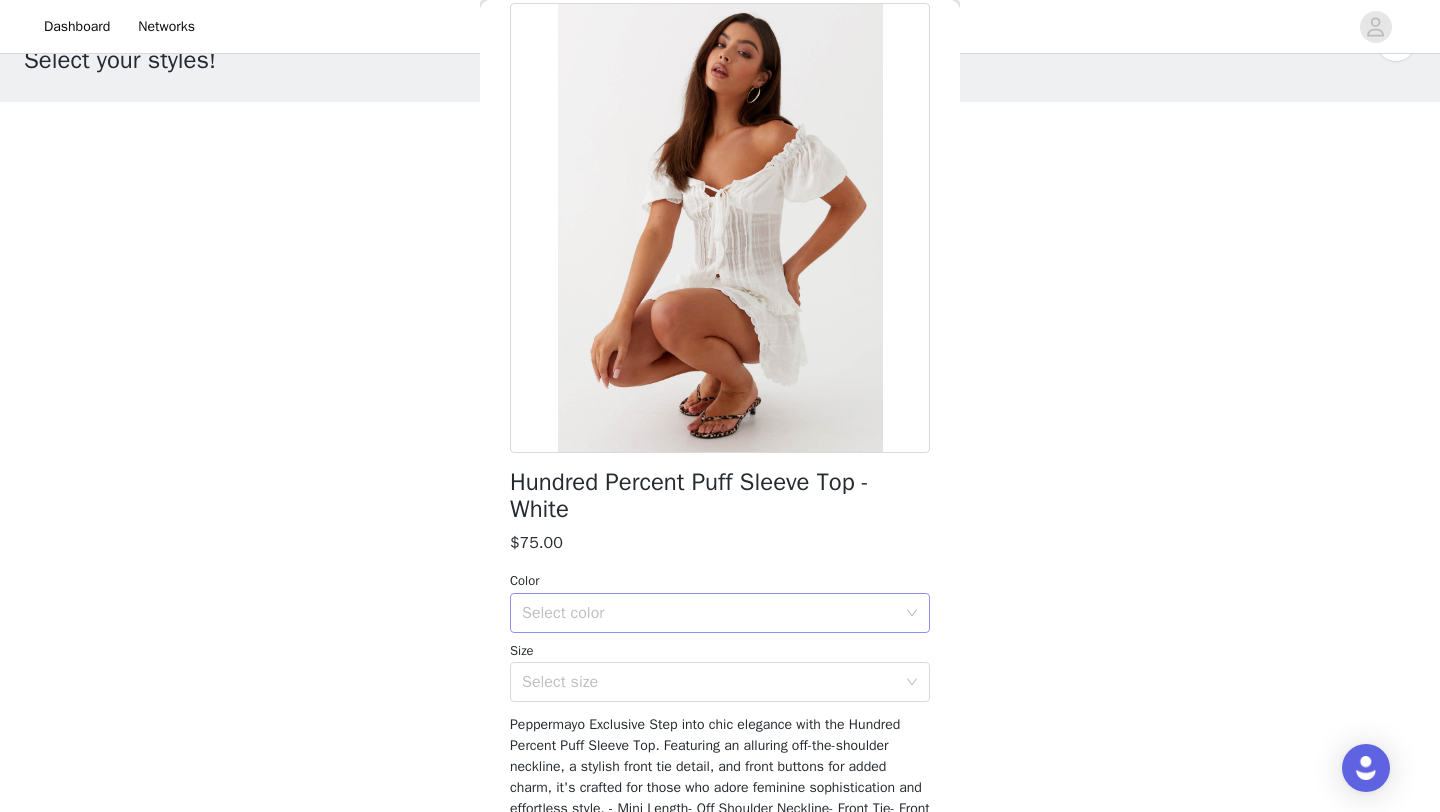 scroll, scrollTop: 94, scrollLeft: 0, axis: vertical 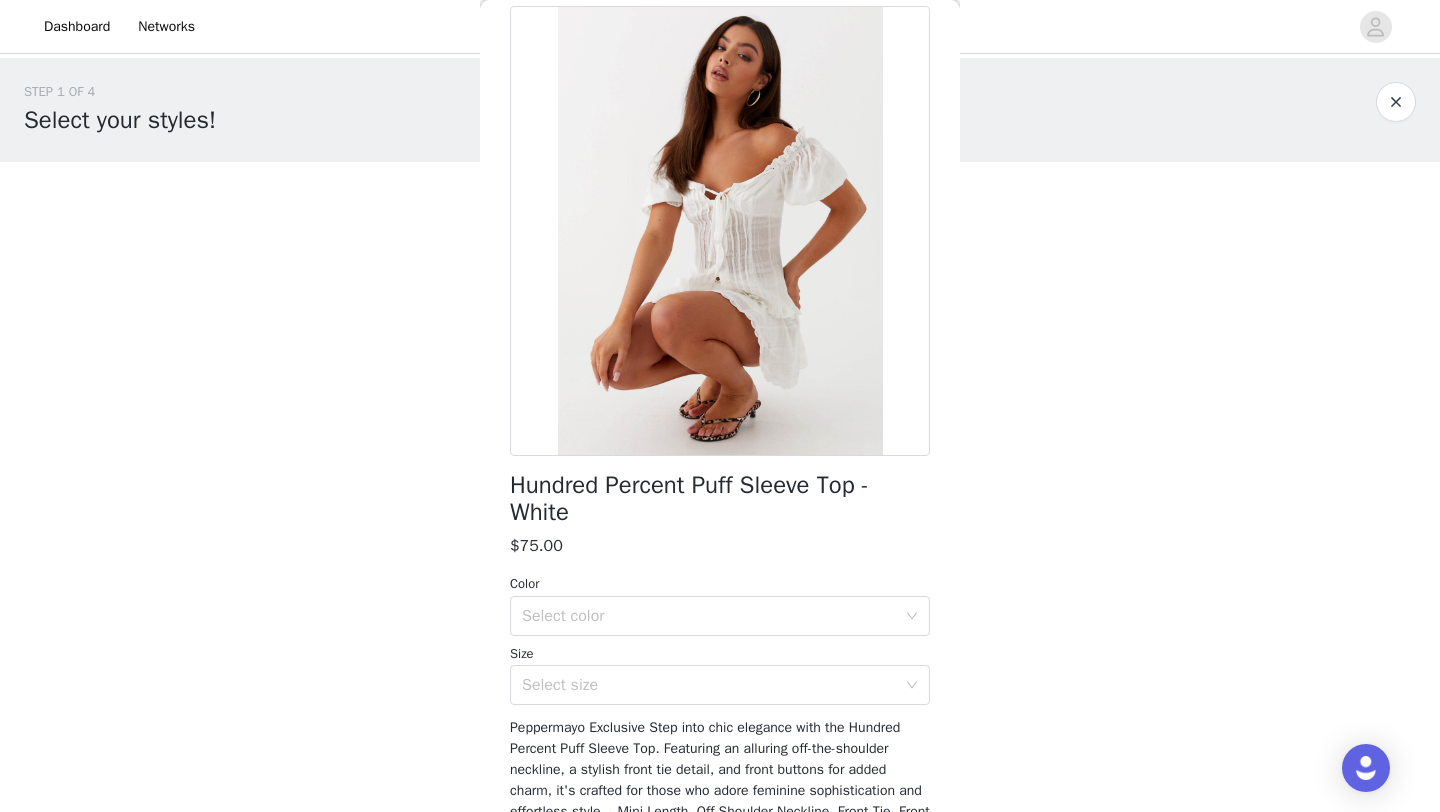 click on "STEP 1 OF 4
Select your styles!" at bounding box center [720, 110] 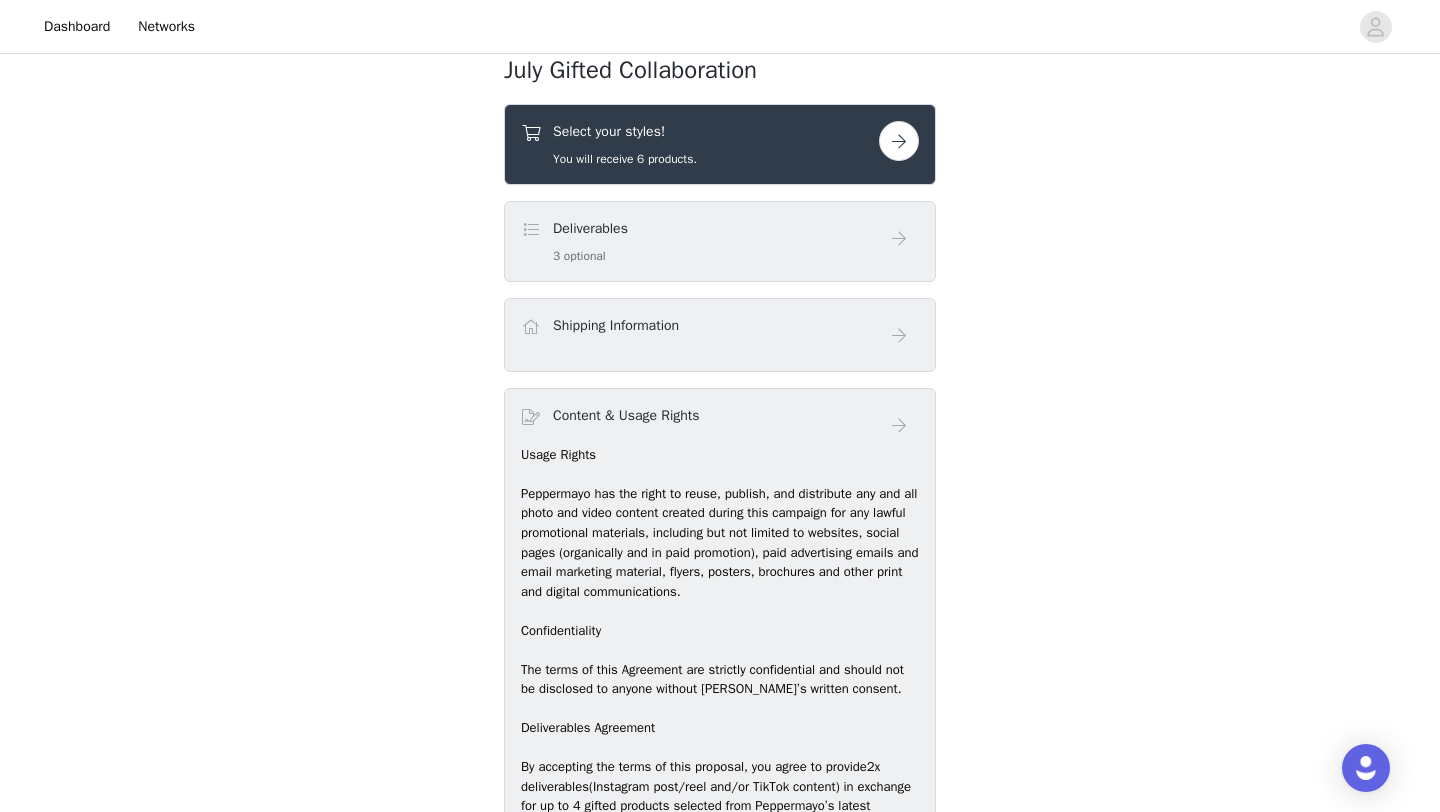 scroll, scrollTop: 728, scrollLeft: 0, axis: vertical 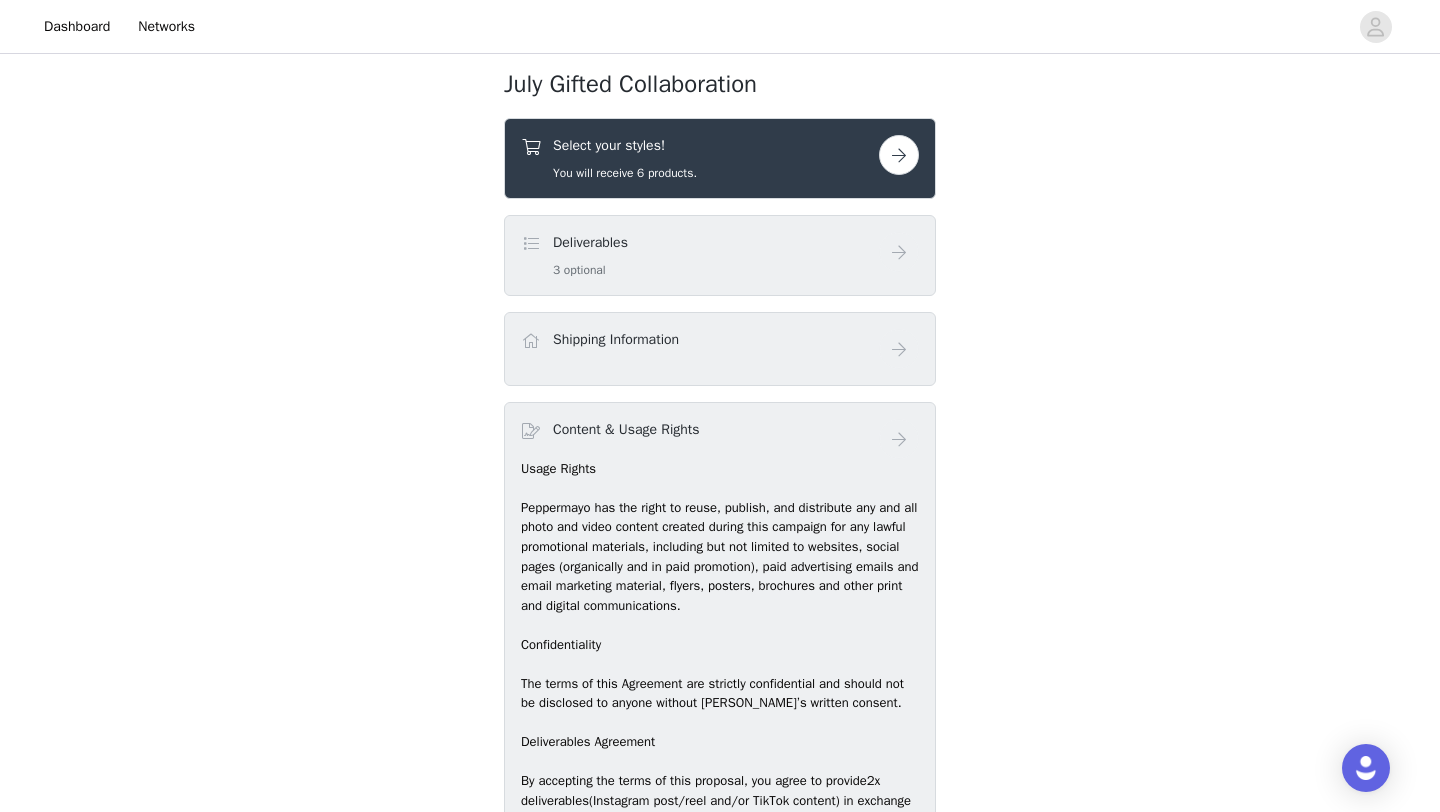 click at bounding box center (899, 155) 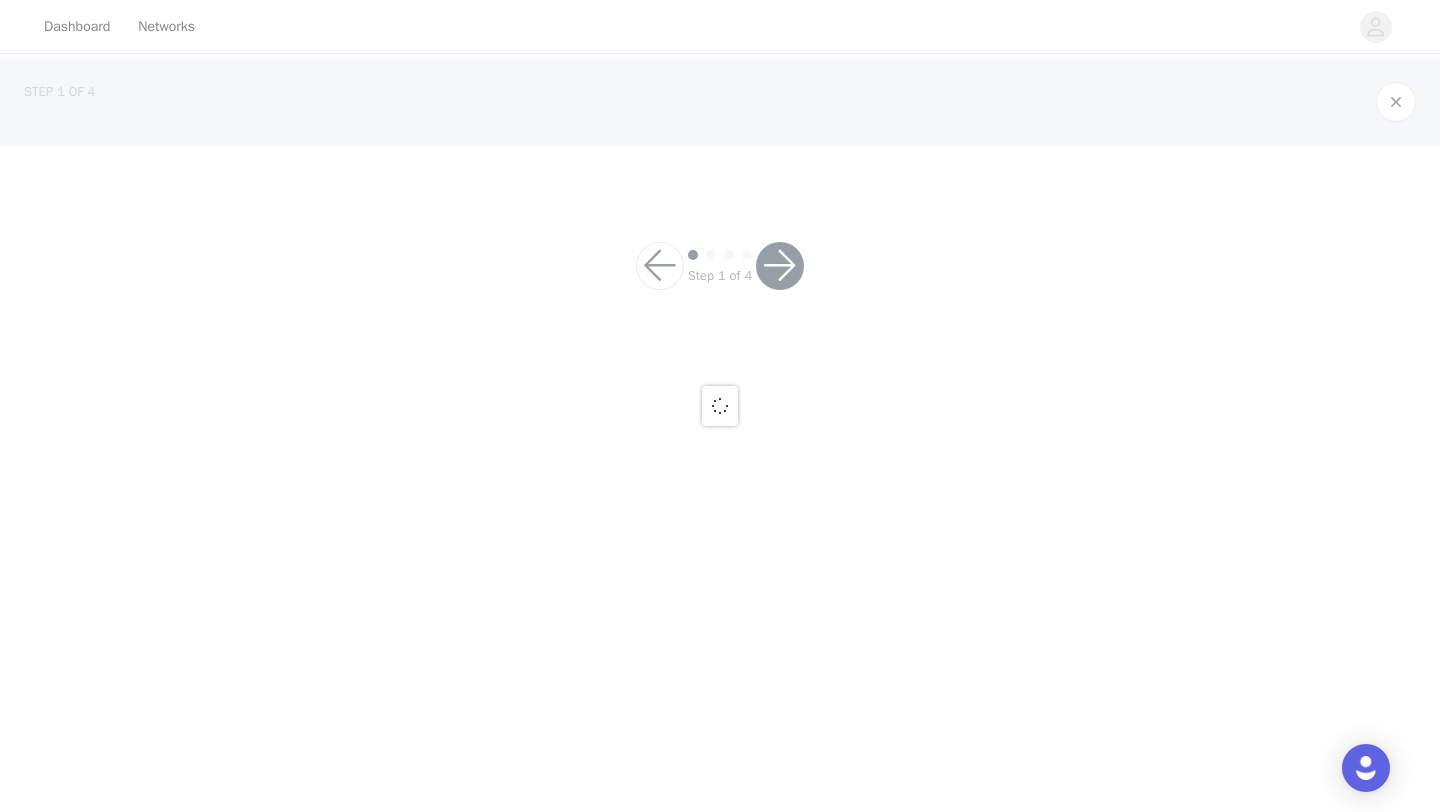 scroll, scrollTop: 0, scrollLeft: 0, axis: both 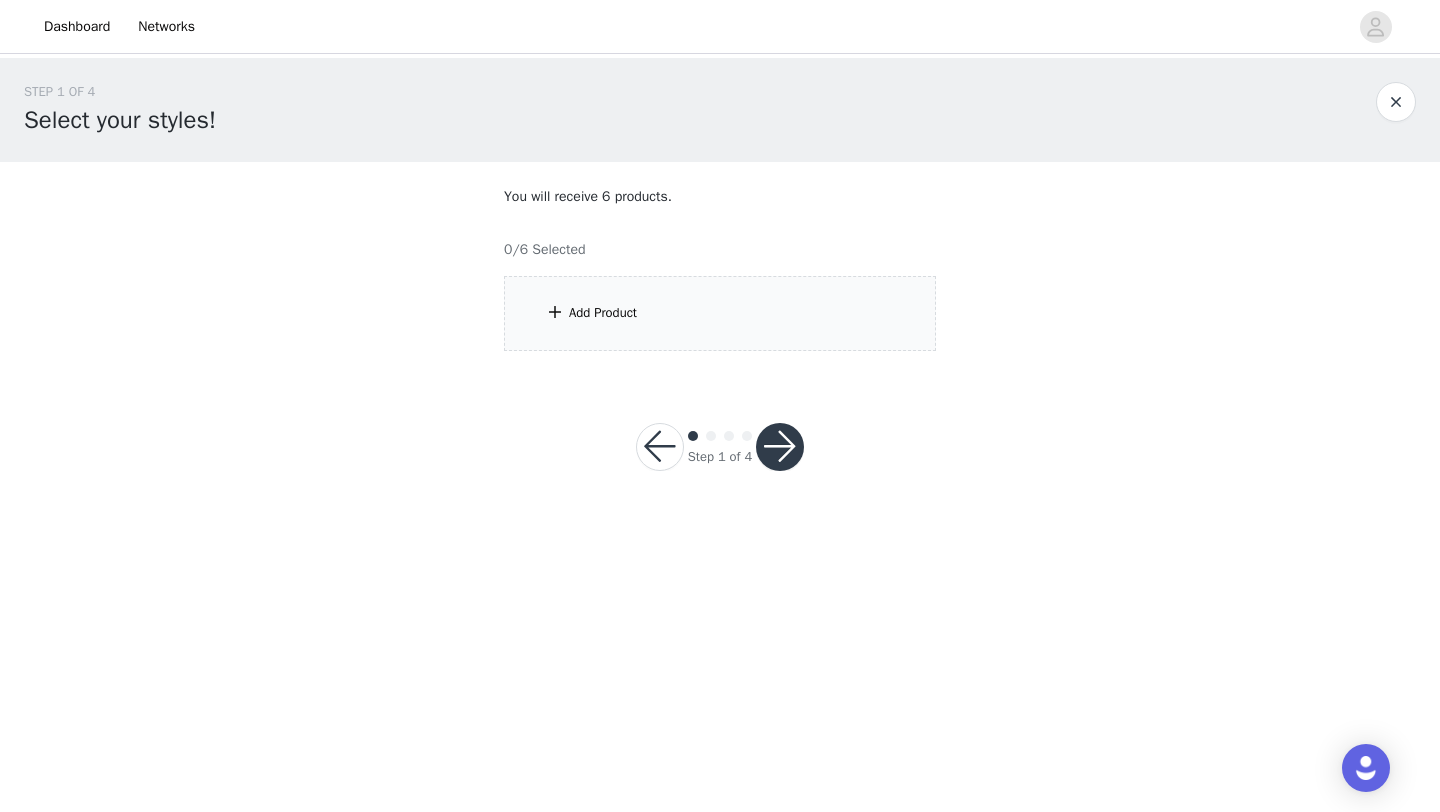 click on "Add Product" at bounding box center (720, 313) 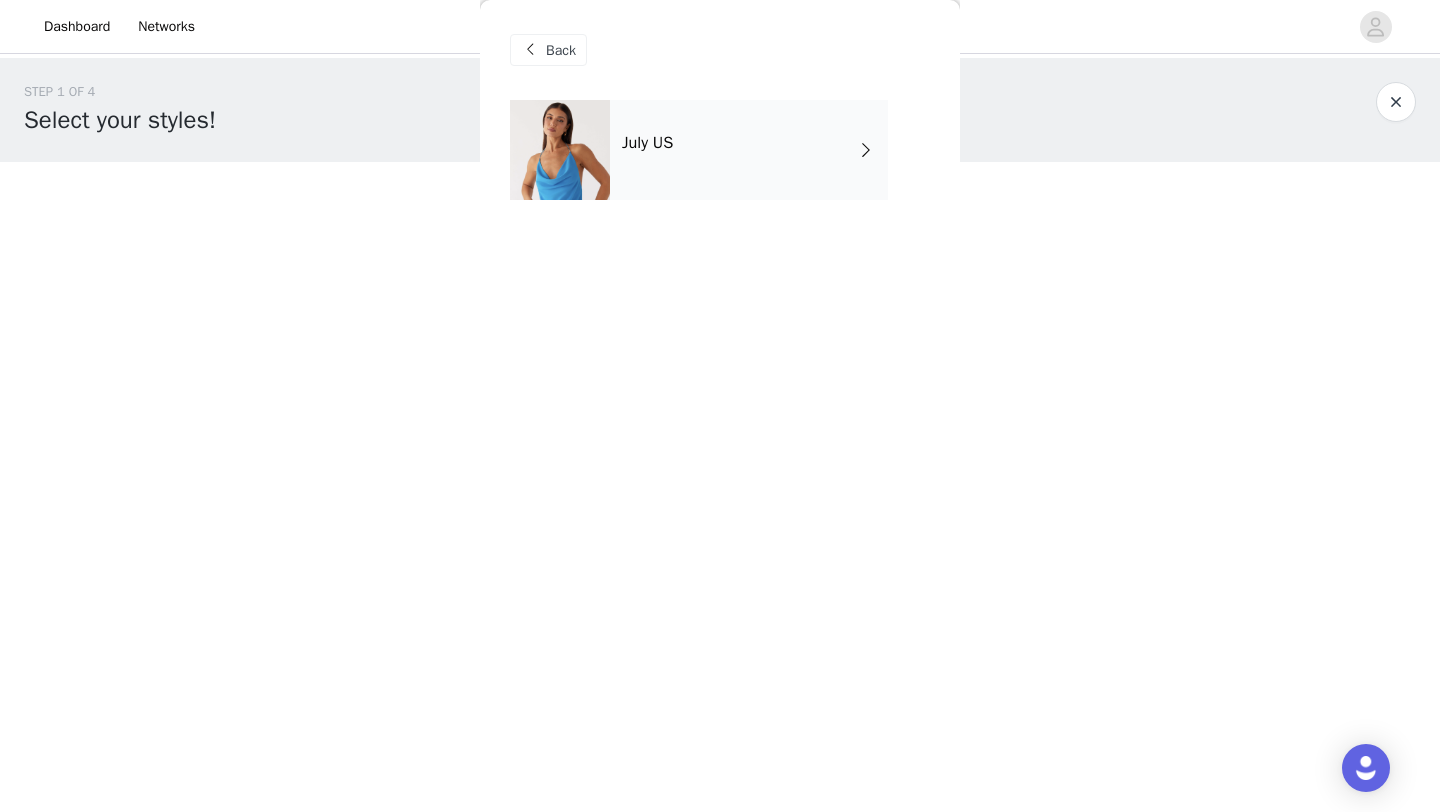 click on "July US" at bounding box center [749, 150] 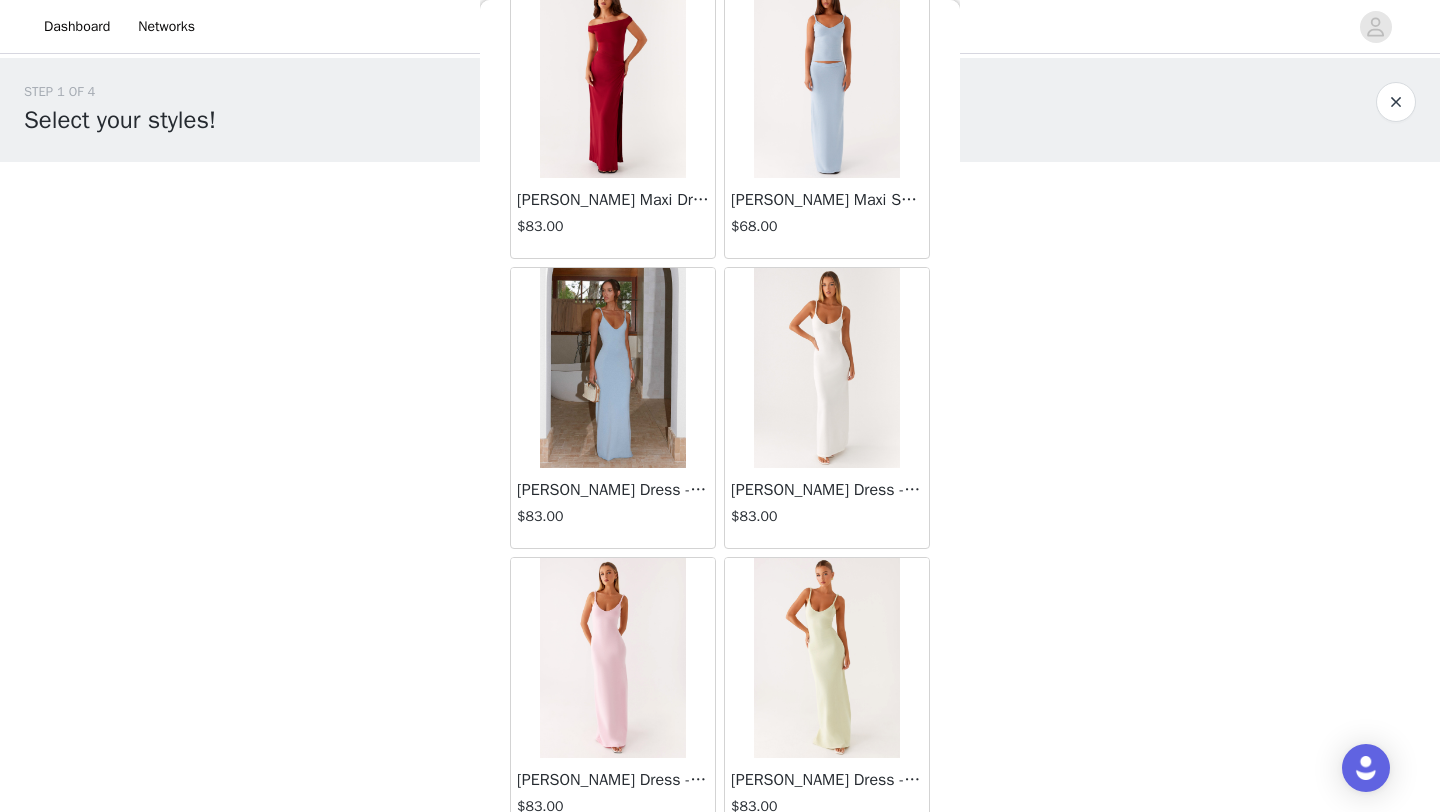 scroll, scrollTop: 2248, scrollLeft: 0, axis: vertical 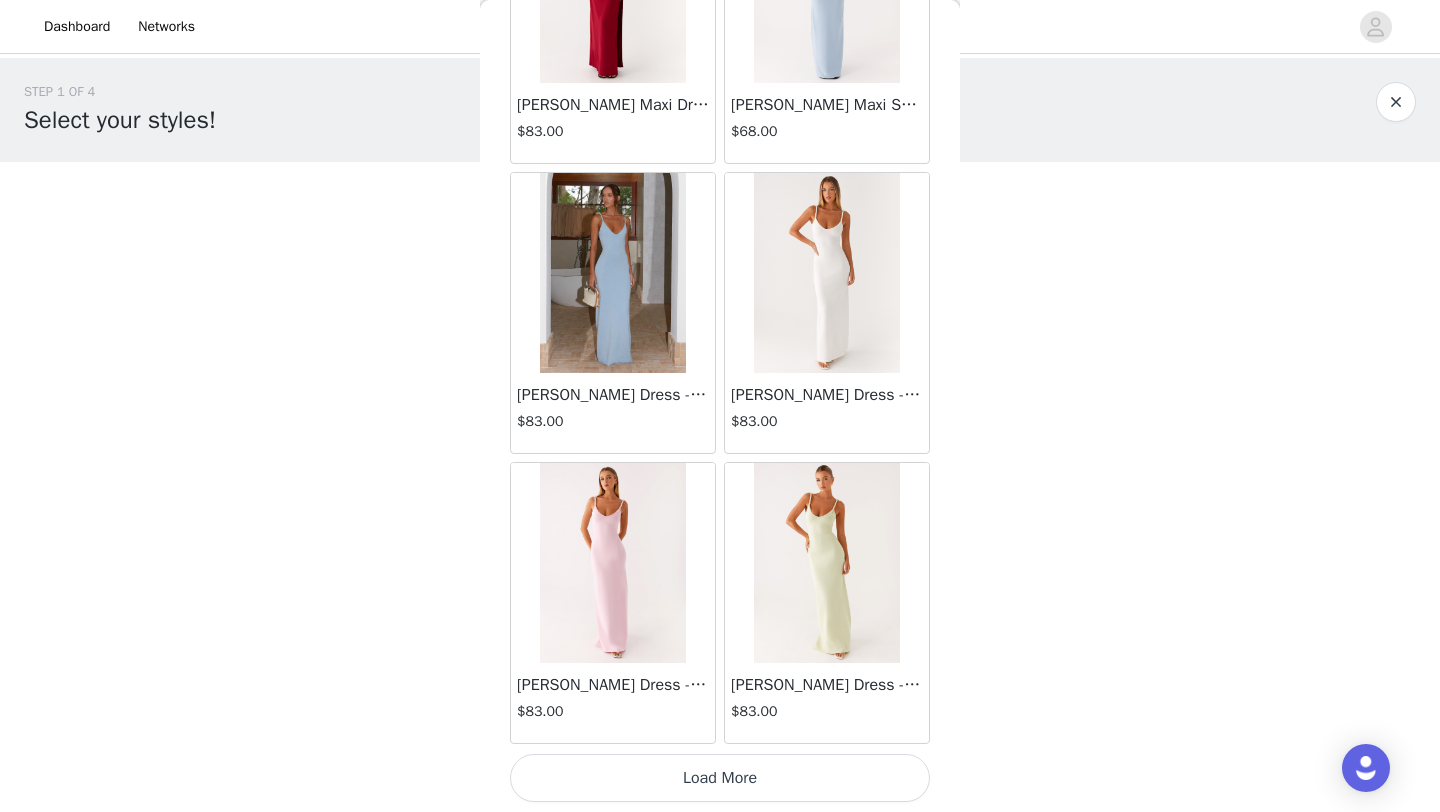 click on "Mariella Linen Maxi Skirt - Pink   $90.00       Aamari Maxi Dress - Red   $90.00       Abby Mini Dress - Floral Print   $83.00       Adrina Ruffle Mini Dress - Pink Floral Print   $75.00       Aiva Mini Dress - Yellow Floral   $75.00       Alberta Maxi Dress - Mulberry   $105.00       Alden Mini Dress - Floral Print   $75.00       Alexia Knit Maxi Dress - Multi   $90.00       Aliah Knit Shorts - Yellow   $53.00       [PERSON_NAME] Halter Maxi Dress - Yellow   $98.00       [PERSON_NAME] Halter Mini Dress - Black   $83.00       [PERSON_NAME] Halter Mini Dress - Pastel Yellow   $83.00       Alivia Mini Dress - Pink   $75.00       [PERSON_NAME] Maxi Dress - Chocolate   $83.00       [PERSON_NAME] Maxi Dress - Maroon   $83.00       [PERSON_NAME] Knit Maxi Skirt - Blue   $68.00       Anastasia Maxi Dress - Blue   $83.00       Anastasia Maxi Dress - Ivory   $83.00       Anastasia Maxi Dress - Pink   $83.00       Anastasia Maxi Dress - [PERSON_NAME]   $83.00     Load More" at bounding box center [720, -670] 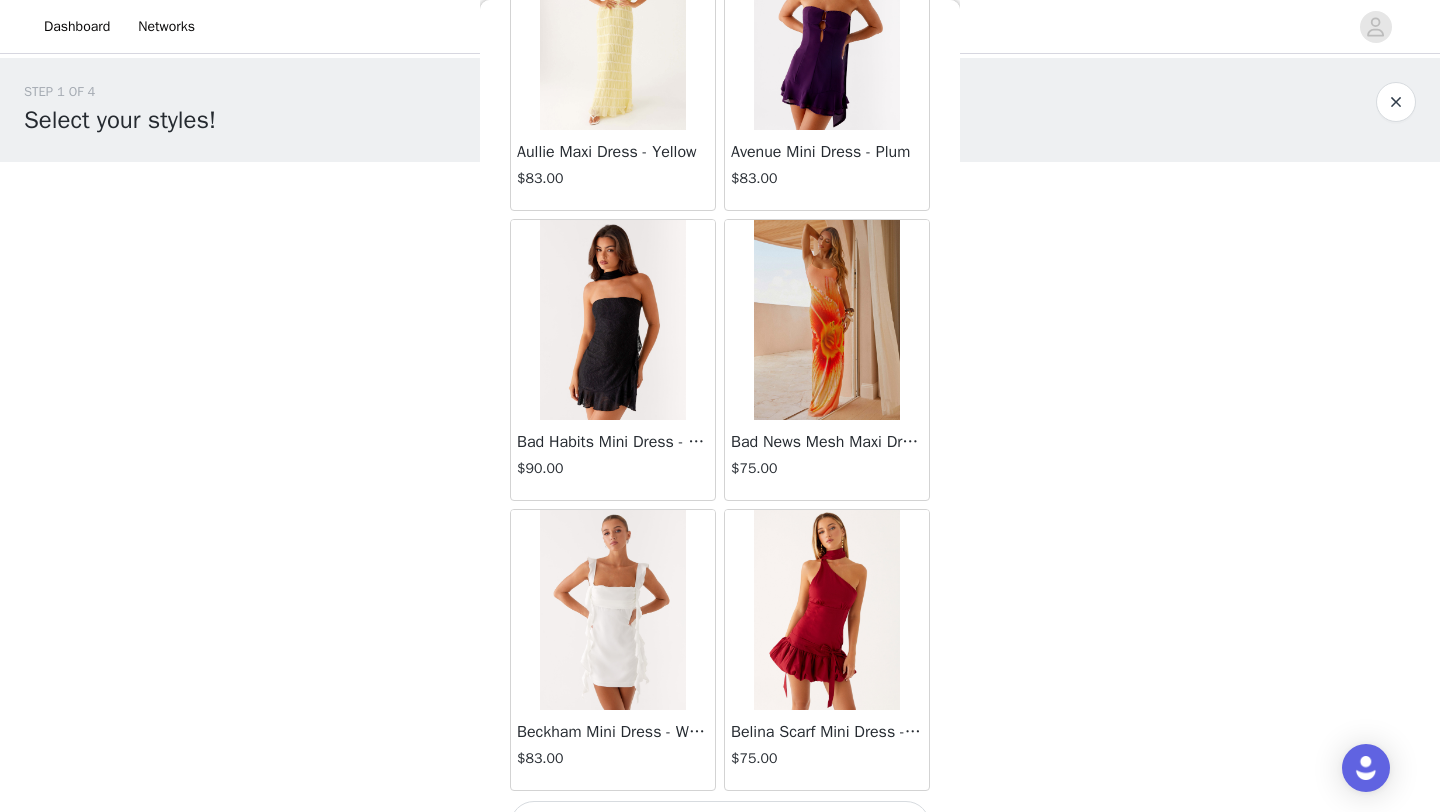 scroll, scrollTop: 5148, scrollLeft: 0, axis: vertical 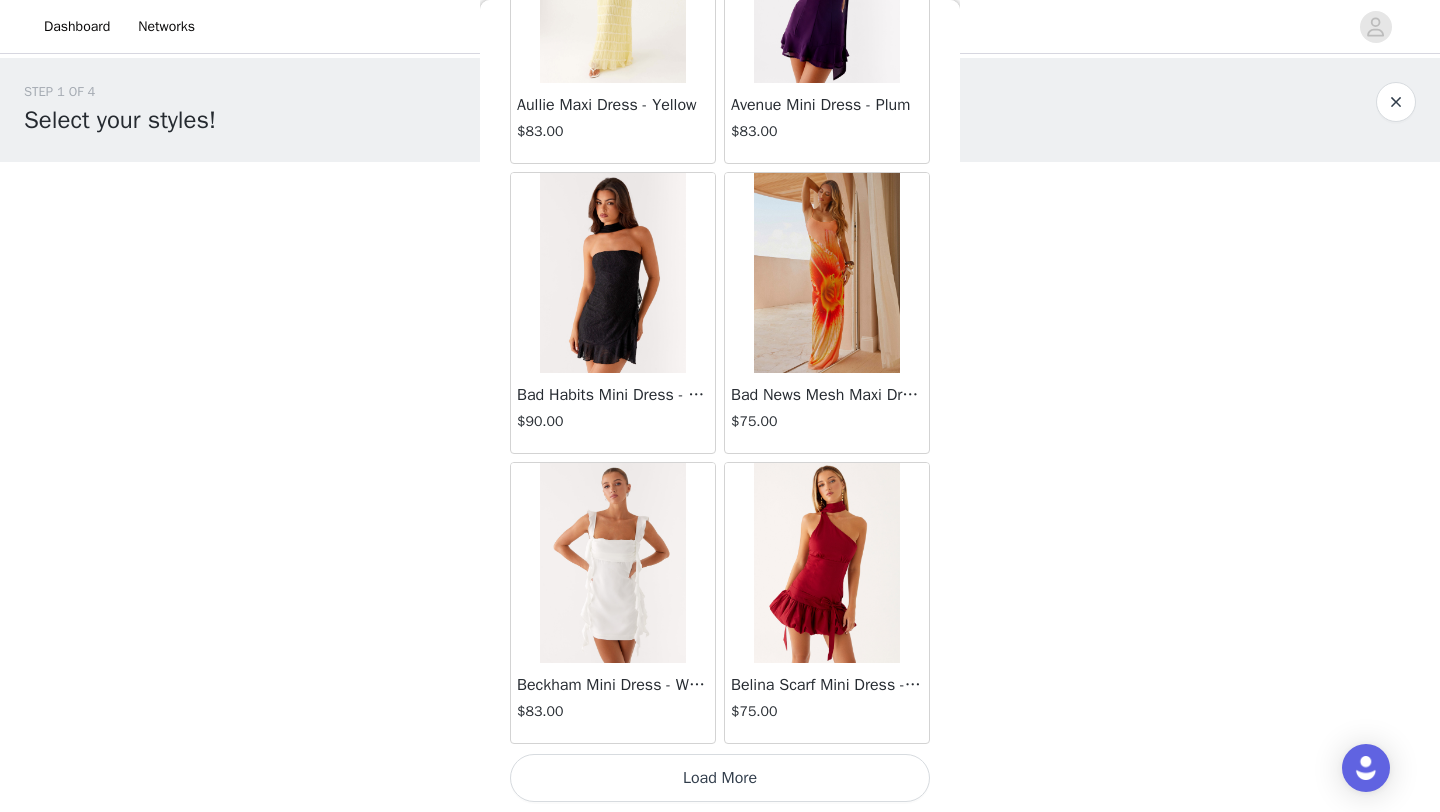 click on "Load More" at bounding box center [720, 778] 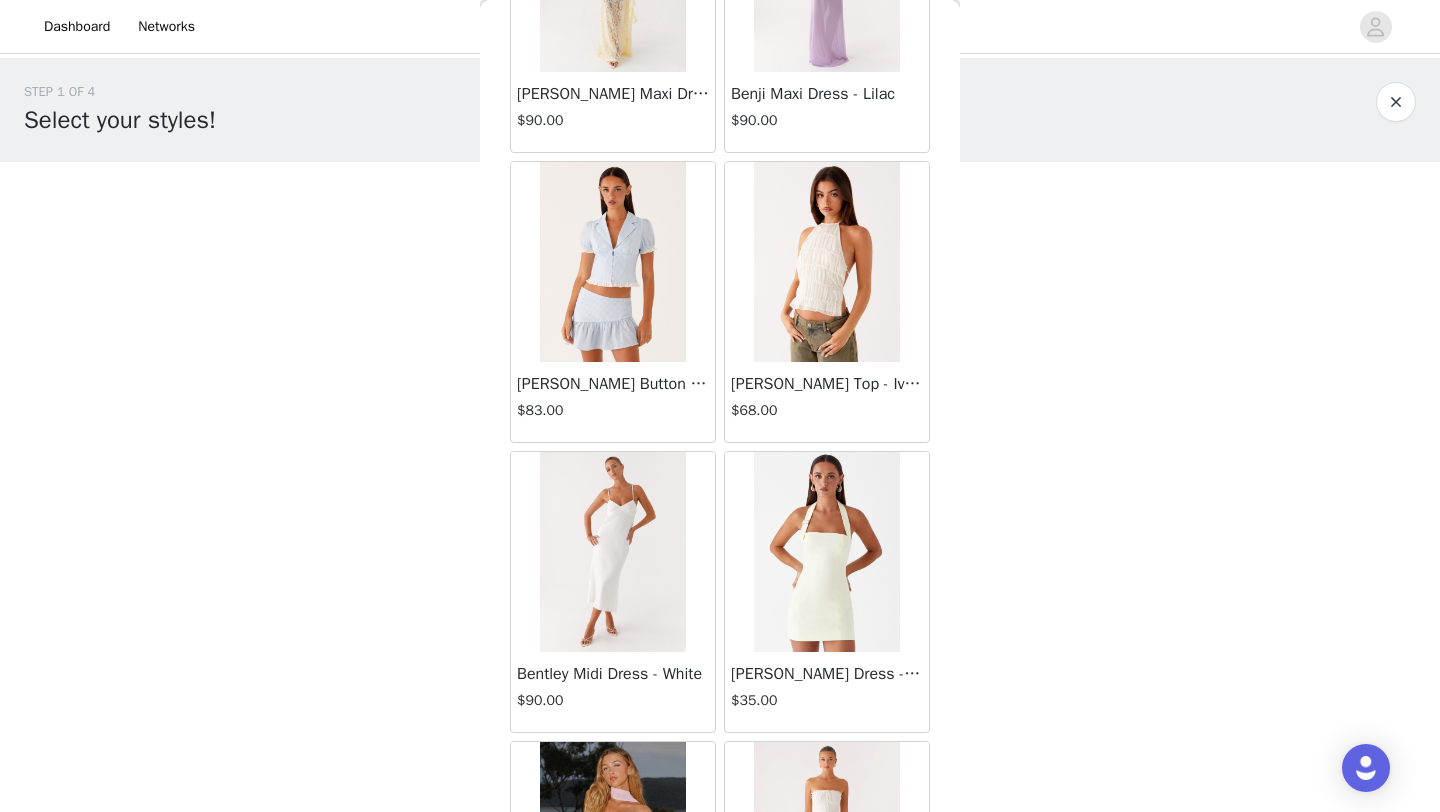 scroll, scrollTop: 6326, scrollLeft: 0, axis: vertical 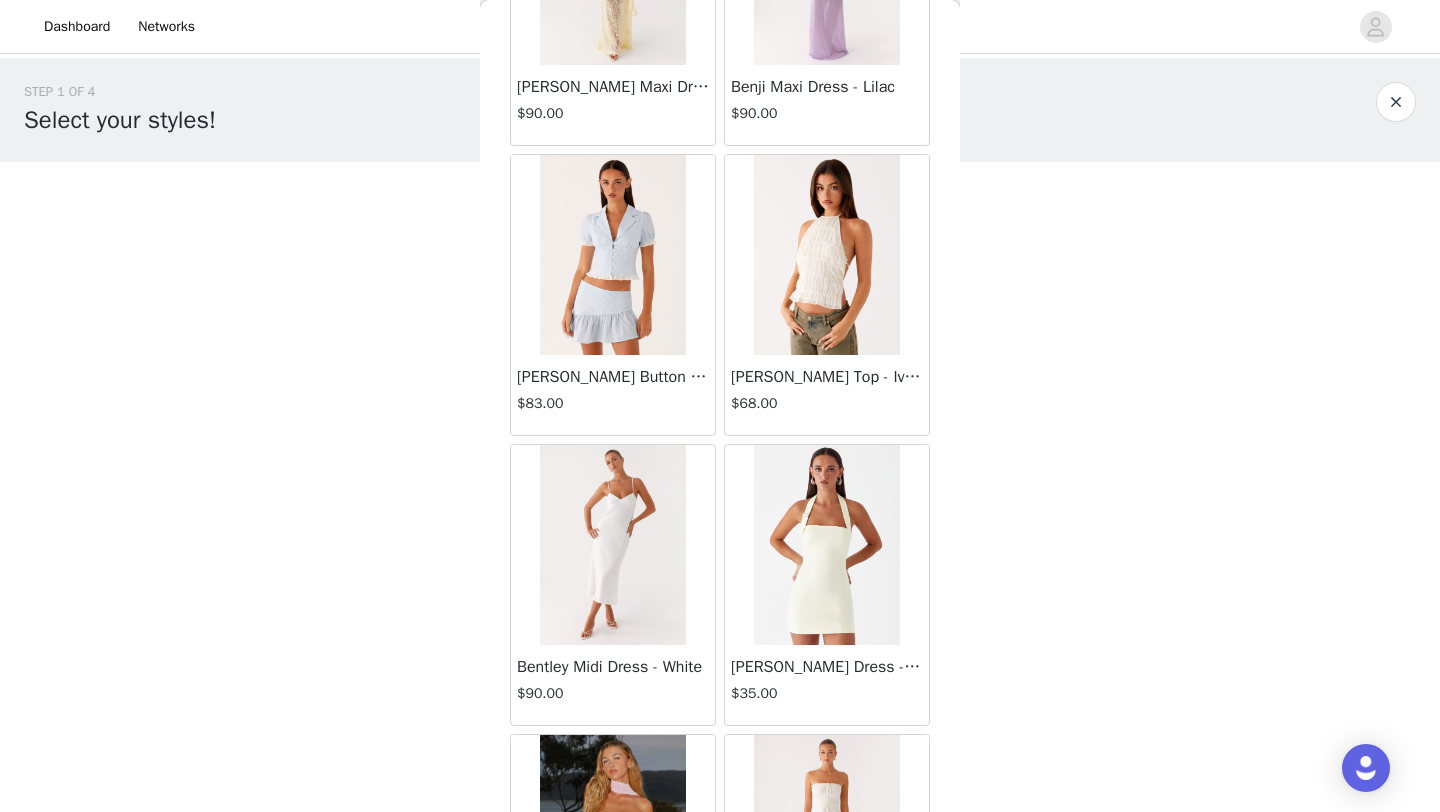 click at bounding box center (826, 545) 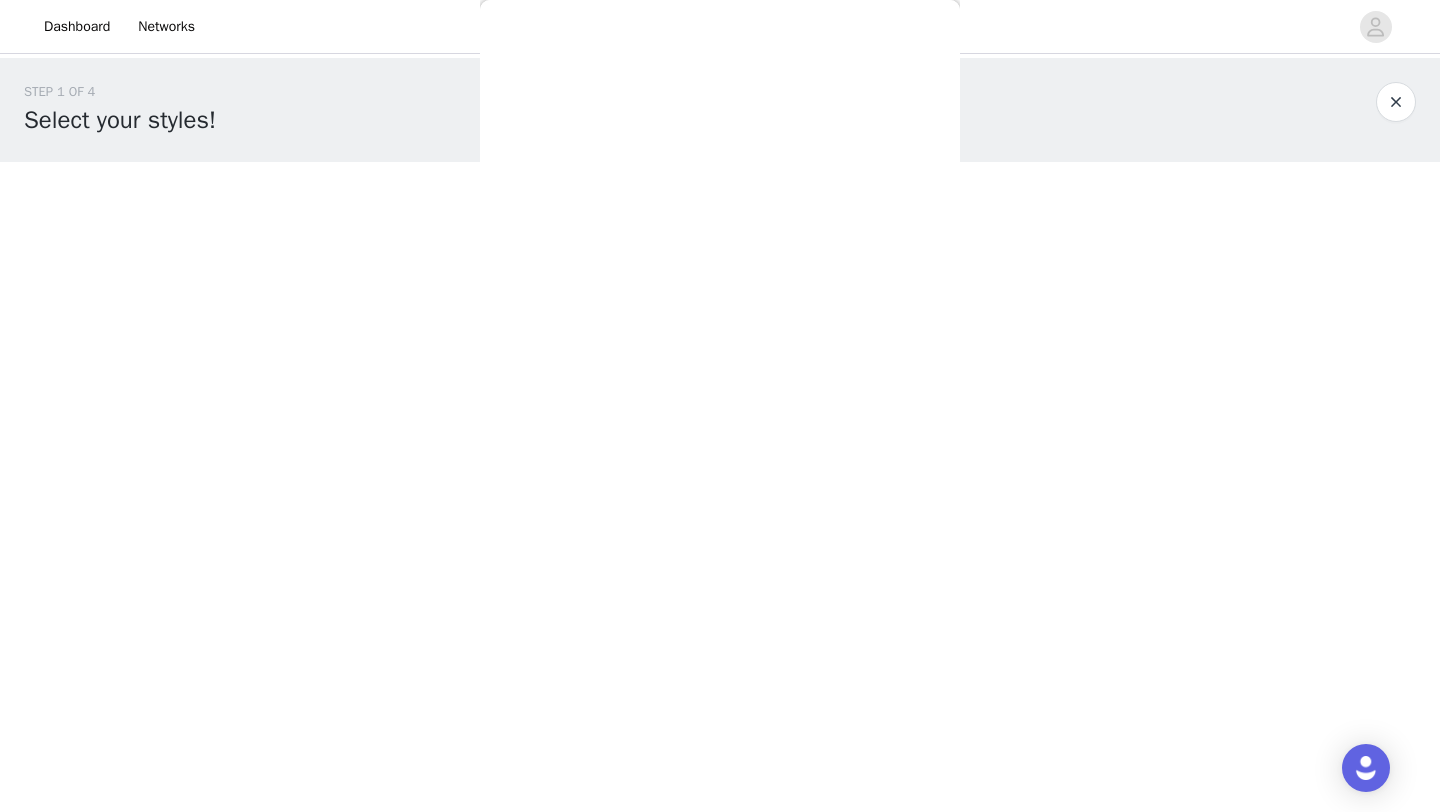 scroll, scrollTop: 0, scrollLeft: 0, axis: both 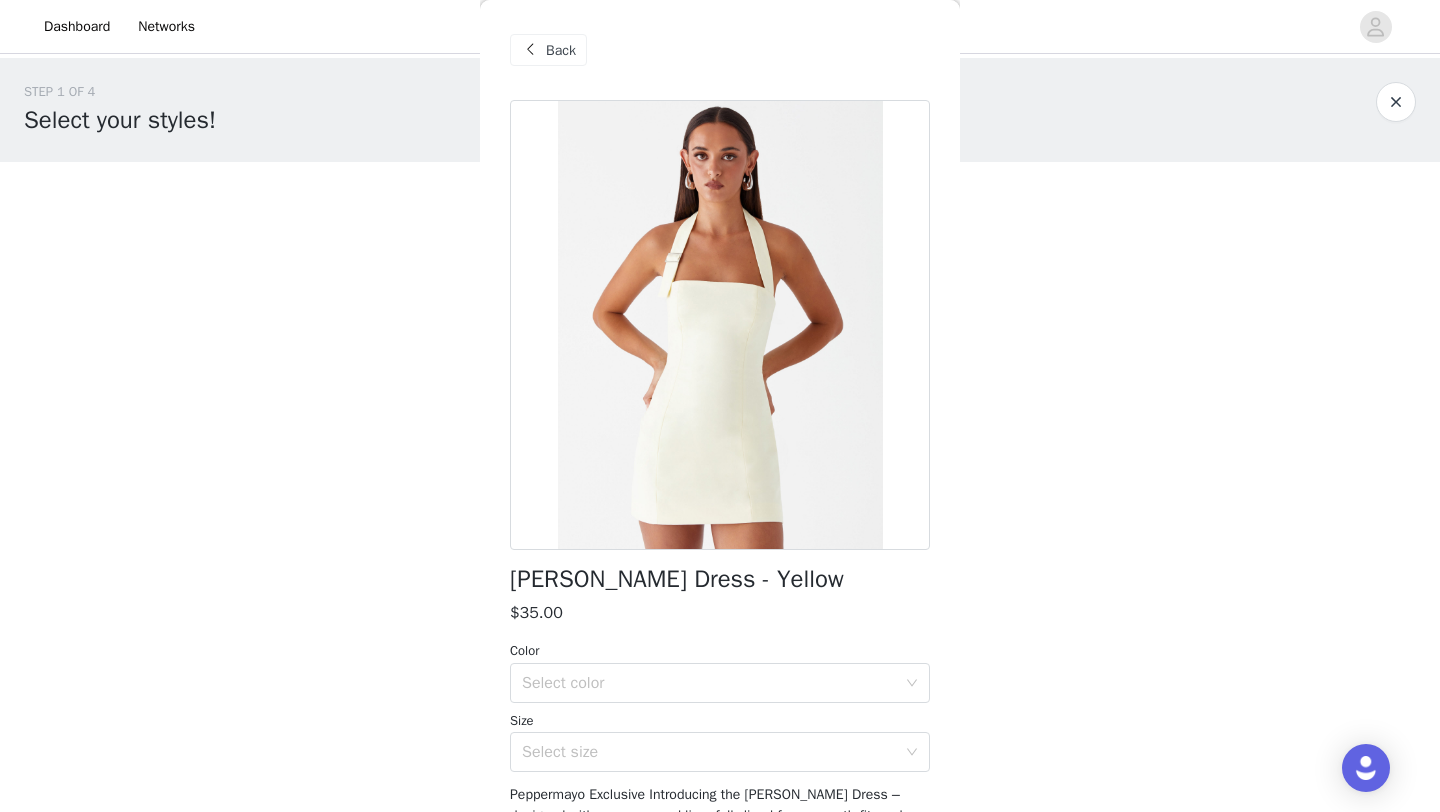 click at bounding box center (720, 325) 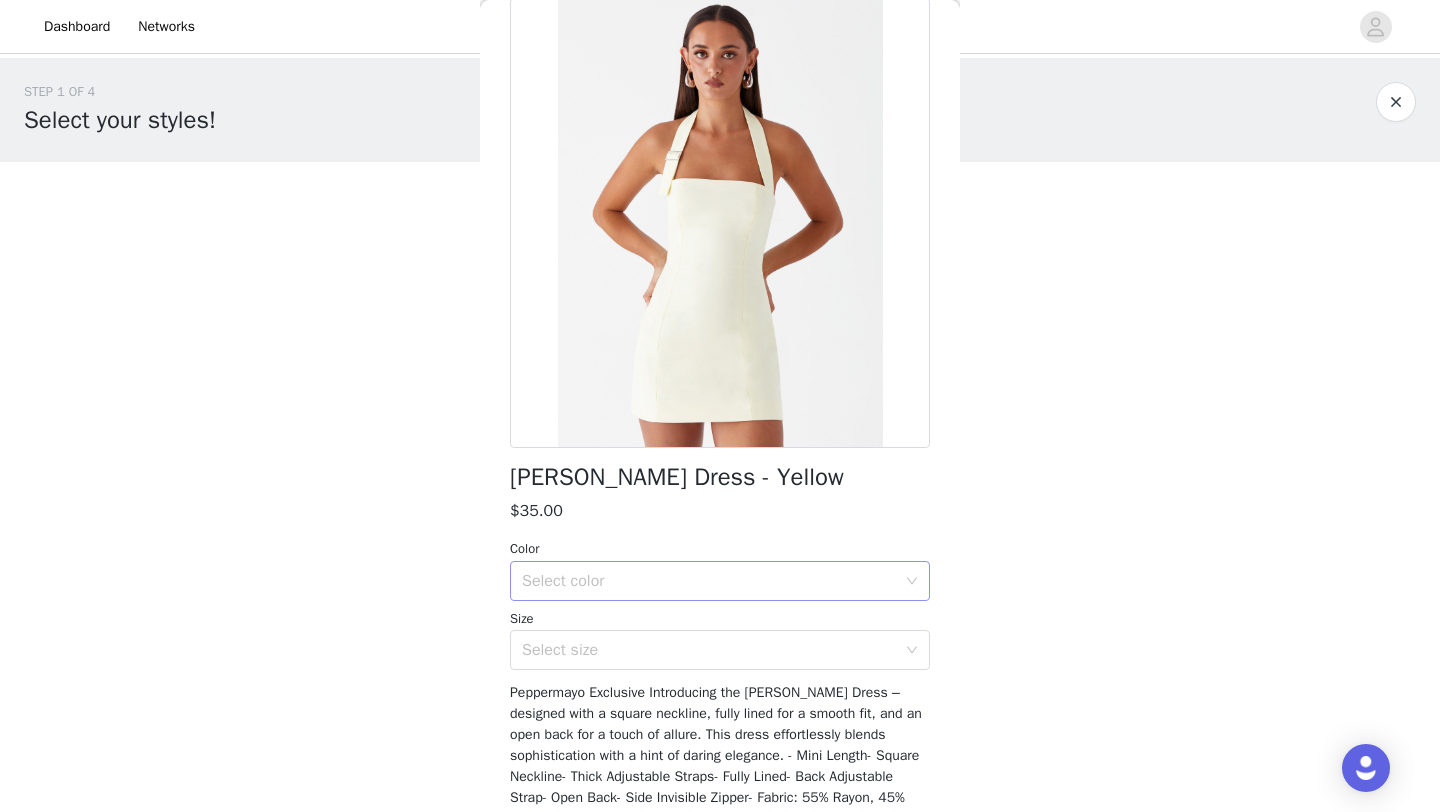 scroll, scrollTop: 101, scrollLeft: 0, axis: vertical 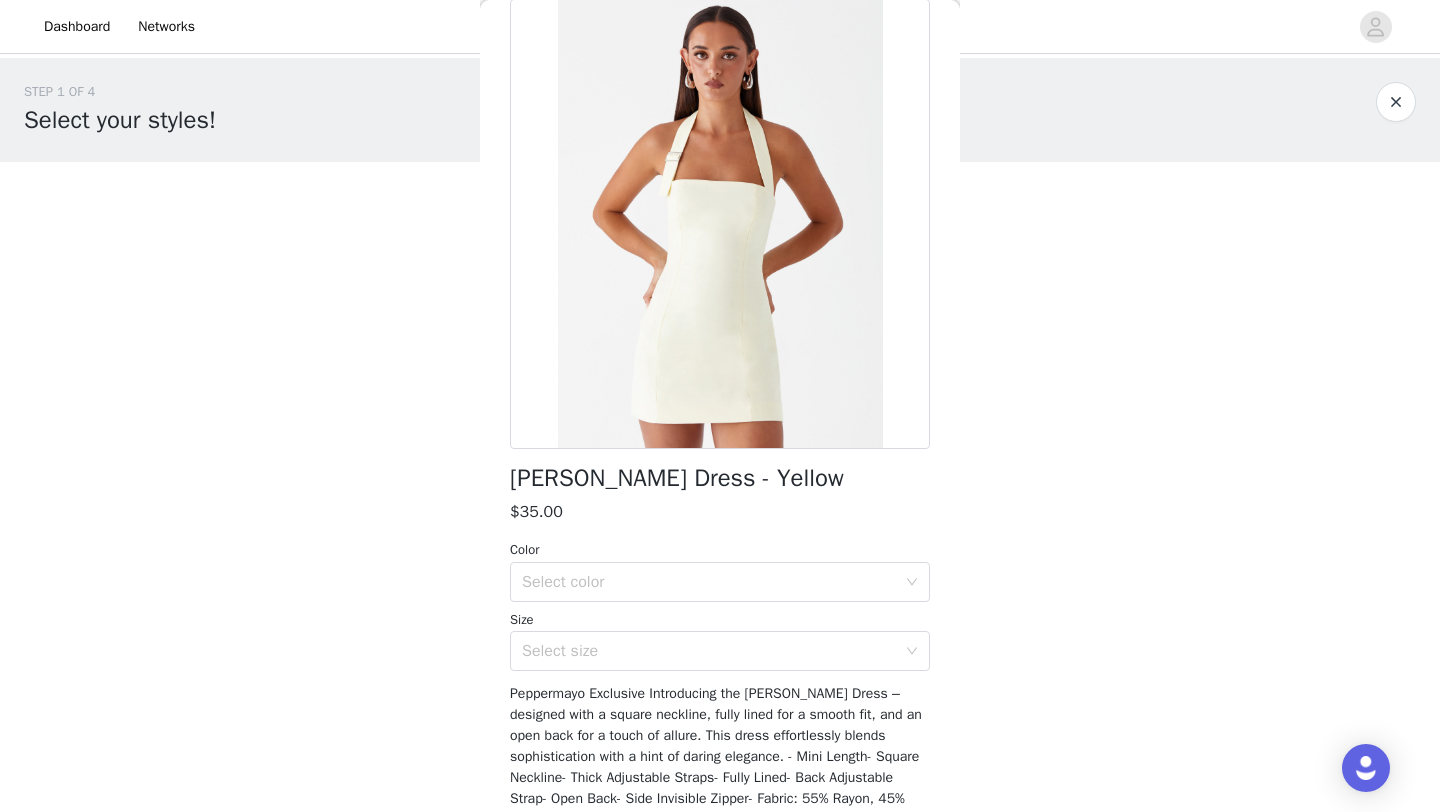 click on "Color" at bounding box center [720, 550] 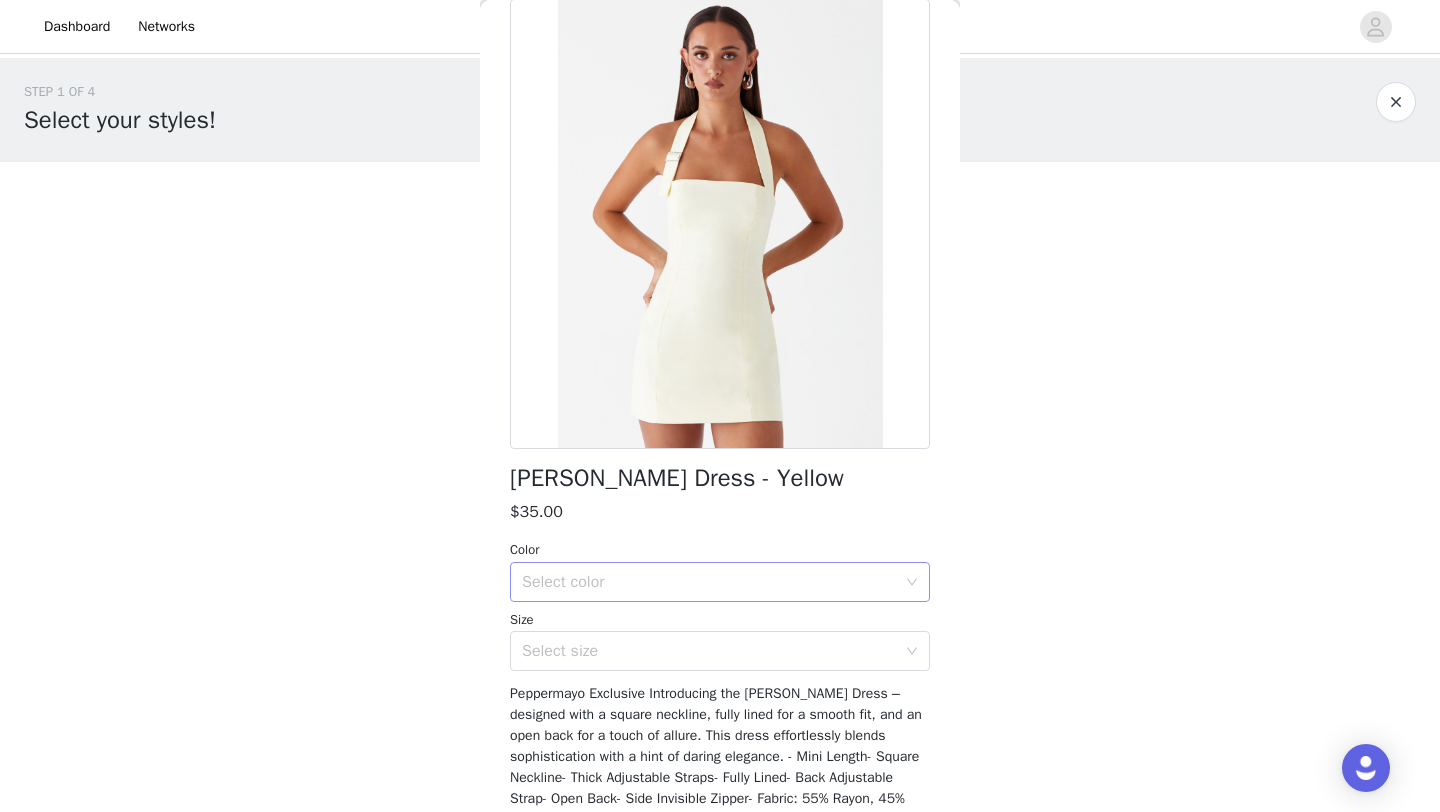 click on "Select color" at bounding box center [709, 582] 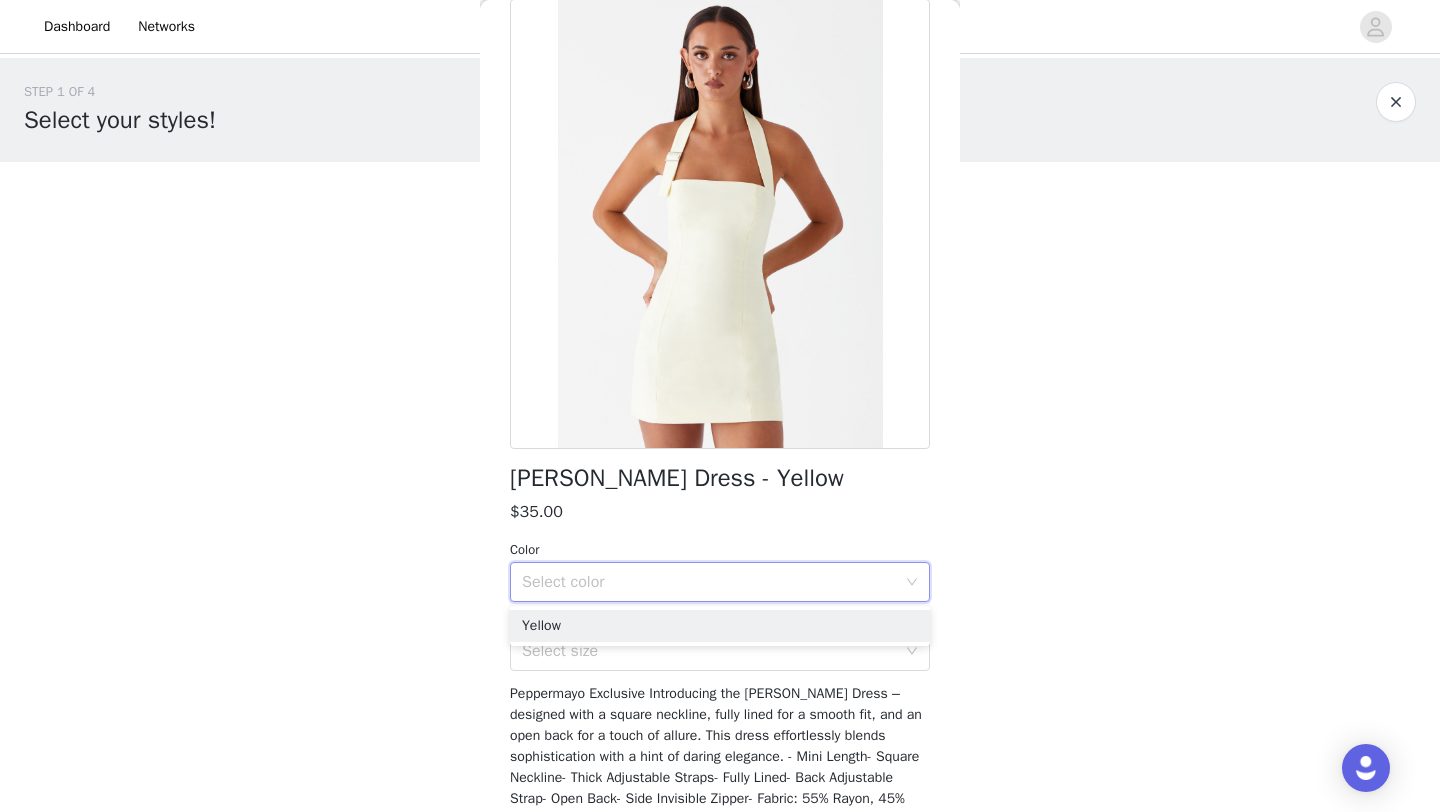 click at bounding box center (720, 224) 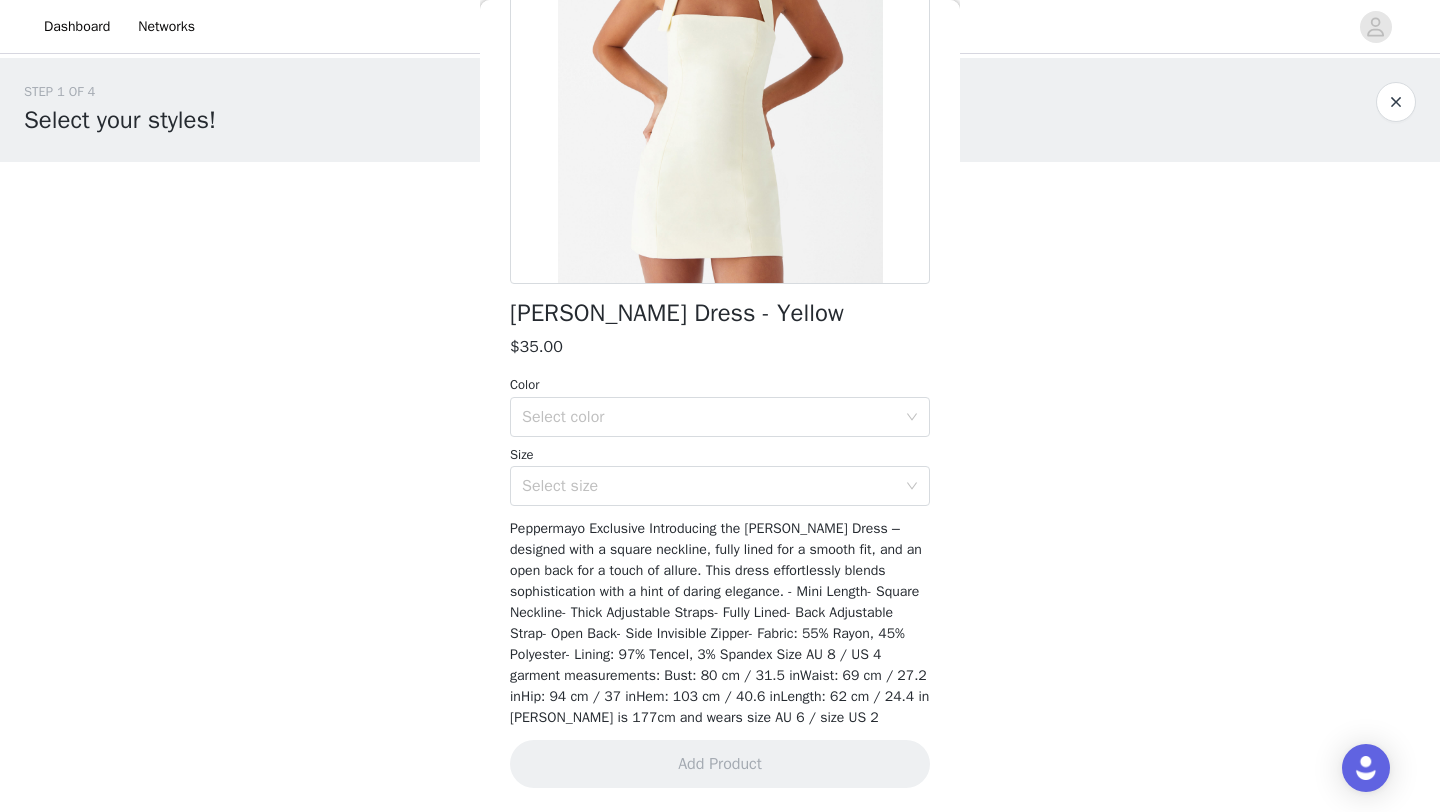 scroll, scrollTop: 0, scrollLeft: 0, axis: both 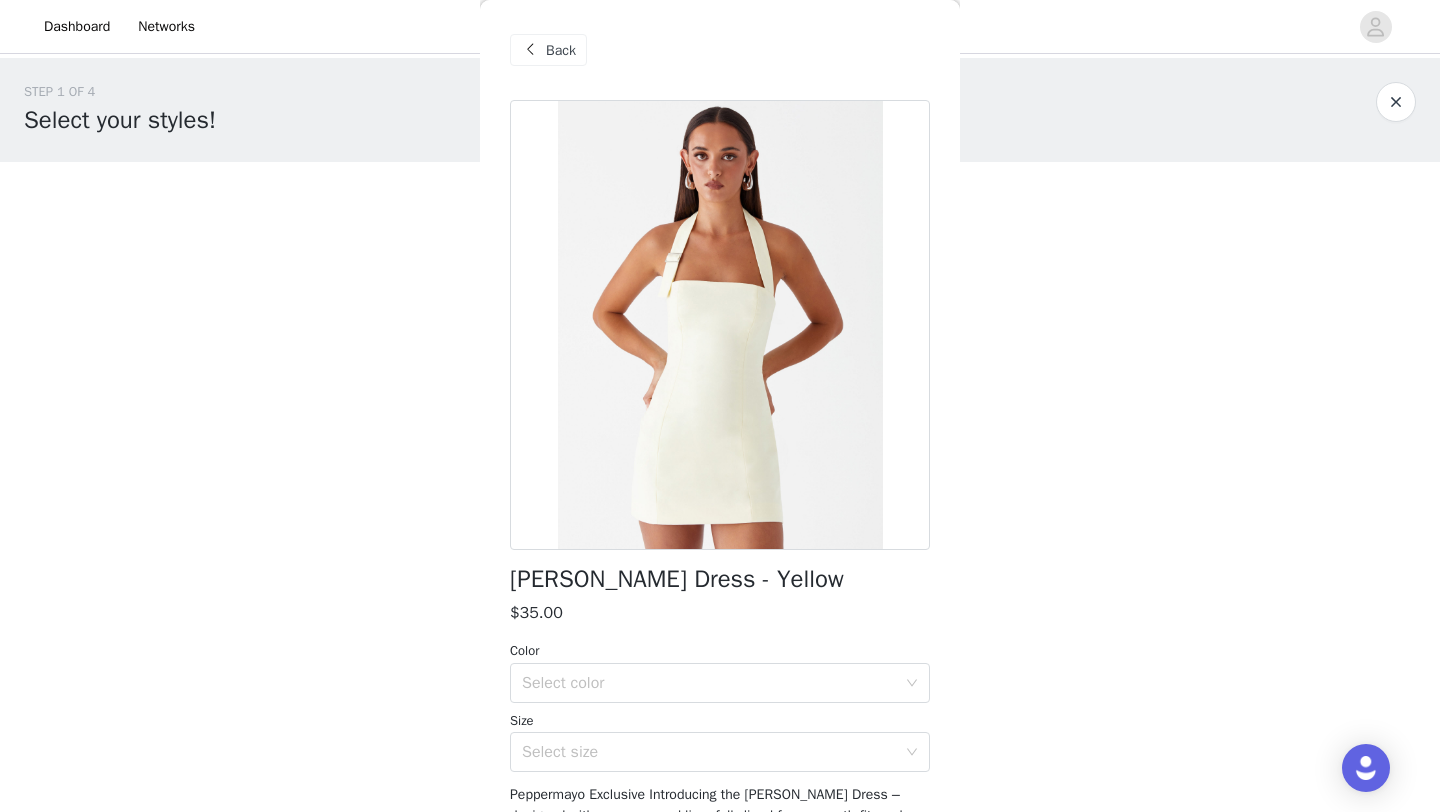 click on "Back" at bounding box center (561, 50) 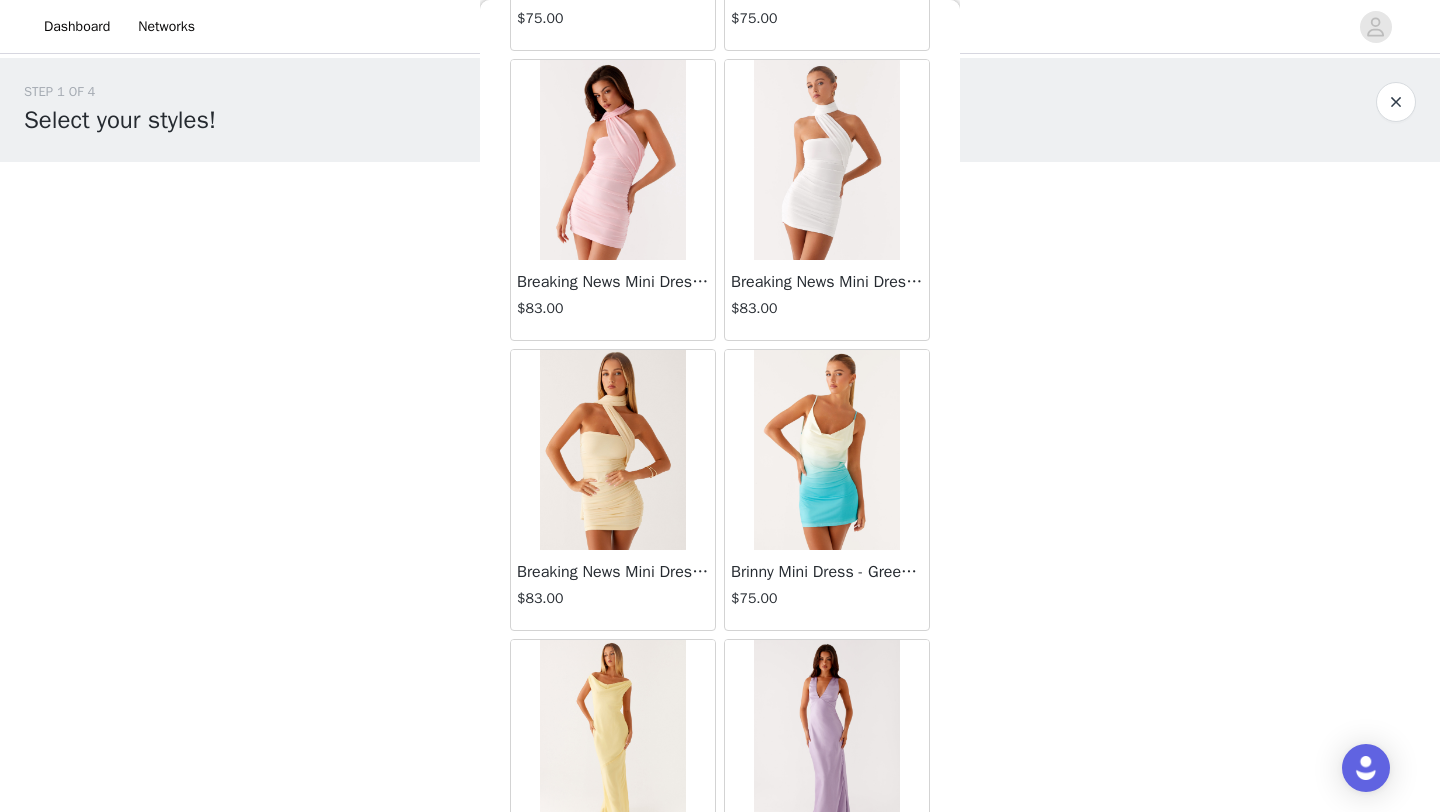 scroll, scrollTop: 8048, scrollLeft: 0, axis: vertical 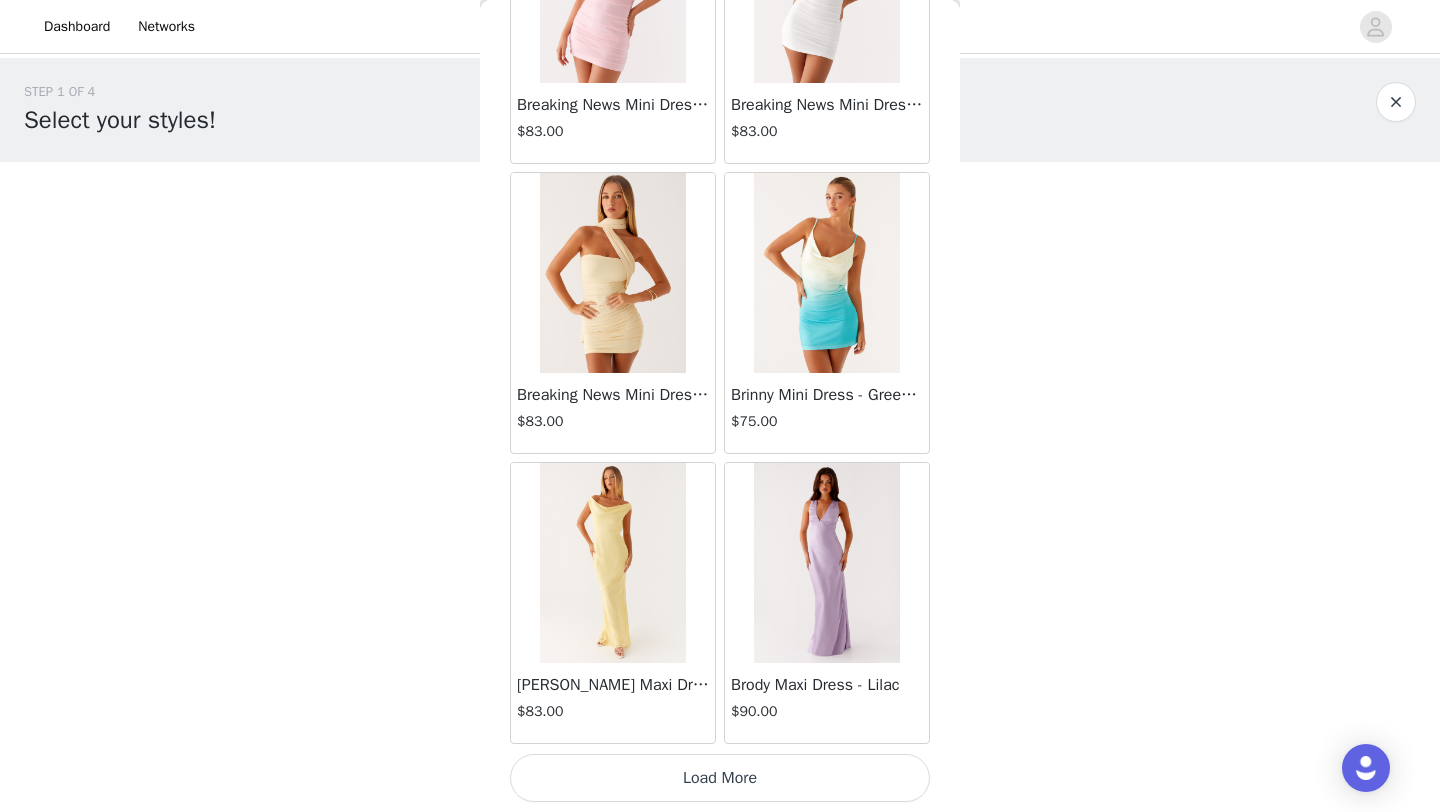 click on "Load More" at bounding box center [720, 778] 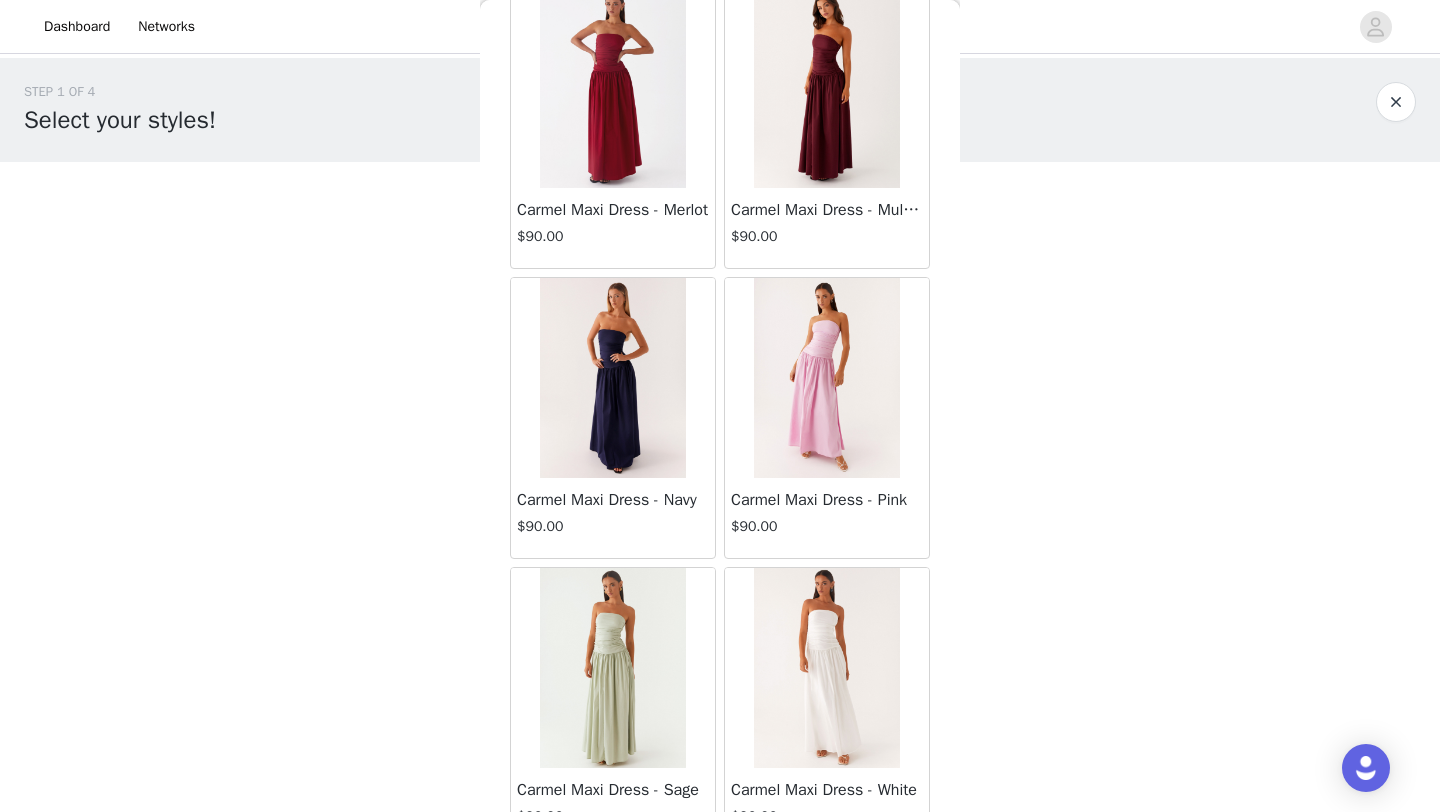 scroll, scrollTop: 10838, scrollLeft: 0, axis: vertical 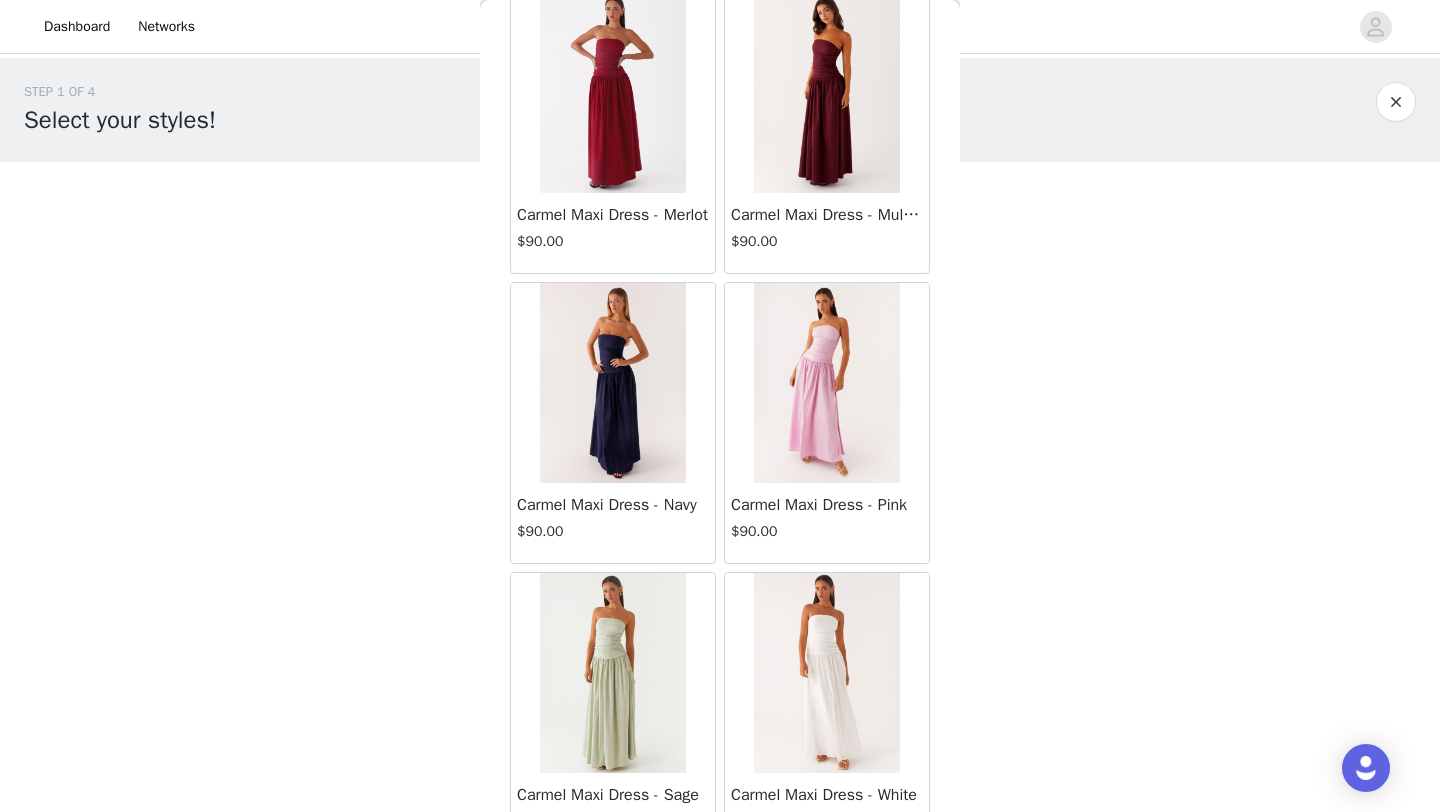 click on "$90.00" at bounding box center [613, 531] 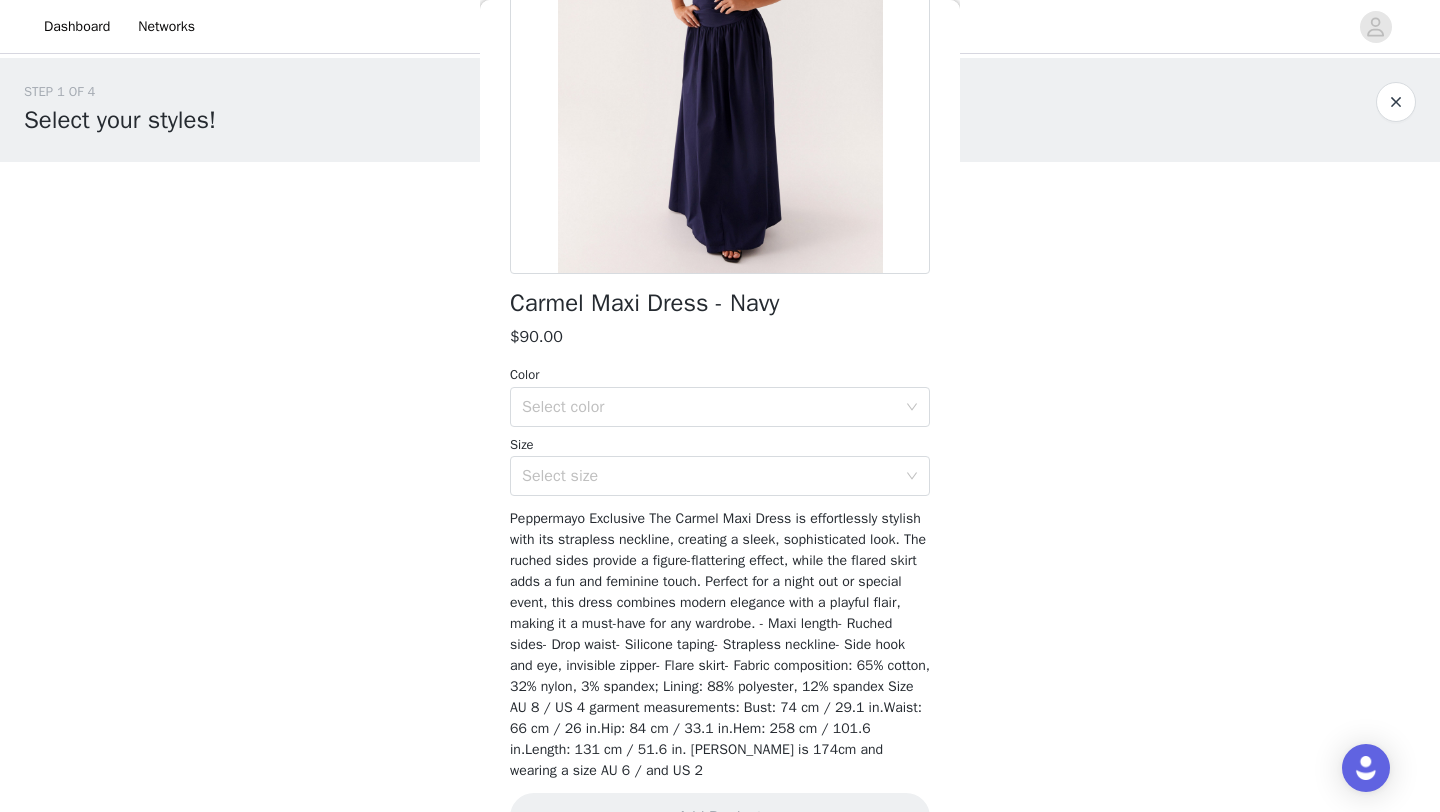 scroll, scrollTop: 274, scrollLeft: 0, axis: vertical 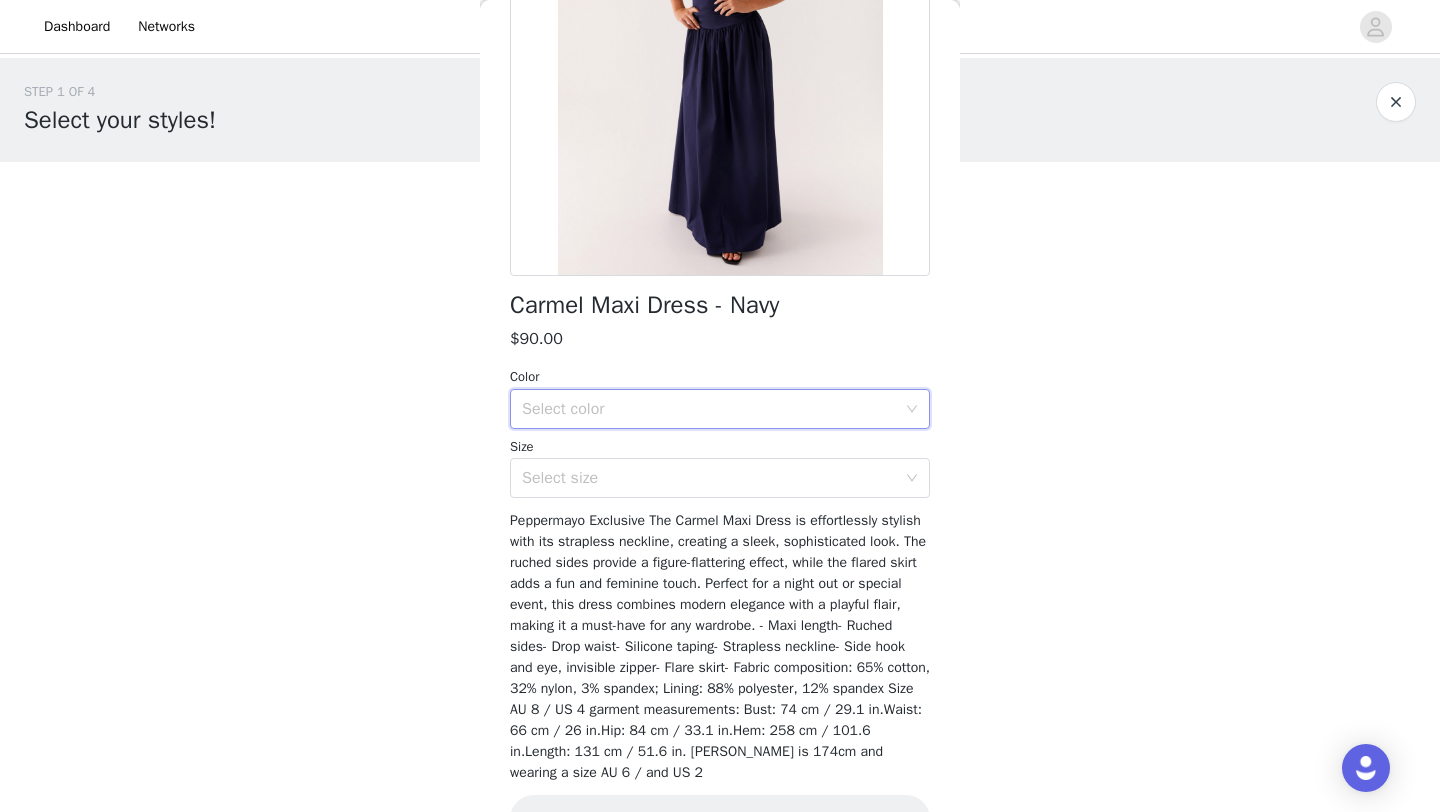 click on "Select color" at bounding box center [713, 409] 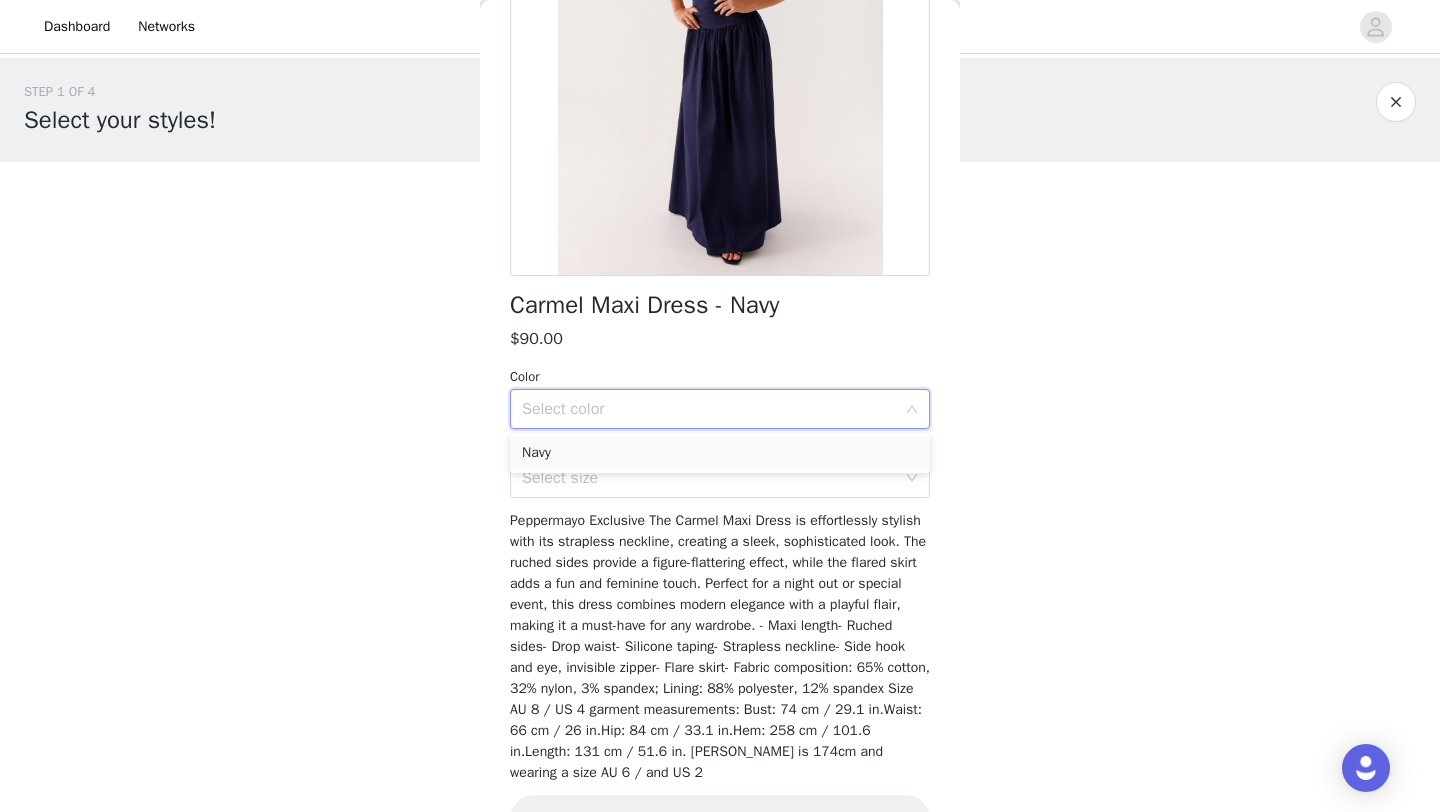 click on "Navy" at bounding box center (720, 453) 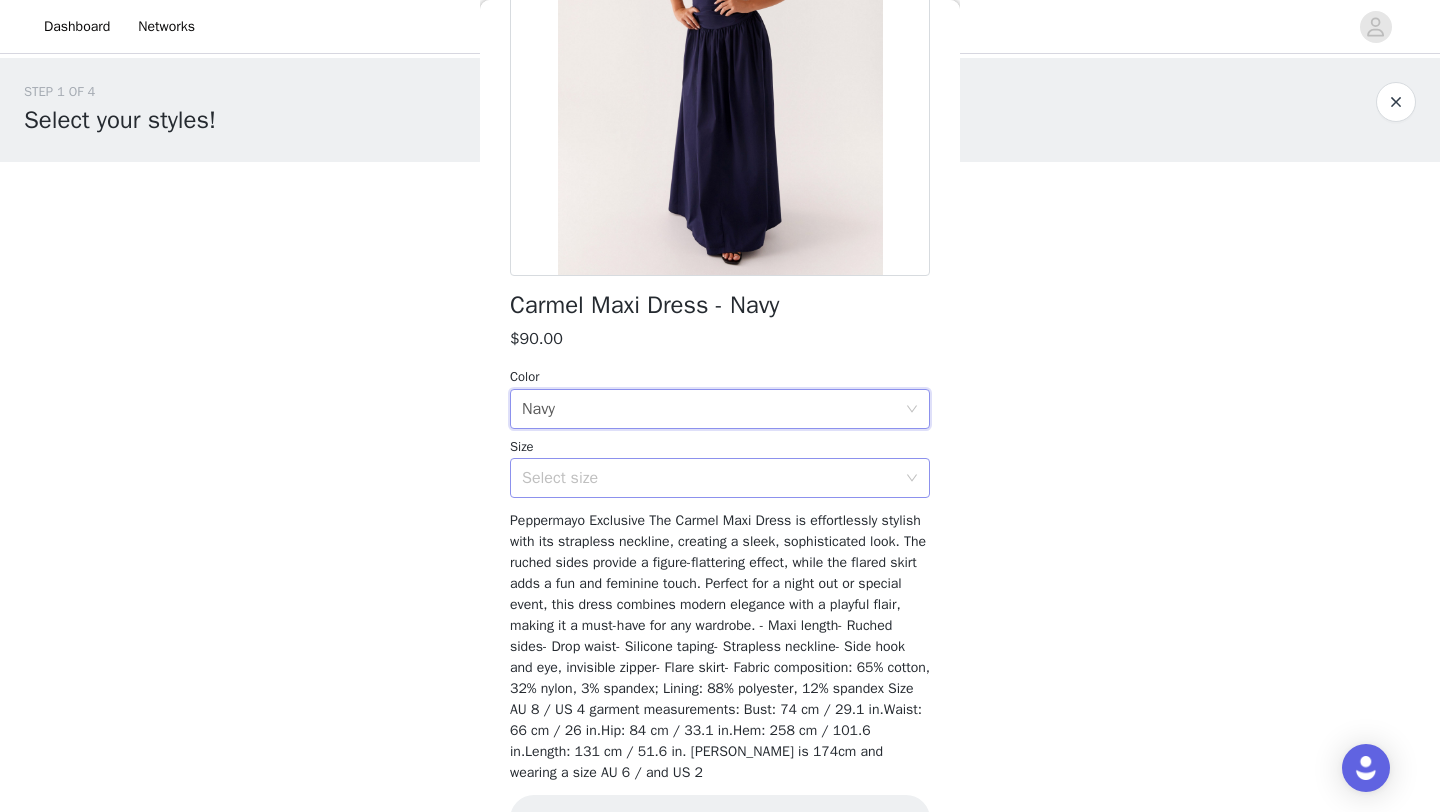 click on "Select size" at bounding box center [709, 478] 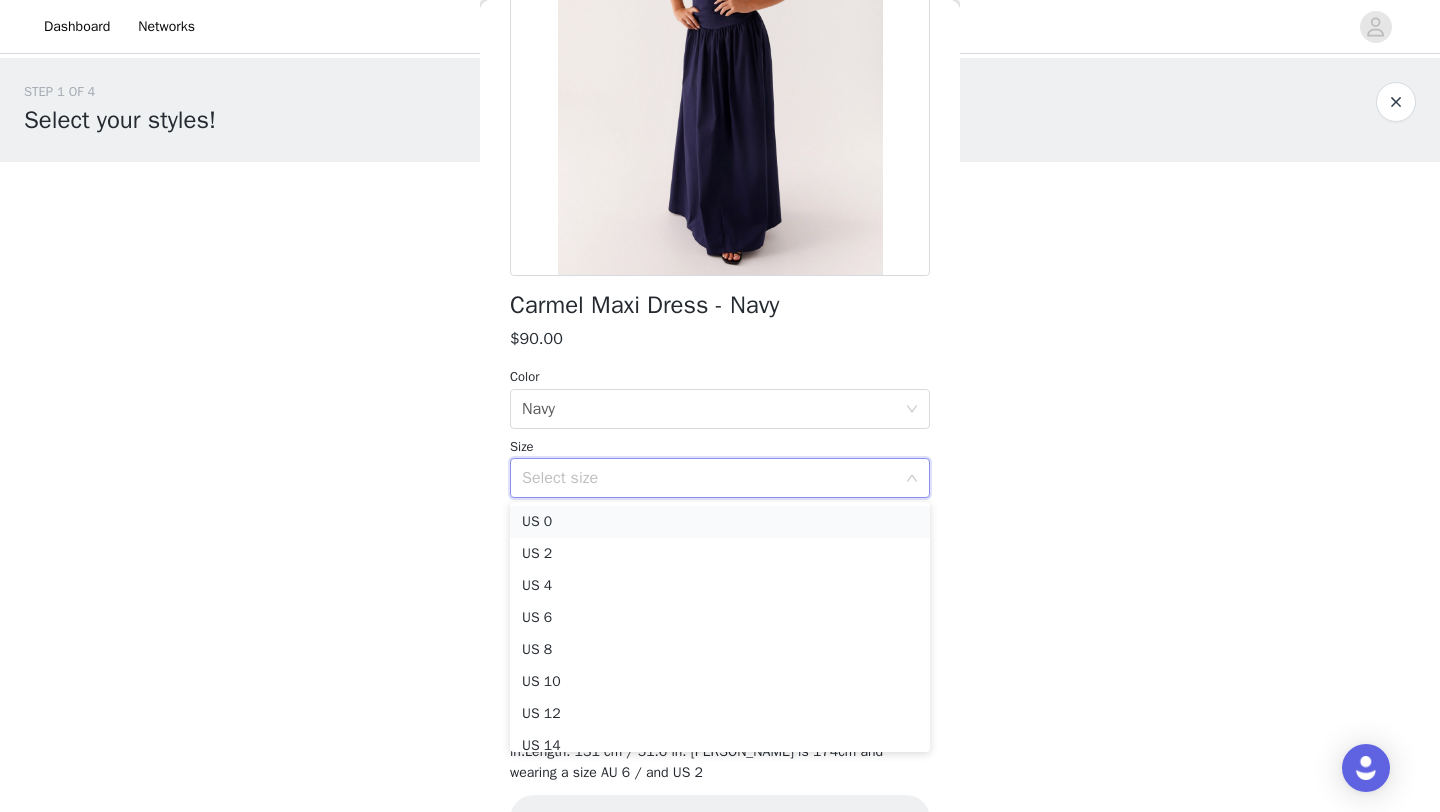 click on "US 0" at bounding box center [720, 522] 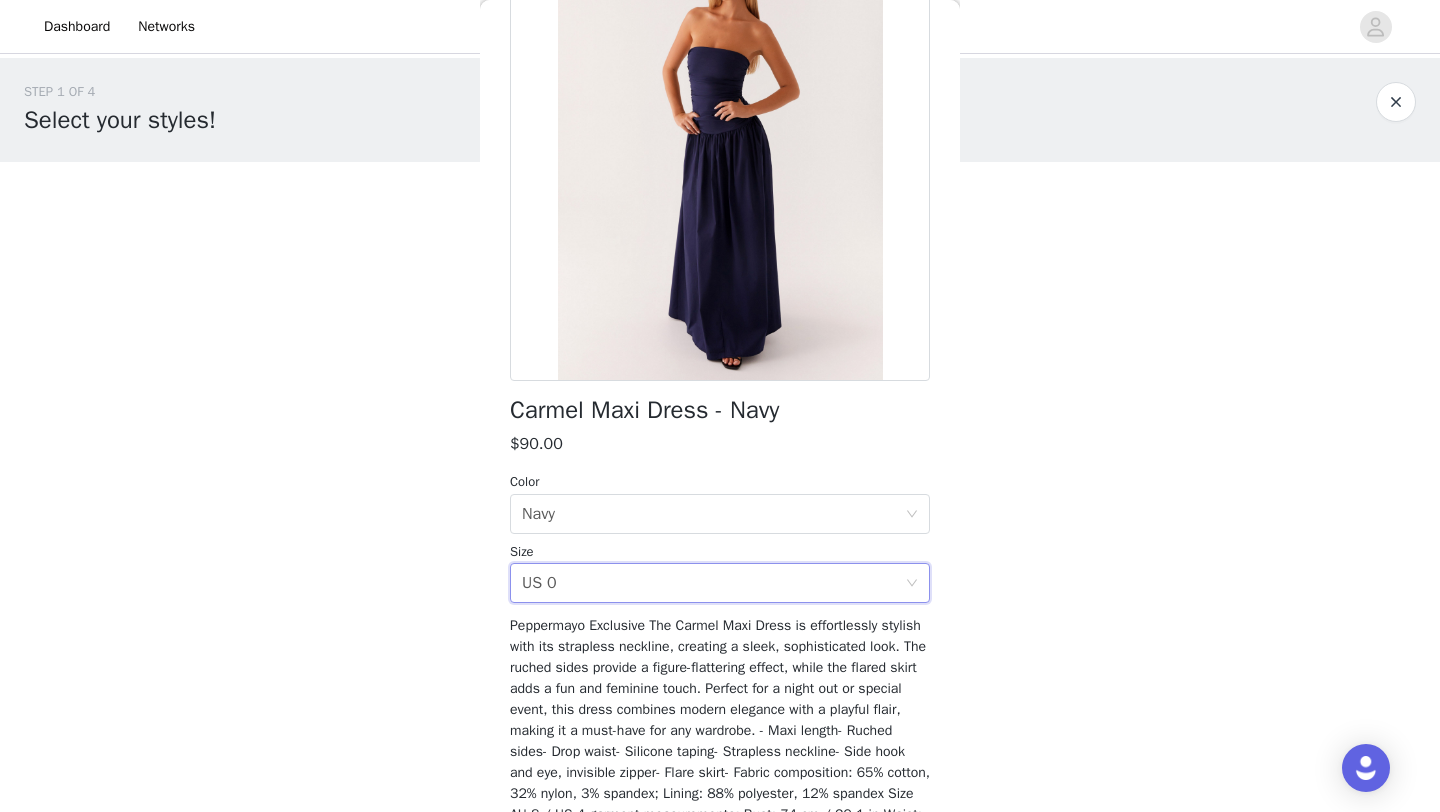 scroll, scrollTop: 329, scrollLeft: 0, axis: vertical 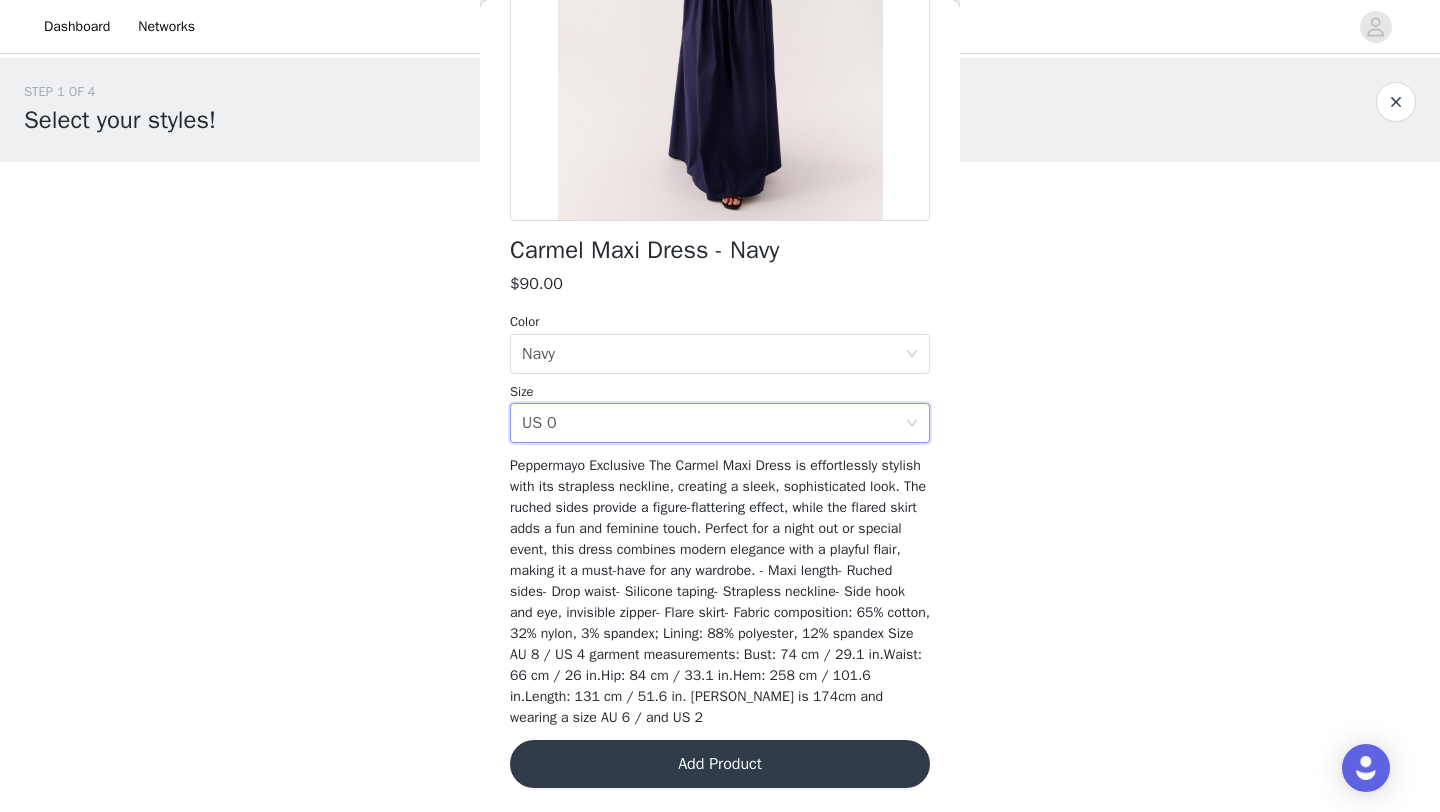 click on "Add Product" at bounding box center [720, 764] 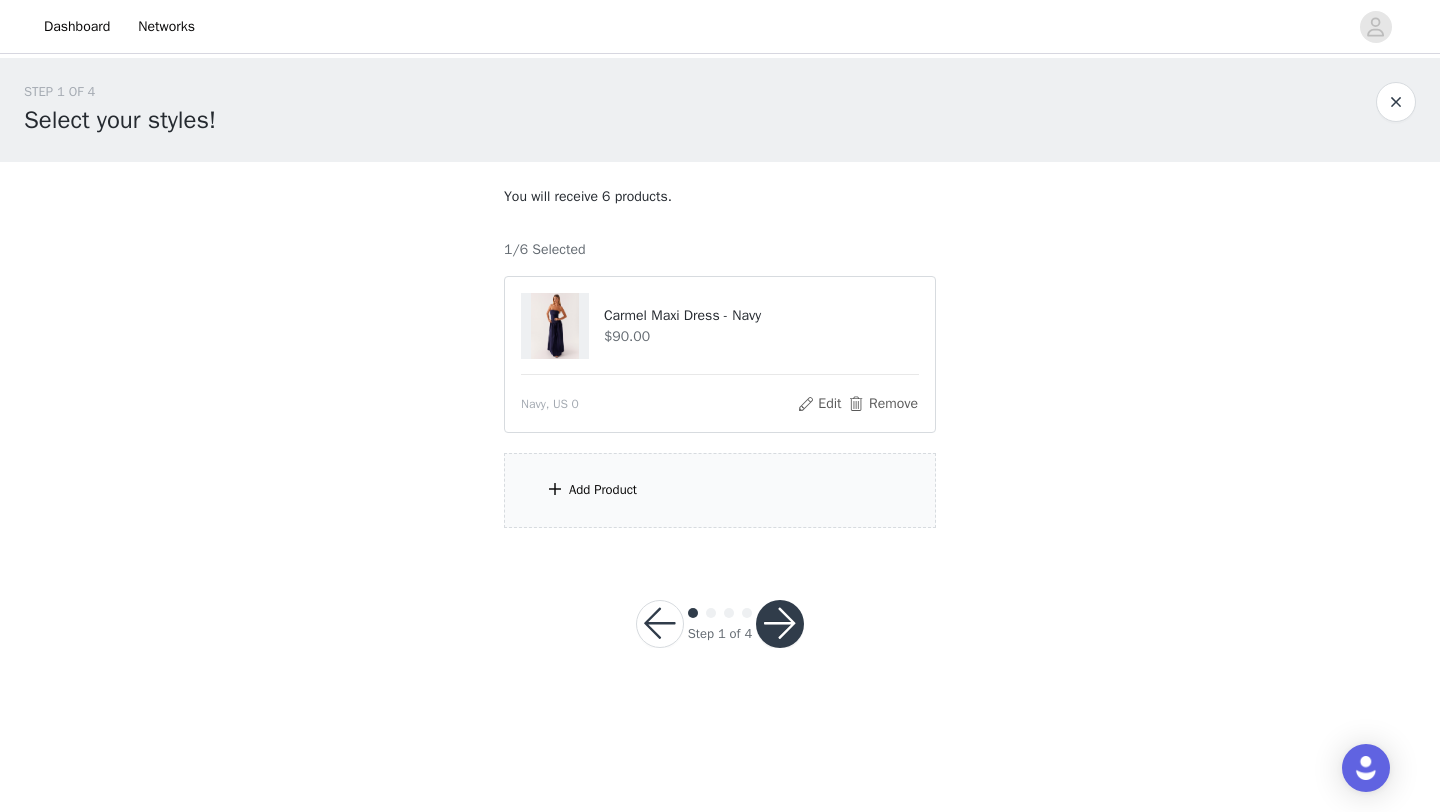 click on "Add Product" at bounding box center [720, 490] 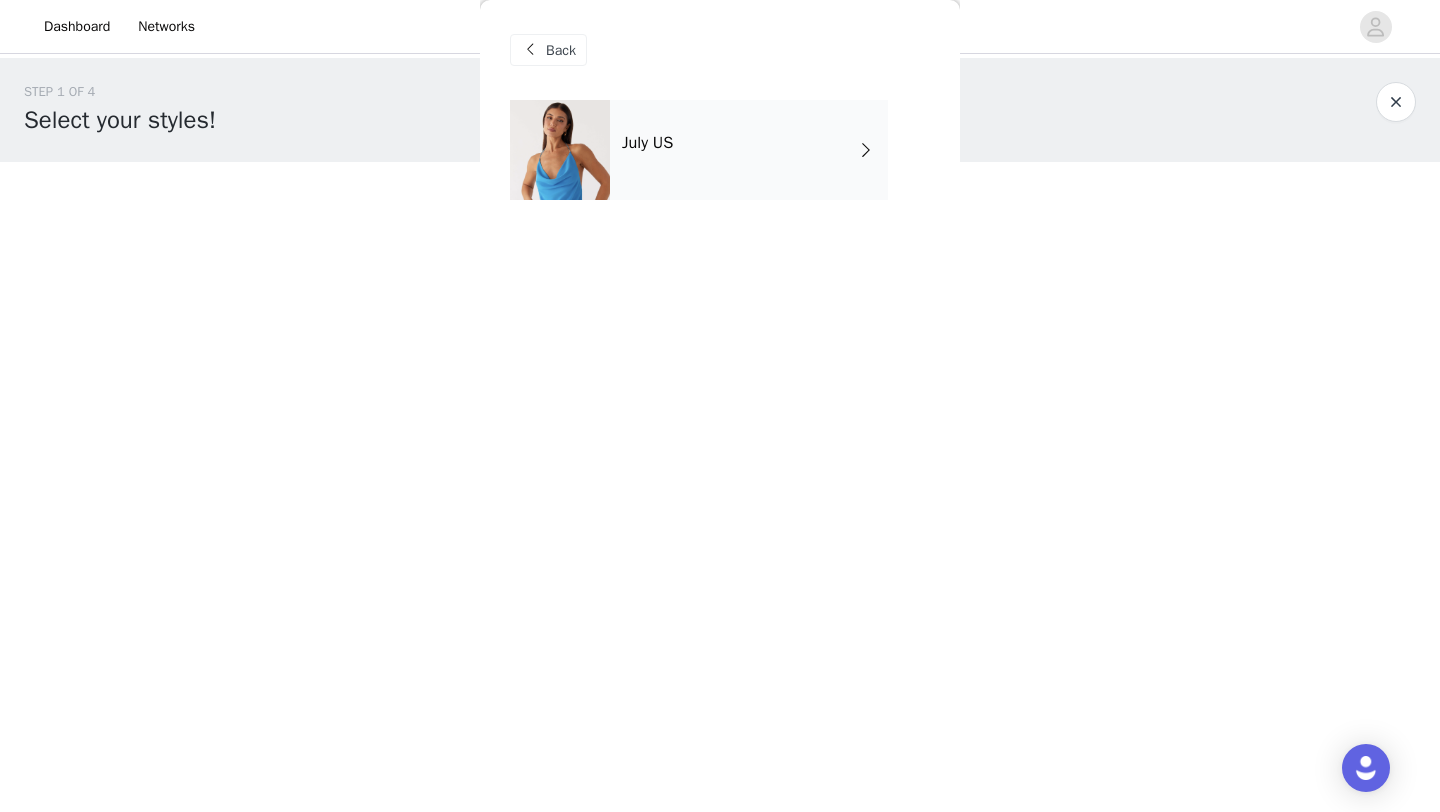 click on "July US" at bounding box center [749, 150] 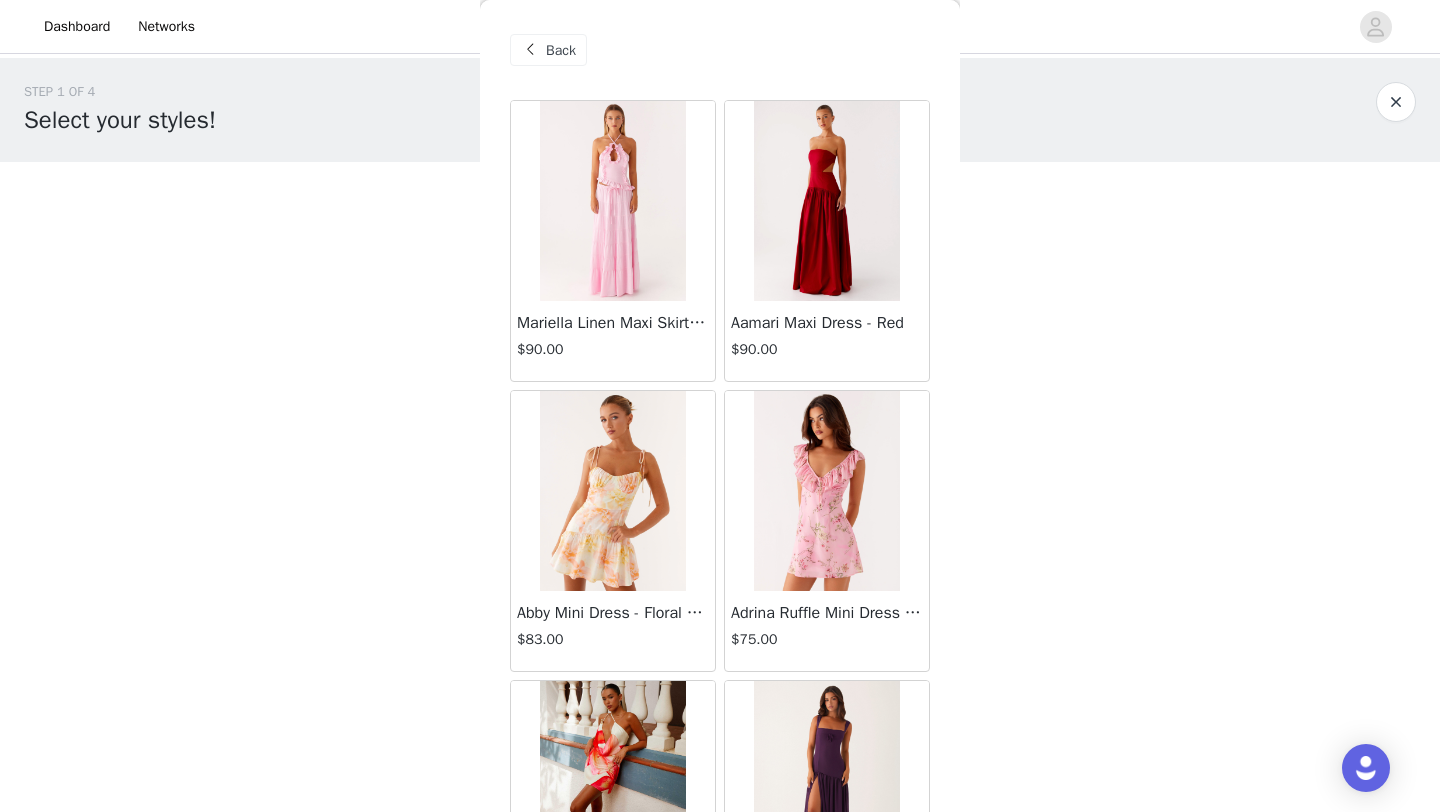 scroll, scrollTop: 2248, scrollLeft: 0, axis: vertical 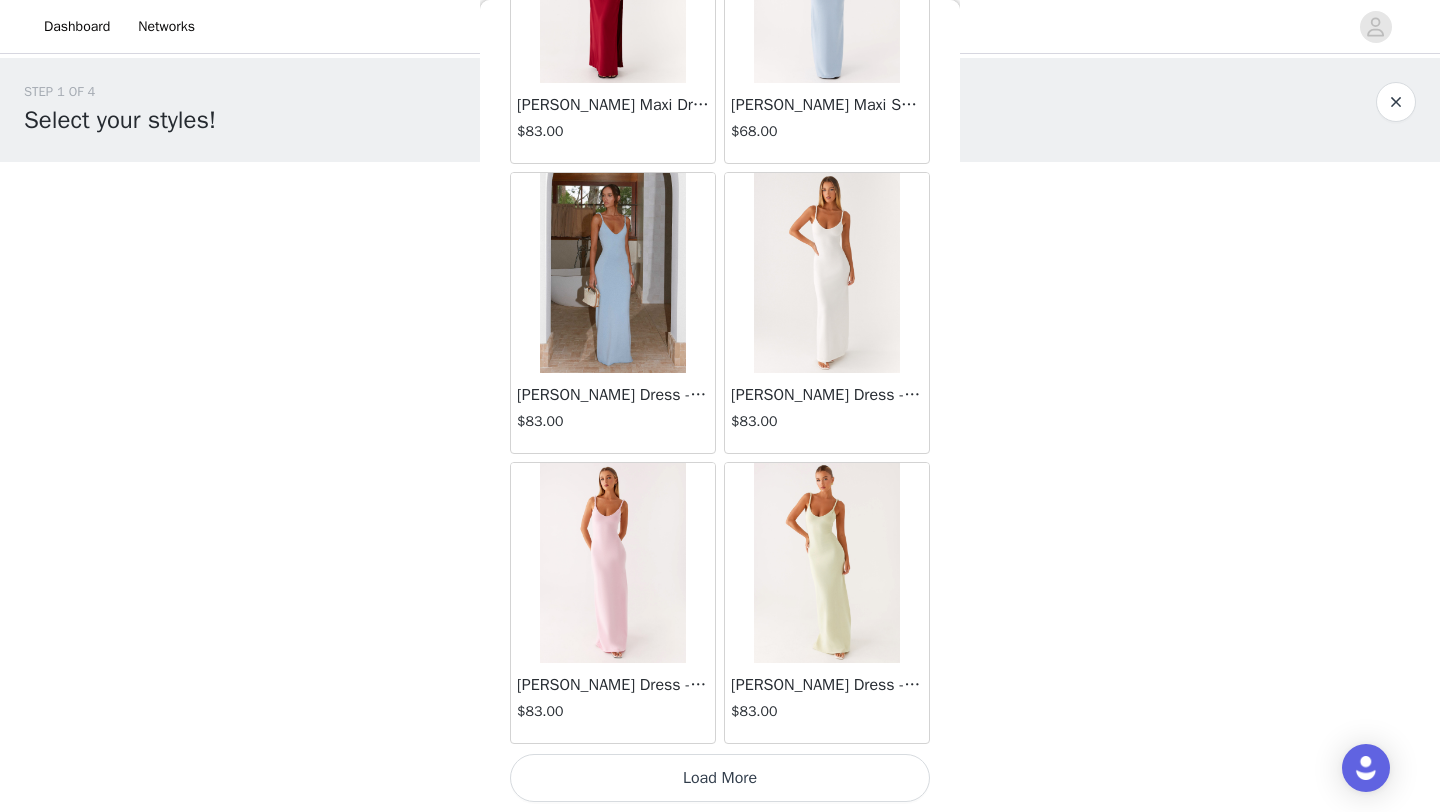 click on "Load More" at bounding box center (720, 778) 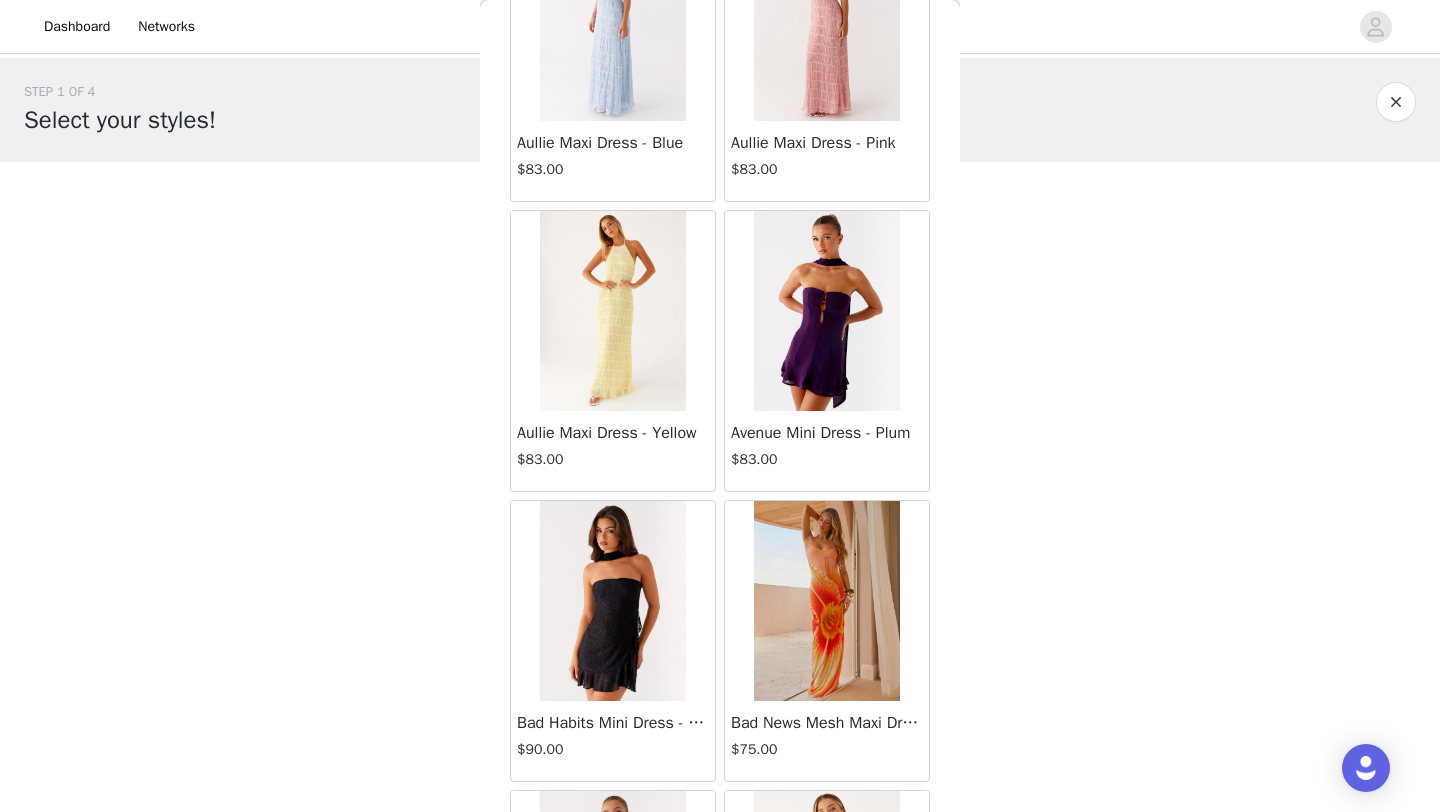 scroll, scrollTop: 5148, scrollLeft: 0, axis: vertical 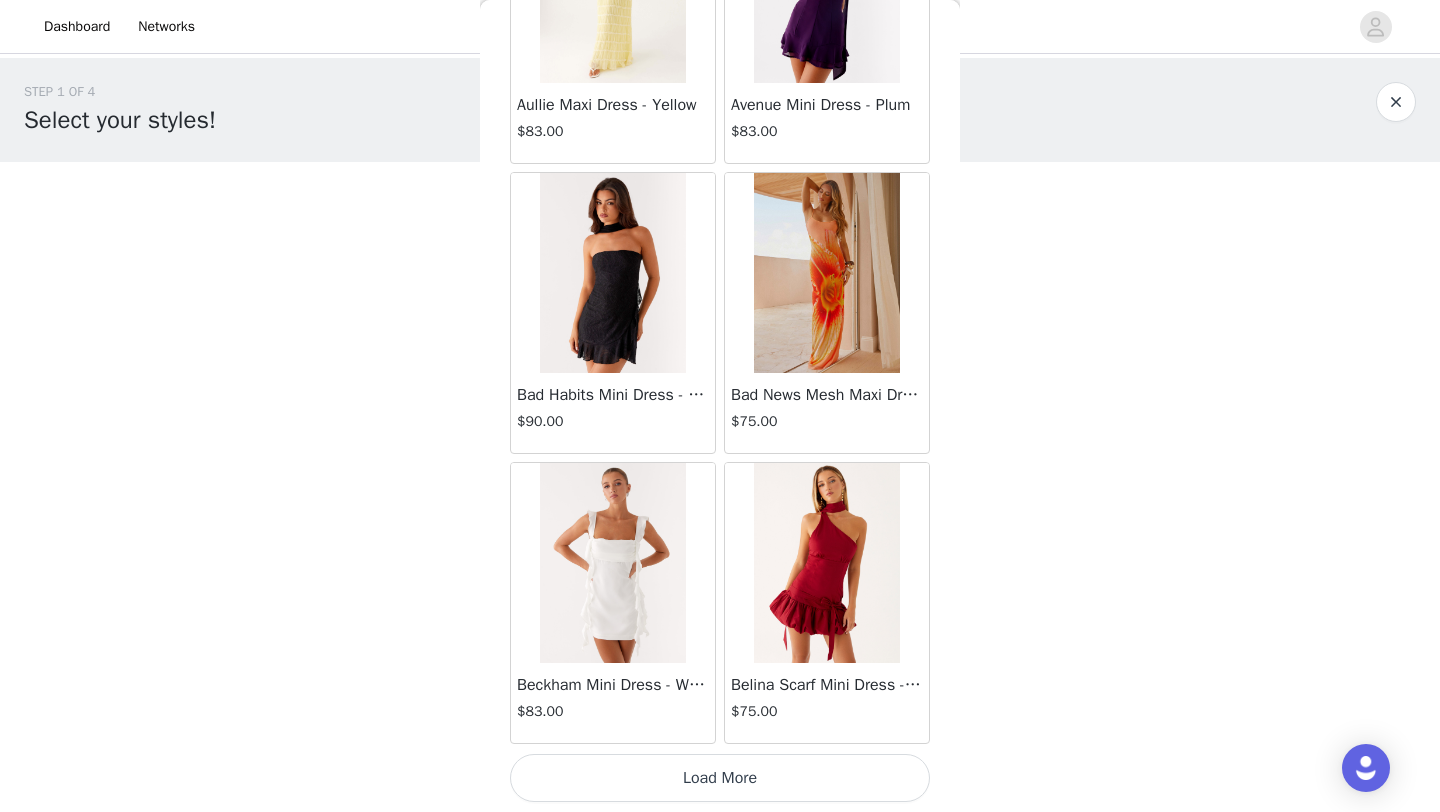 click on "Load More" at bounding box center (720, 778) 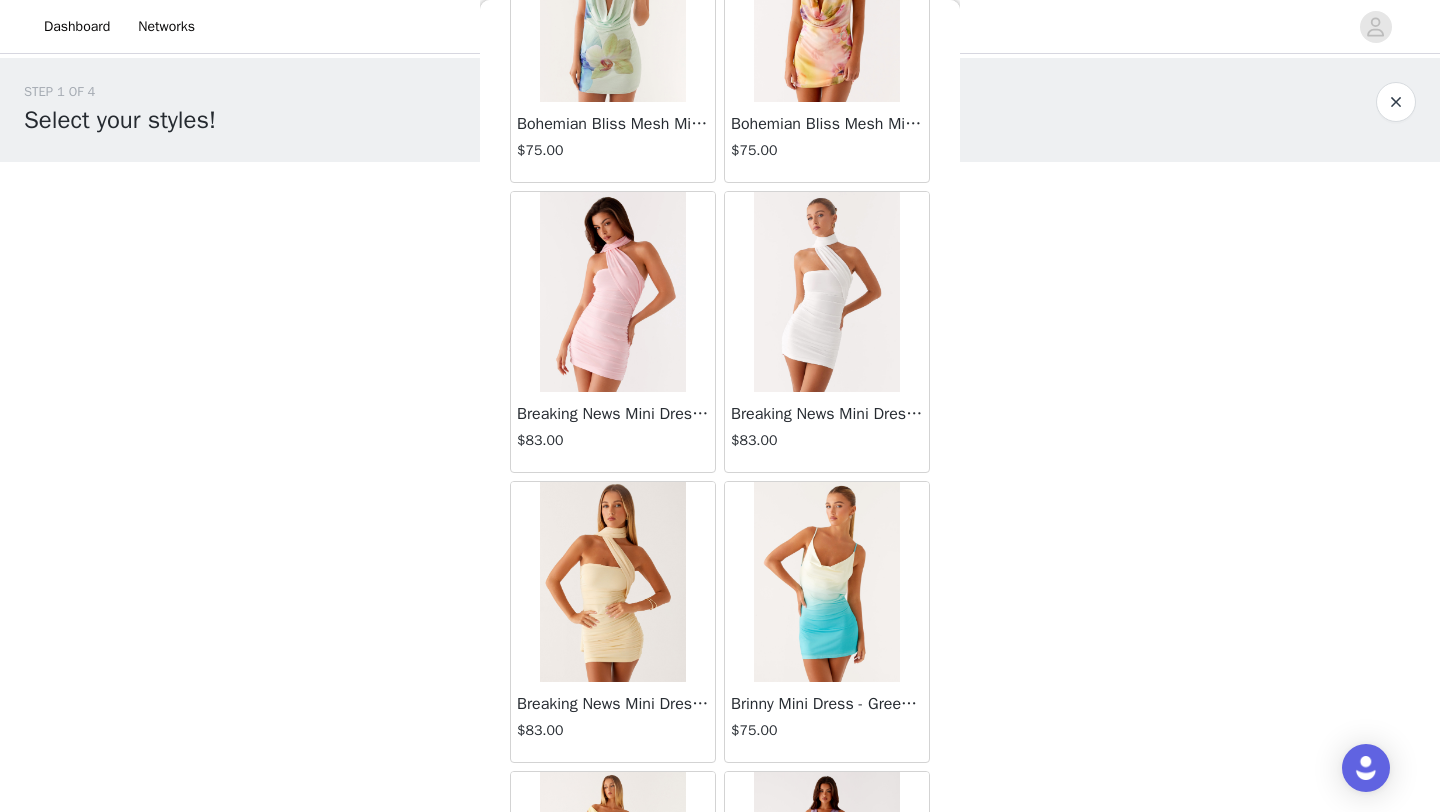 scroll, scrollTop: 8048, scrollLeft: 0, axis: vertical 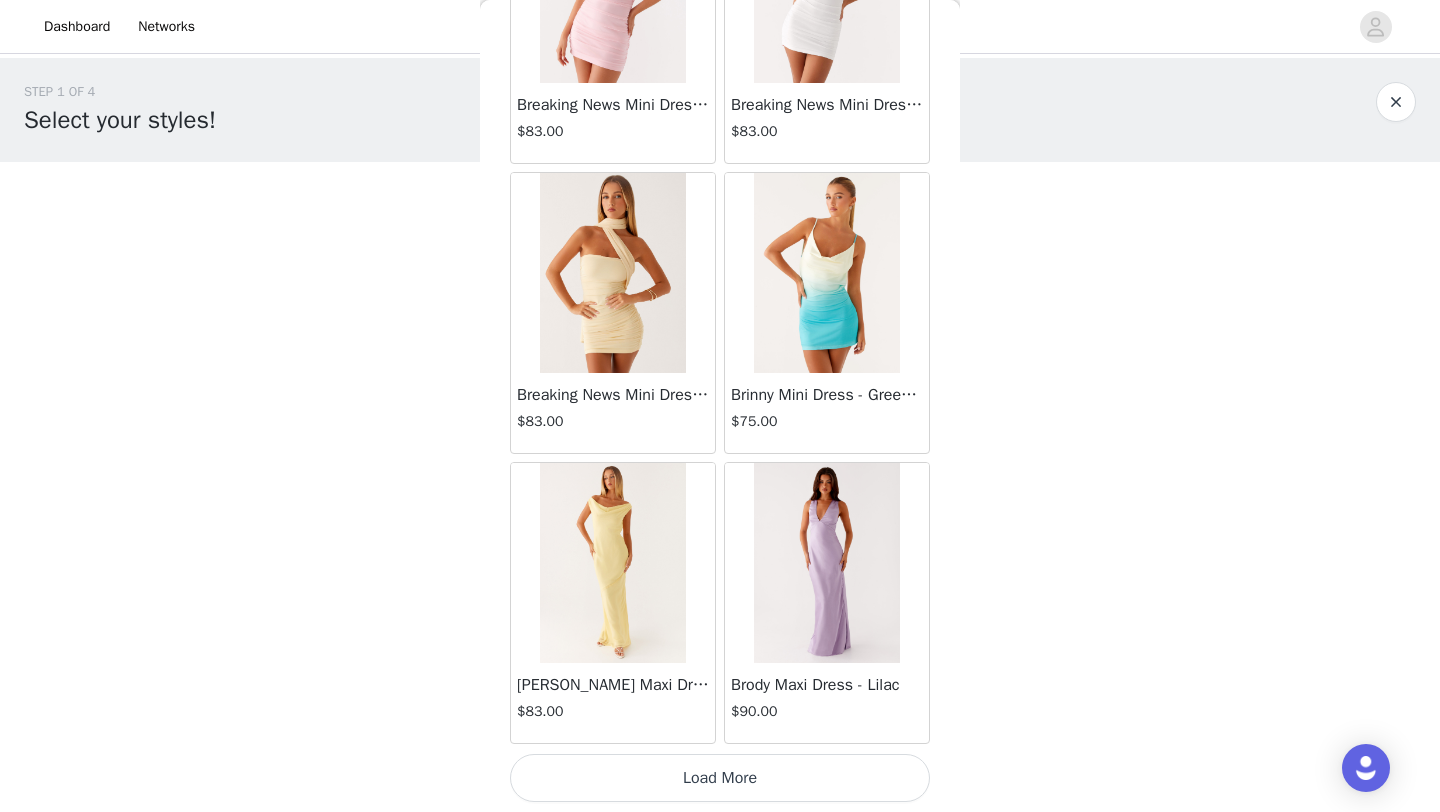 click on "Load More" at bounding box center (720, 778) 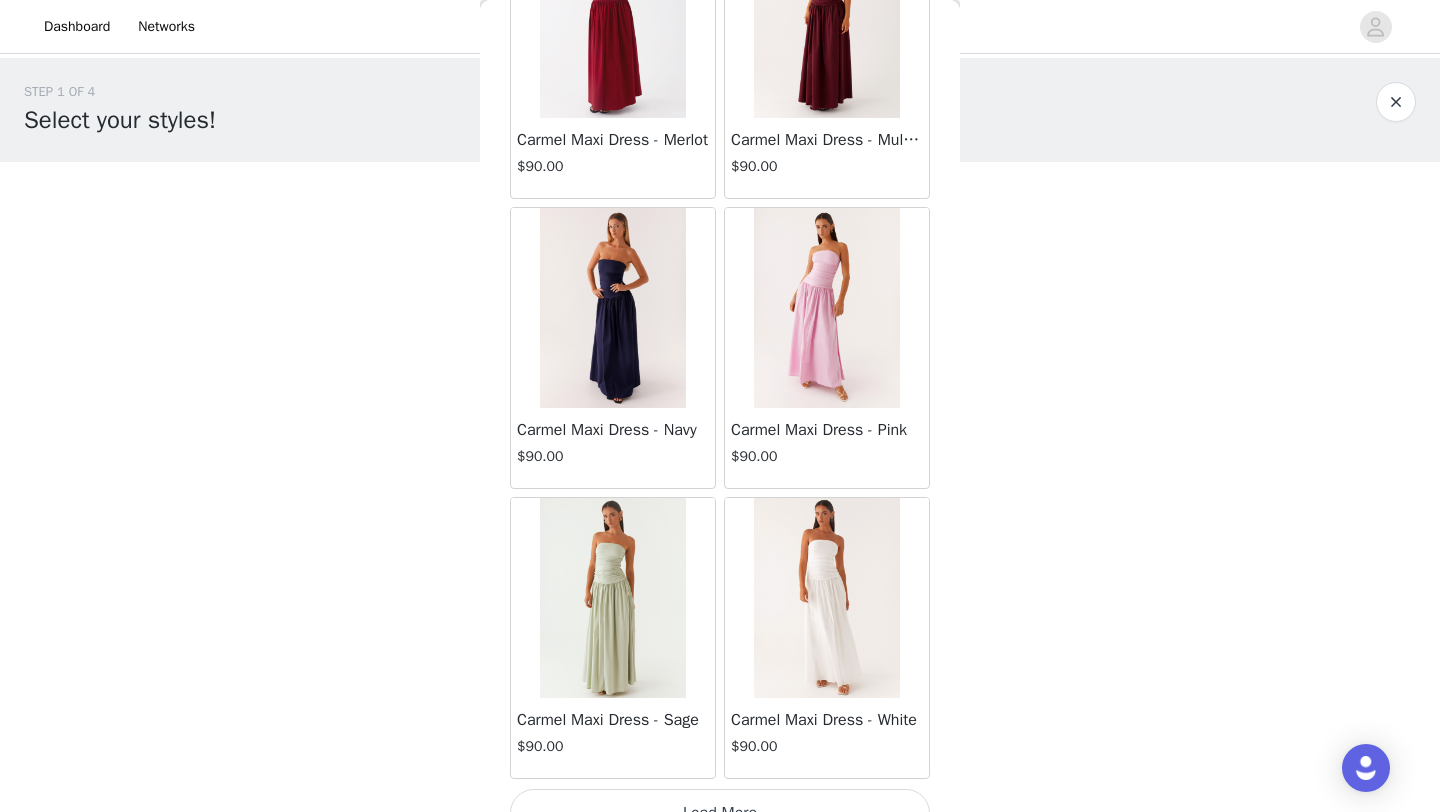 scroll, scrollTop: 10948, scrollLeft: 0, axis: vertical 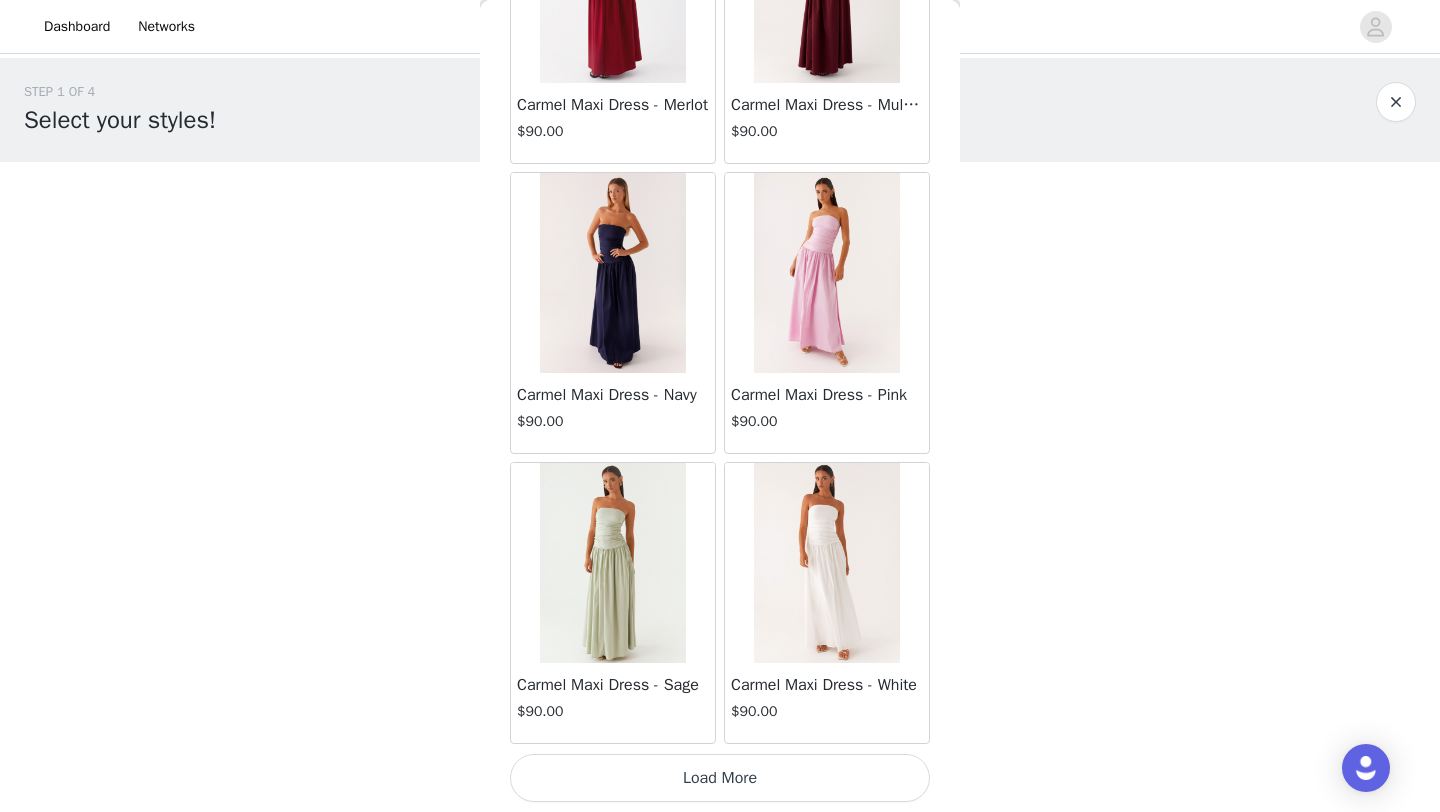 click on "Load More" at bounding box center [720, 778] 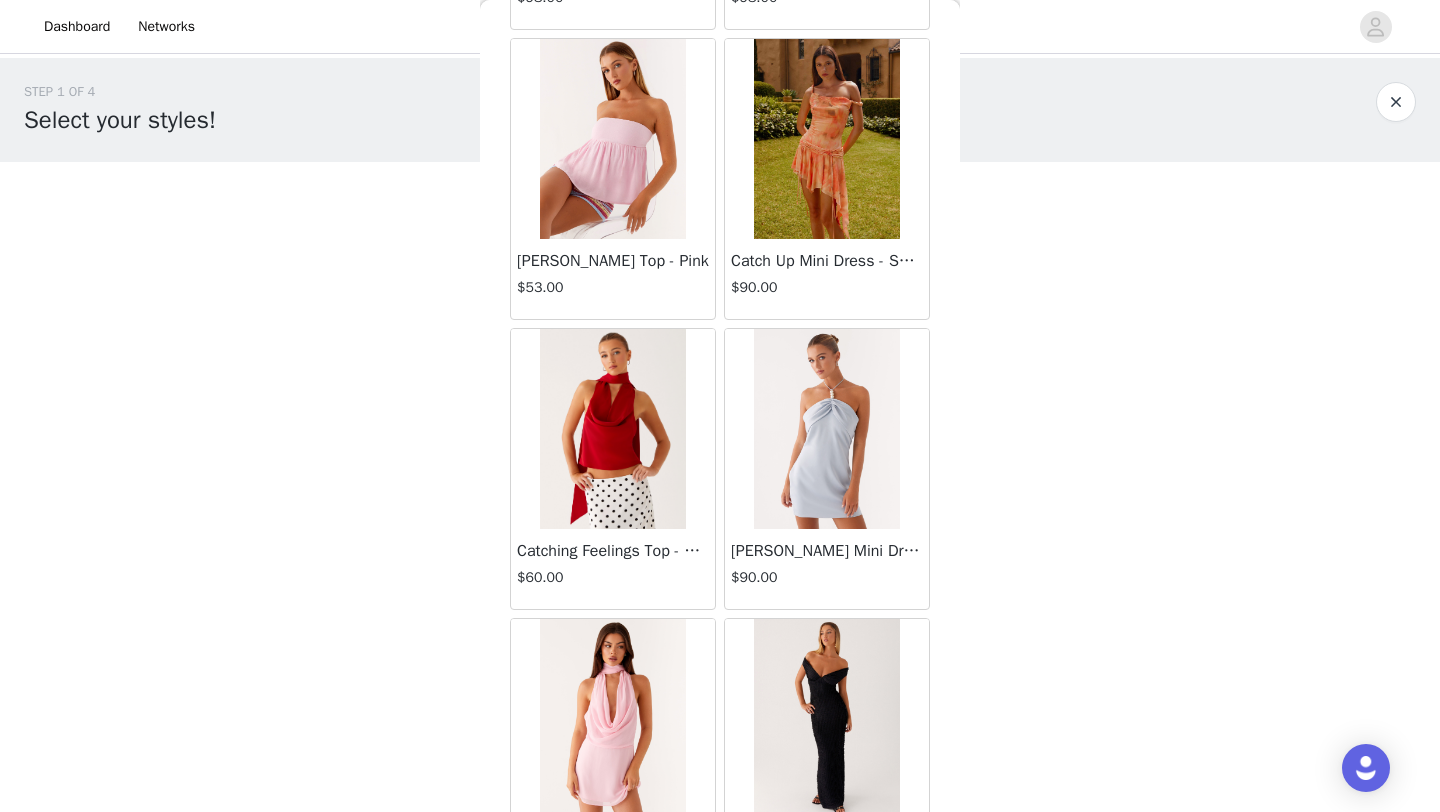 scroll, scrollTop: 13104, scrollLeft: 0, axis: vertical 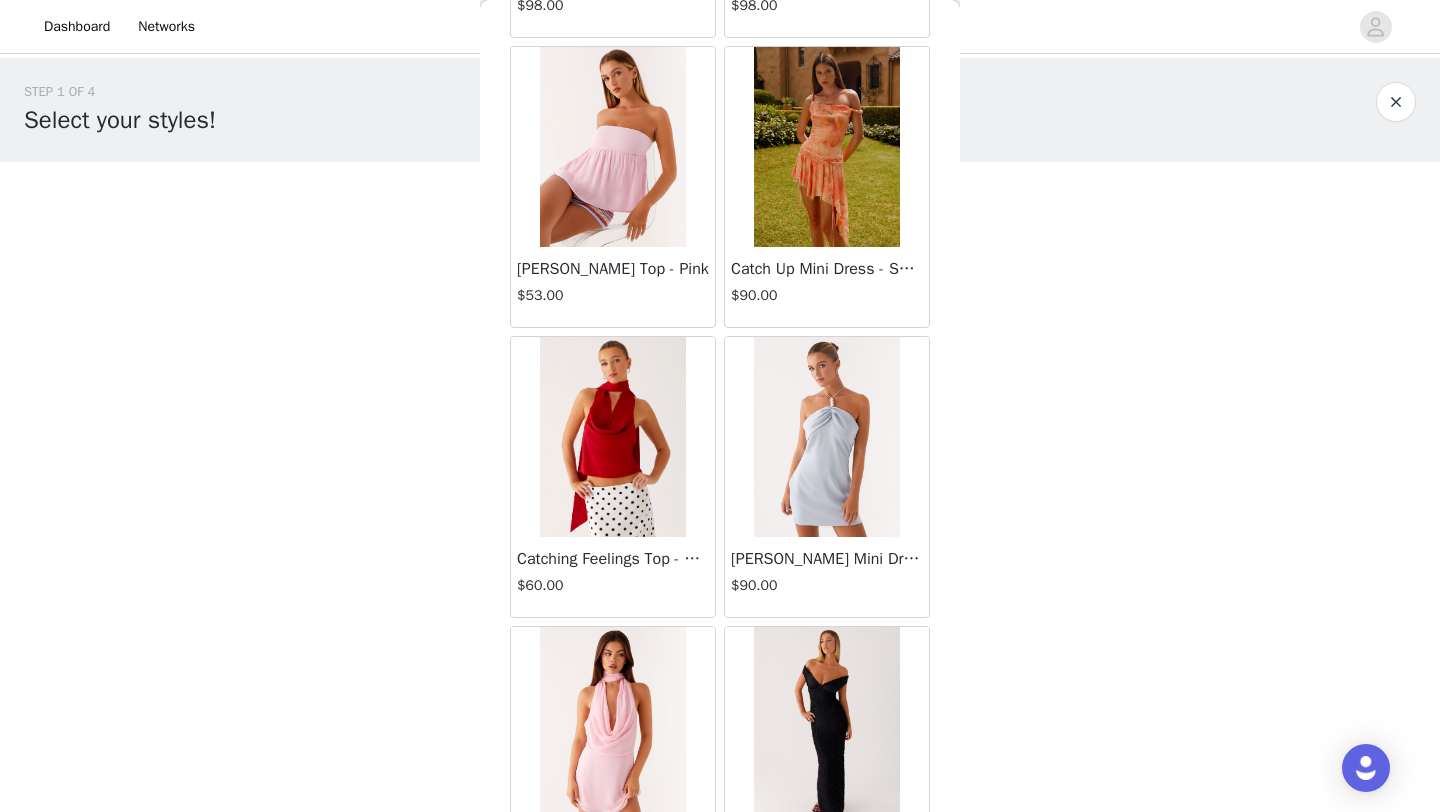 click on "$90.00" at bounding box center [827, 295] 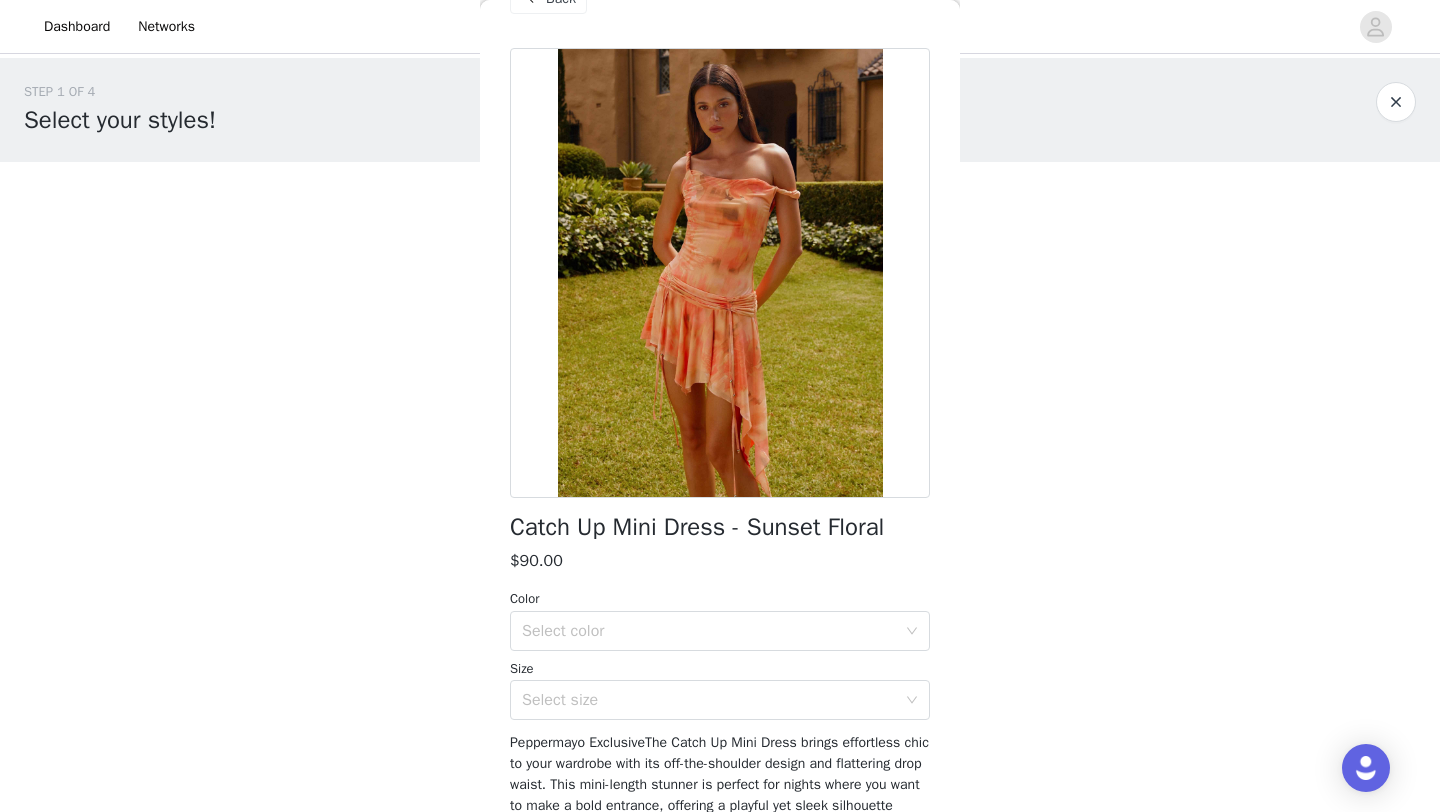 scroll, scrollTop: 0, scrollLeft: 0, axis: both 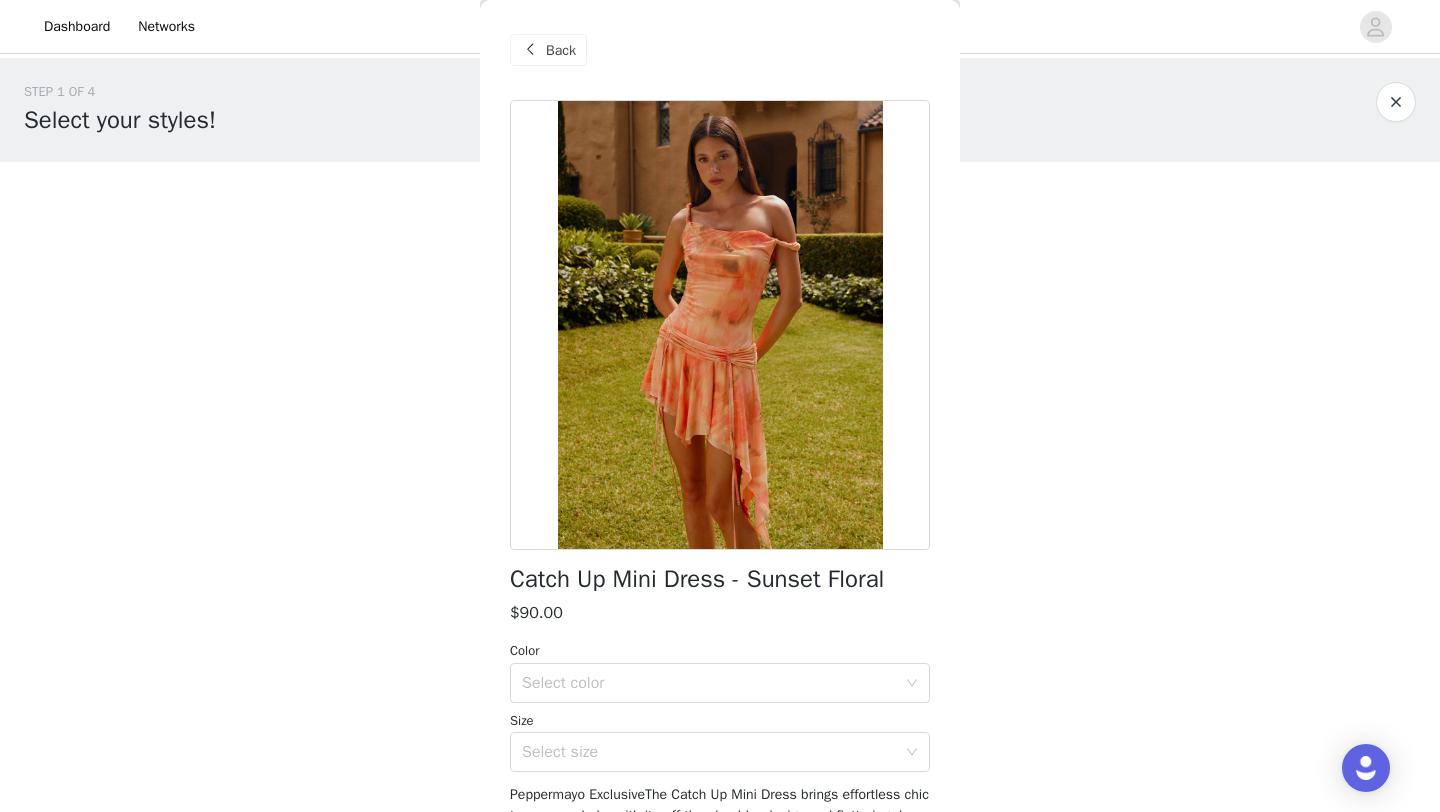 click on "Back" at bounding box center [561, 50] 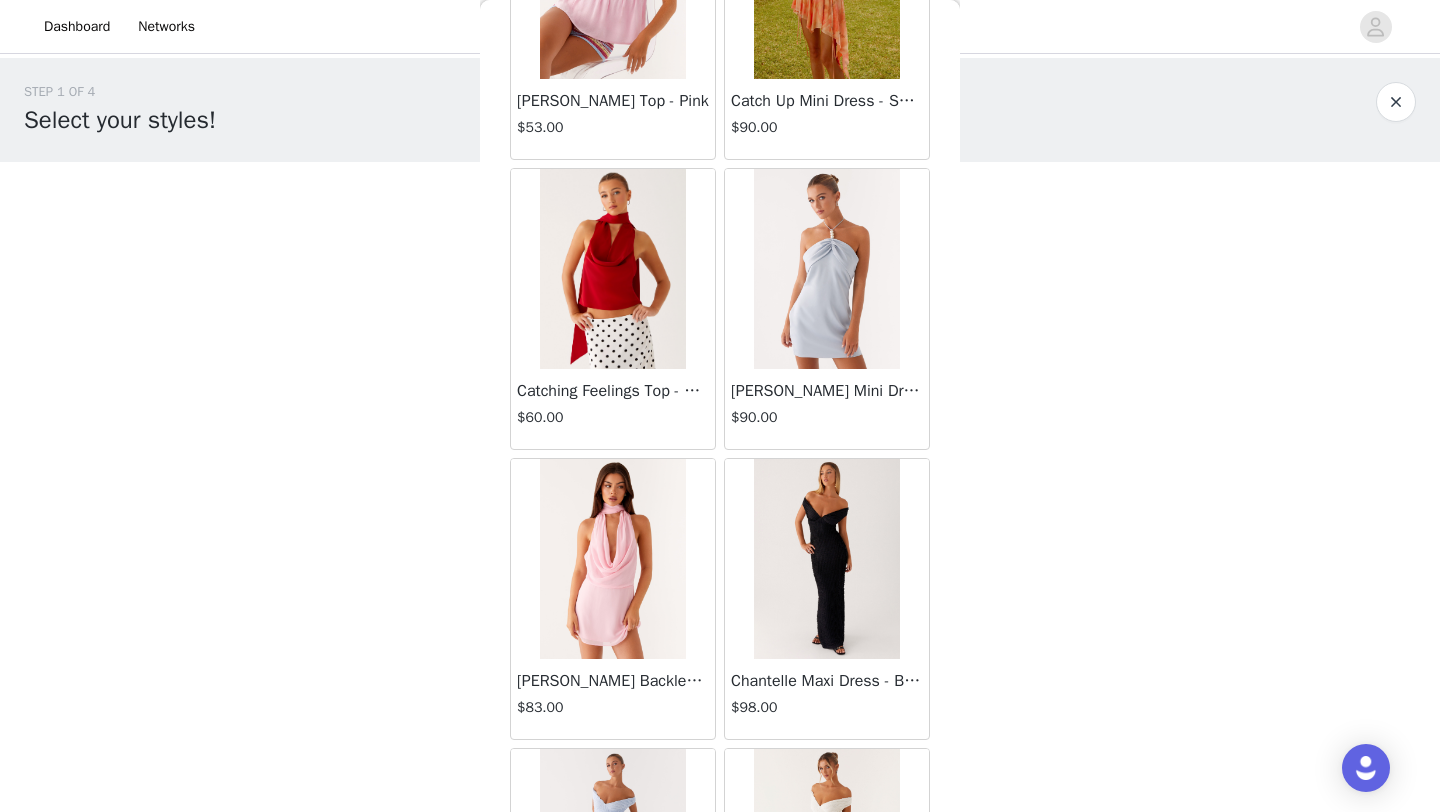 scroll, scrollTop: 13276, scrollLeft: 0, axis: vertical 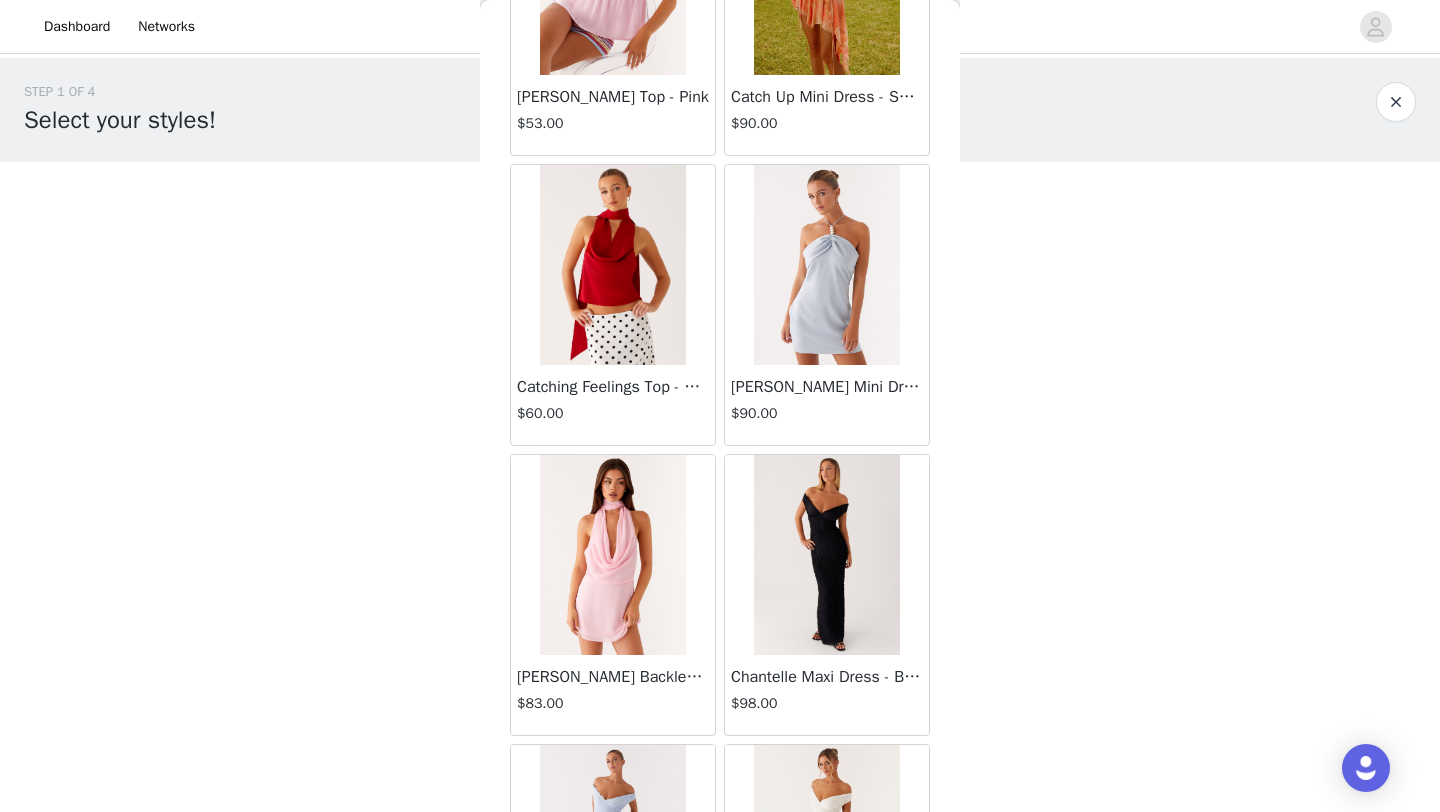 click at bounding box center [612, 265] 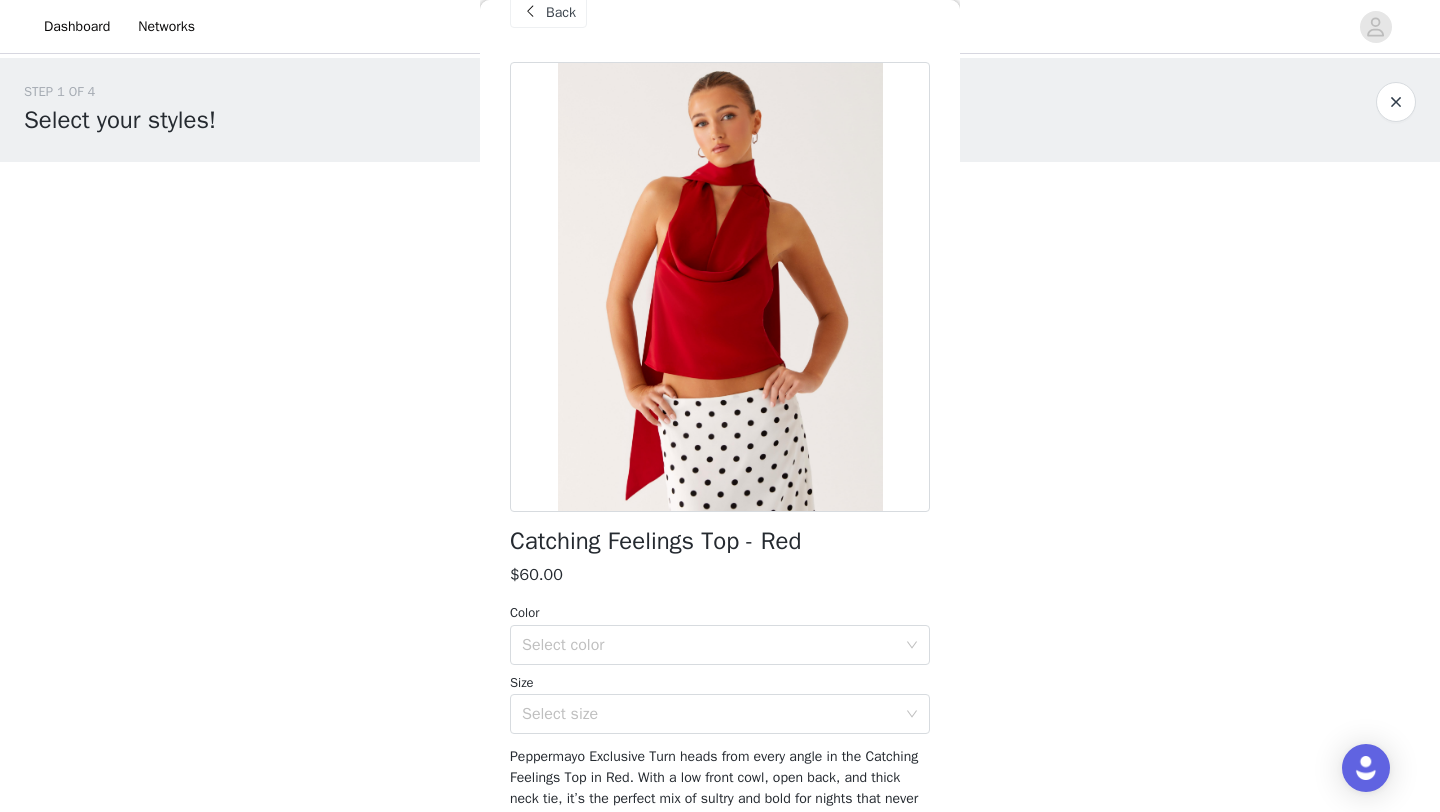 scroll, scrollTop: 40, scrollLeft: 0, axis: vertical 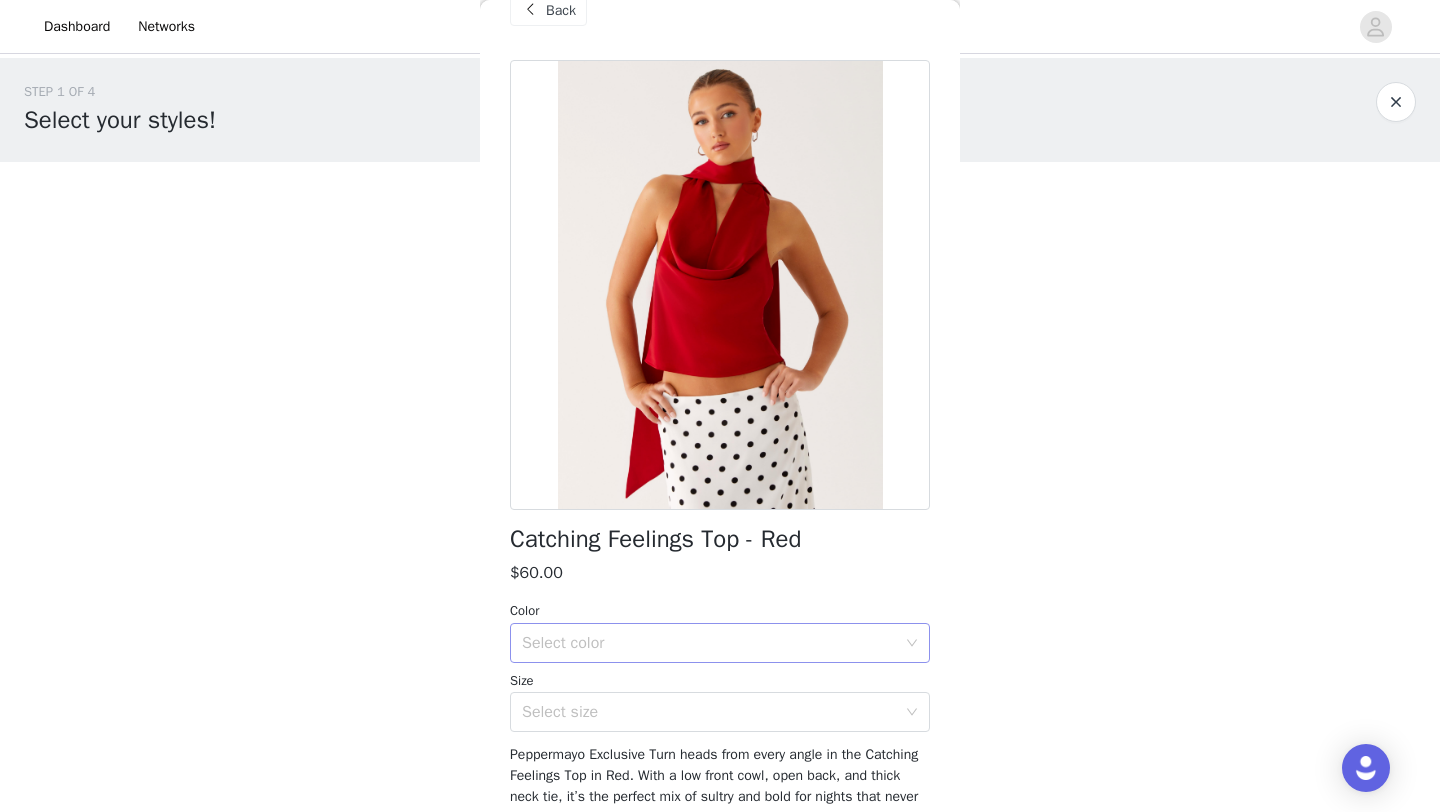 click on "Select color" at bounding box center (709, 643) 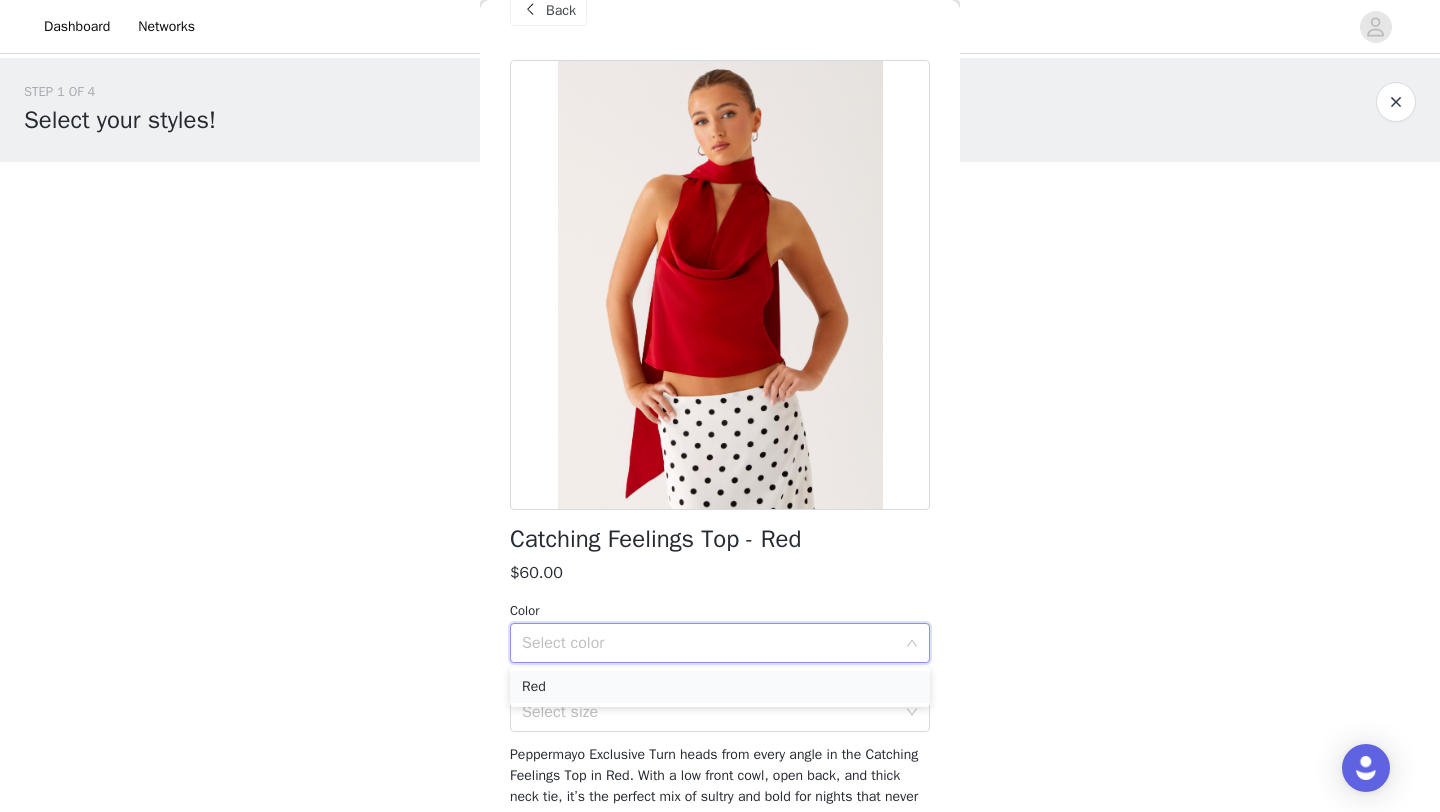 click on "Red" at bounding box center (720, 687) 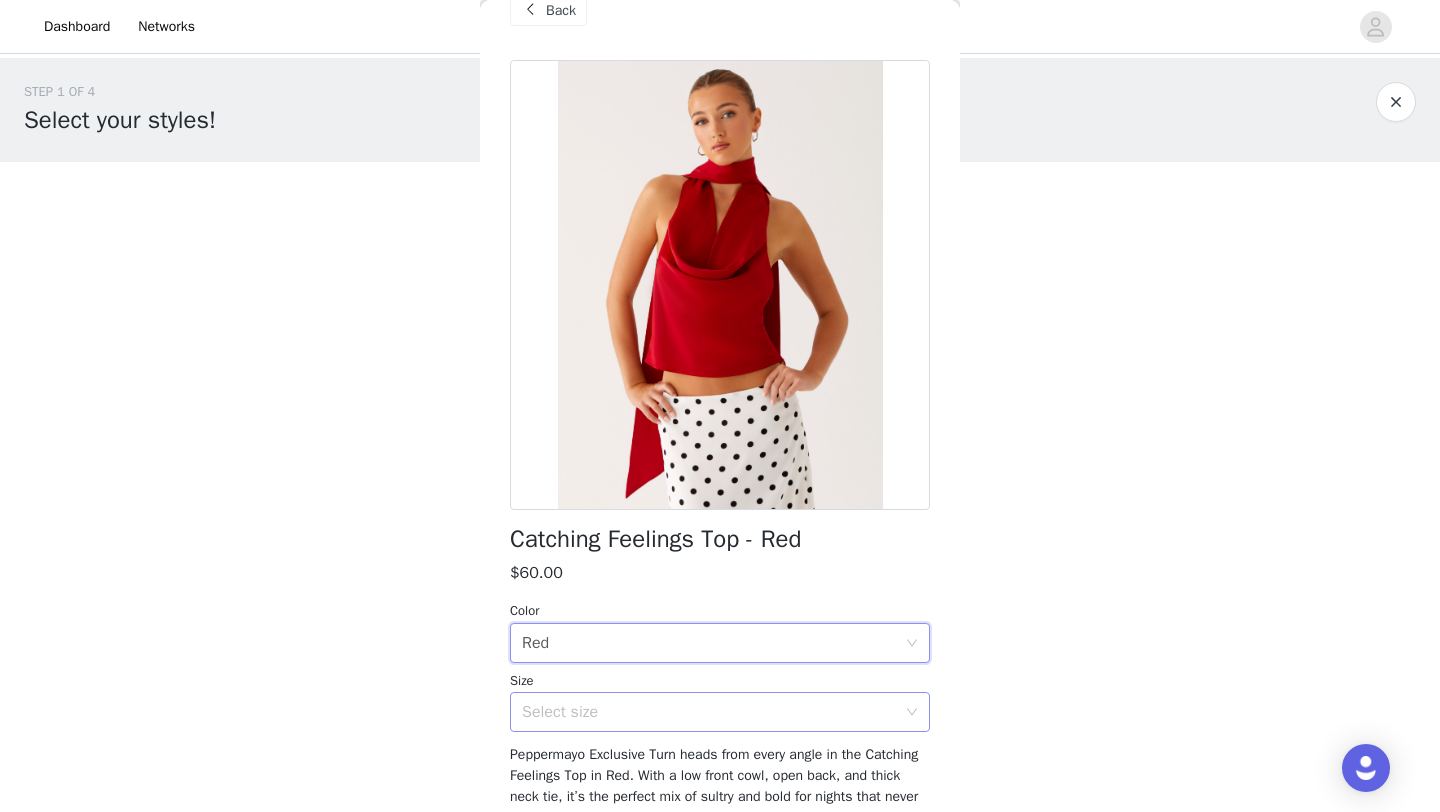 click on "Select size" at bounding box center (709, 712) 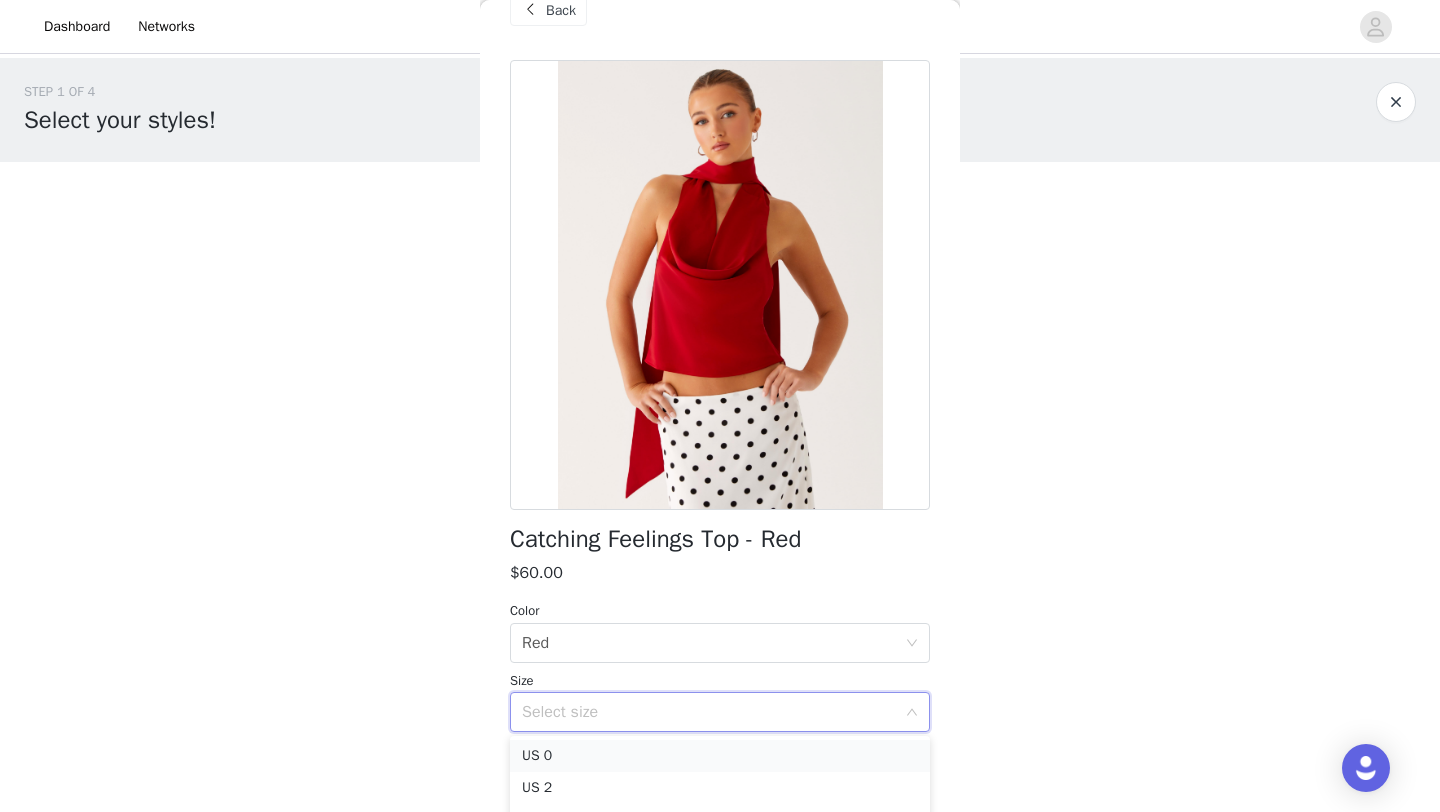 click on "US 0" at bounding box center (720, 756) 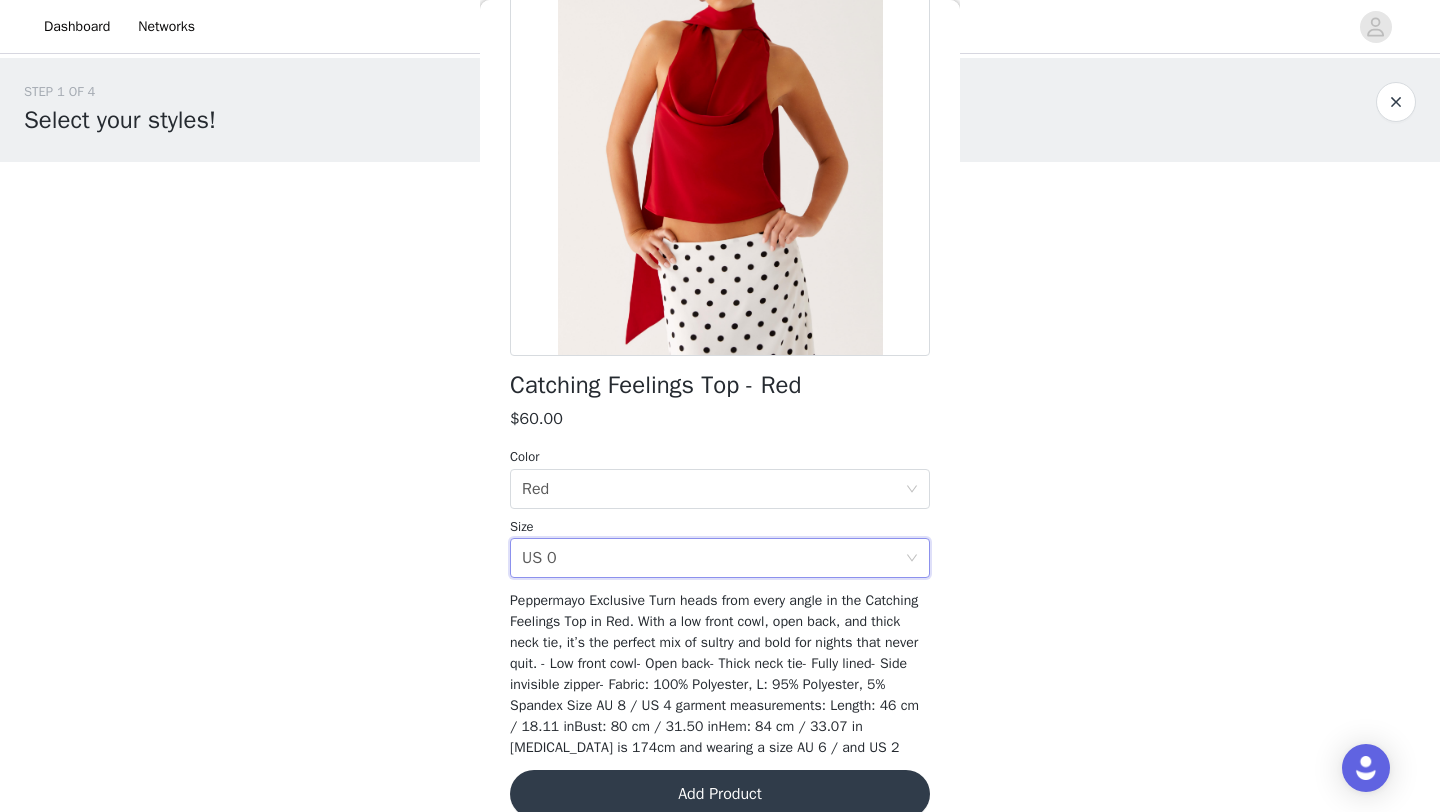 scroll, scrollTop: 245, scrollLeft: 0, axis: vertical 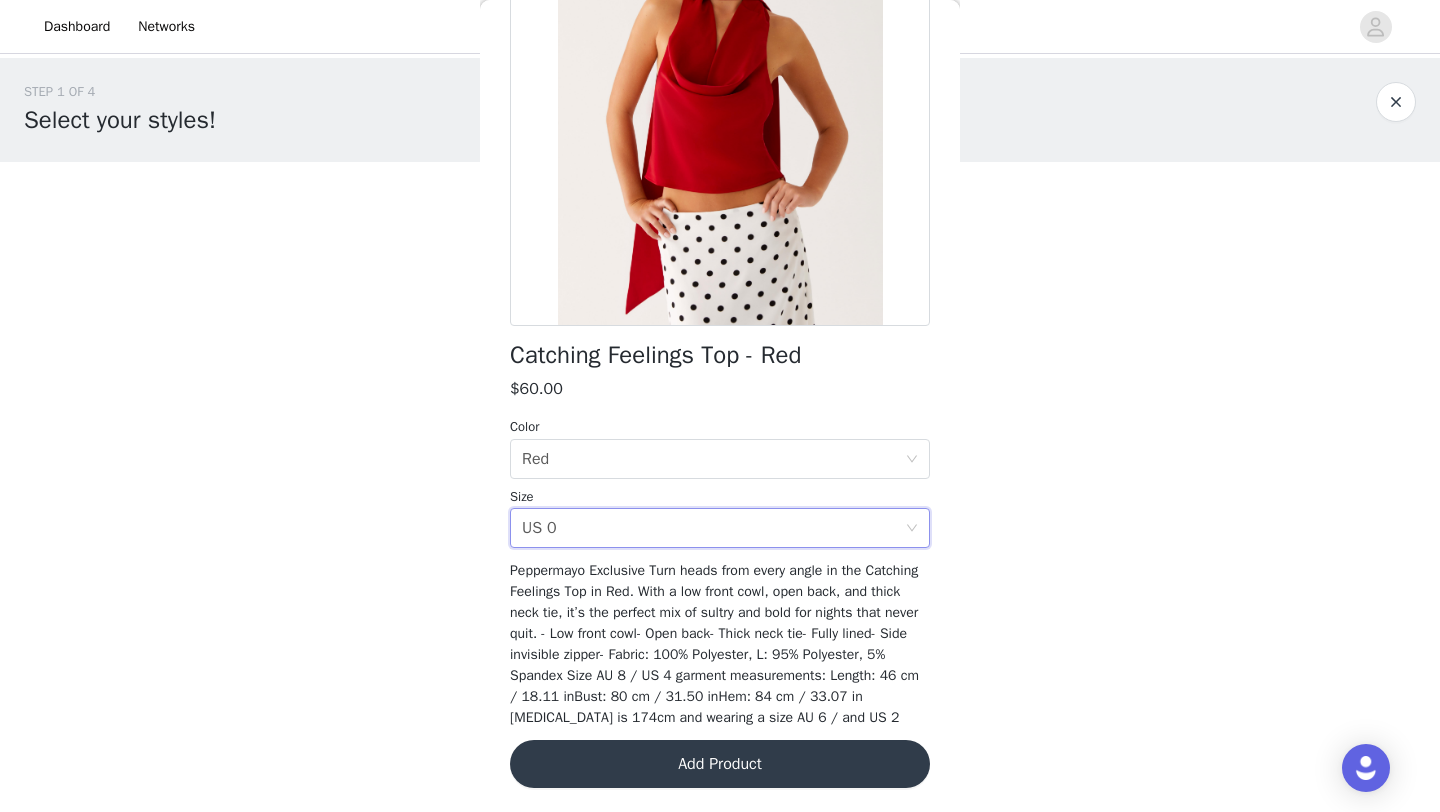 click on "Add Product" at bounding box center (720, 764) 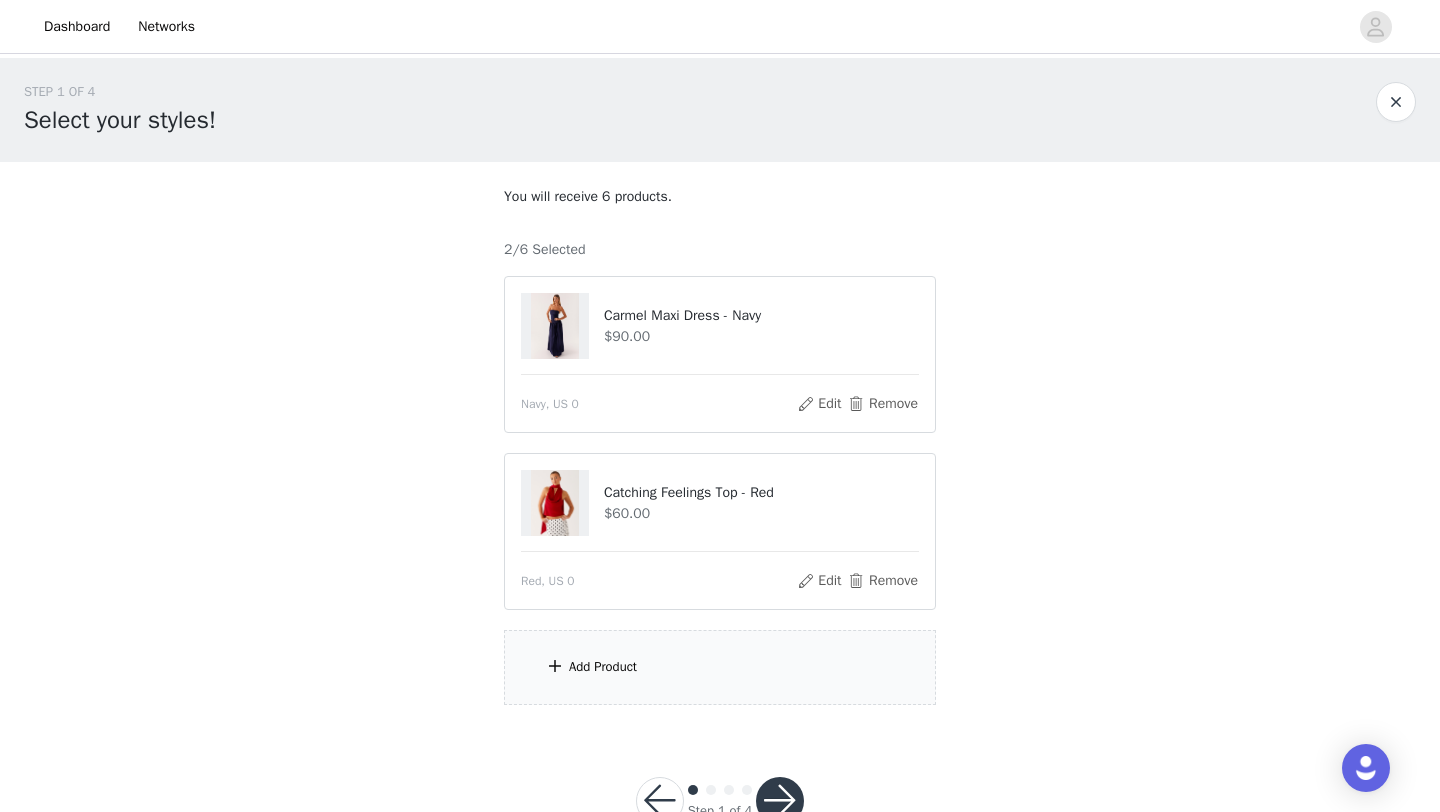 click on "Add Product" at bounding box center [720, 667] 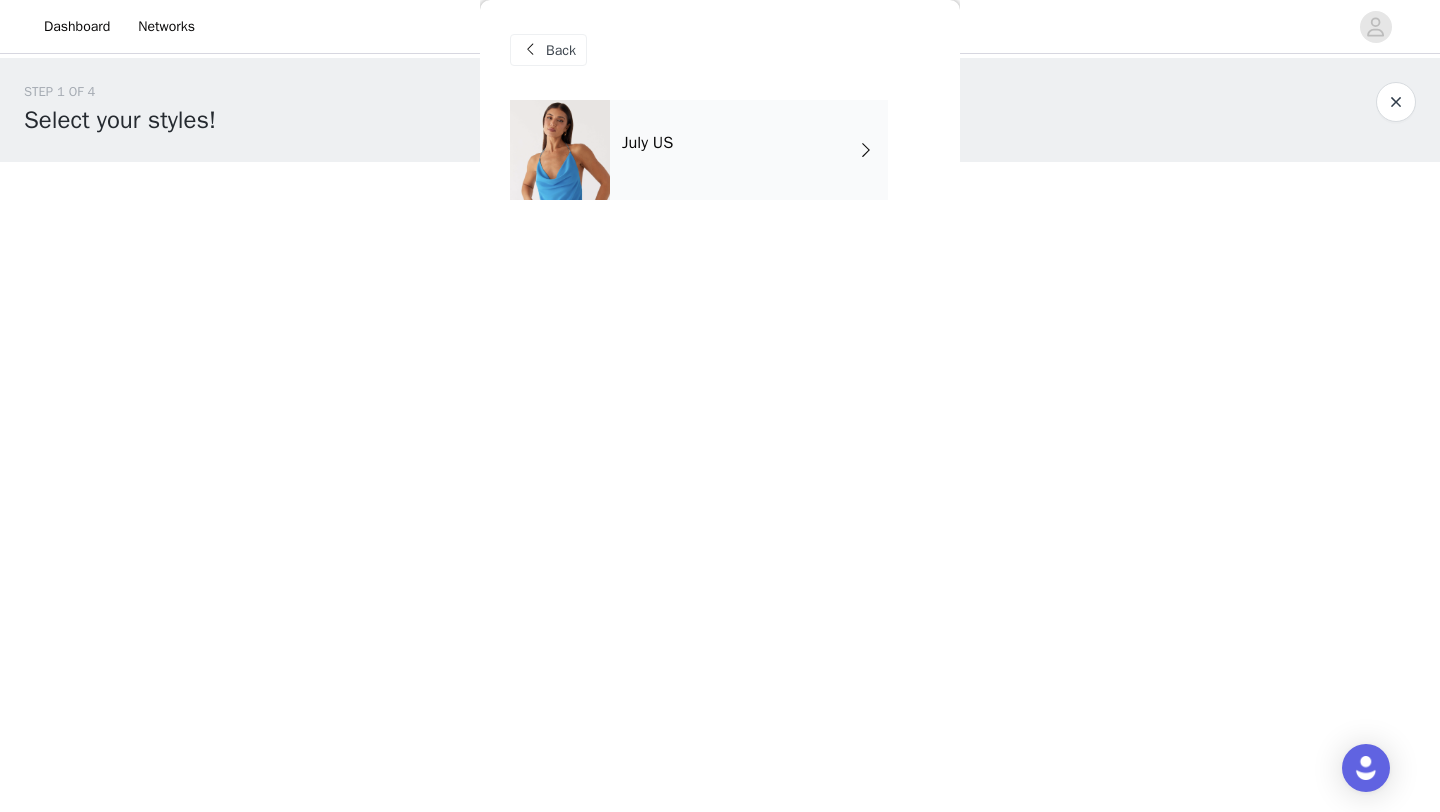 click on "July US" at bounding box center (749, 150) 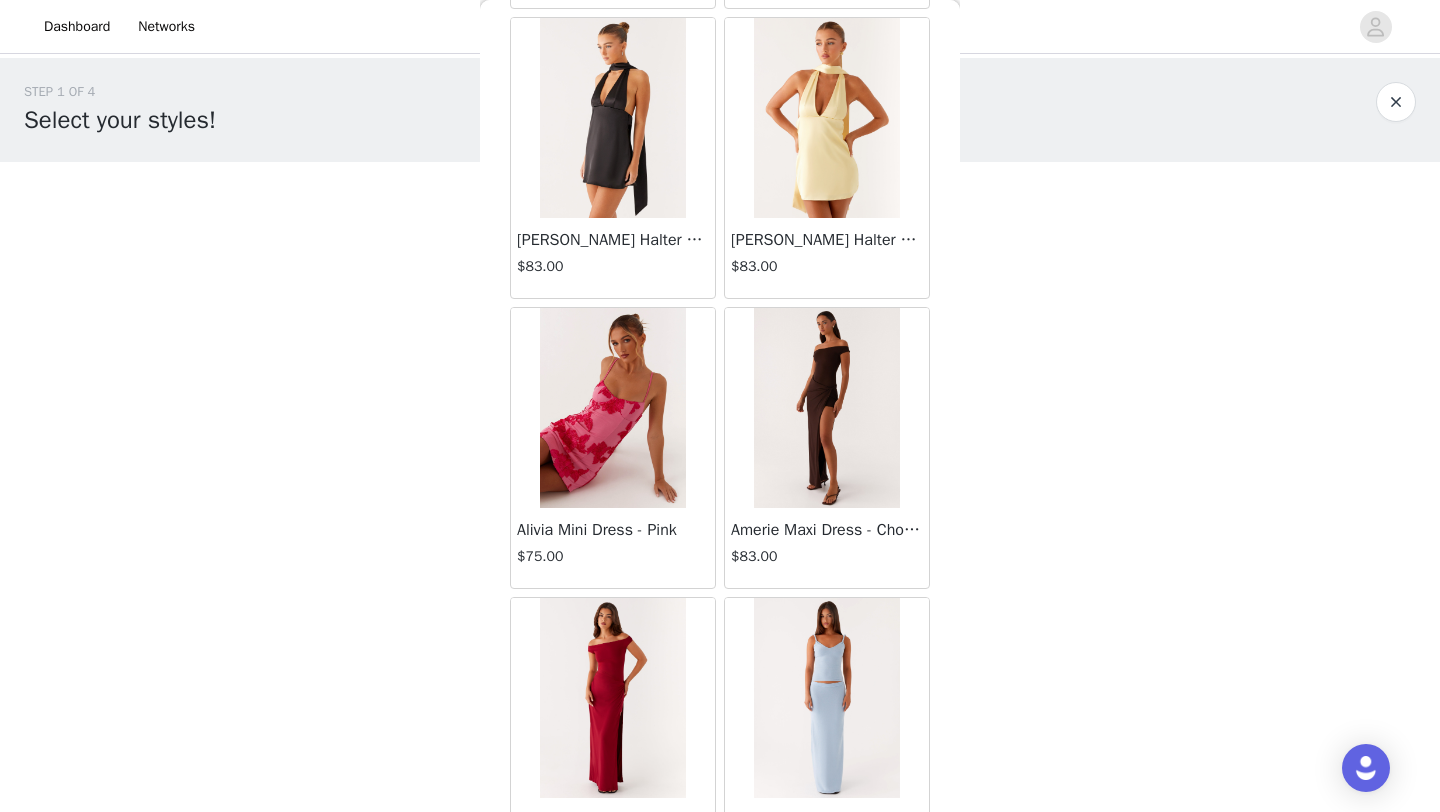 scroll, scrollTop: 2248, scrollLeft: 0, axis: vertical 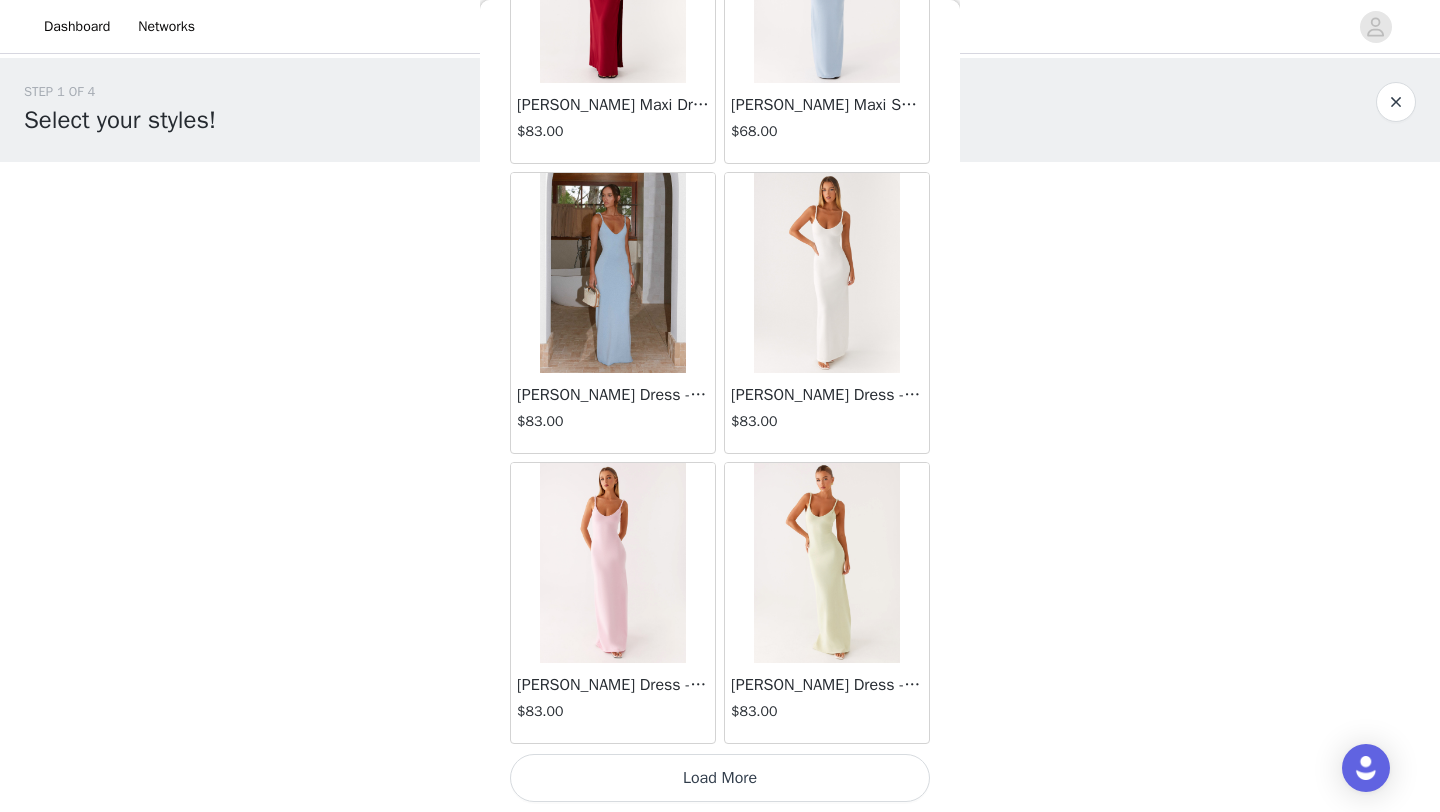 click on "Load More" at bounding box center (720, 778) 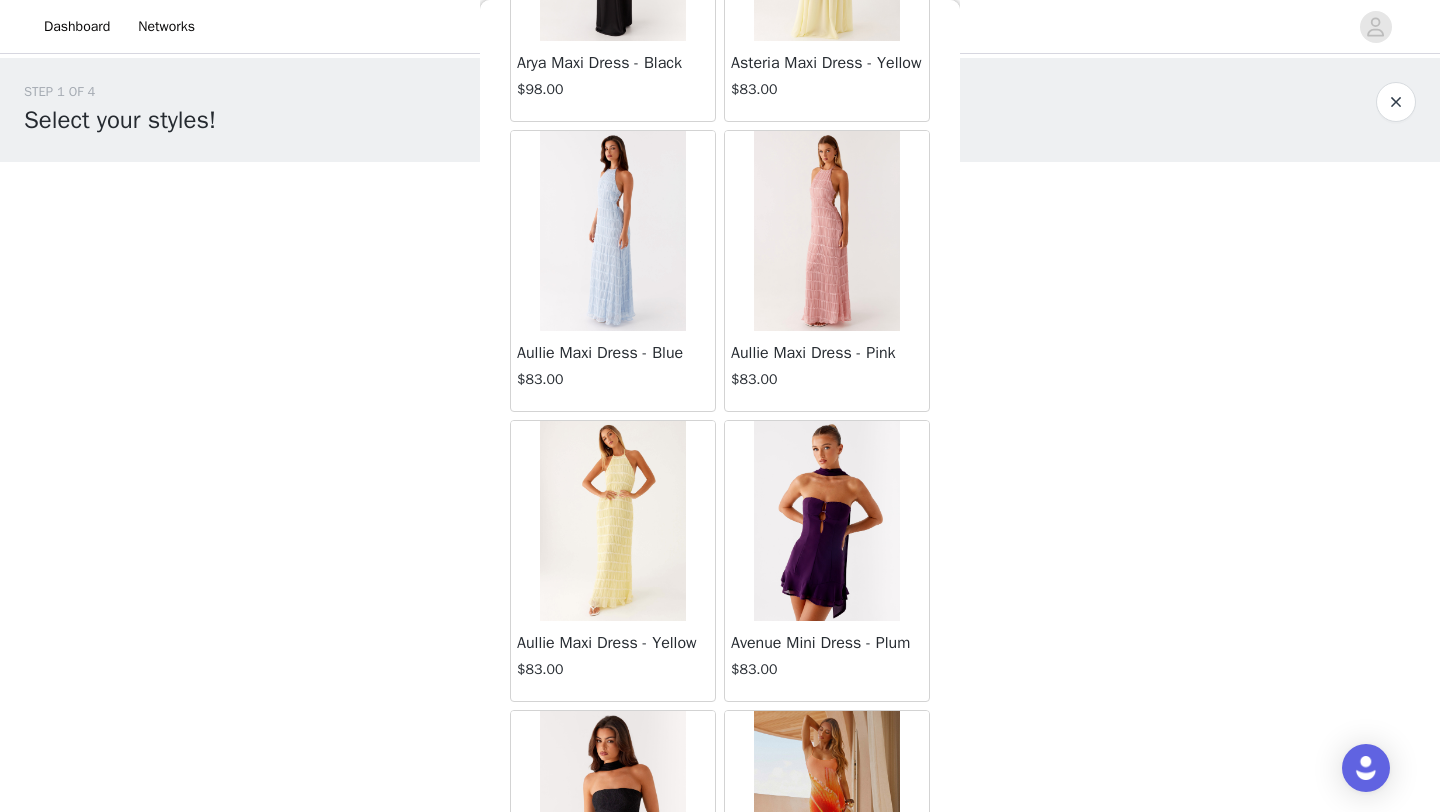 scroll, scrollTop: 5148, scrollLeft: 0, axis: vertical 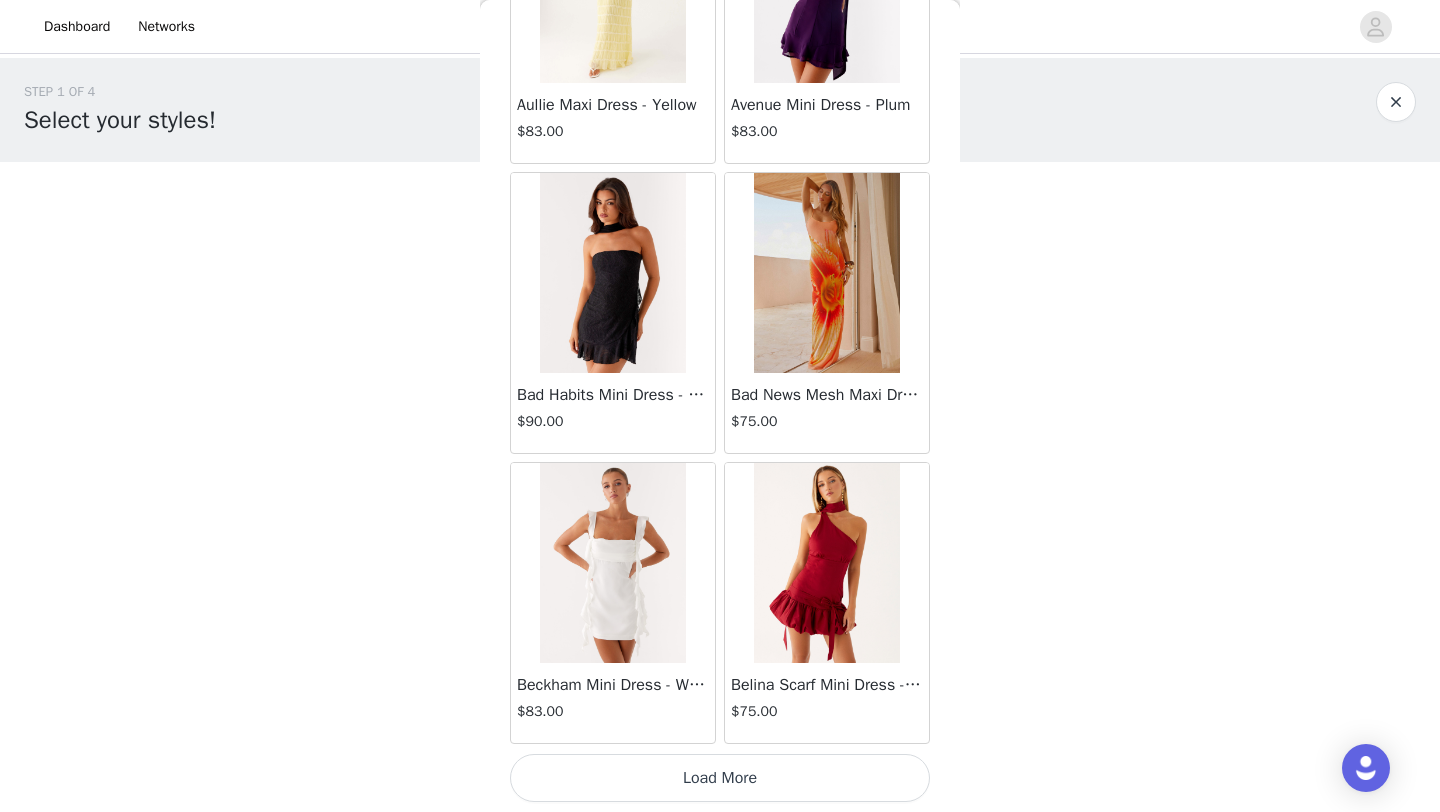 click on "Load More" at bounding box center (720, 778) 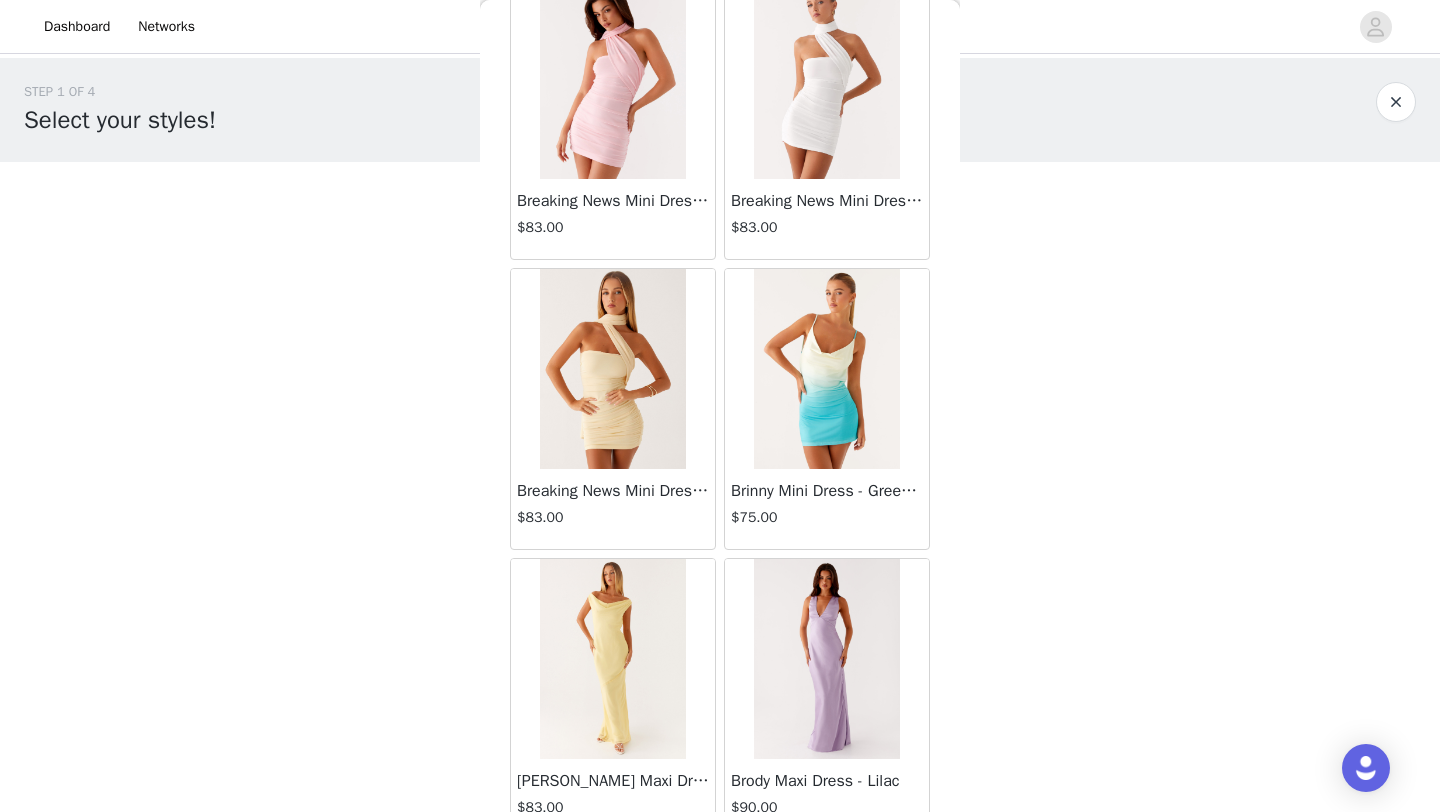 scroll, scrollTop: 8048, scrollLeft: 0, axis: vertical 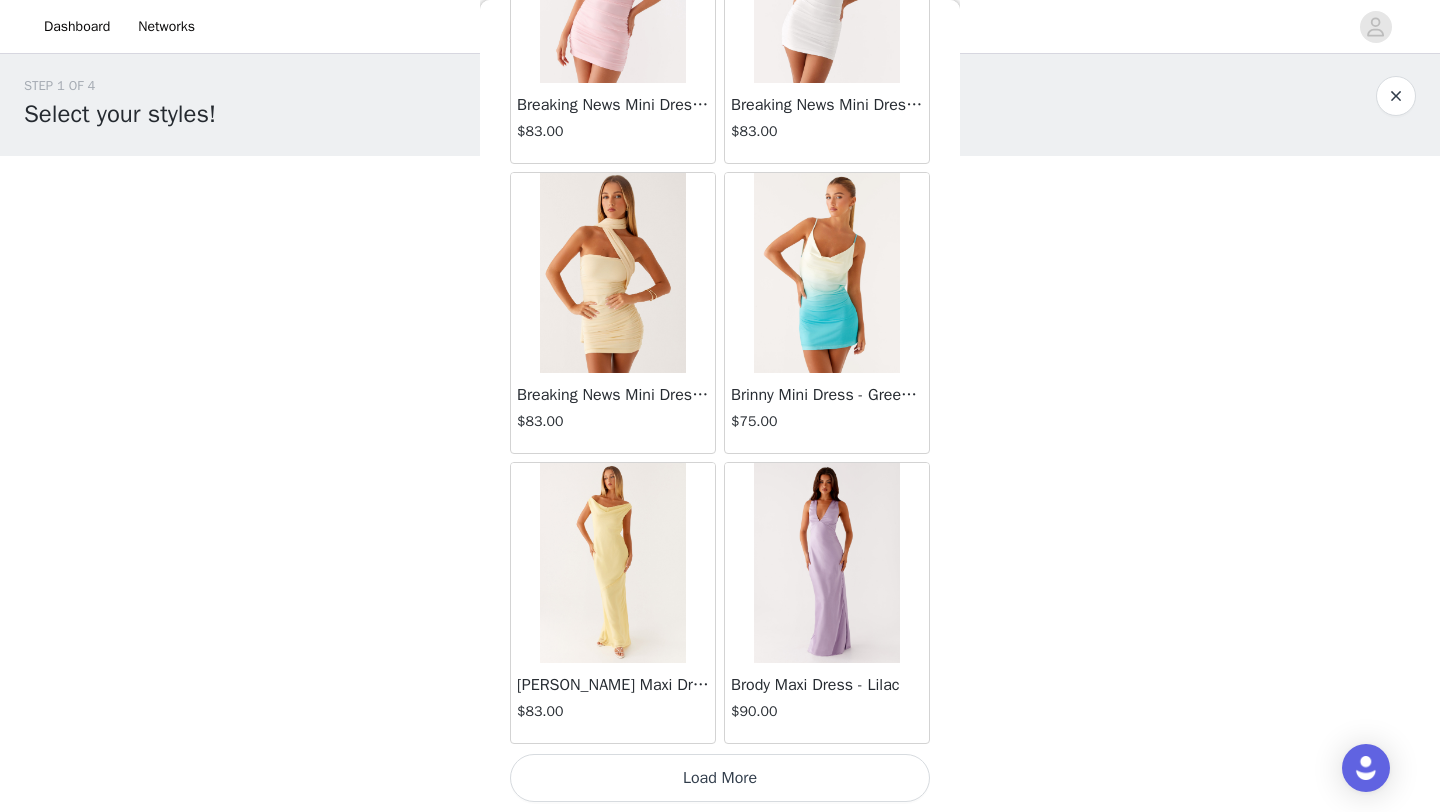 click on "Load More" at bounding box center [720, 778] 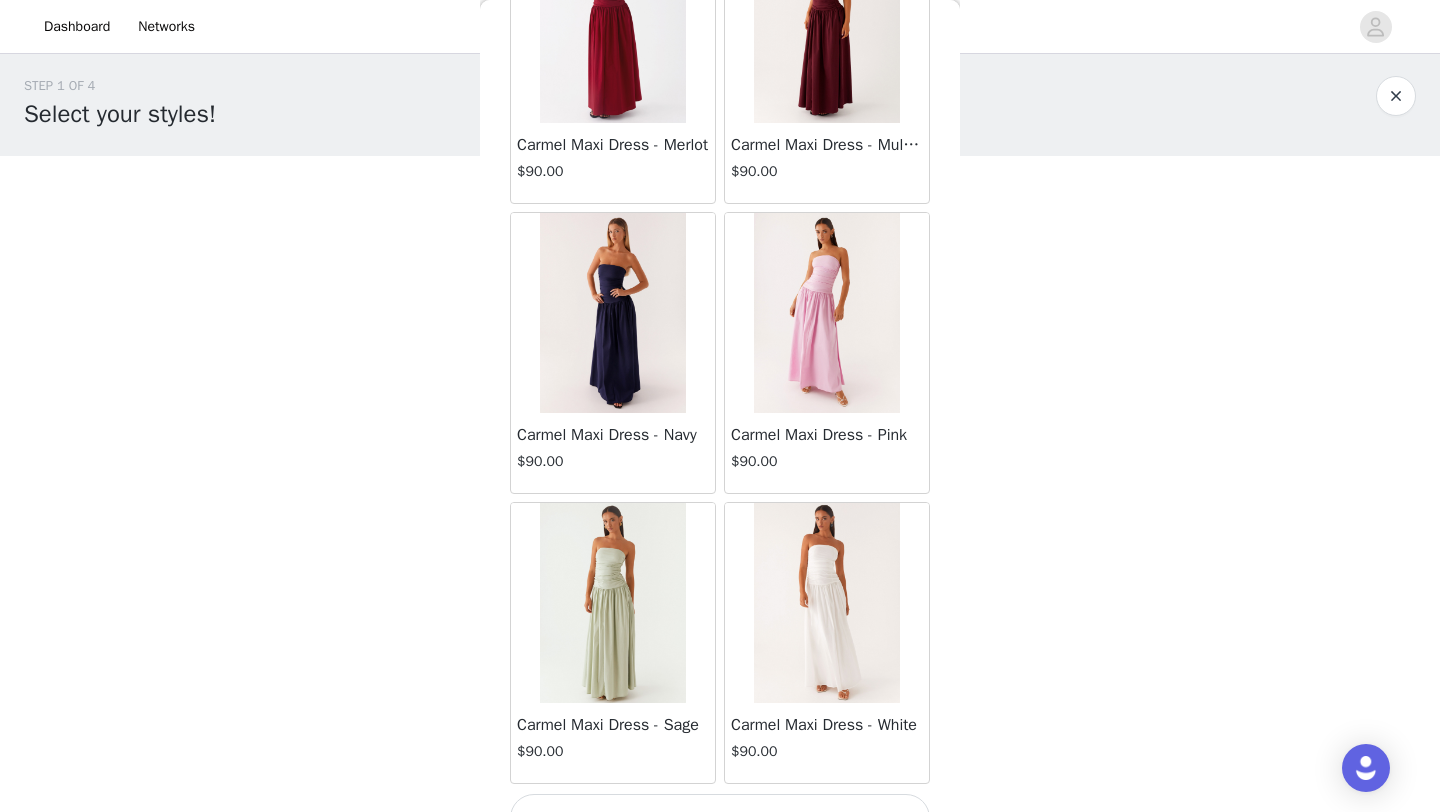 scroll, scrollTop: 10948, scrollLeft: 0, axis: vertical 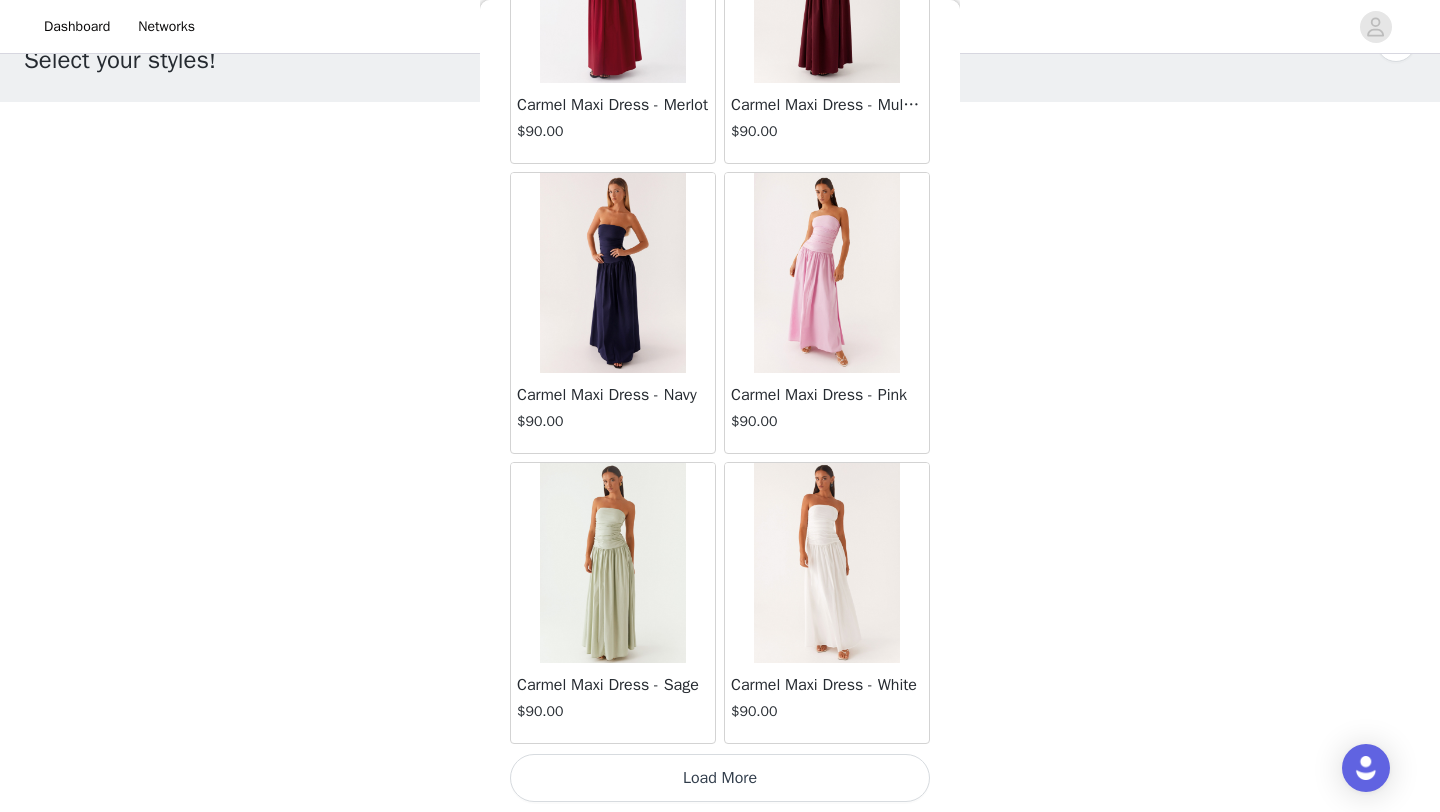 click on "Load More" at bounding box center (720, 778) 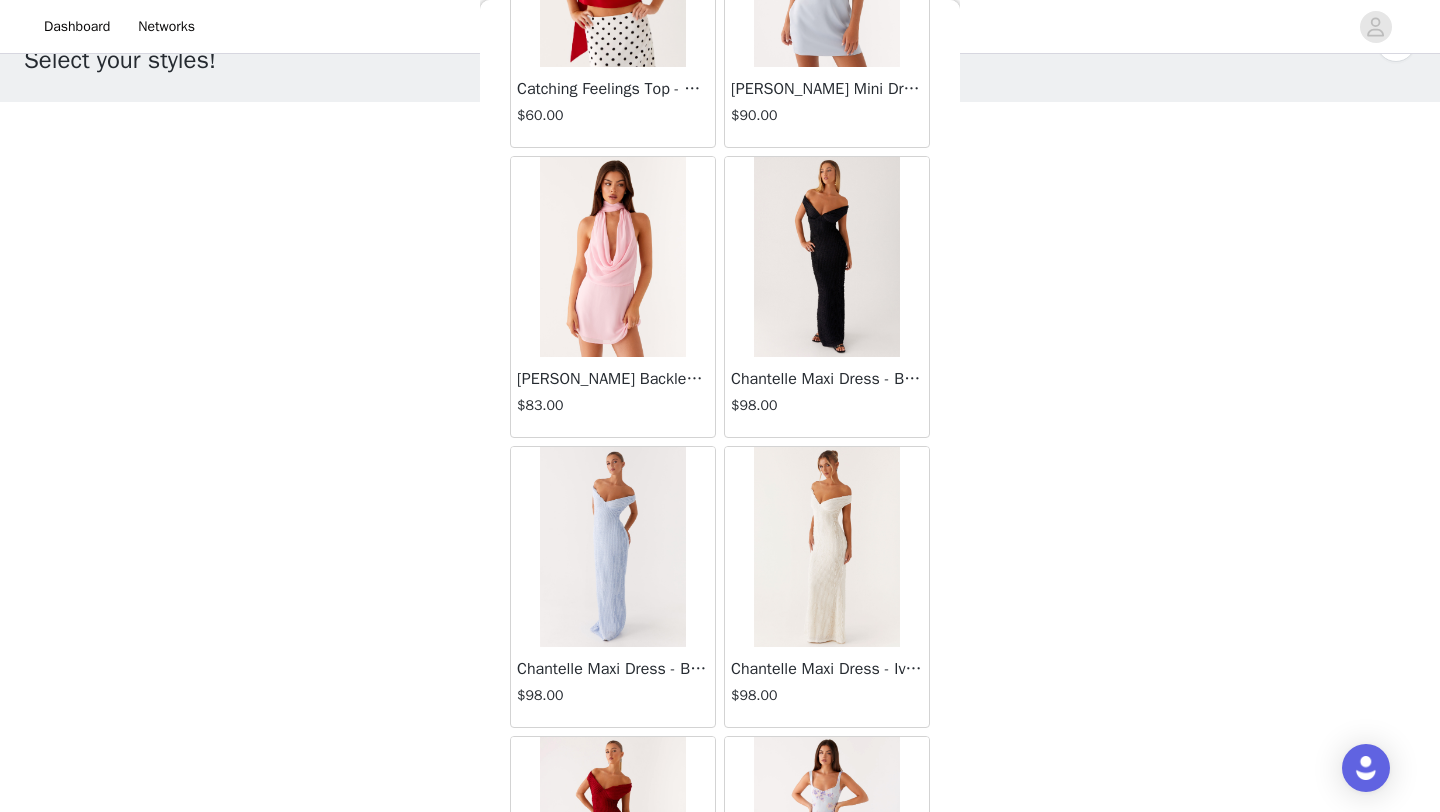 scroll, scrollTop: 13848, scrollLeft: 0, axis: vertical 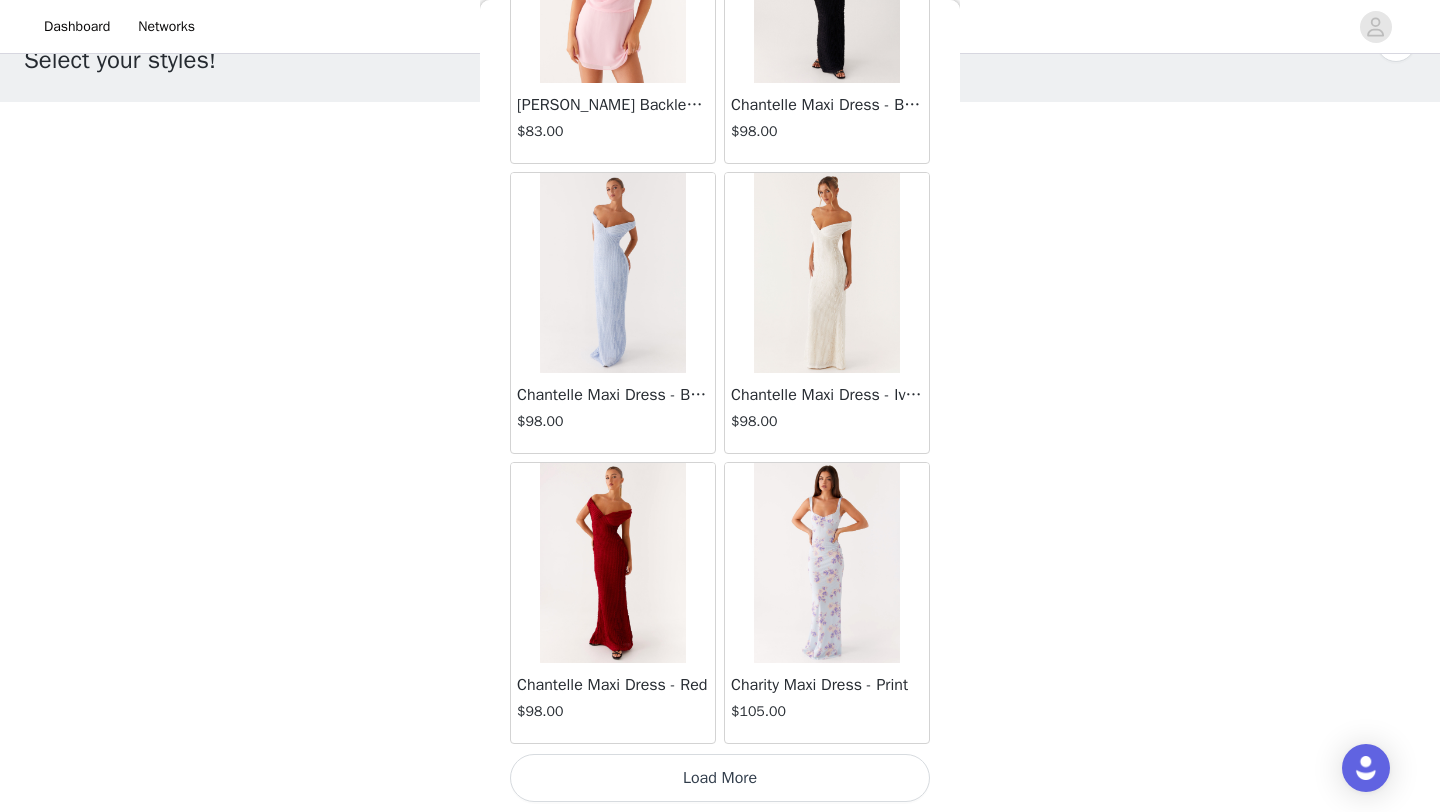 click on "Load More" at bounding box center [720, 778] 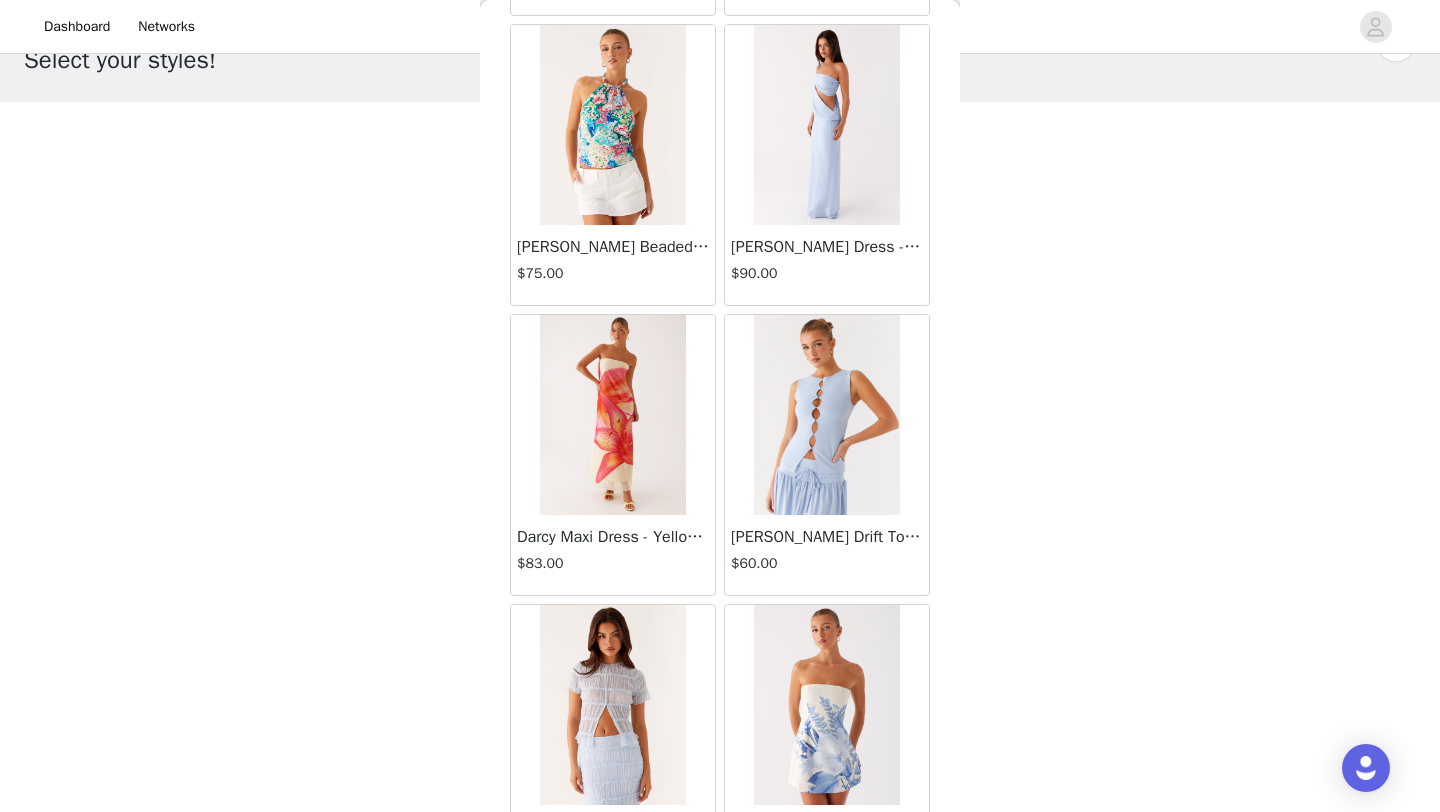 scroll, scrollTop: 16748, scrollLeft: 0, axis: vertical 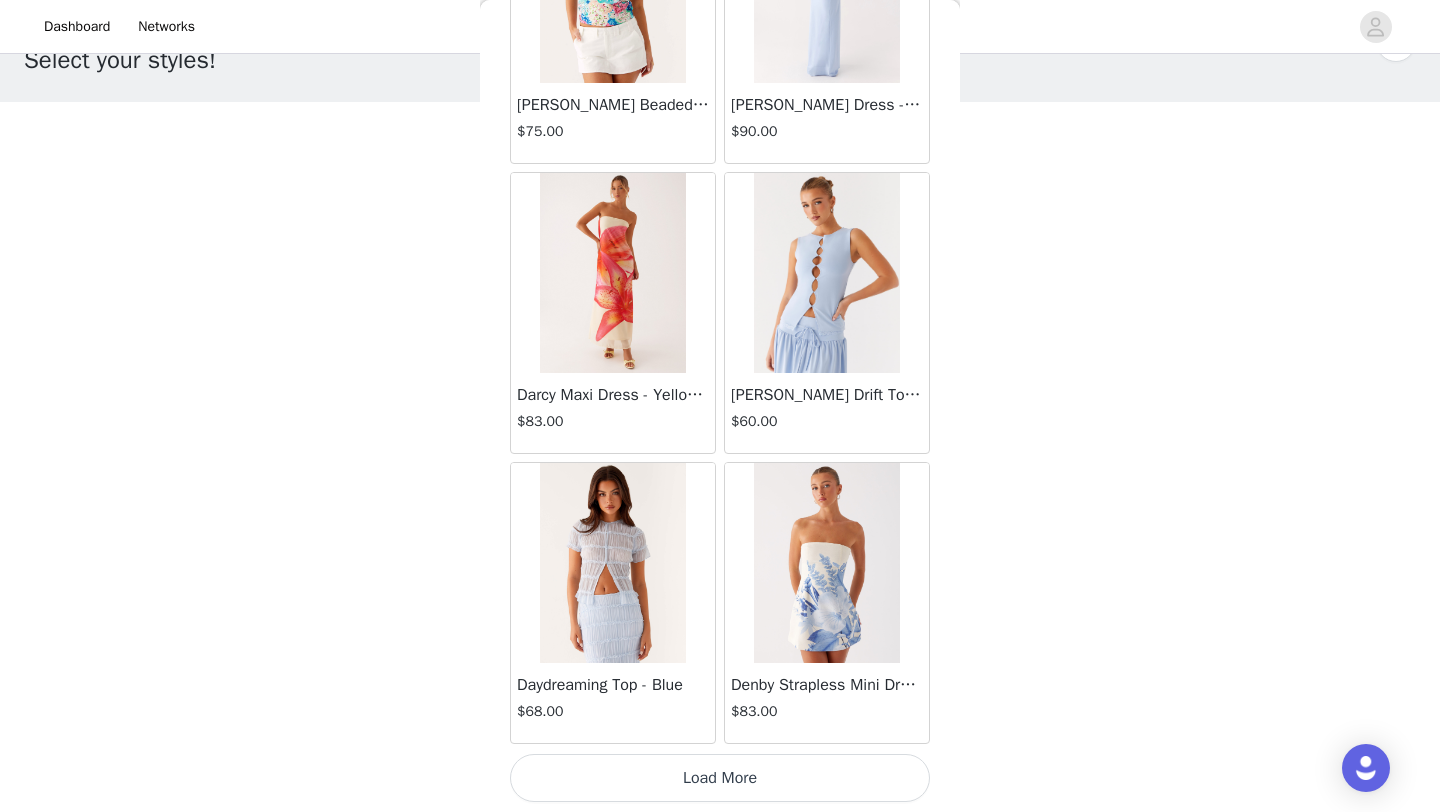 click on "Load More" at bounding box center (720, 778) 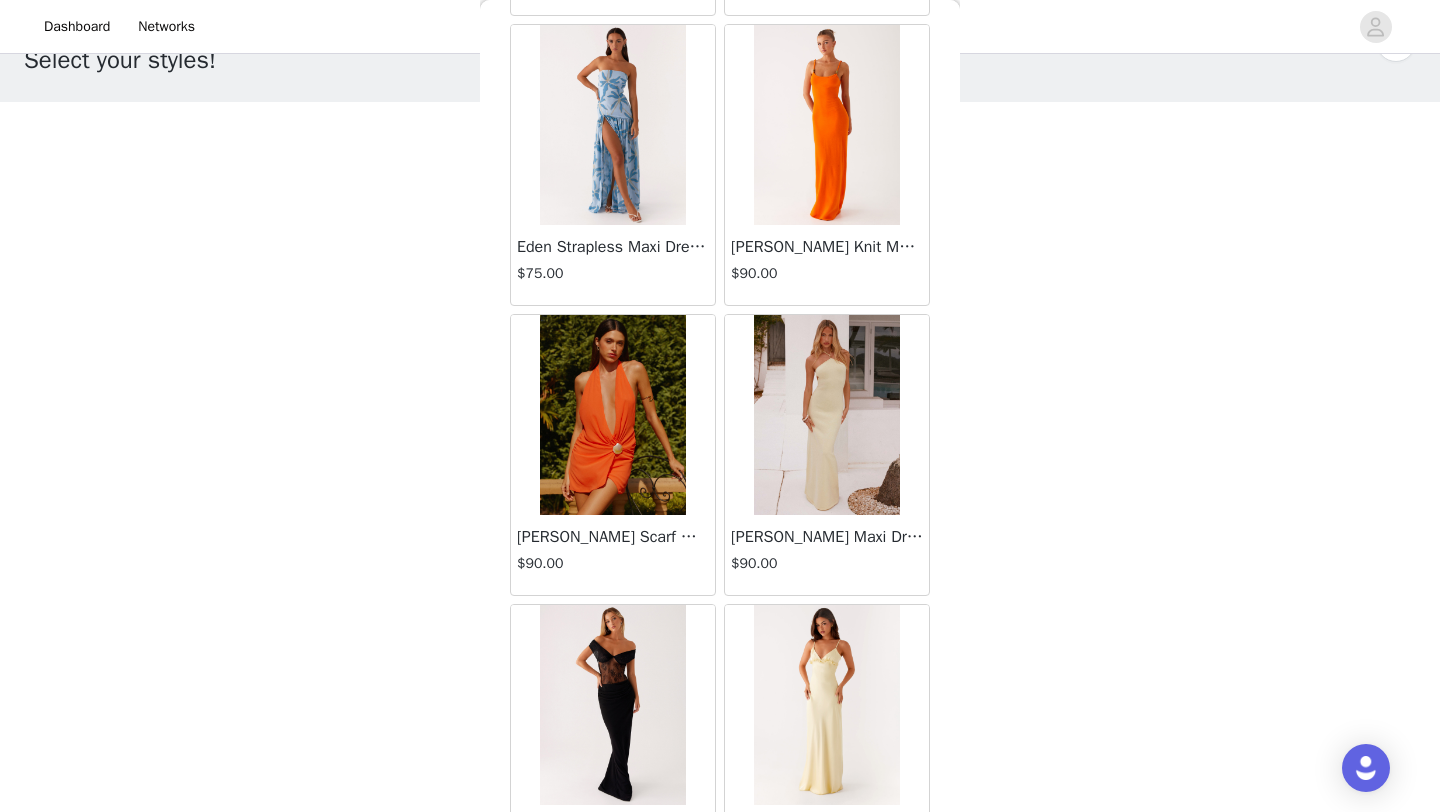 scroll, scrollTop: 19648, scrollLeft: 0, axis: vertical 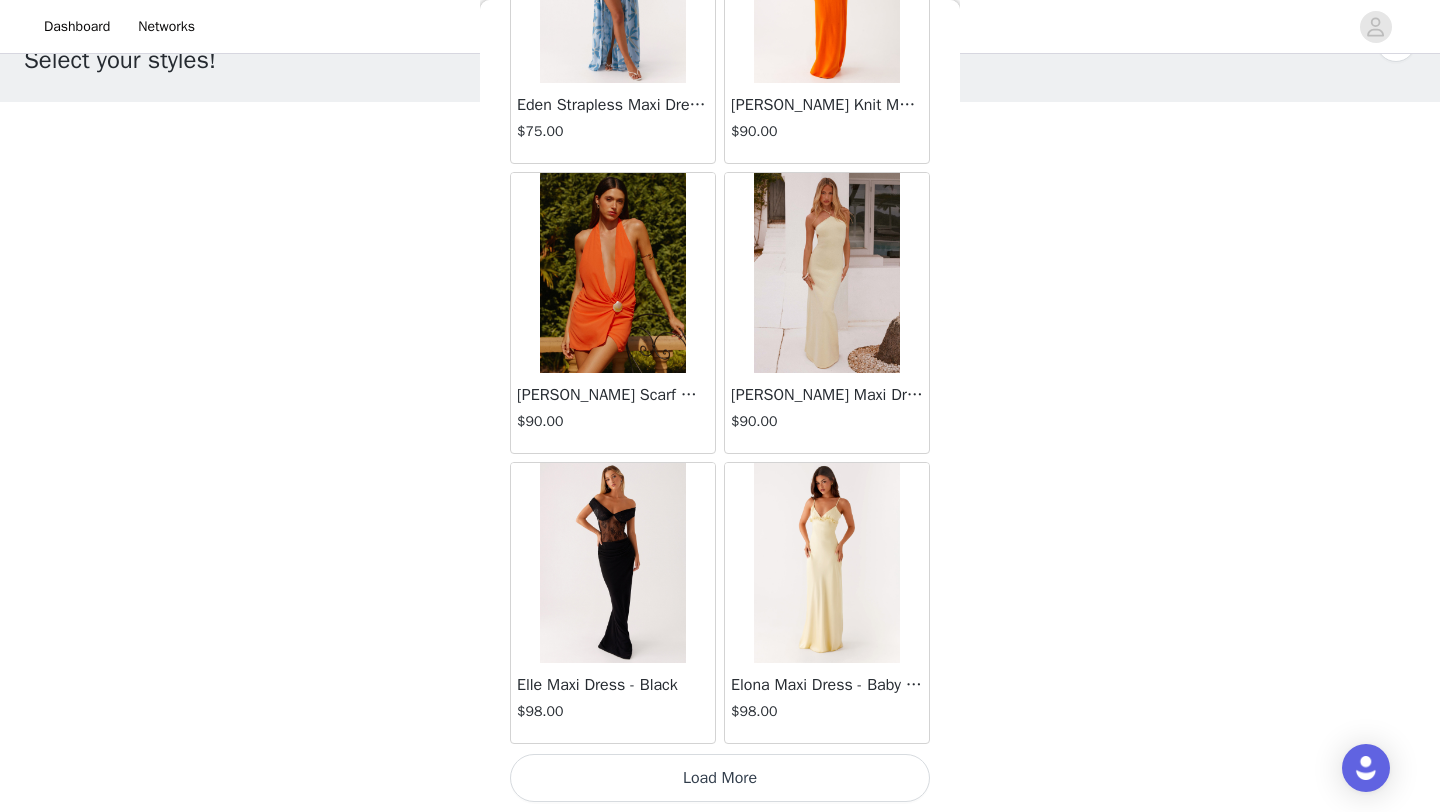 click on "Load More" at bounding box center [720, 778] 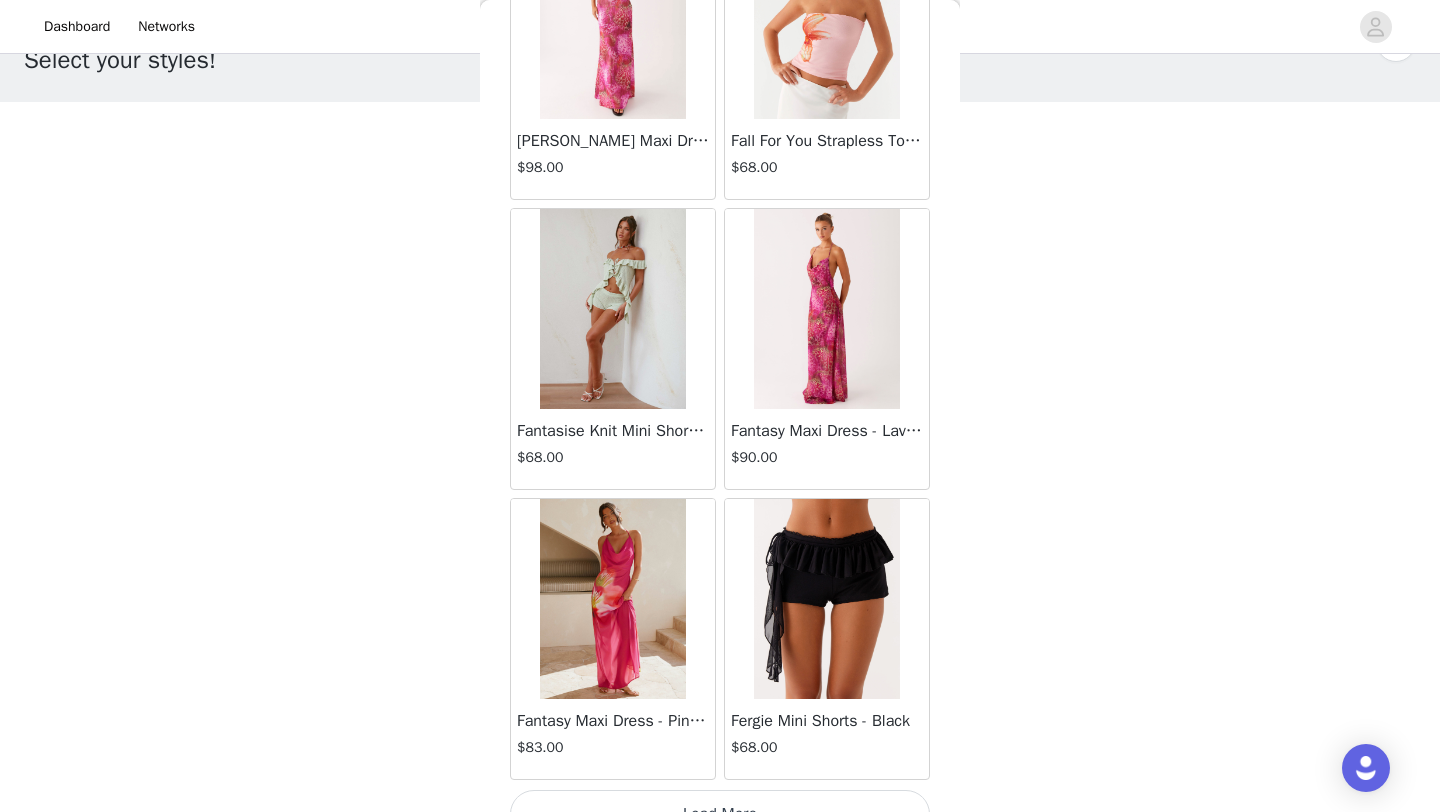 scroll, scrollTop: 22548, scrollLeft: 0, axis: vertical 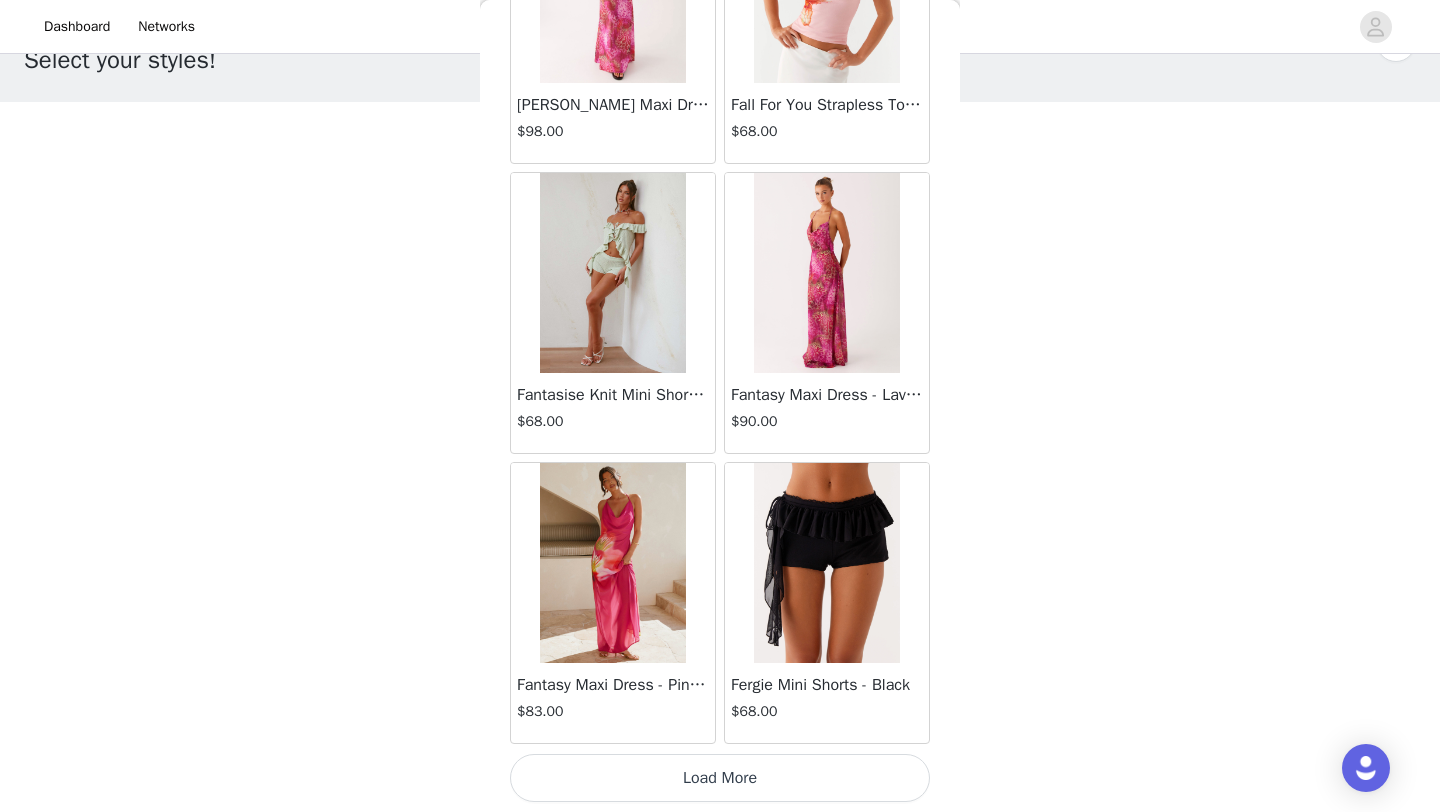 click on "Load More" at bounding box center [720, 778] 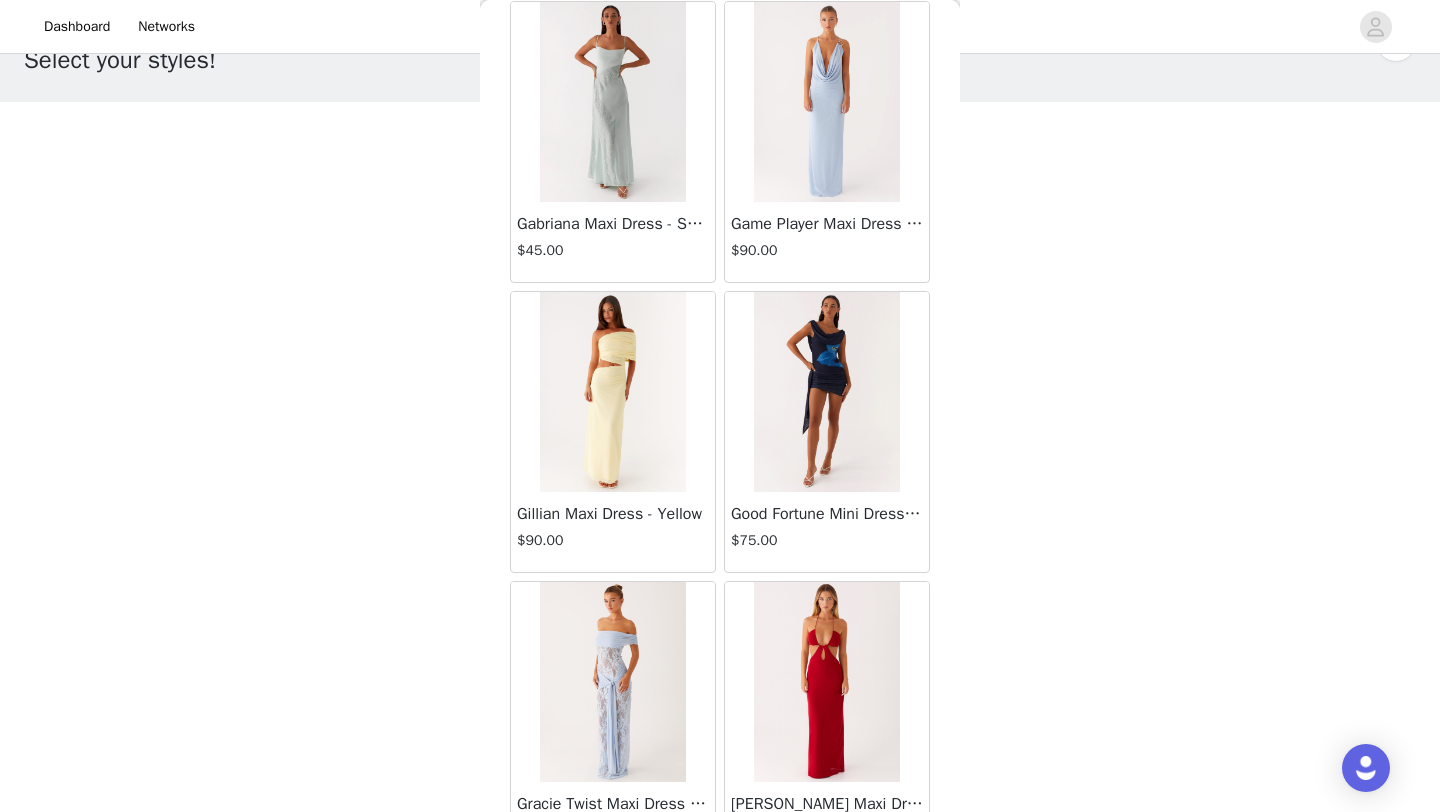 scroll, scrollTop: 25448, scrollLeft: 0, axis: vertical 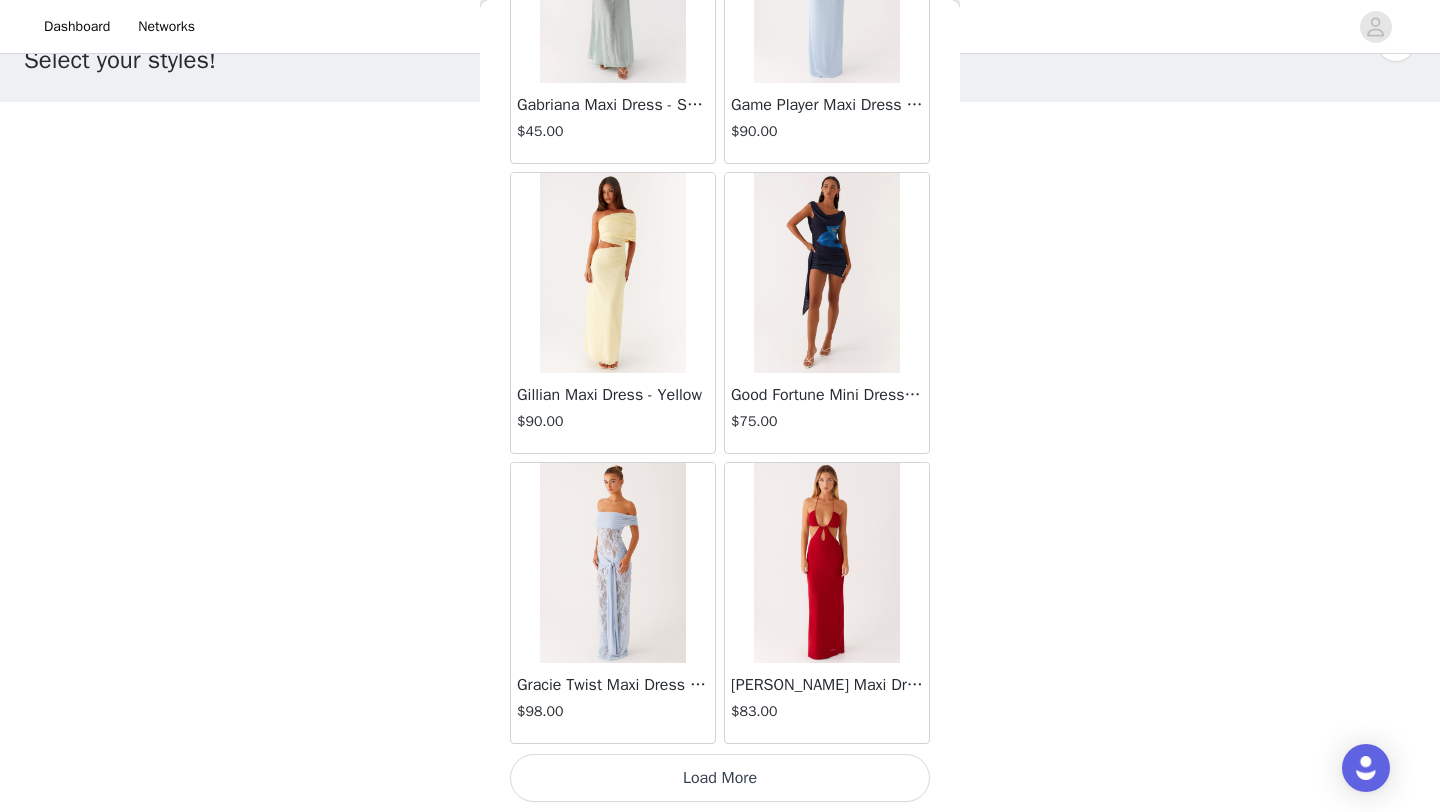 click on "Load More" at bounding box center (720, 778) 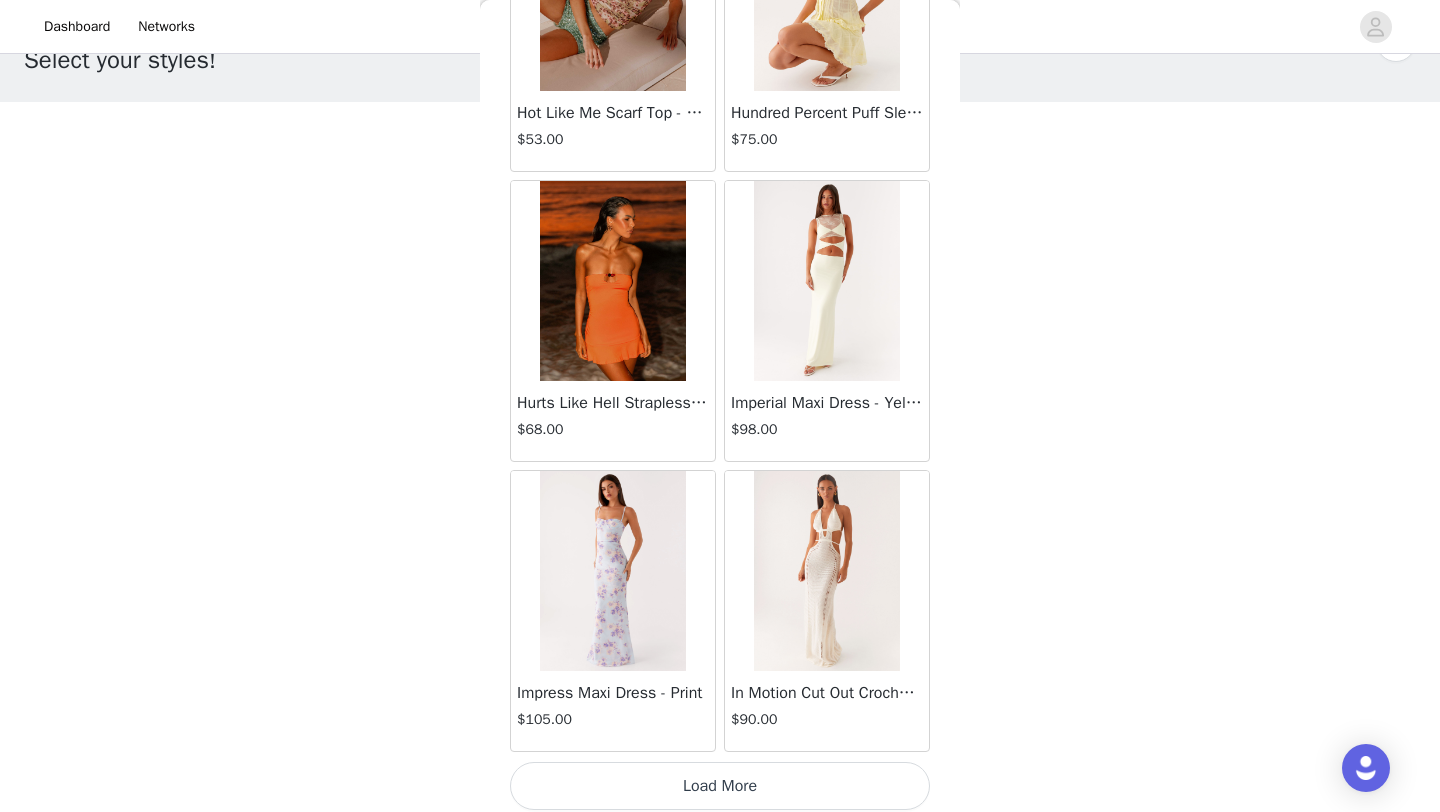 scroll, scrollTop: 28348, scrollLeft: 0, axis: vertical 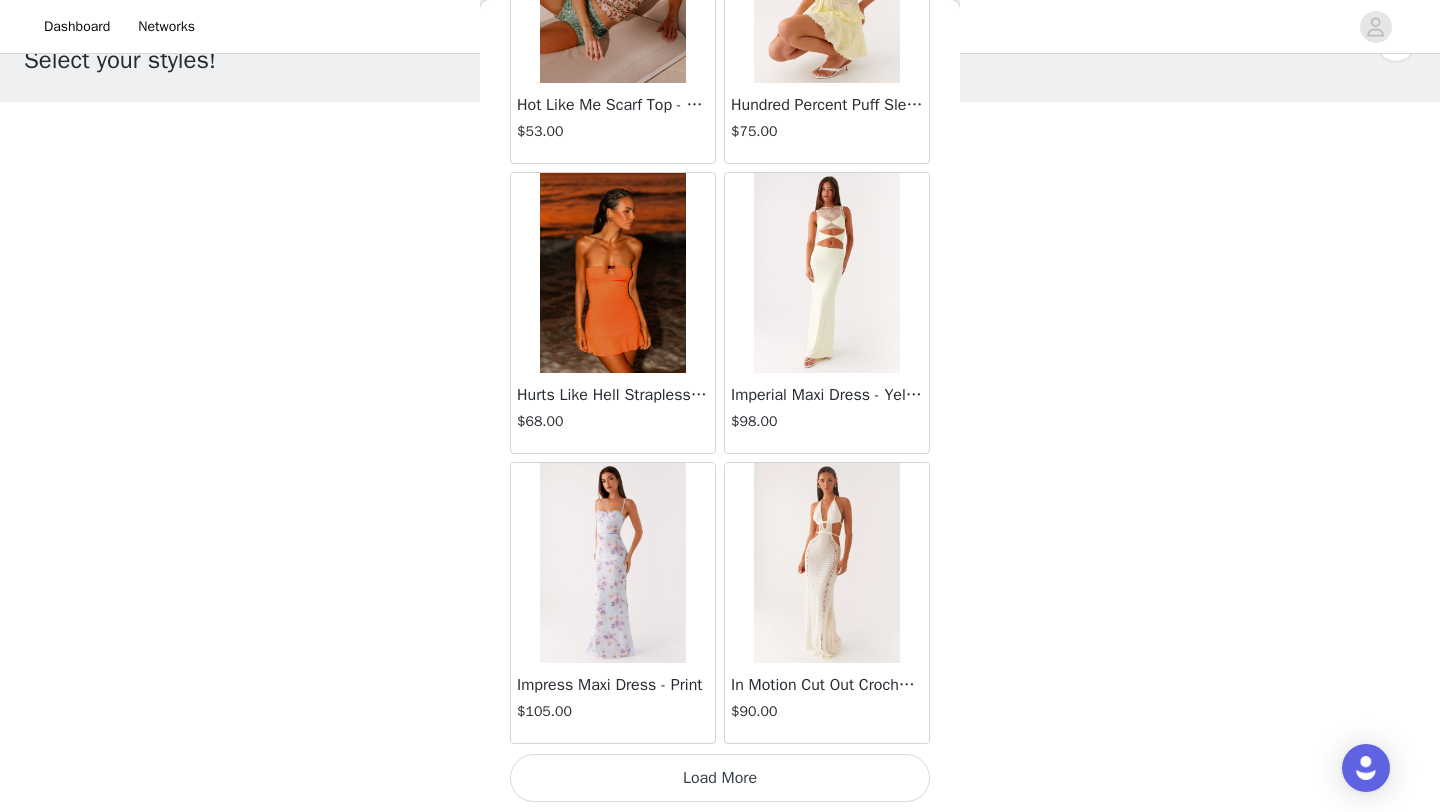 click on "Load More" at bounding box center [720, 778] 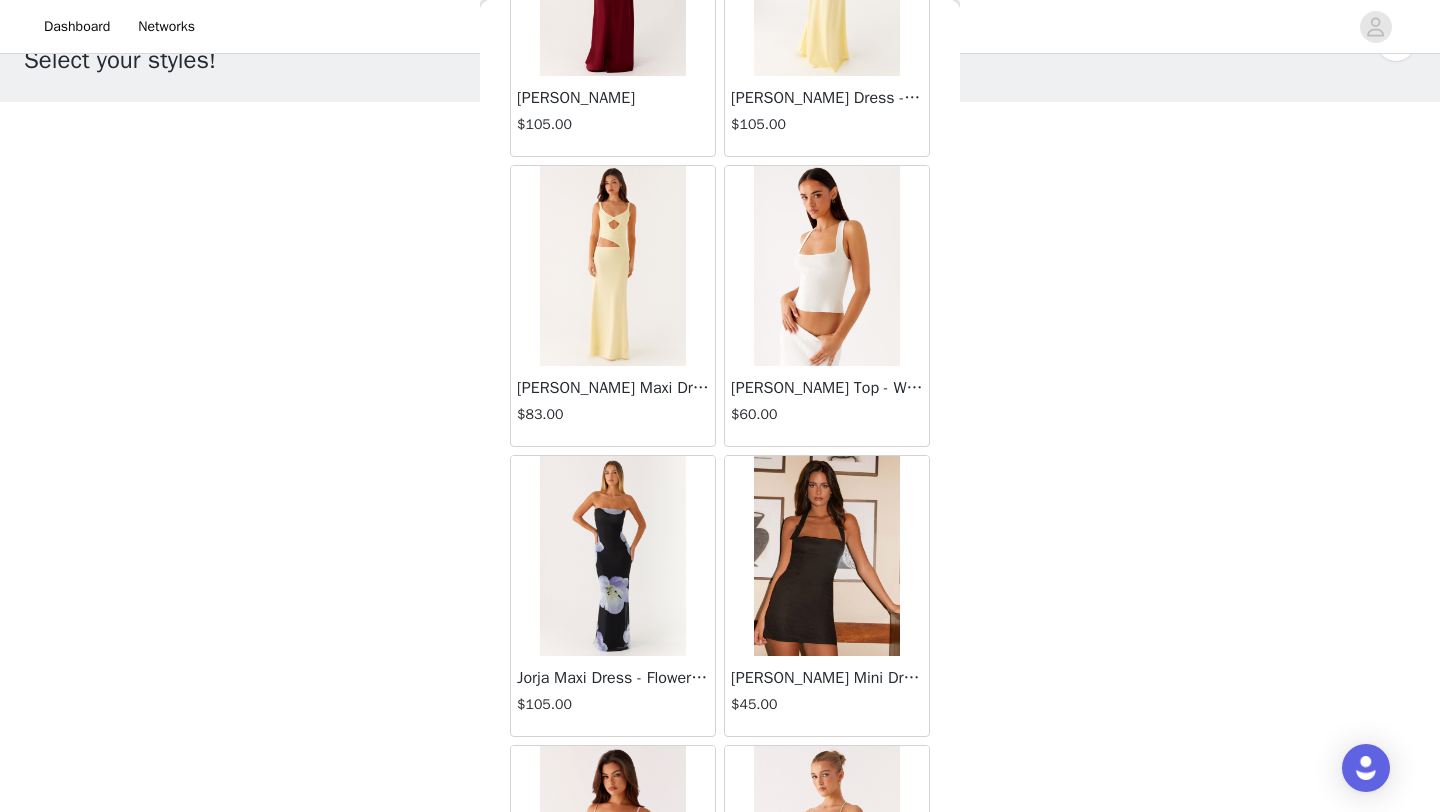scroll, scrollTop: 30682, scrollLeft: 0, axis: vertical 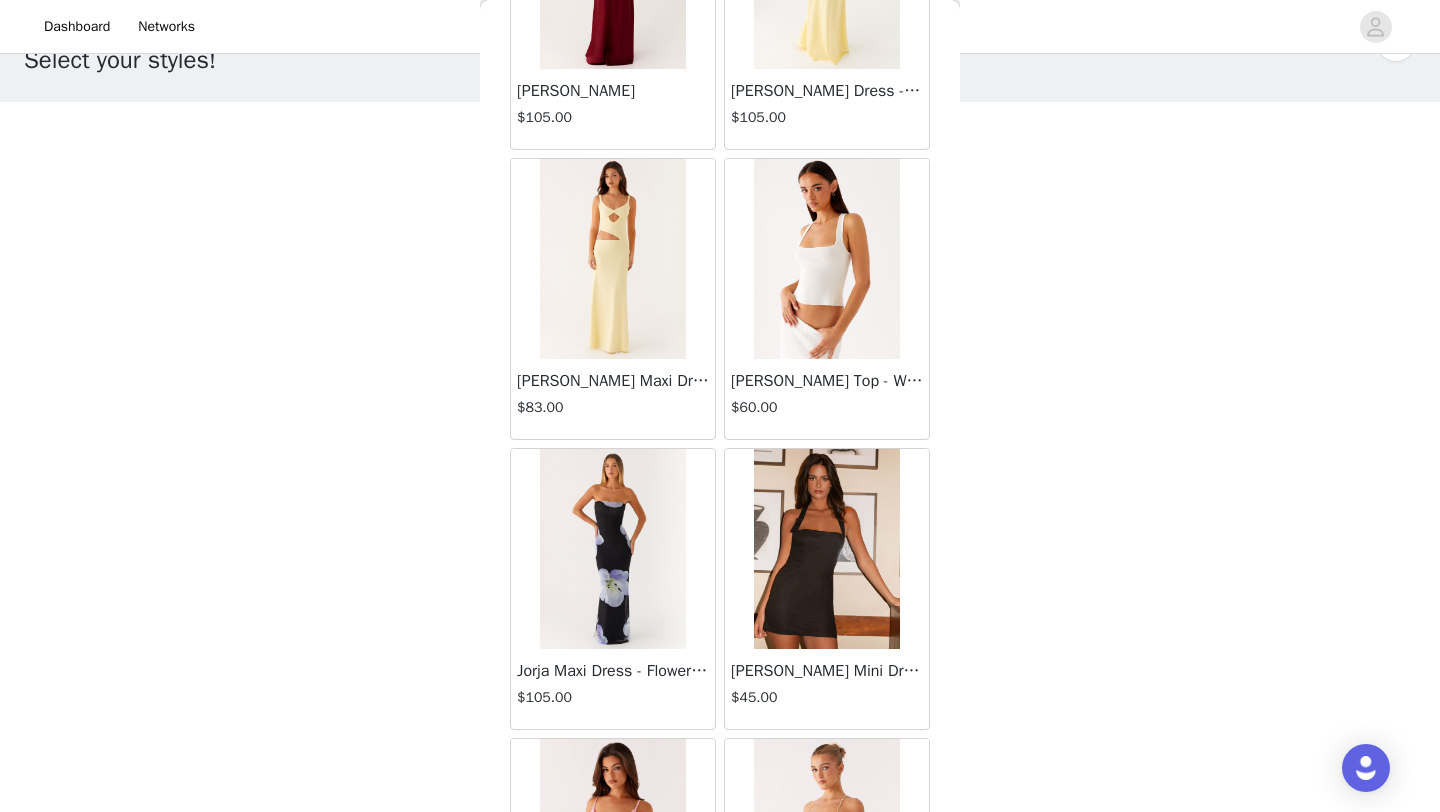 click on "$83.00" at bounding box center (613, 407) 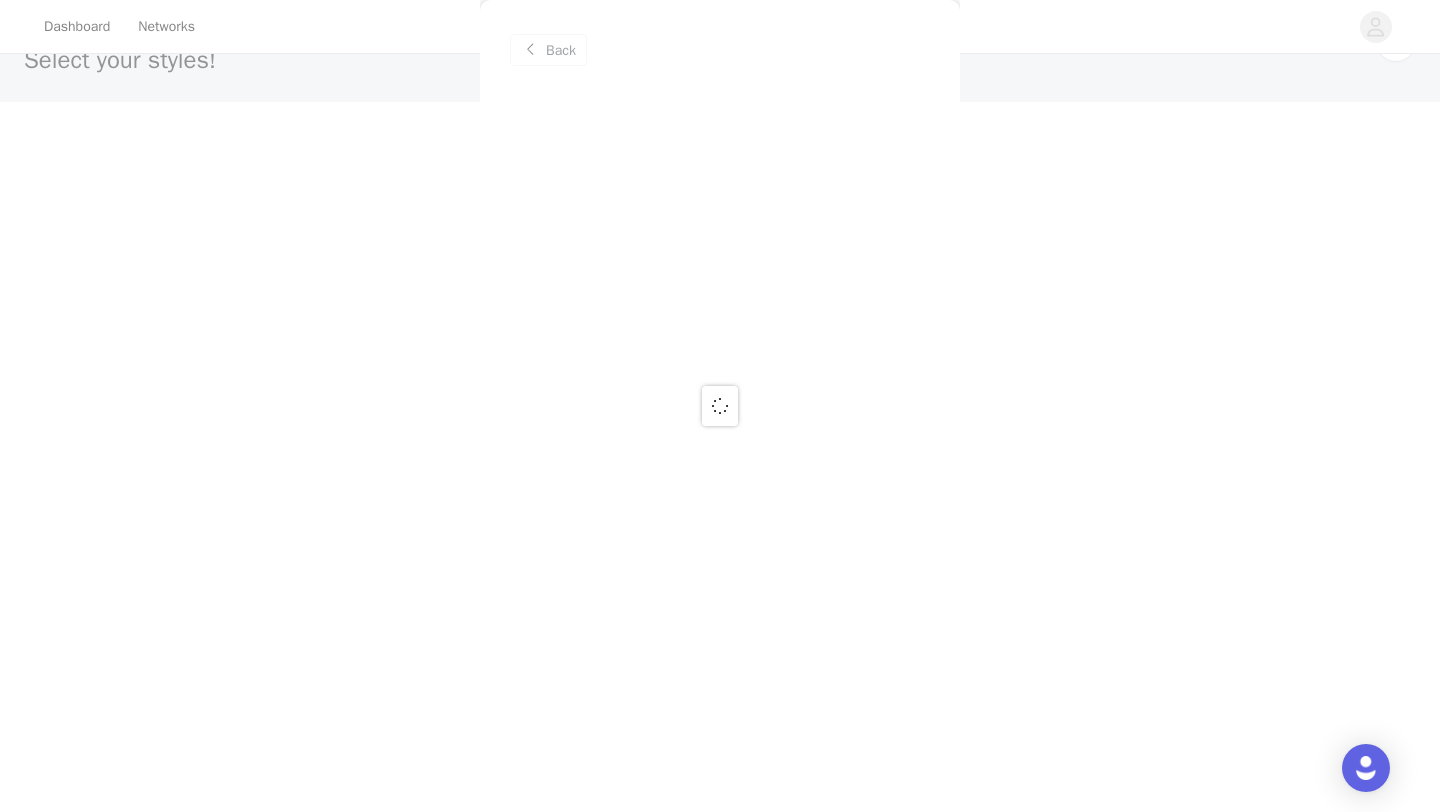 scroll, scrollTop: 0, scrollLeft: 0, axis: both 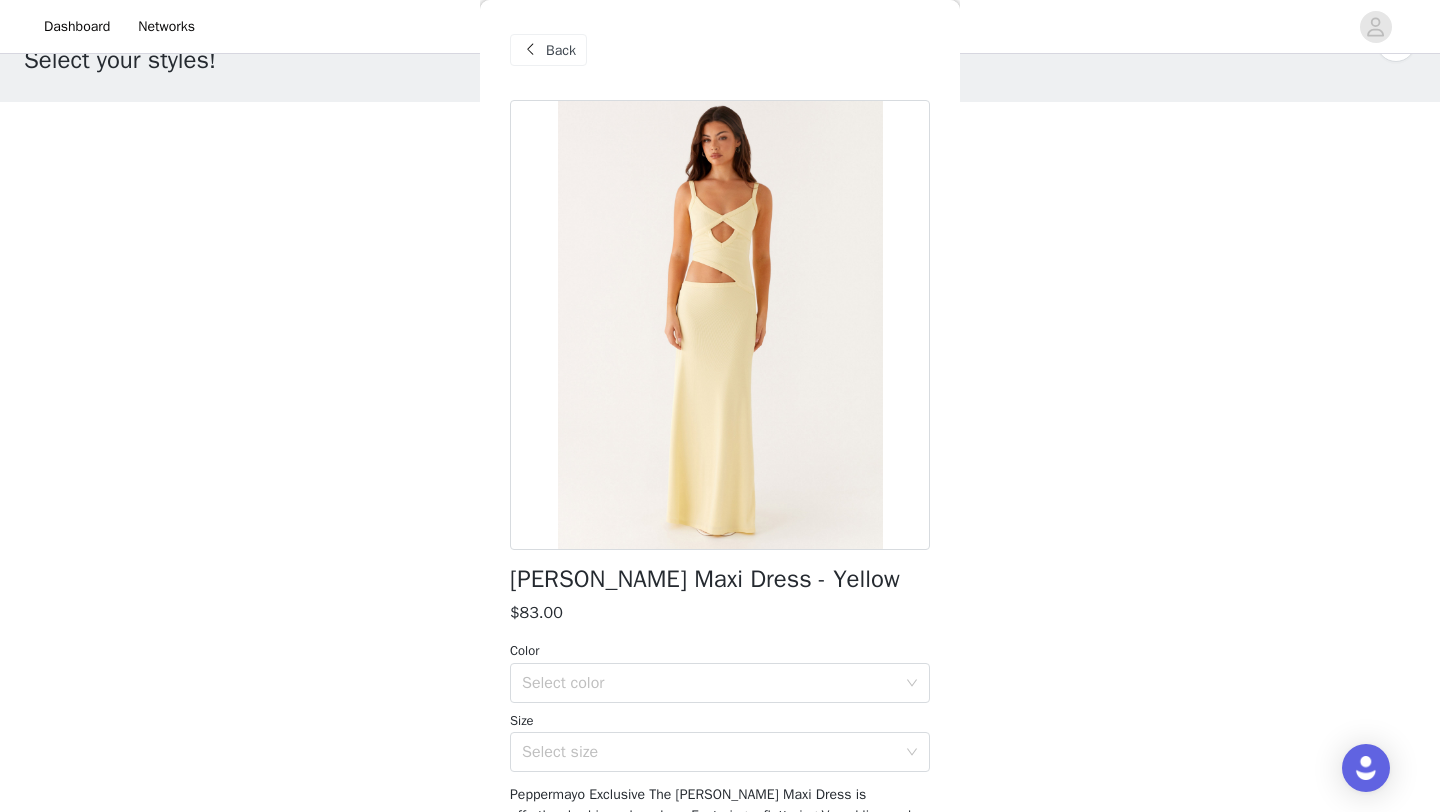 click on "Back" at bounding box center [548, 50] 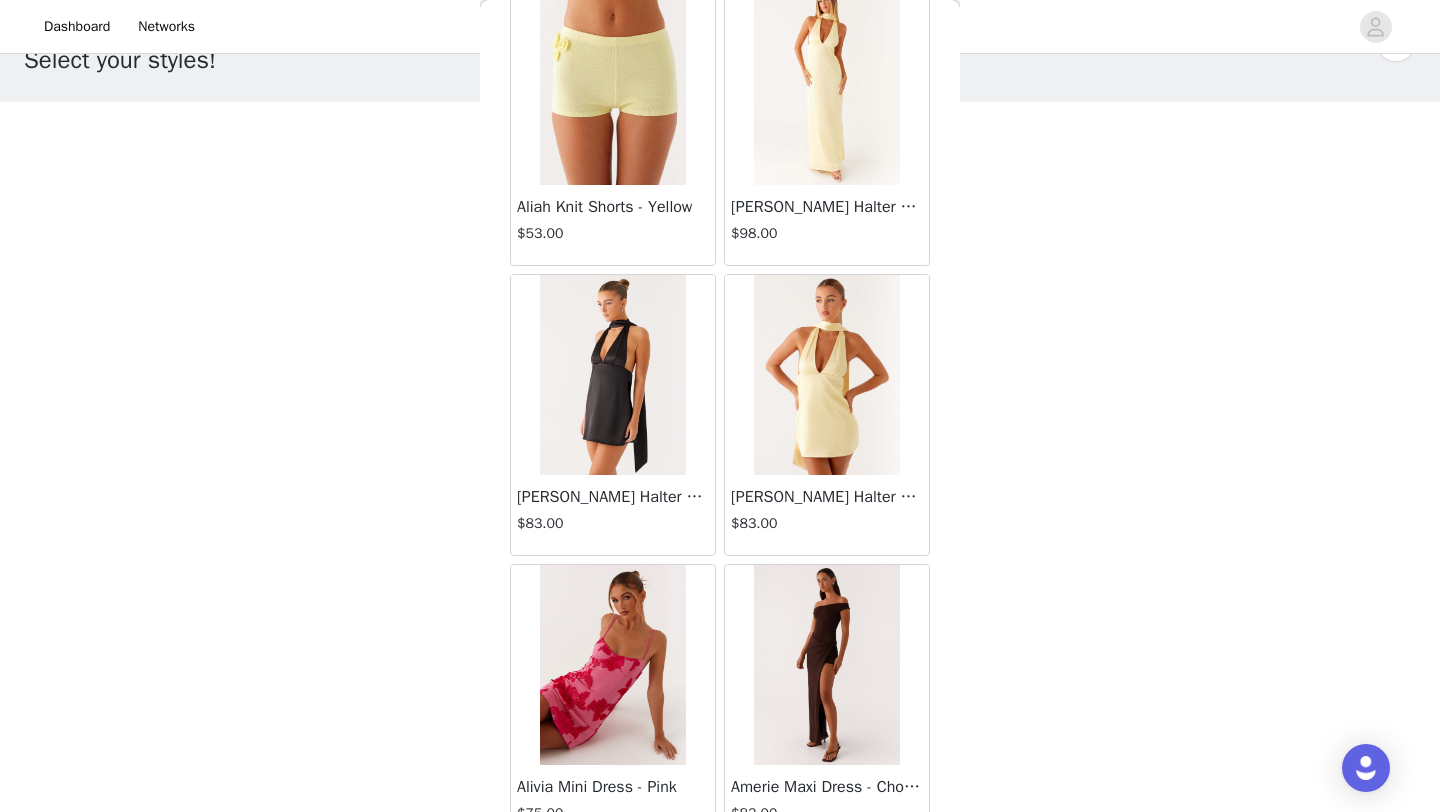 scroll, scrollTop: 1522, scrollLeft: 0, axis: vertical 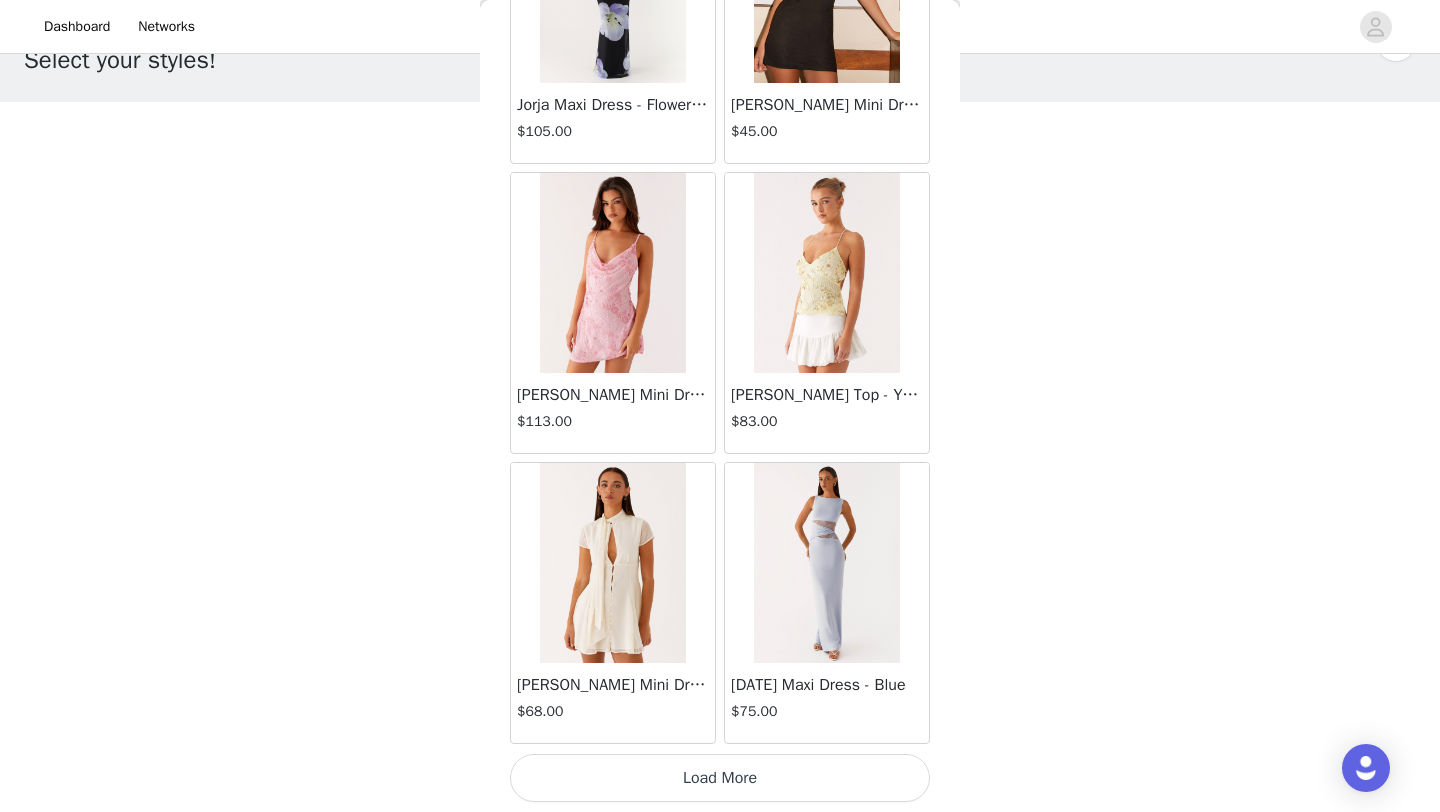 click on "Load More" at bounding box center [720, 778] 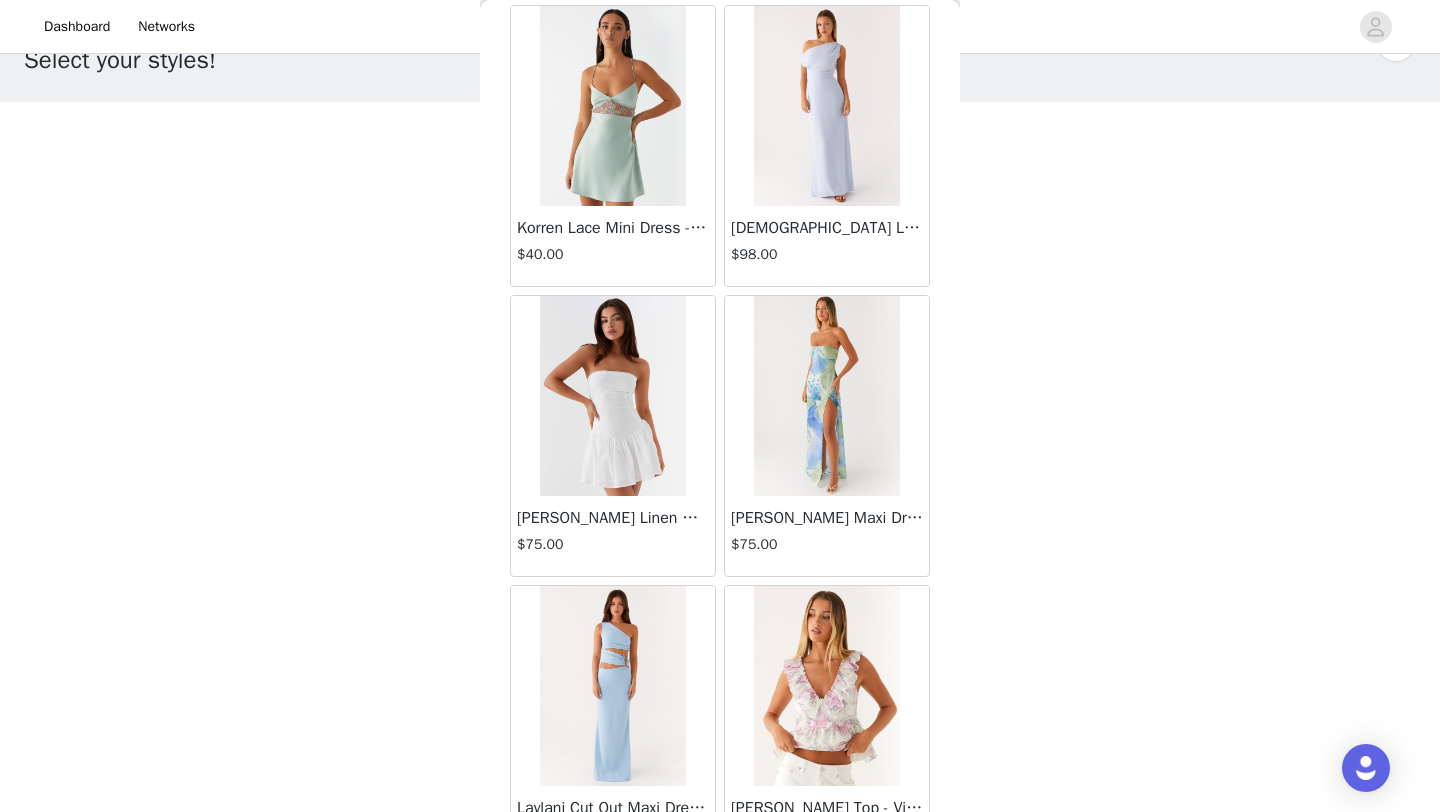 scroll, scrollTop: 34148, scrollLeft: 0, axis: vertical 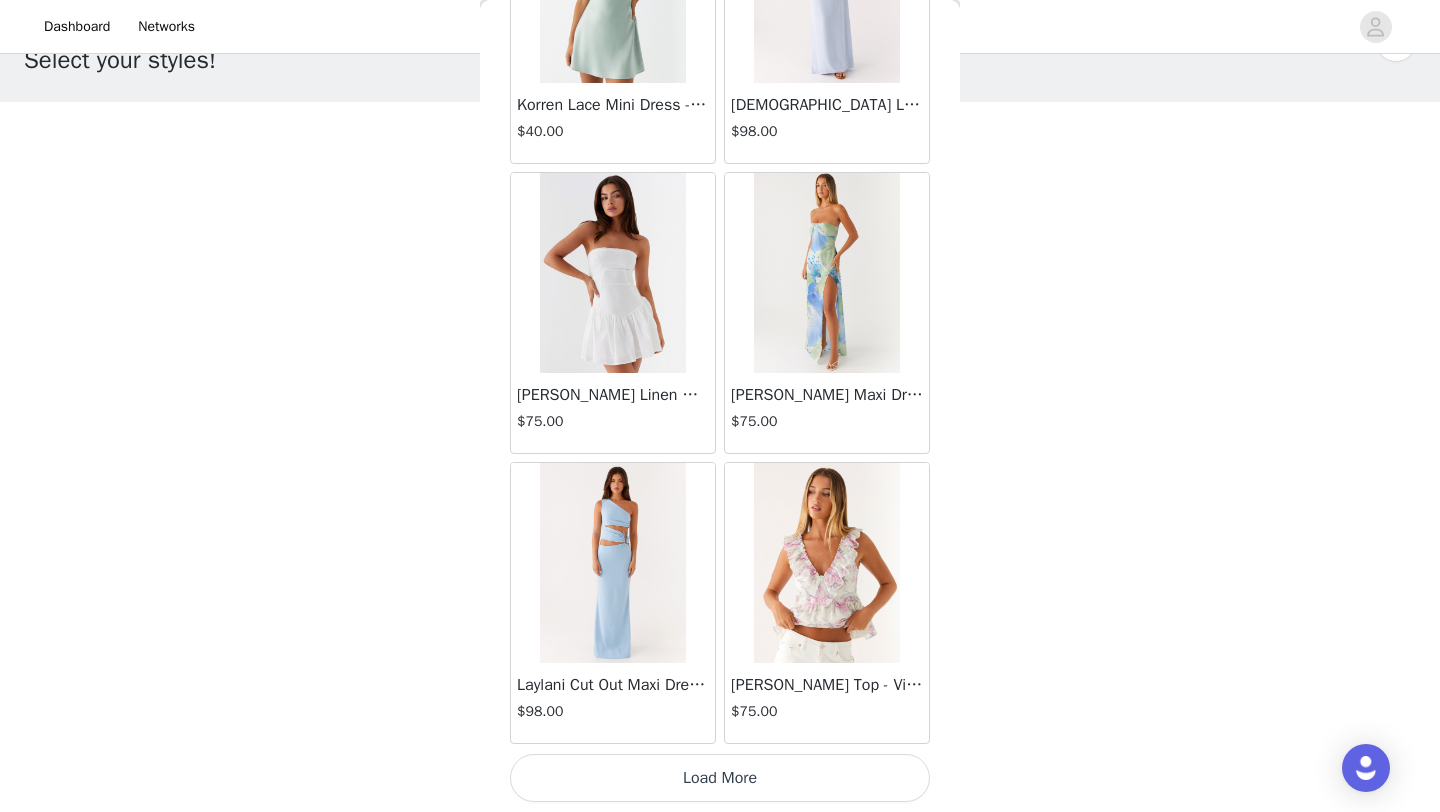 click on "Load More" at bounding box center [720, 778] 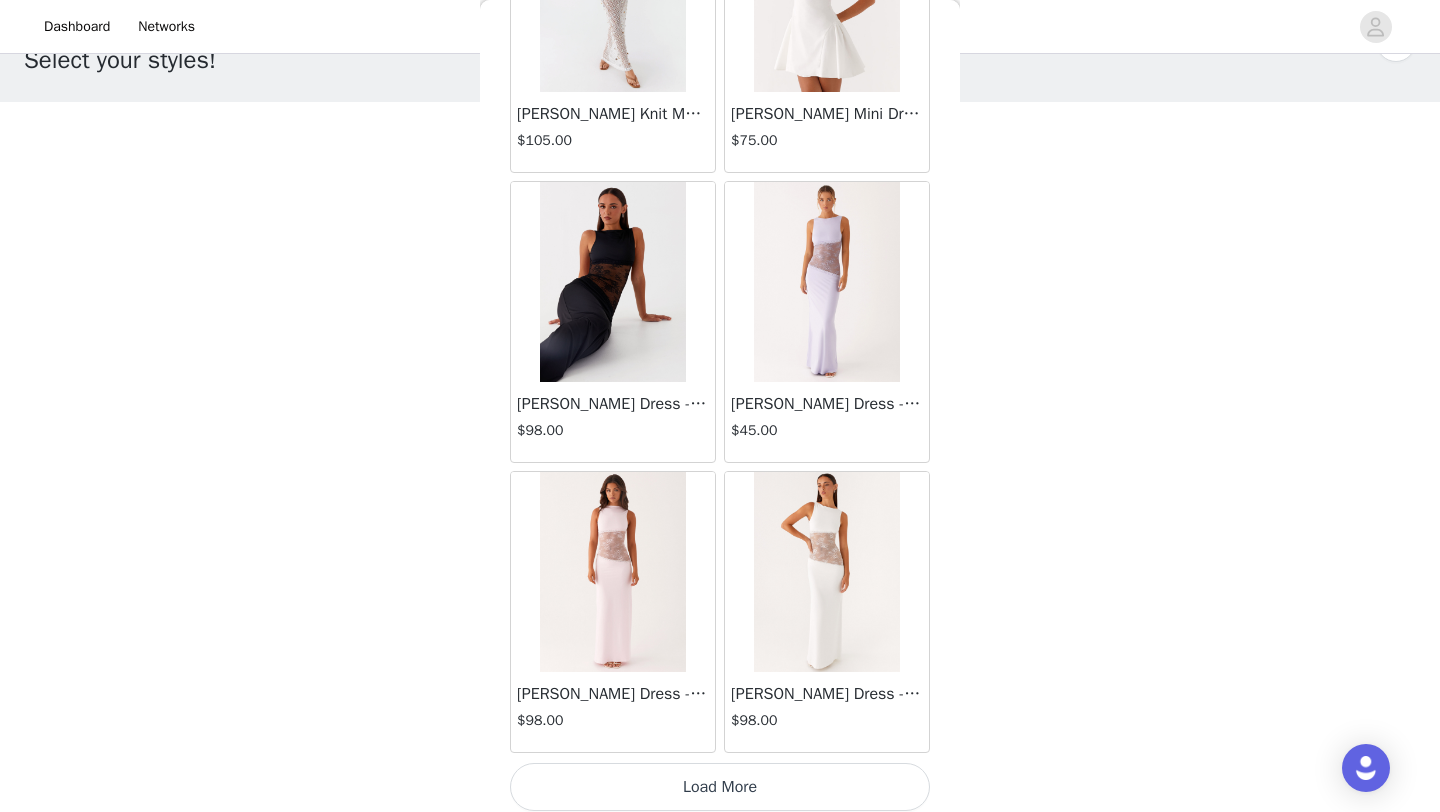 scroll, scrollTop: 37048, scrollLeft: 0, axis: vertical 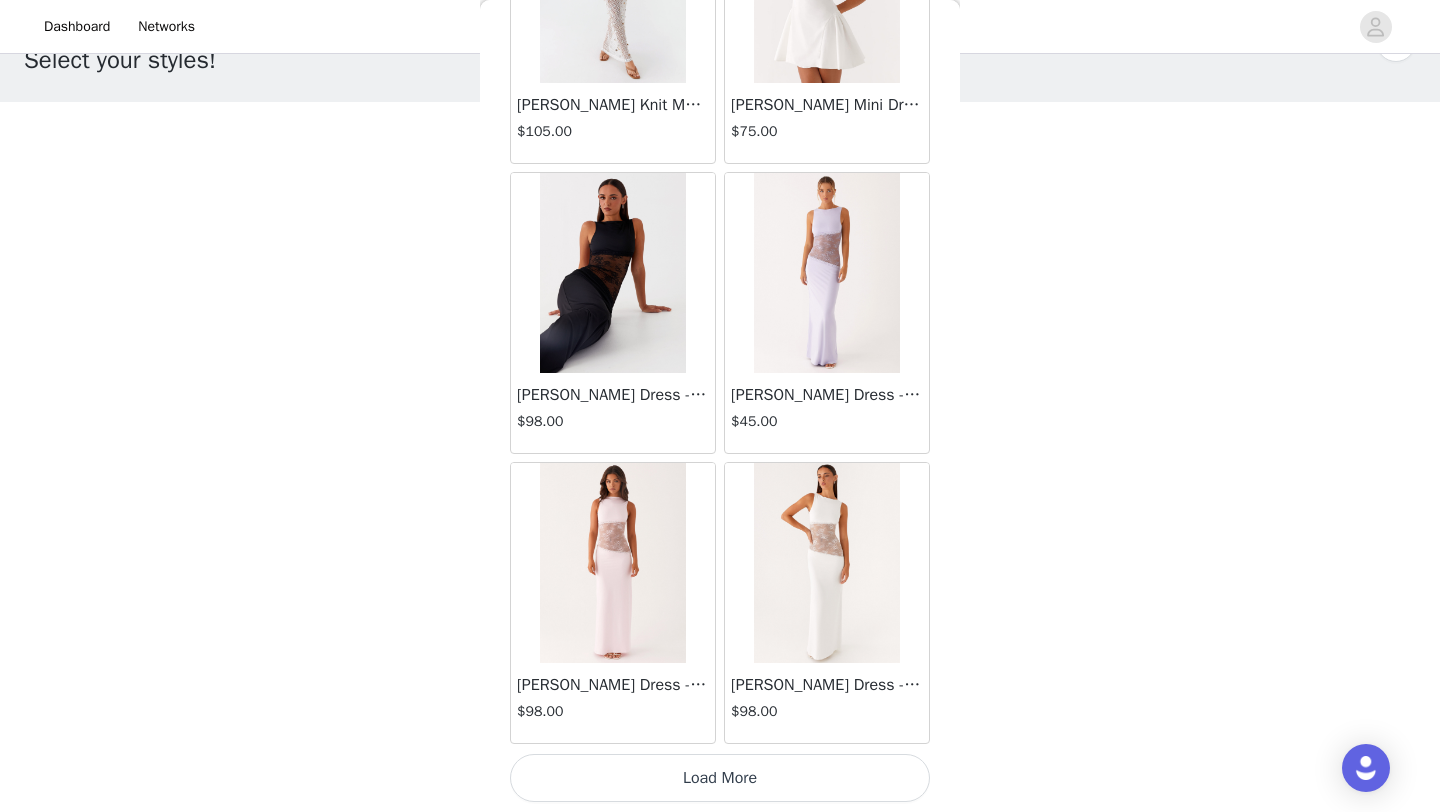 click on "Load More" at bounding box center [720, 778] 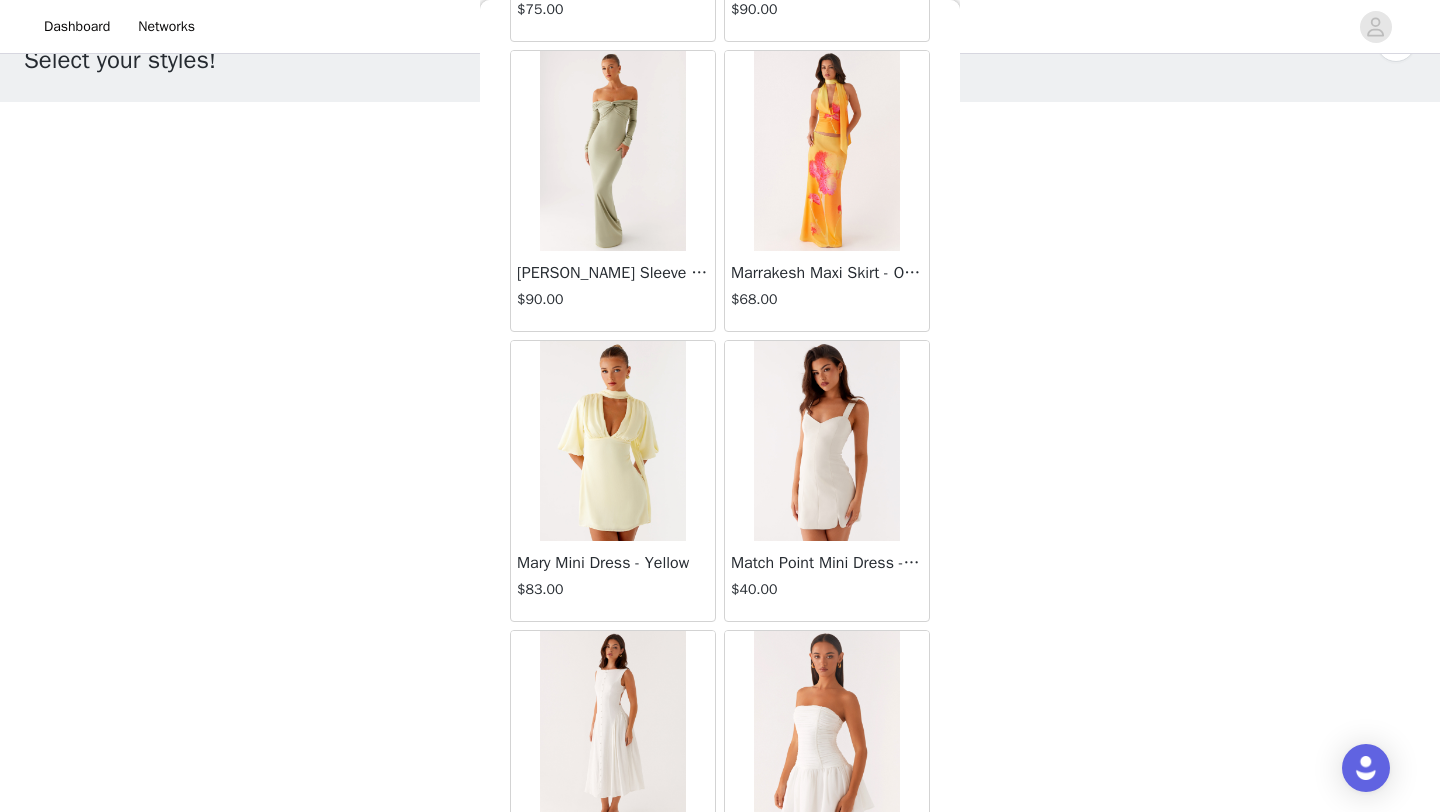 scroll, scrollTop: 39948, scrollLeft: 0, axis: vertical 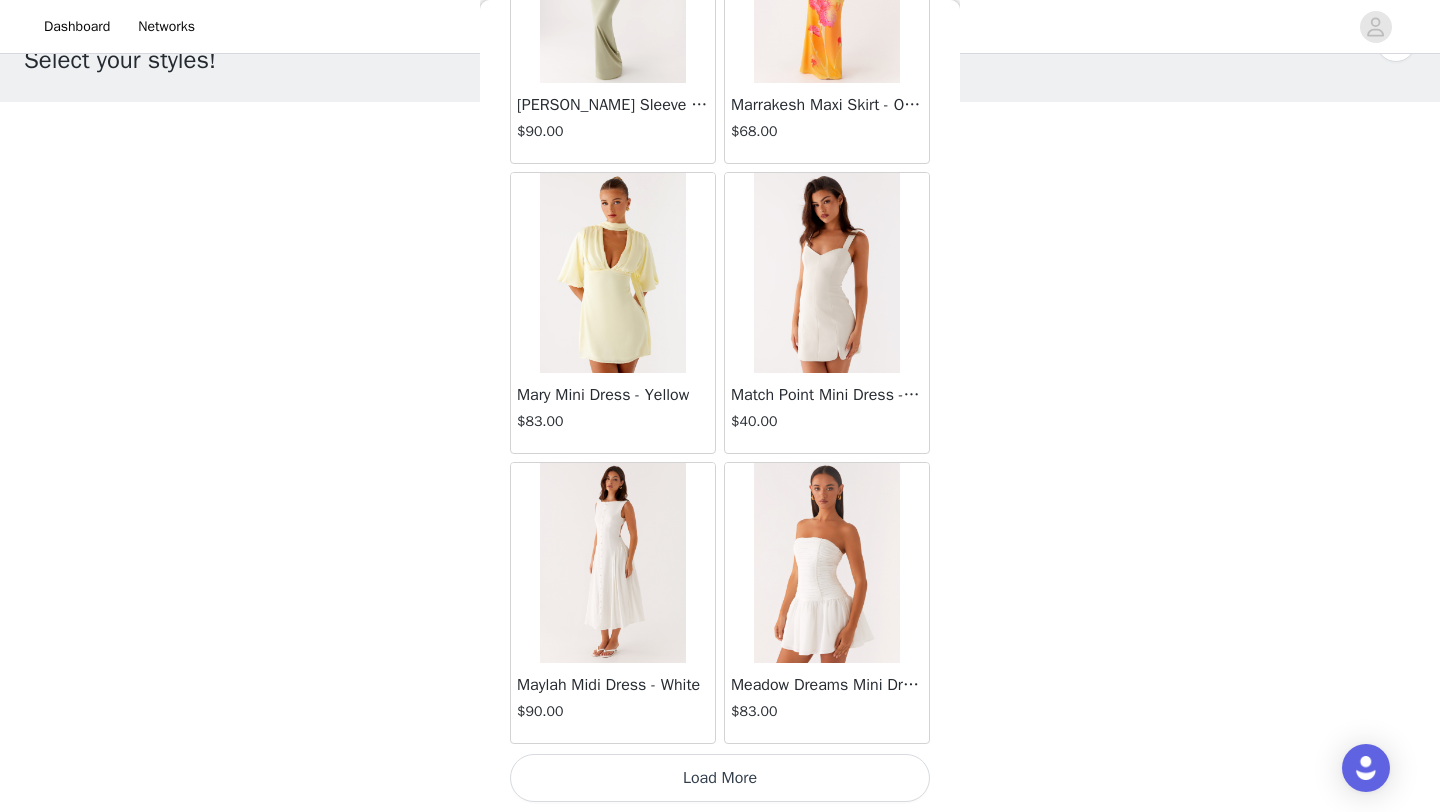 click on "Load More" at bounding box center (720, 778) 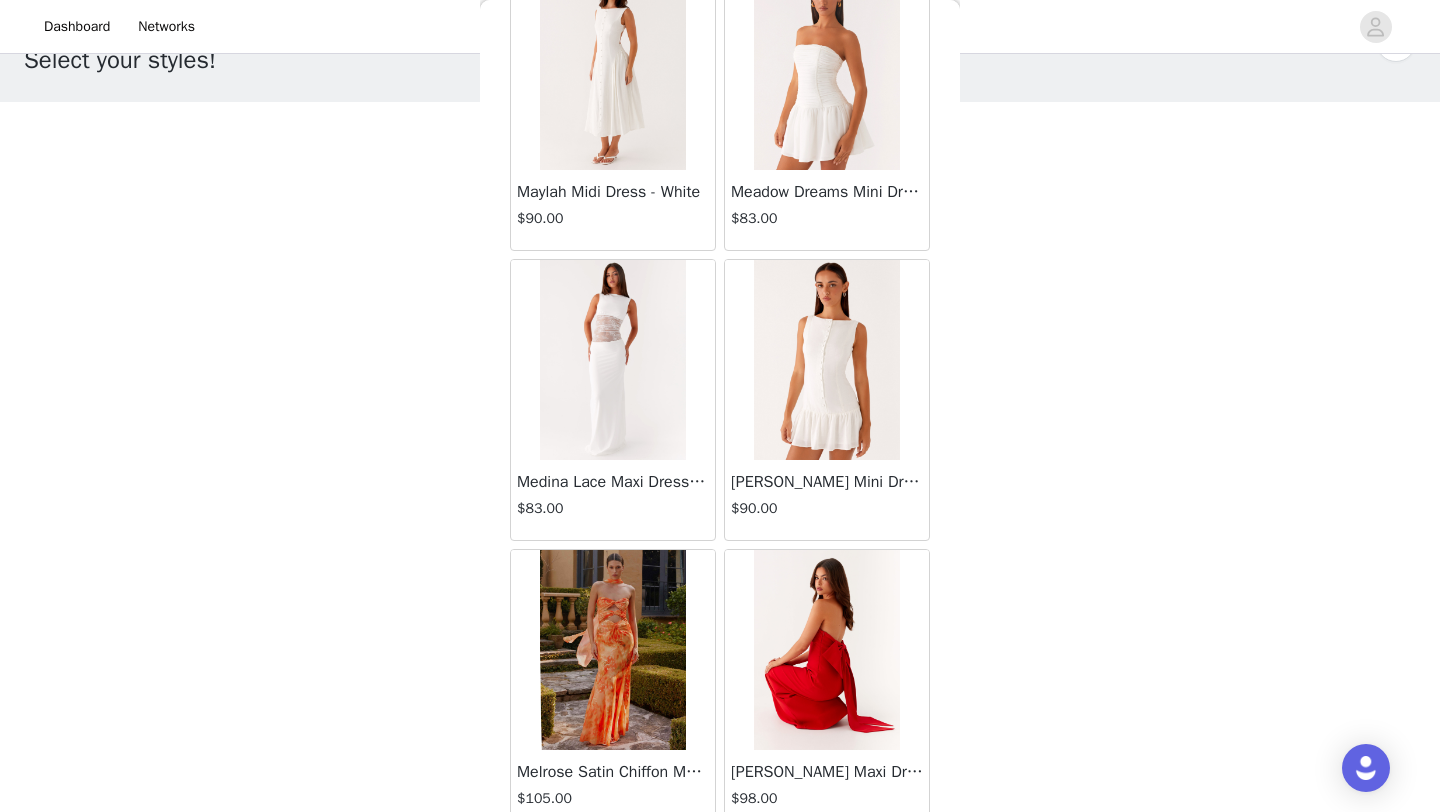 scroll, scrollTop: 40463, scrollLeft: 0, axis: vertical 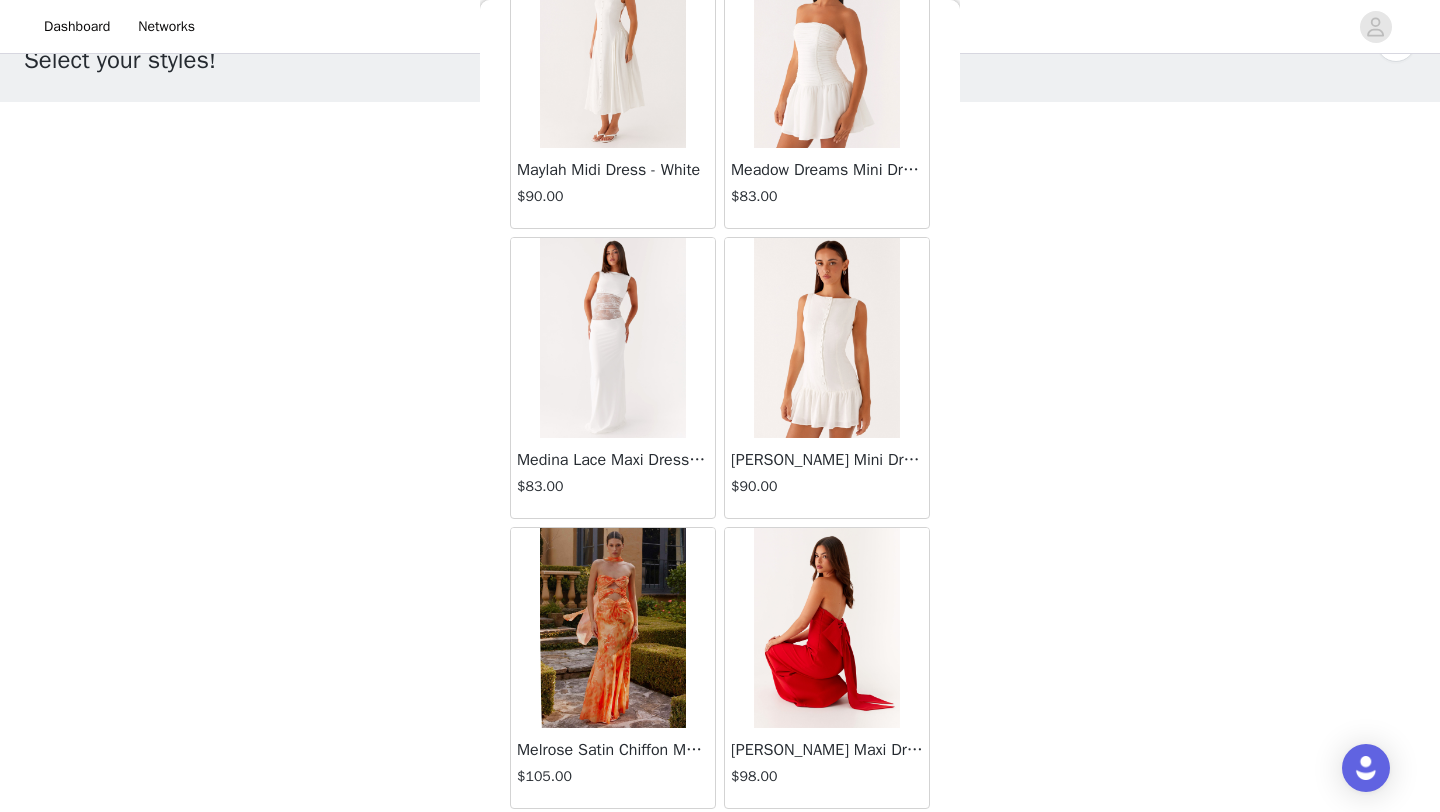click on "$90.00" at bounding box center (827, 486) 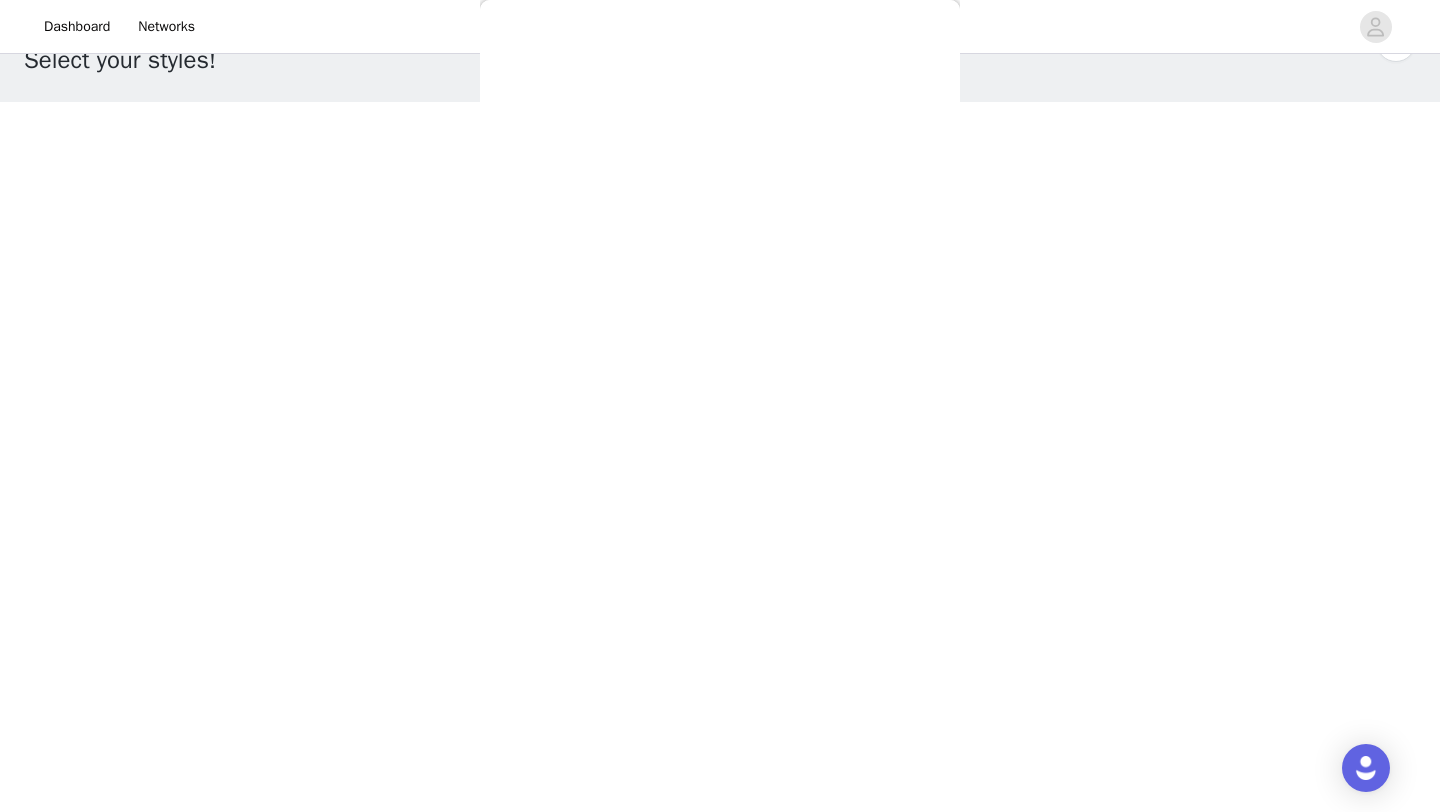 scroll, scrollTop: 287, scrollLeft: 0, axis: vertical 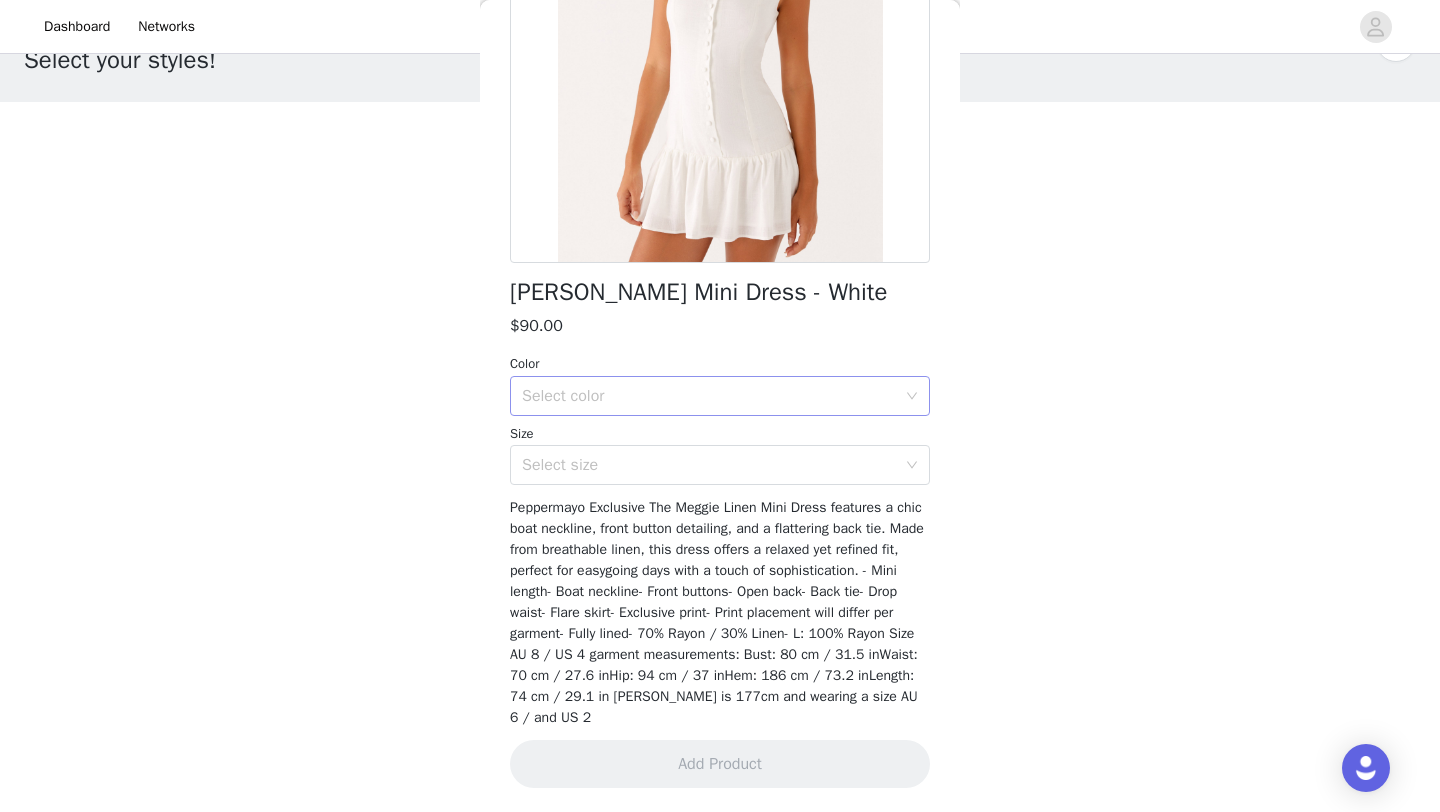 click on "Select color" at bounding box center [709, 396] 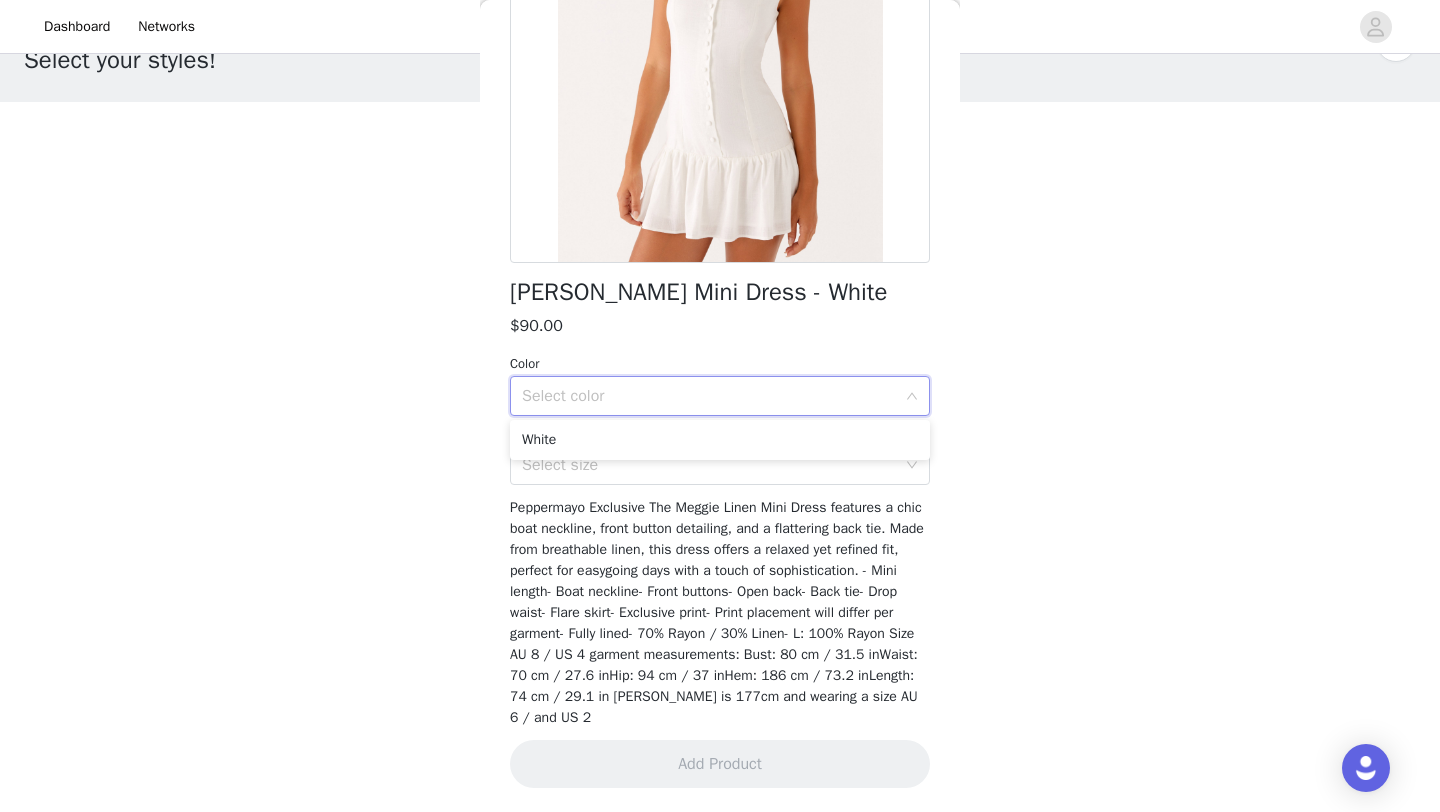 click on "Select color" at bounding box center [709, 396] 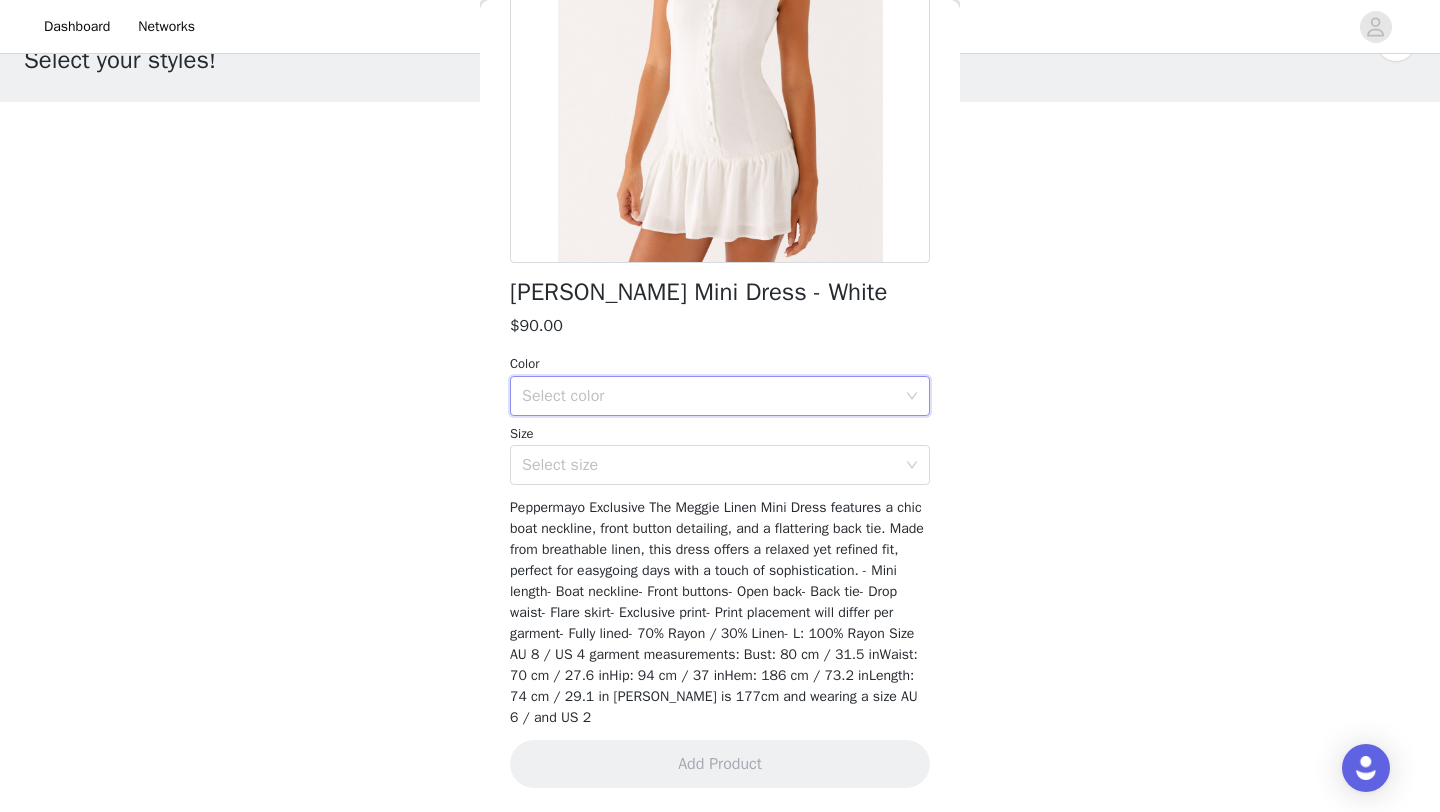 click on "Select color" at bounding box center [709, 396] 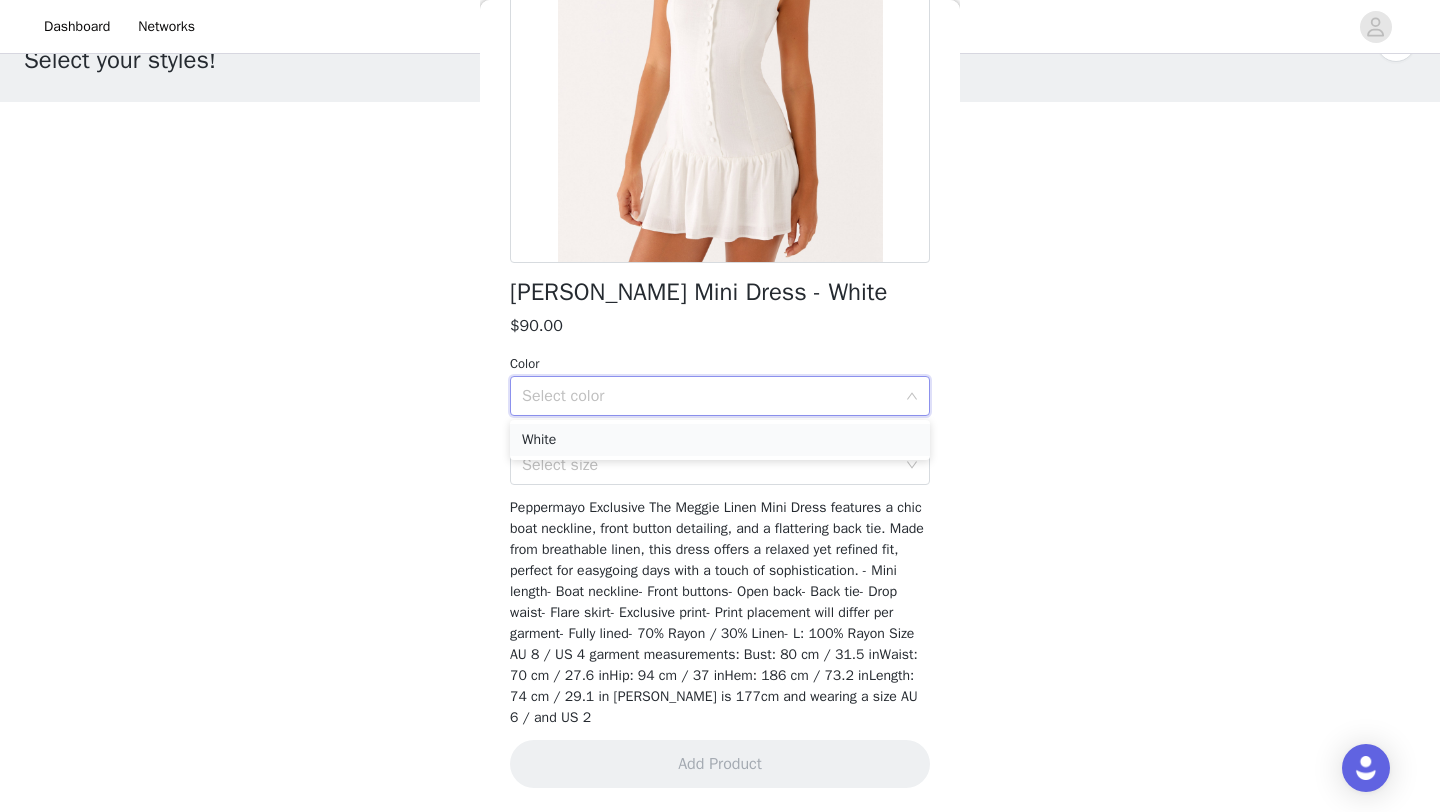click on "White" at bounding box center [720, 440] 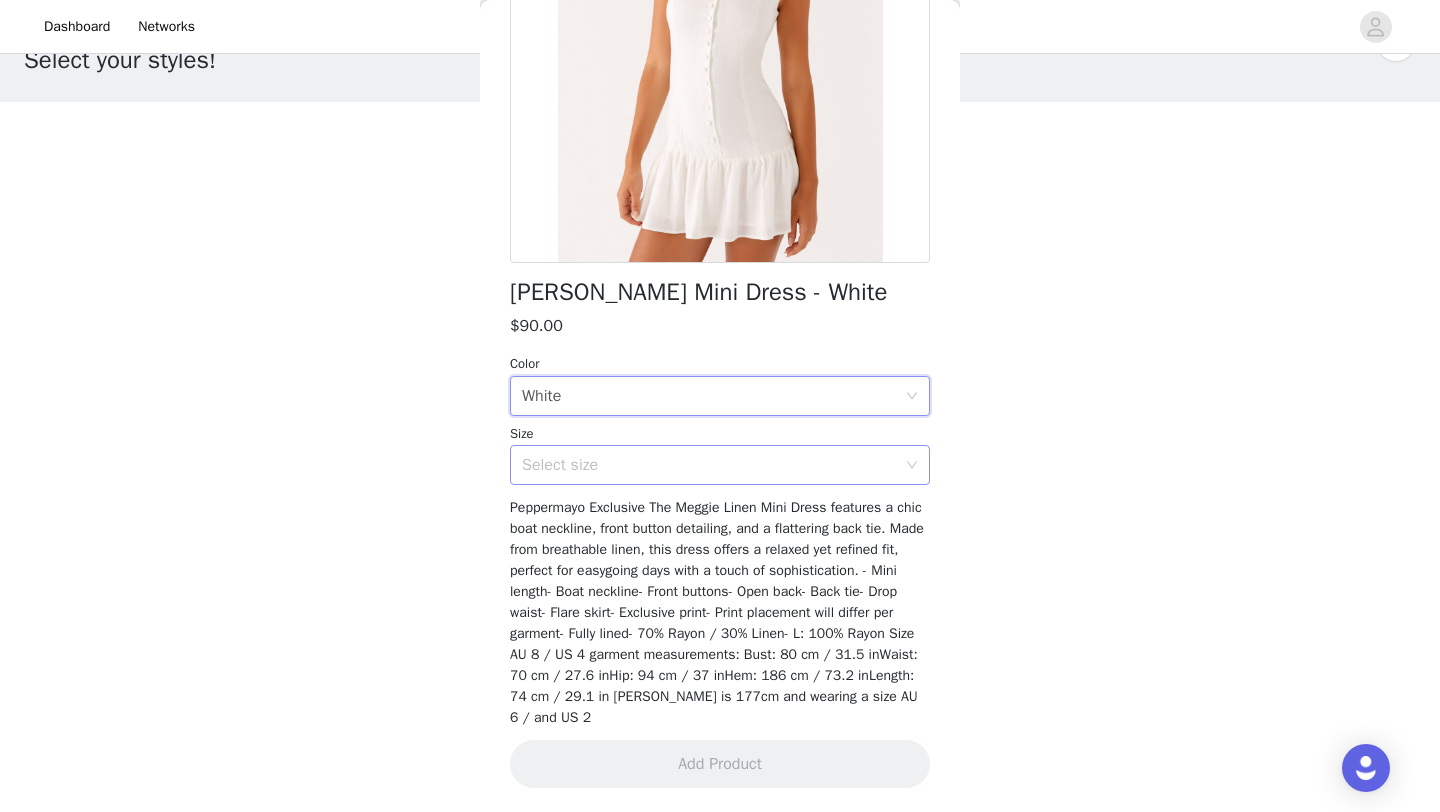 click on "Select size" at bounding box center [709, 465] 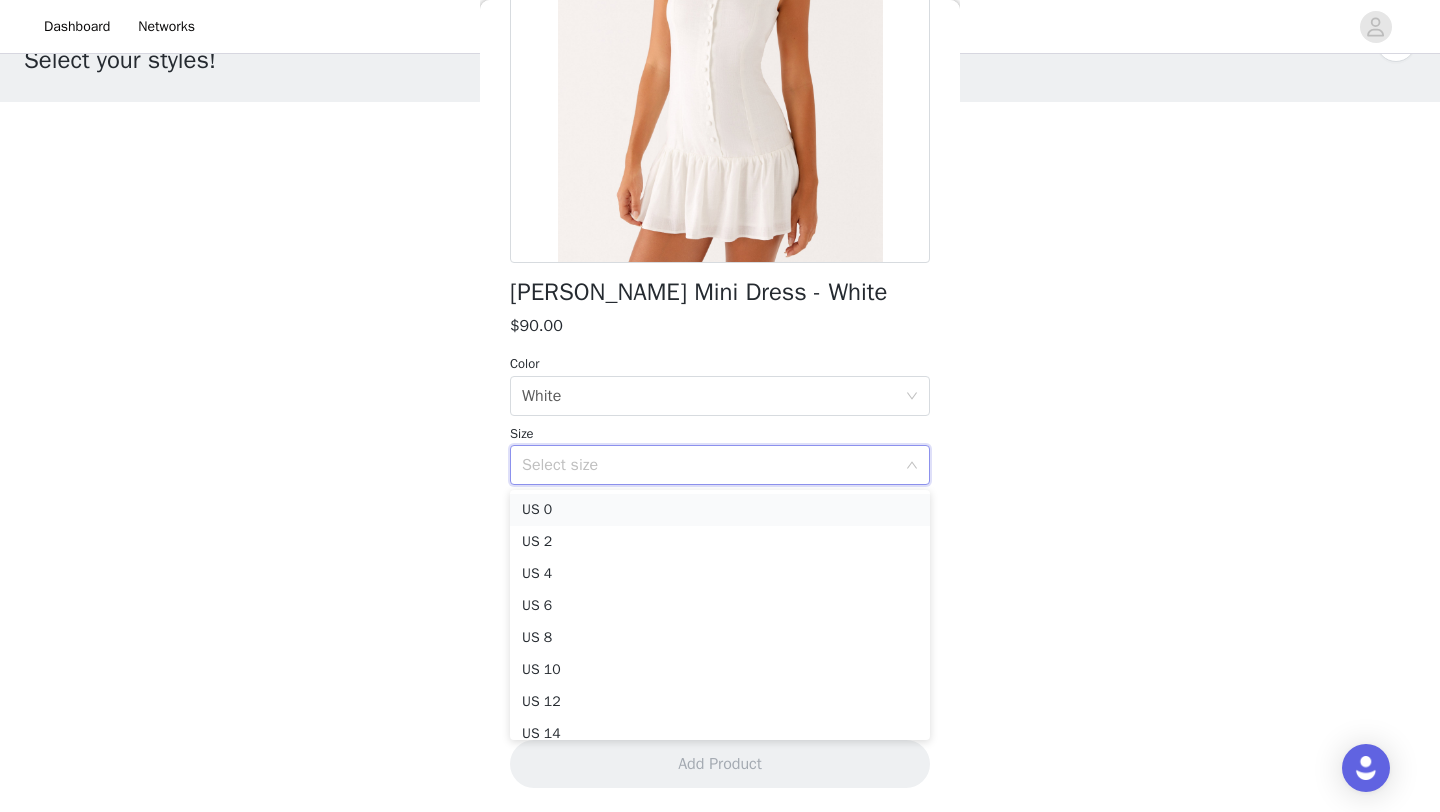 click on "US 0" at bounding box center [720, 510] 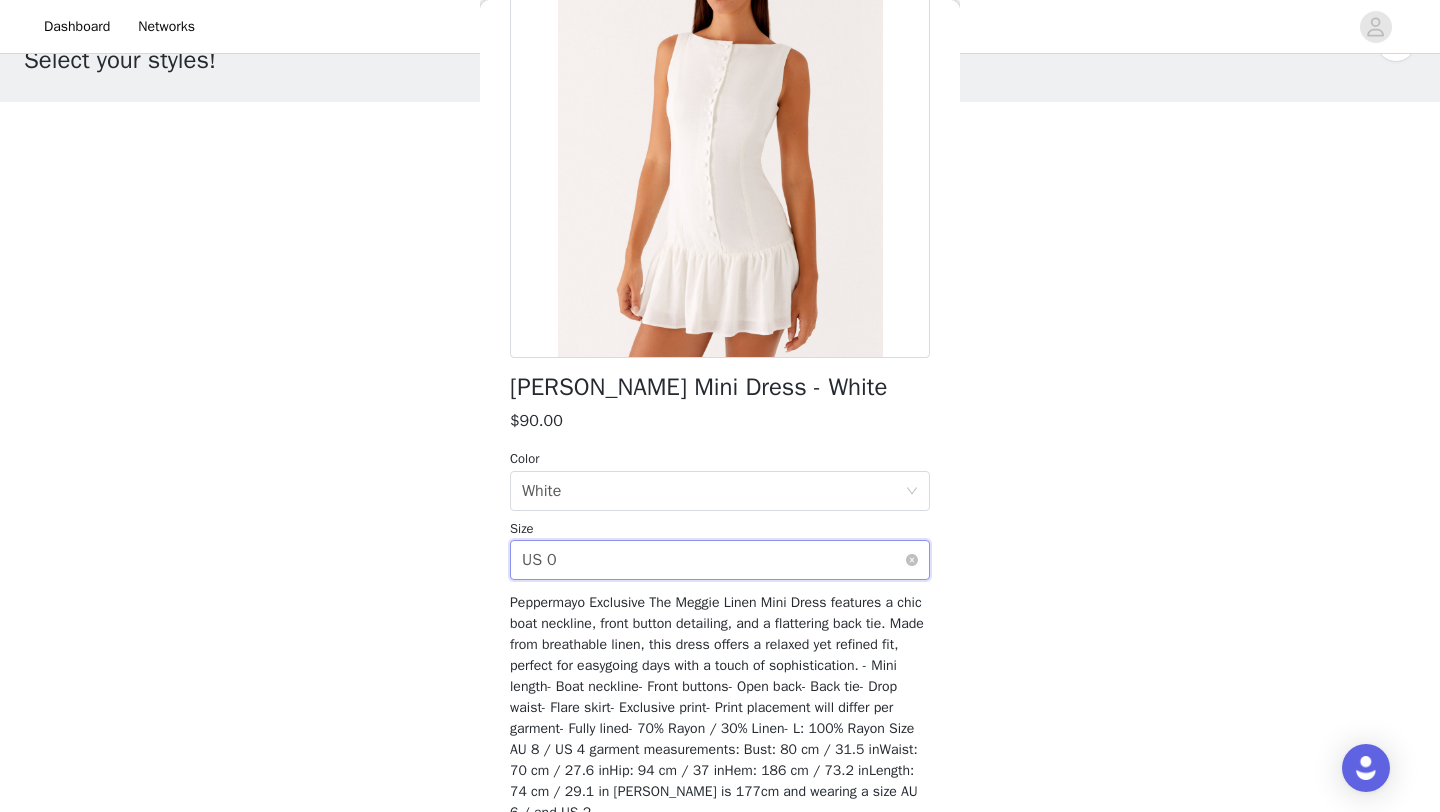 scroll, scrollTop: 287, scrollLeft: 0, axis: vertical 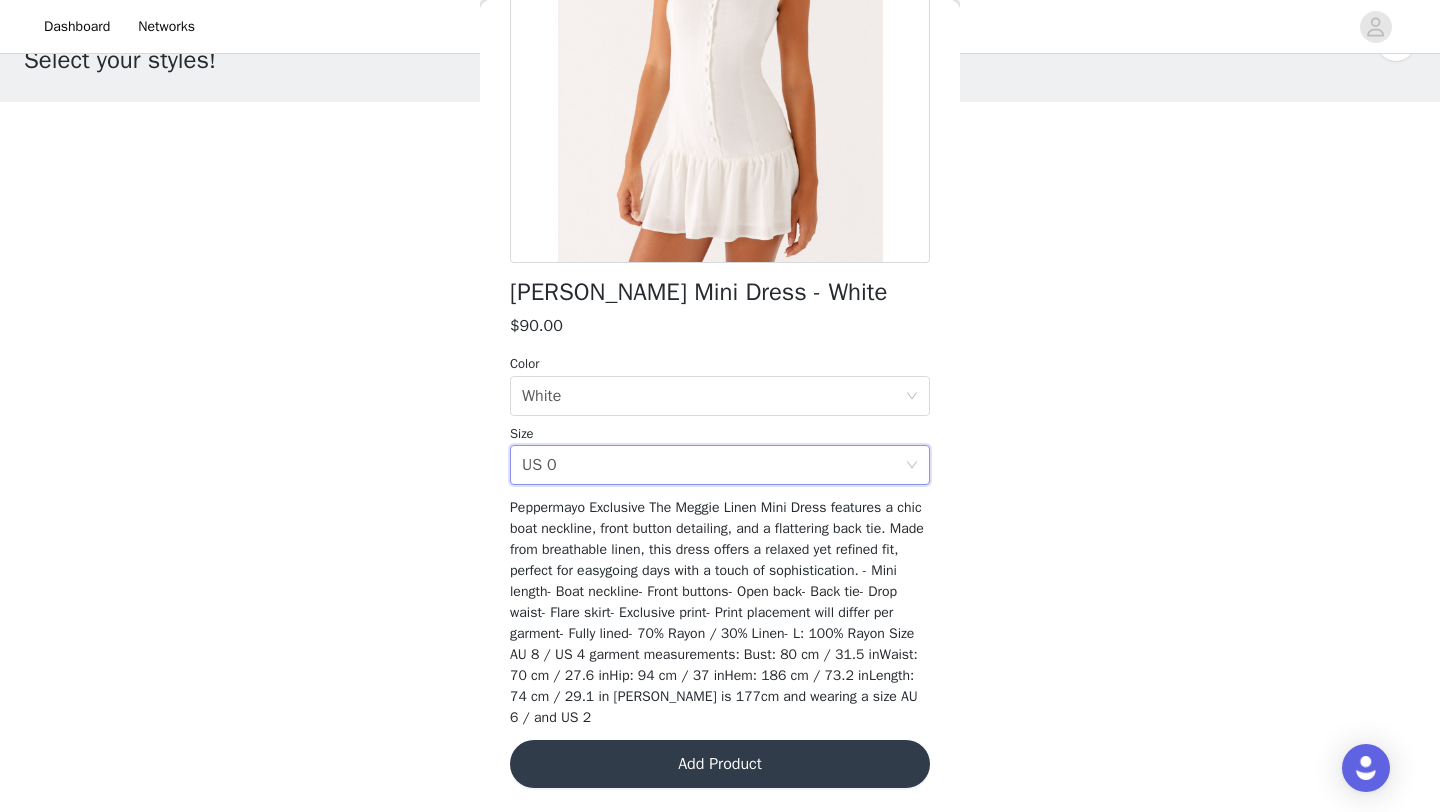 click on "Add Product" at bounding box center [720, 764] 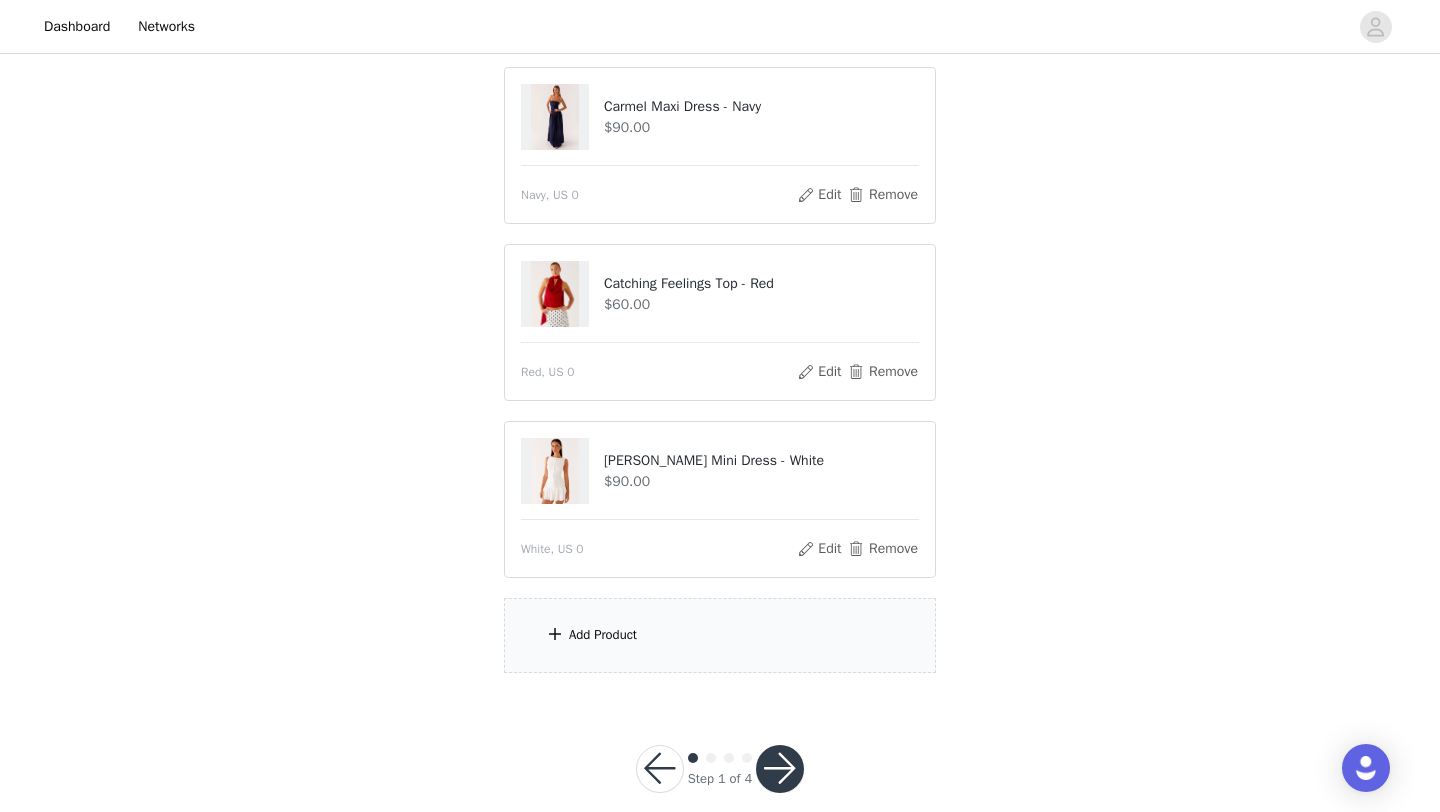 scroll, scrollTop: 219, scrollLeft: 0, axis: vertical 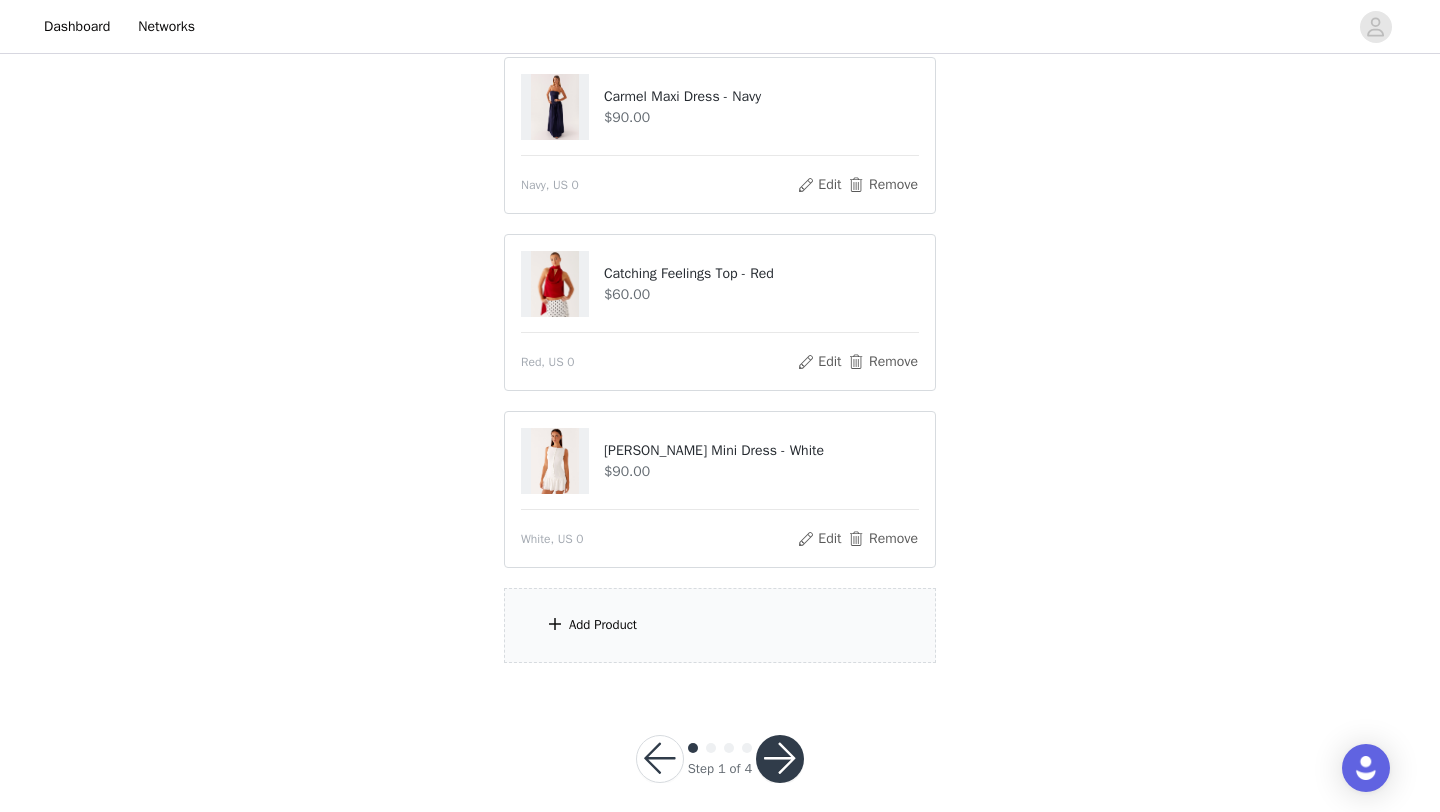 click on "Add Product" at bounding box center (720, 625) 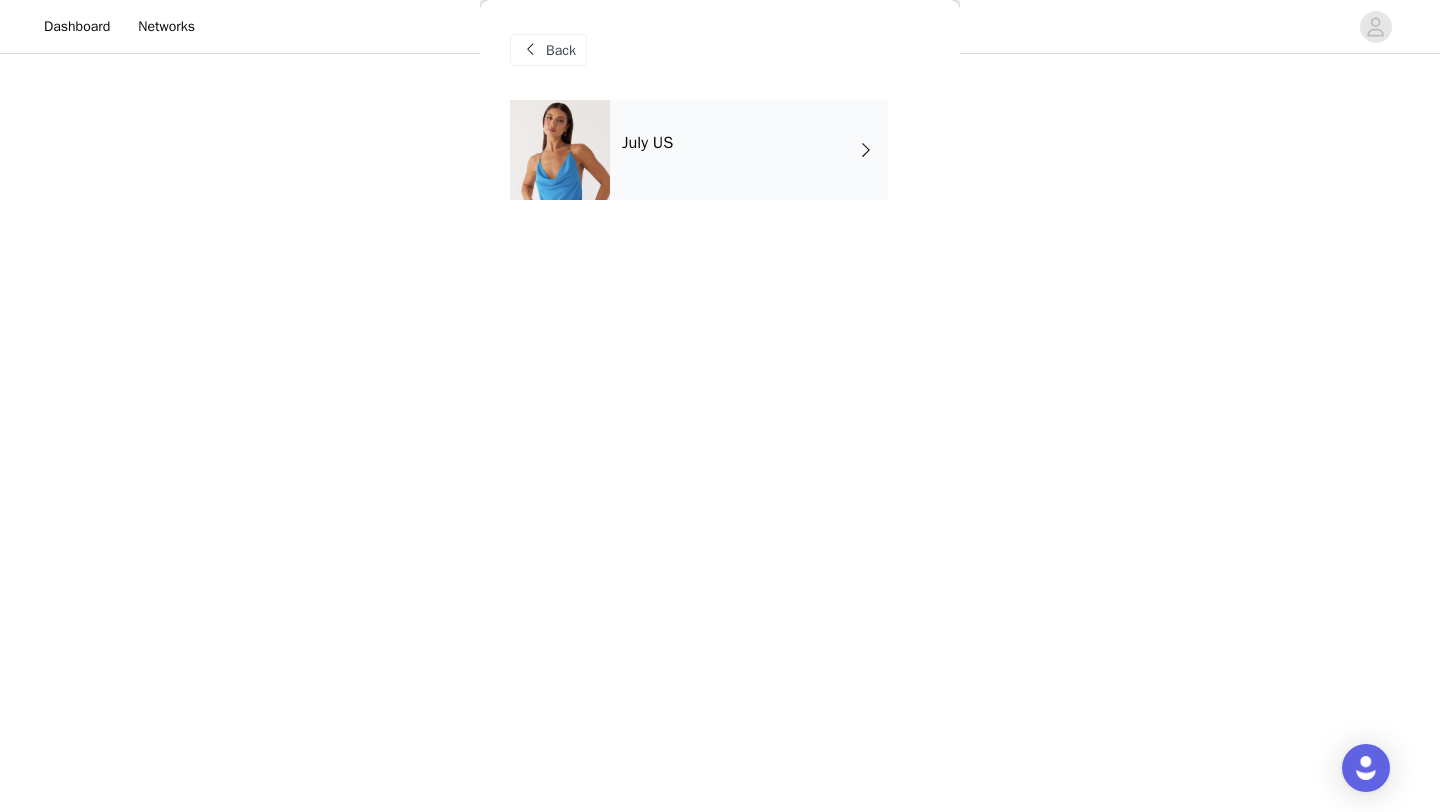 click on "July US" at bounding box center (749, 150) 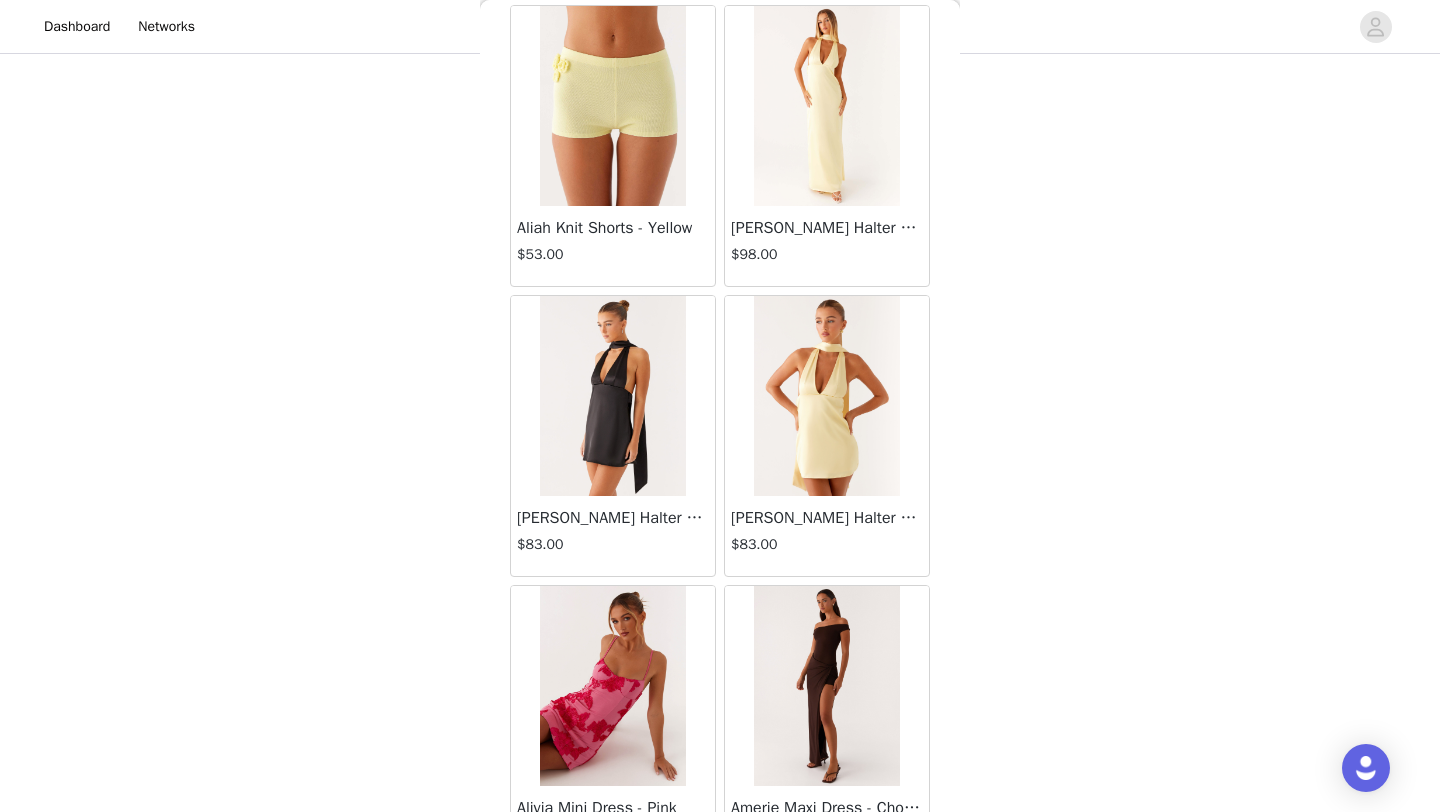 scroll, scrollTop: 2248, scrollLeft: 0, axis: vertical 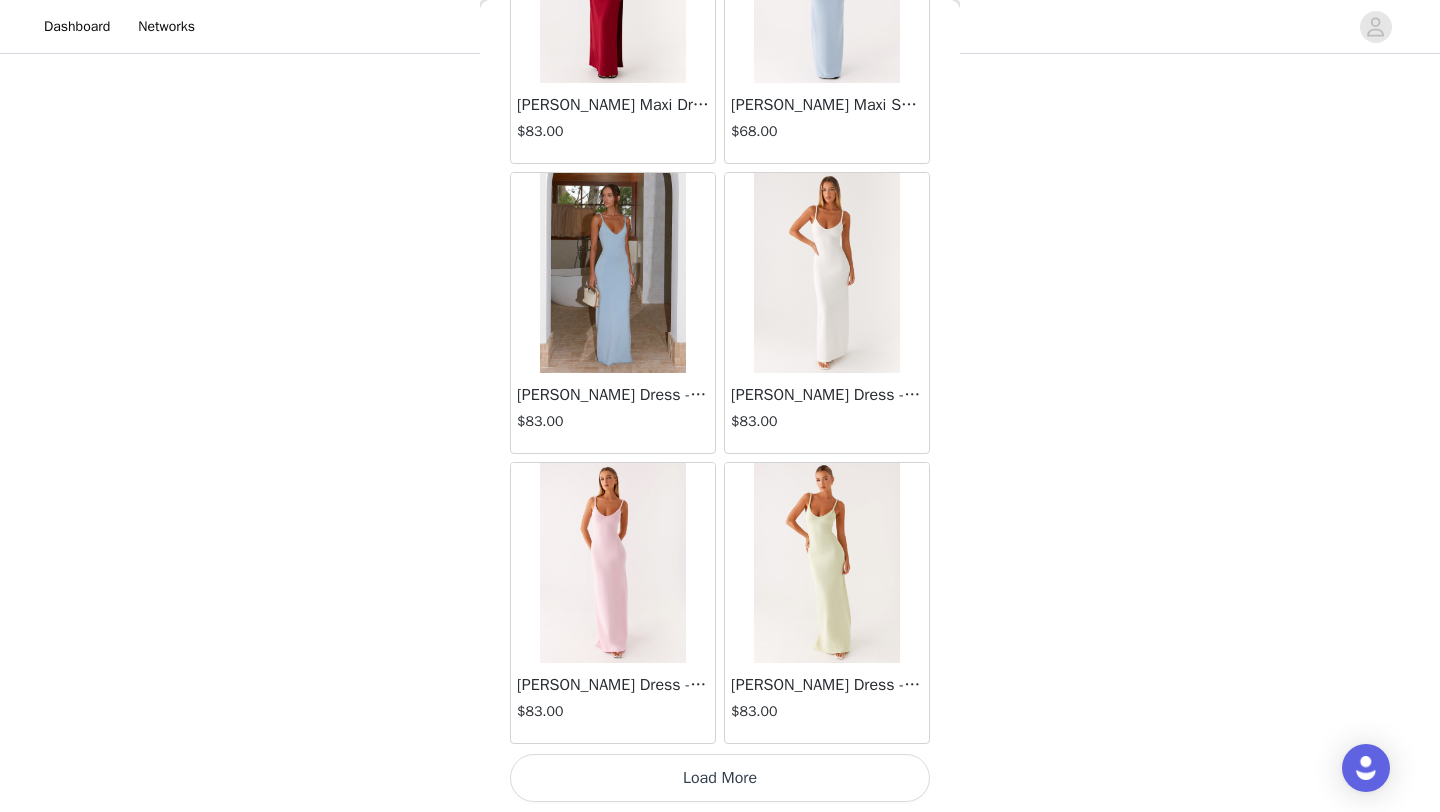 click on "Load More" at bounding box center [720, 778] 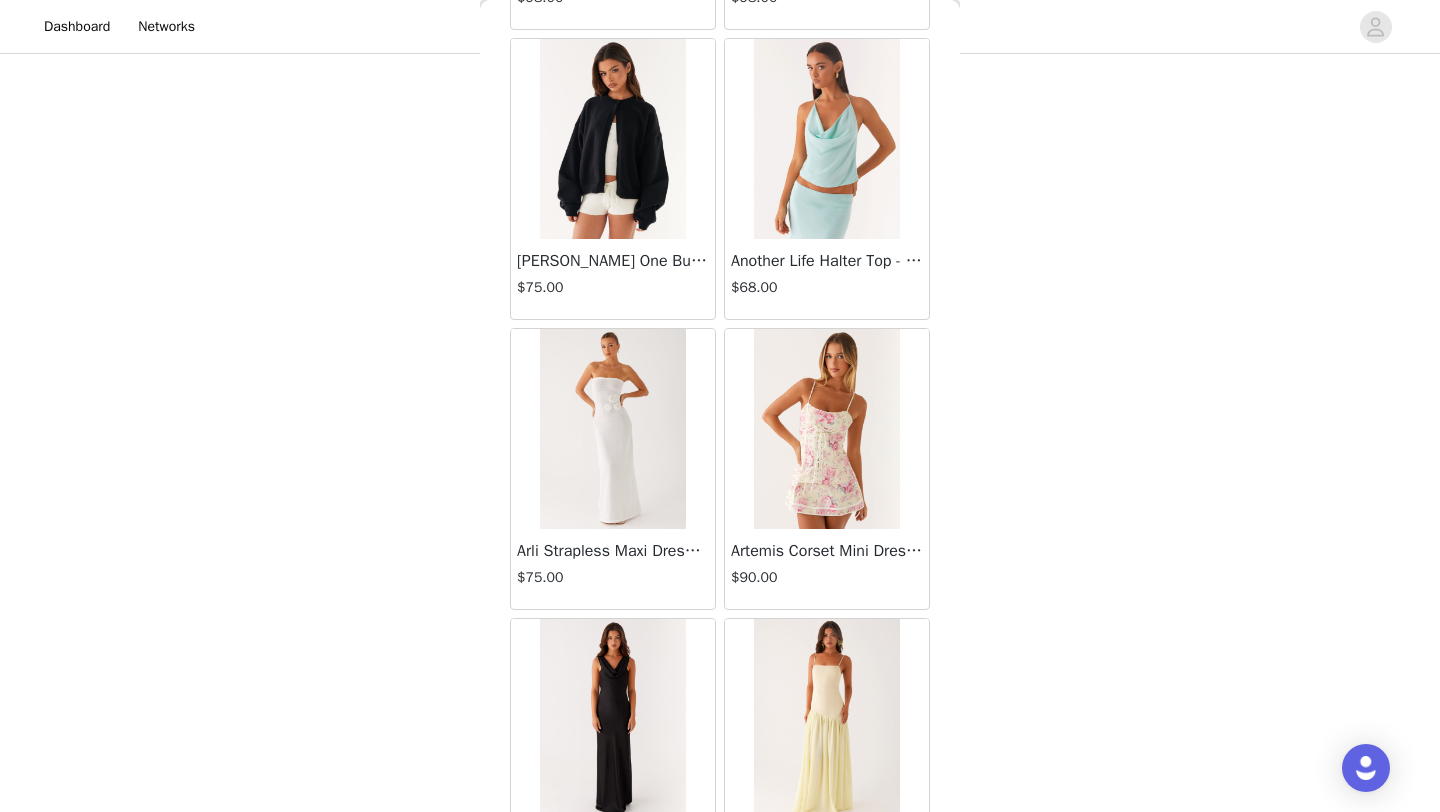 scroll, scrollTop: 5148, scrollLeft: 0, axis: vertical 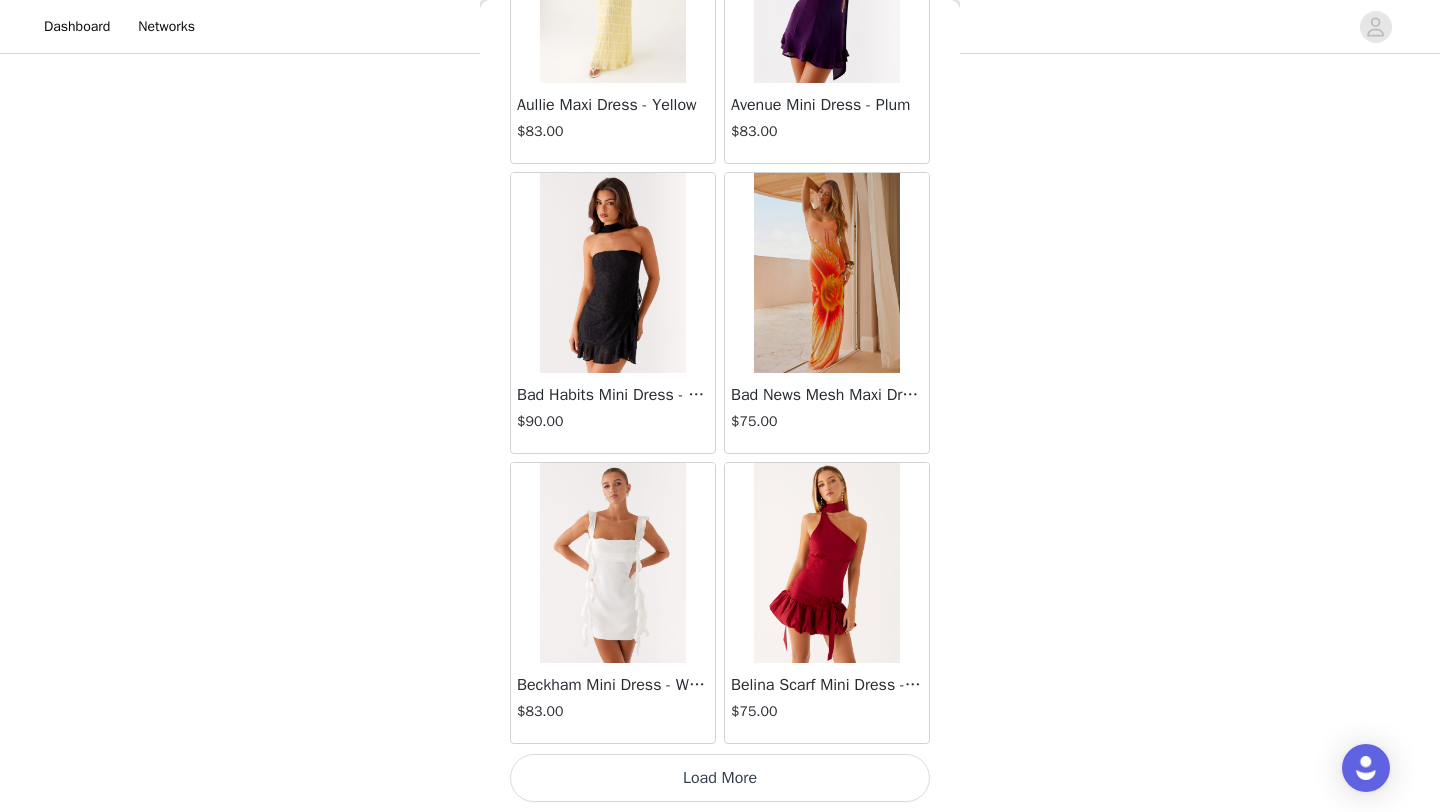click on "Load More" at bounding box center (720, 778) 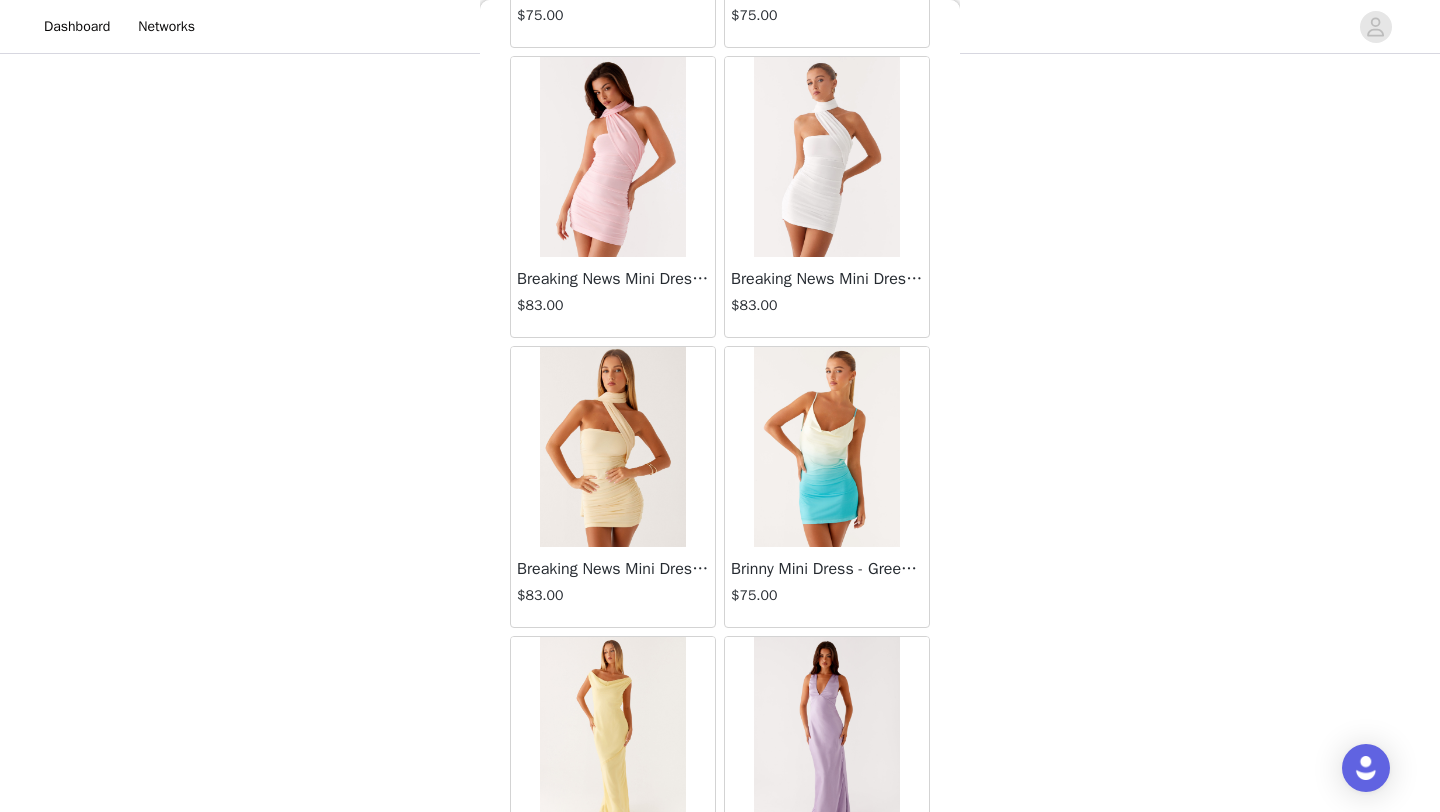 scroll, scrollTop: 8048, scrollLeft: 0, axis: vertical 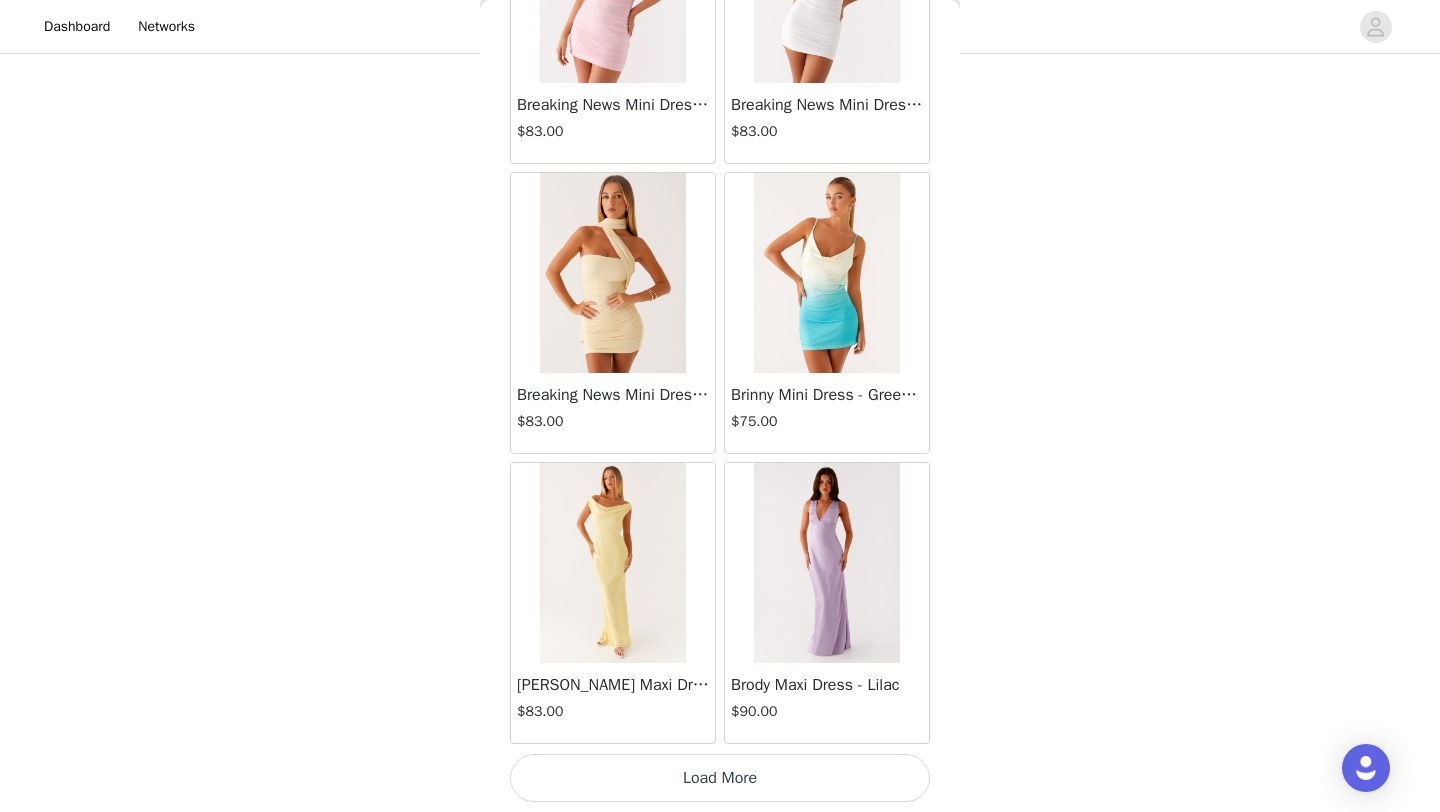 click on "Load More" at bounding box center [720, 778] 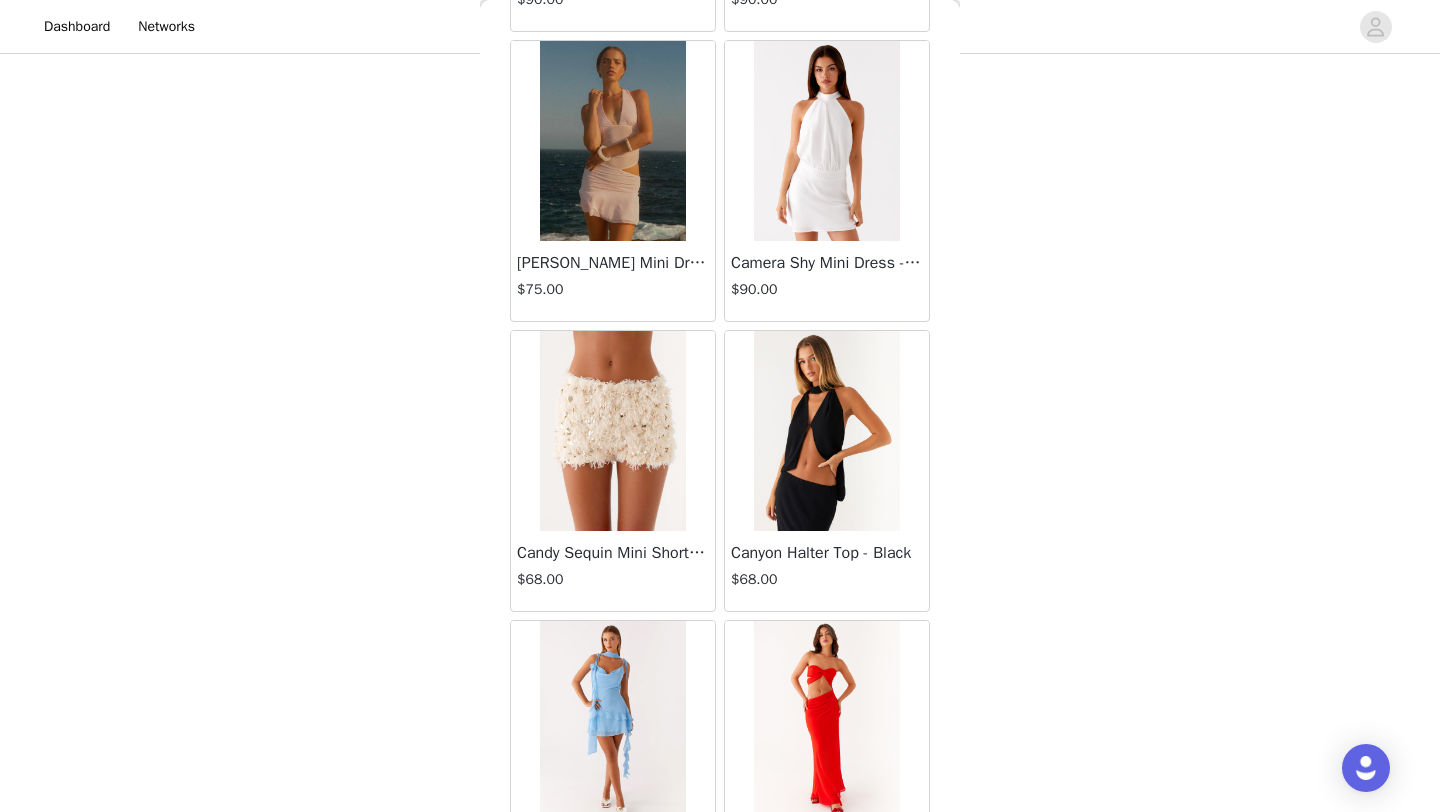 scroll, scrollTop: 10948, scrollLeft: 0, axis: vertical 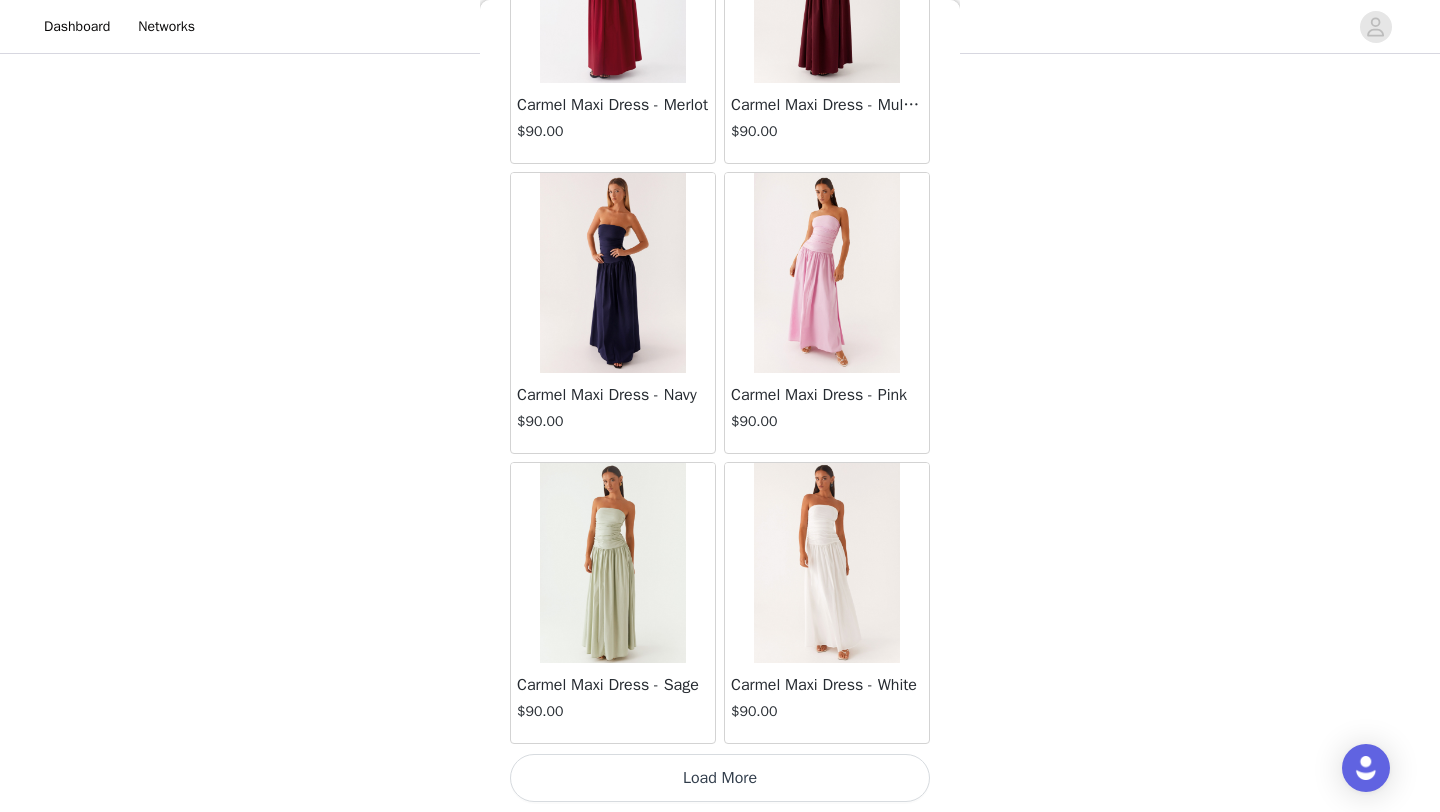 click on "Load More" at bounding box center [720, 778] 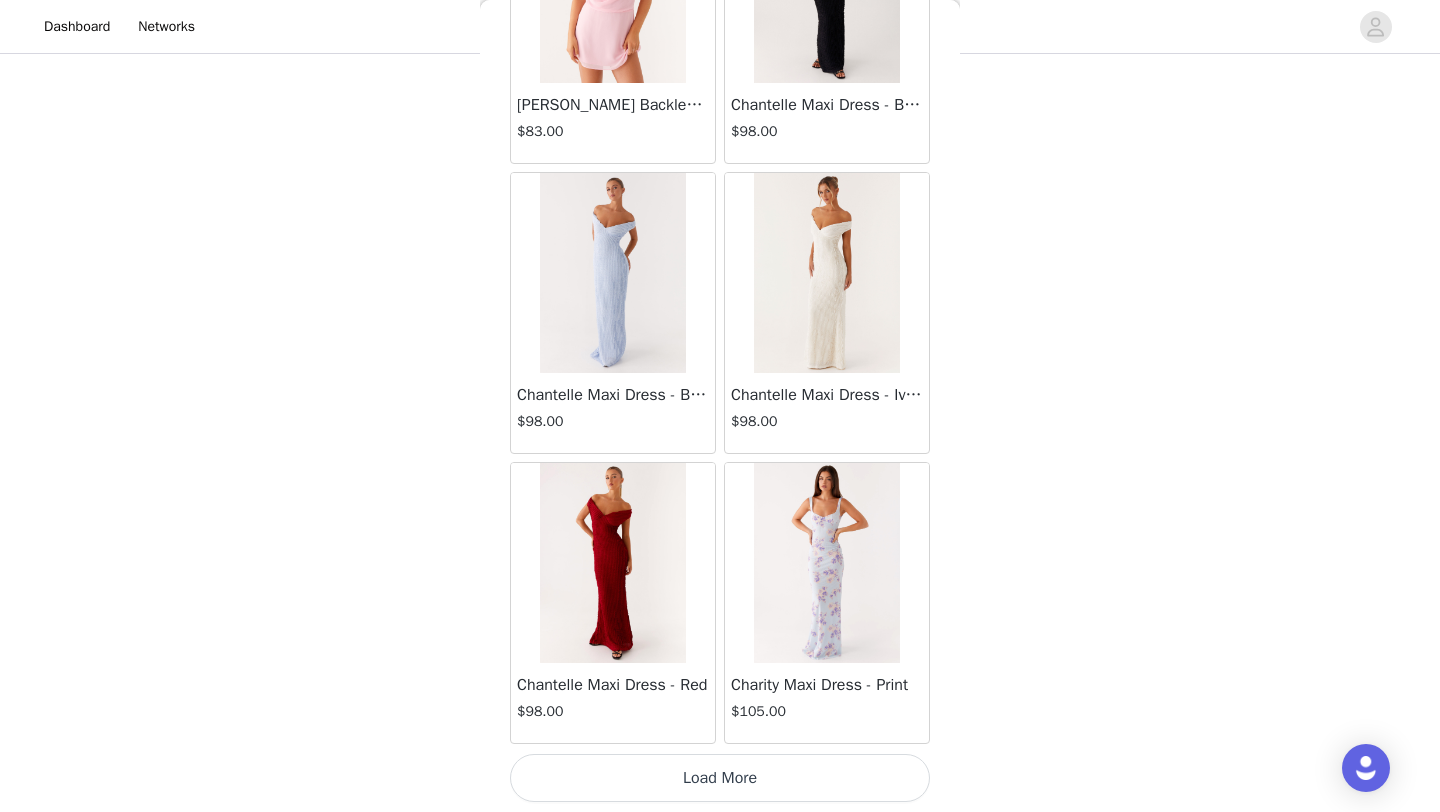 click on "Load More" at bounding box center (720, 778) 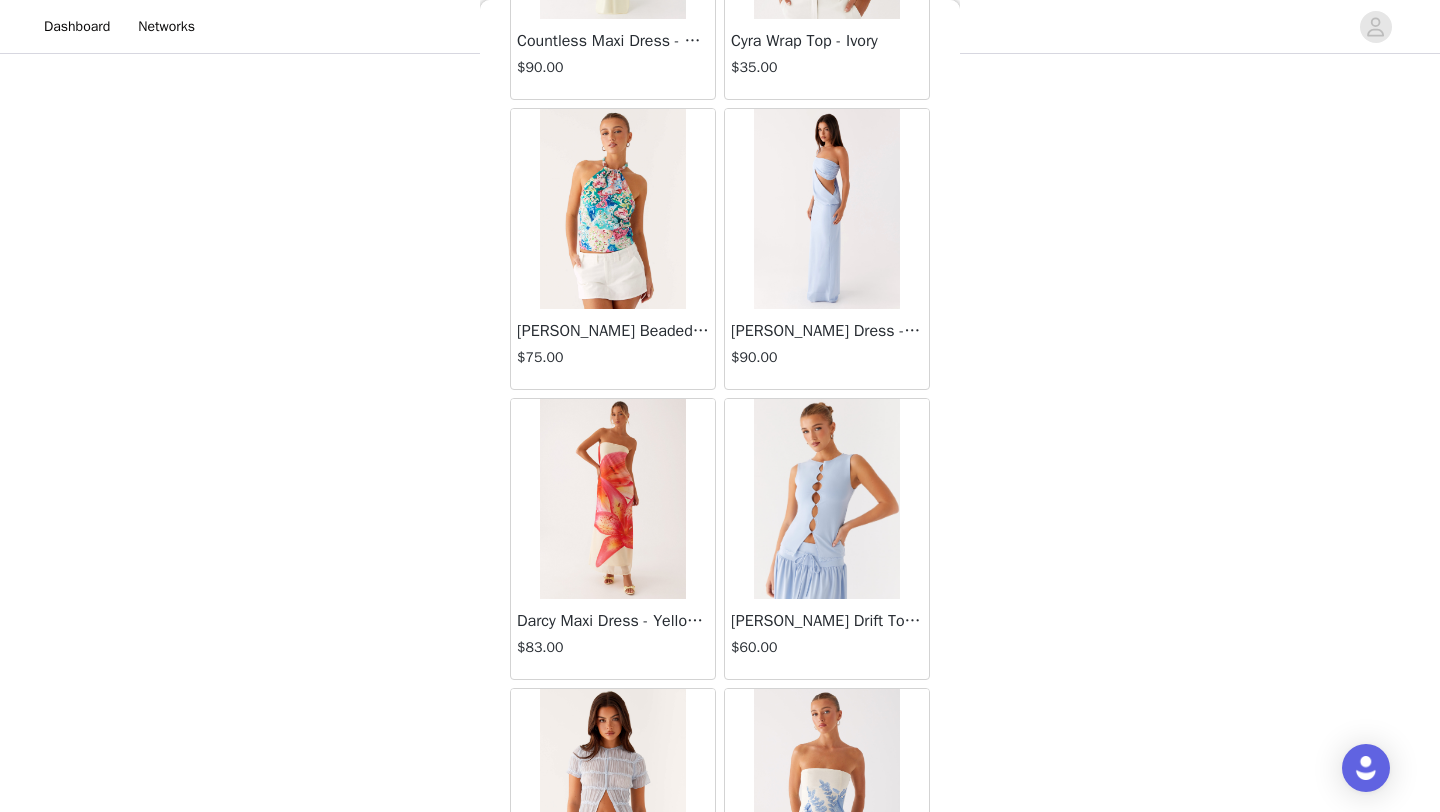 scroll, scrollTop: 16748, scrollLeft: 0, axis: vertical 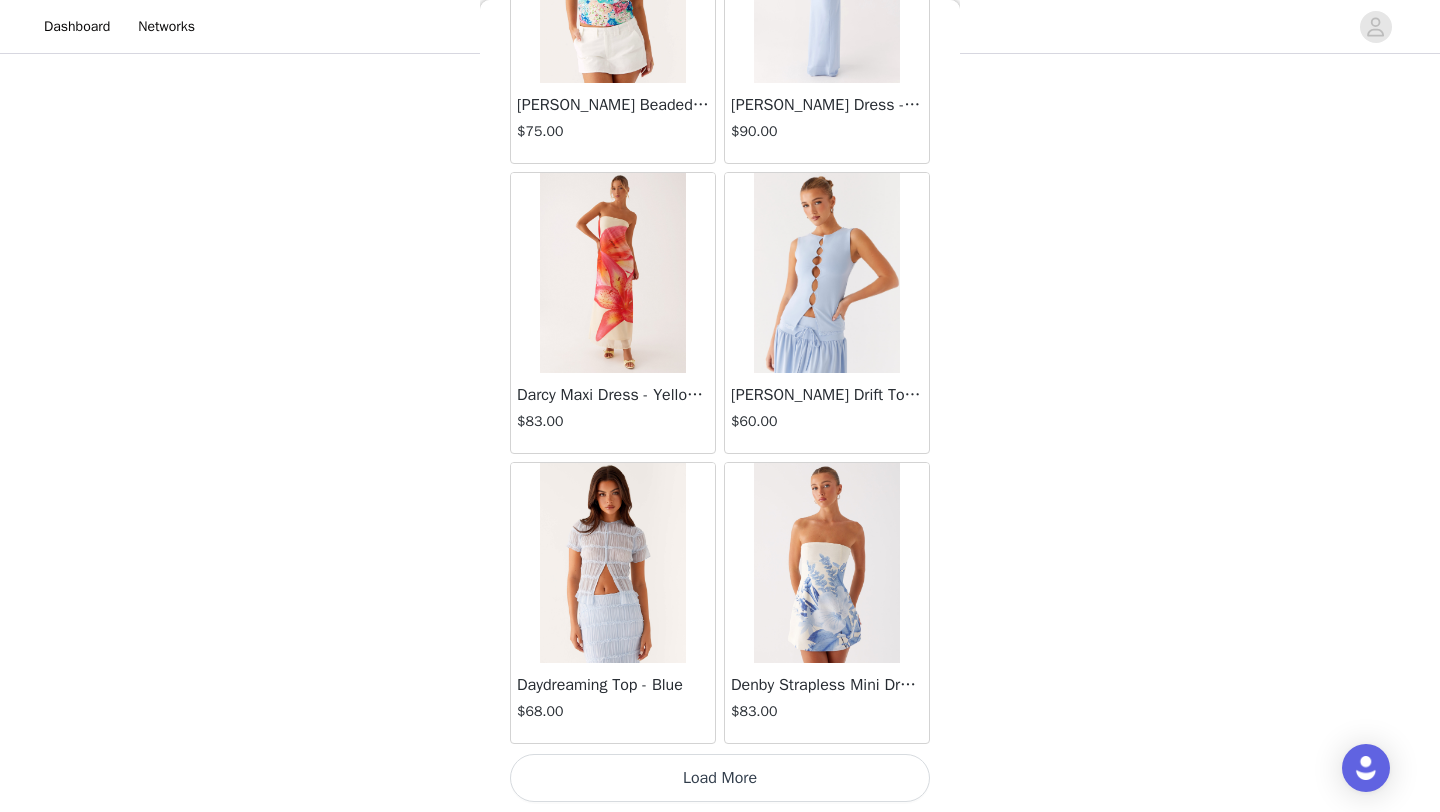 click on "Load More" at bounding box center [720, 778] 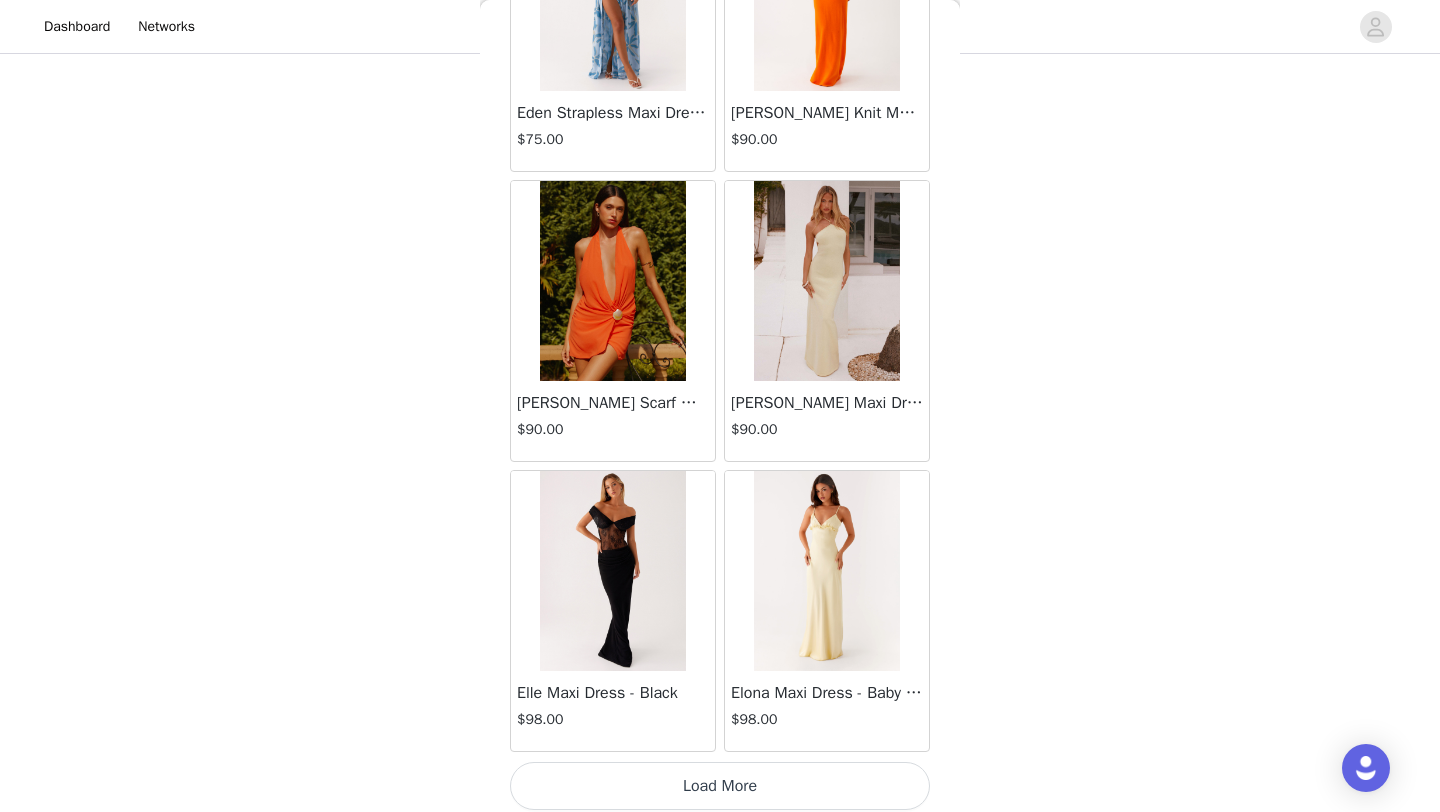 scroll, scrollTop: 19648, scrollLeft: 0, axis: vertical 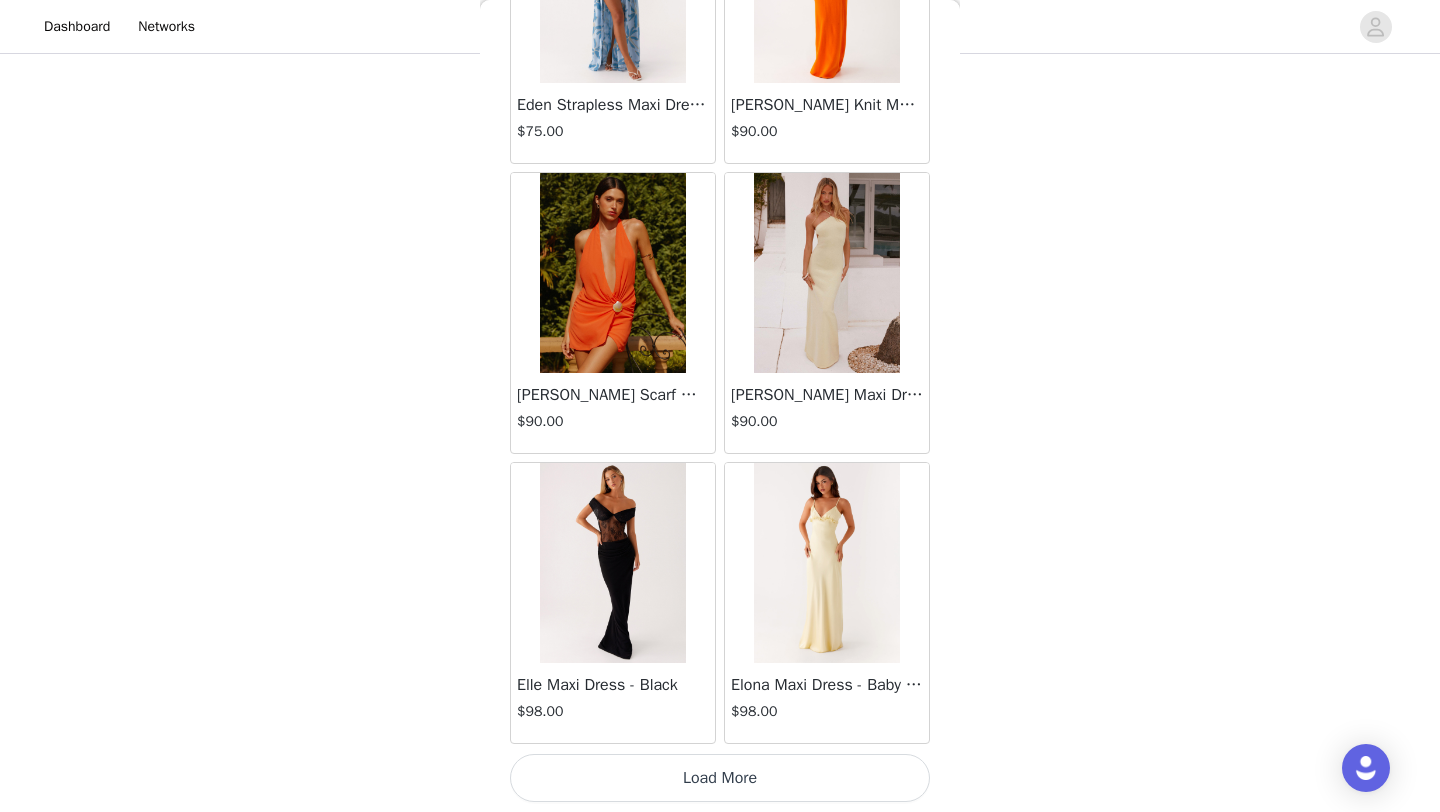 click on "Load More" at bounding box center (720, 778) 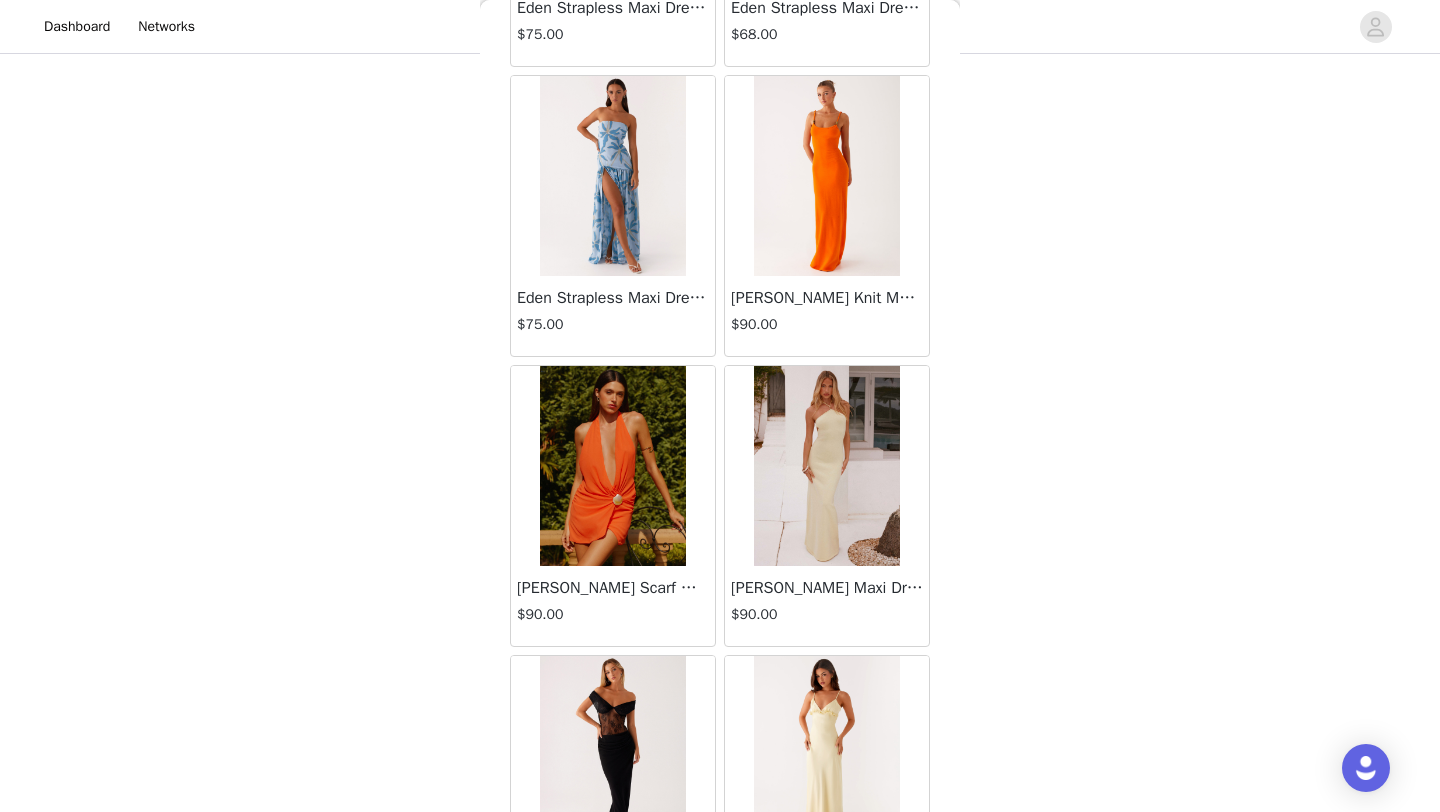 scroll, scrollTop: 19436, scrollLeft: 0, axis: vertical 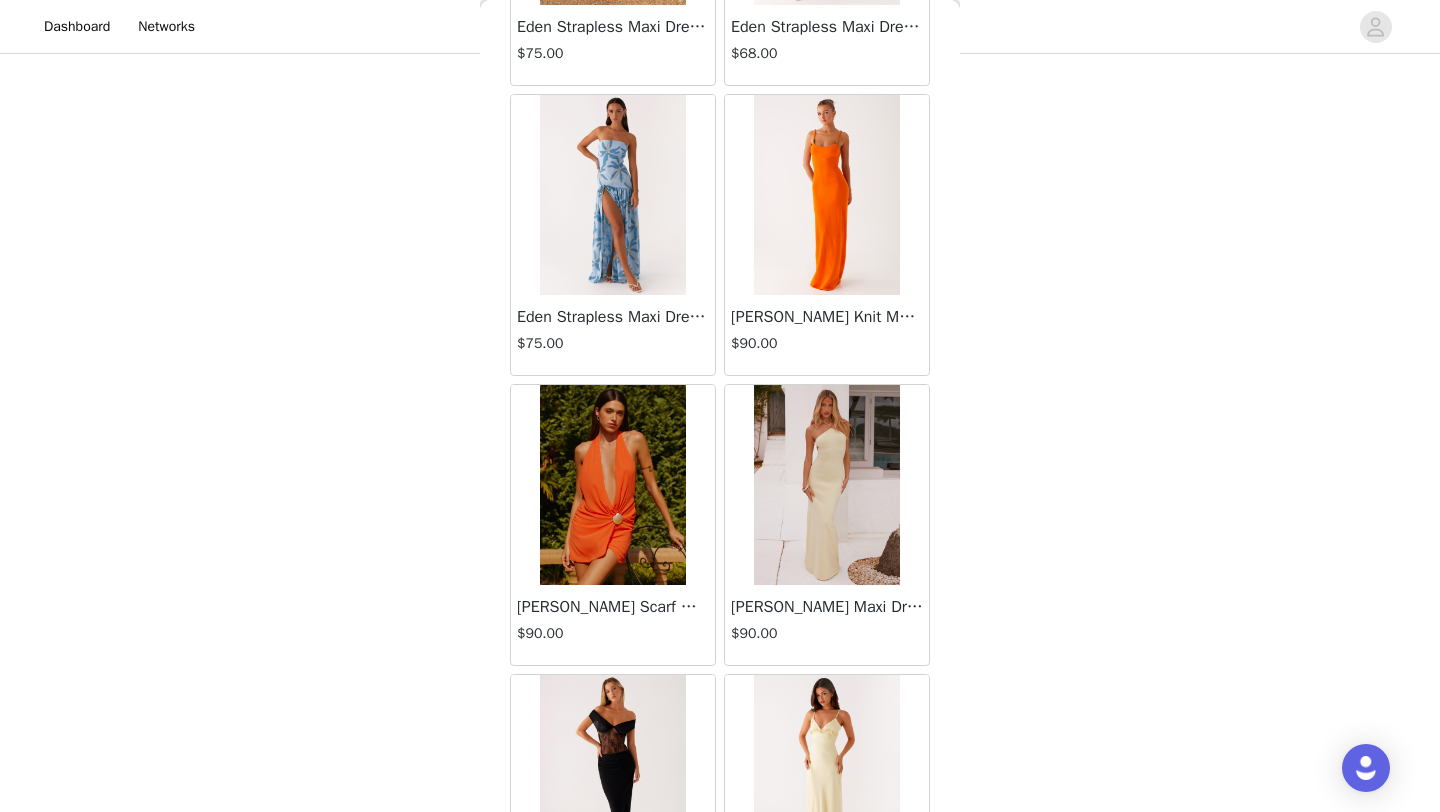 click at bounding box center (826, 195) 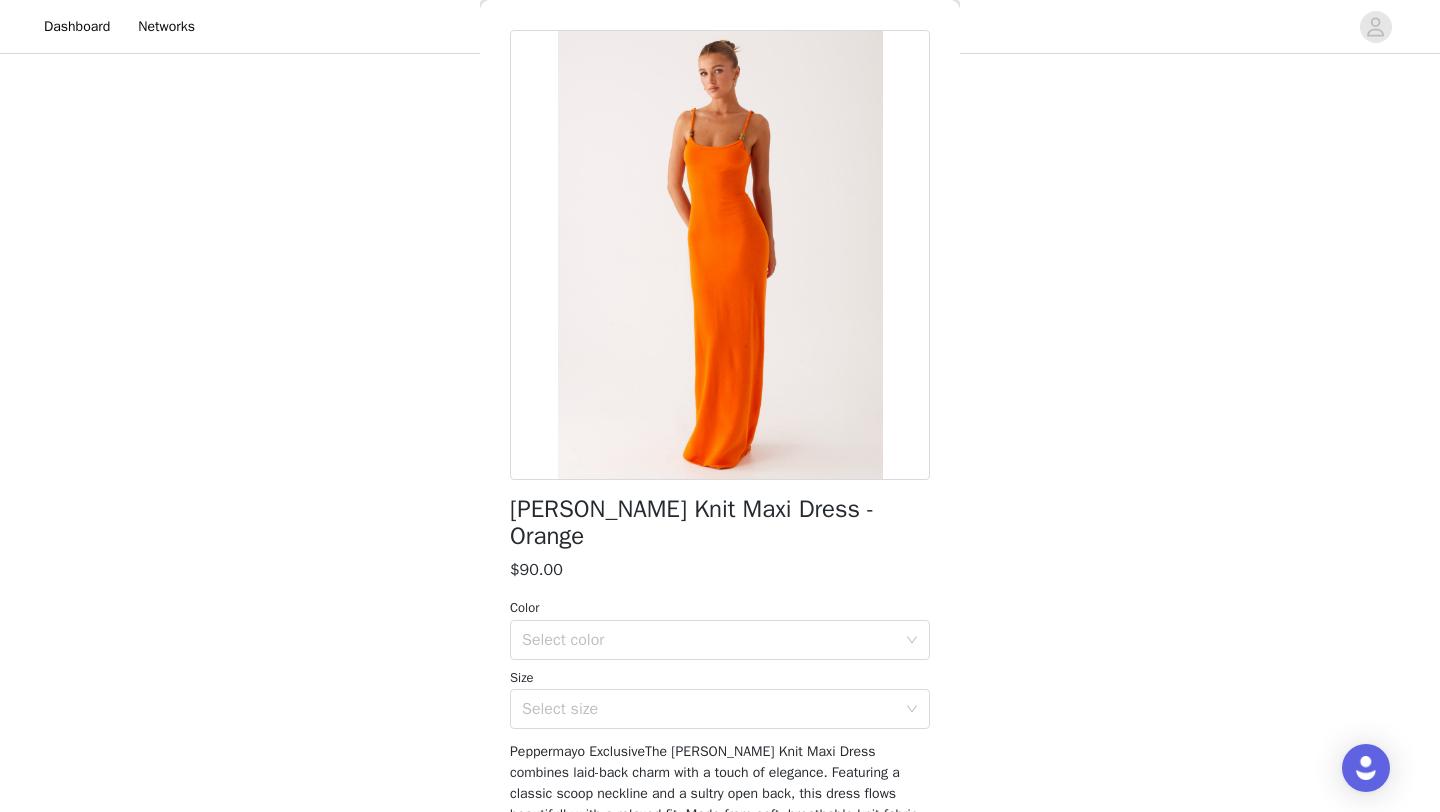 scroll, scrollTop: 63, scrollLeft: 0, axis: vertical 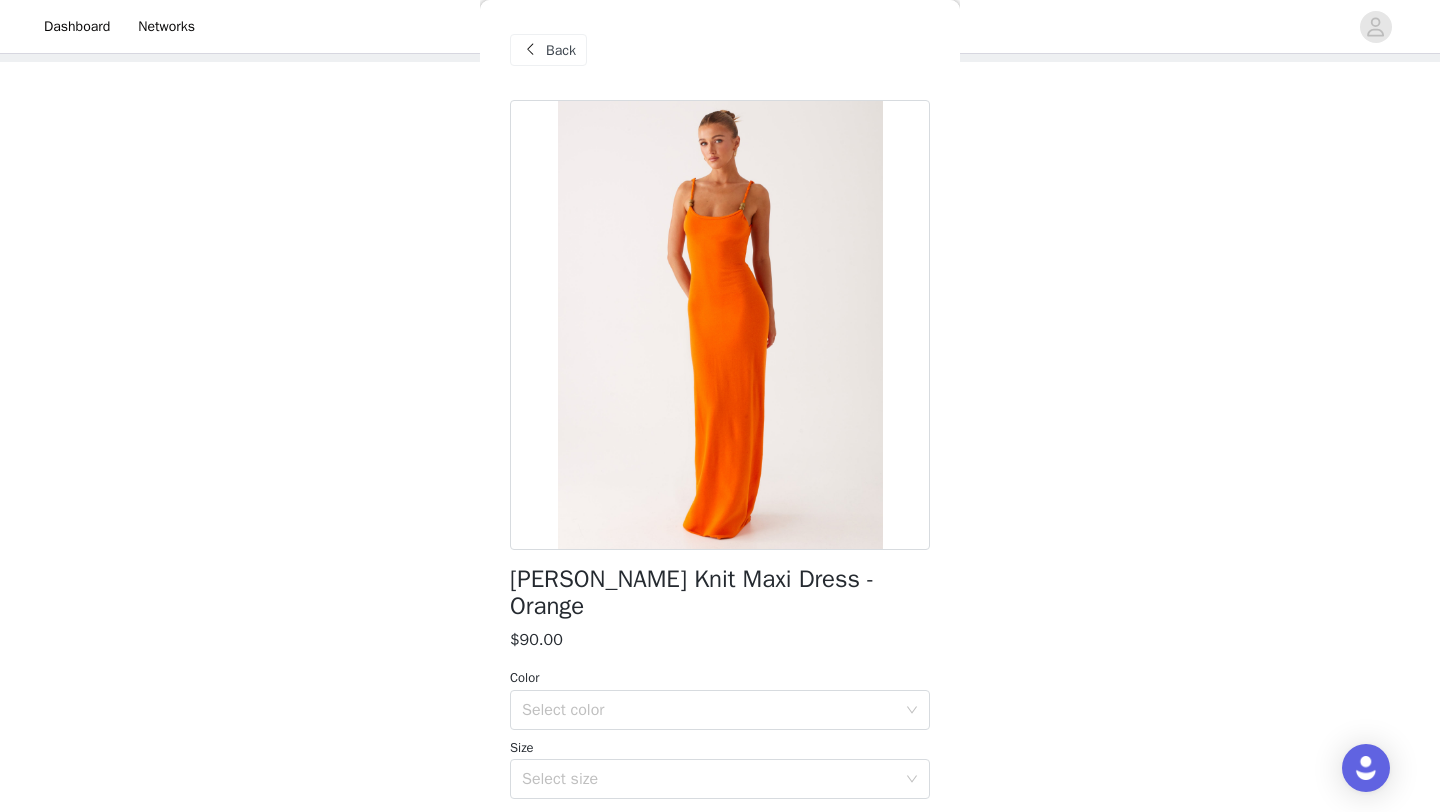 click on "Back" at bounding box center [561, 50] 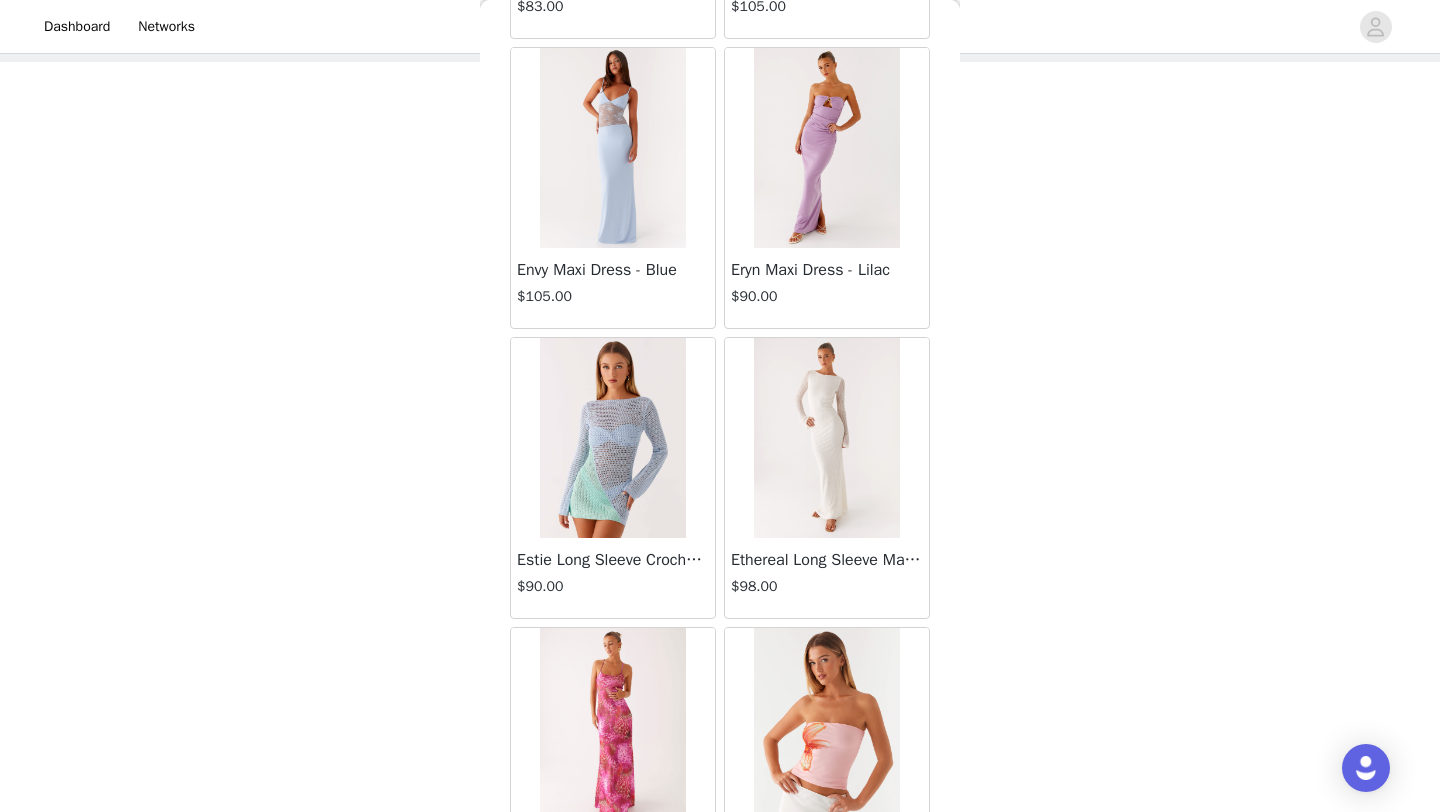 scroll, scrollTop: 22548, scrollLeft: 0, axis: vertical 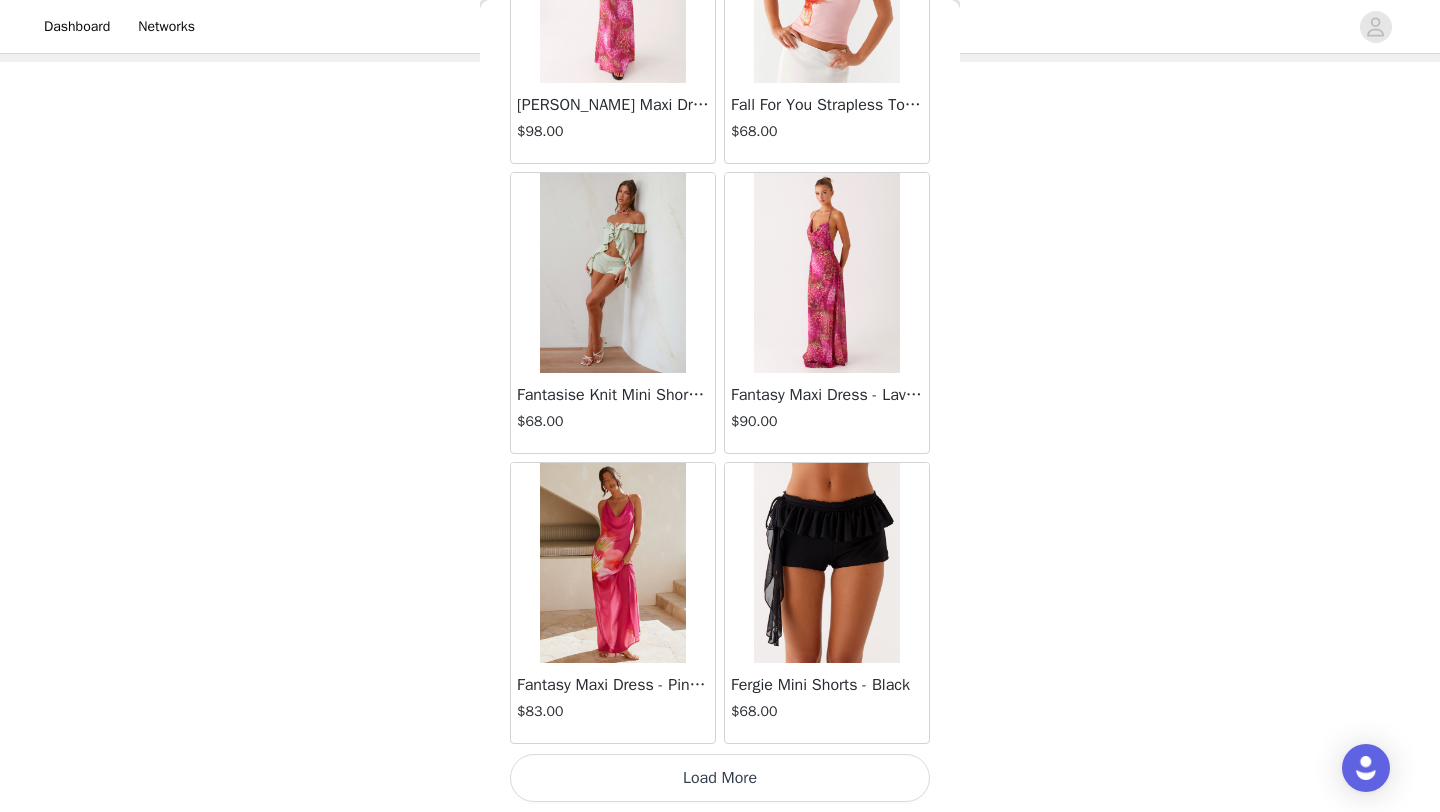 click on "Load More" at bounding box center (720, 778) 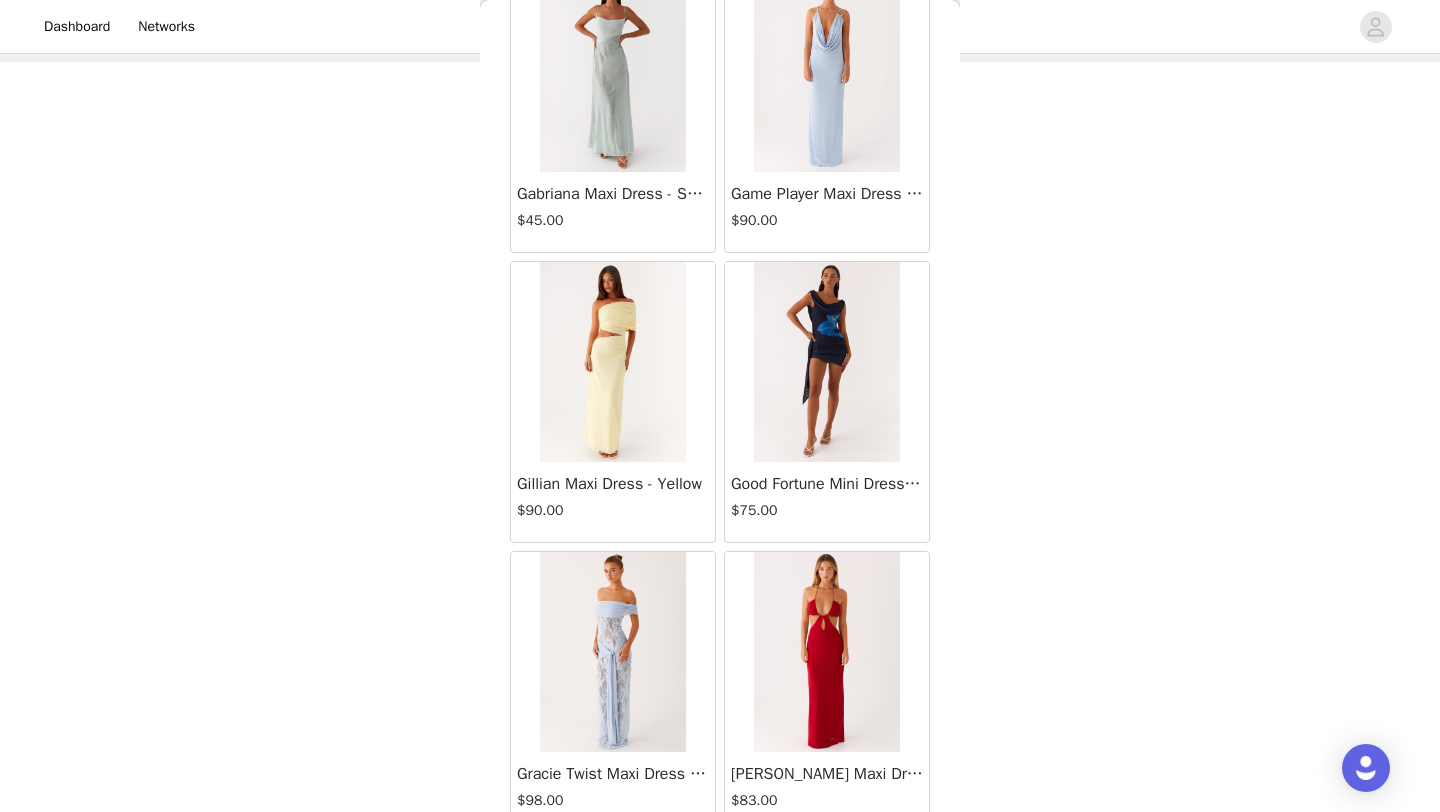 scroll, scrollTop: 25448, scrollLeft: 0, axis: vertical 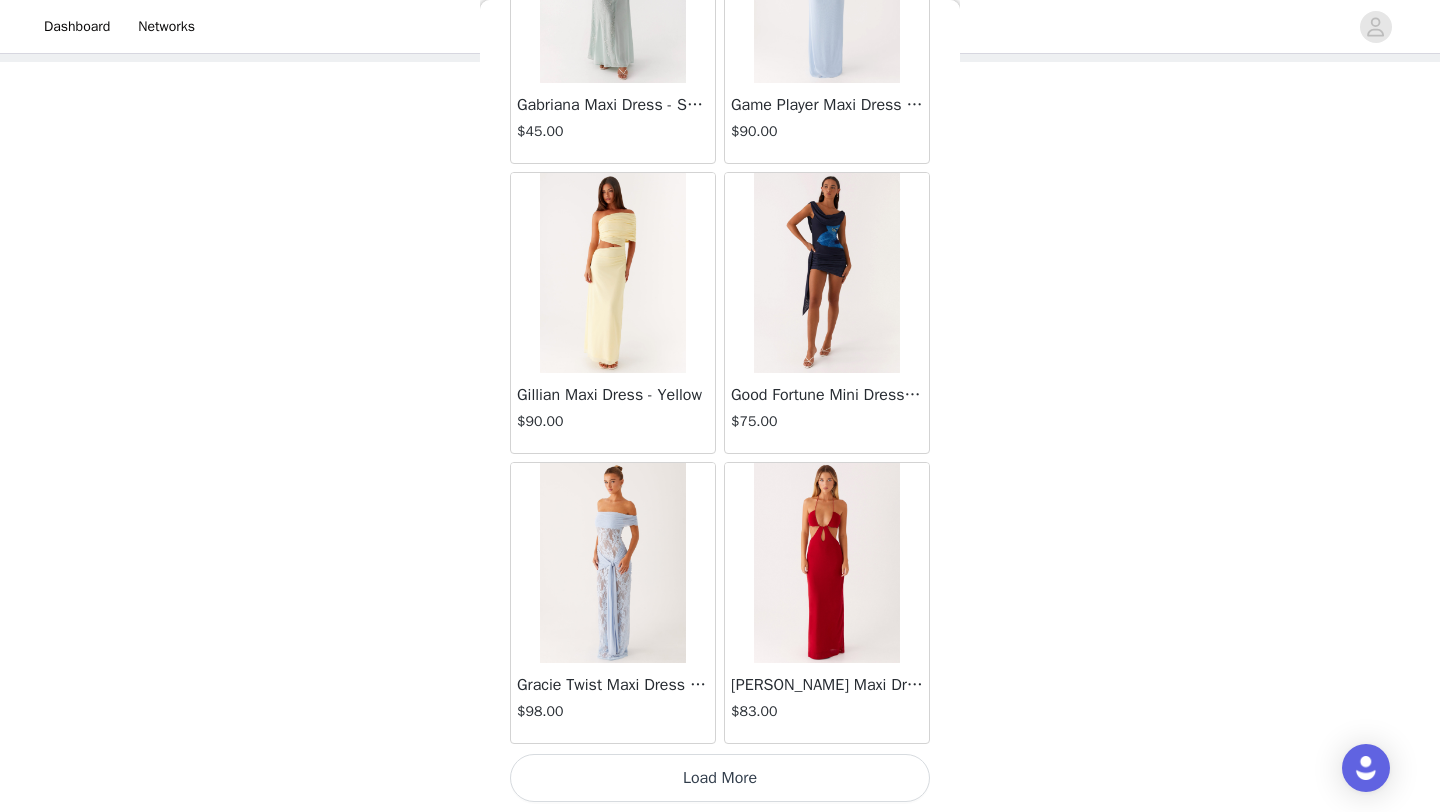 click on "Load More" at bounding box center (720, 778) 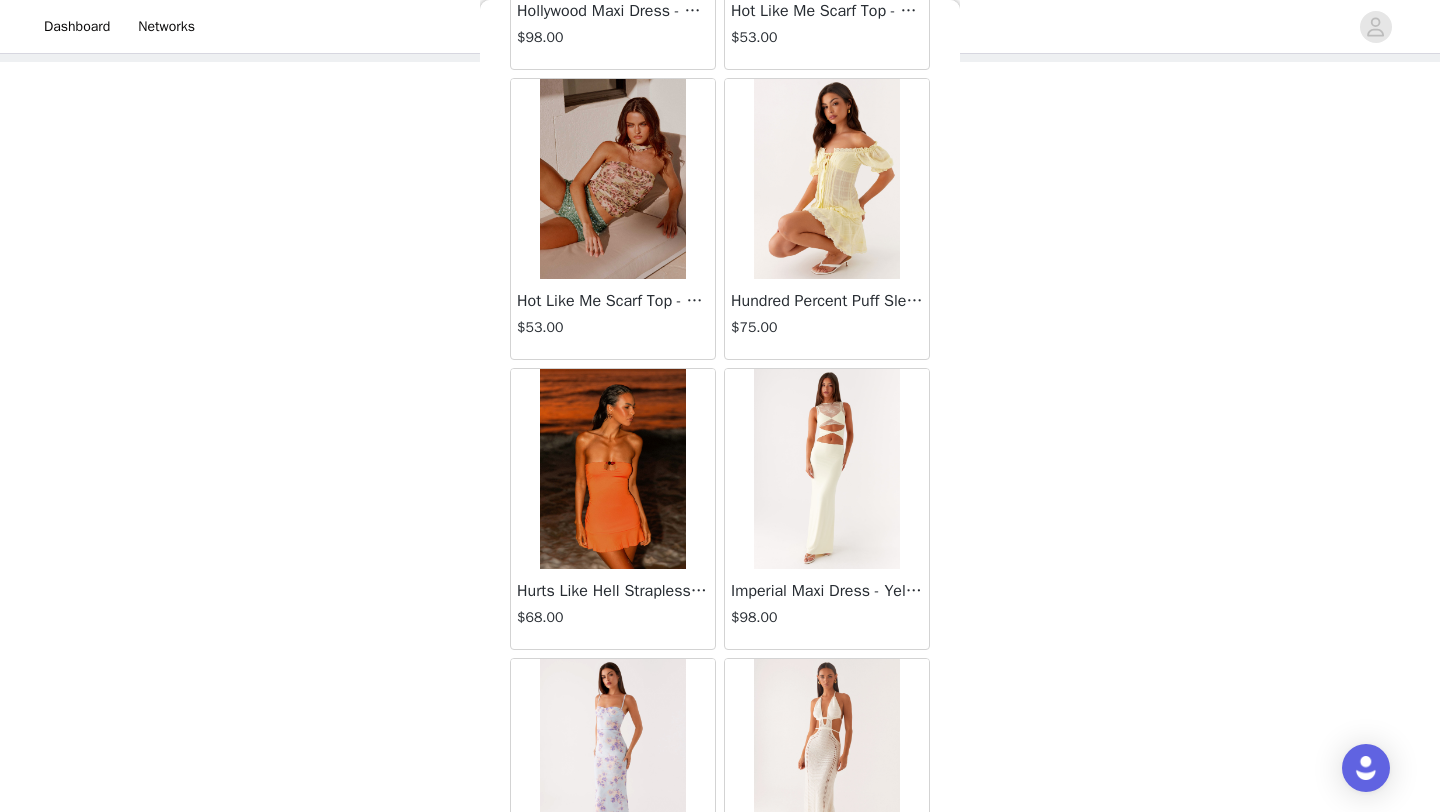 scroll, scrollTop: 28348, scrollLeft: 0, axis: vertical 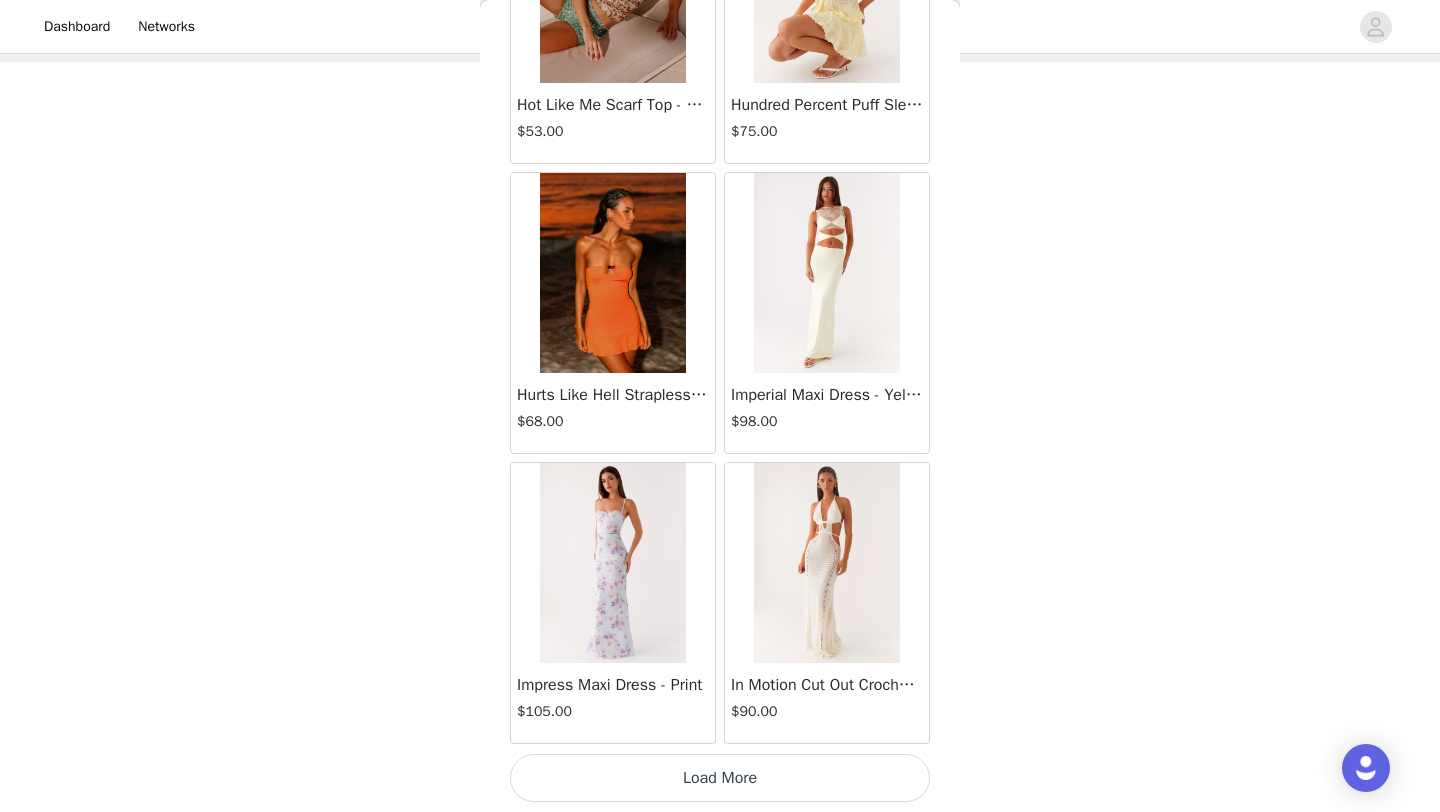 click on "Load More" at bounding box center (720, 778) 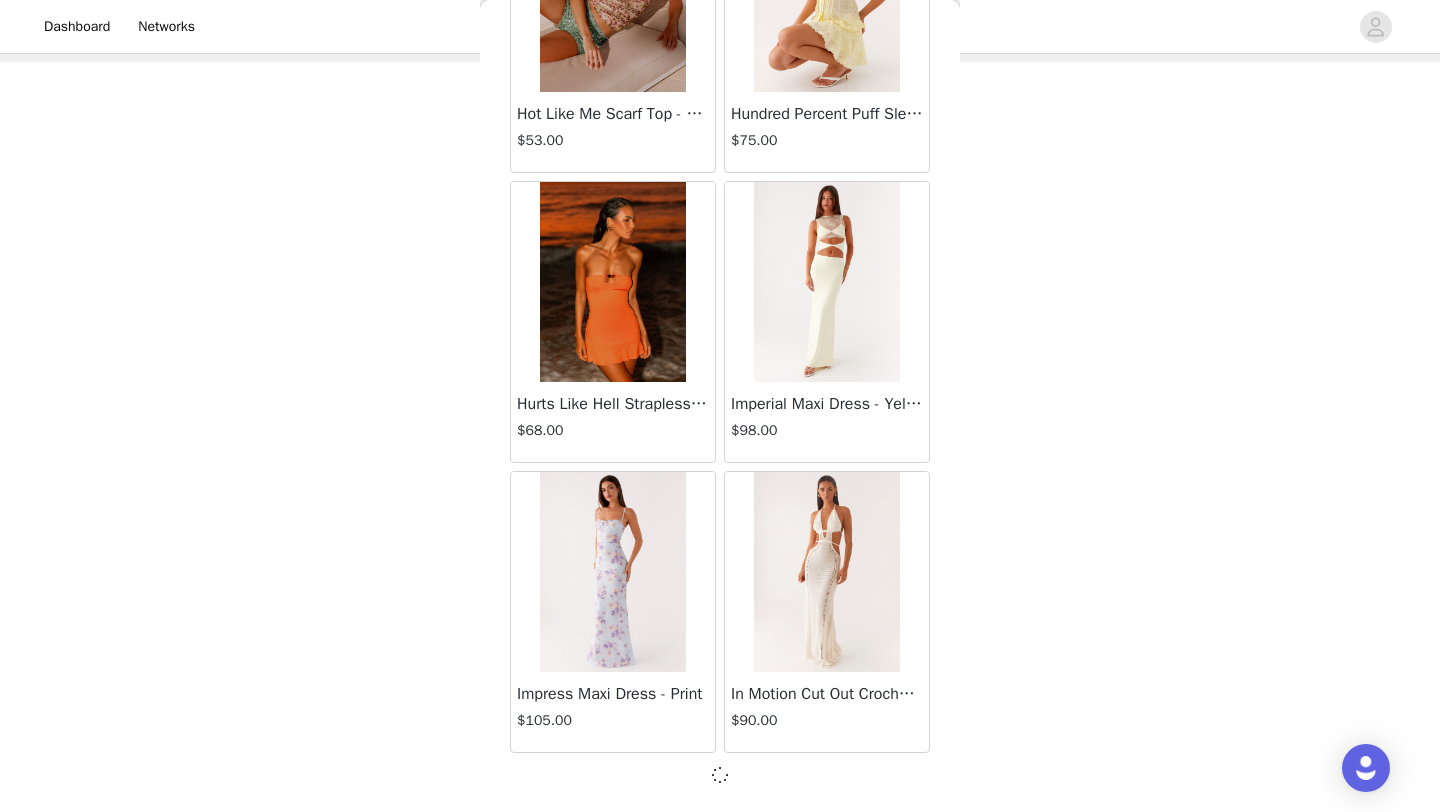 scroll, scrollTop: 28339, scrollLeft: 0, axis: vertical 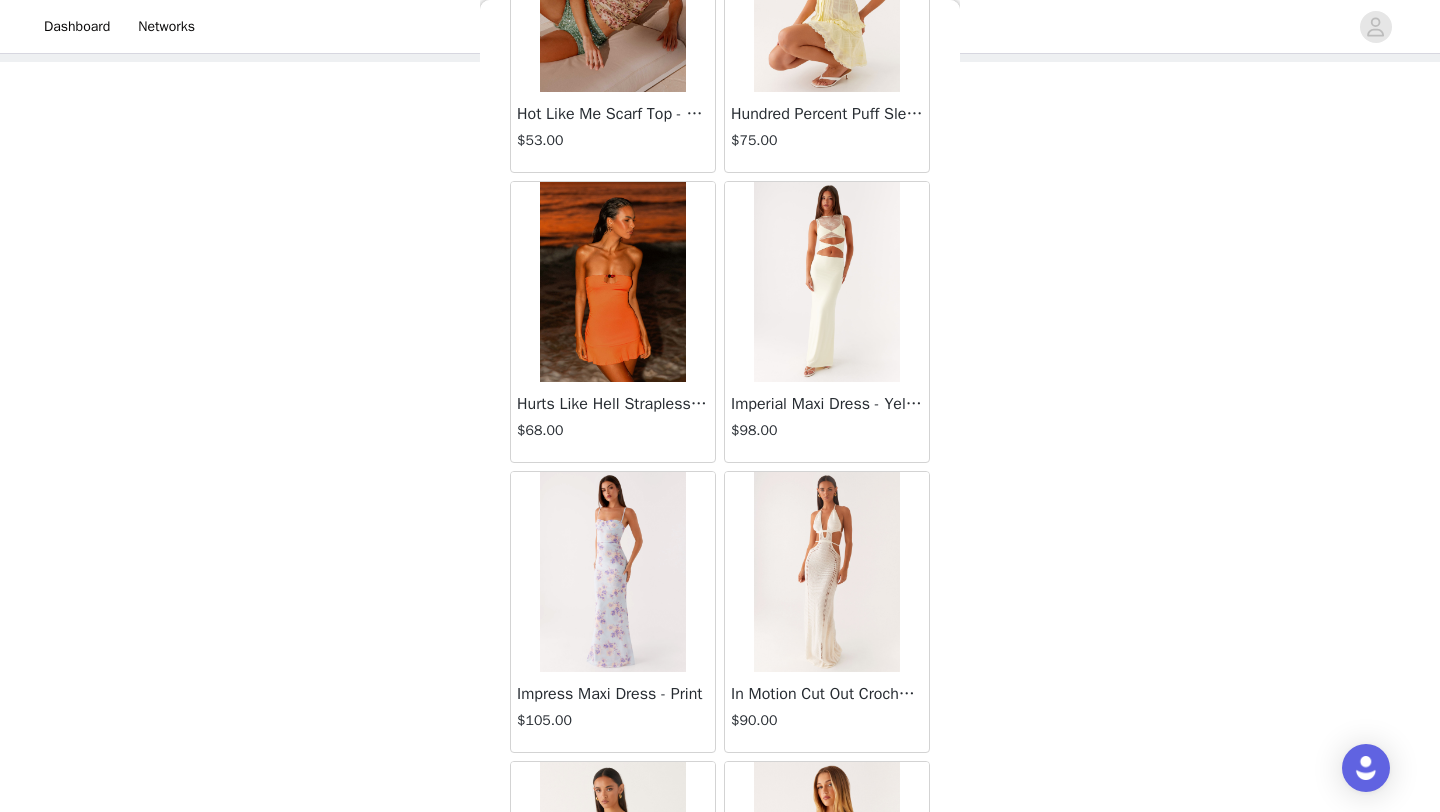 click at bounding box center [826, 282] 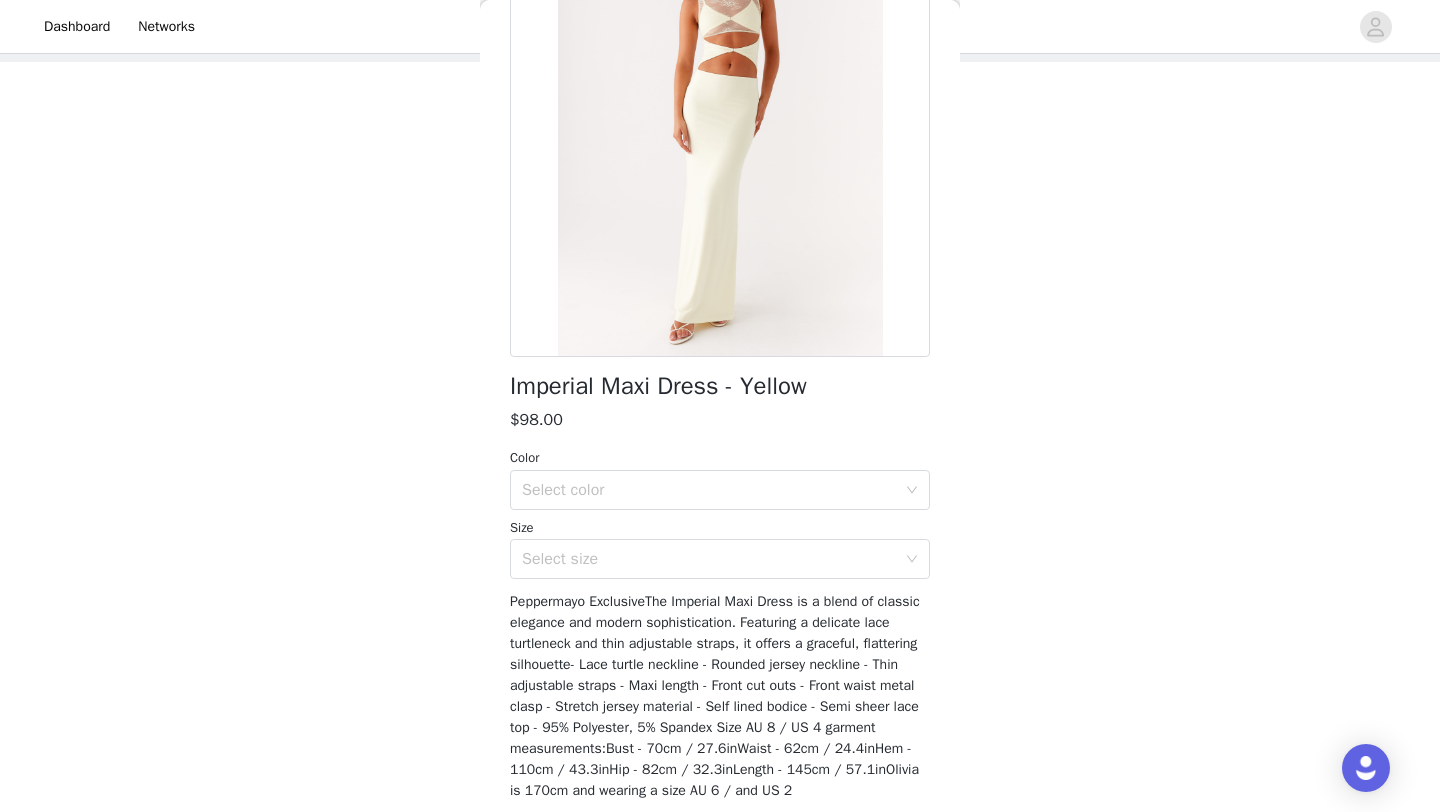 scroll, scrollTop: 200, scrollLeft: 0, axis: vertical 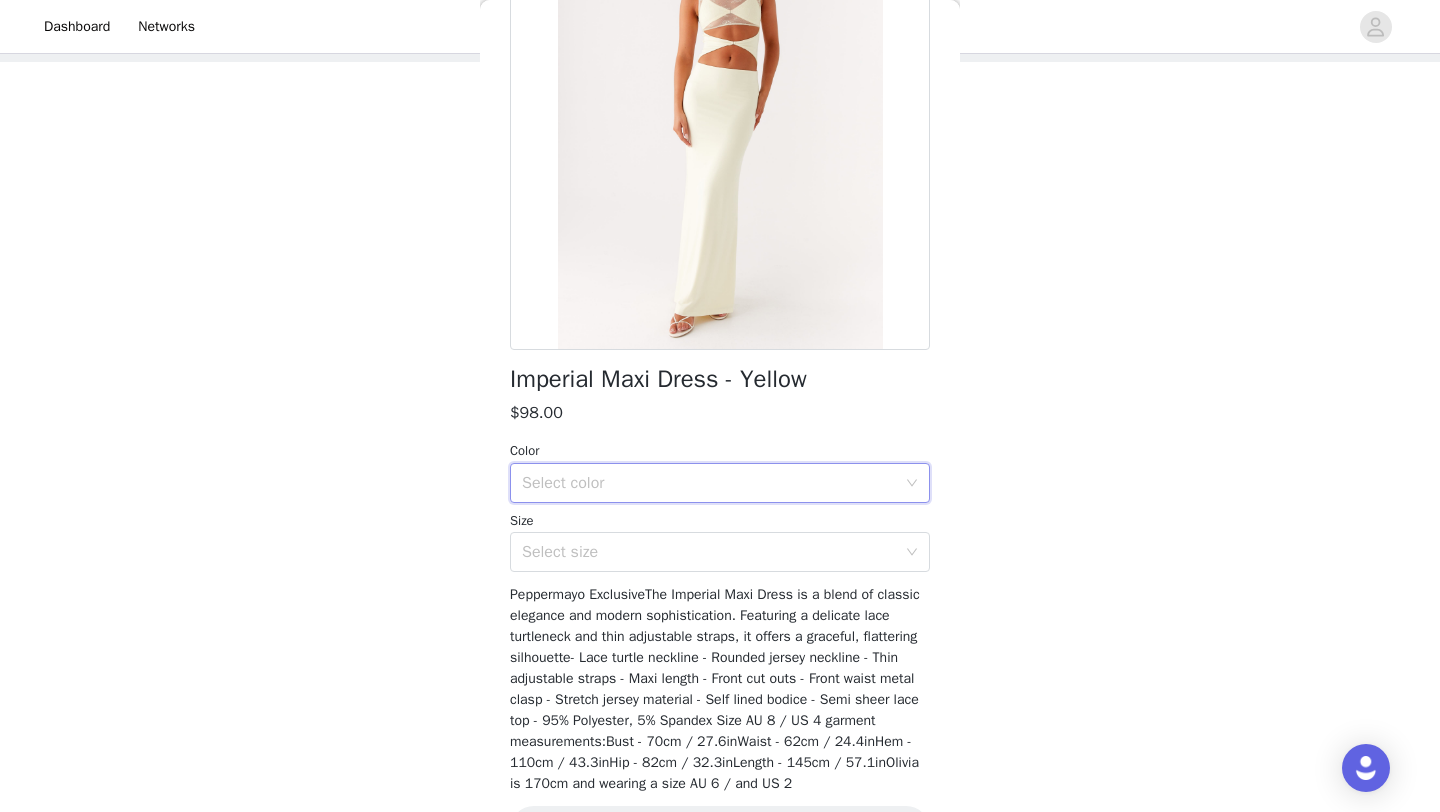 click on "Select color" at bounding box center (713, 483) 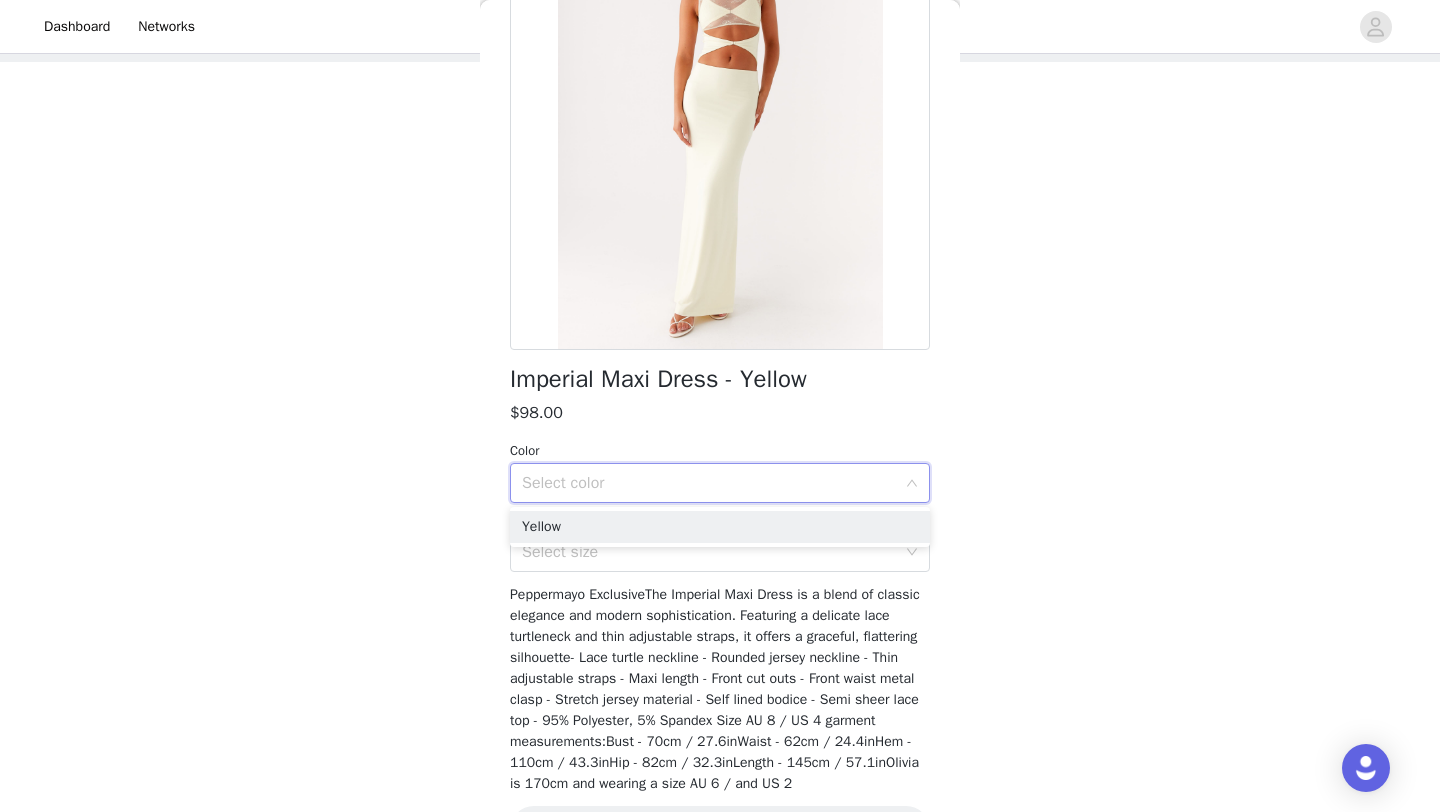 click on "Select color" at bounding box center [709, 483] 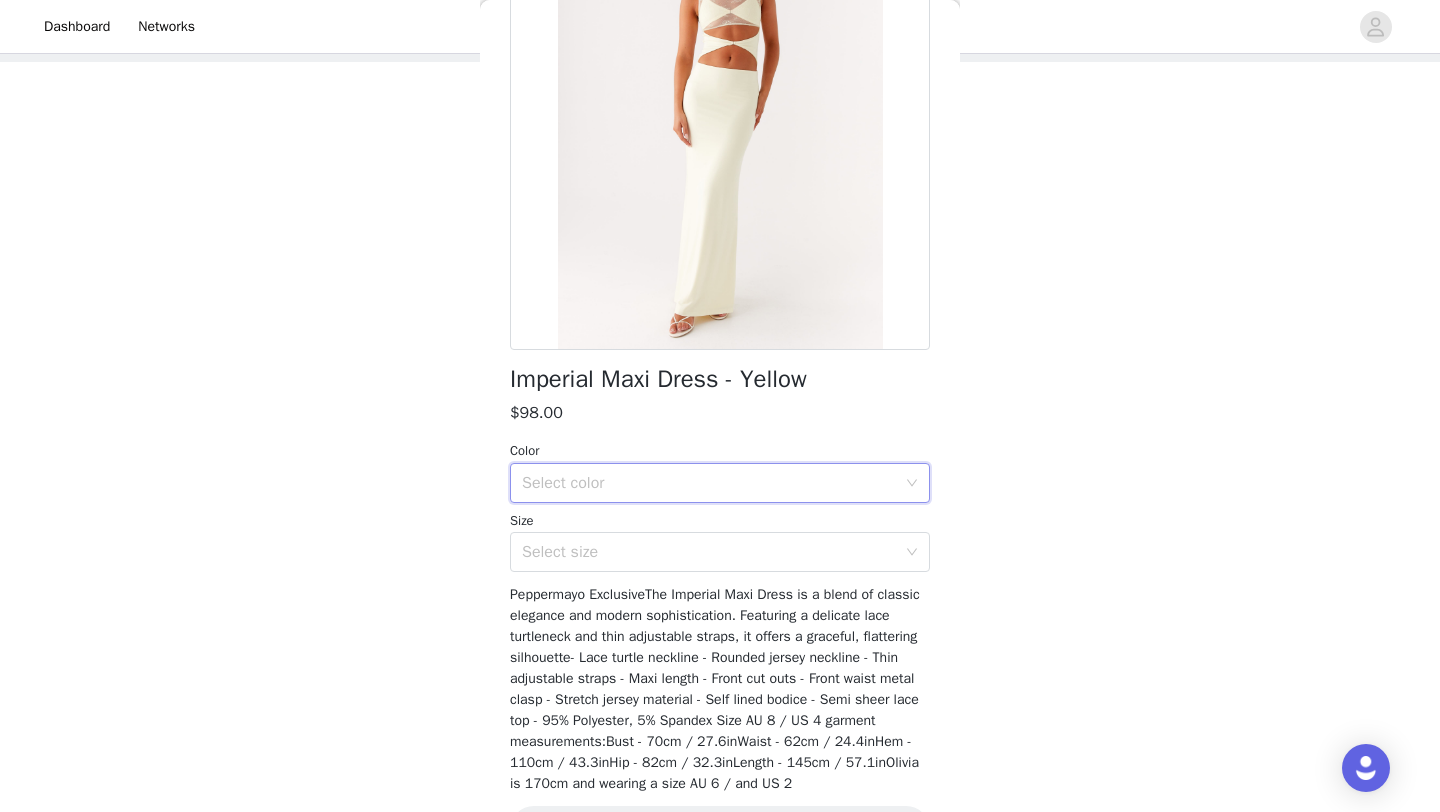 click on "Select color" at bounding box center [713, 483] 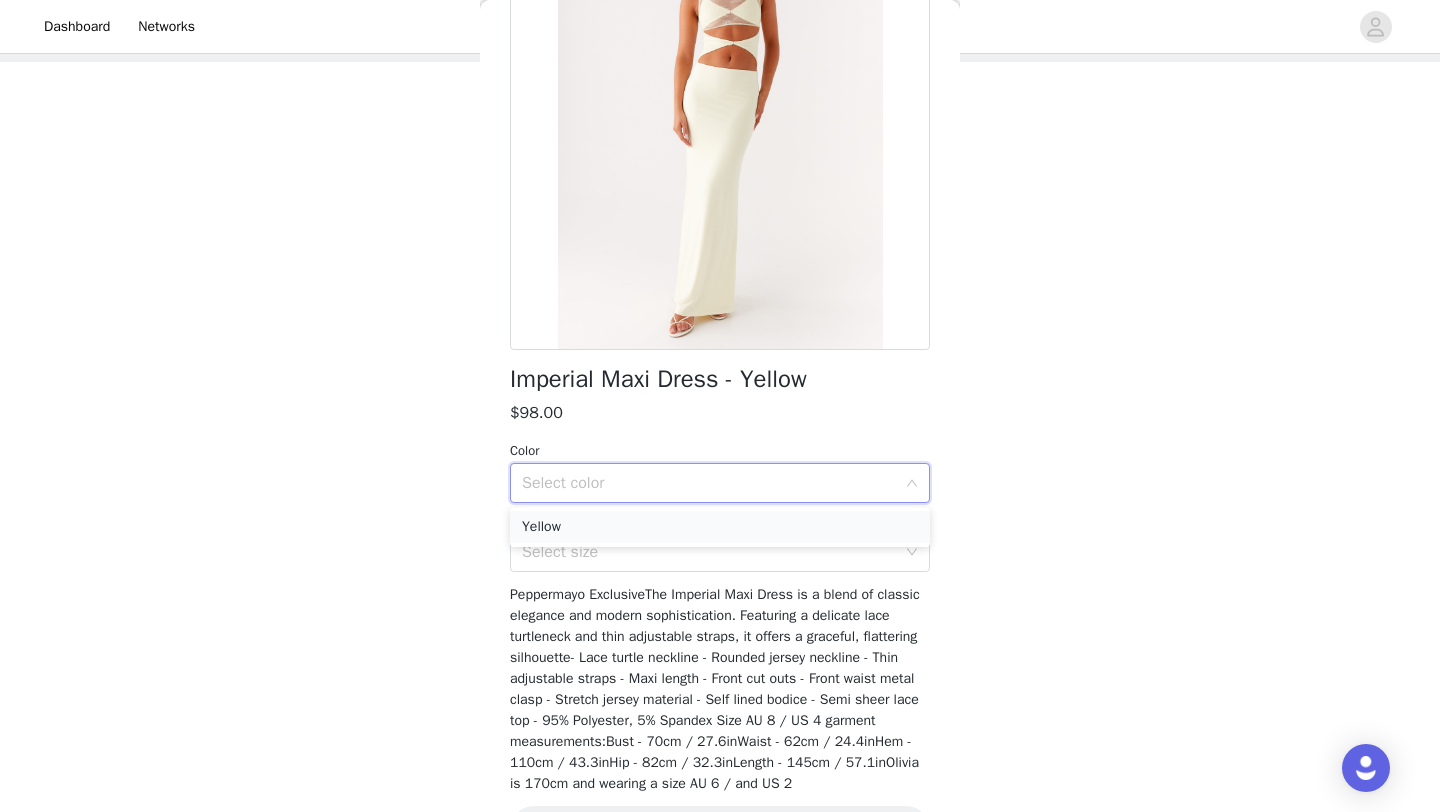 click on "Yellow" at bounding box center [720, 527] 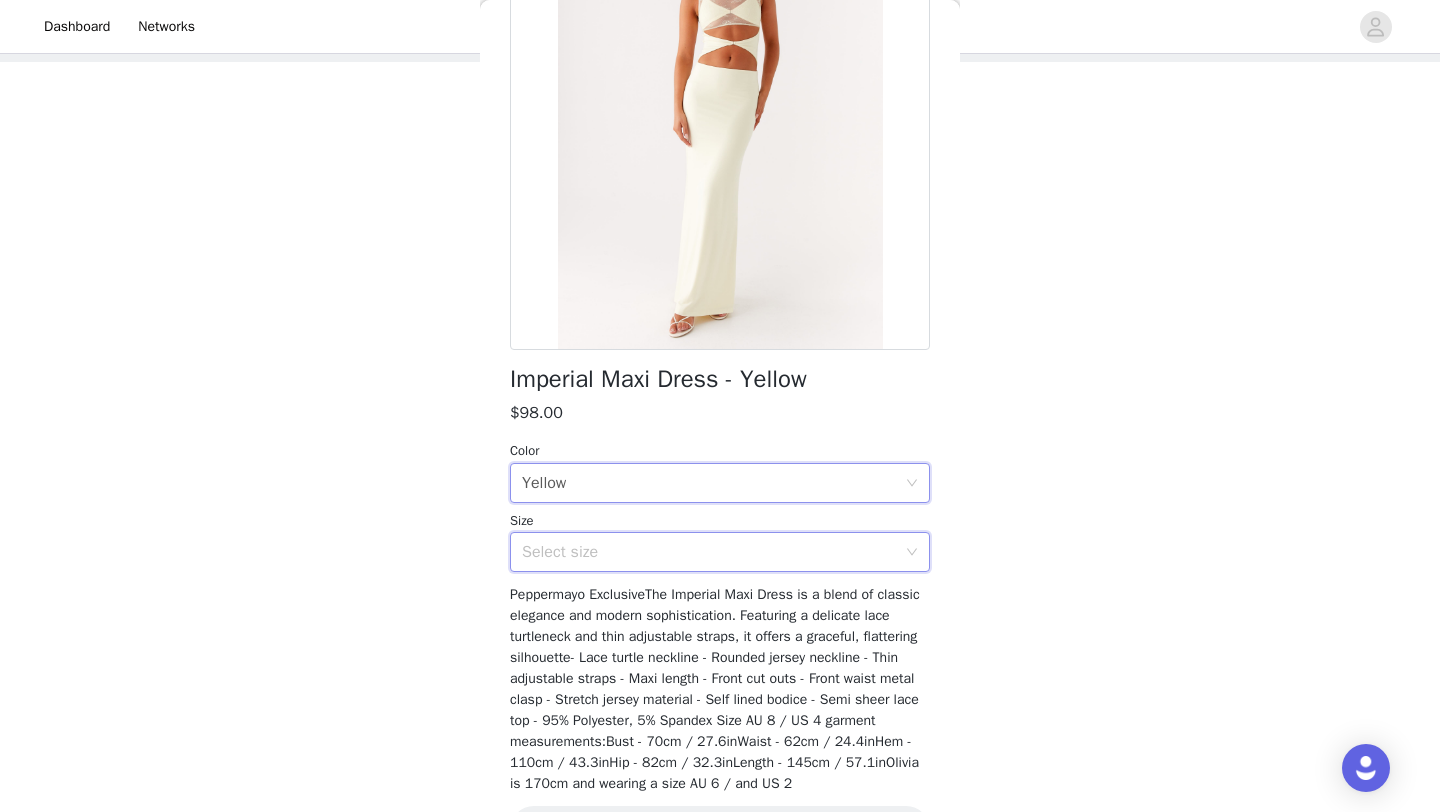 click on "Select size" at bounding box center (720, 552) 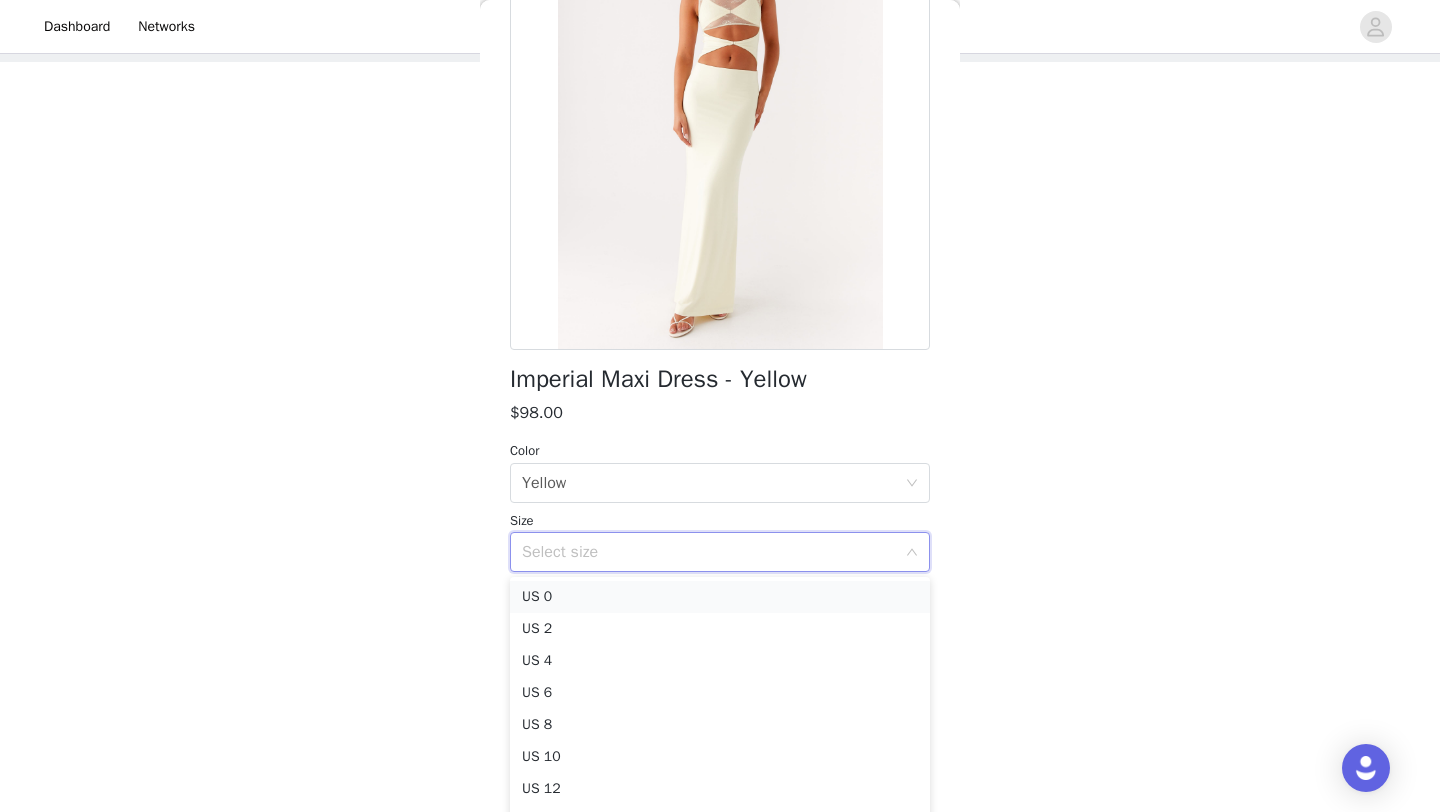 click on "US 0" at bounding box center (720, 597) 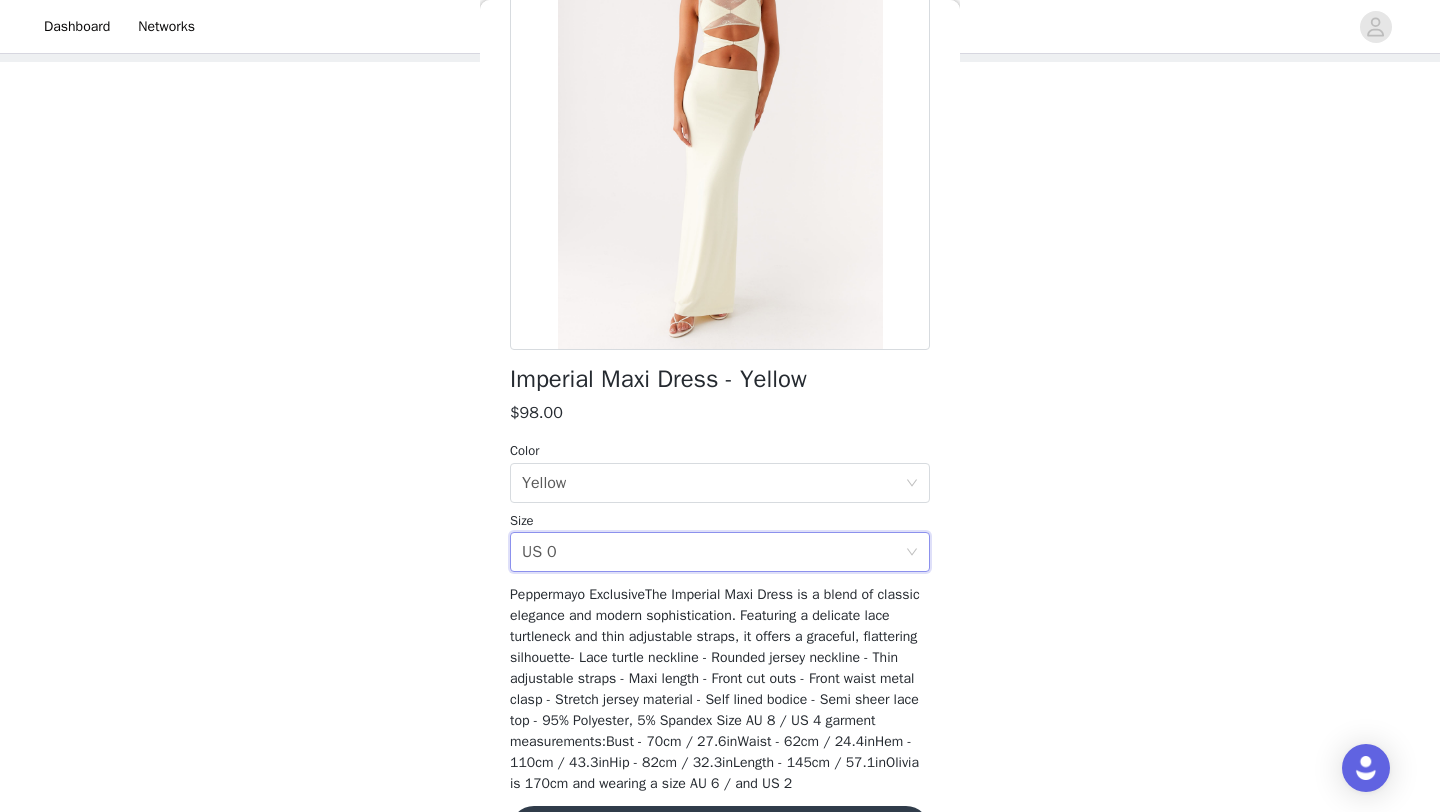 scroll, scrollTop: 287, scrollLeft: 0, axis: vertical 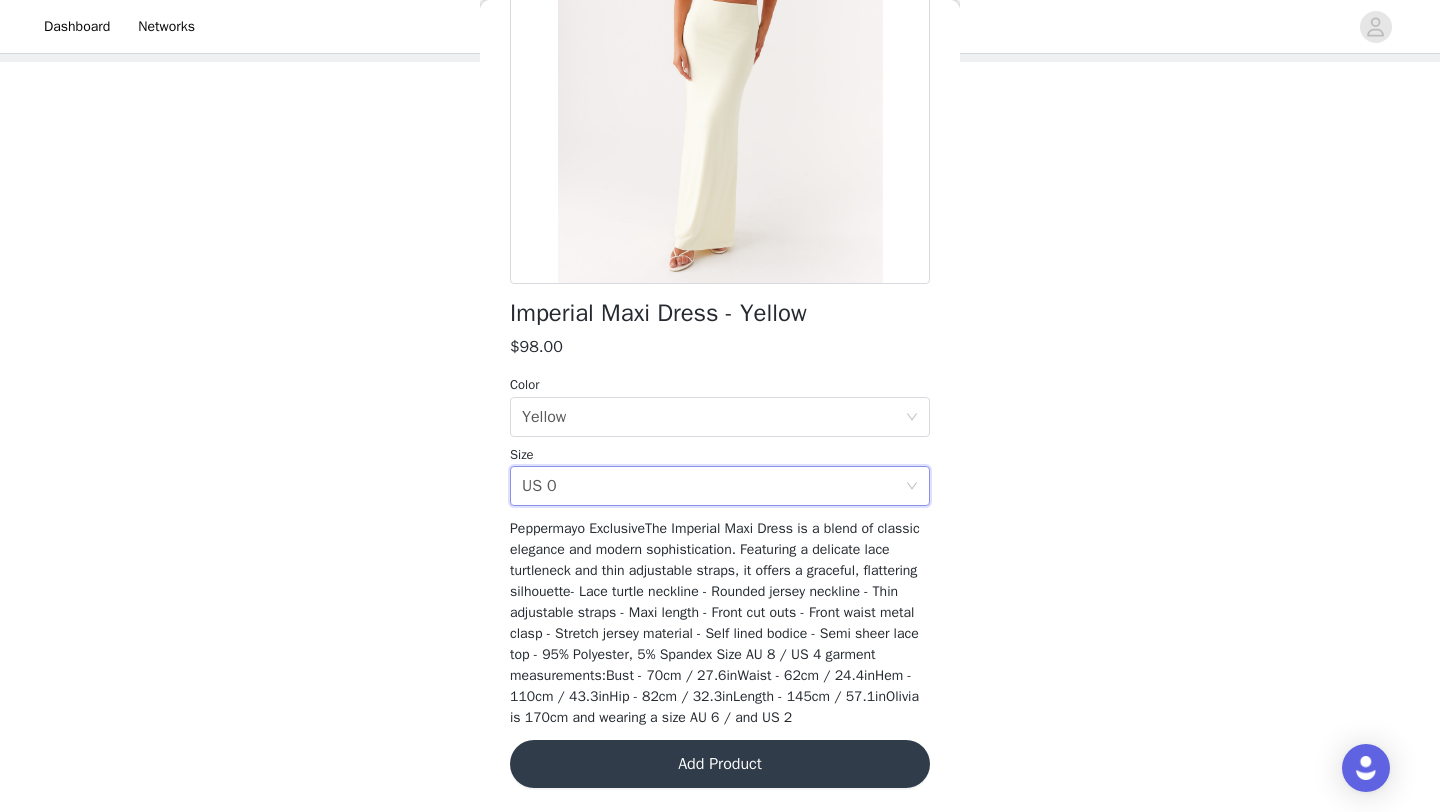 click on "Add Product" at bounding box center (720, 764) 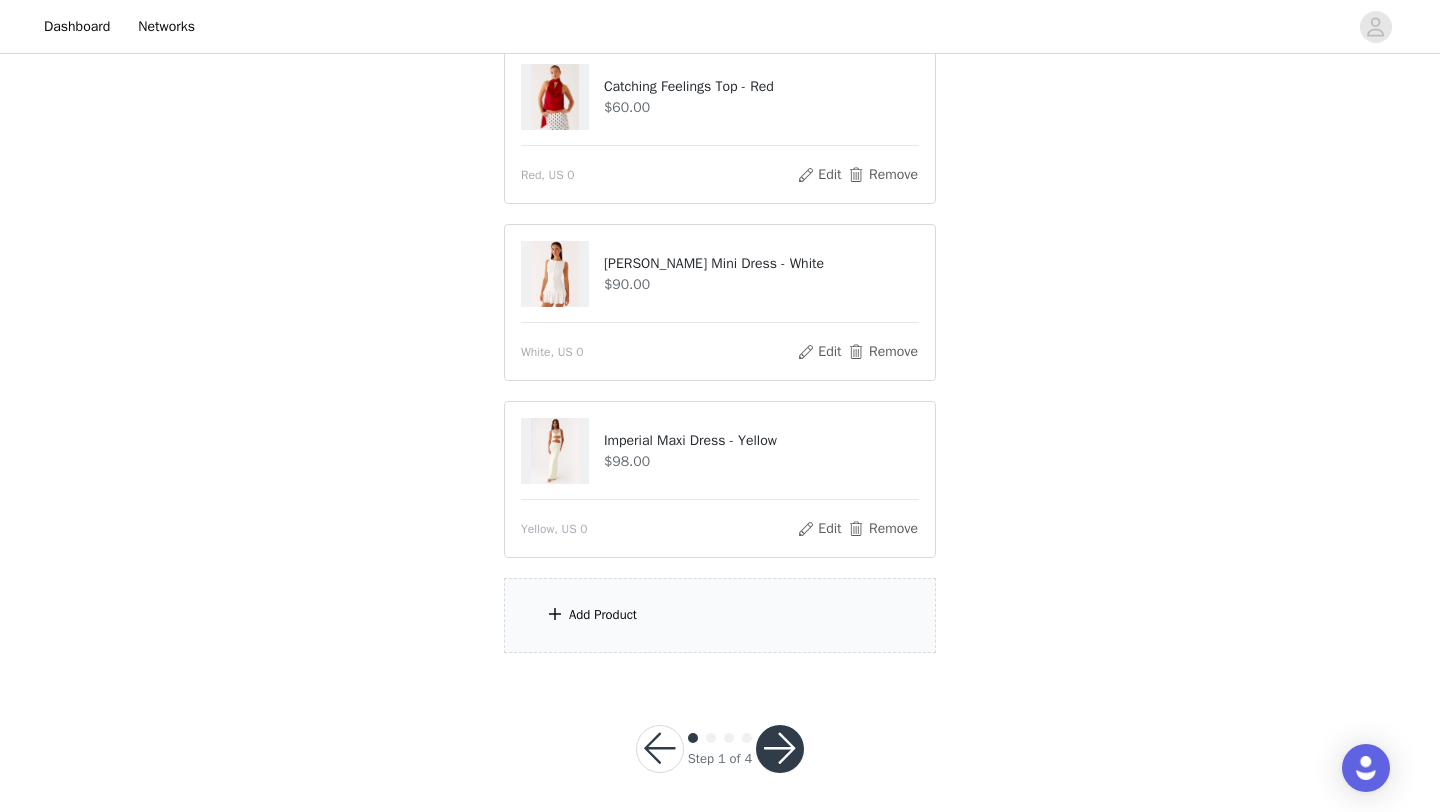 scroll, scrollTop: 409, scrollLeft: 0, axis: vertical 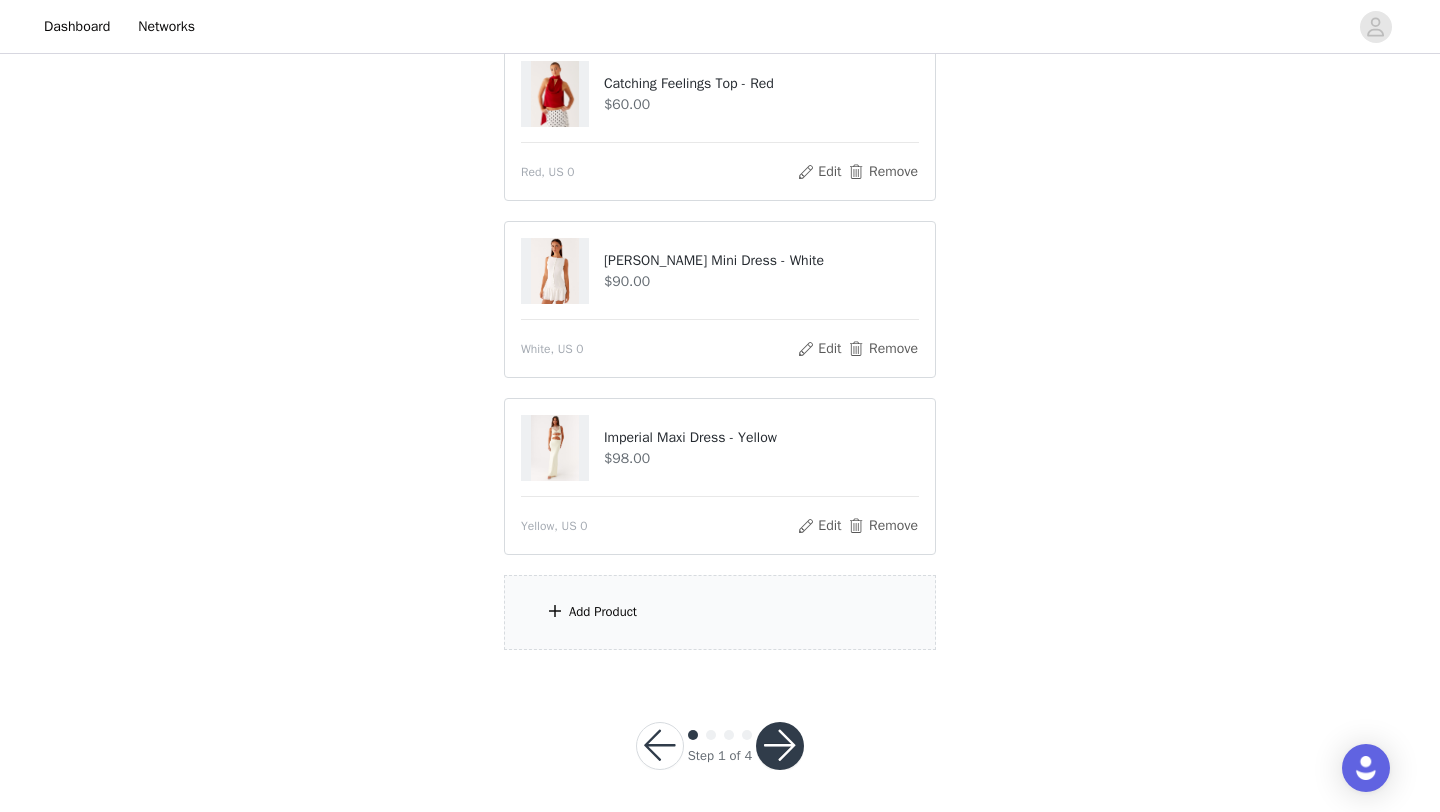 click on "Add Product" at bounding box center [720, 612] 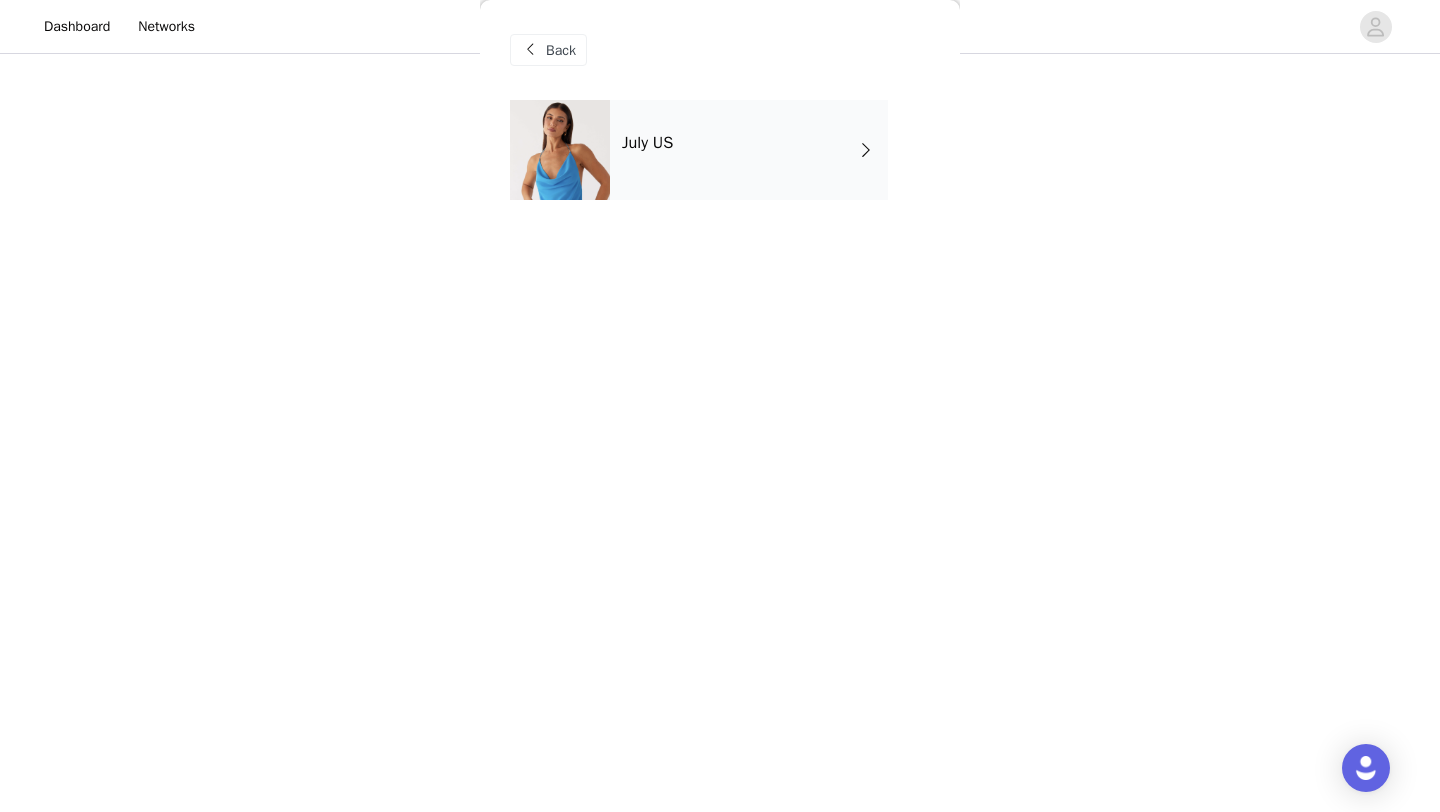 click on "July US" at bounding box center [749, 150] 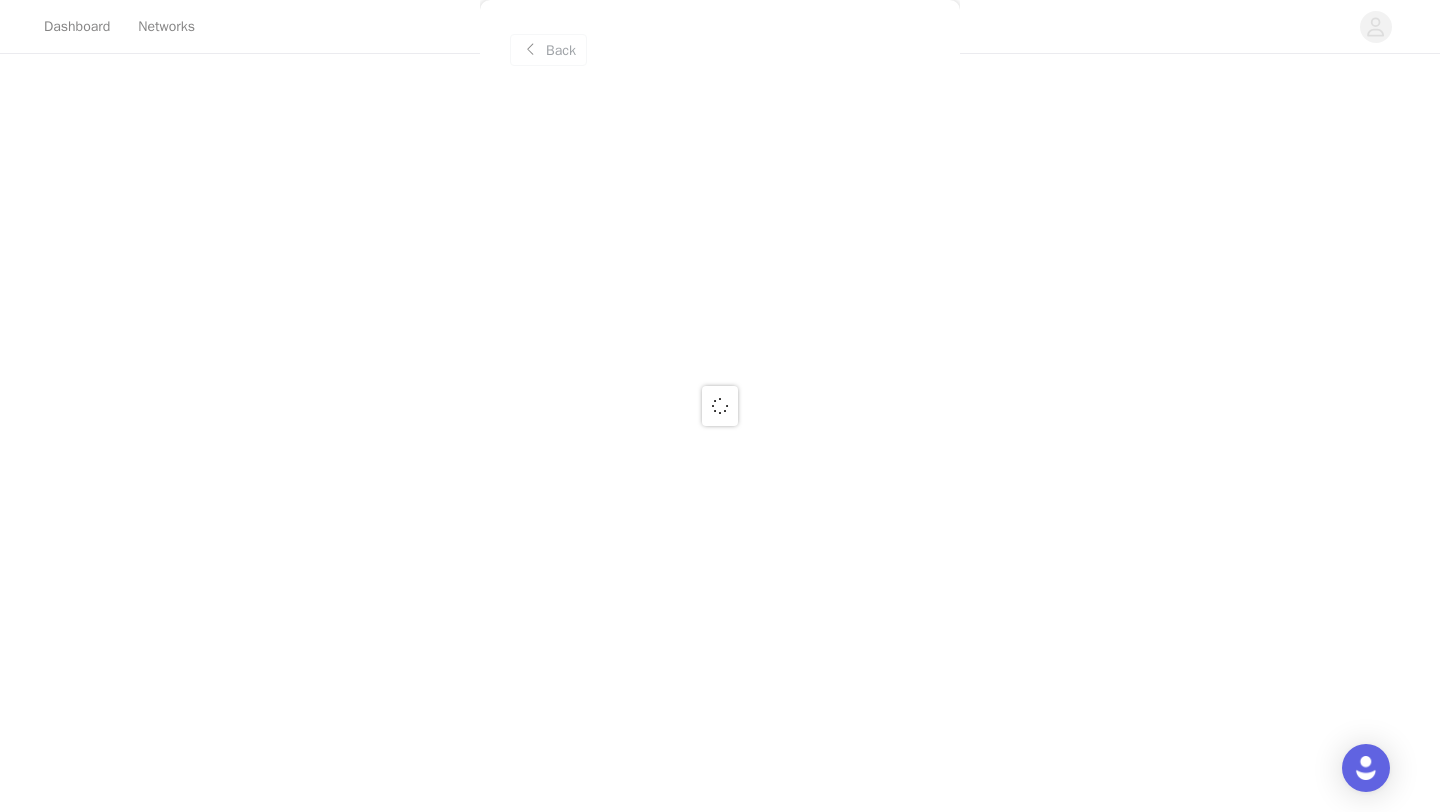 scroll, scrollTop: 414, scrollLeft: 0, axis: vertical 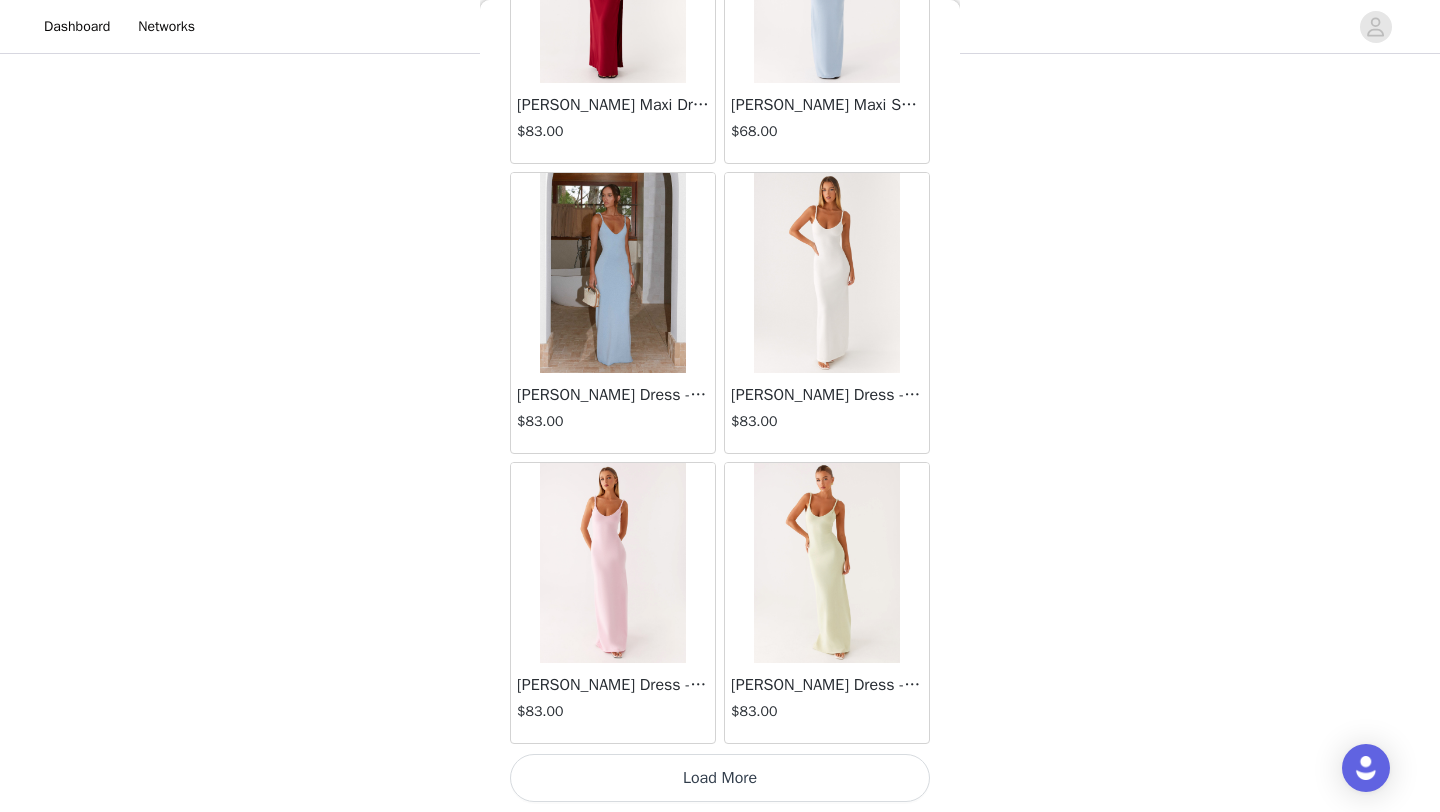 click on "Load More" at bounding box center [720, 778] 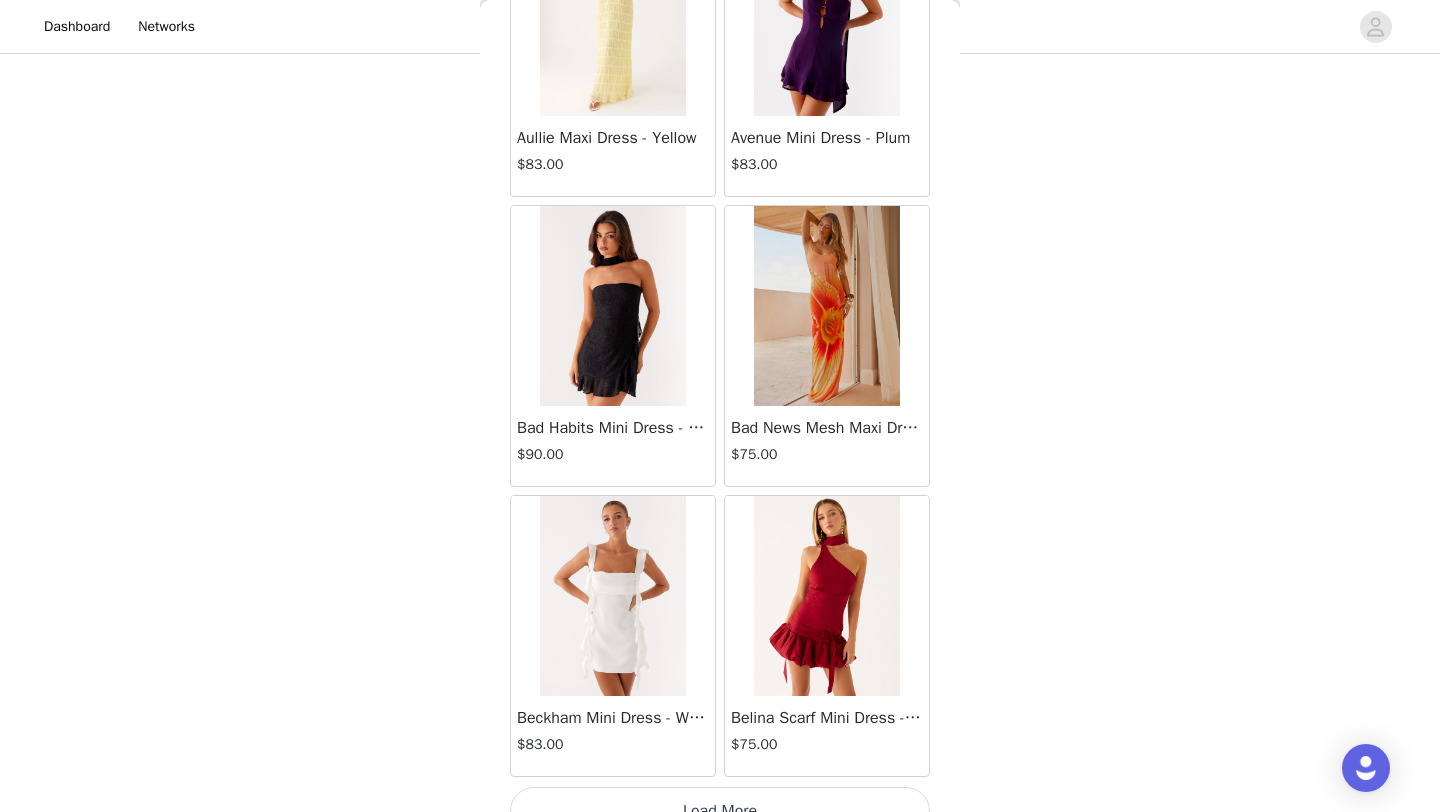 scroll, scrollTop: 5148, scrollLeft: 0, axis: vertical 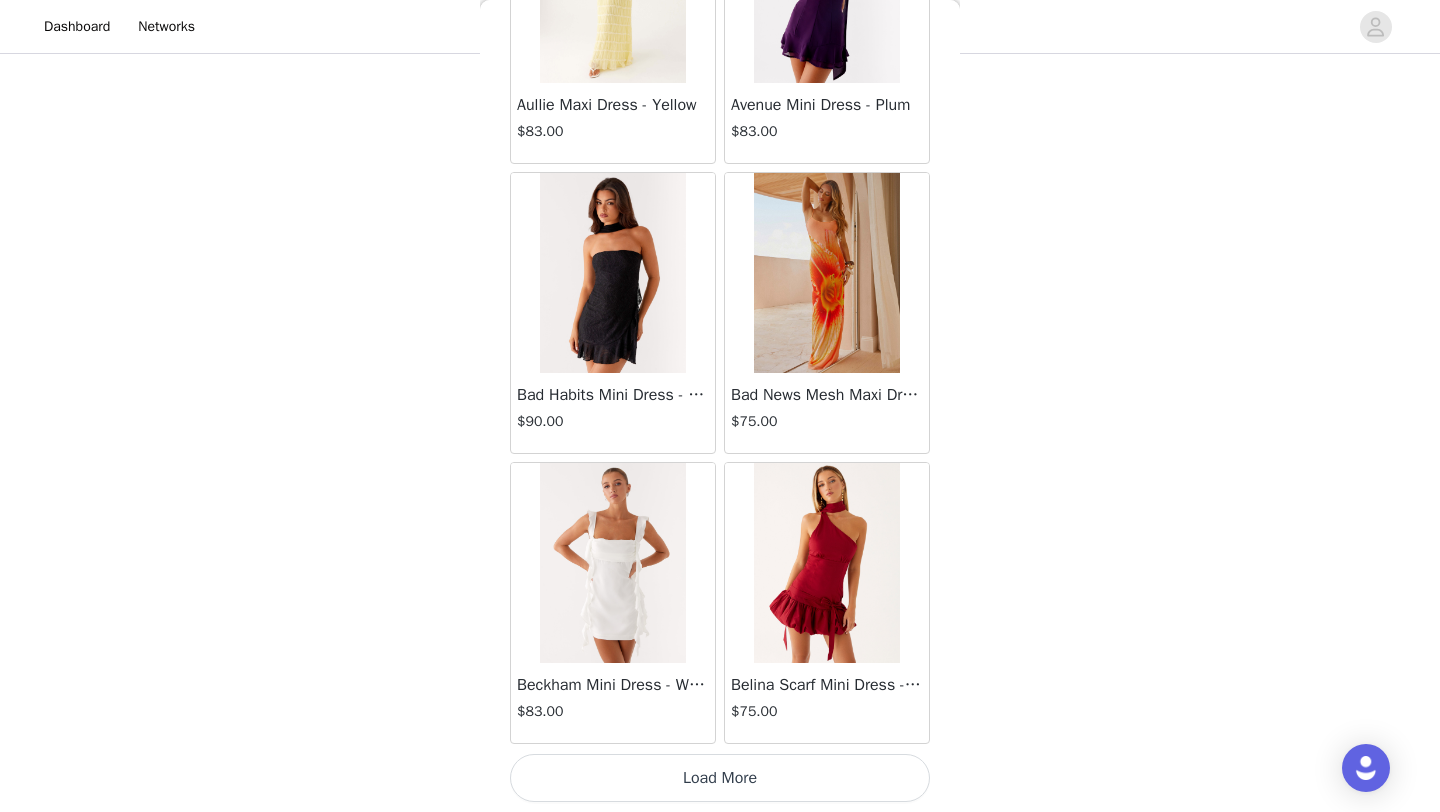 click on "Load More" at bounding box center (720, 778) 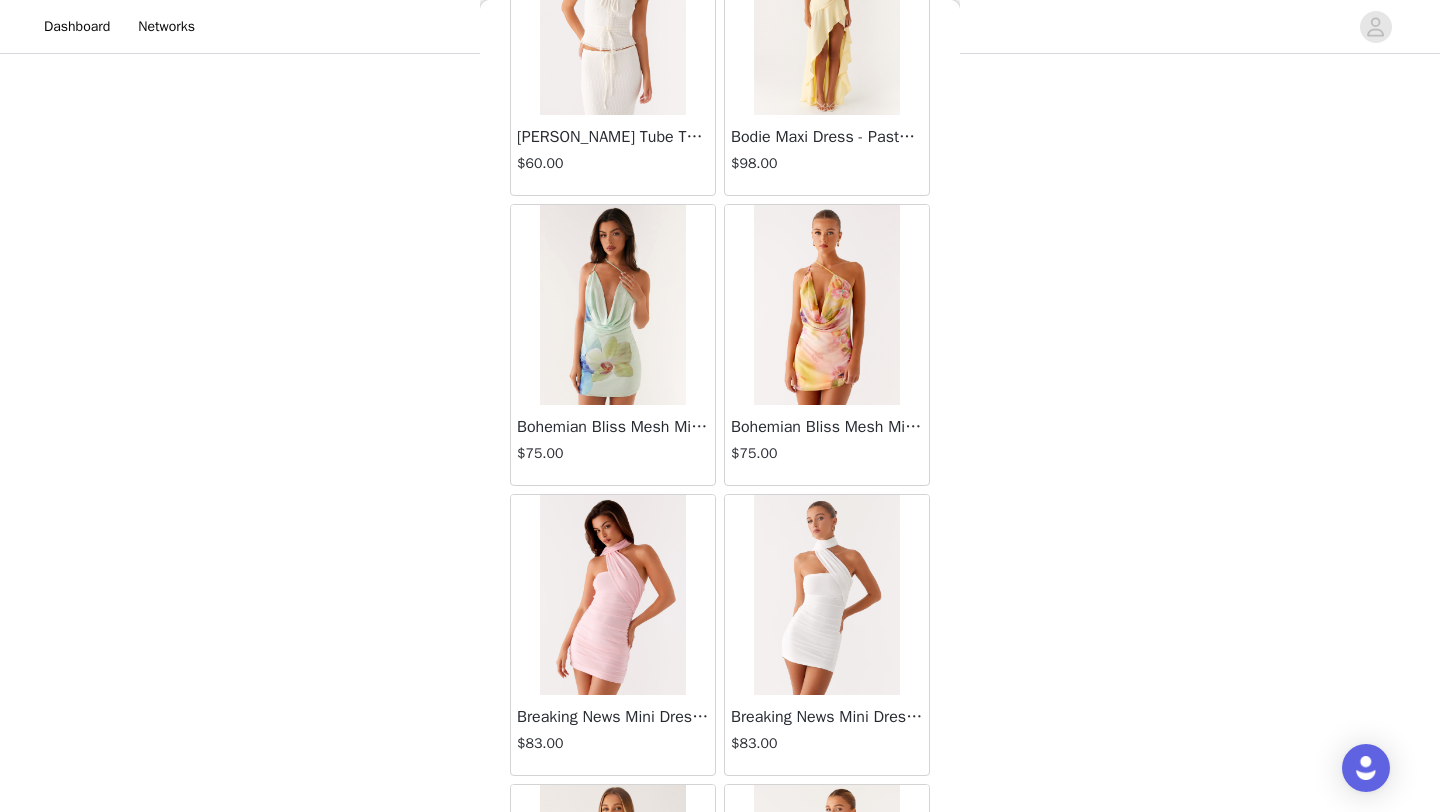 scroll, scrollTop: 8048, scrollLeft: 0, axis: vertical 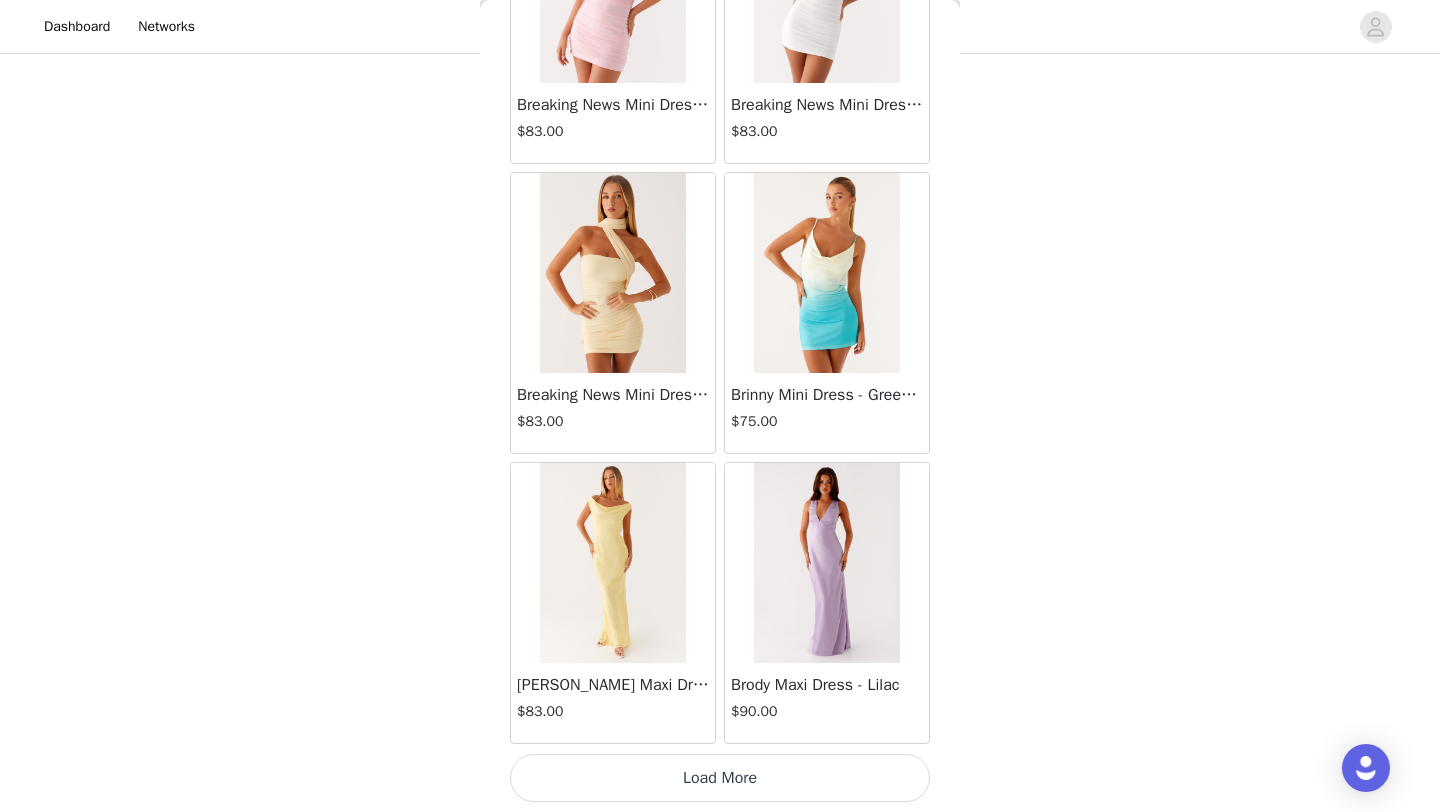 click on "Load More" at bounding box center (720, 778) 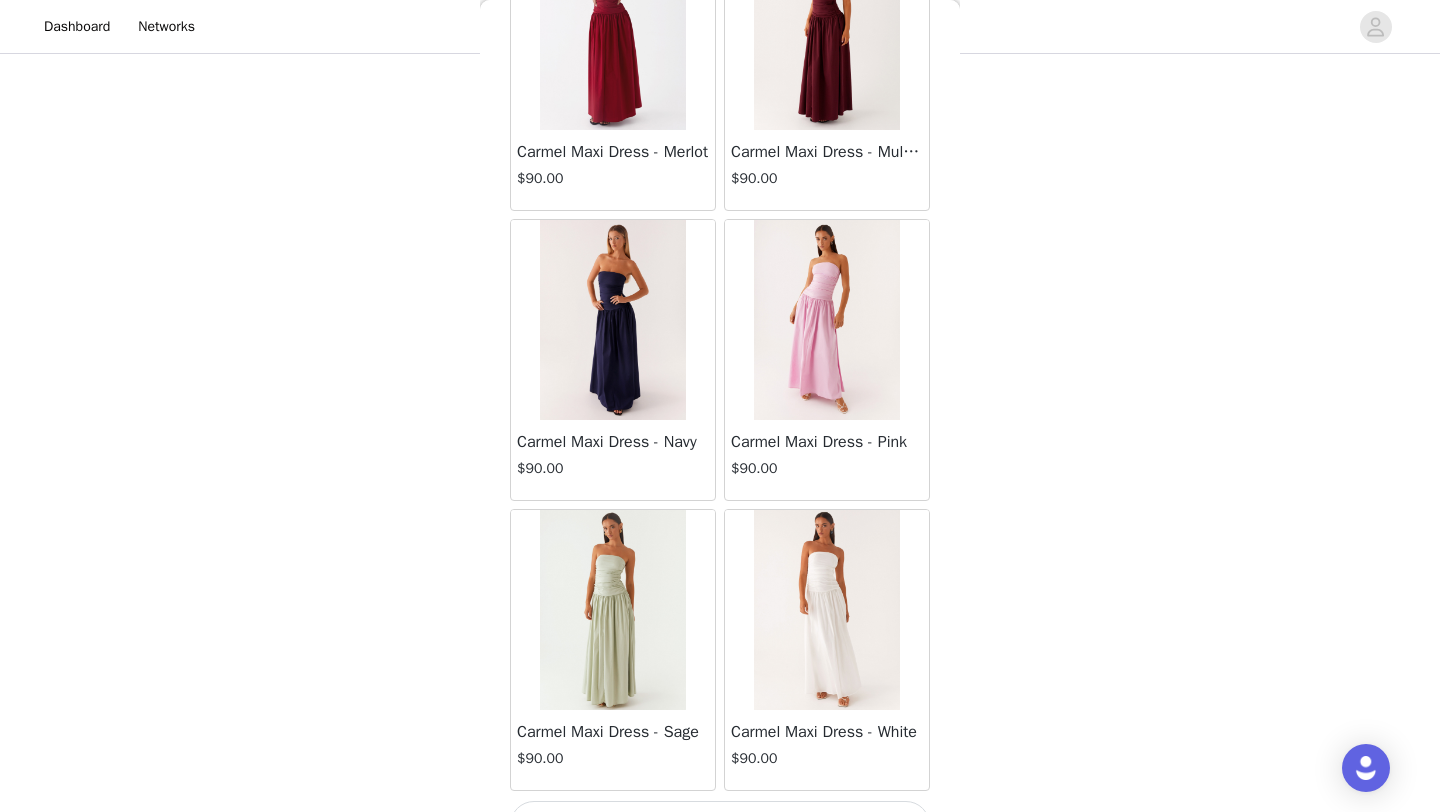 scroll, scrollTop: 10948, scrollLeft: 0, axis: vertical 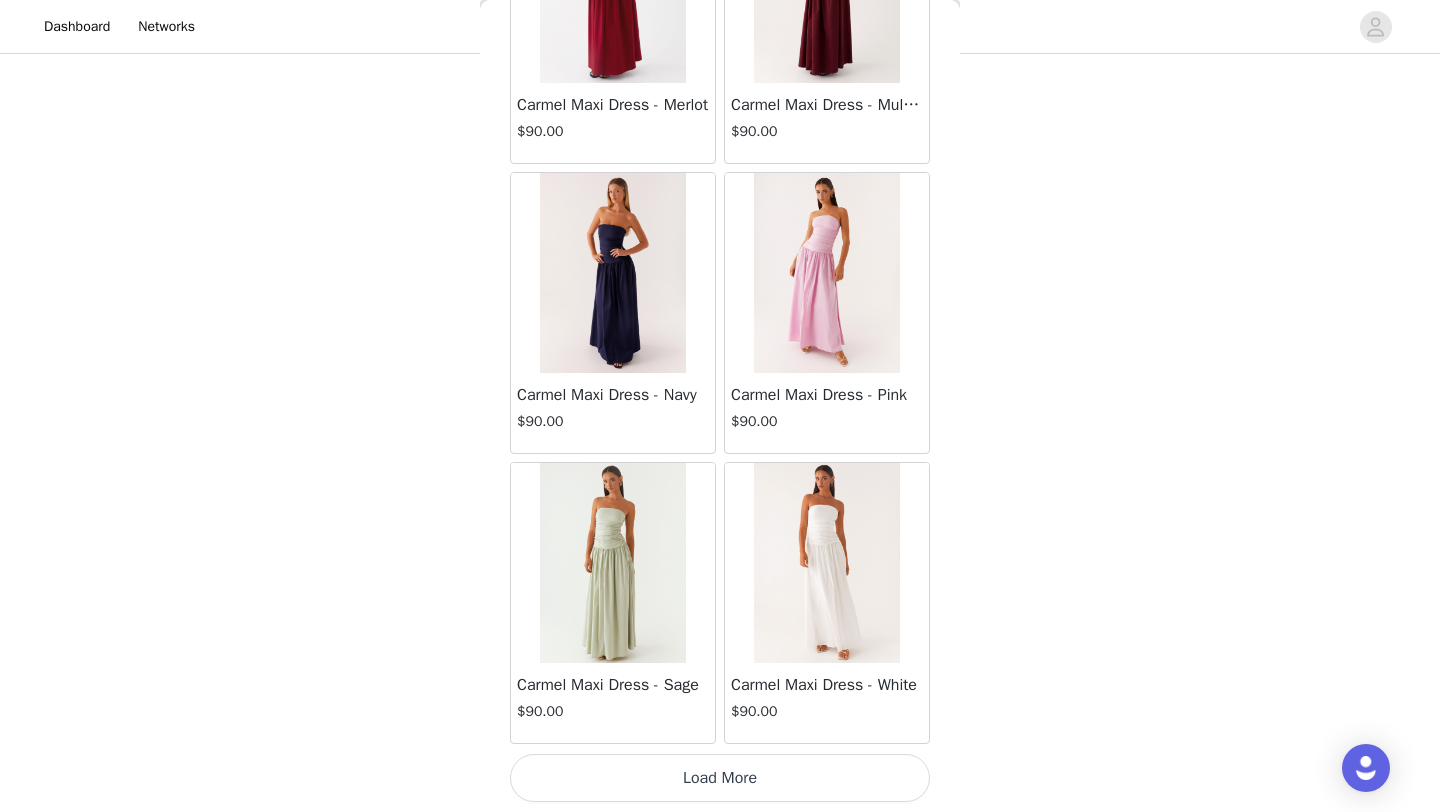 click on "Load More" at bounding box center [720, 778] 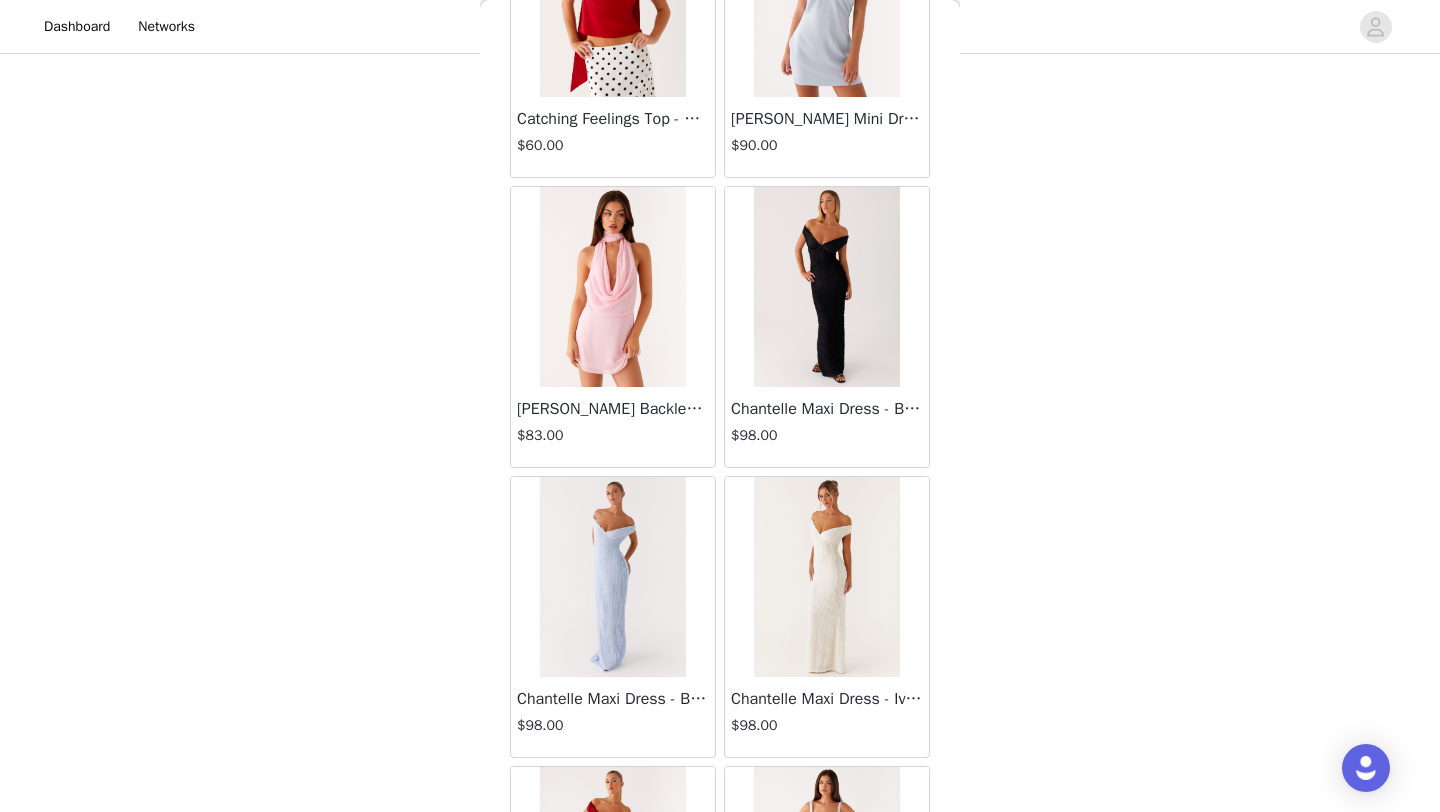scroll, scrollTop: 13848, scrollLeft: 0, axis: vertical 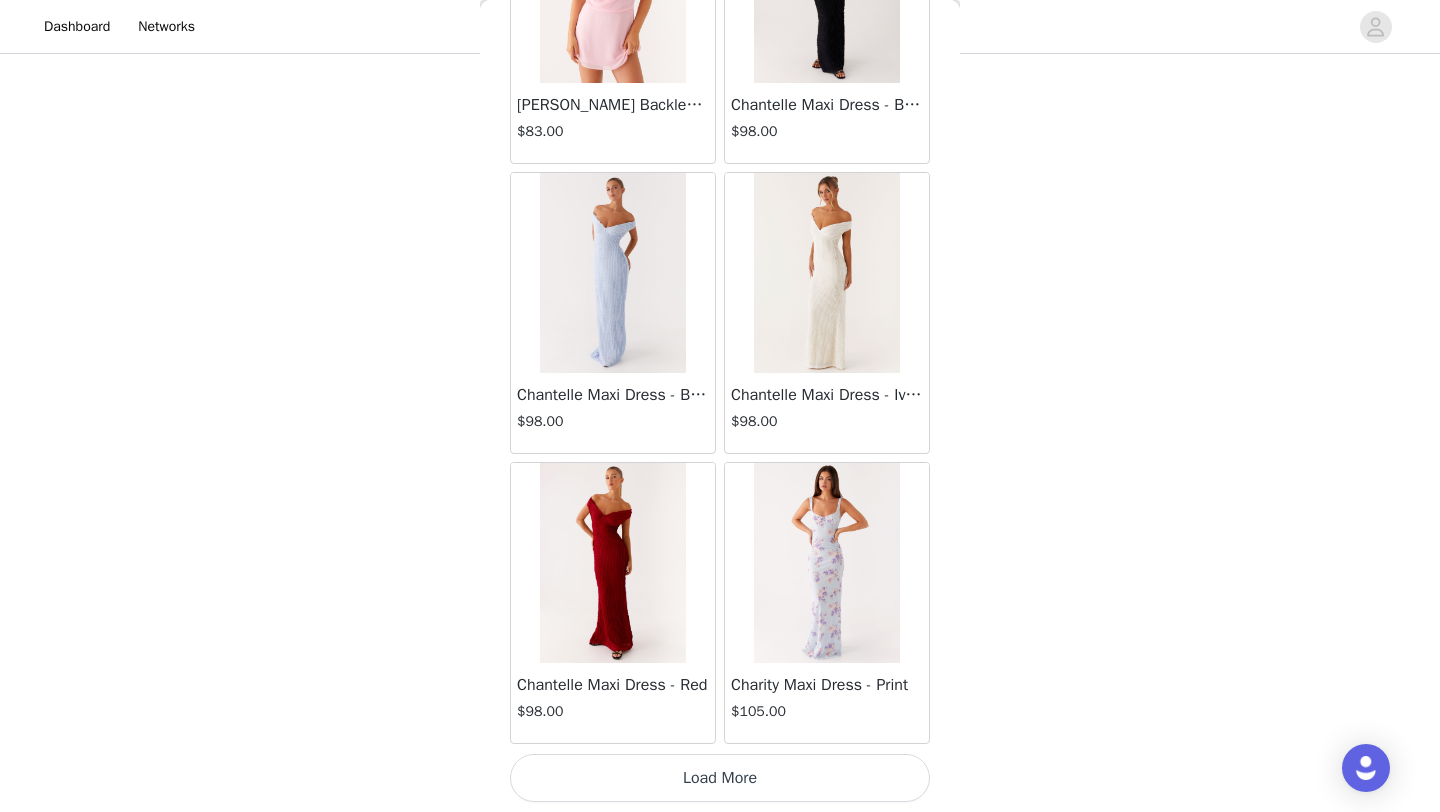 click on "Load More" at bounding box center (720, 778) 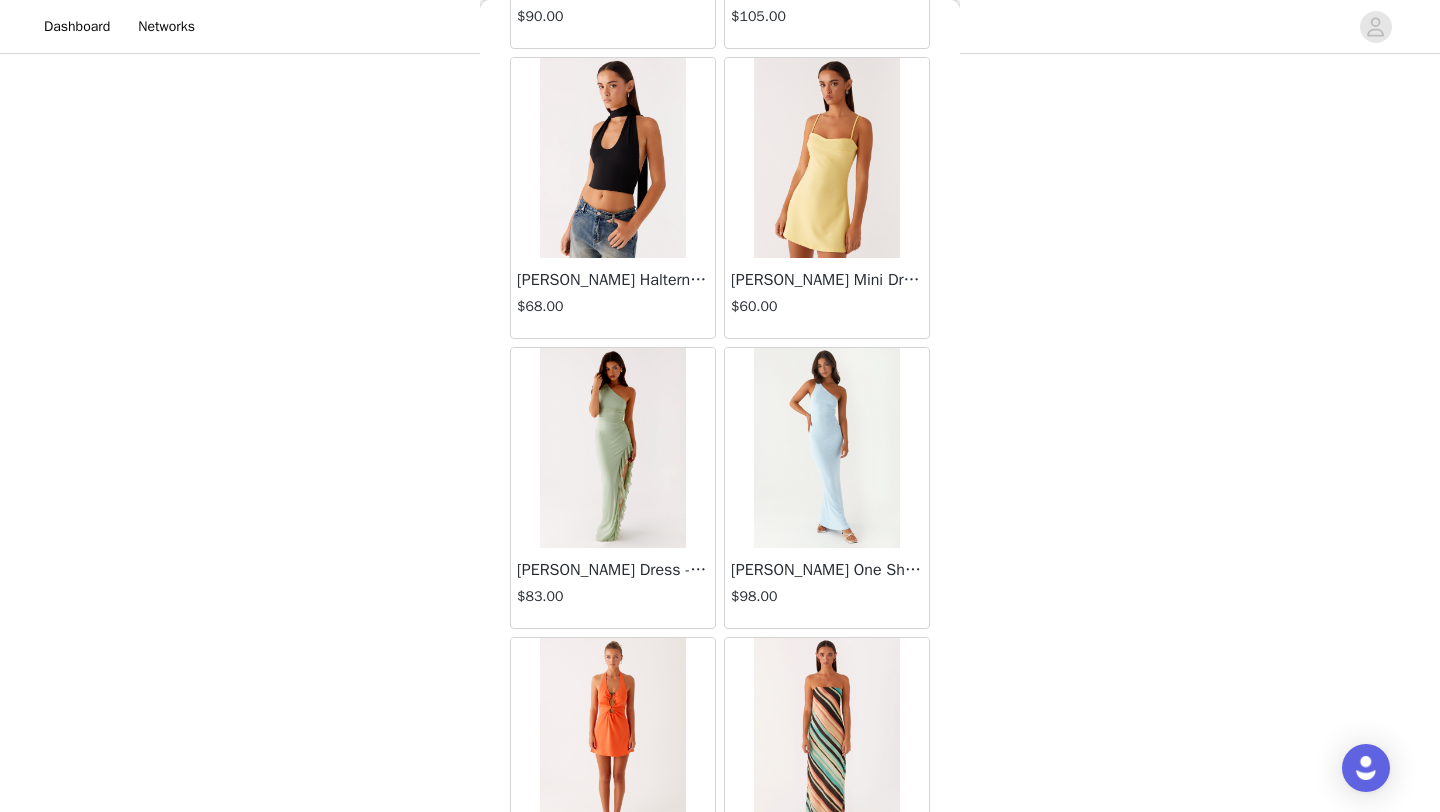 scroll, scrollTop: 16748, scrollLeft: 0, axis: vertical 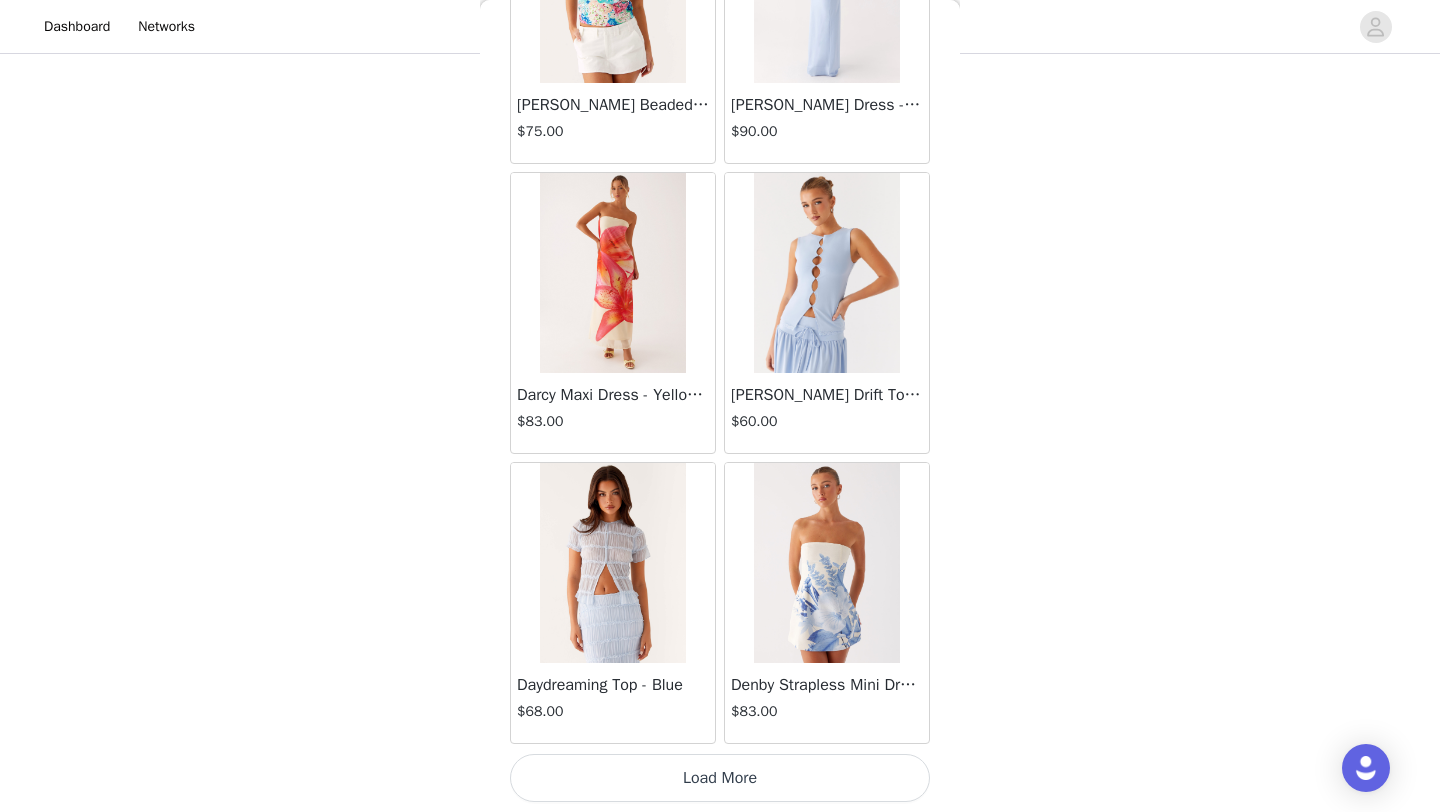 click on "Load More" at bounding box center [720, 778] 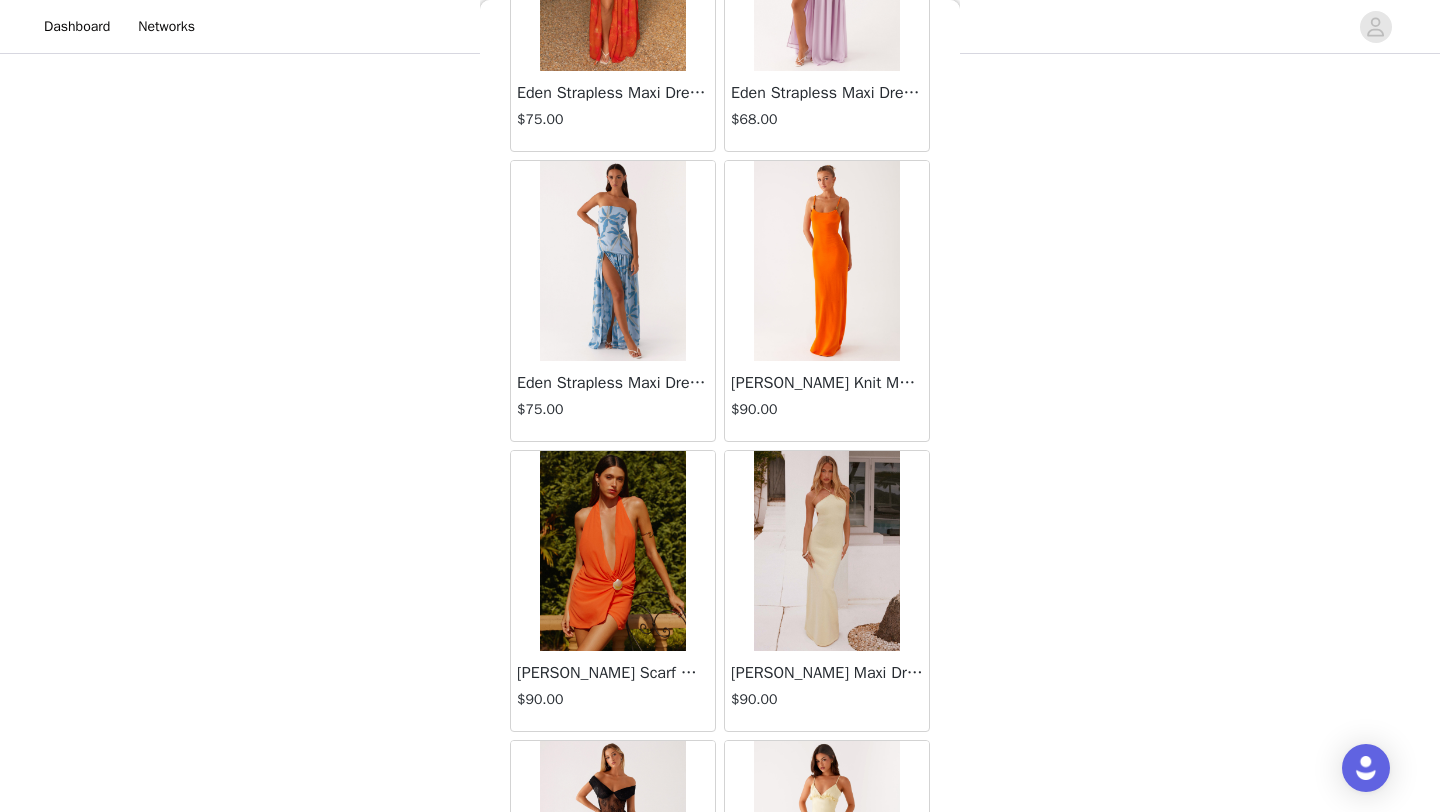 scroll, scrollTop: 19648, scrollLeft: 0, axis: vertical 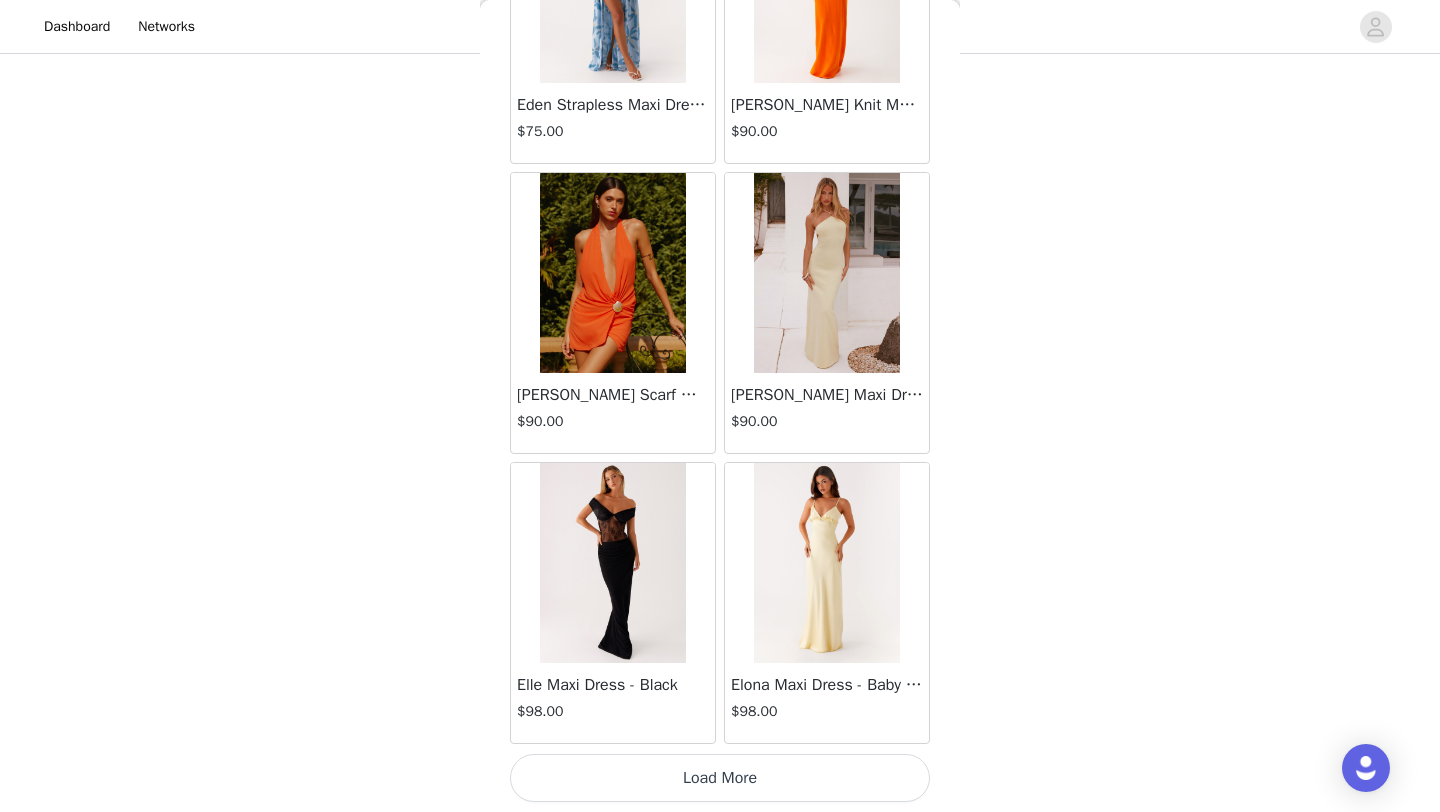 click on "Load More" at bounding box center [720, 778] 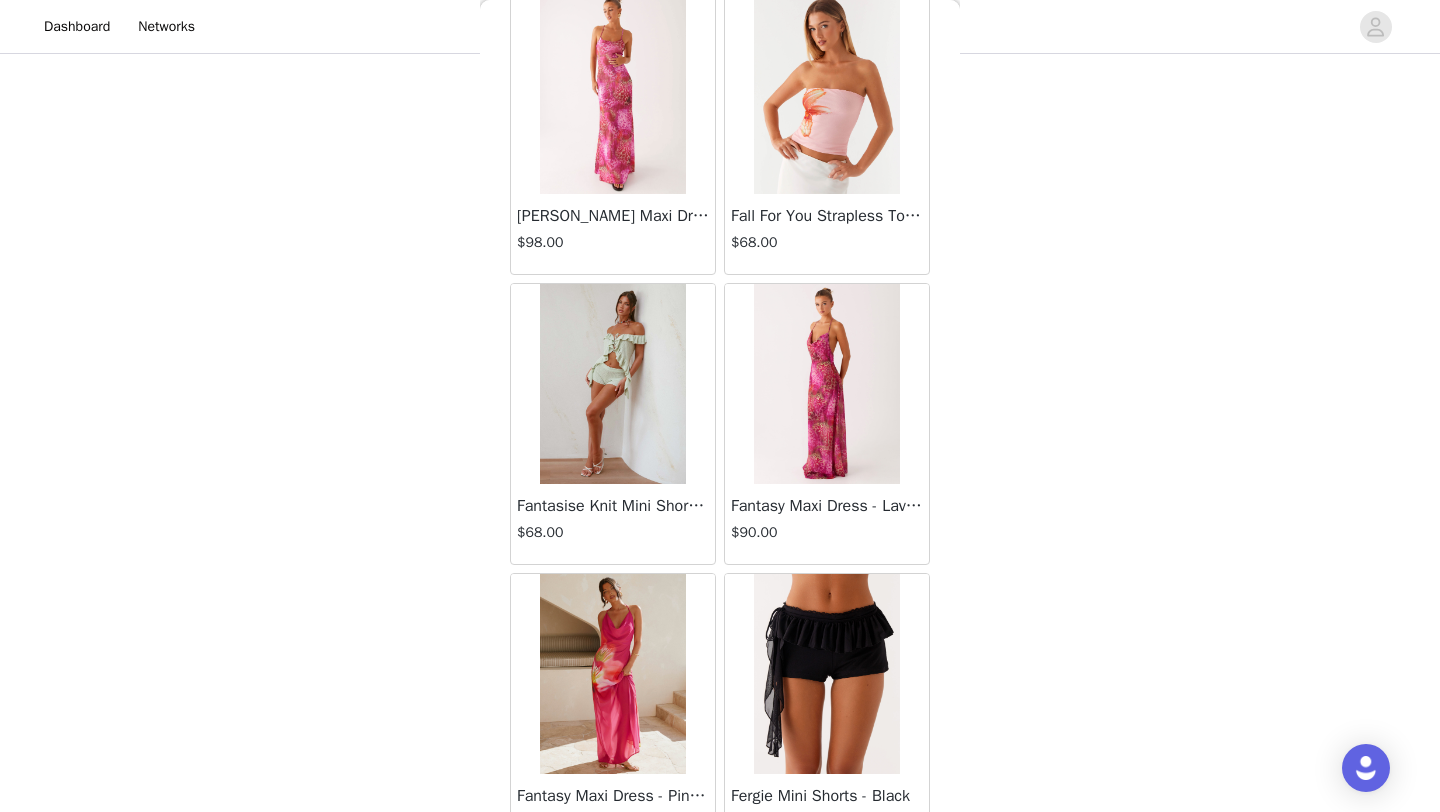 scroll, scrollTop: 22548, scrollLeft: 0, axis: vertical 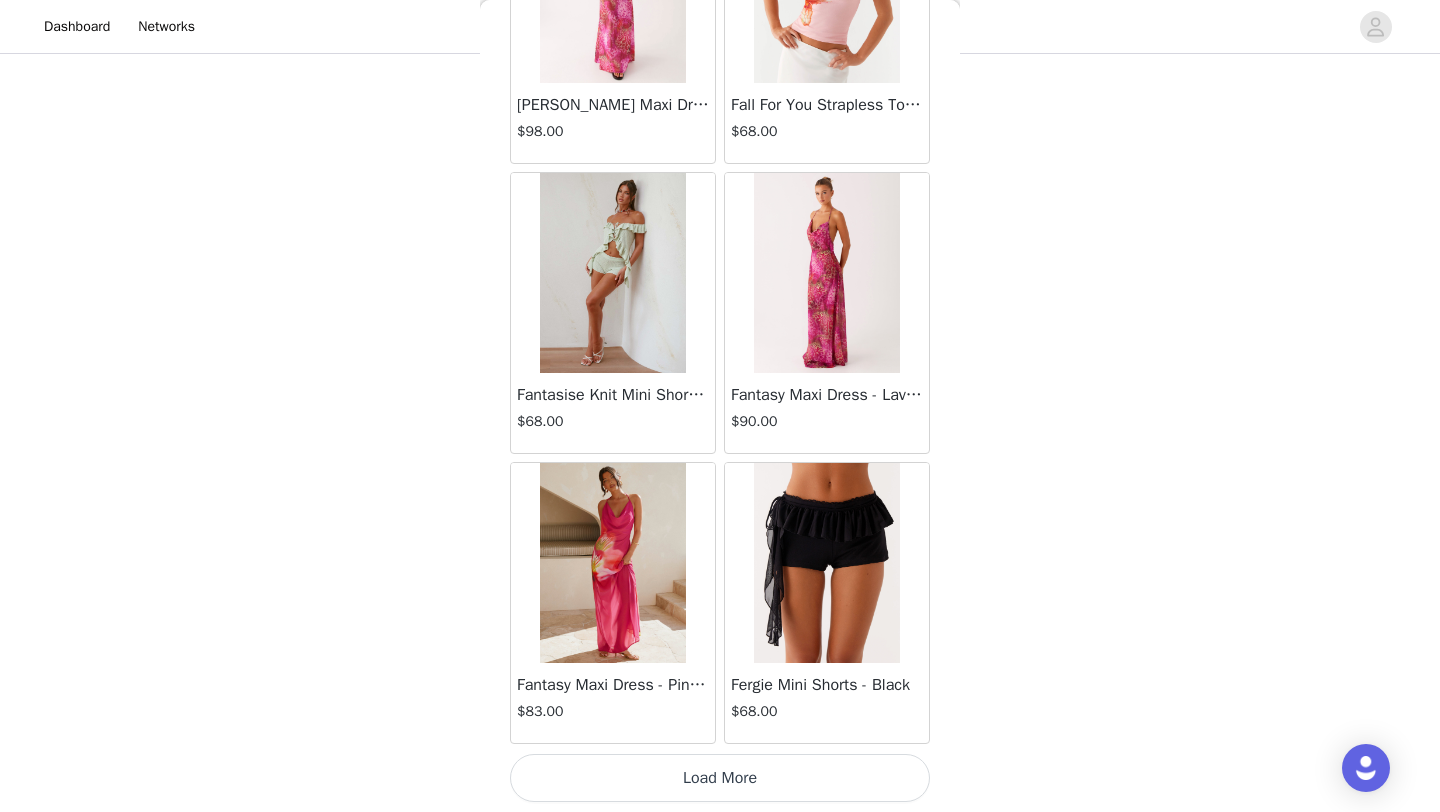 click on "Load More" at bounding box center [720, 778] 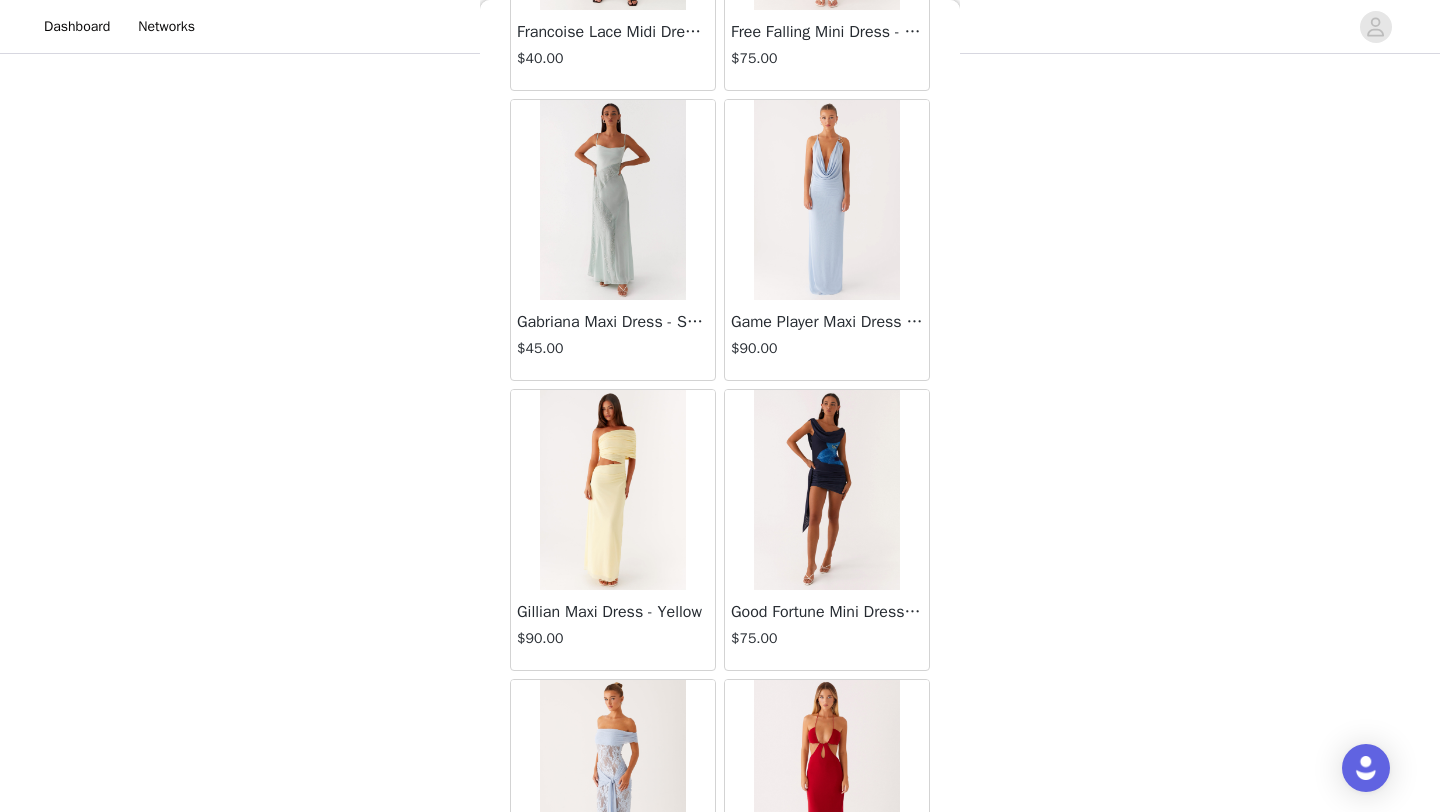 scroll, scrollTop: 25448, scrollLeft: 0, axis: vertical 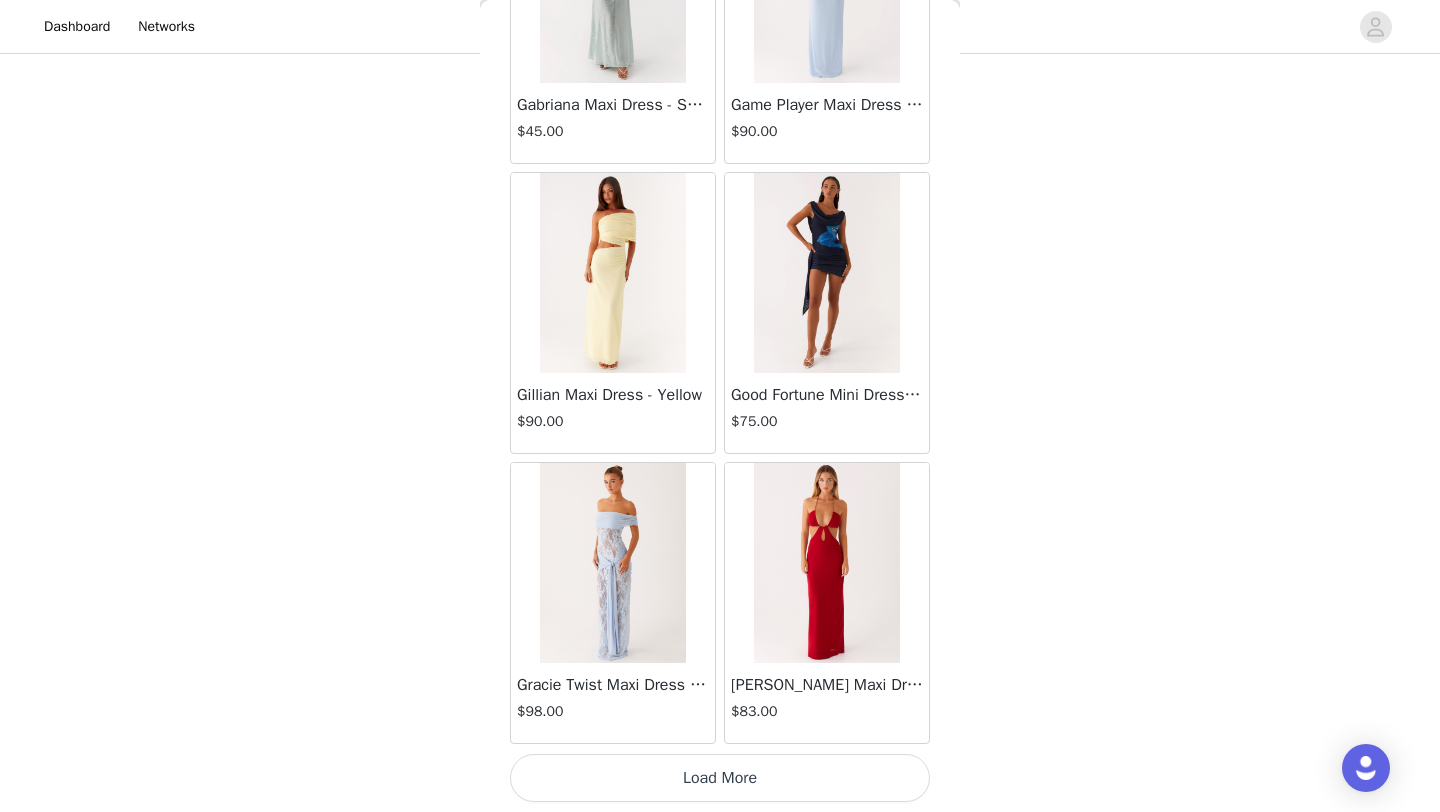 click on "Load More" at bounding box center [720, 778] 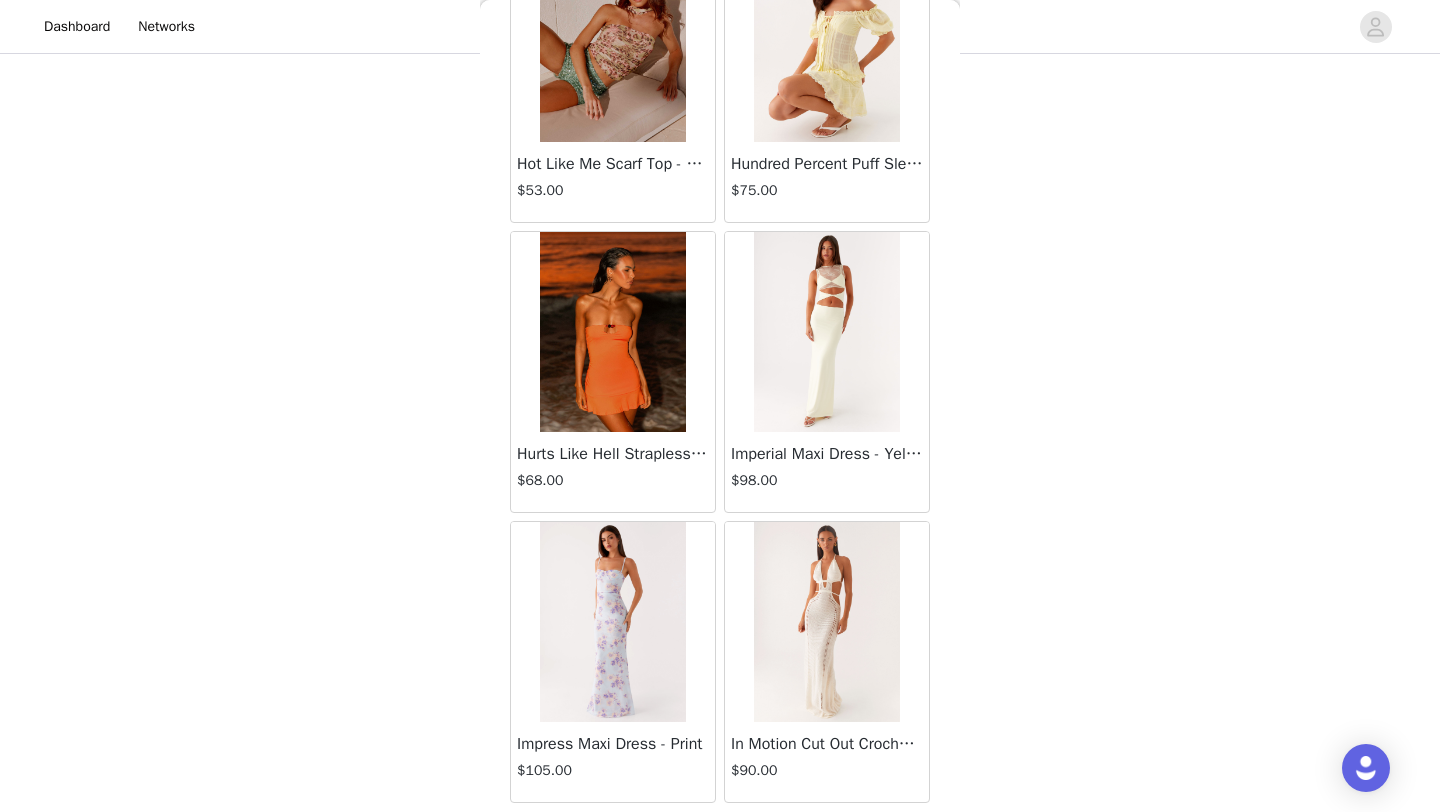 scroll, scrollTop: 28348, scrollLeft: 0, axis: vertical 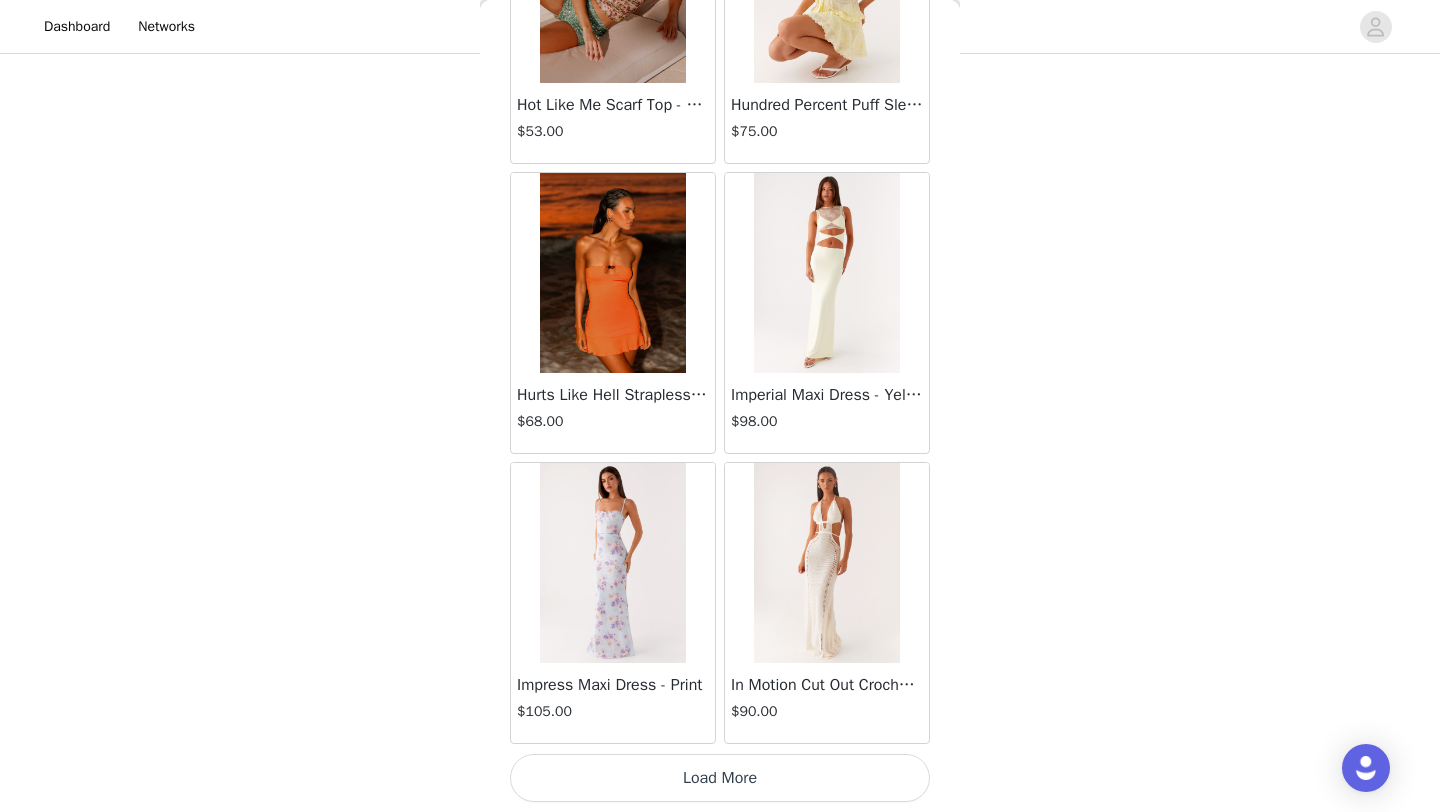 click on "Load More" at bounding box center [720, 778] 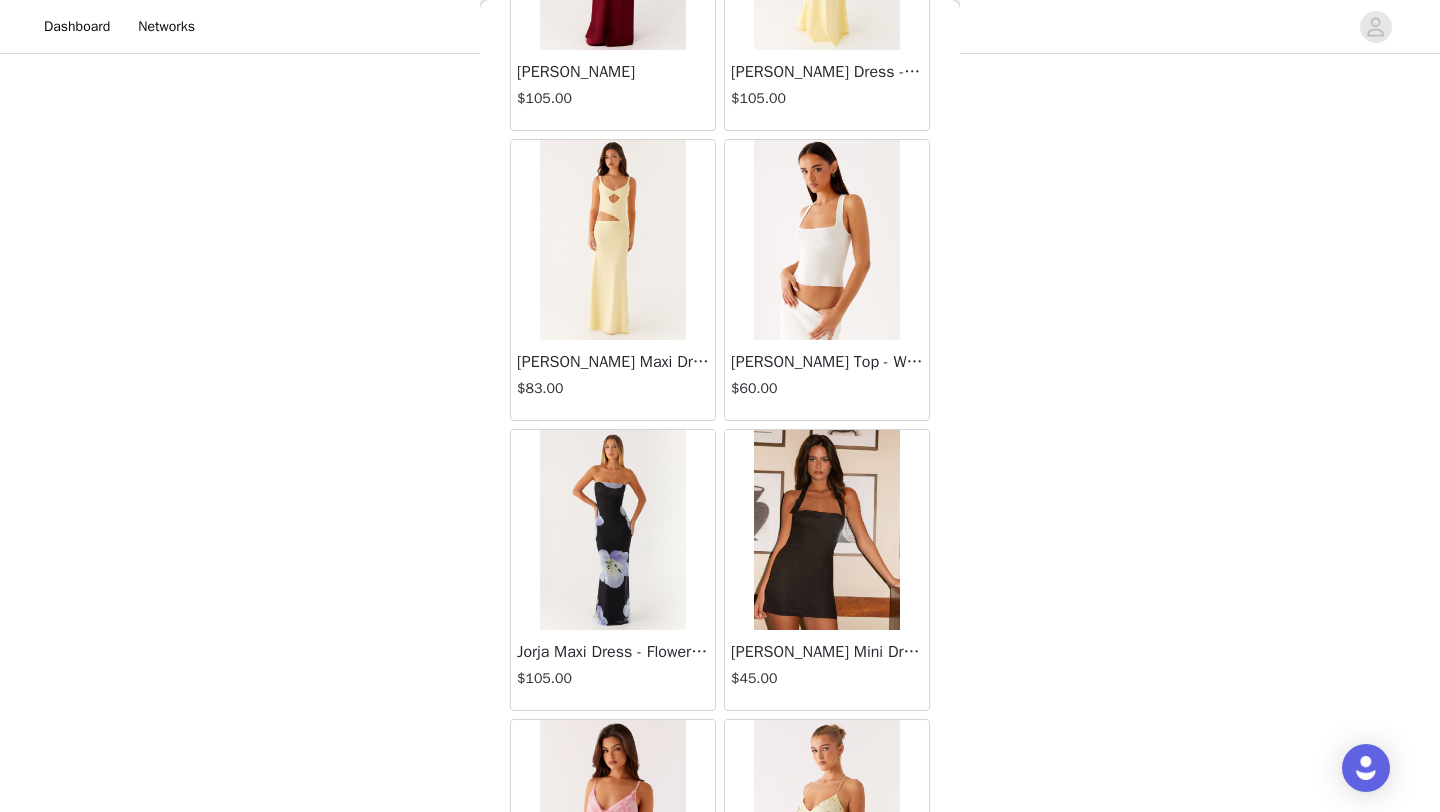 scroll, scrollTop: 31248, scrollLeft: 0, axis: vertical 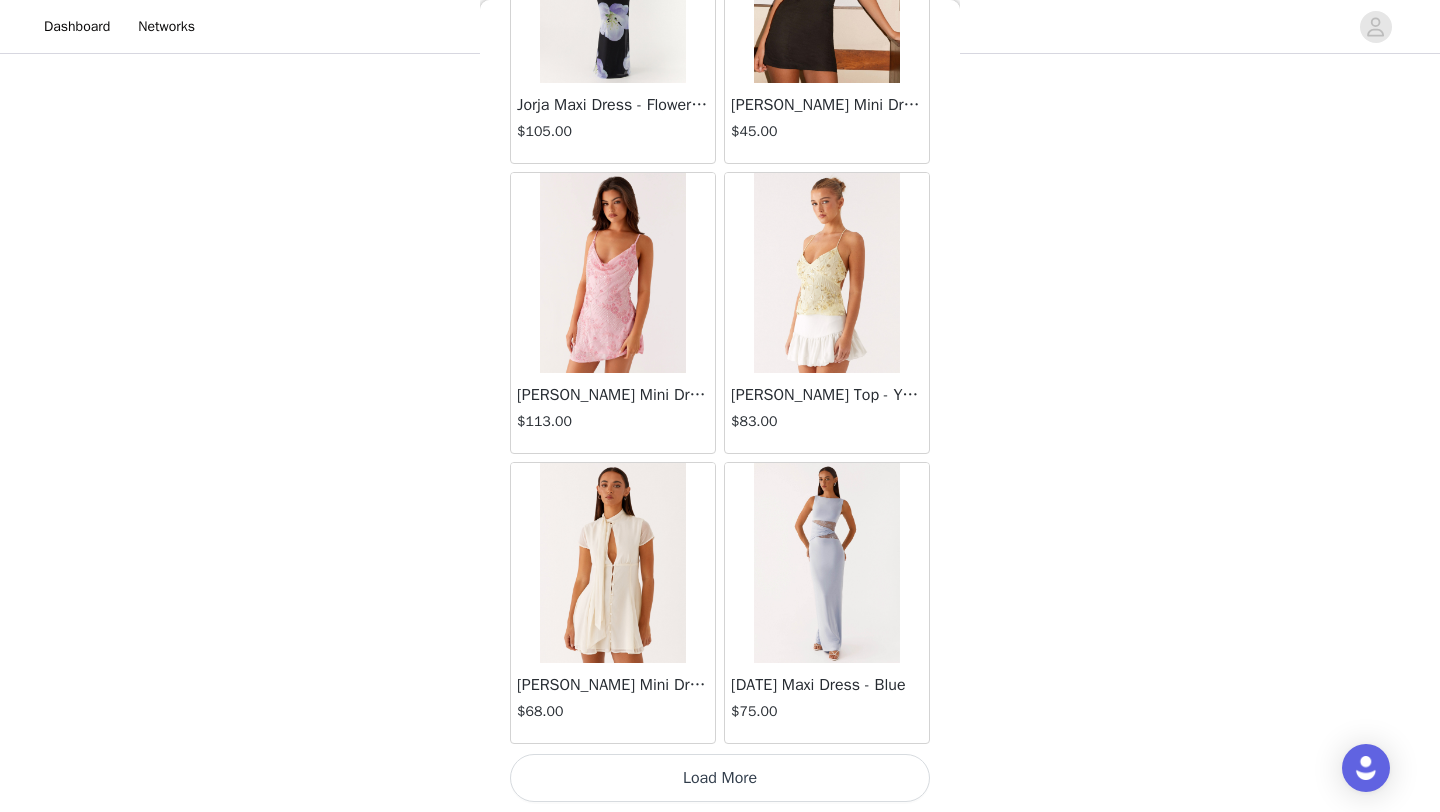 click on "Load More" at bounding box center (720, 778) 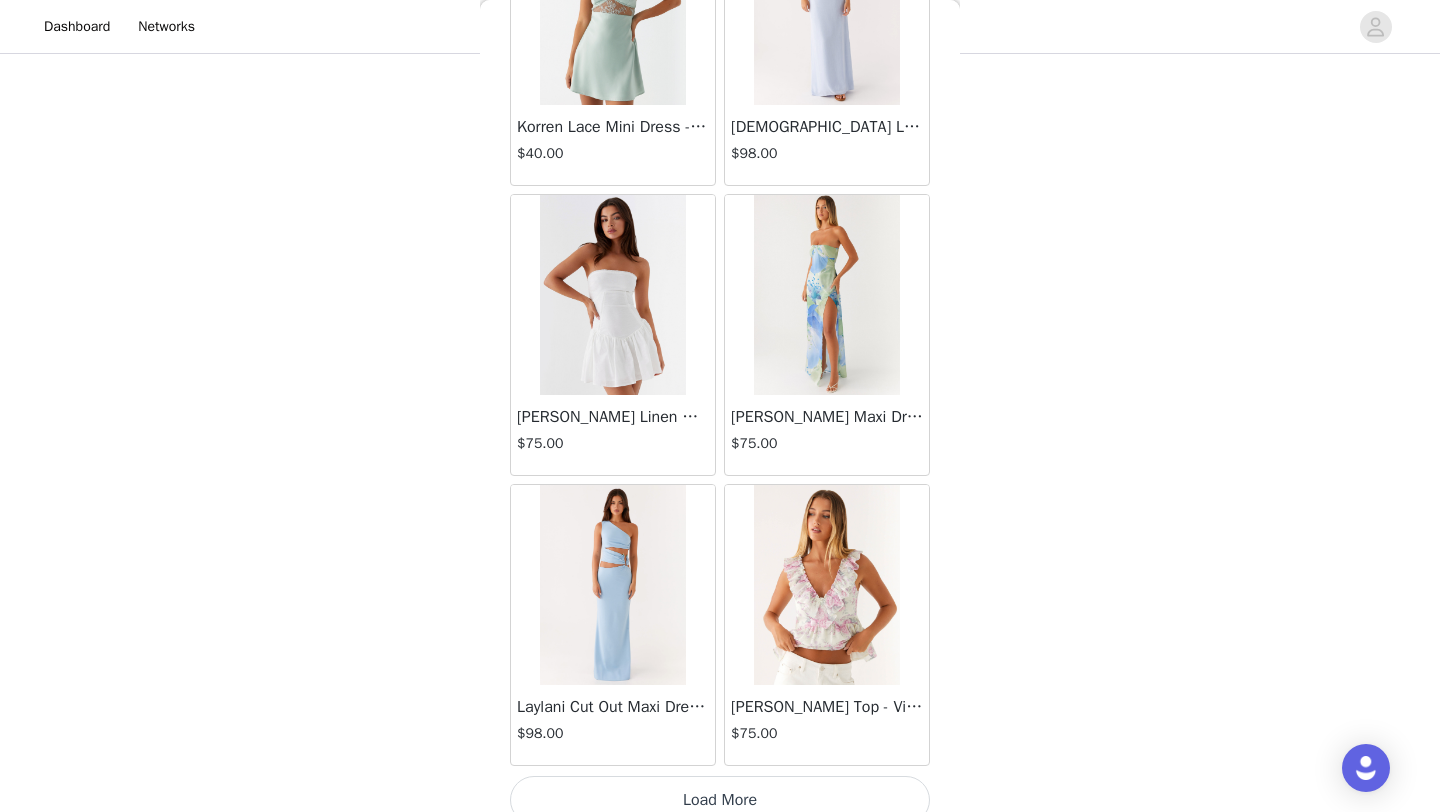 scroll, scrollTop: 34148, scrollLeft: 0, axis: vertical 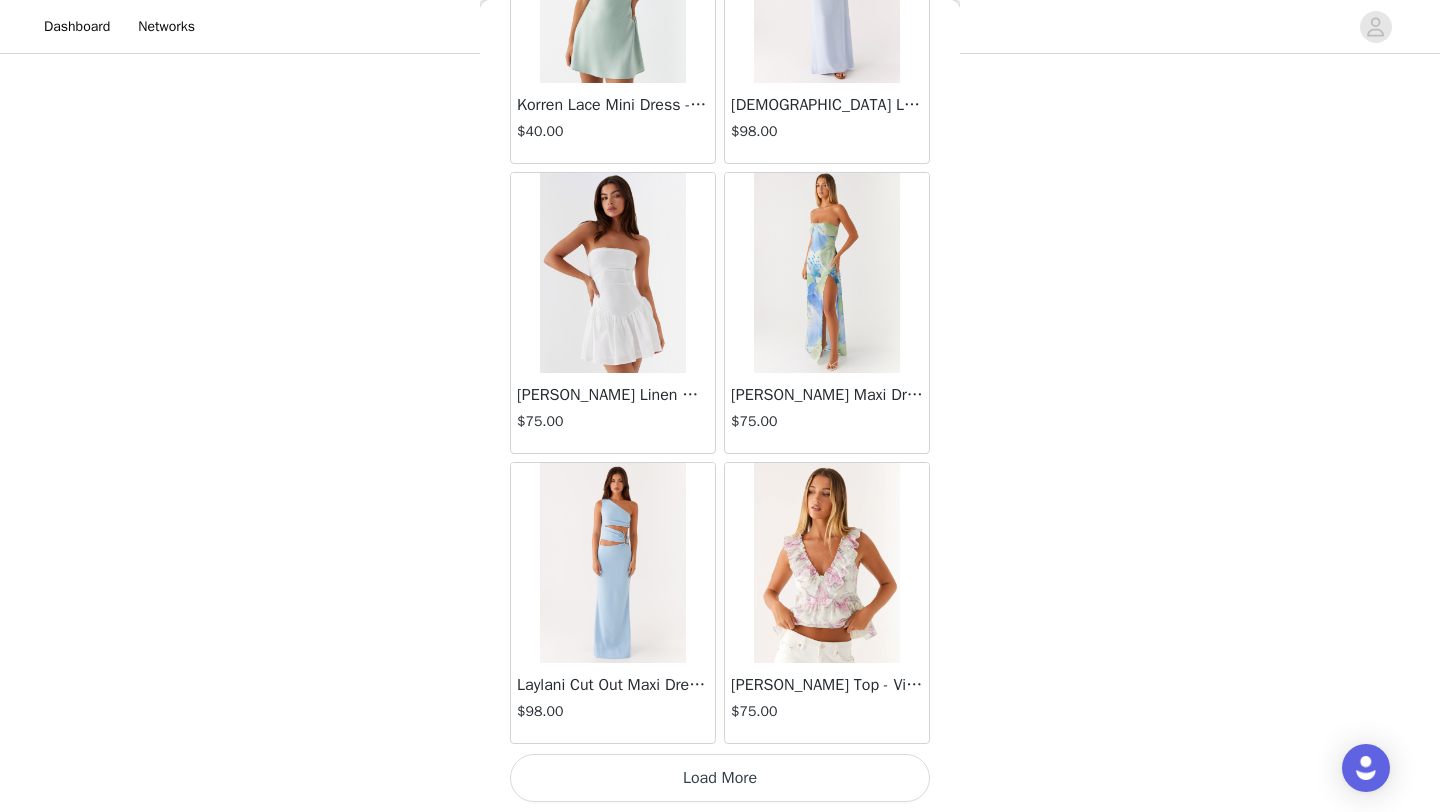 click on "Load More" at bounding box center [720, 778] 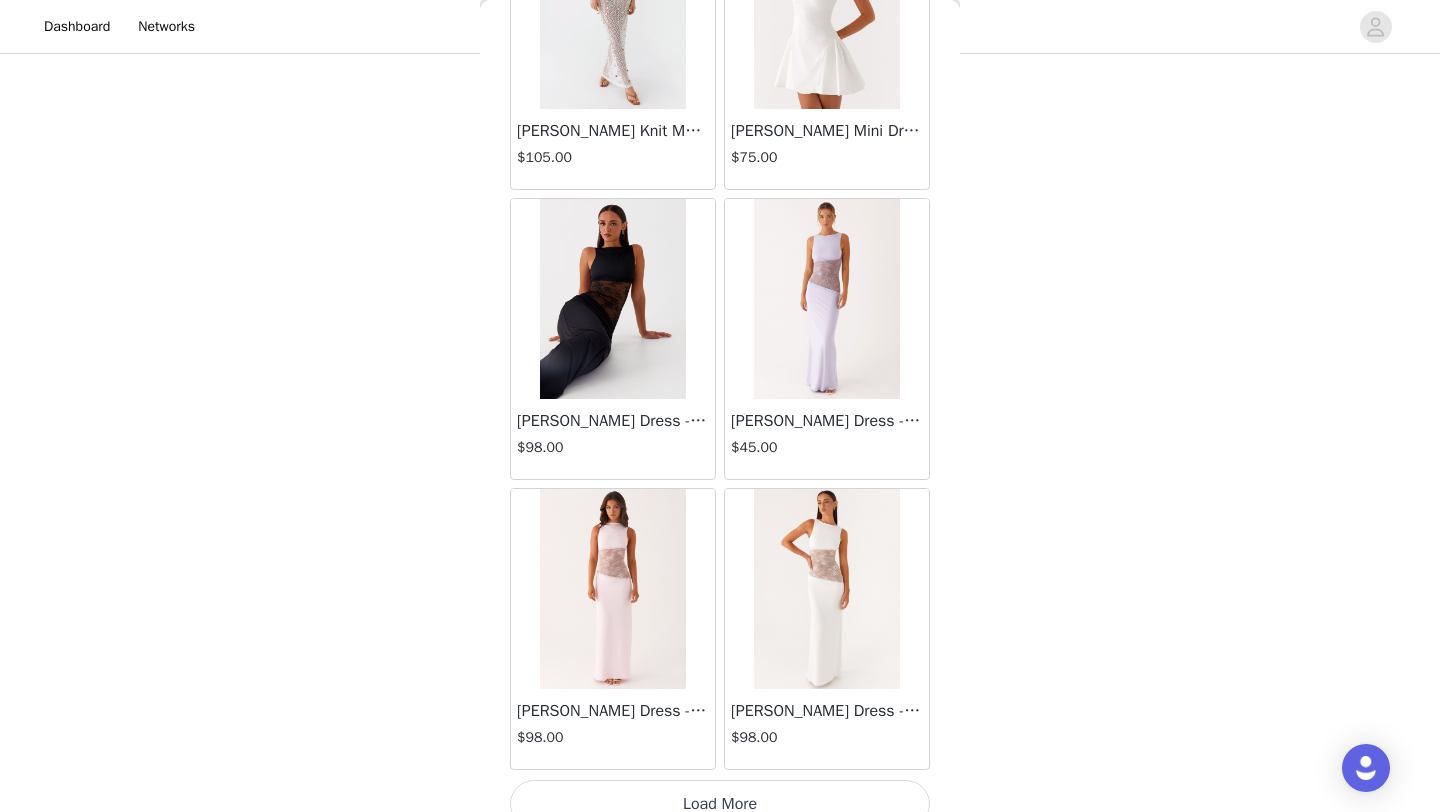 scroll, scrollTop: 37048, scrollLeft: 0, axis: vertical 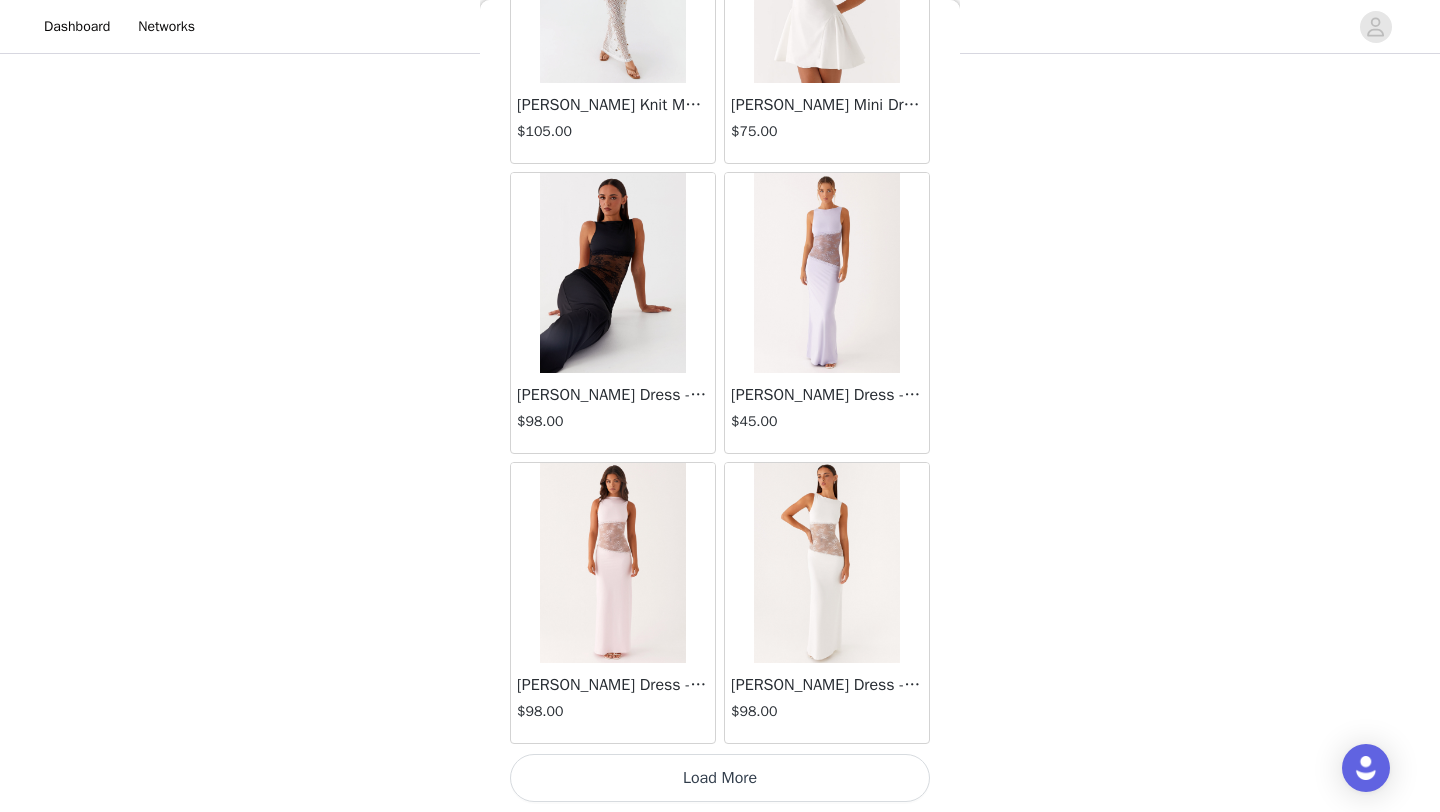 click on "Load More" at bounding box center [720, 778] 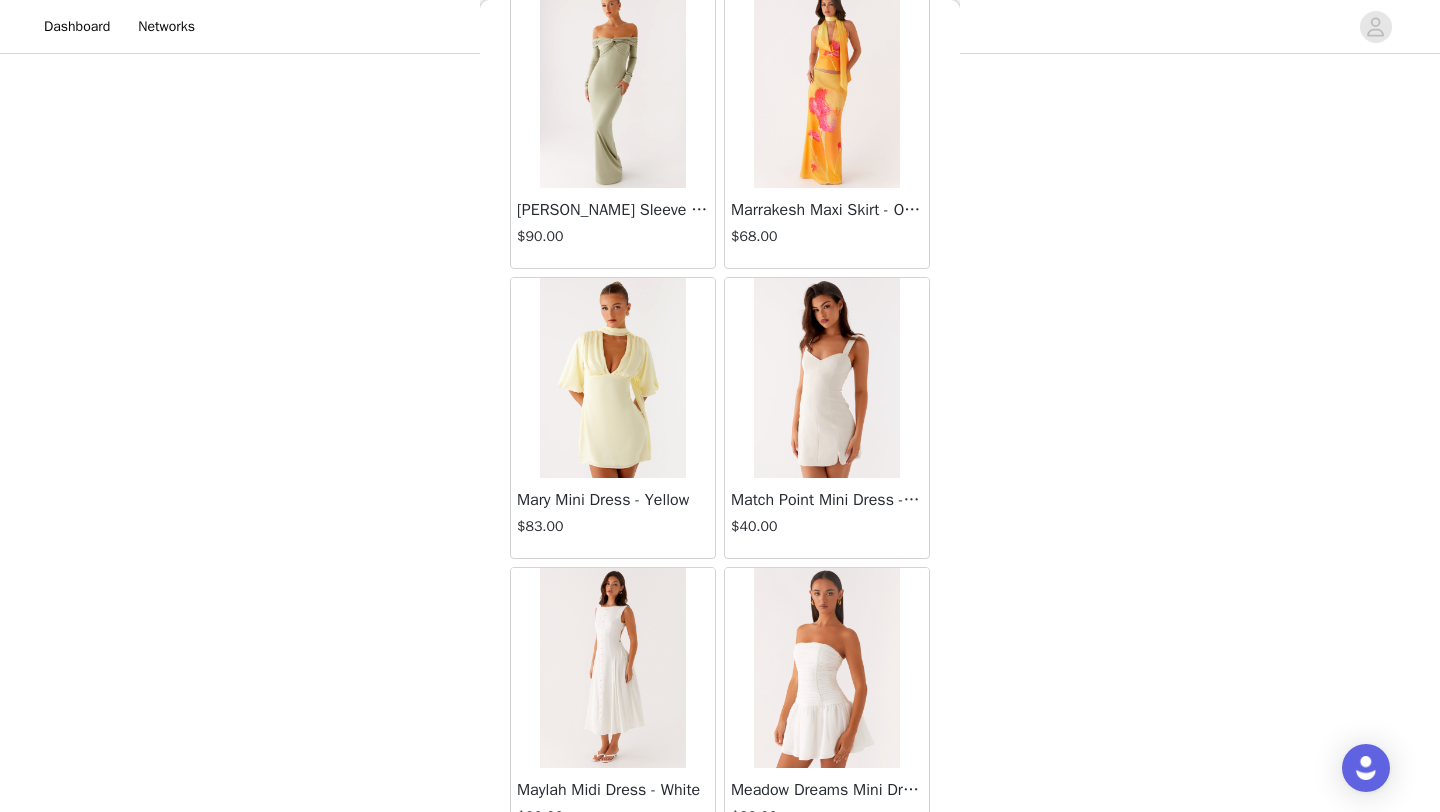 scroll, scrollTop: 39948, scrollLeft: 0, axis: vertical 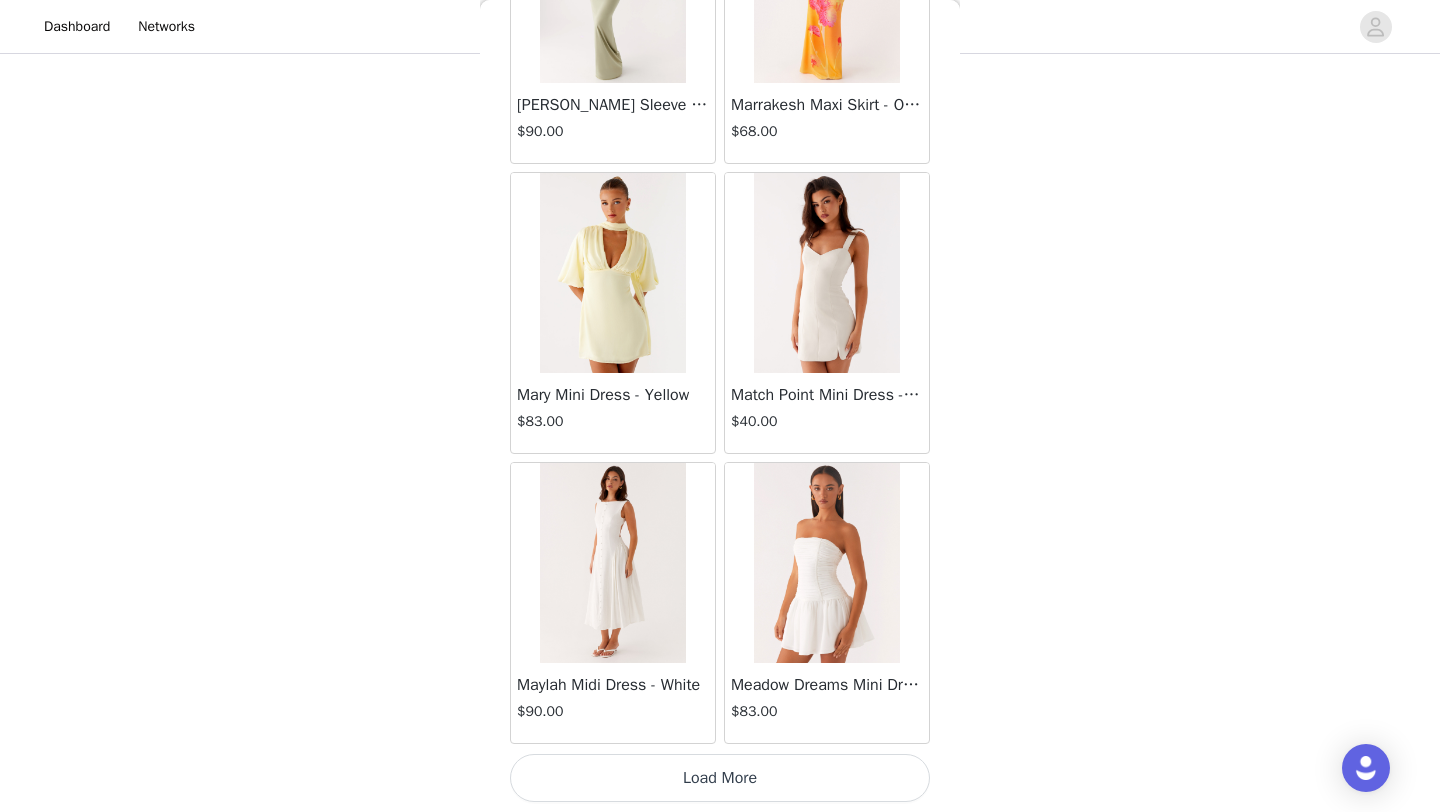 click on "Load More" at bounding box center (720, 778) 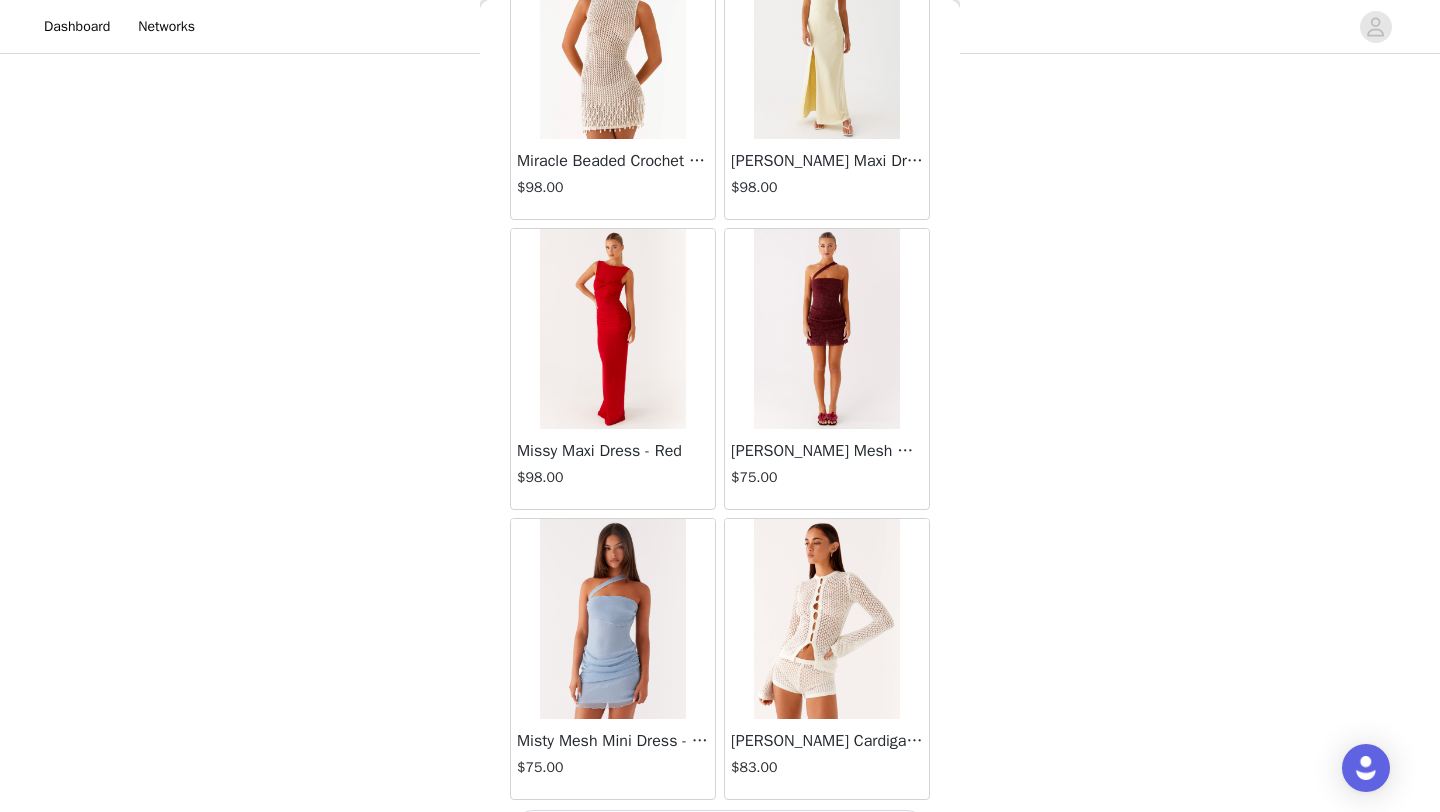 scroll, scrollTop: 42848, scrollLeft: 0, axis: vertical 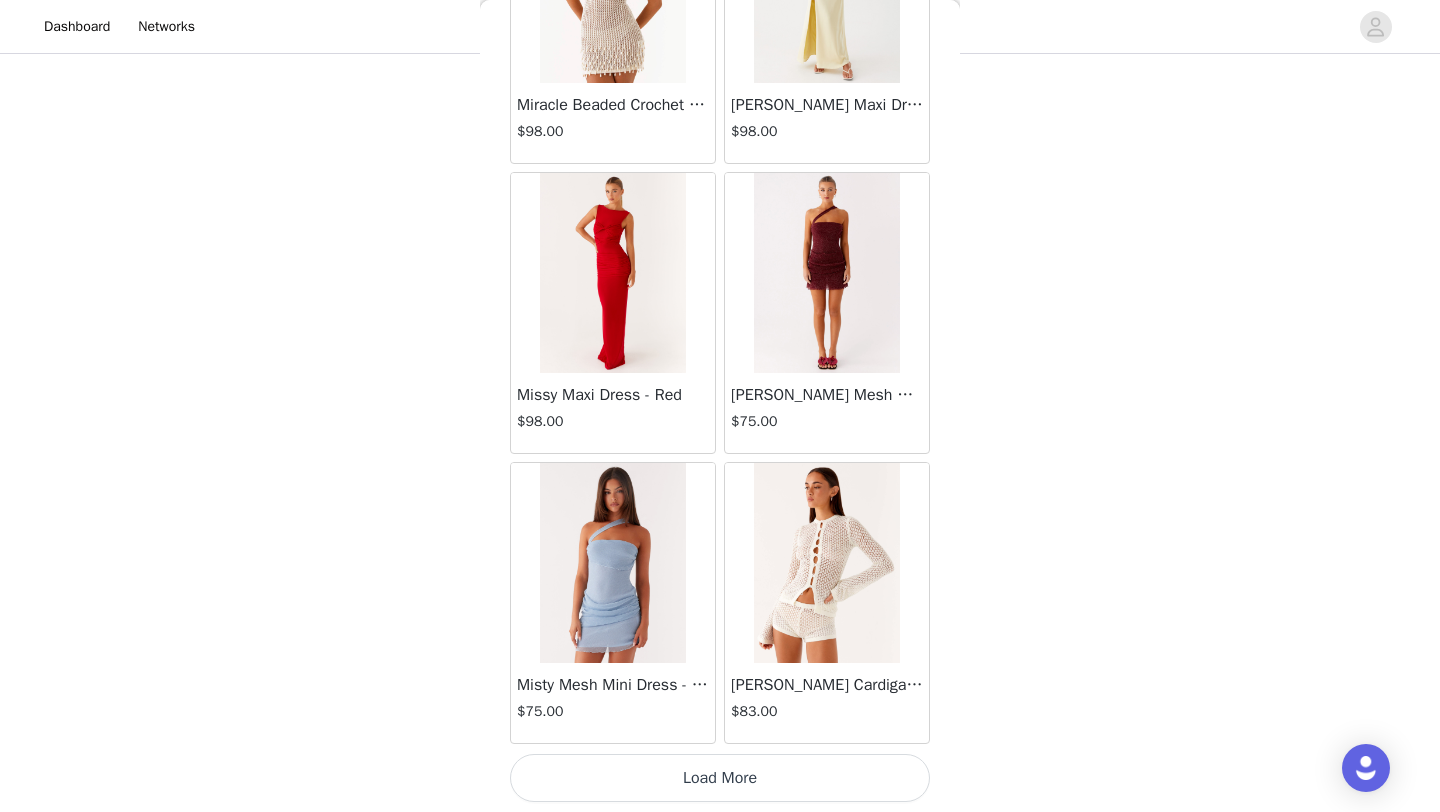 click on "Load More" at bounding box center (720, 778) 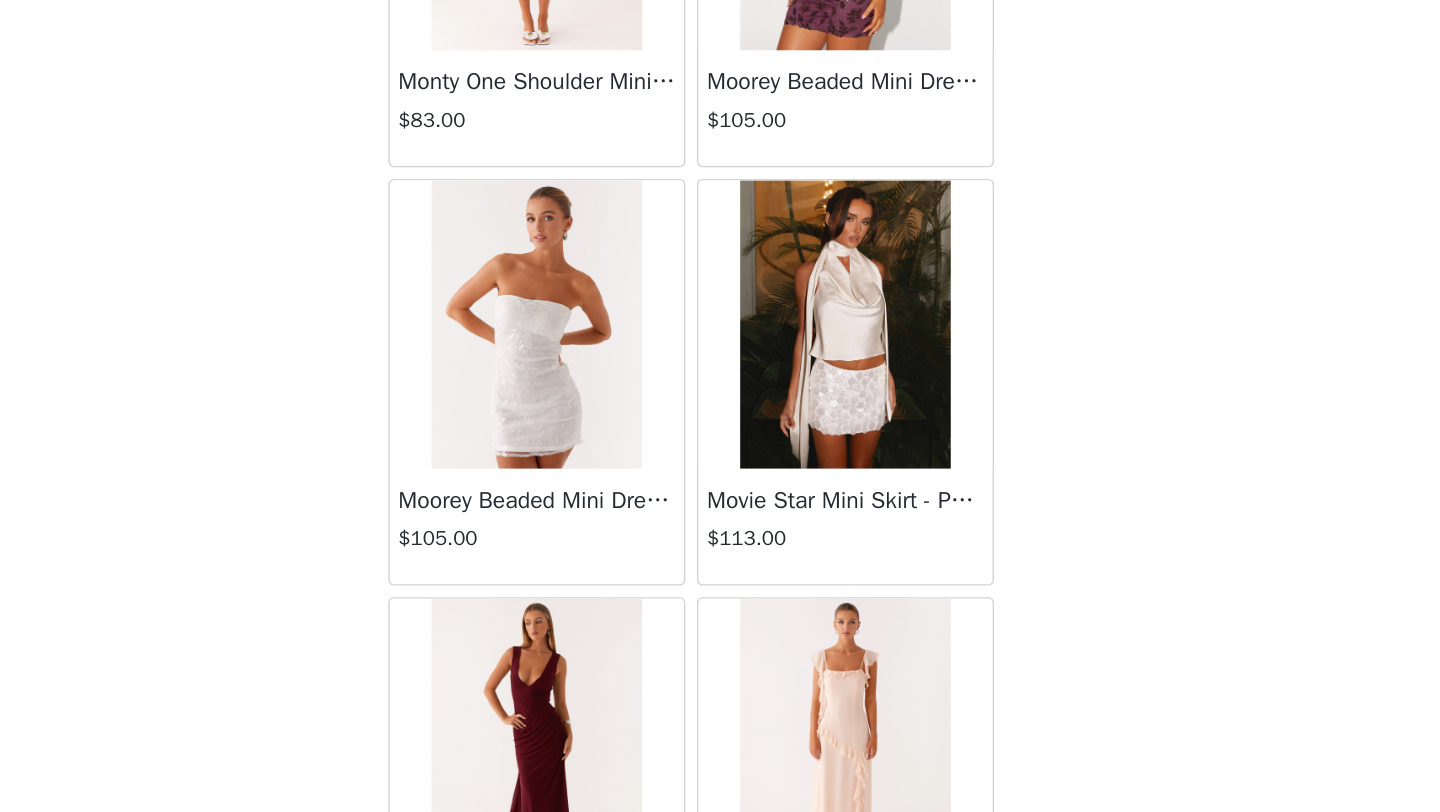 scroll, scrollTop: 43937, scrollLeft: 0, axis: vertical 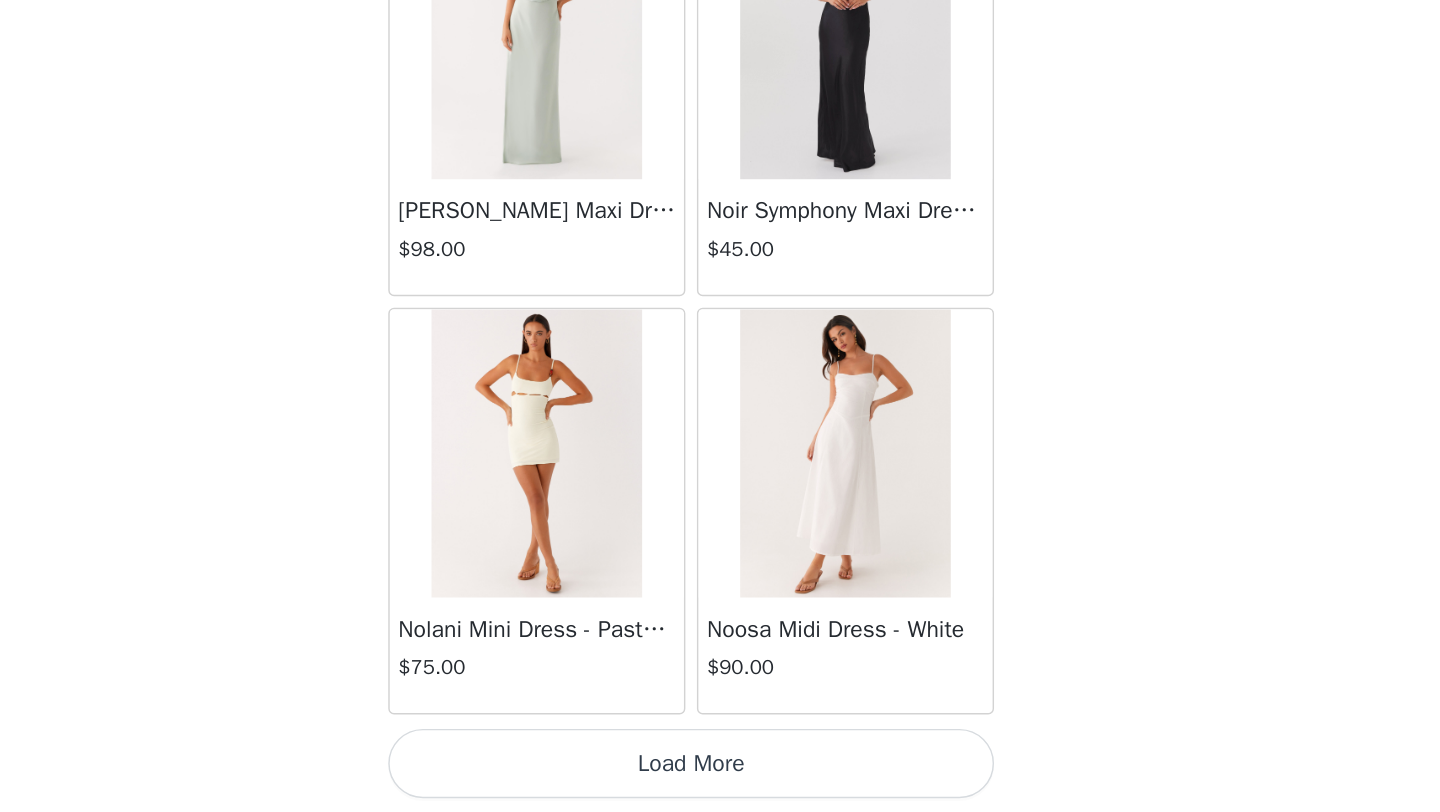 click on "Load More" at bounding box center (720, 778) 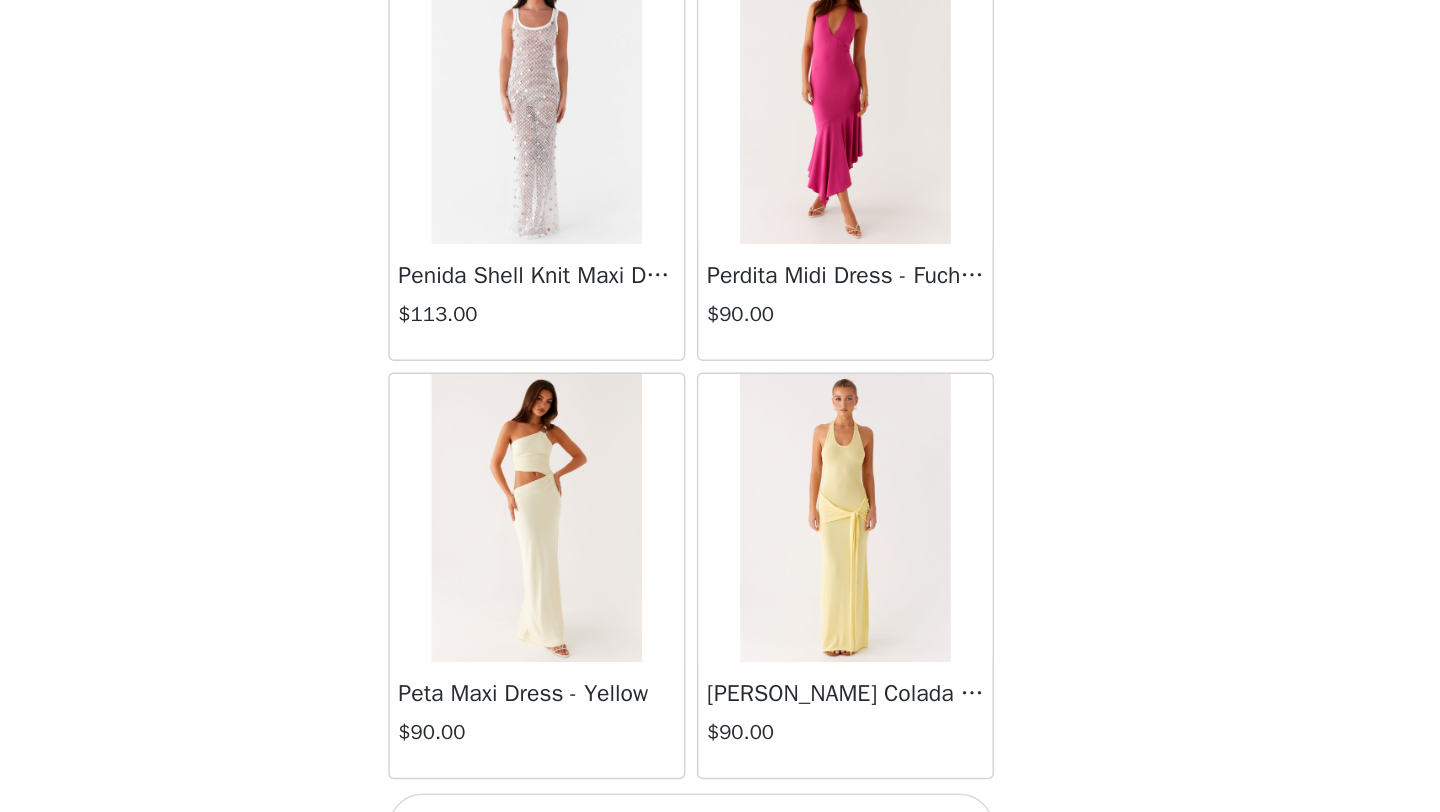 scroll, scrollTop: 48648, scrollLeft: 0, axis: vertical 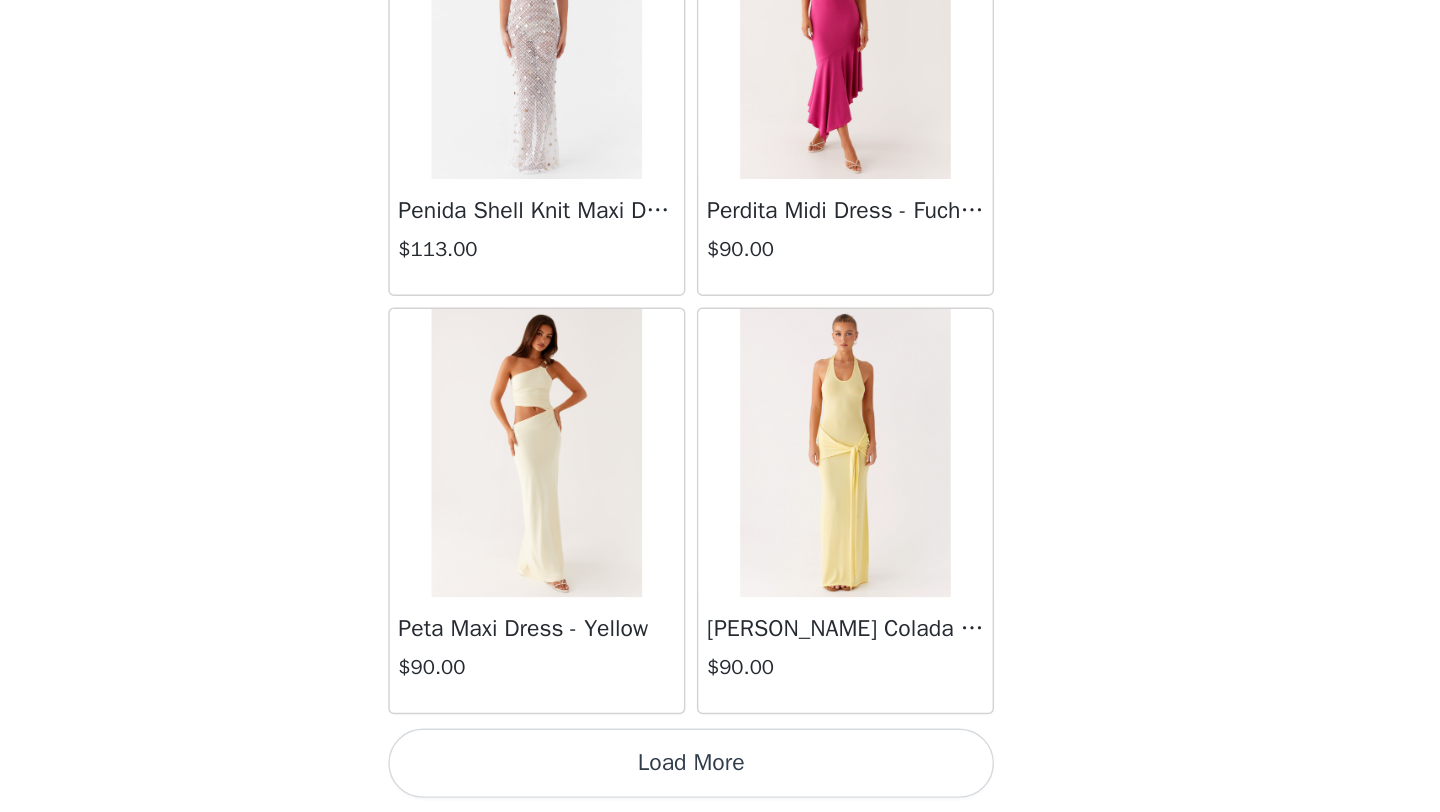 click on "Load More" at bounding box center (720, 778) 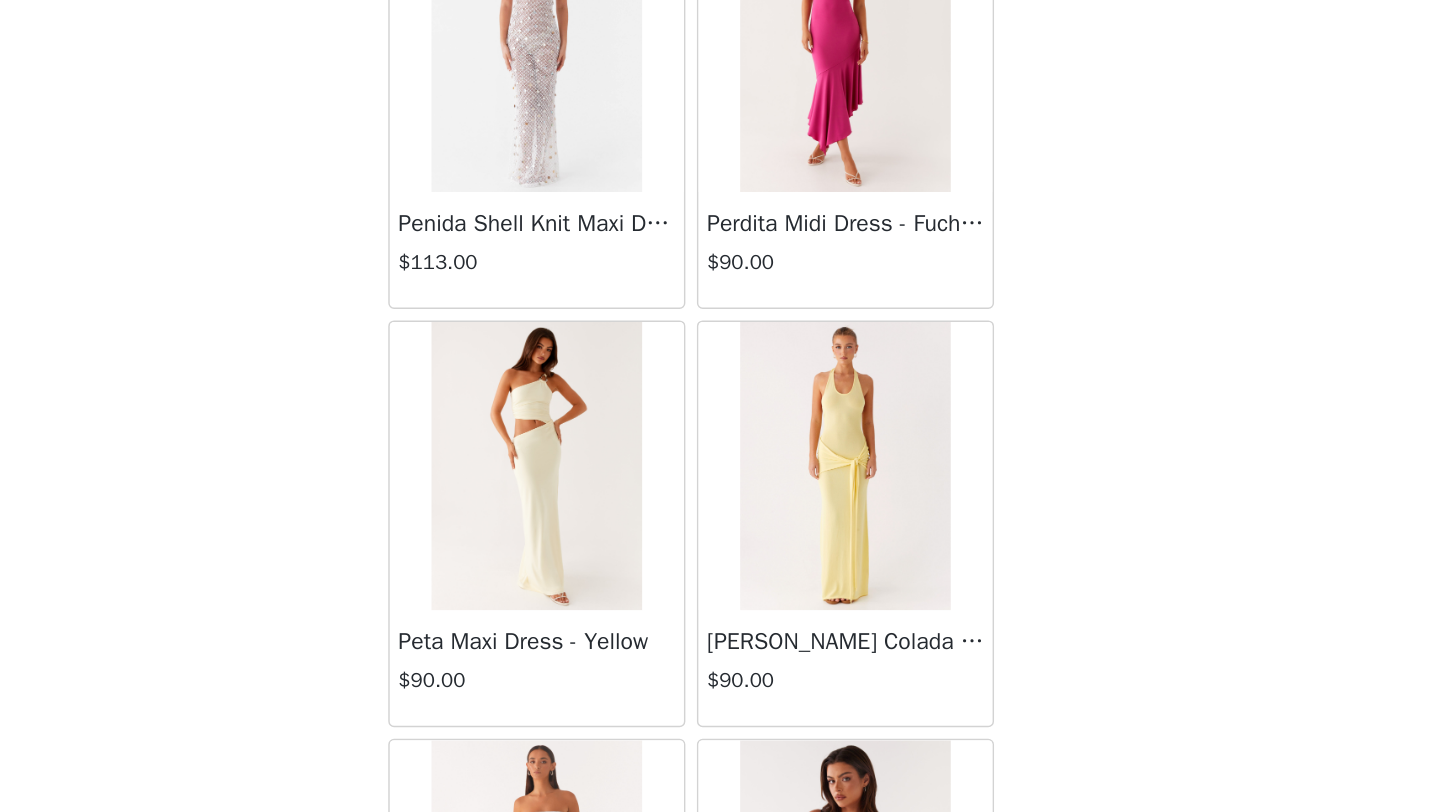 scroll, scrollTop: 48648, scrollLeft: 0, axis: vertical 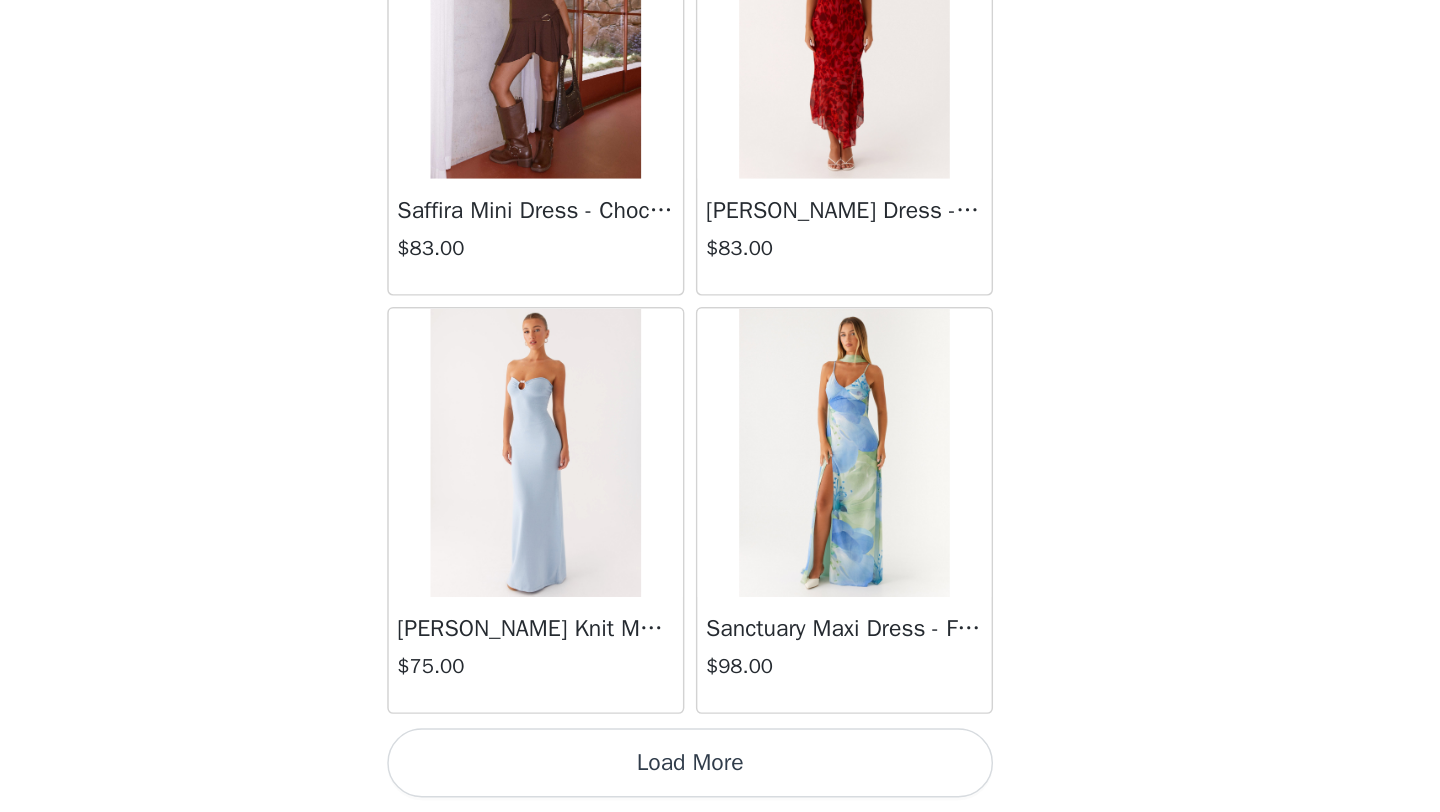 click on "Load More" at bounding box center (720, 778) 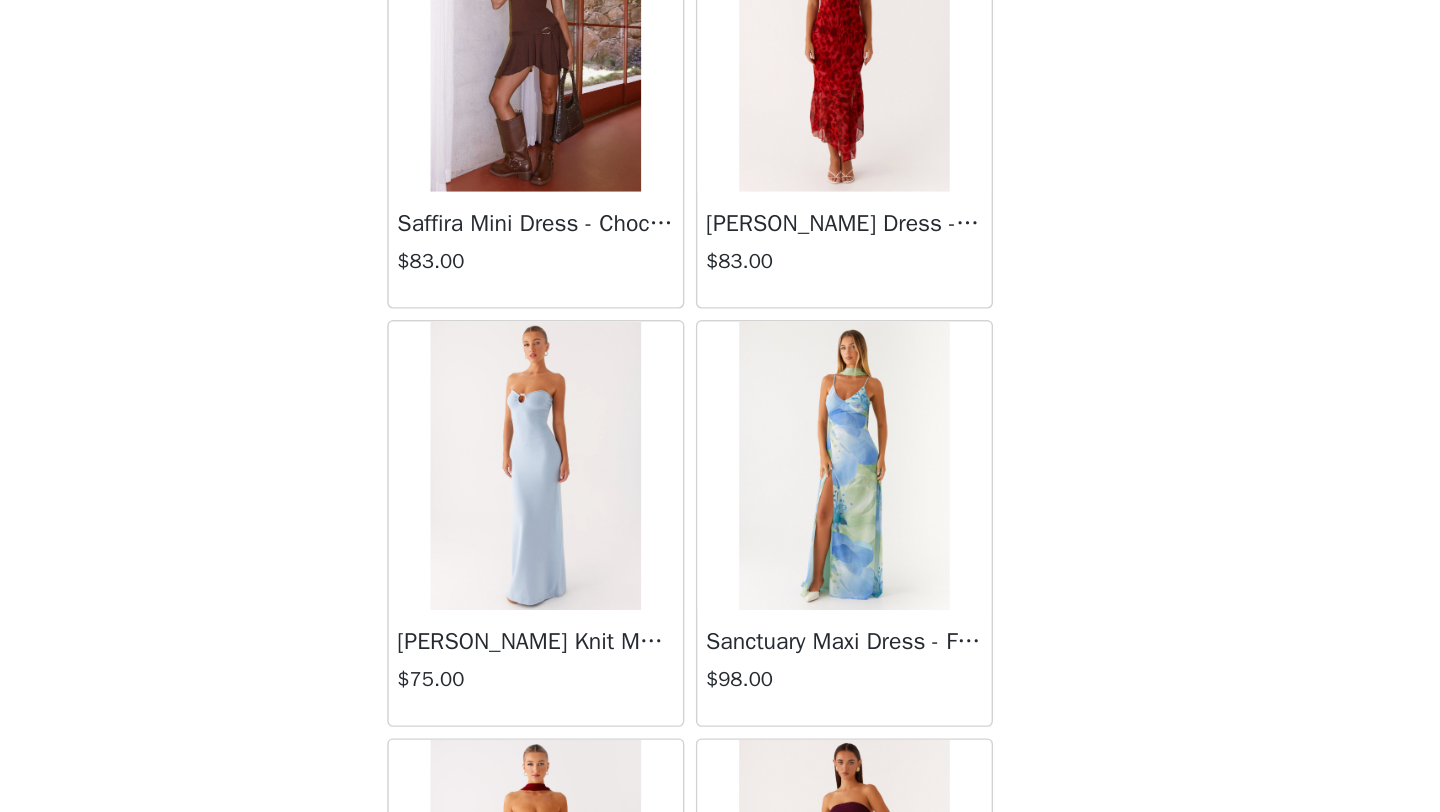 scroll, scrollTop: 51548, scrollLeft: 0, axis: vertical 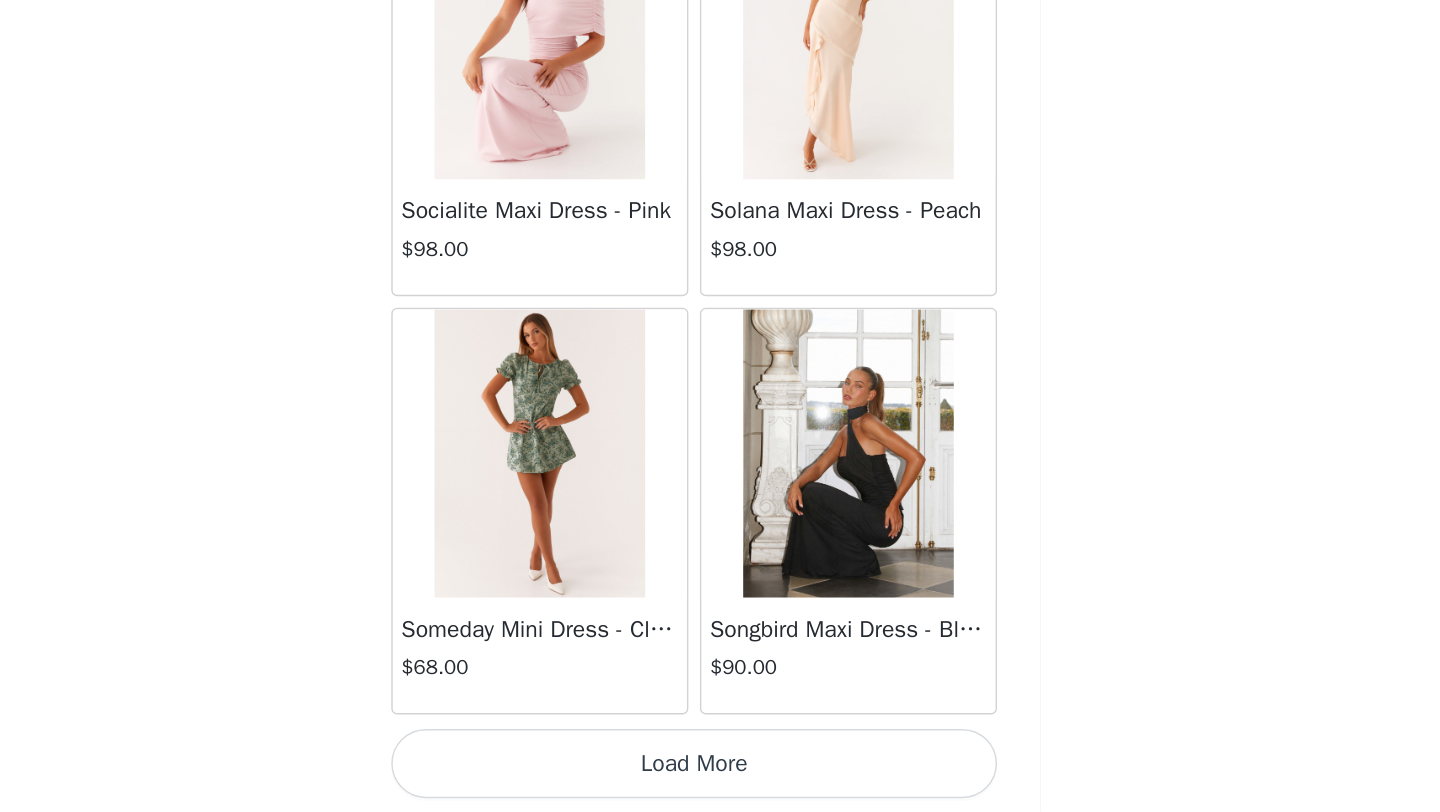 click on "Load More" at bounding box center [720, 778] 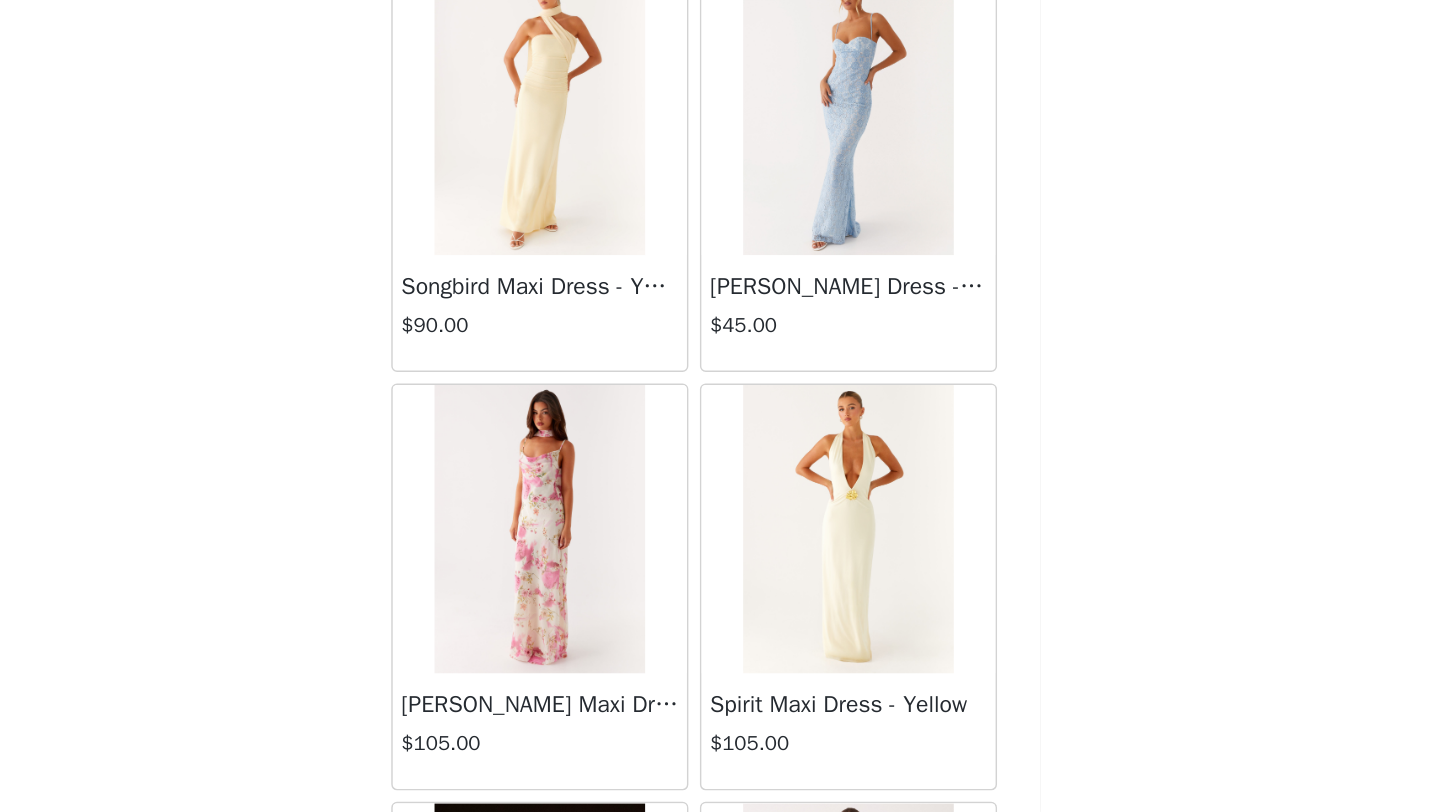 scroll, scrollTop: 55289, scrollLeft: 0, axis: vertical 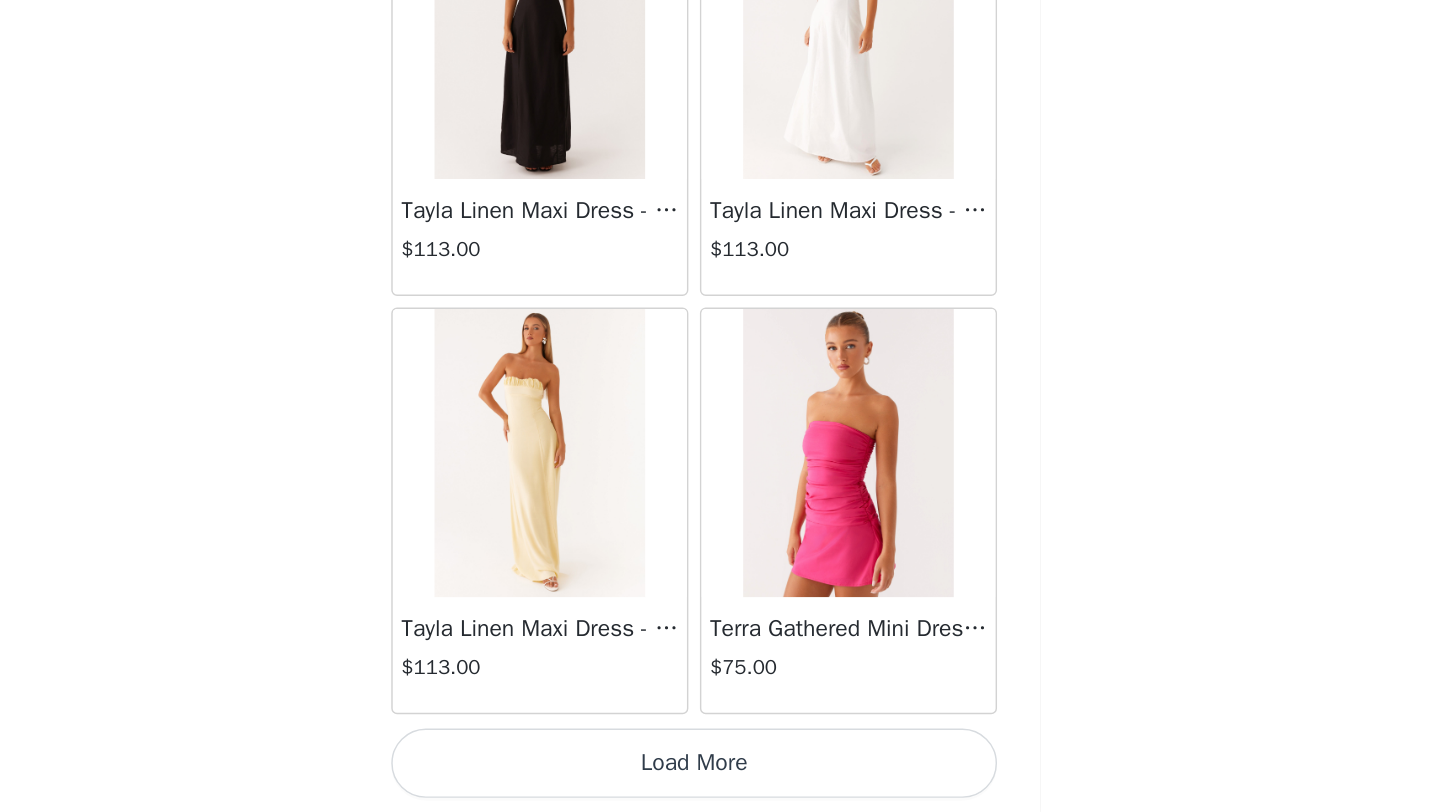 click on "Load More" at bounding box center [720, 778] 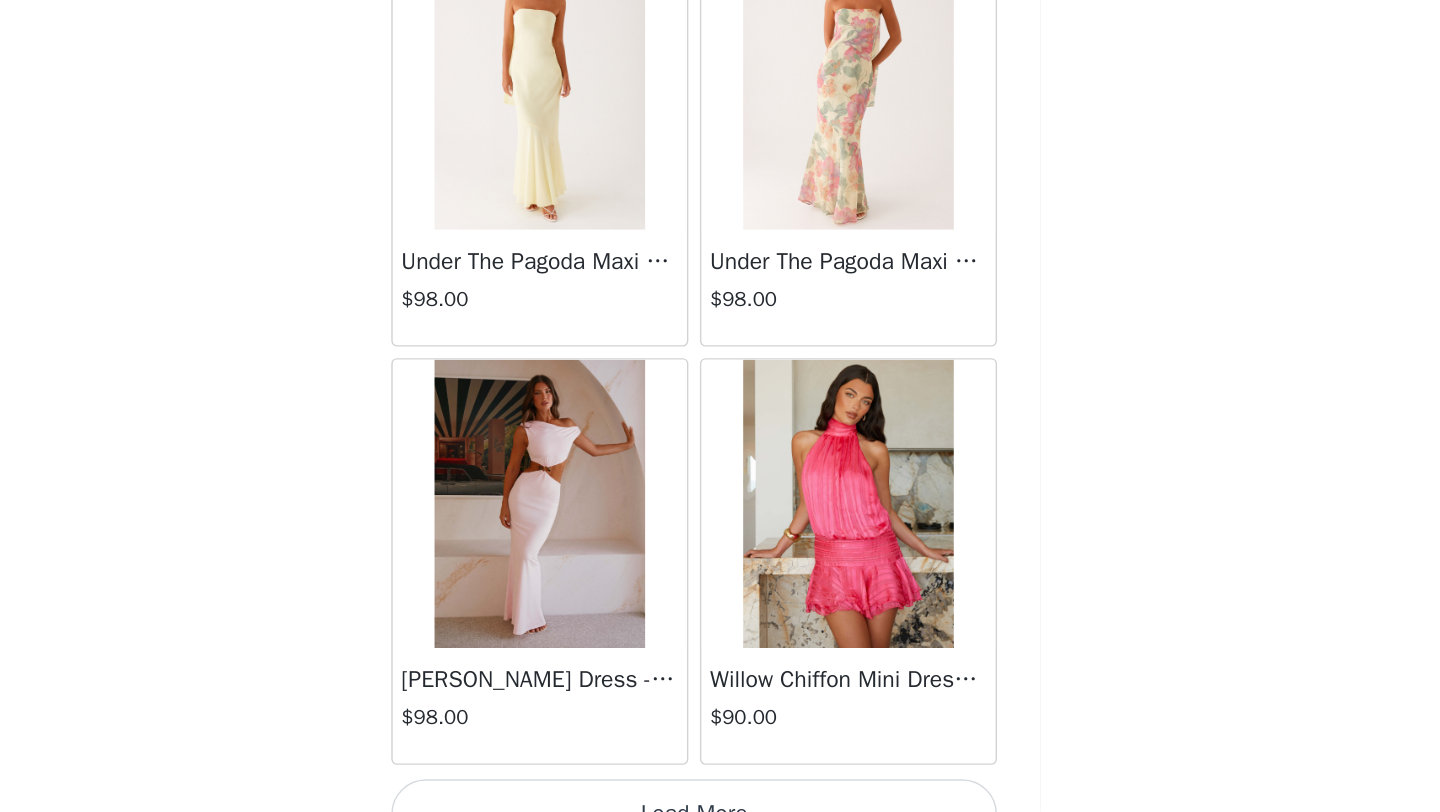 scroll, scrollTop: 60248, scrollLeft: 0, axis: vertical 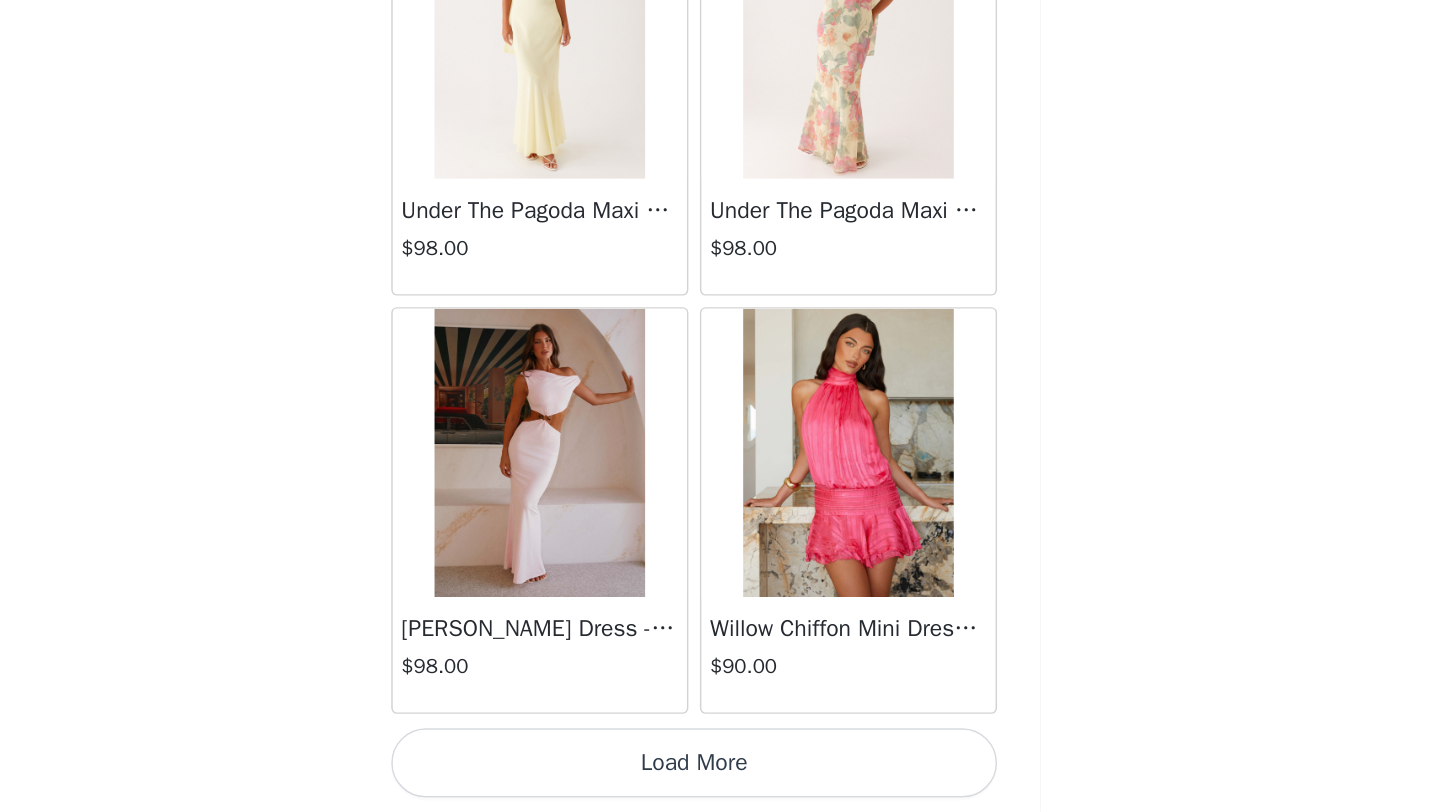 click on "Load More" at bounding box center (720, 778) 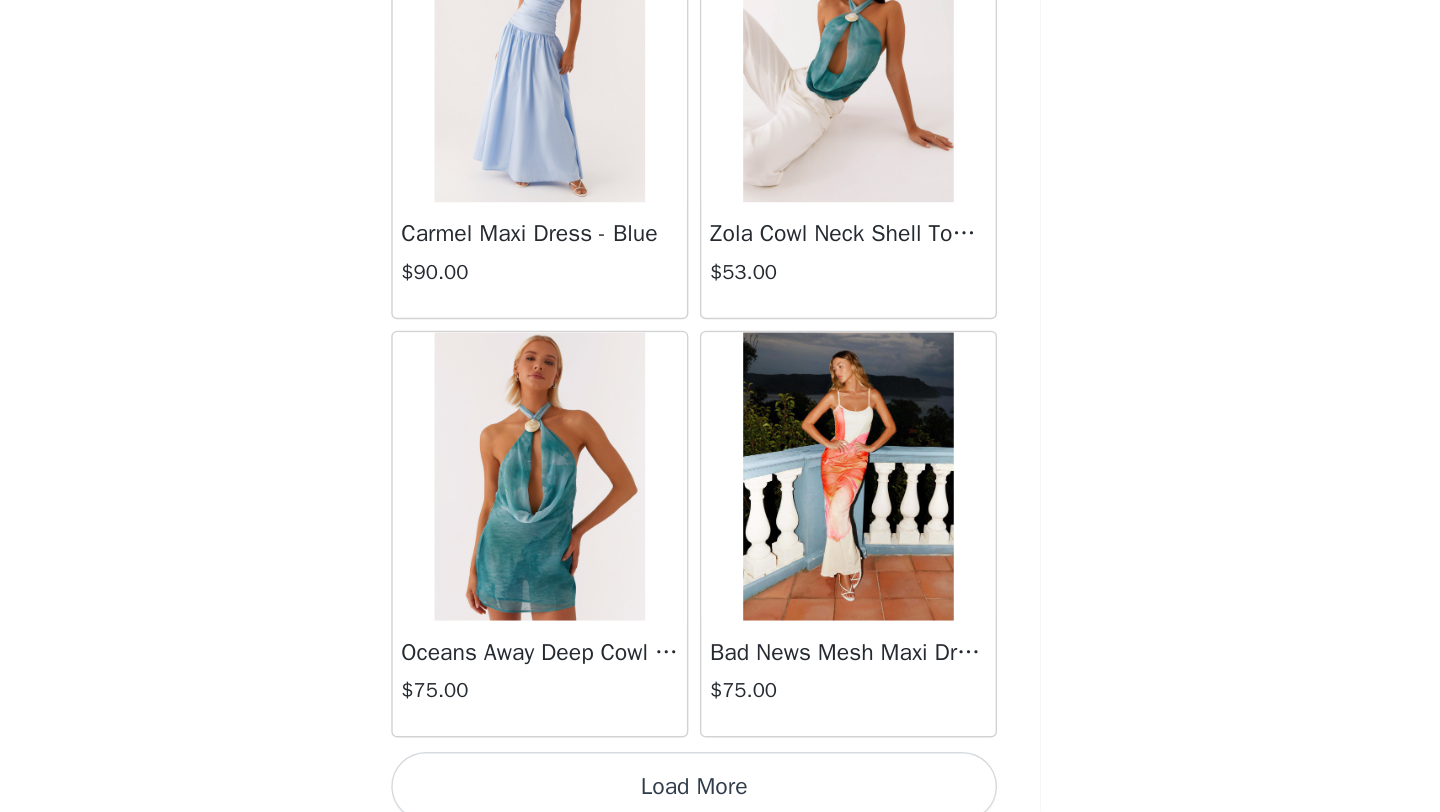 scroll, scrollTop: 63148, scrollLeft: 0, axis: vertical 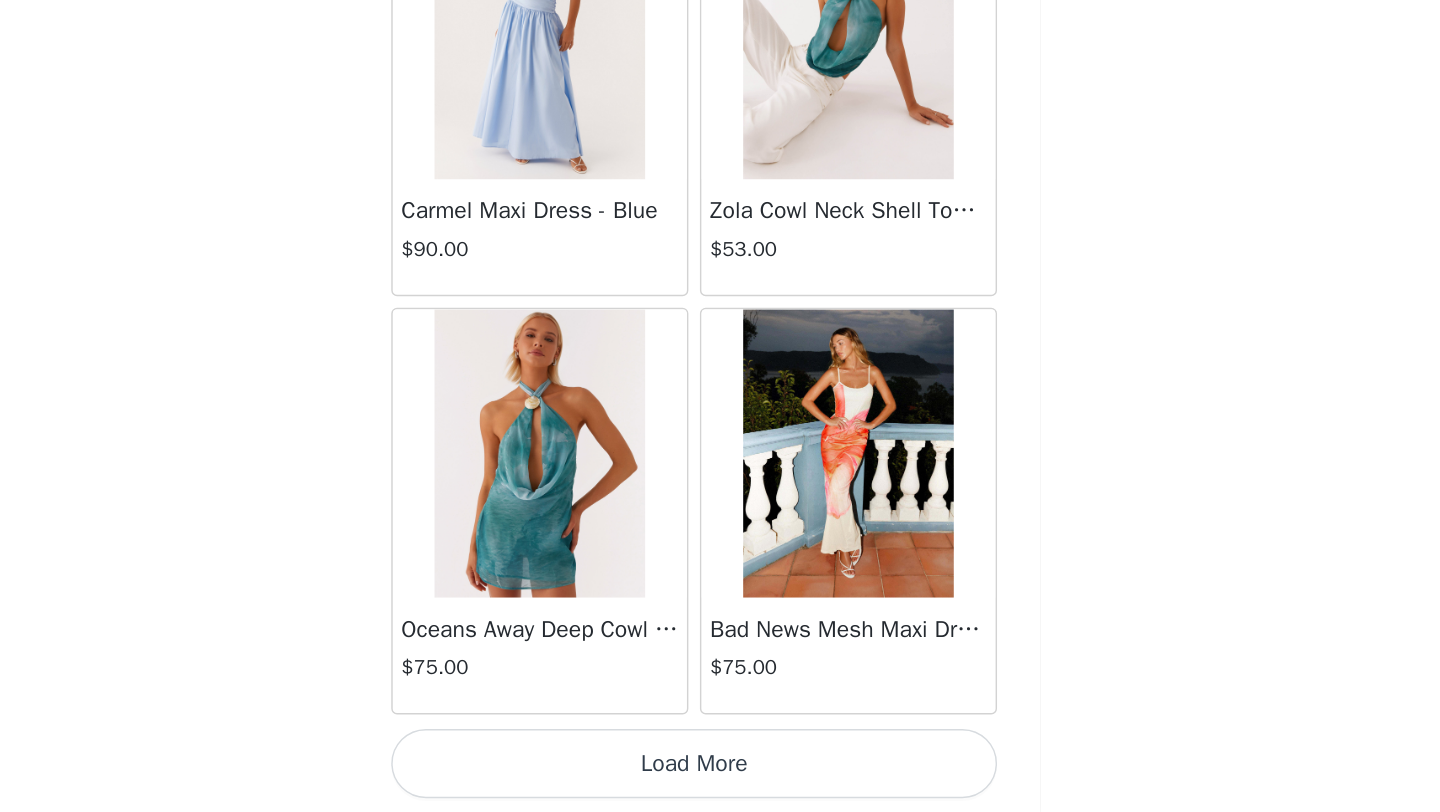 click on "Load More" at bounding box center (720, 778) 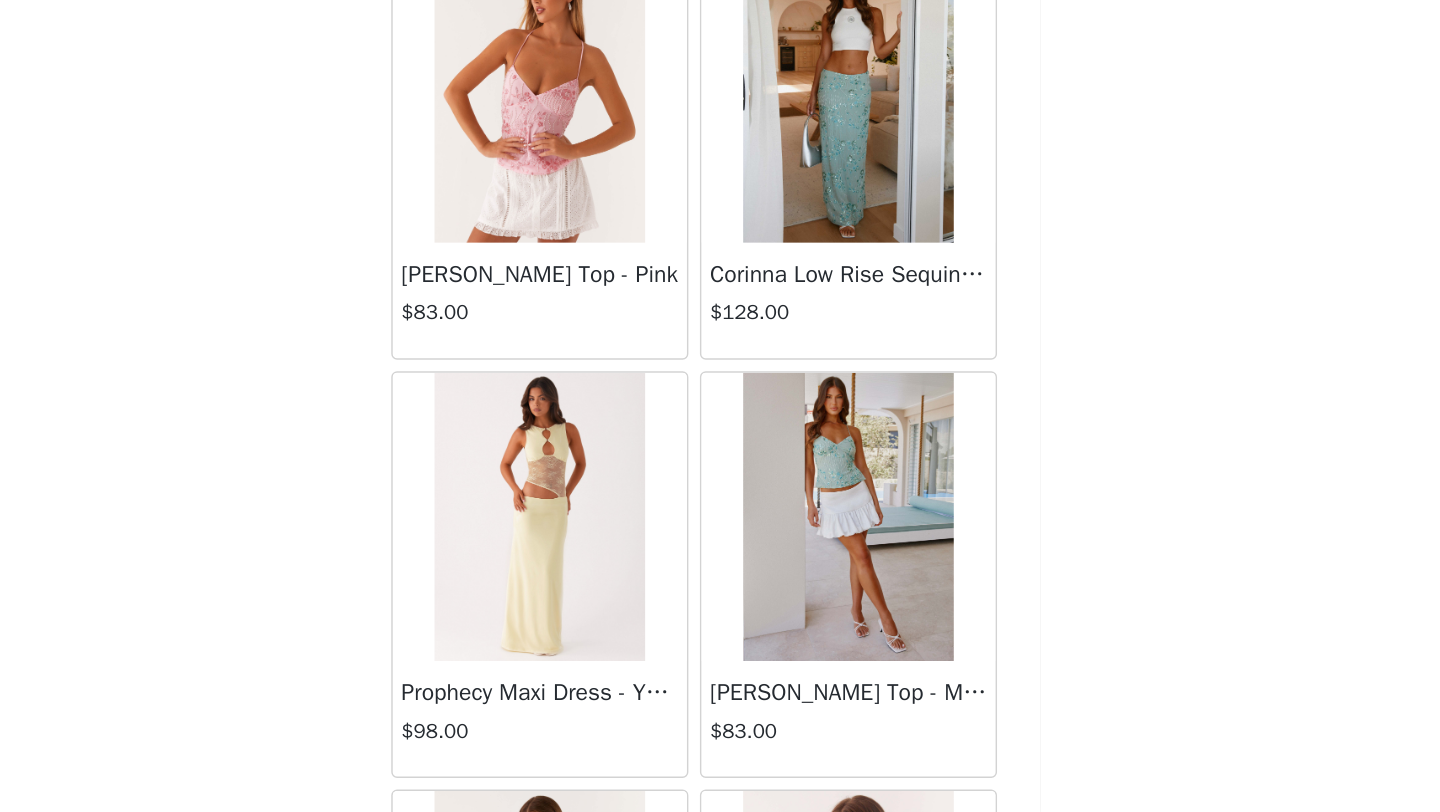 scroll, scrollTop: 66048, scrollLeft: 0, axis: vertical 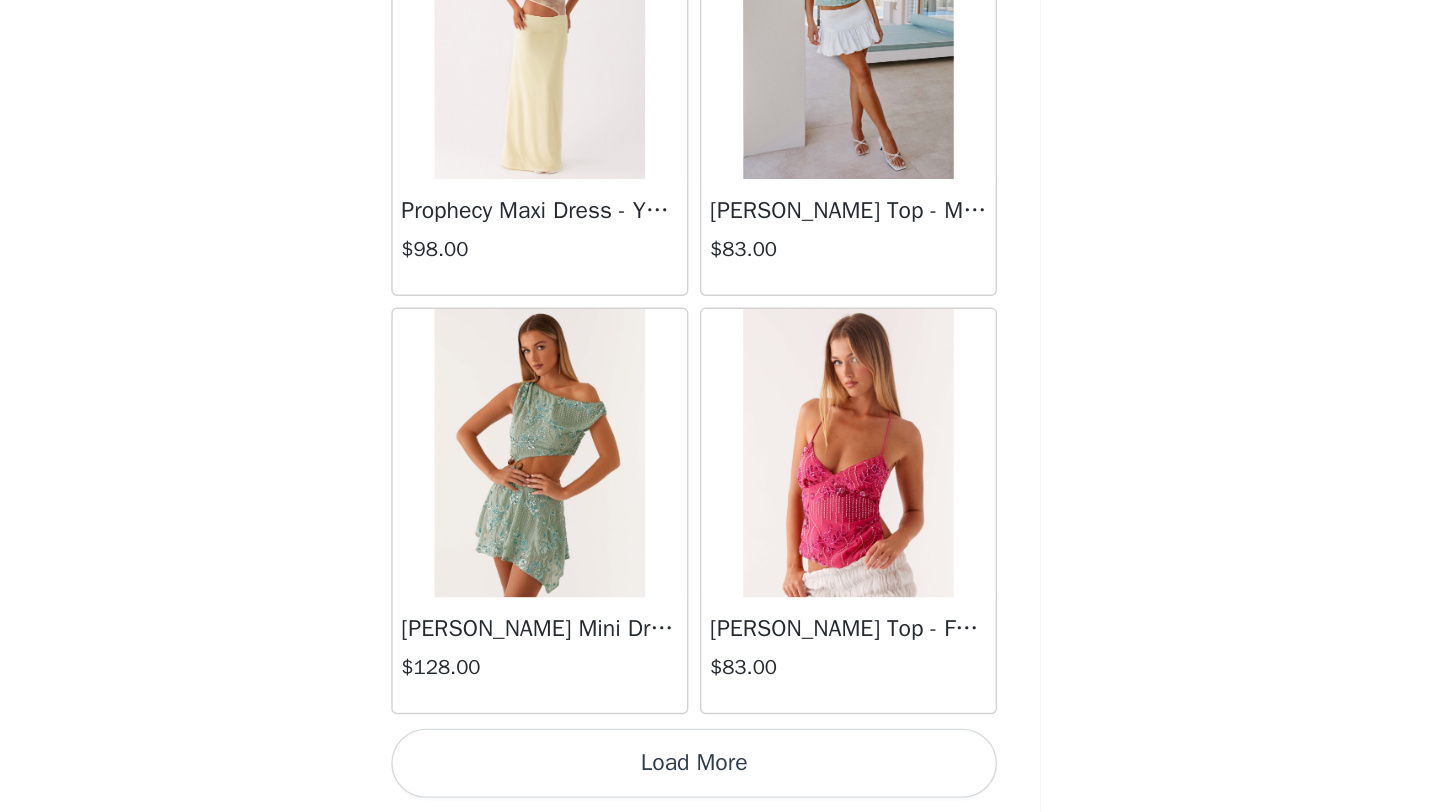click on "Load More" at bounding box center [720, 778] 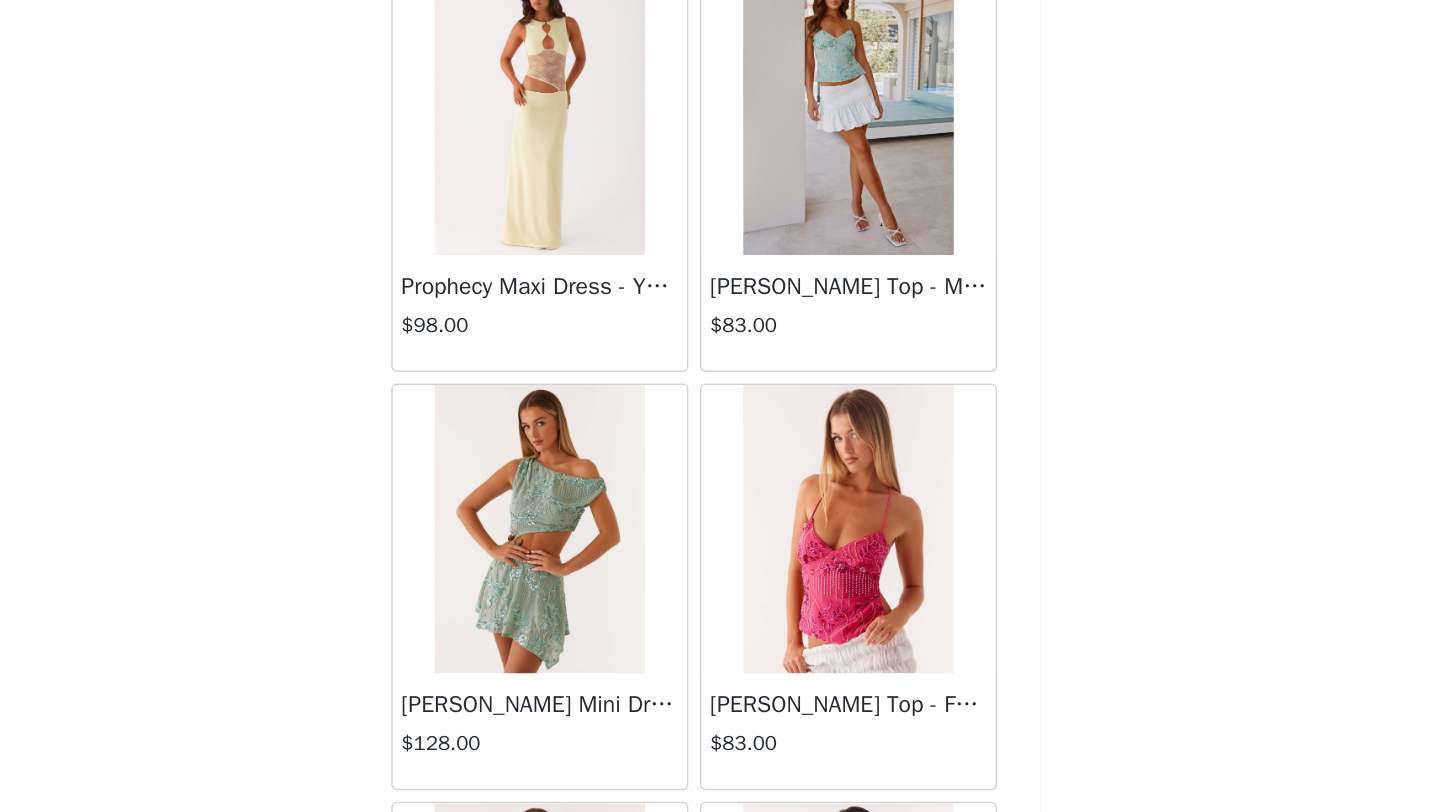 scroll, scrollTop: 65944, scrollLeft: 0, axis: vertical 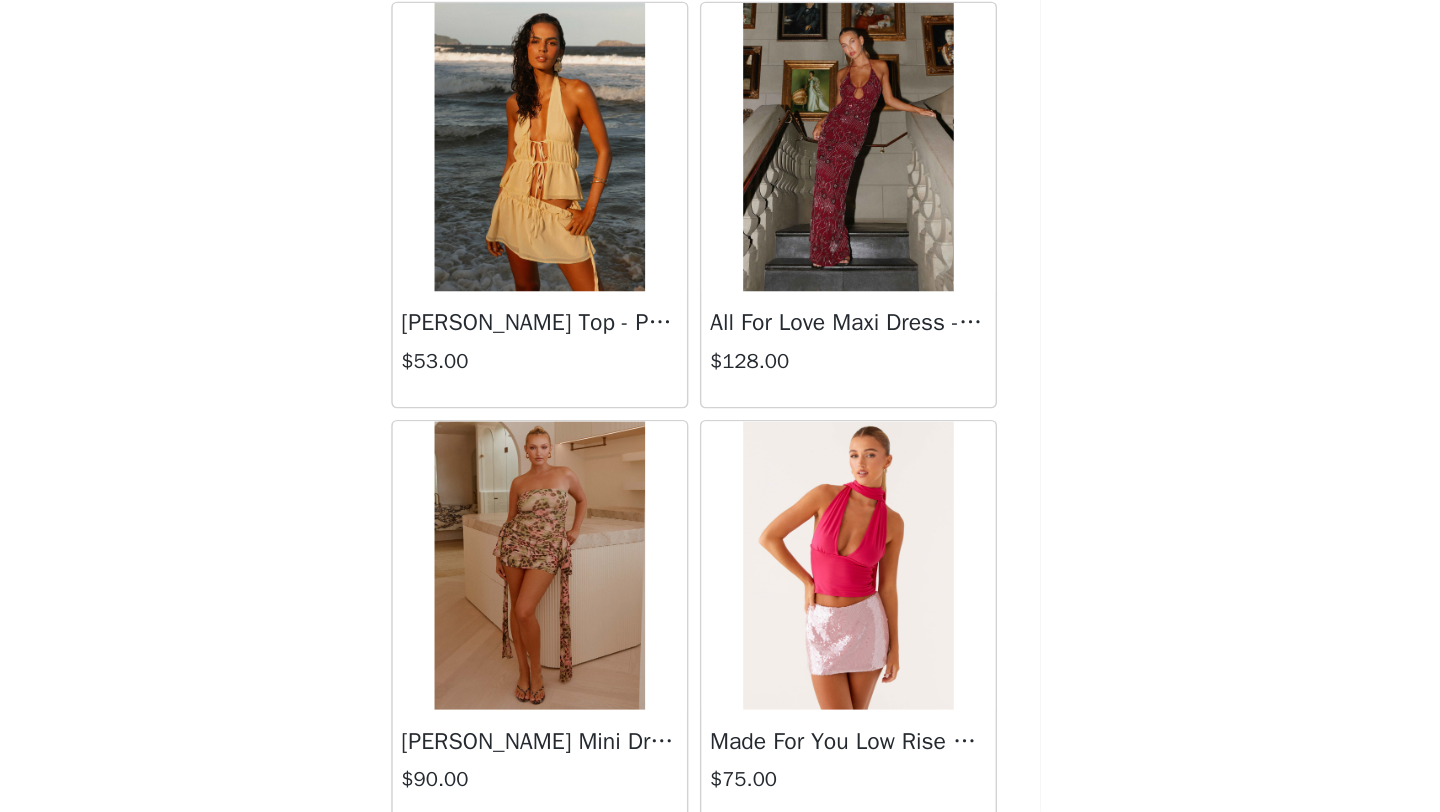 click on "$128.00" at bounding box center [827, 499] 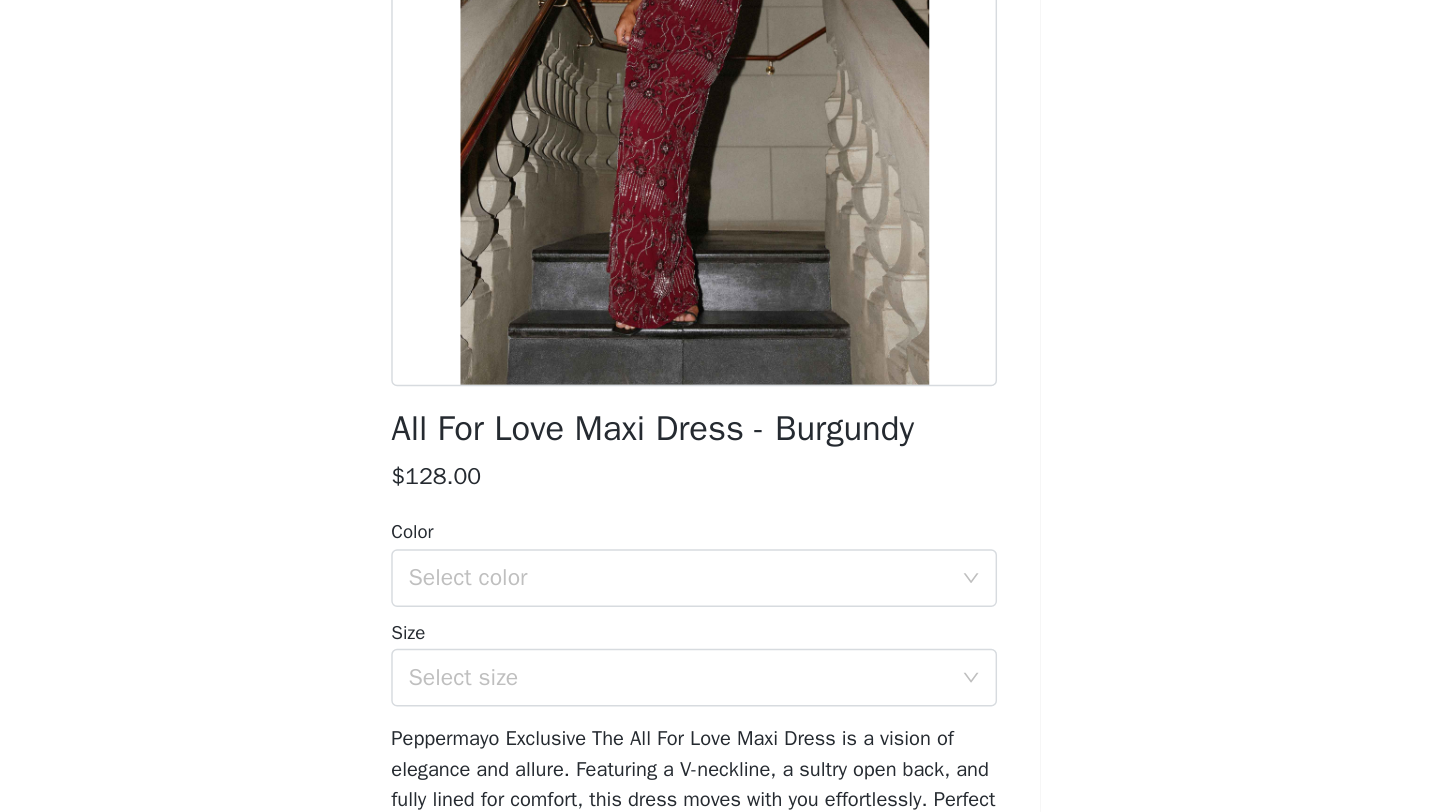 scroll, scrollTop: 0, scrollLeft: 0, axis: both 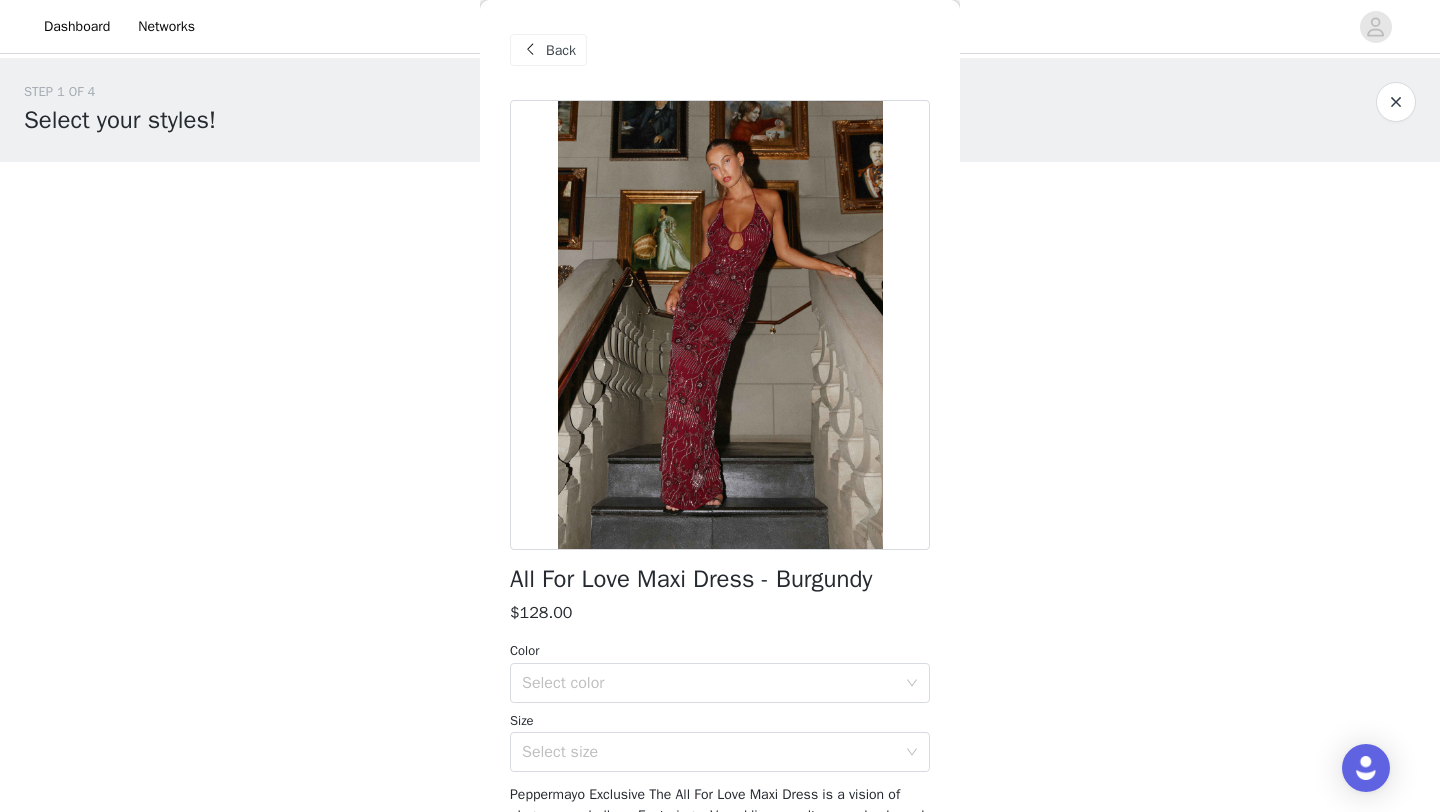 click on "Back" at bounding box center [561, 50] 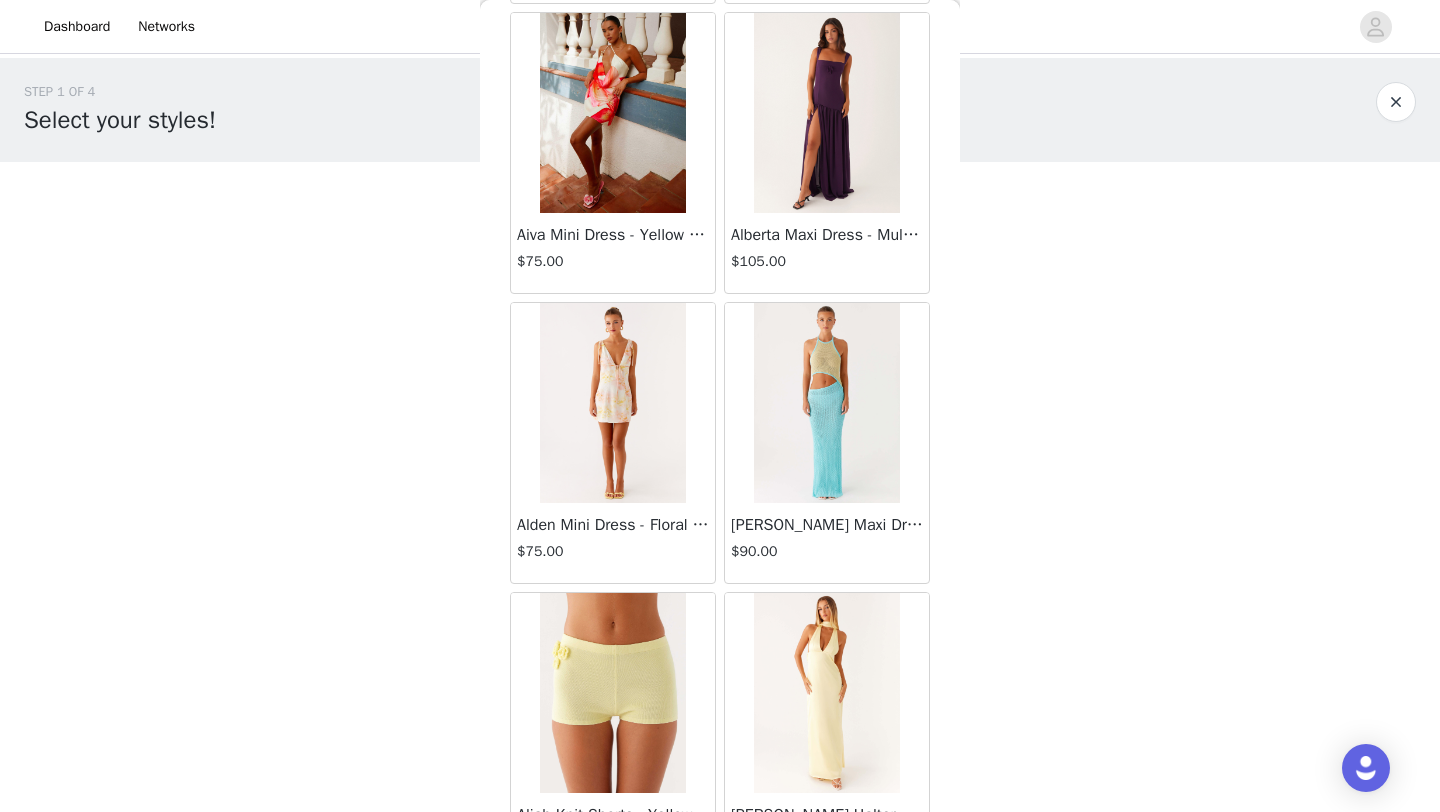 scroll, scrollTop: 698, scrollLeft: 0, axis: vertical 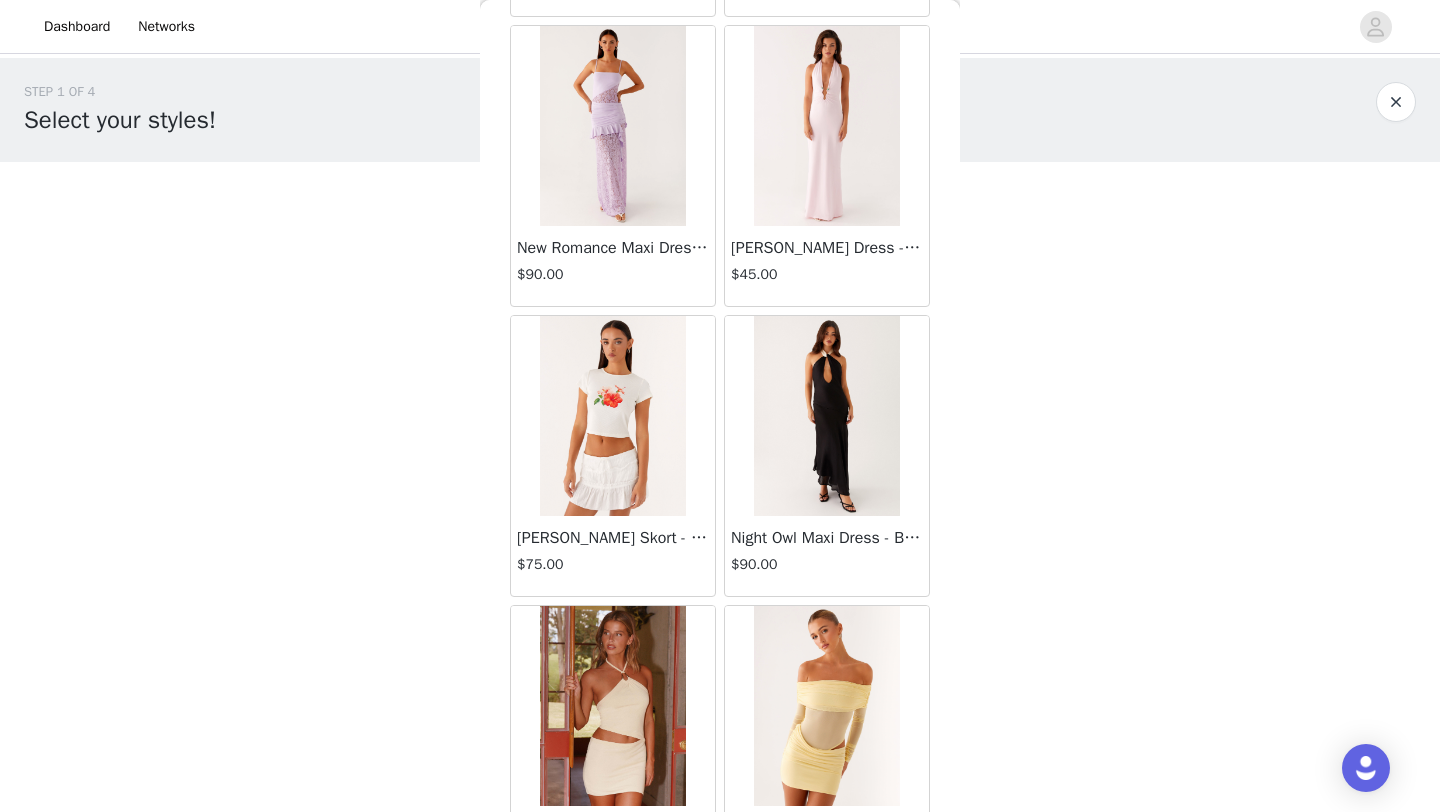 click at bounding box center (826, 416) 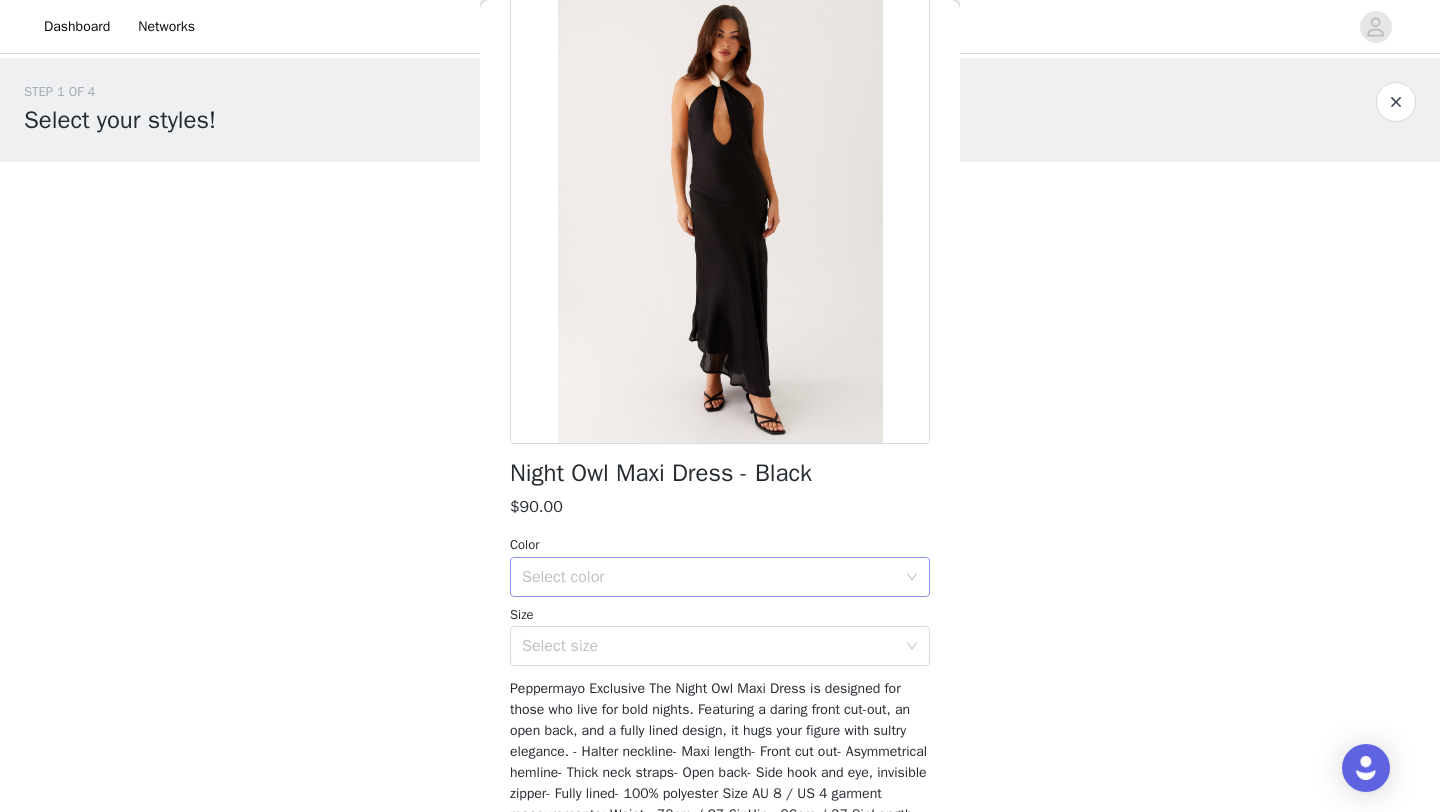 scroll, scrollTop: 107, scrollLeft: 0, axis: vertical 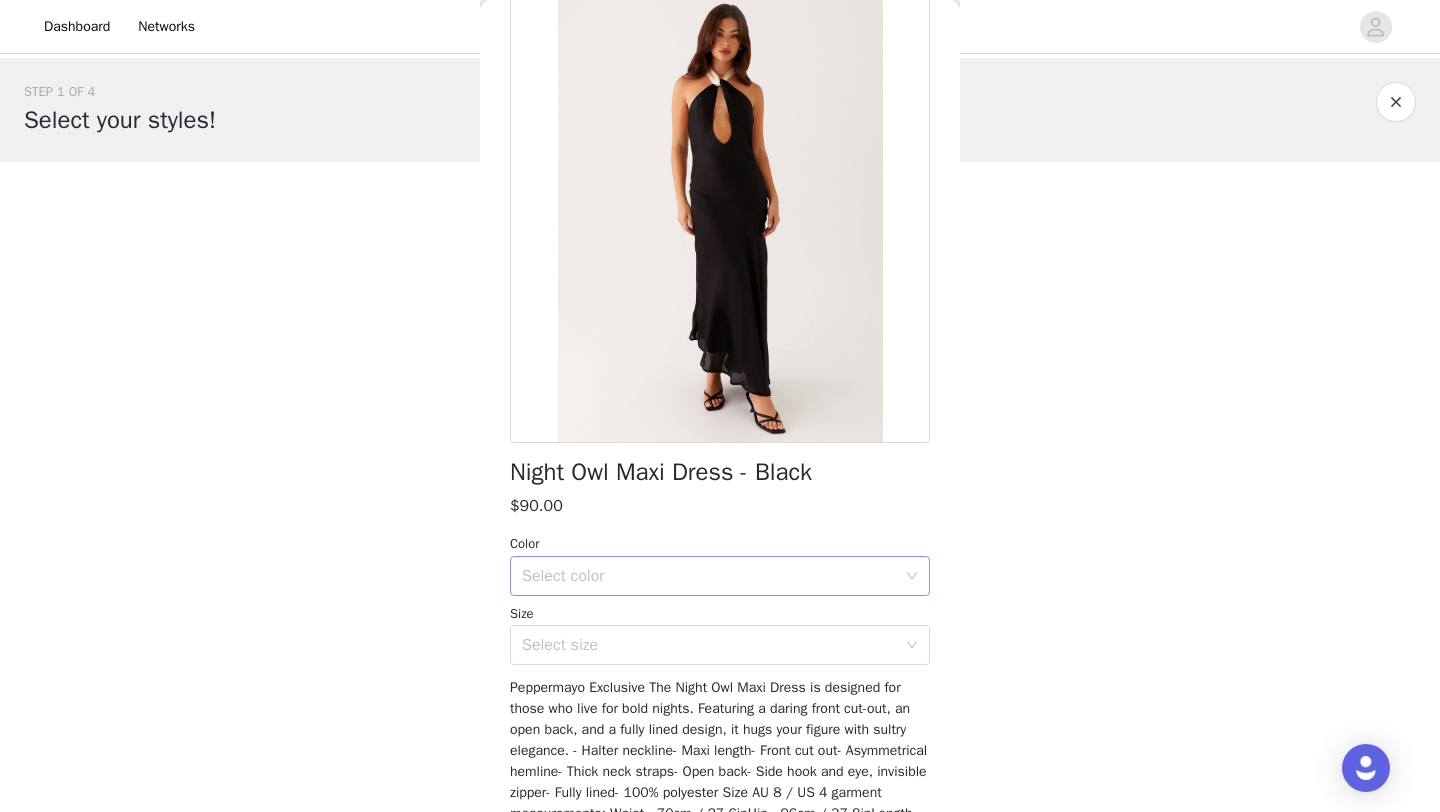 click on "Select color" at bounding box center (709, 576) 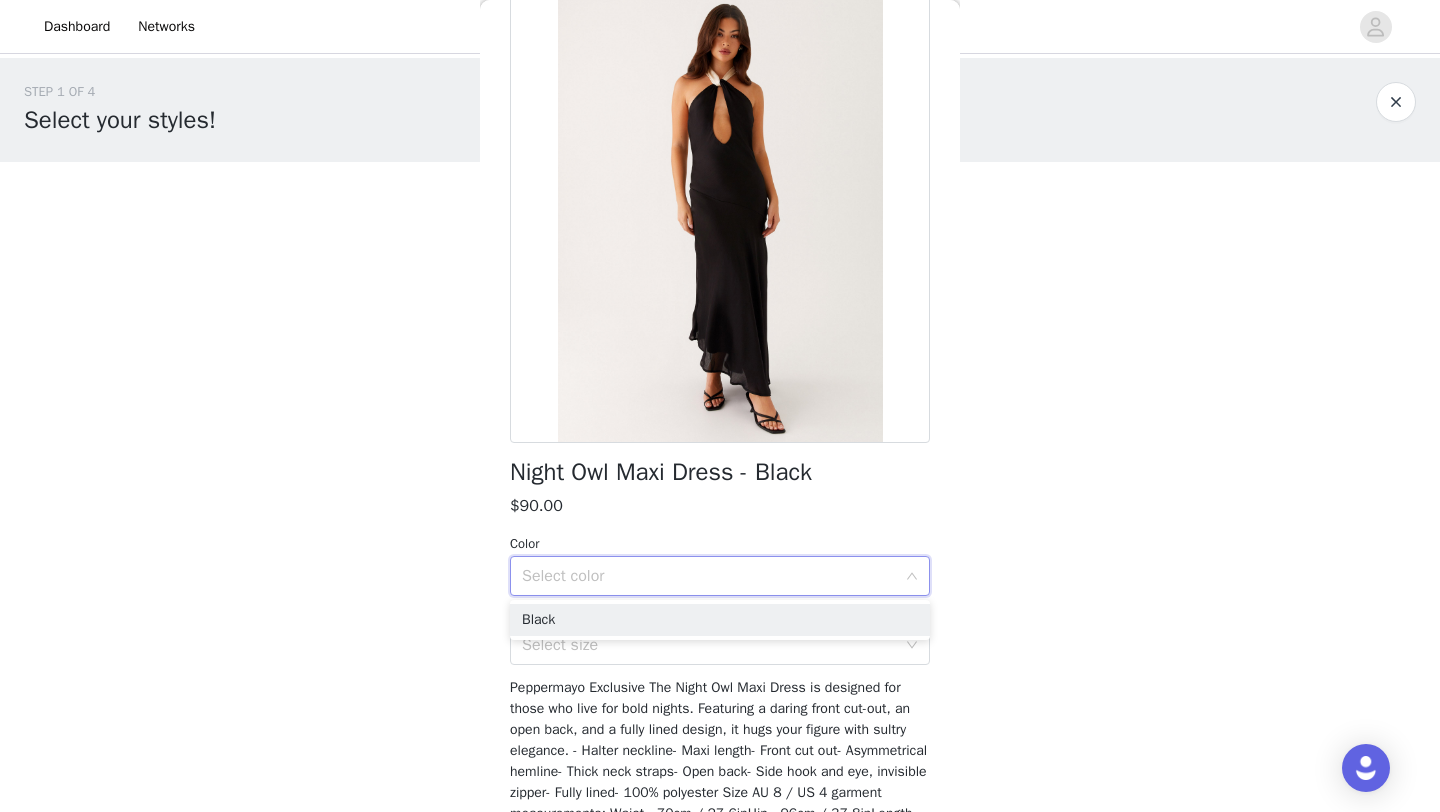 click on "Select color" at bounding box center [709, 576] 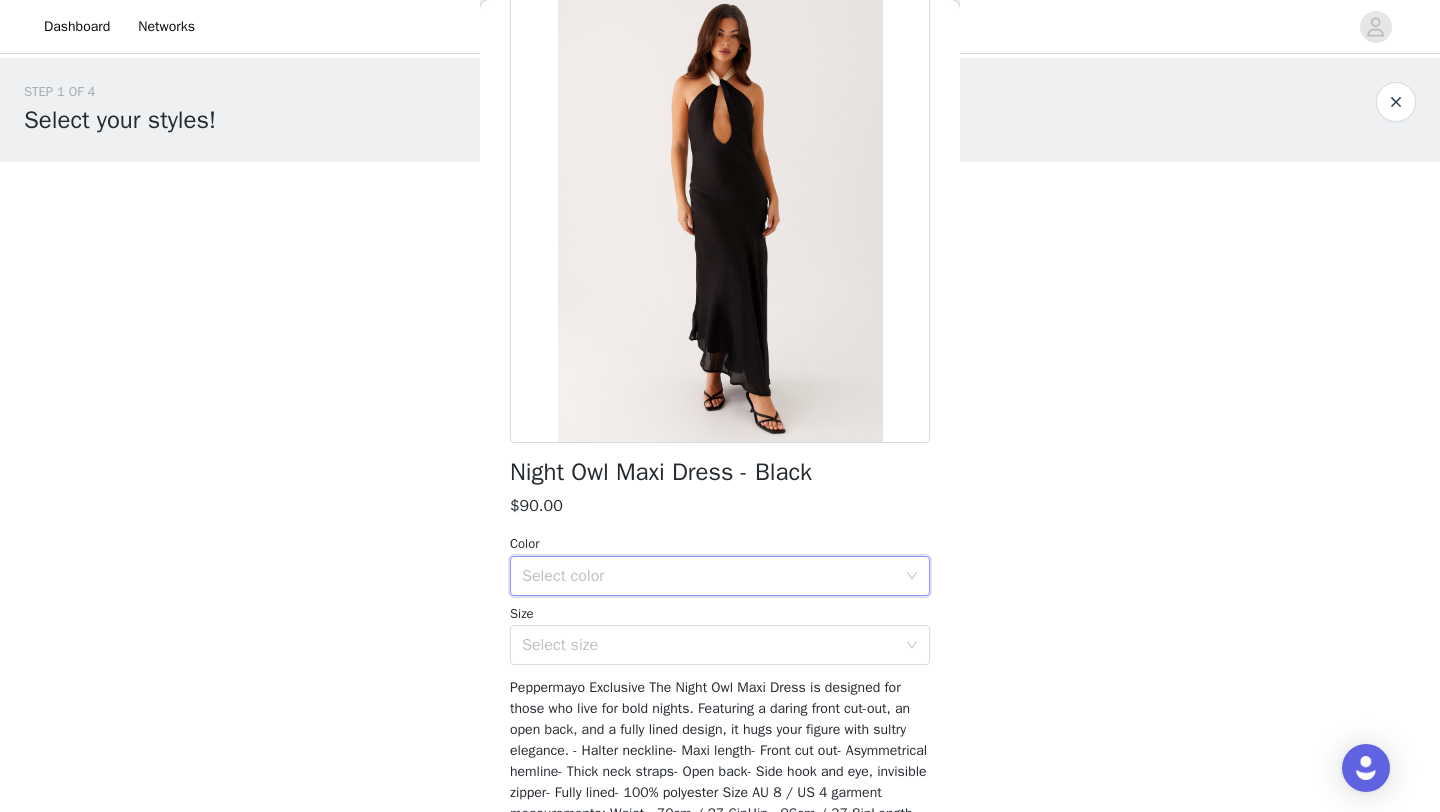 click on "Select color" at bounding box center [713, 576] 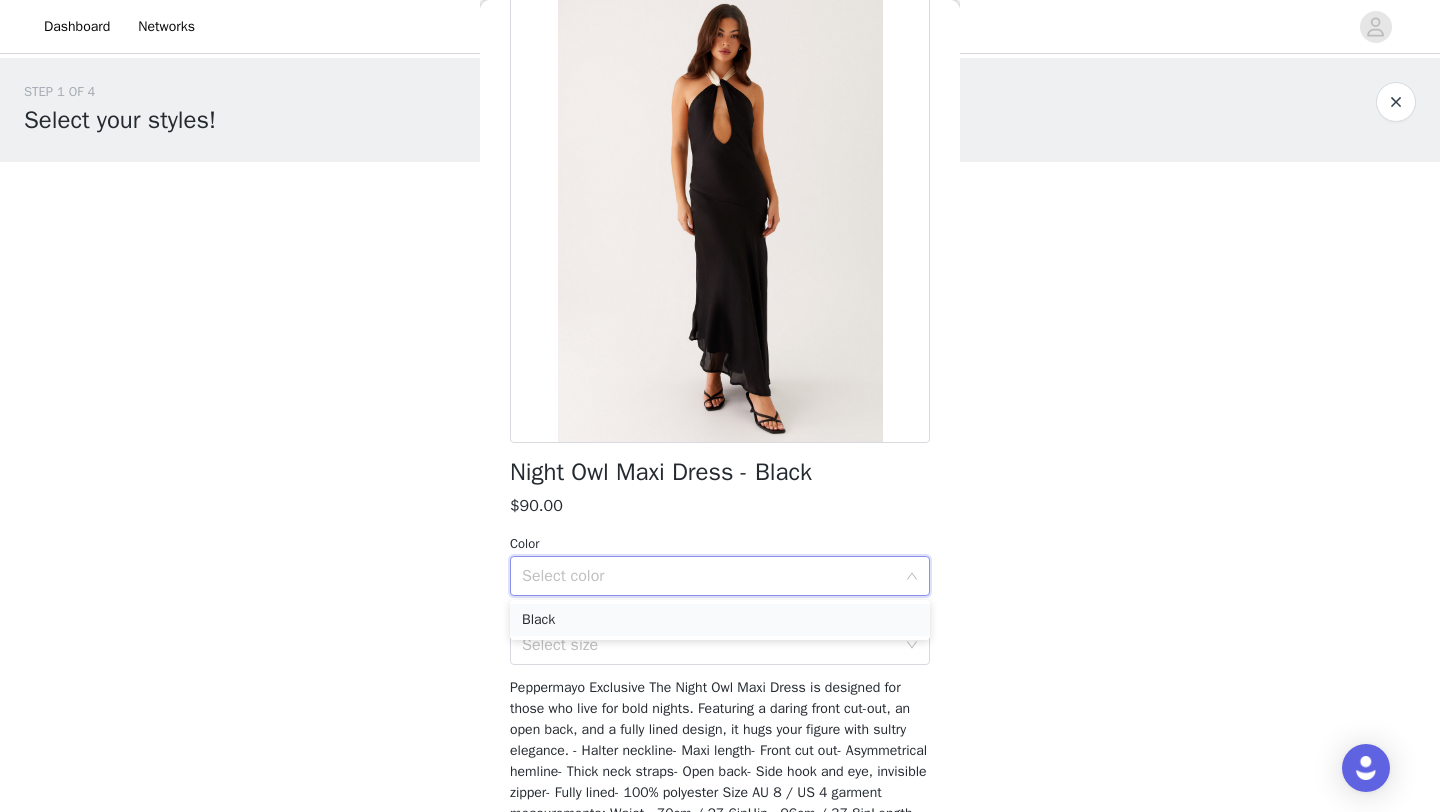 click on "Black" at bounding box center (720, 620) 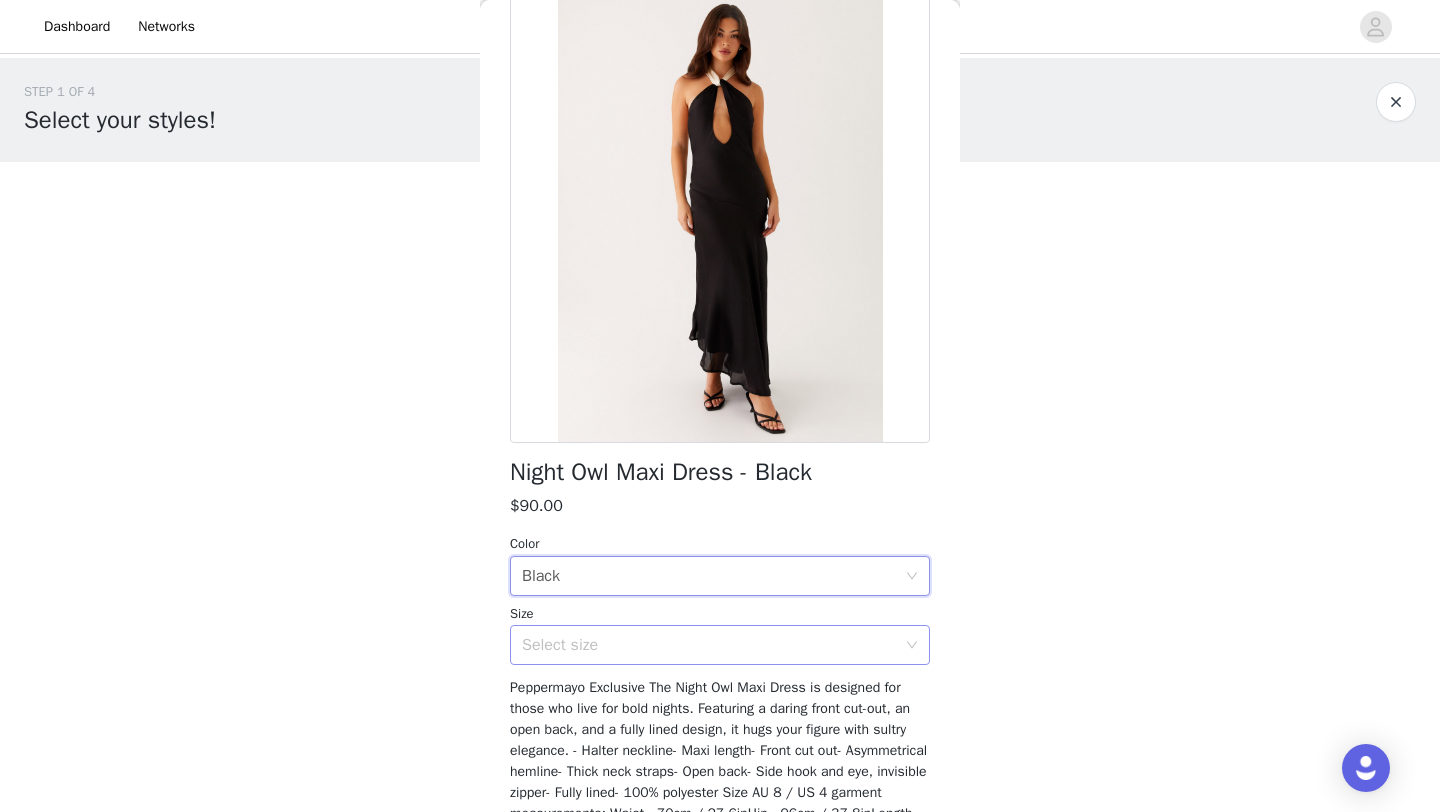 click on "Select size" at bounding box center (709, 645) 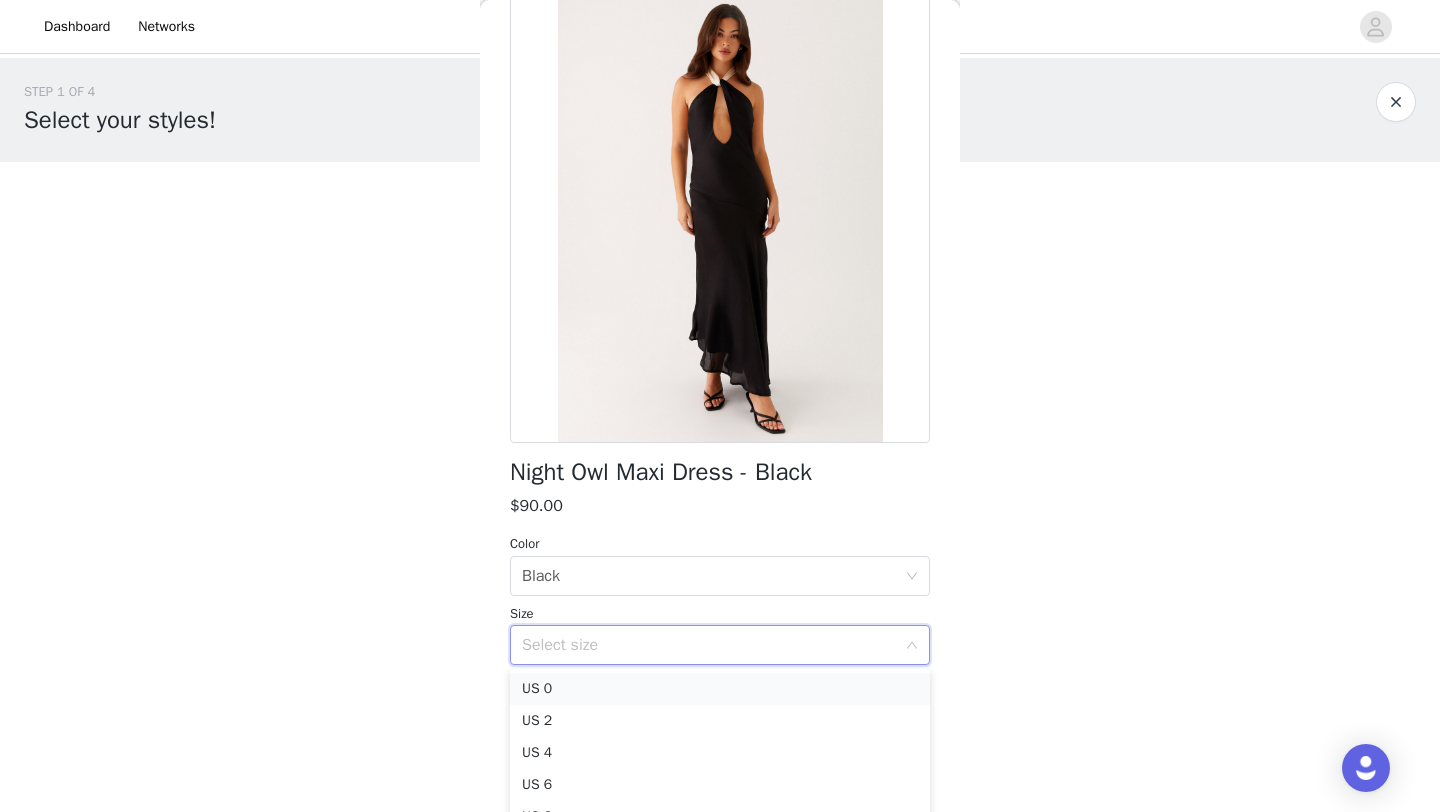 click on "US 0" at bounding box center [720, 689] 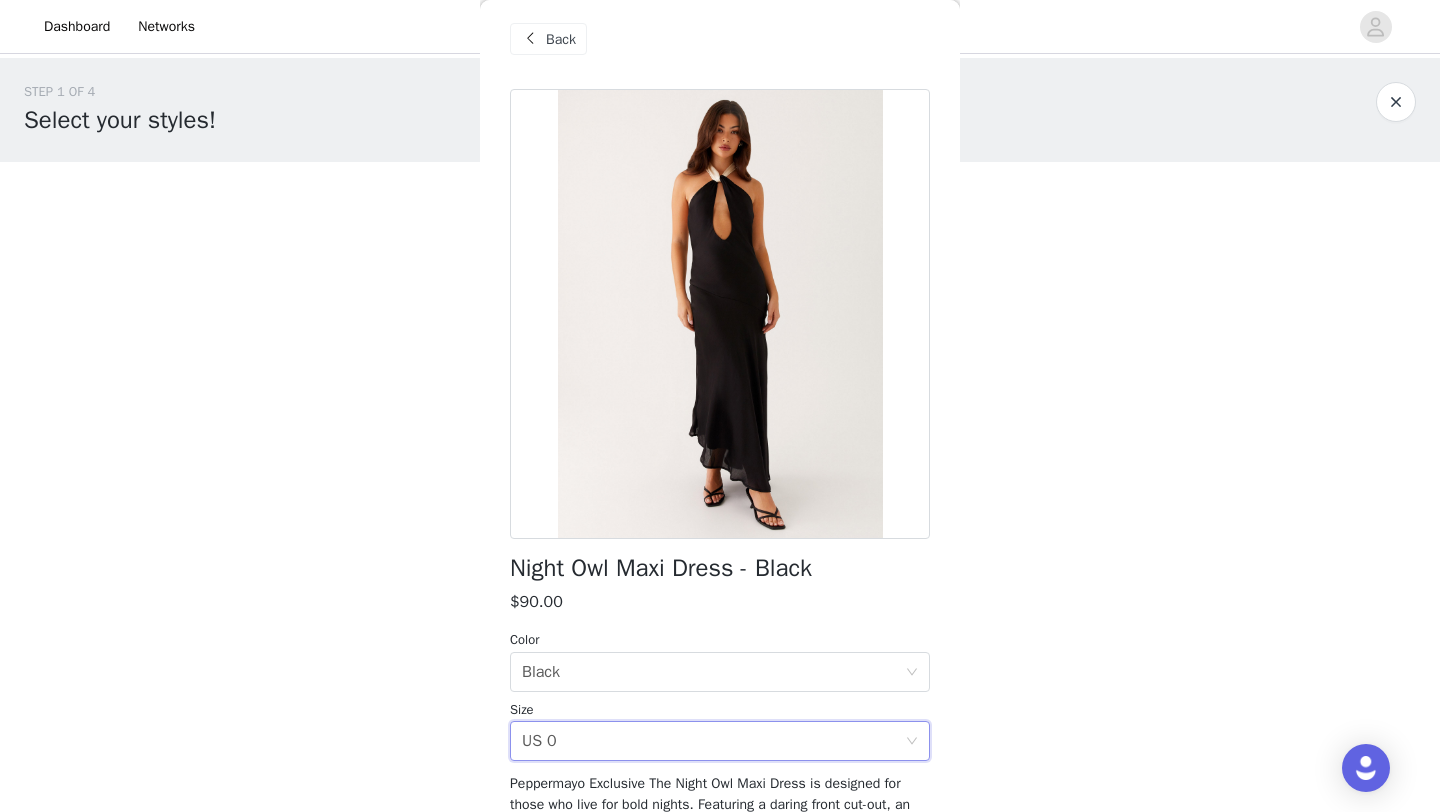 scroll, scrollTop: 0, scrollLeft: 0, axis: both 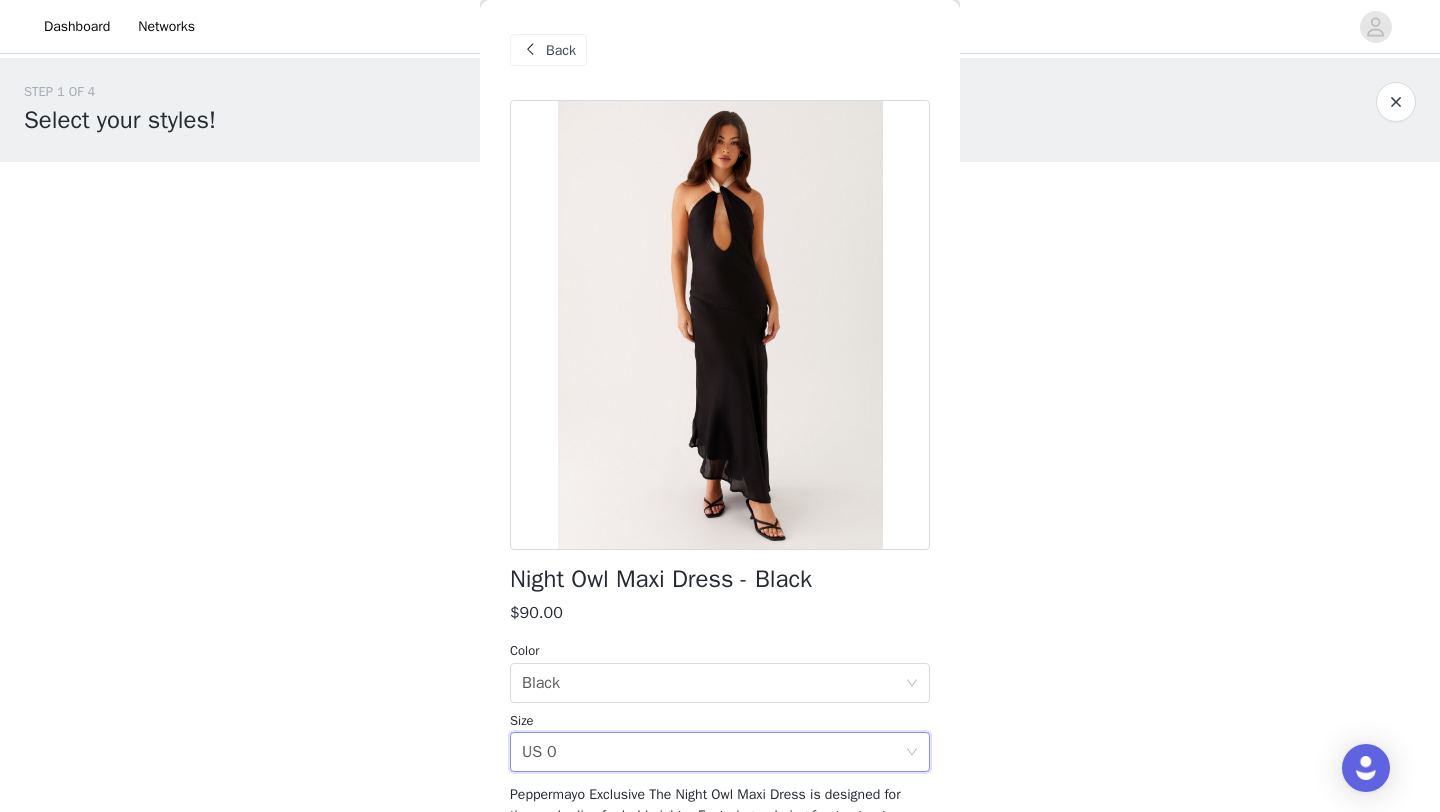 click on "Back" at bounding box center (561, 50) 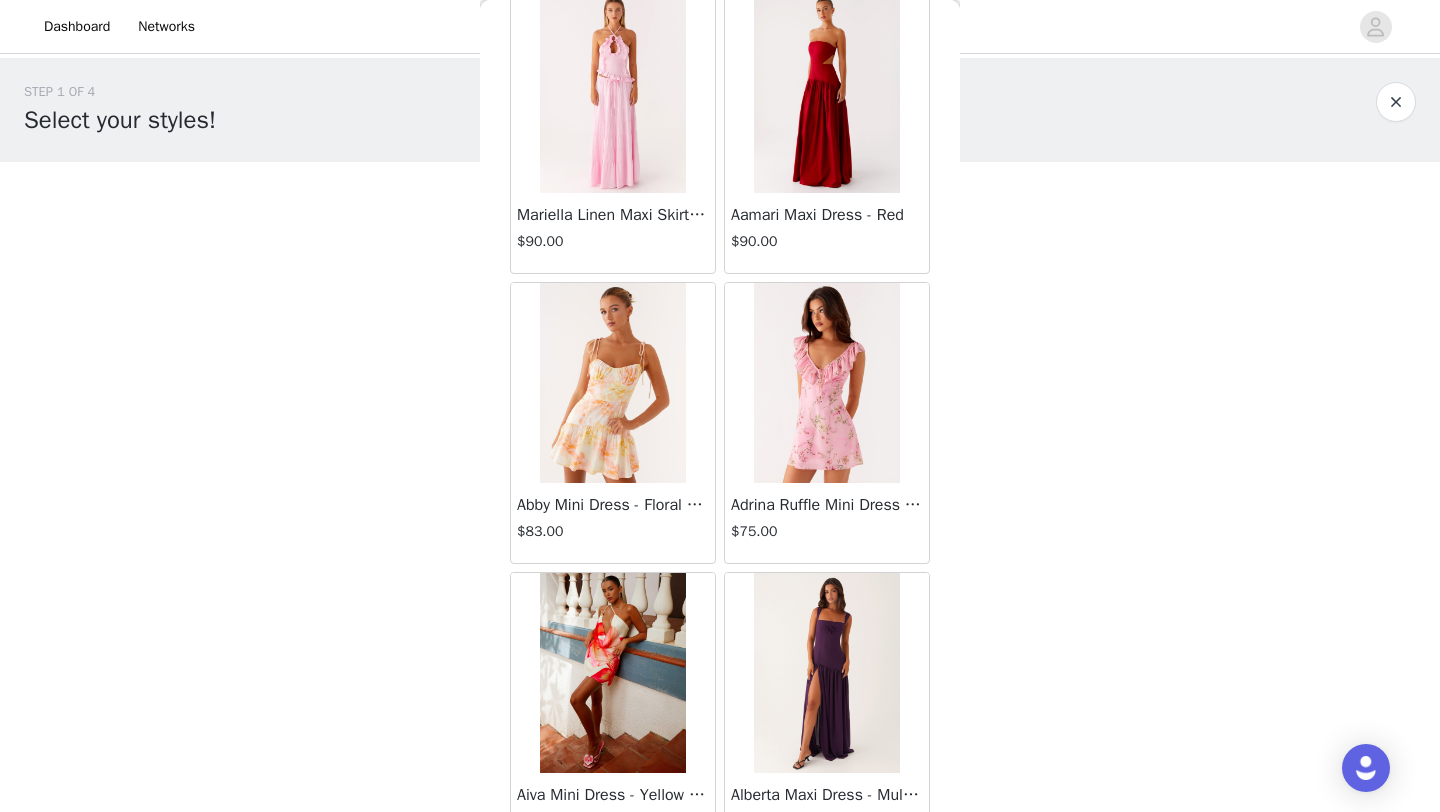 scroll, scrollTop: 118, scrollLeft: 0, axis: vertical 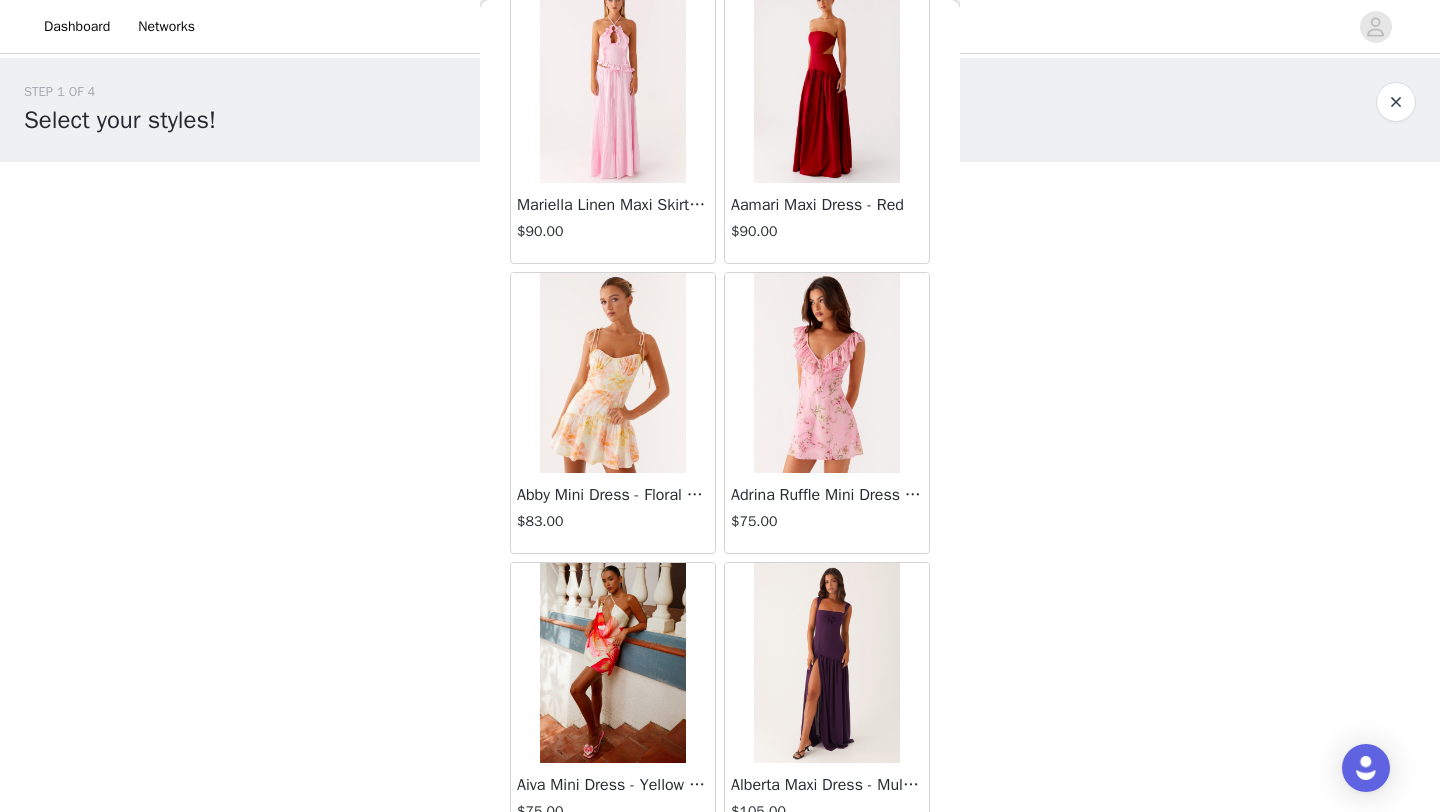 click at bounding box center (826, 663) 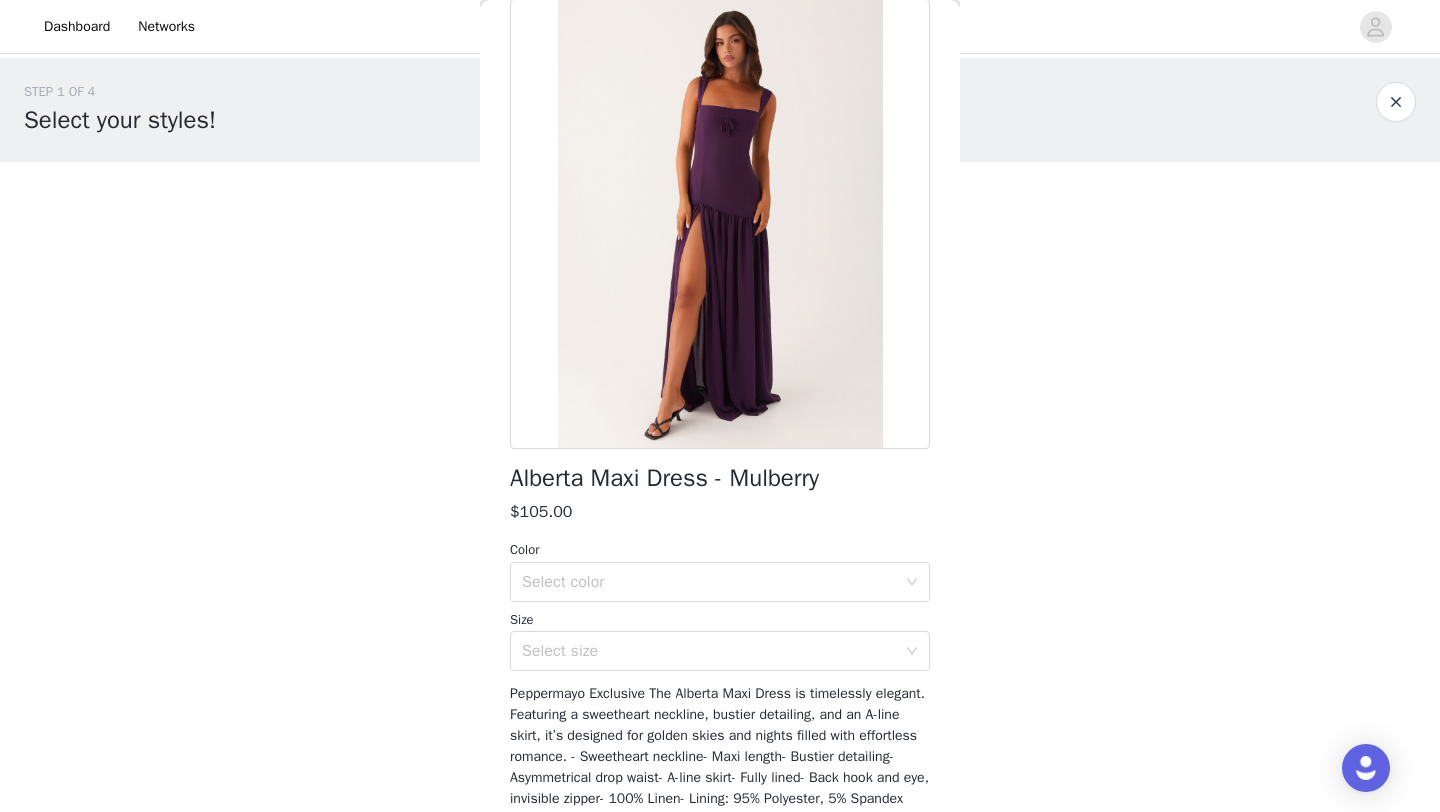 scroll, scrollTop: 0, scrollLeft: 0, axis: both 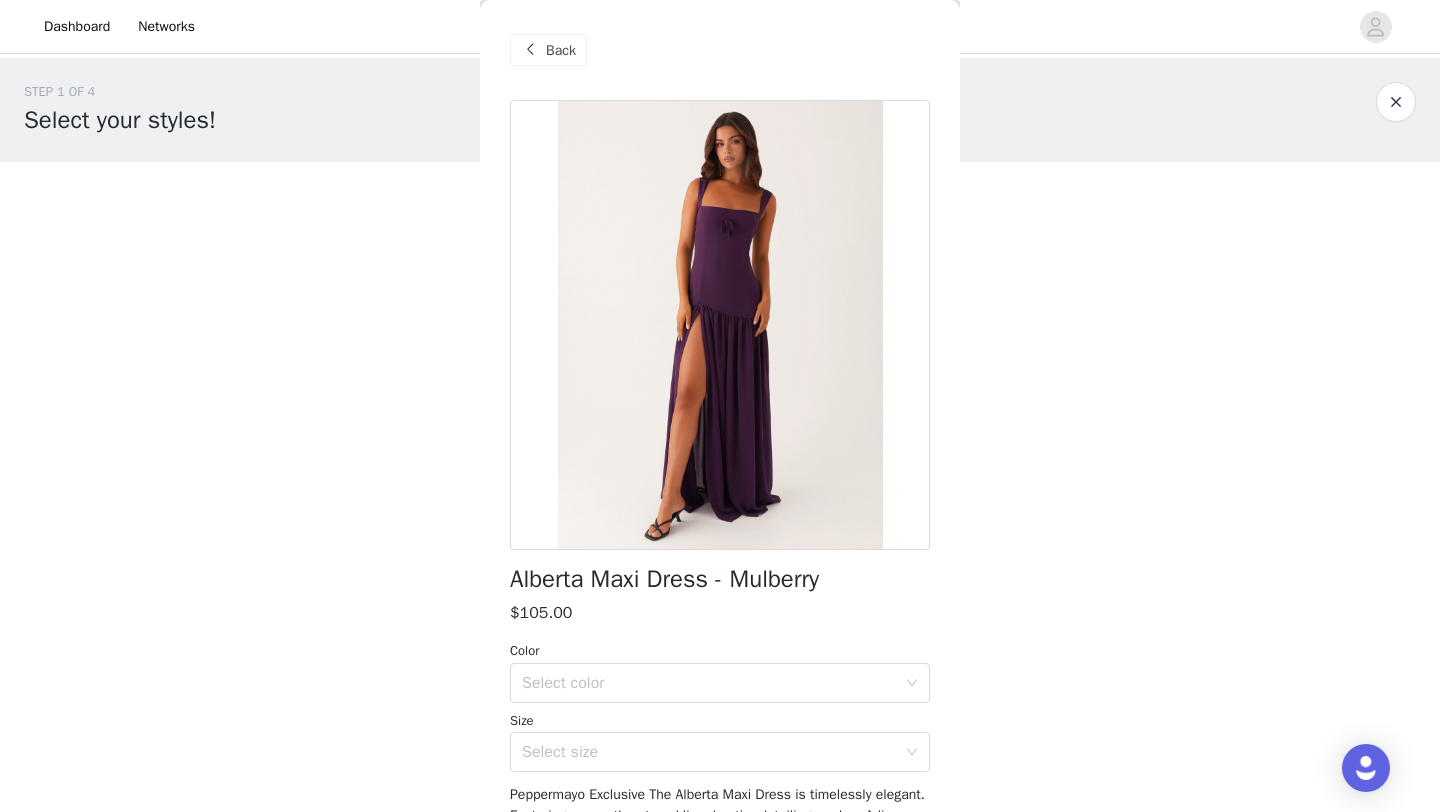 click on "Back" at bounding box center (548, 50) 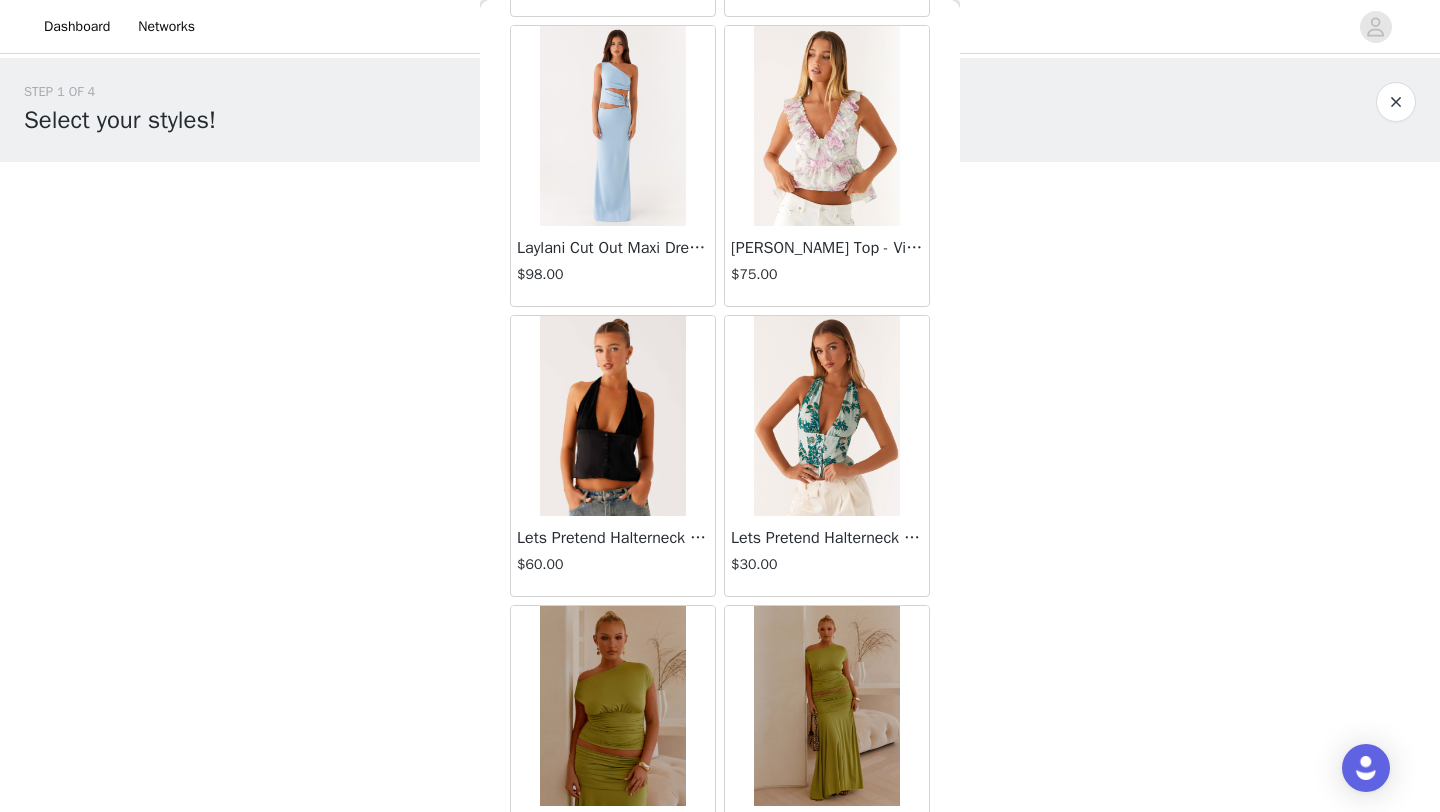 scroll, scrollTop: 34671, scrollLeft: 0, axis: vertical 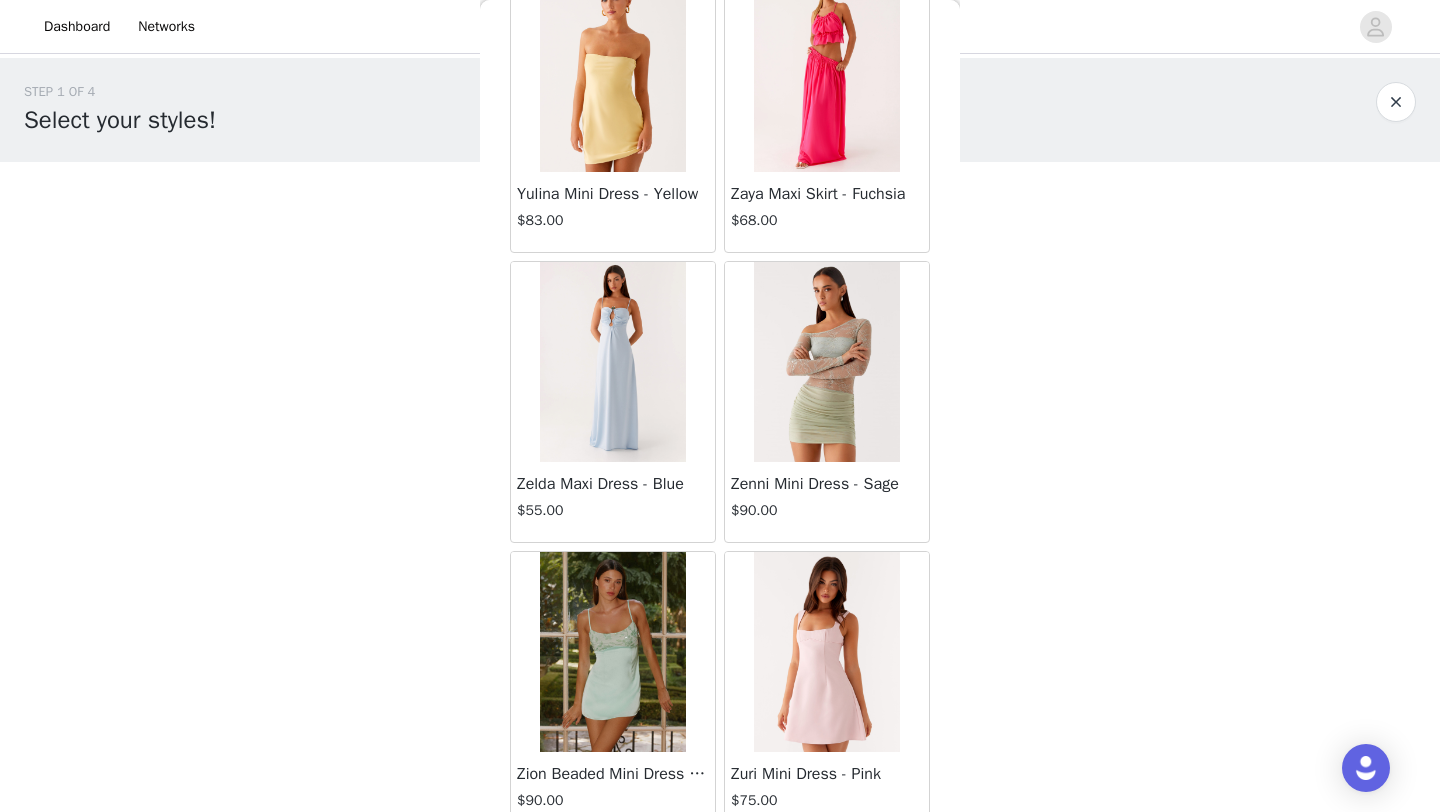 drag, startPoint x: 817, startPoint y: 383, endPoint x: 824, endPoint y: 394, distance: 13.038404 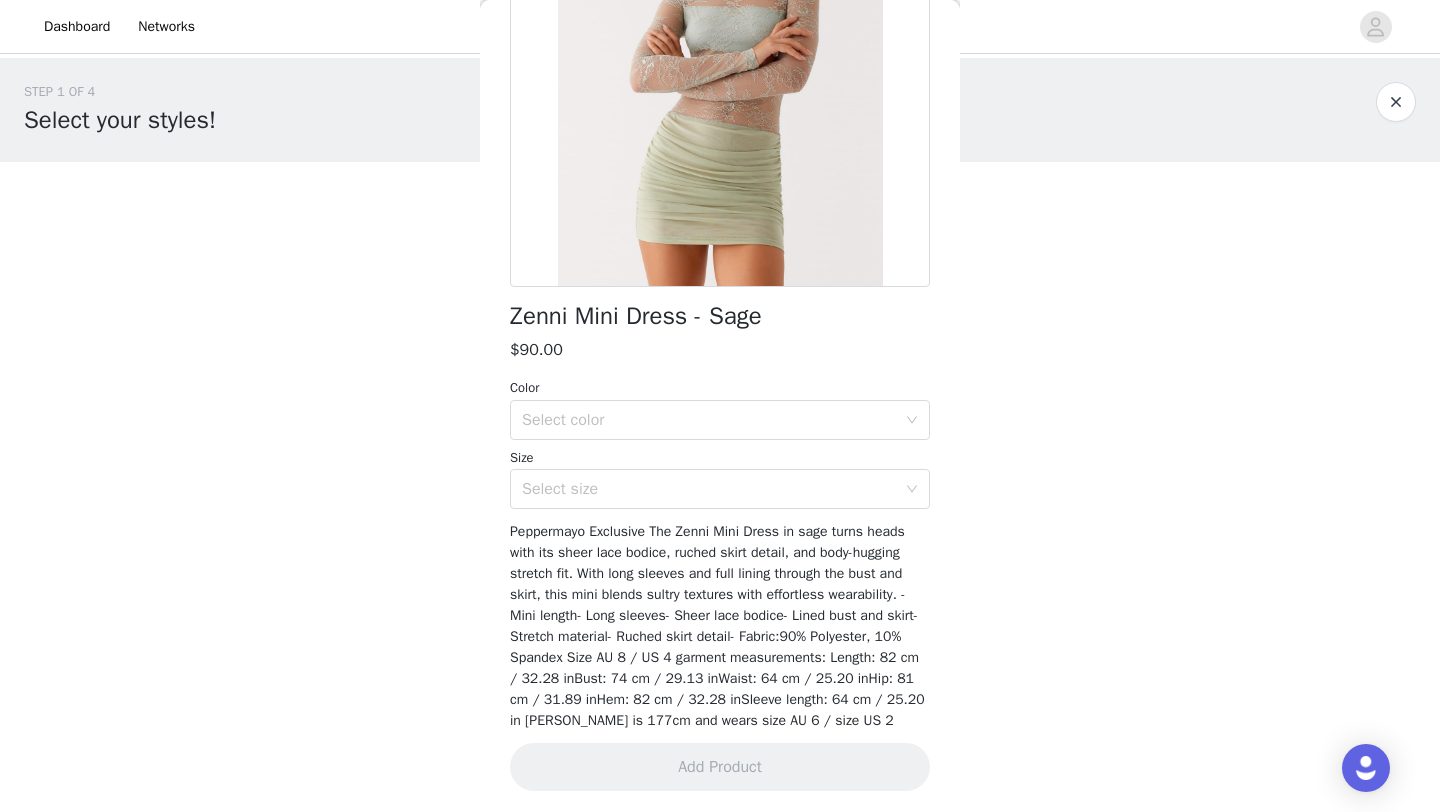 scroll, scrollTop: 269, scrollLeft: 0, axis: vertical 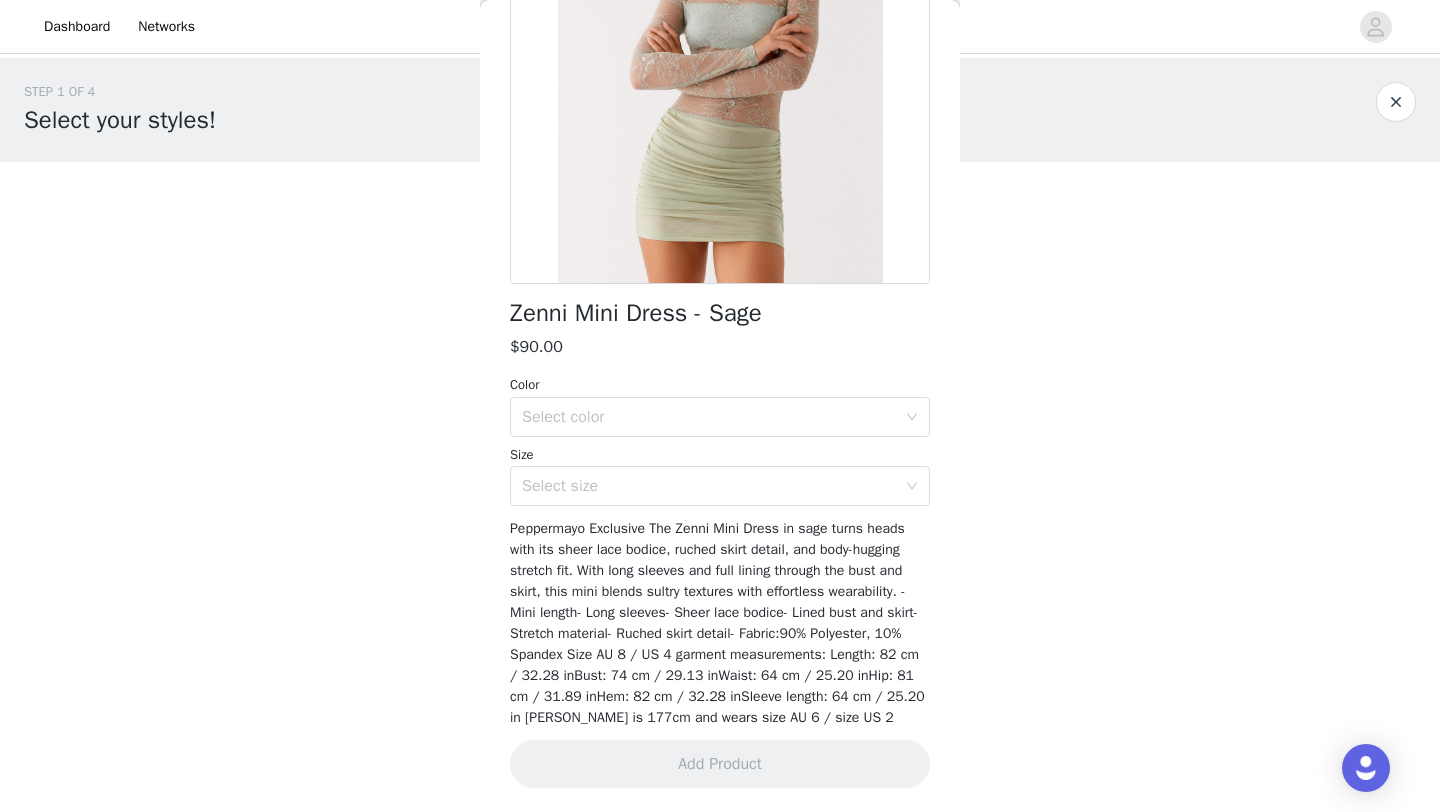 click on "Size" at bounding box center (720, 455) 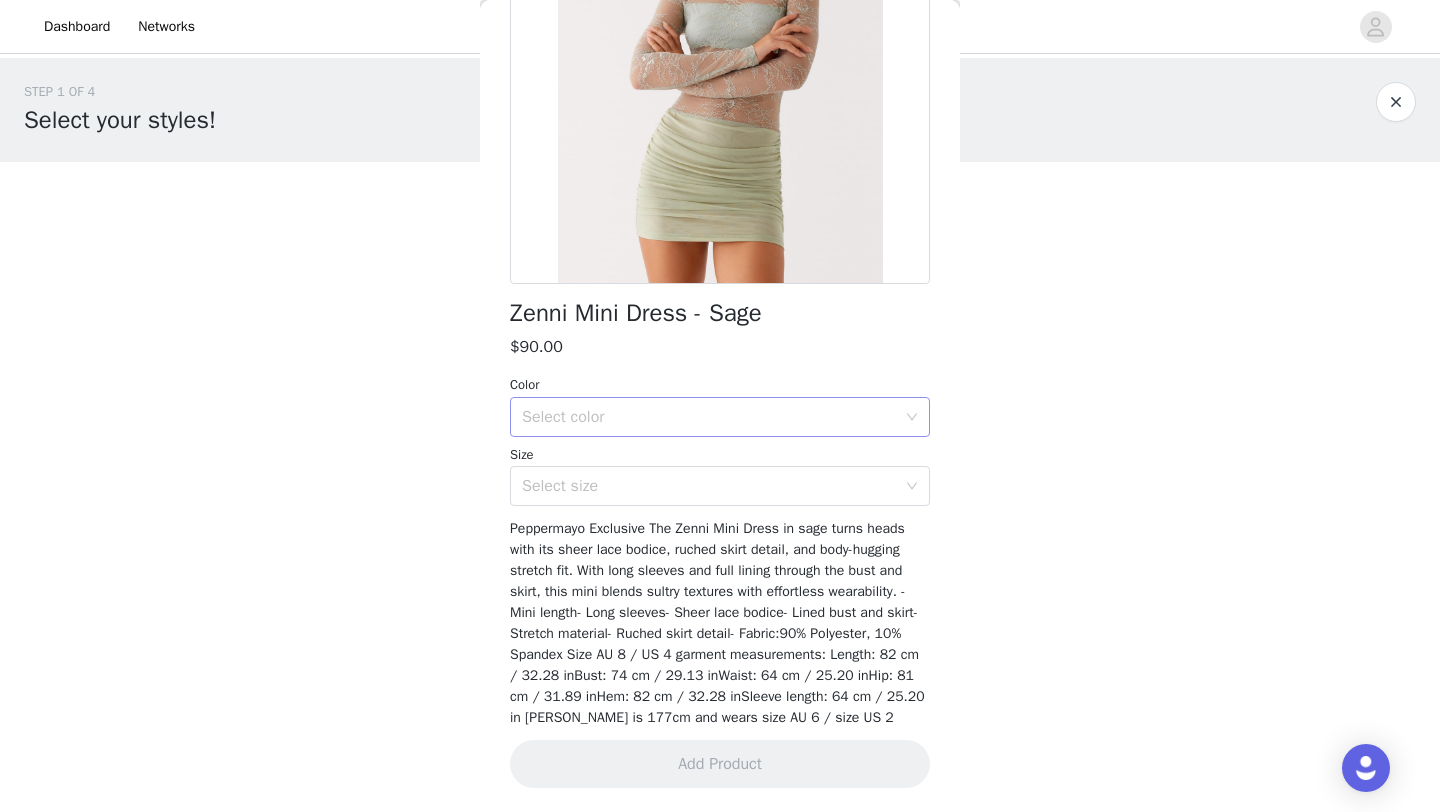 click on "Select color" at bounding box center [709, 417] 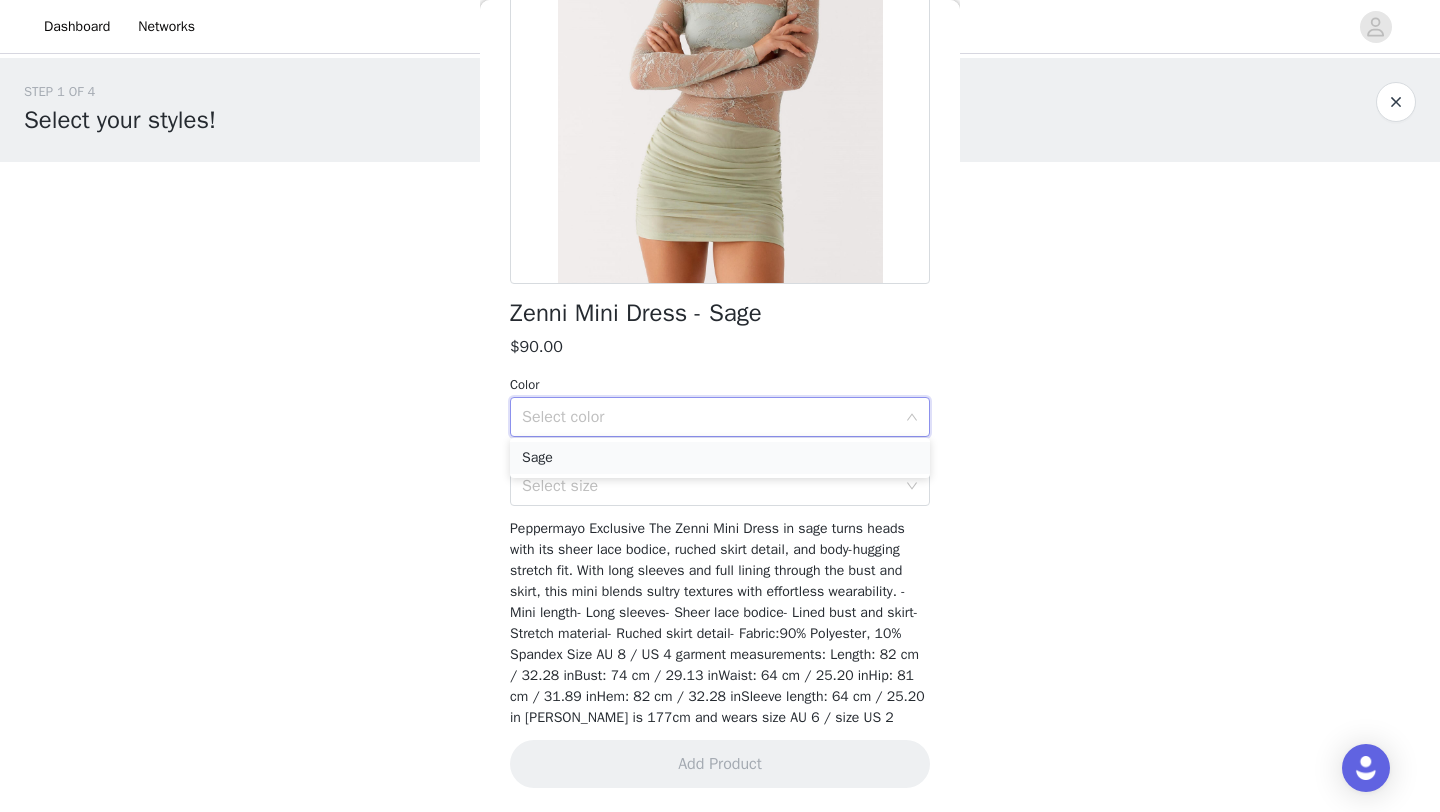 click on "Sage" at bounding box center (720, 458) 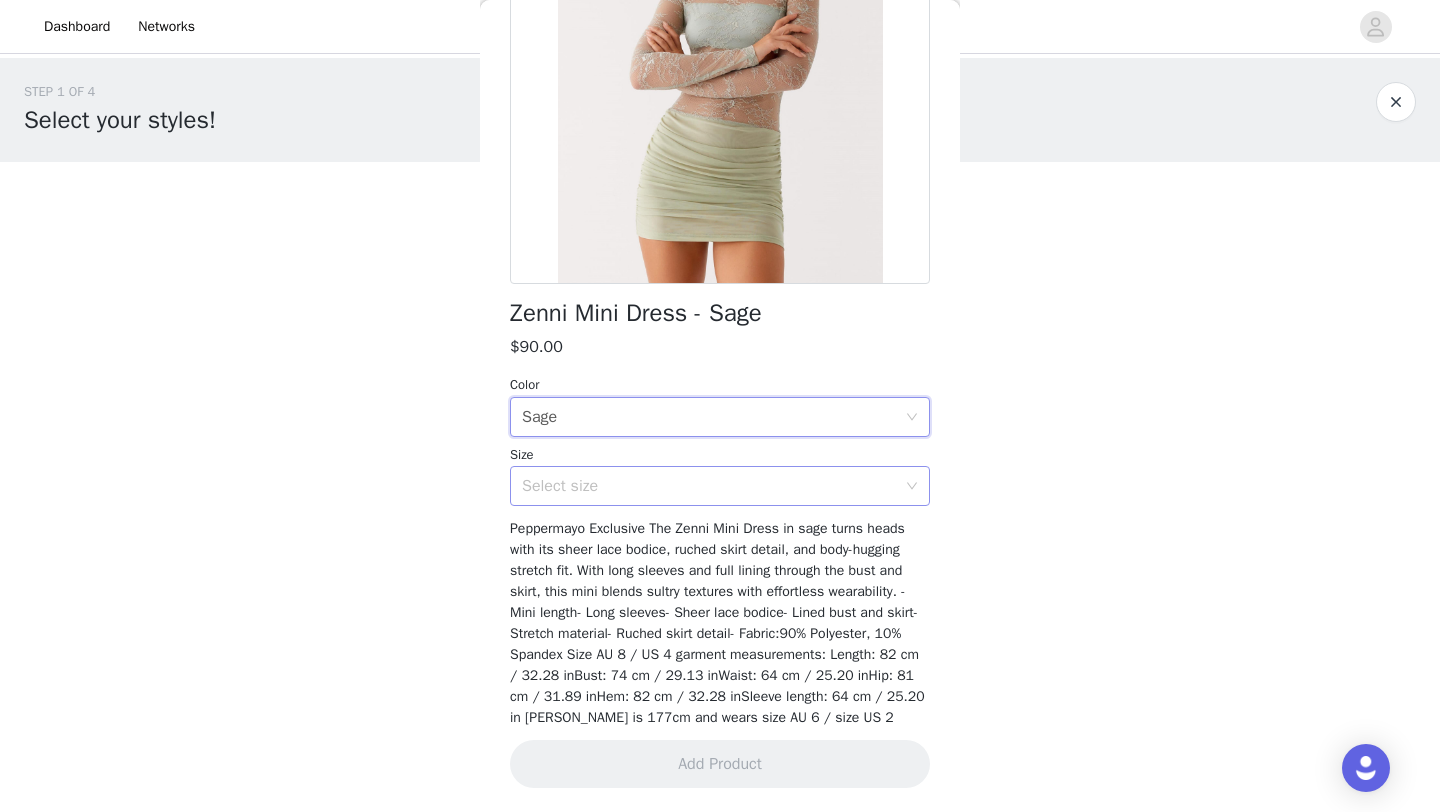 click on "Select size" at bounding box center (713, 486) 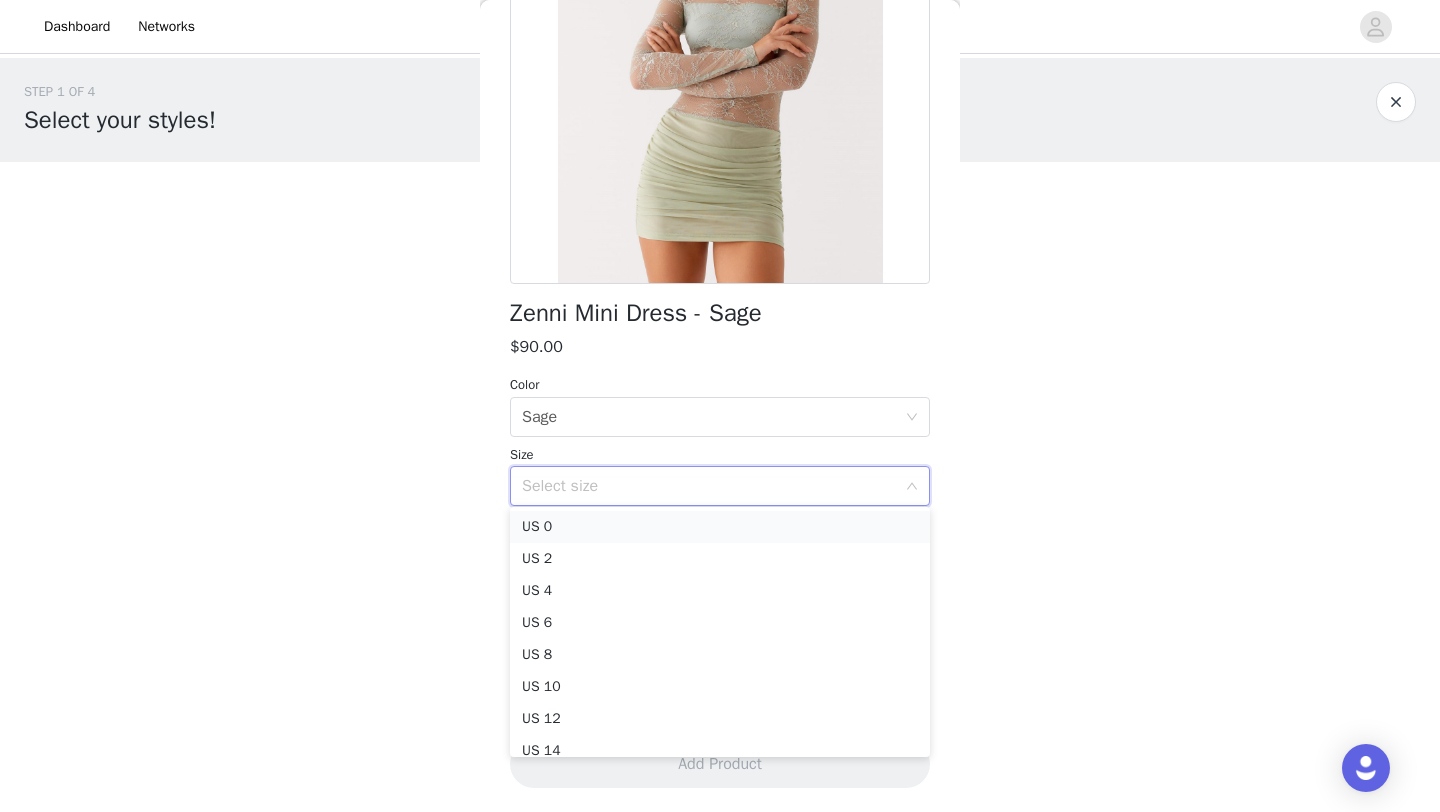 click on "US 0" at bounding box center [720, 527] 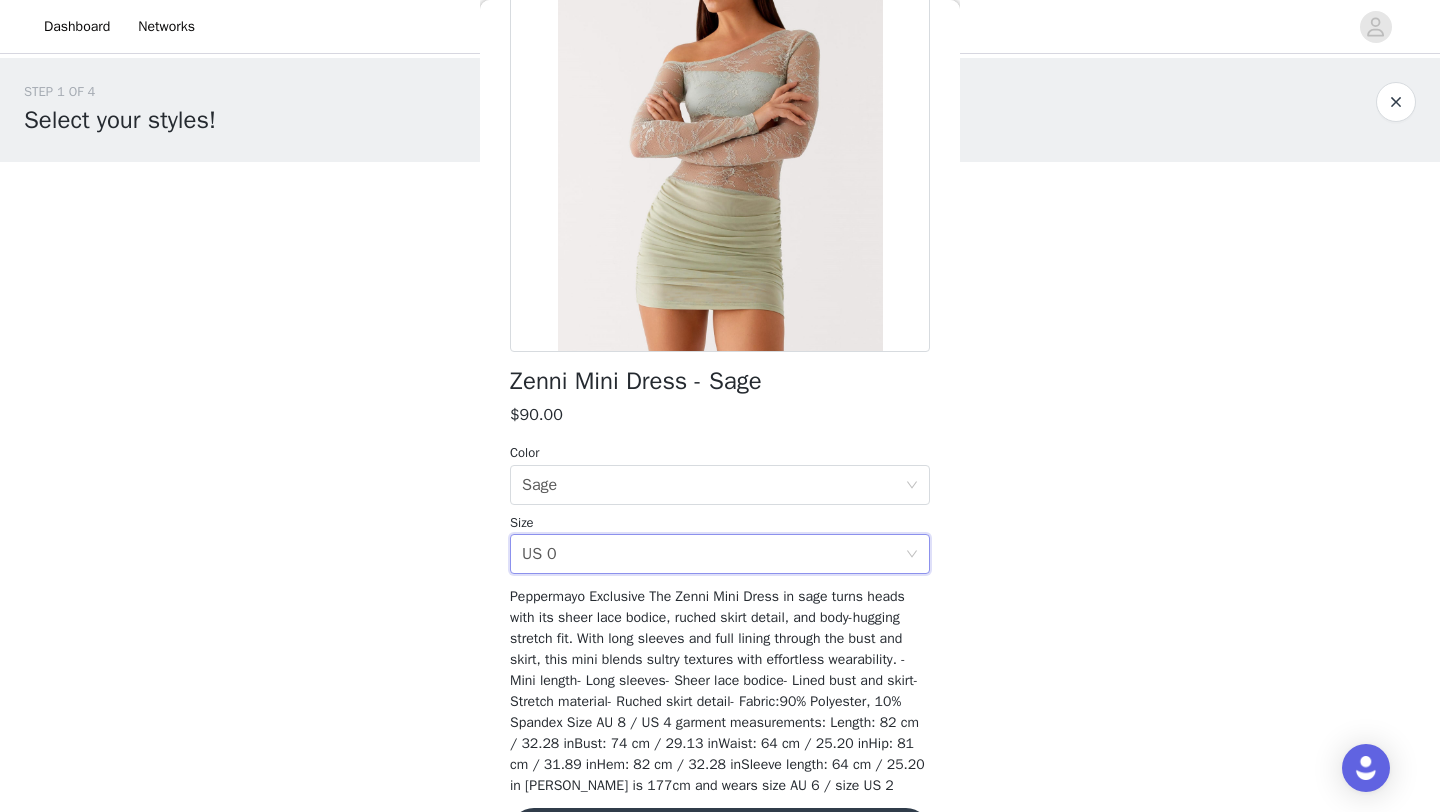 scroll, scrollTop: 287, scrollLeft: 0, axis: vertical 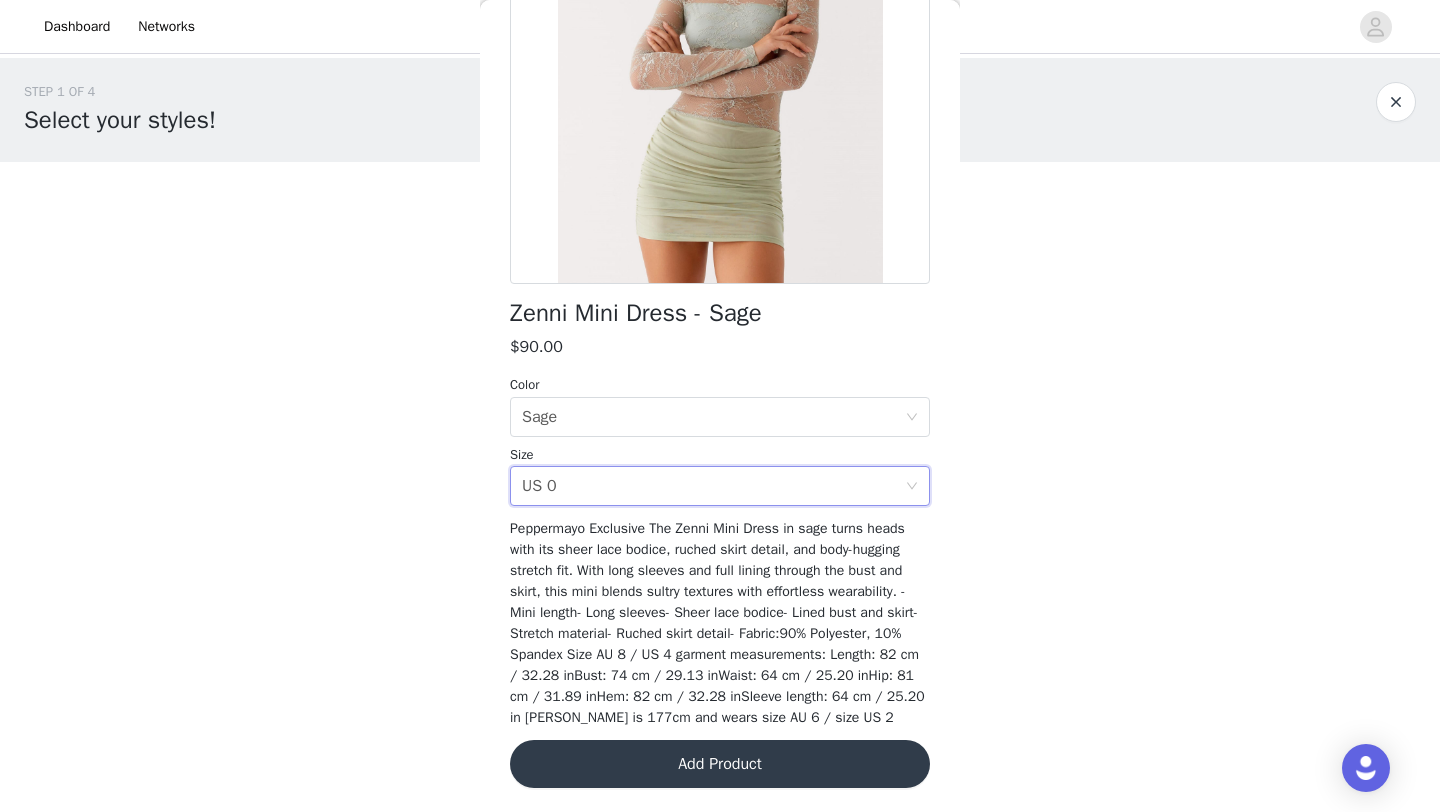 click on "Add Product" at bounding box center (720, 764) 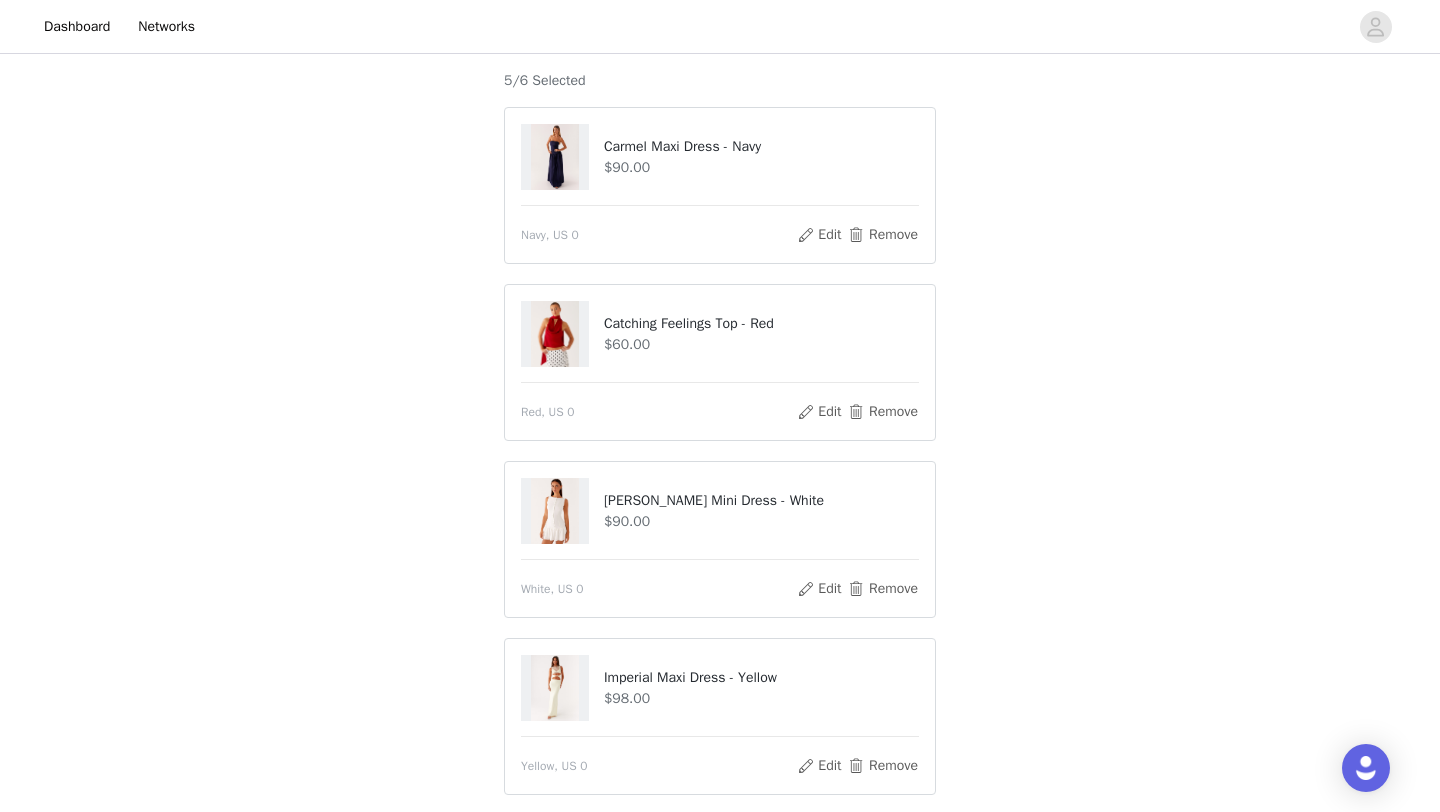 scroll, scrollTop: 173, scrollLeft: 0, axis: vertical 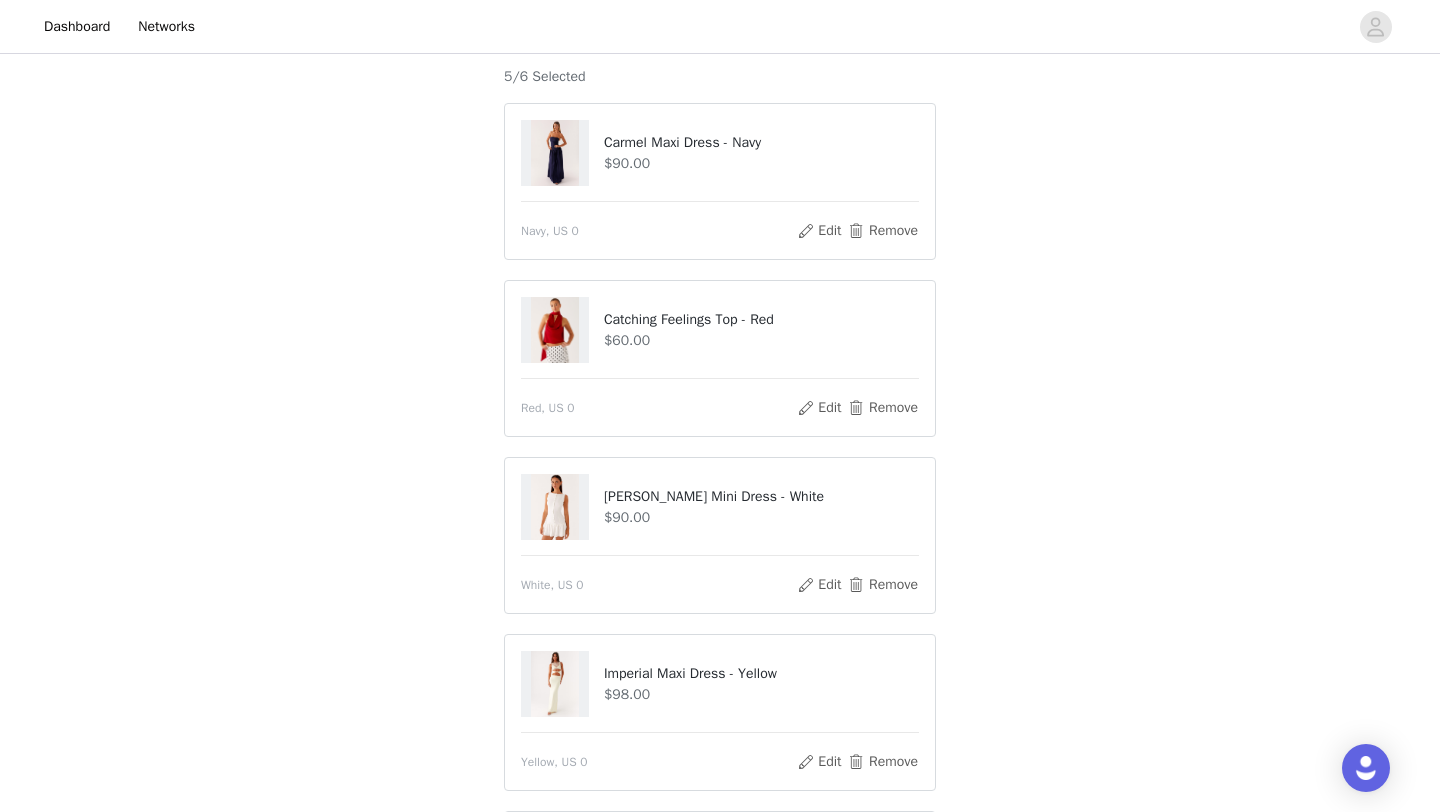 click at bounding box center [555, 330] 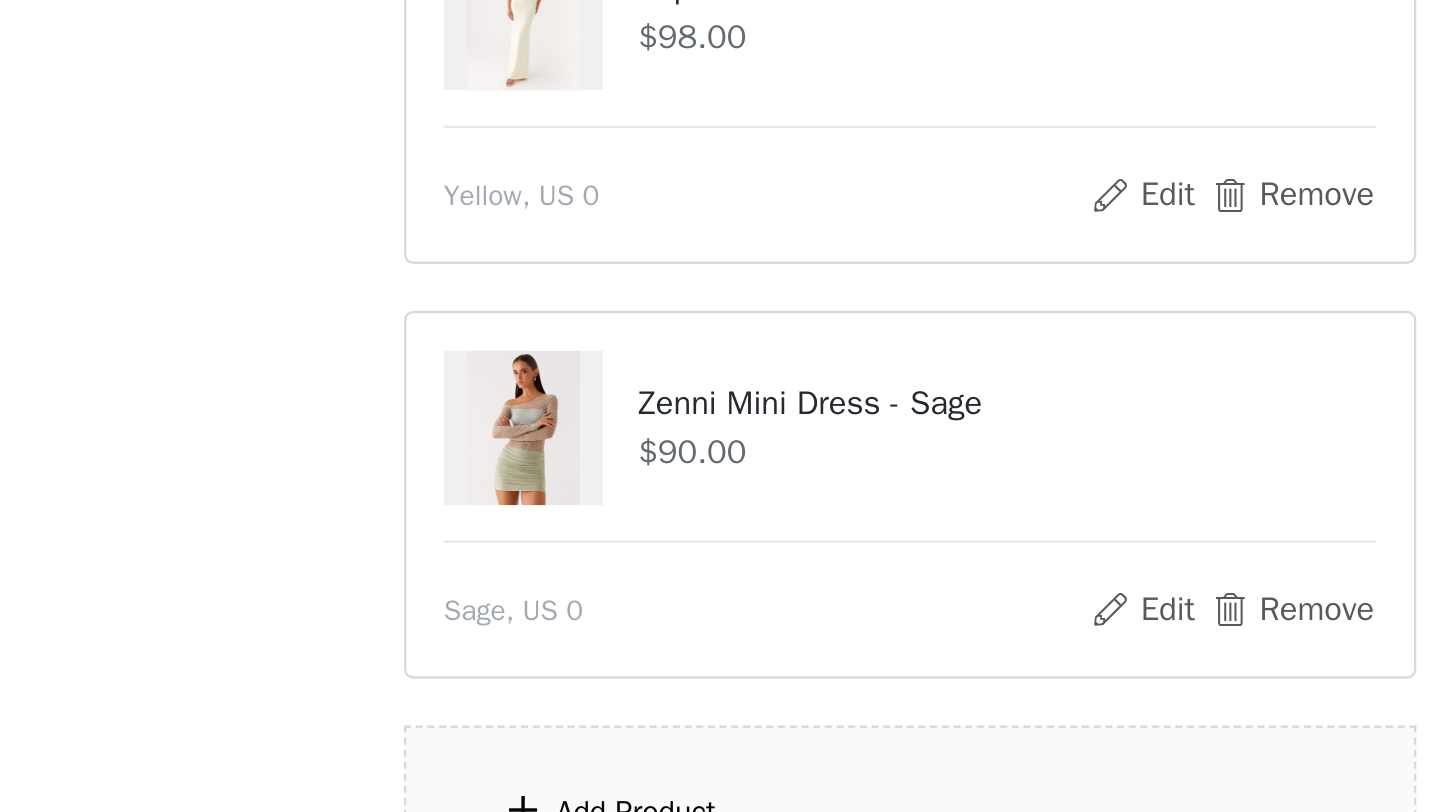 scroll, scrollTop: 385, scrollLeft: 0, axis: vertical 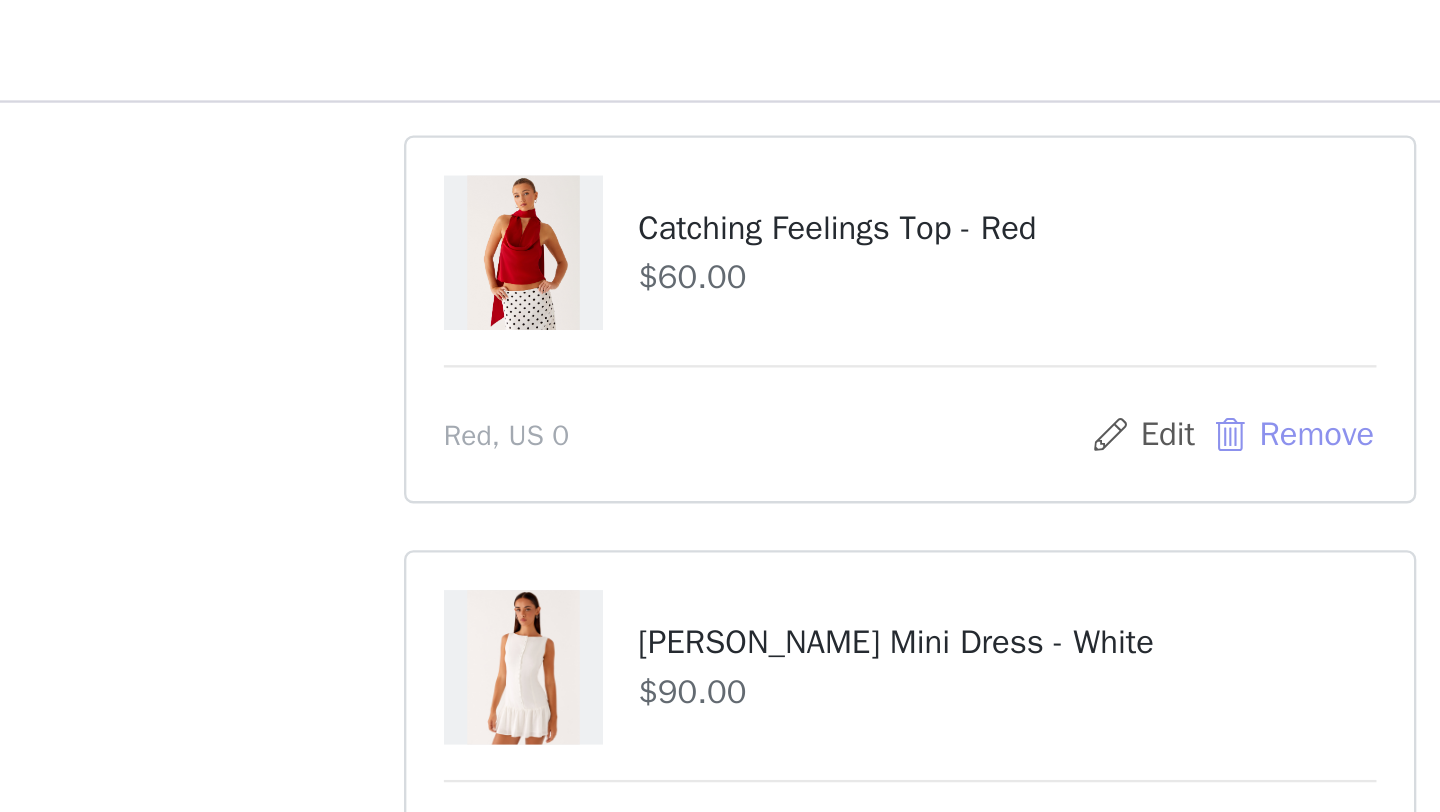 click on "Remove" at bounding box center [883, 196] 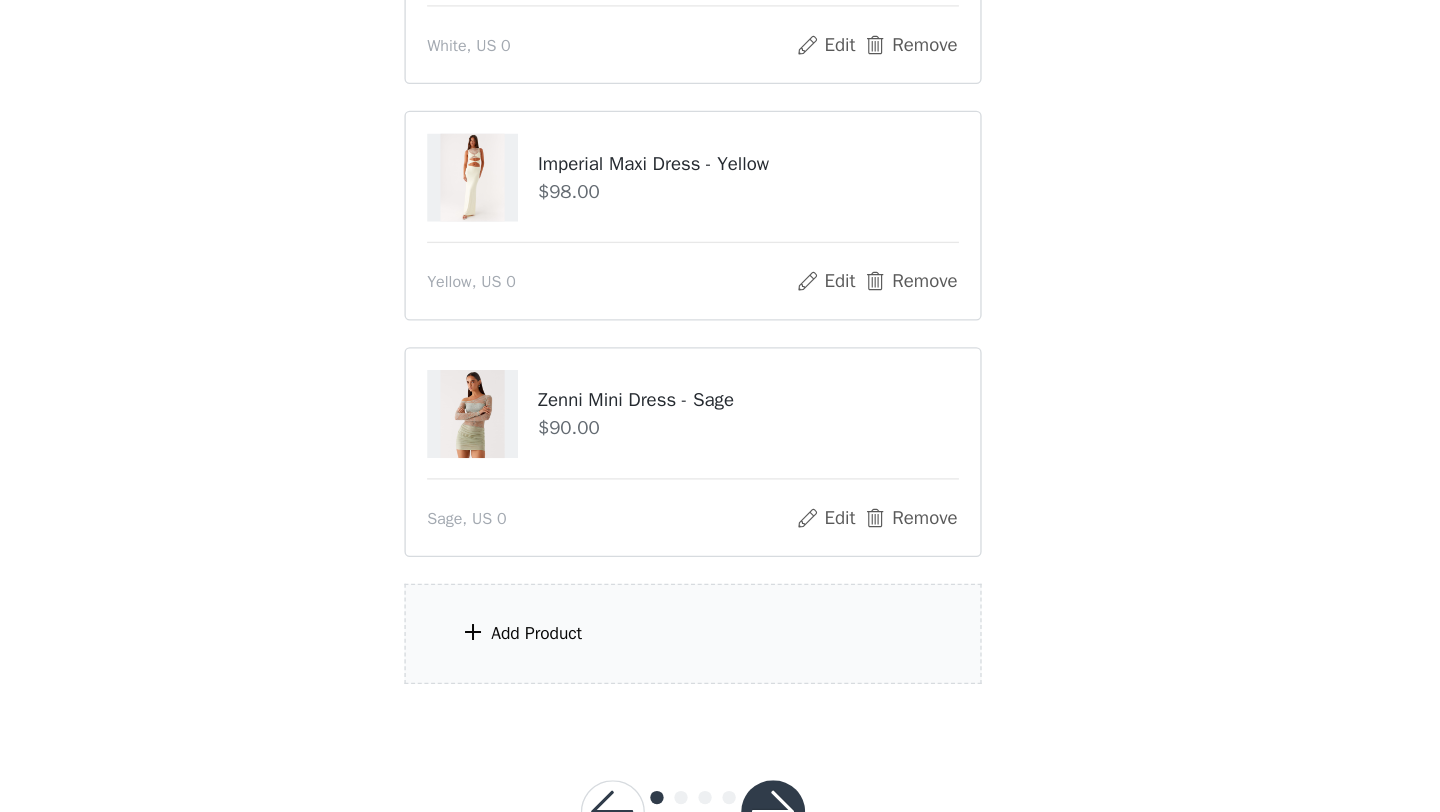 scroll, scrollTop: 389, scrollLeft: 0, axis: vertical 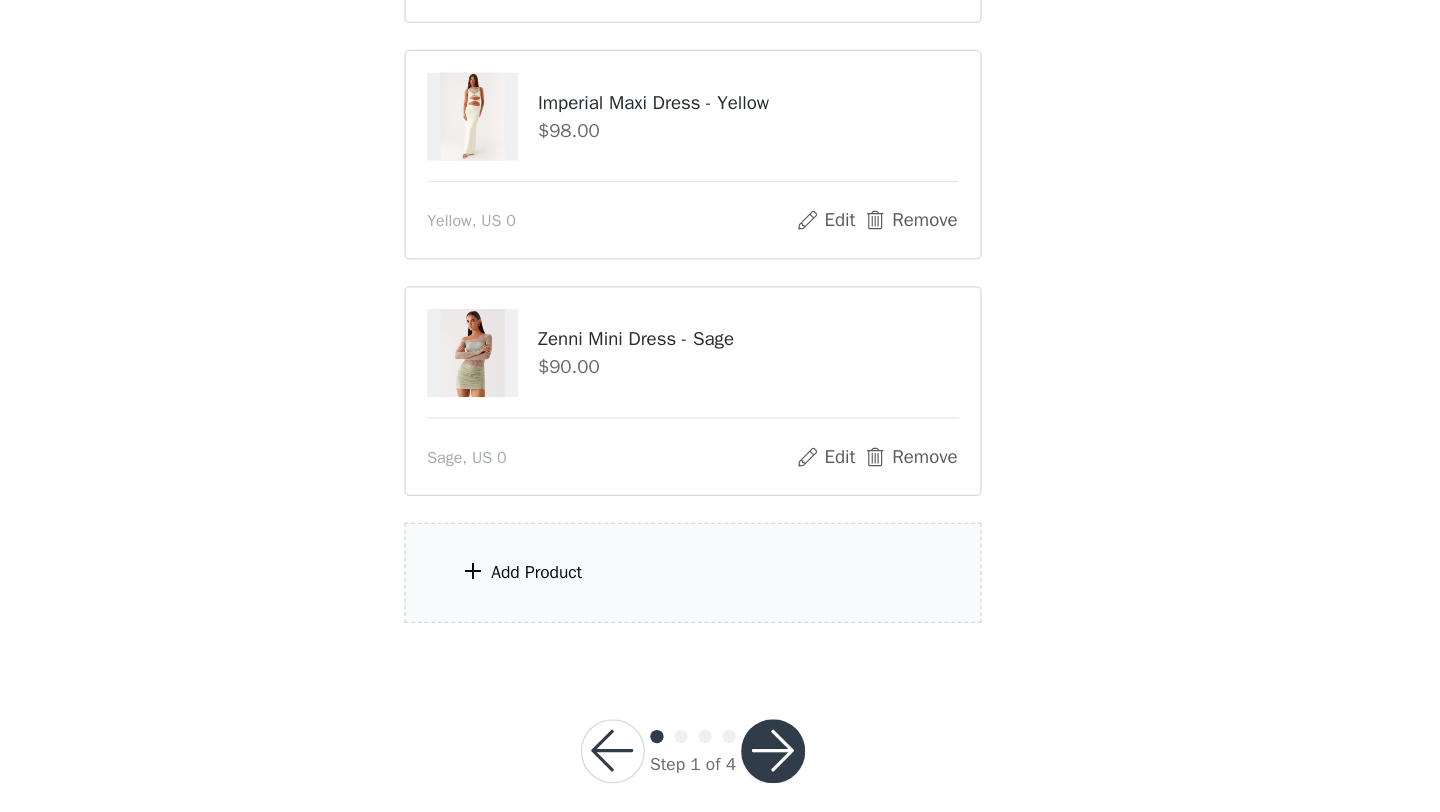 click on "Add Product" at bounding box center (720, 632) 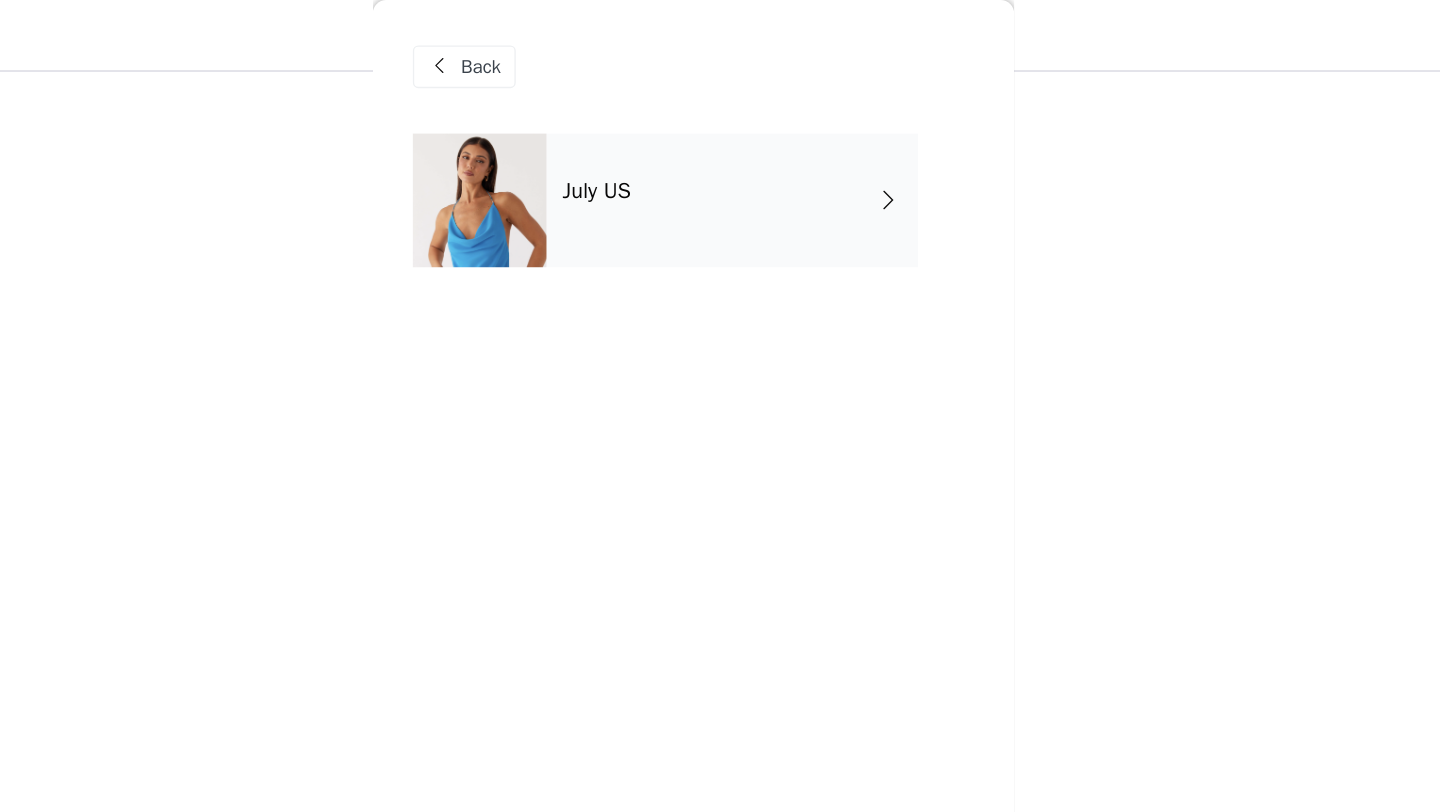 scroll, scrollTop: 0, scrollLeft: 0, axis: both 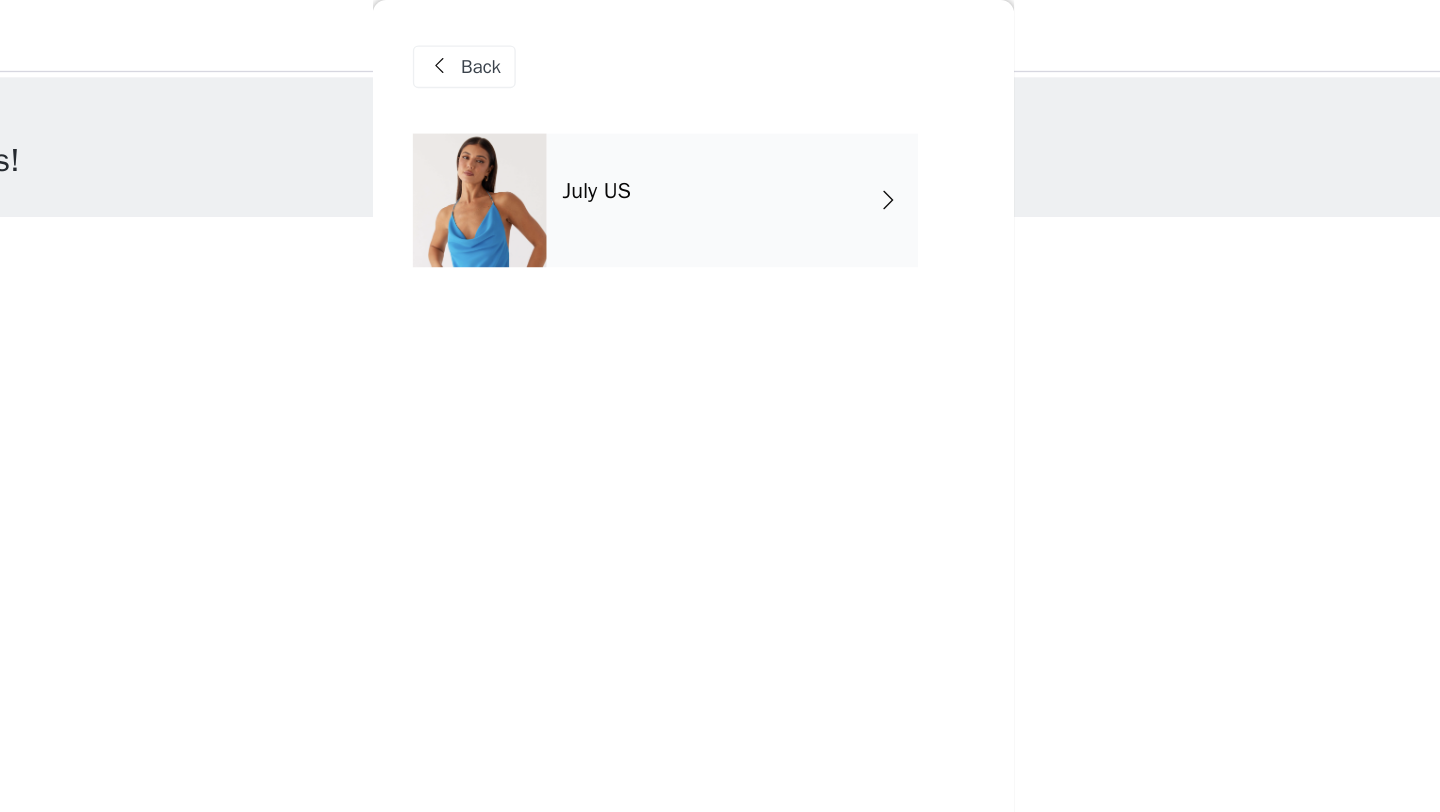 click on "Back" at bounding box center [720, 50] 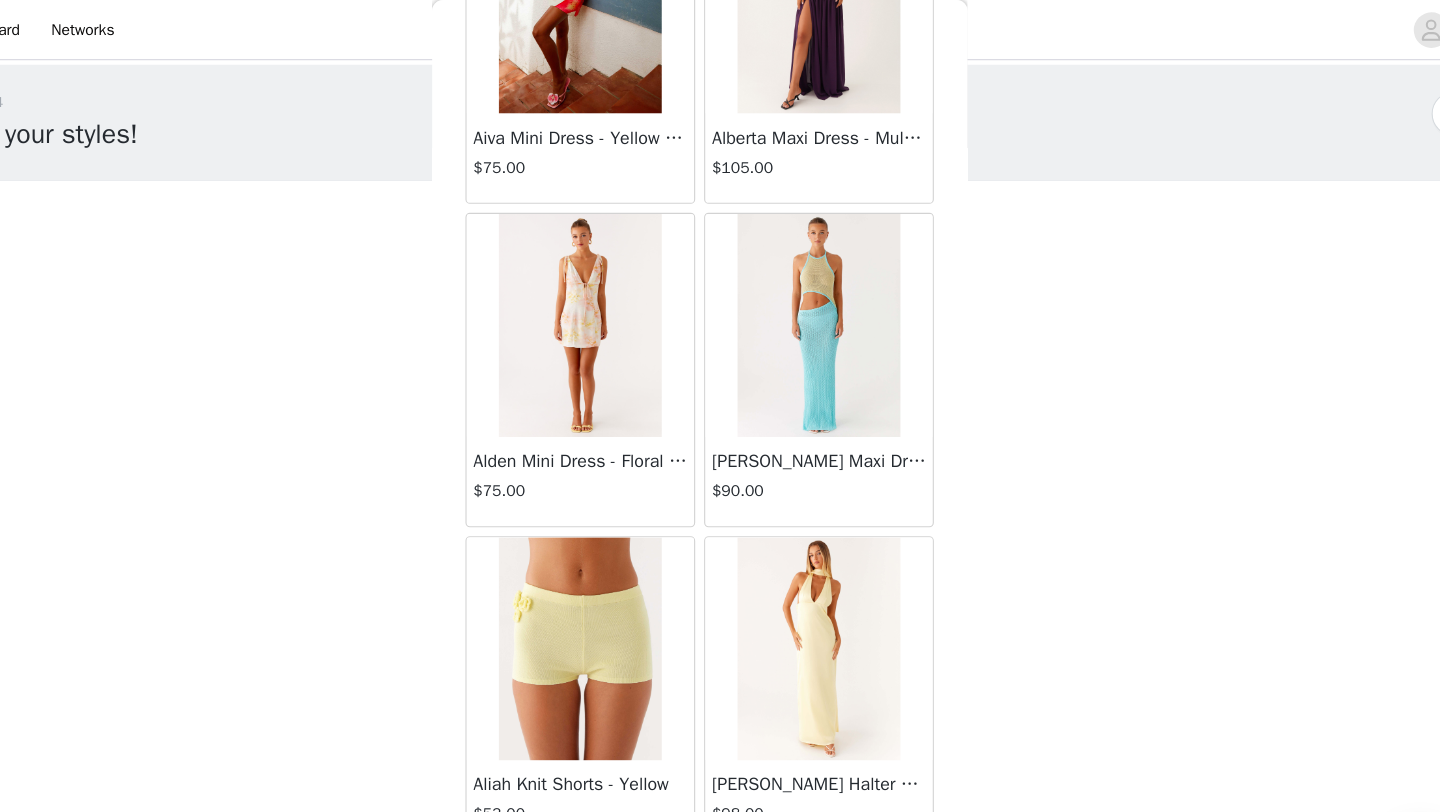 scroll, scrollTop: 847, scrollLeft: 0, axis: vertical 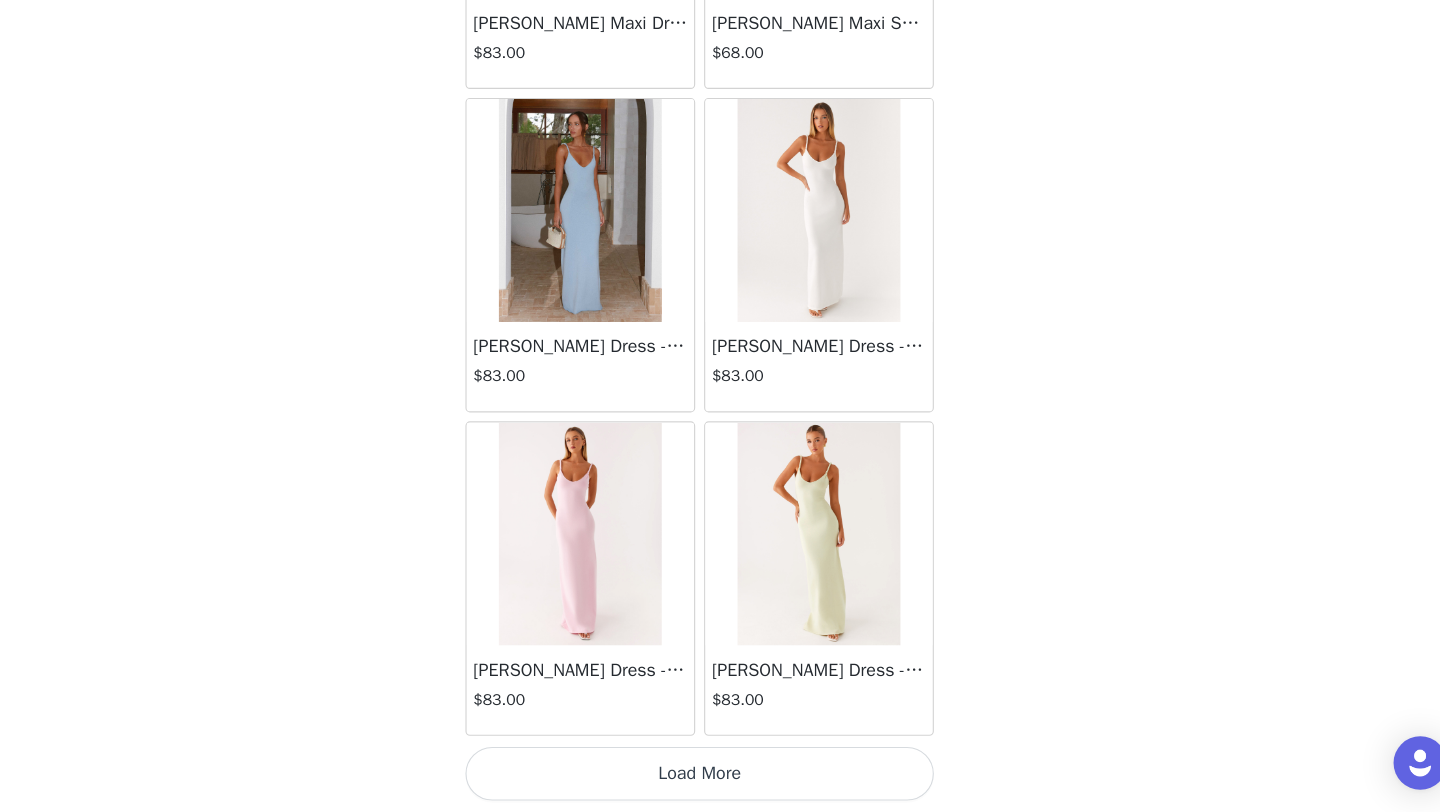 click on "Load More" at bounding box center [720, 778] 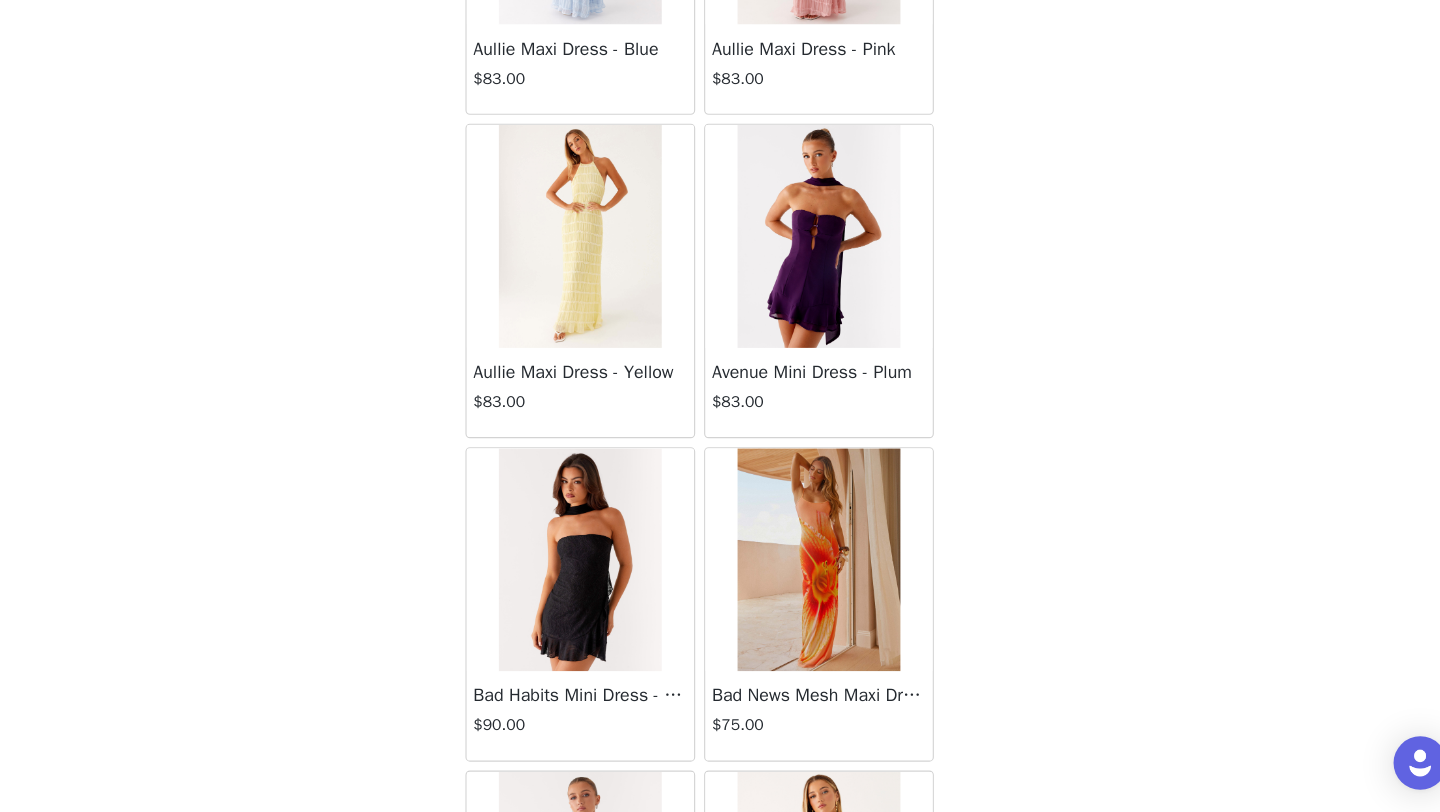 scroll, scrollTop: 5148, scrollLeft: 0, axis: vertical 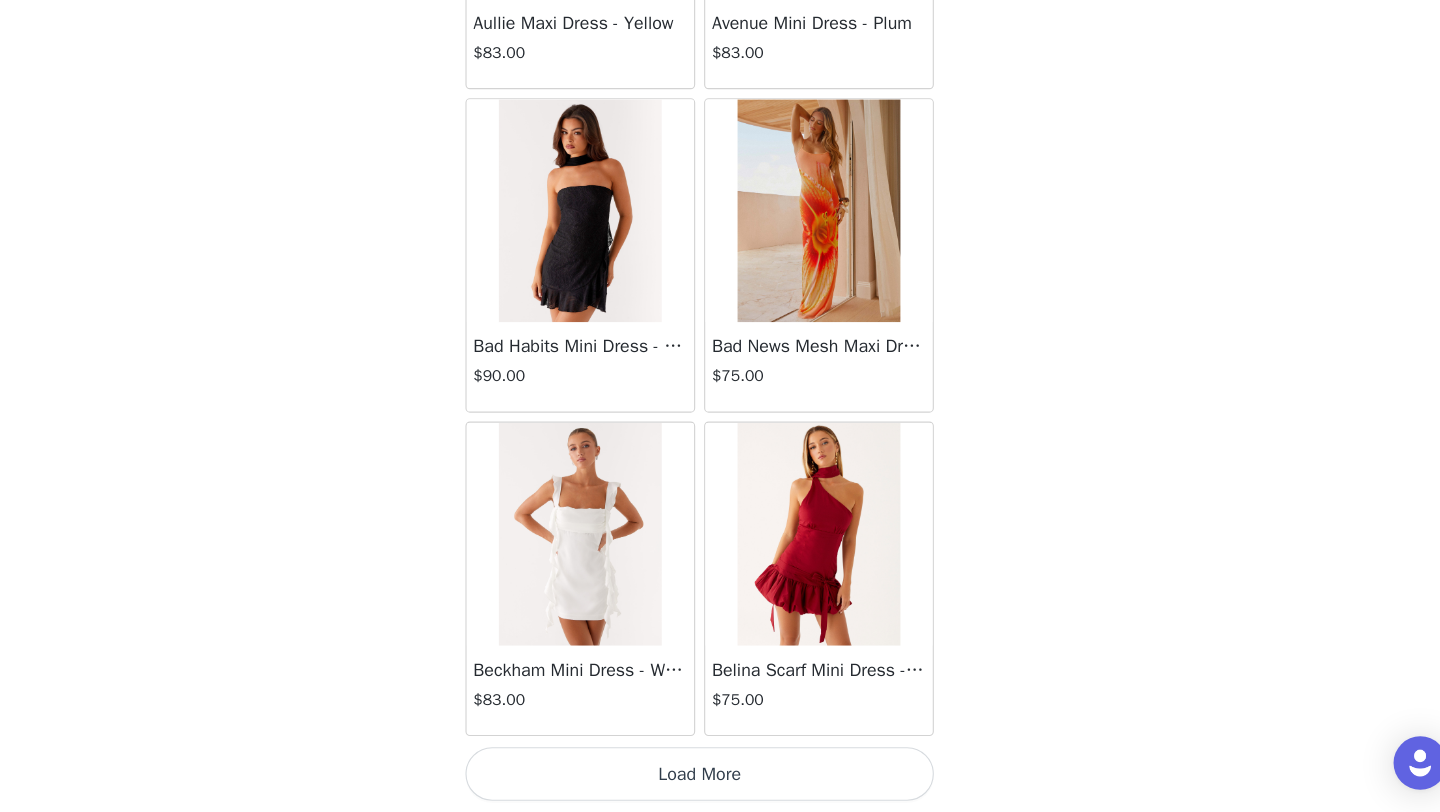click on "Load More" at bounding box center [720, 778] 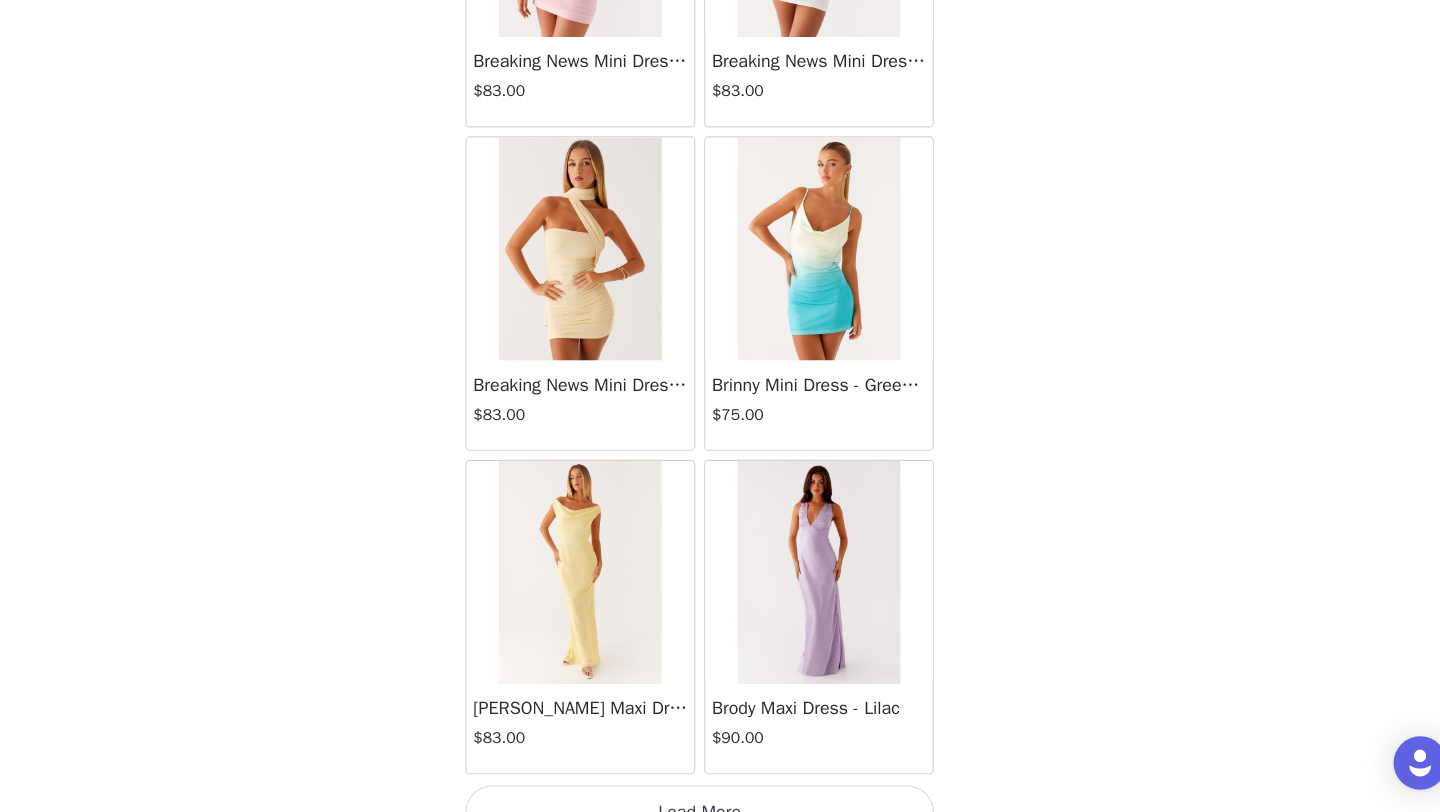 scroll, scrollTop: 8048, scrollLeft: 0, axis: vertical 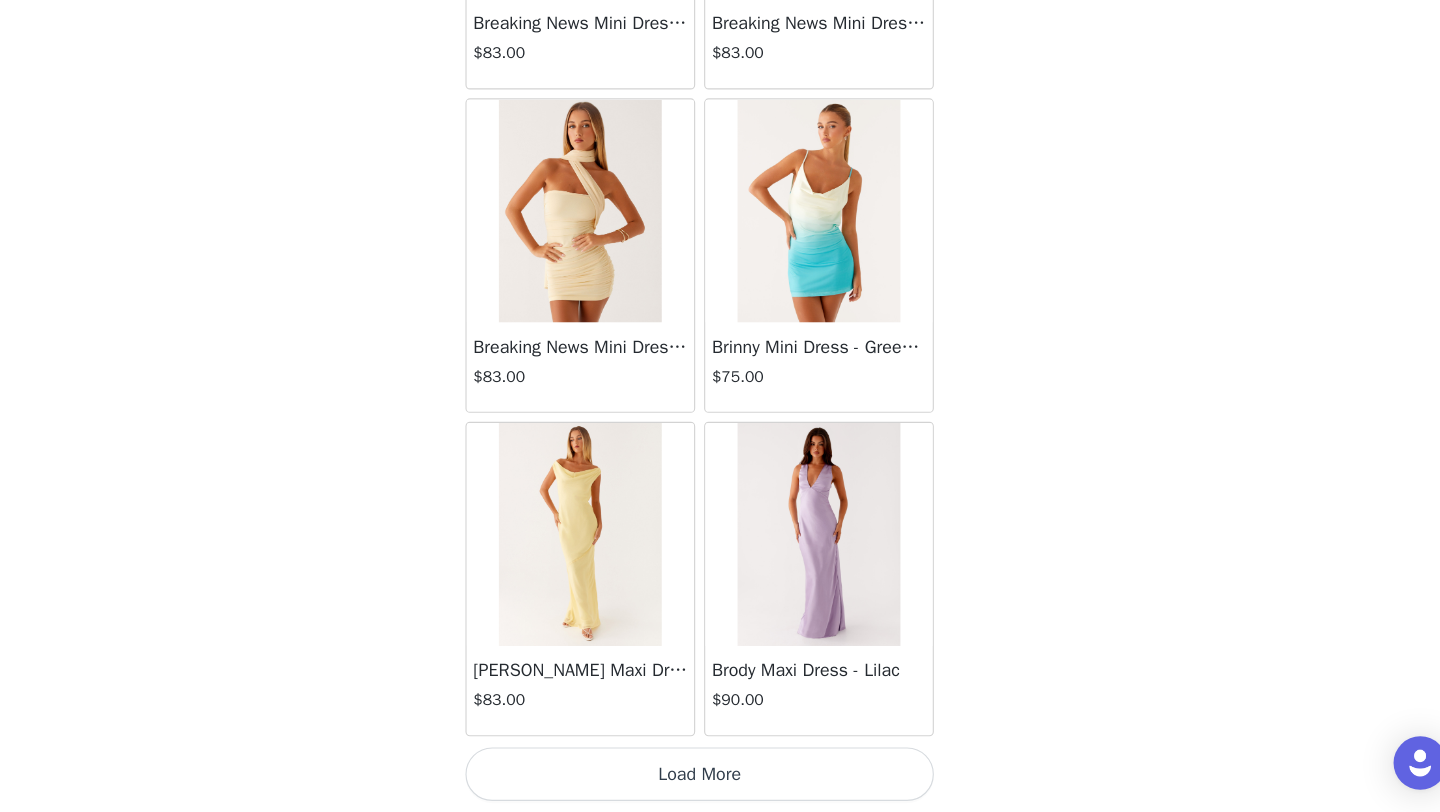 click on "Load More" at bounding box center [720, 778] 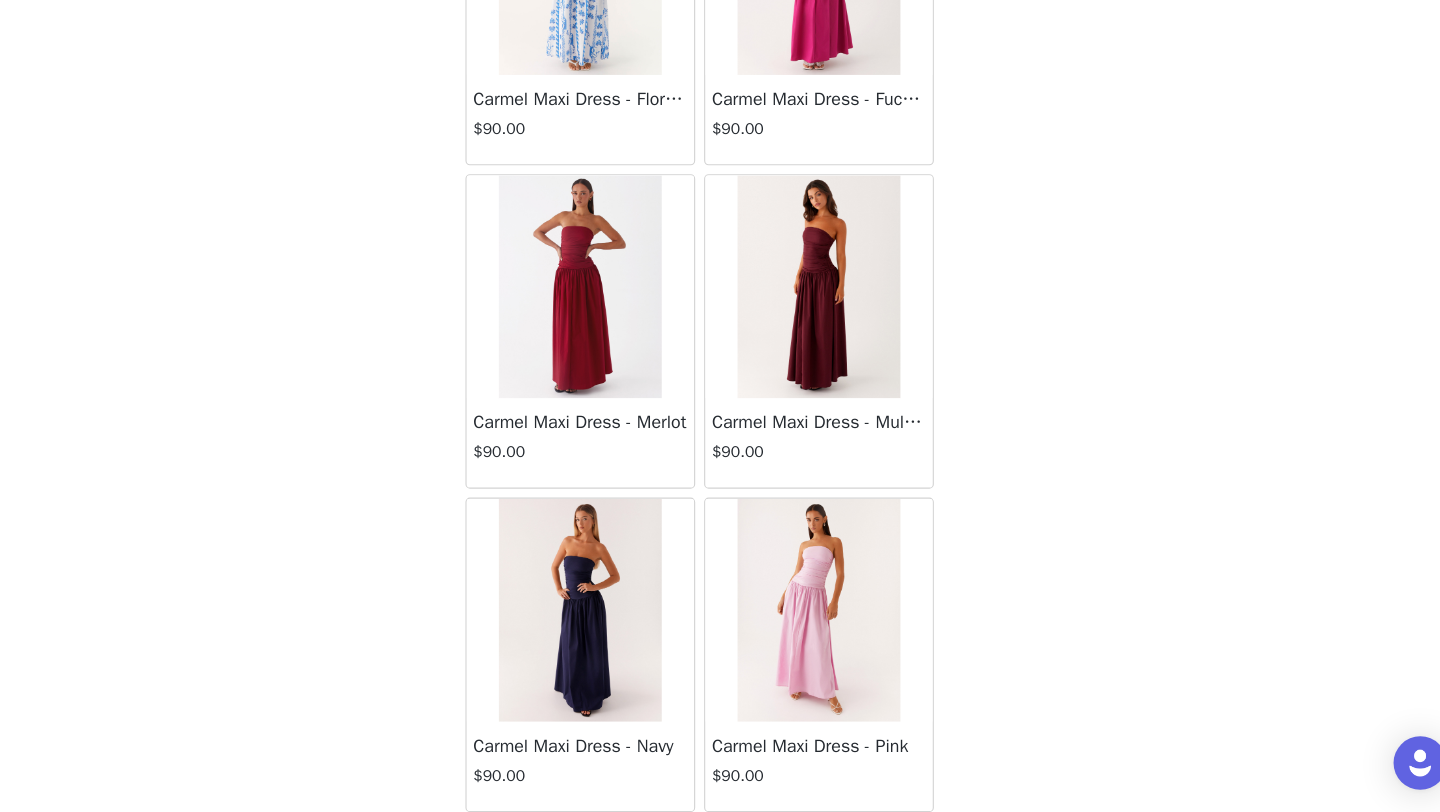 scroll, scrollTop: 10948, scrollLeft: 0, axis: vertical 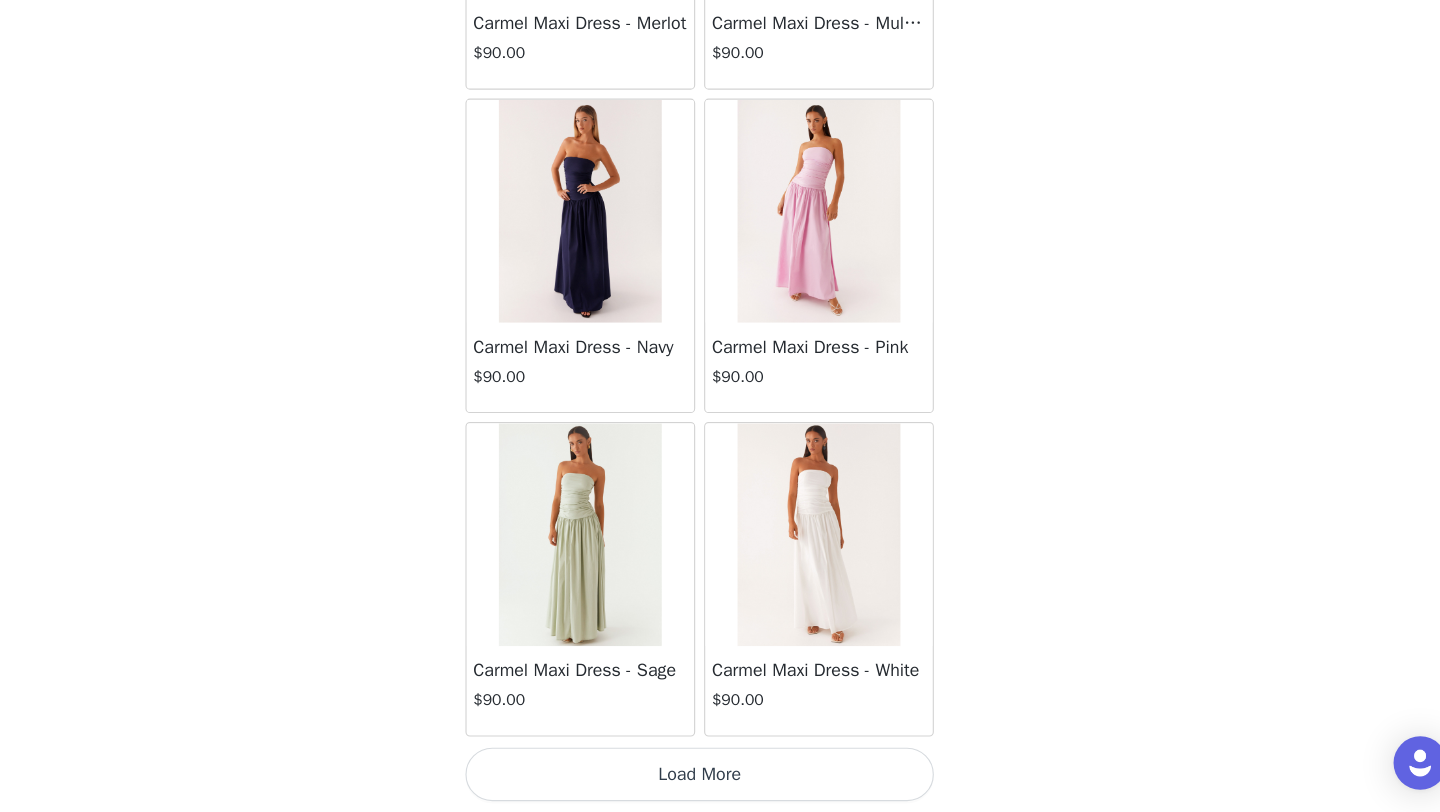 click on "Load More" at bounding box center [720, 778] 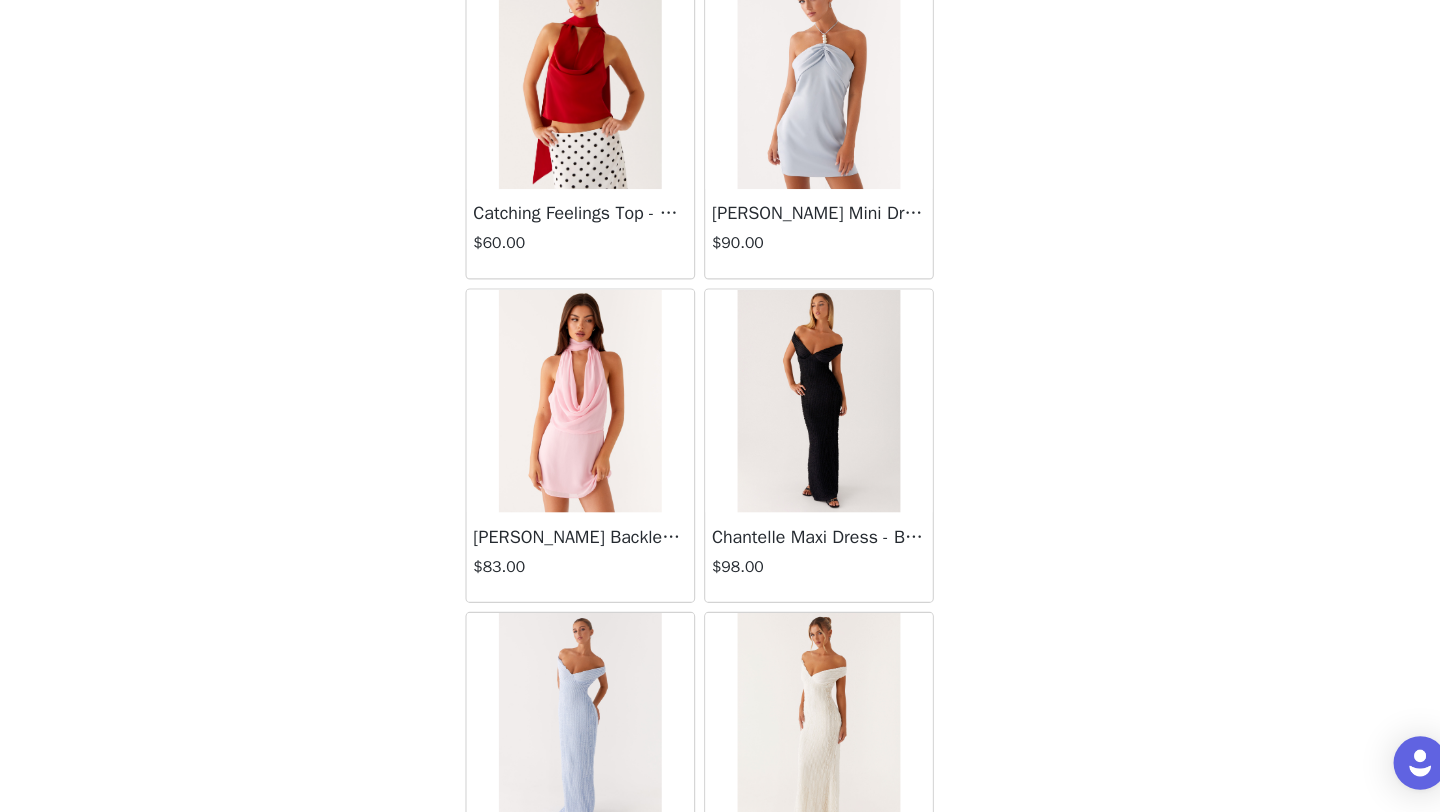 scroll, scrollTop: 13848, scrollLeft: 0, axis: vertical 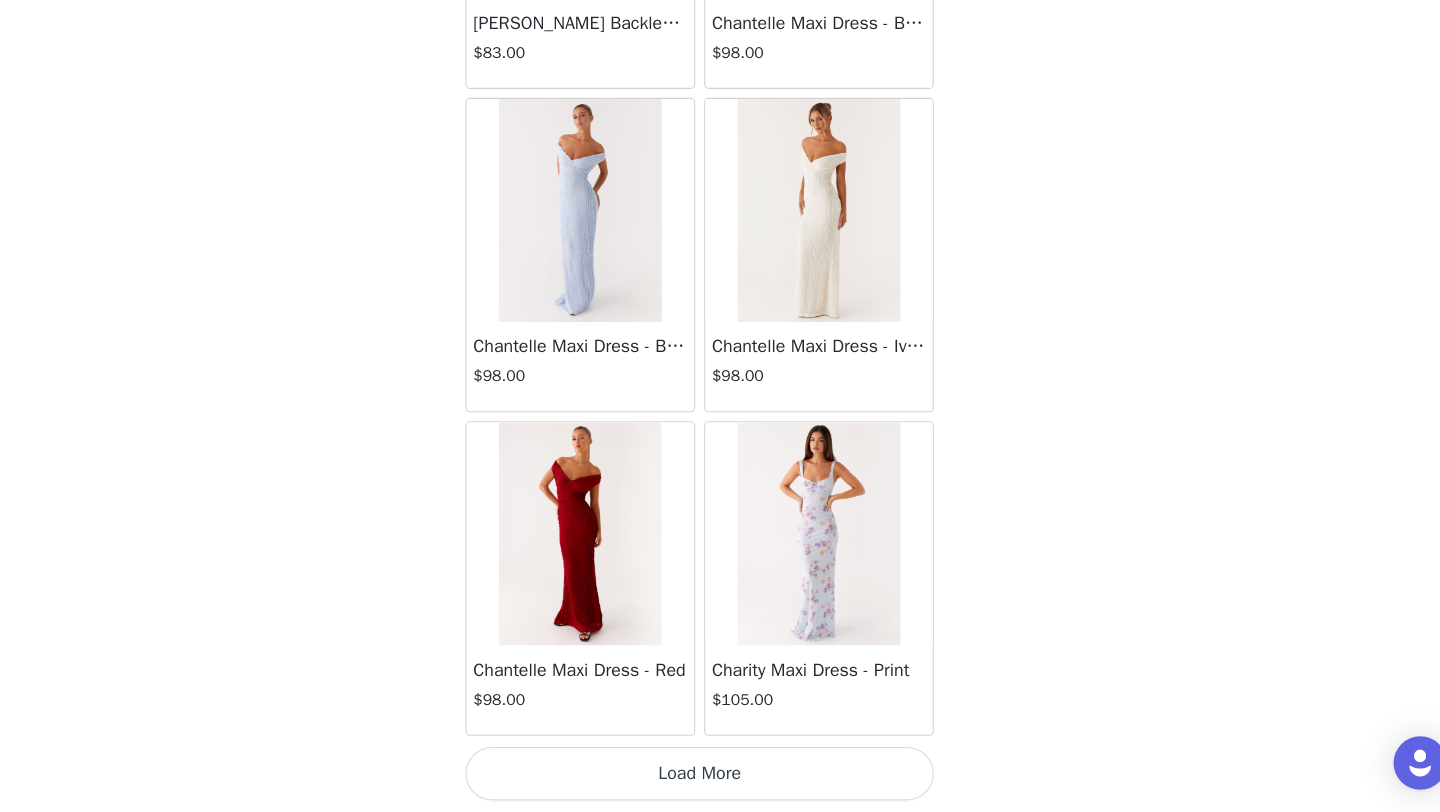 click on "Load More" at bounding box center (720, 778) 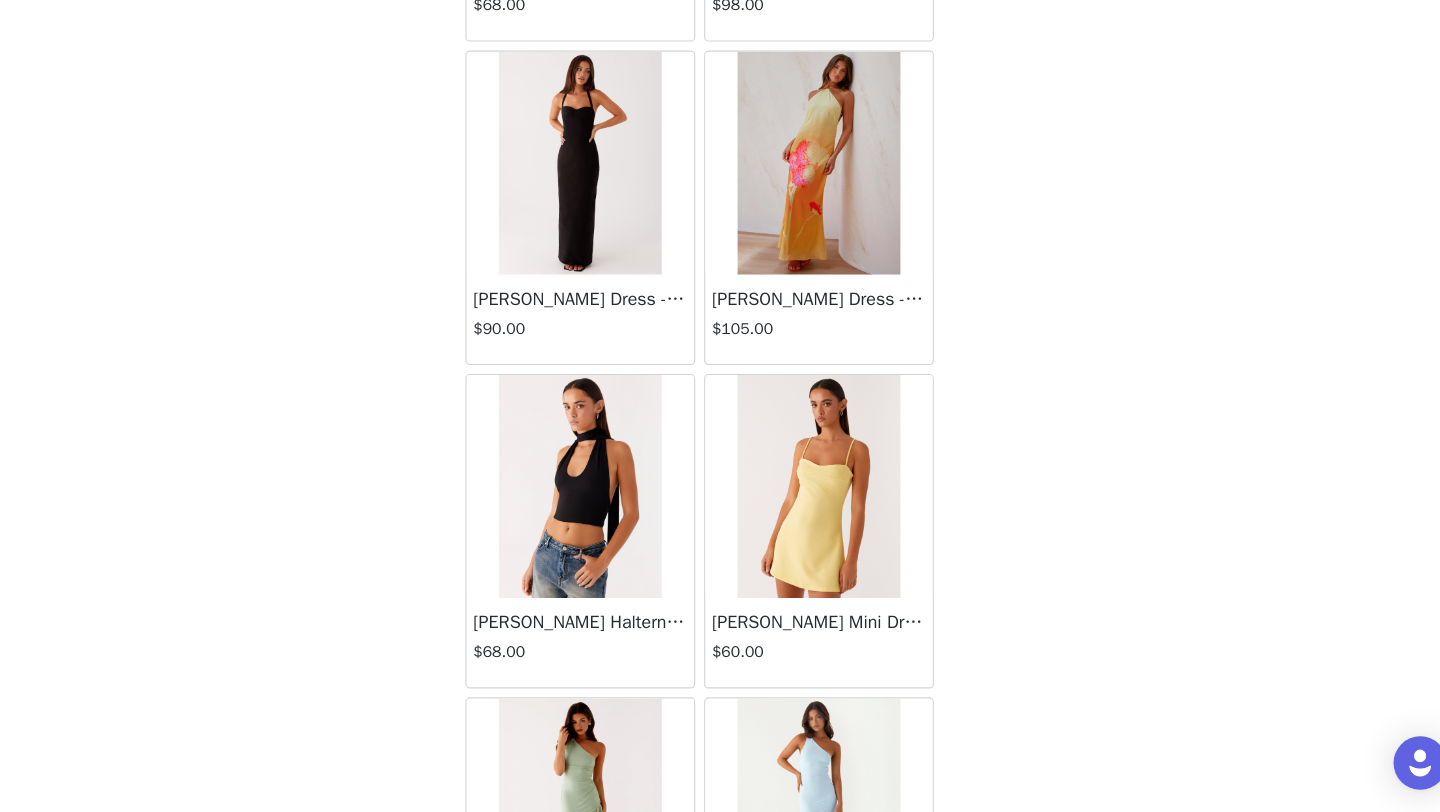 scroll, scrollTop: 15090, scrollLeft: 0, axis: vertical 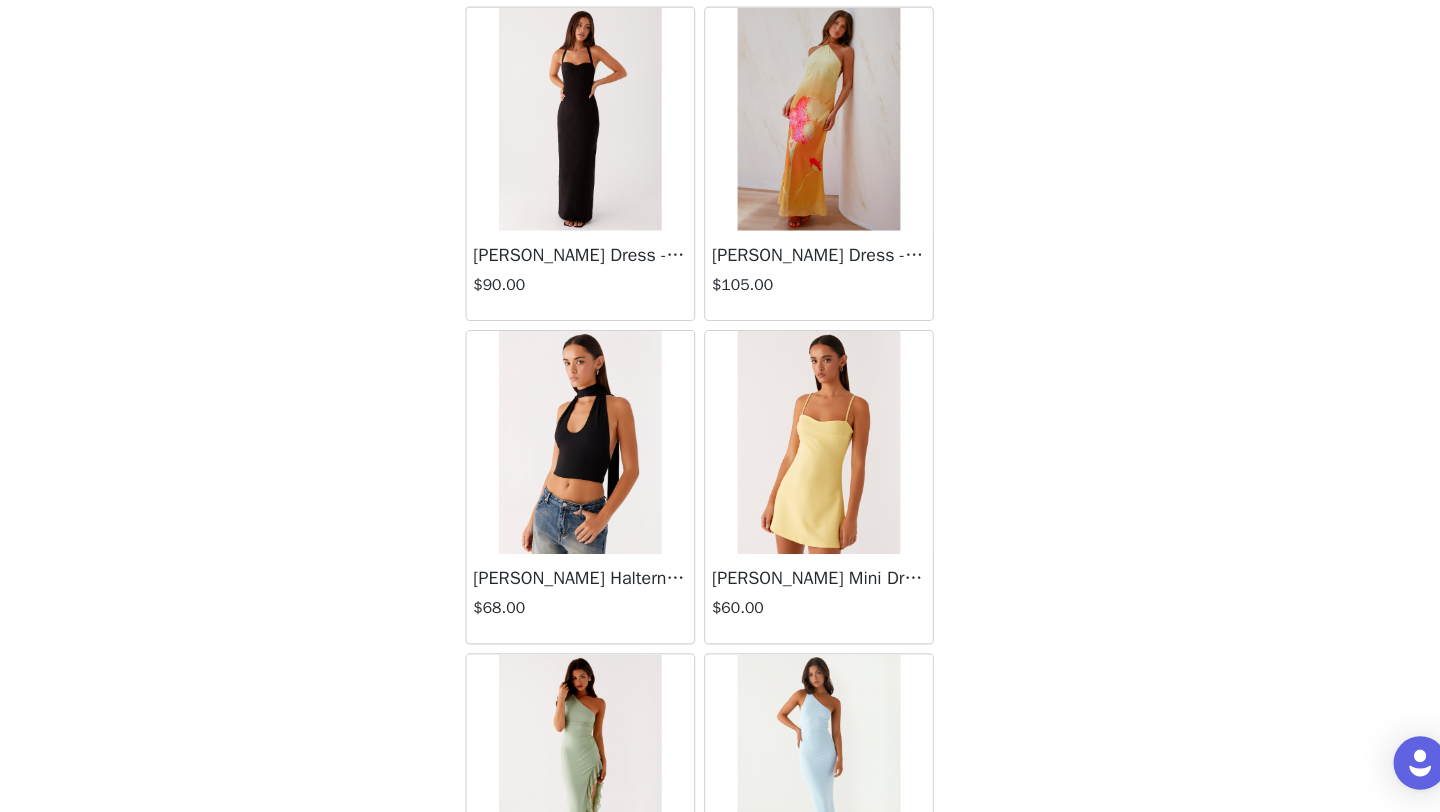 click at bounding box center [612, 191] 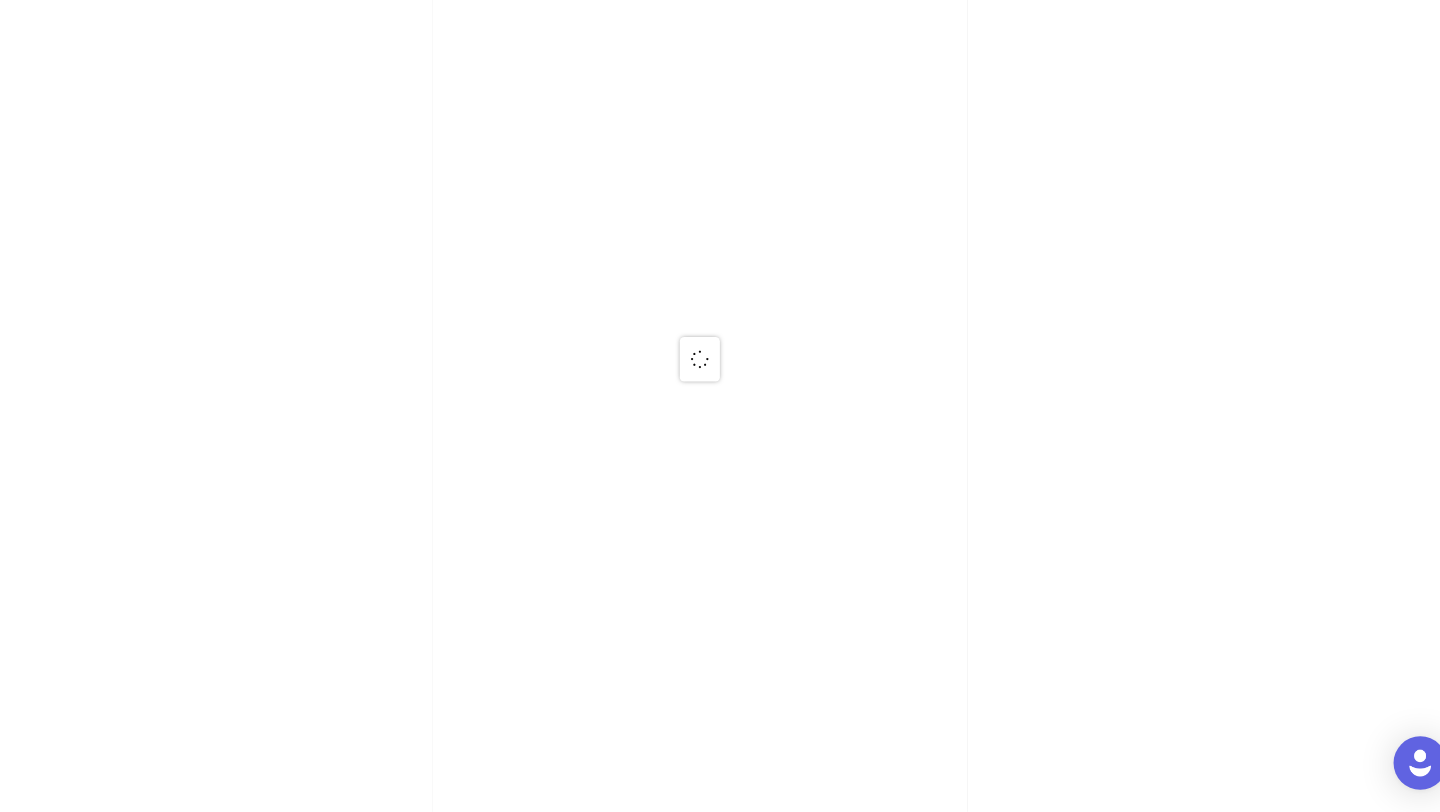 scroll, scrollTop: 0, scrollLeft: 0, axis: both 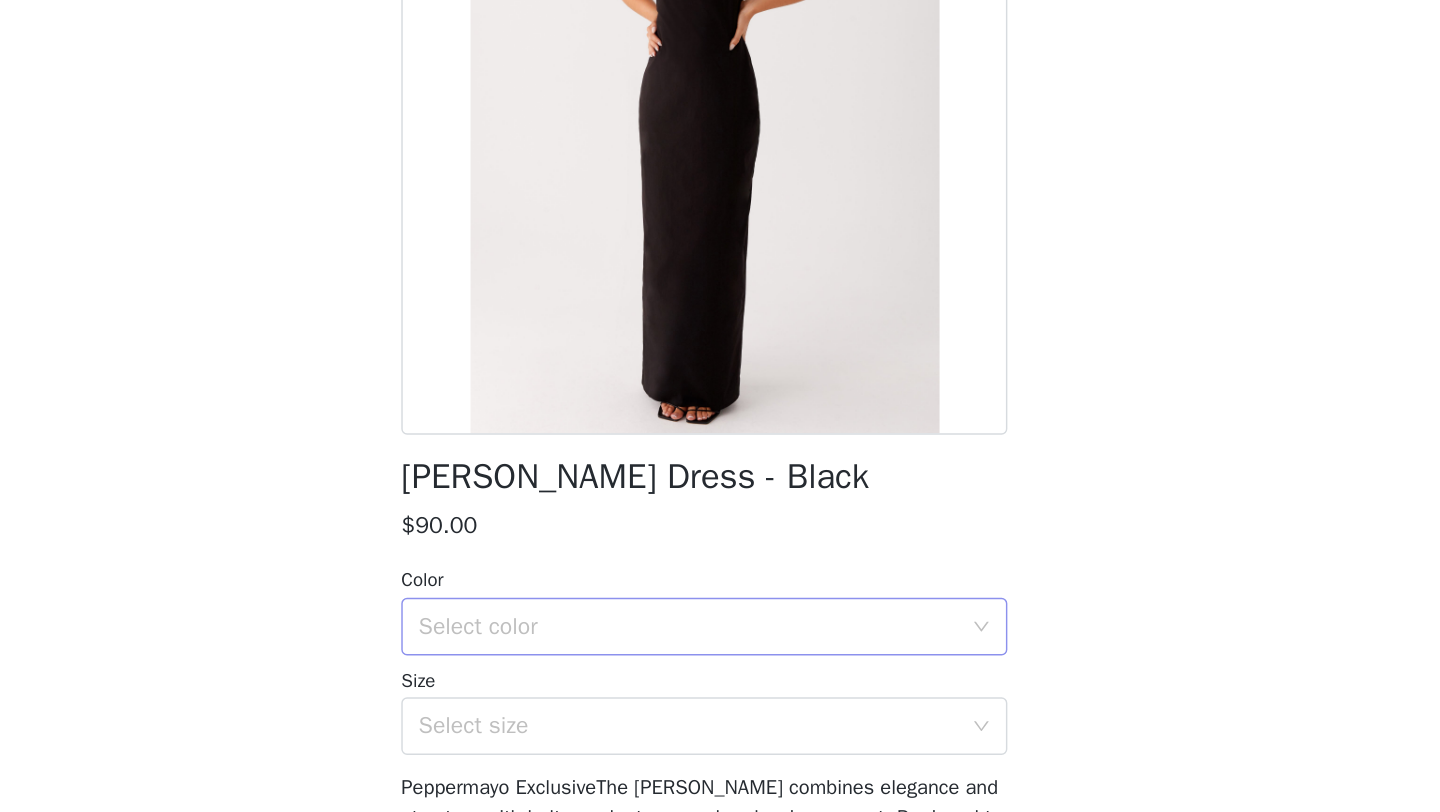 click on "Select color" at bounding box center [709, 683] 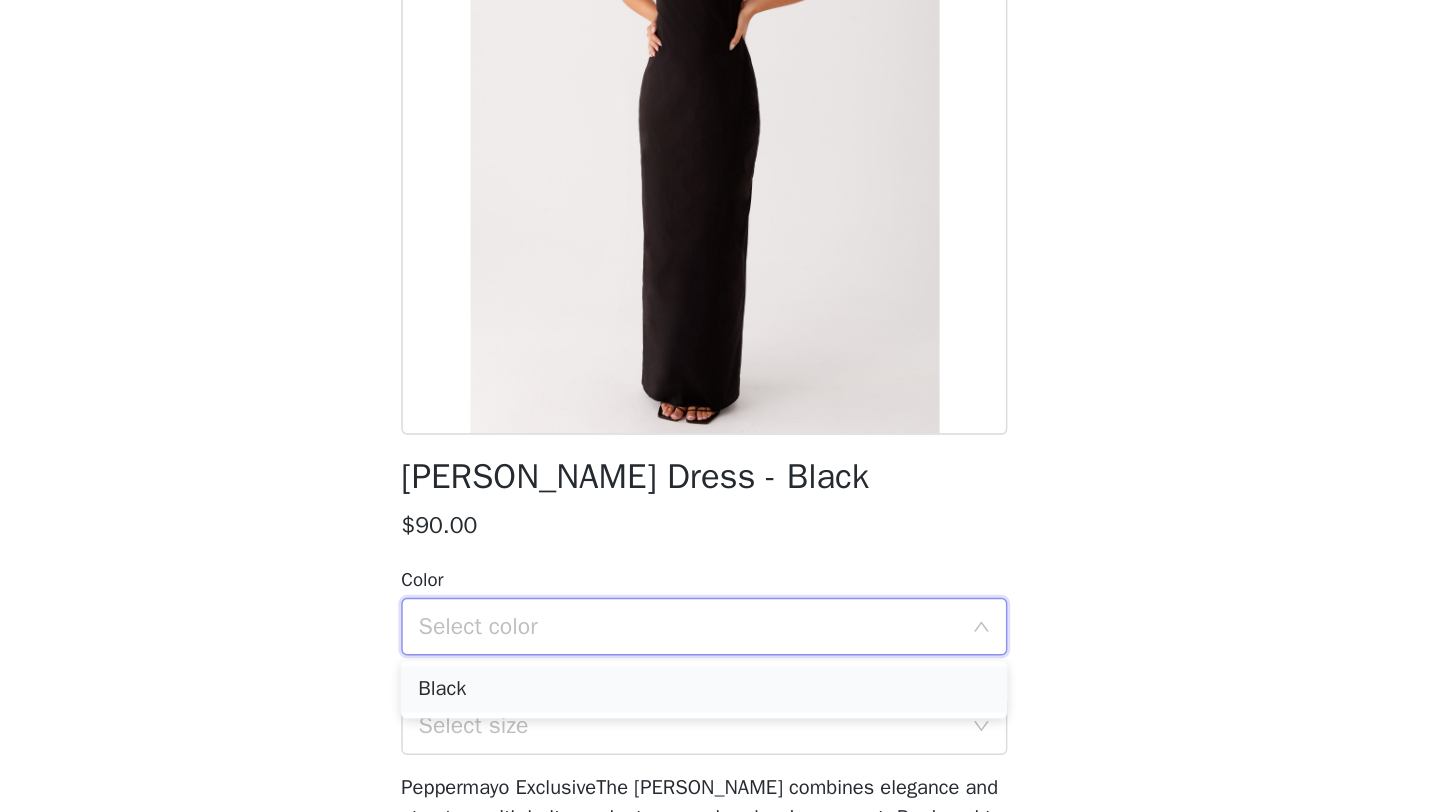 click on "Black" at bounding box center [720, 727] 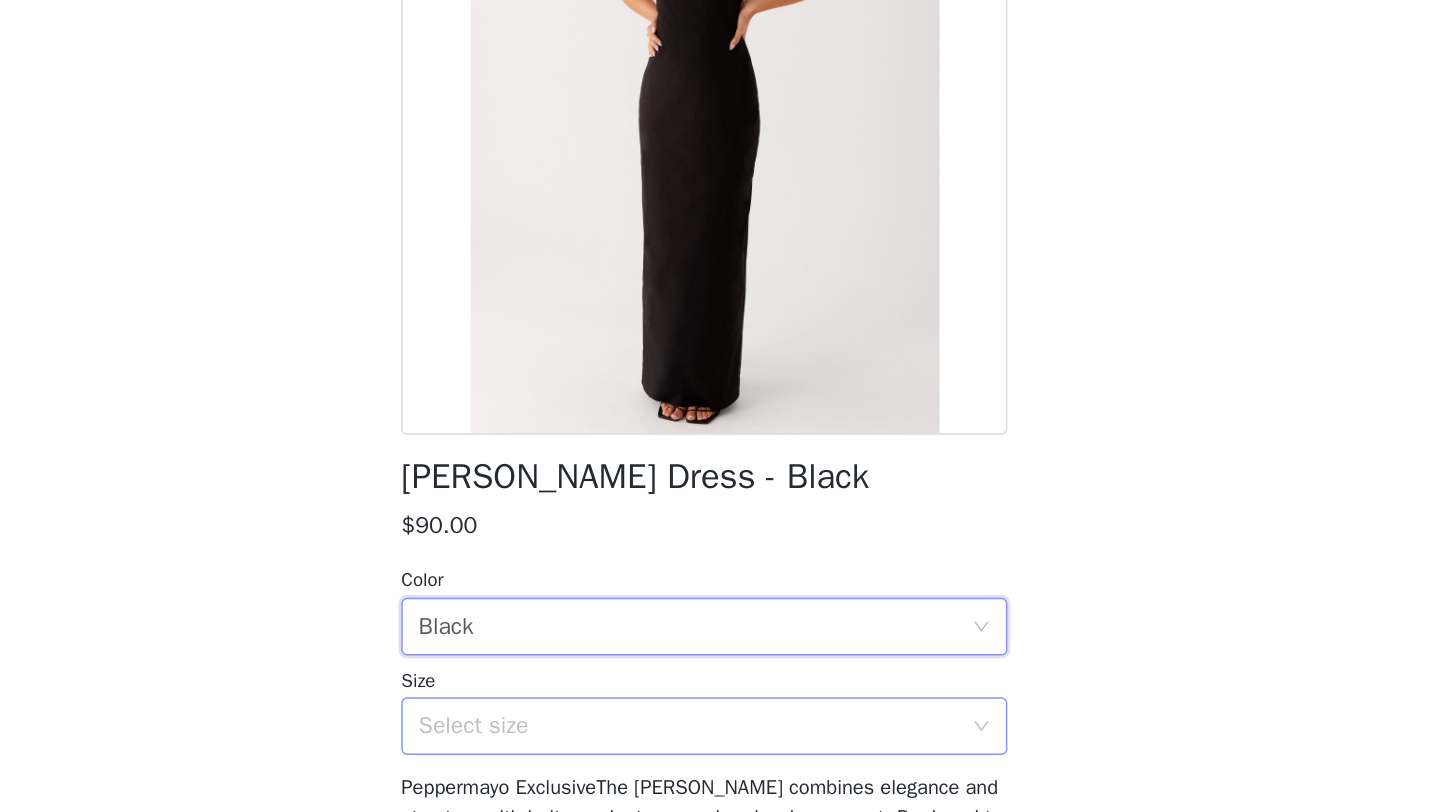 click on "Select size" at bounding box center [709, 752] 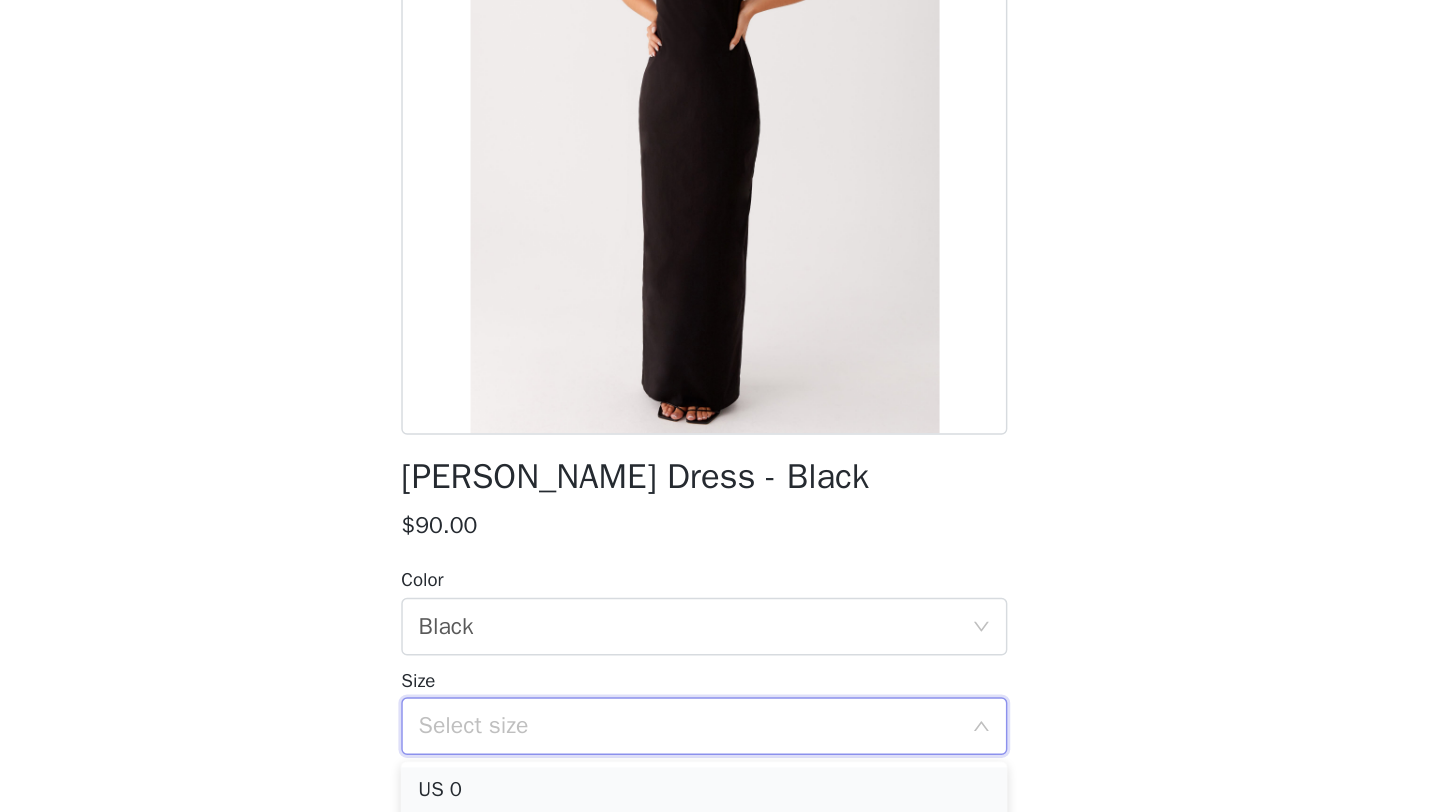 click on "US 0" at bounding box center [720, 797] 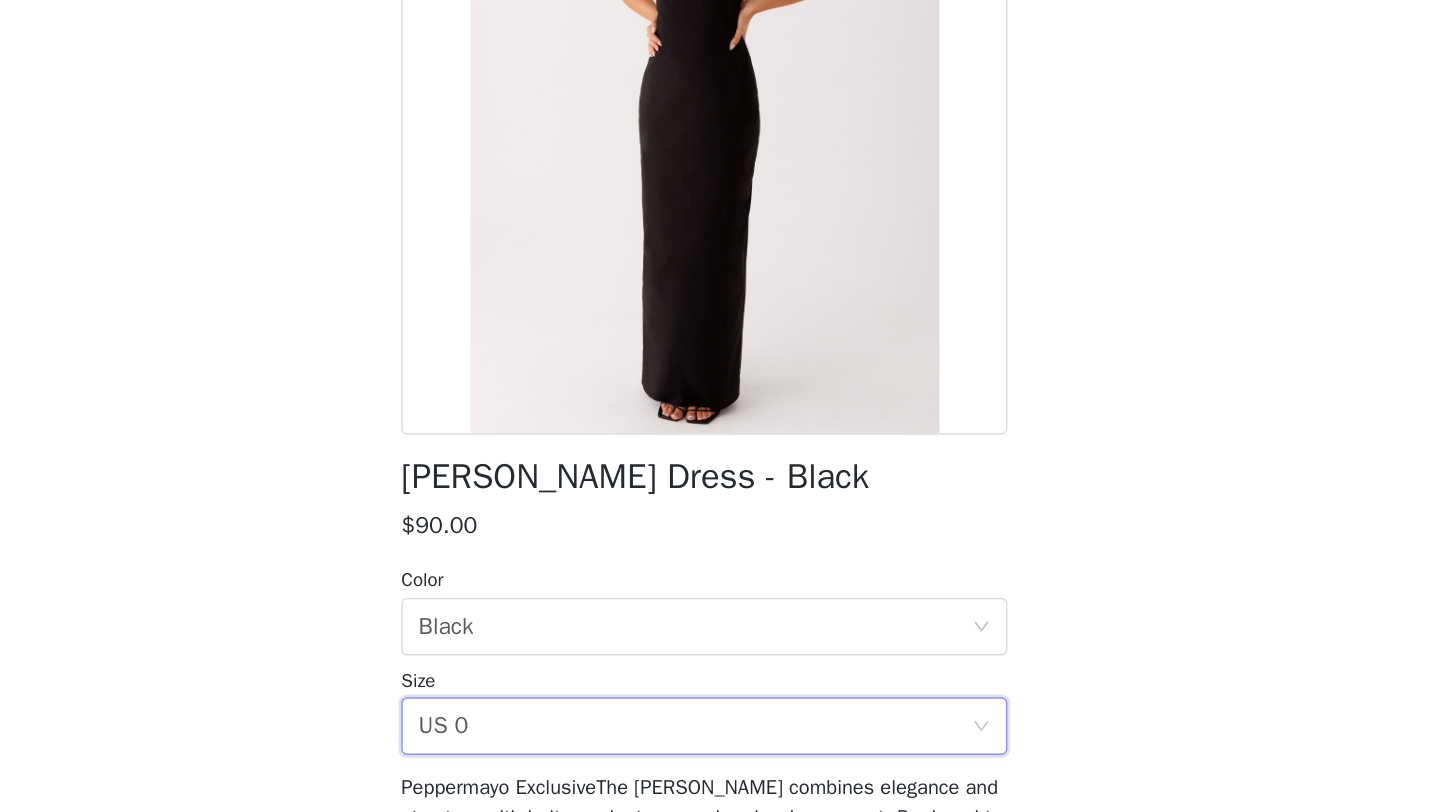 scroll, scrollTop: 287, scrollLeft: 0, axis: vertical 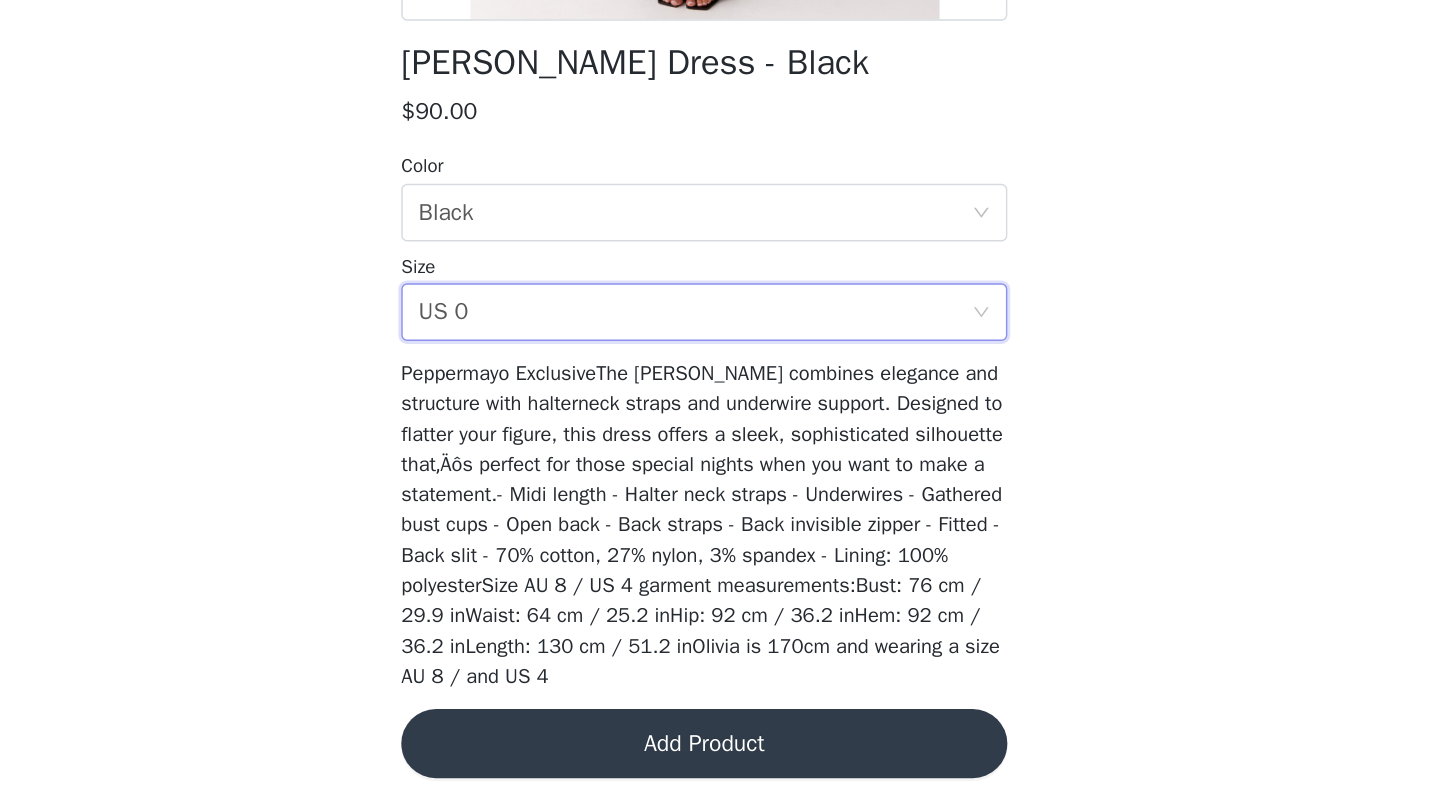 click on "Add Product" at bounding box center (720, 764) 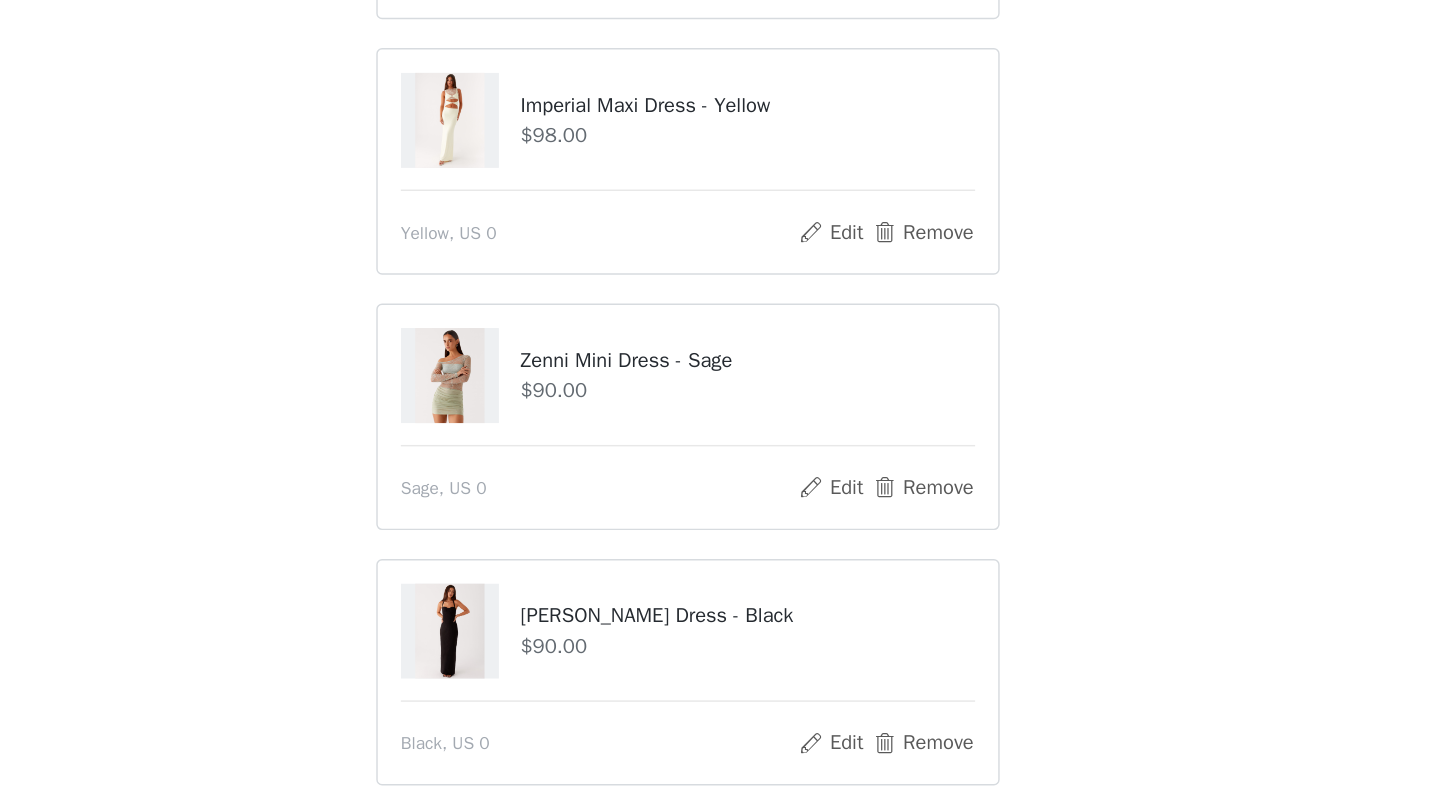 scroll, scrollTop: 591, scrollLeft: 0, axis: vertical 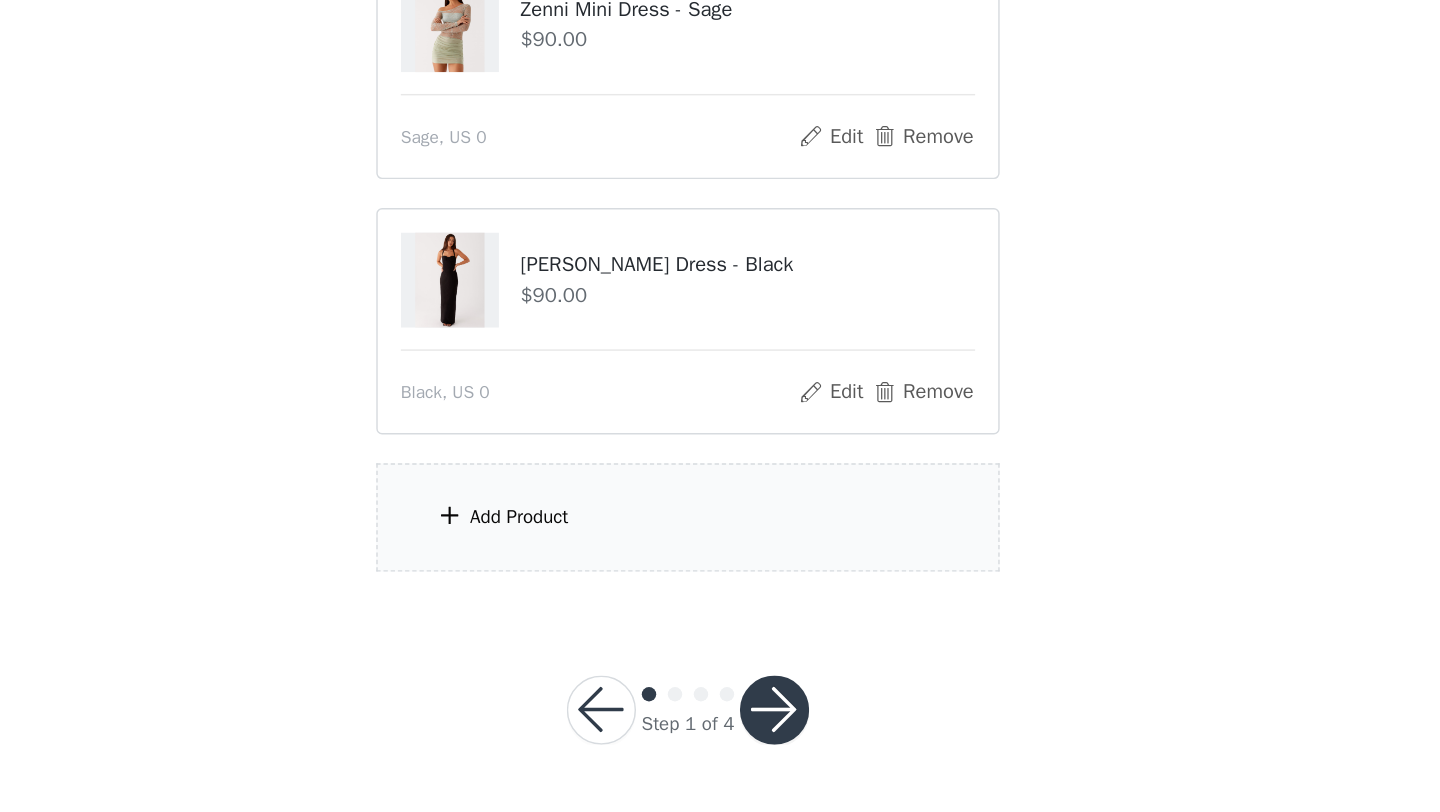 click on "Add Product" at bounding box center (603, 607) 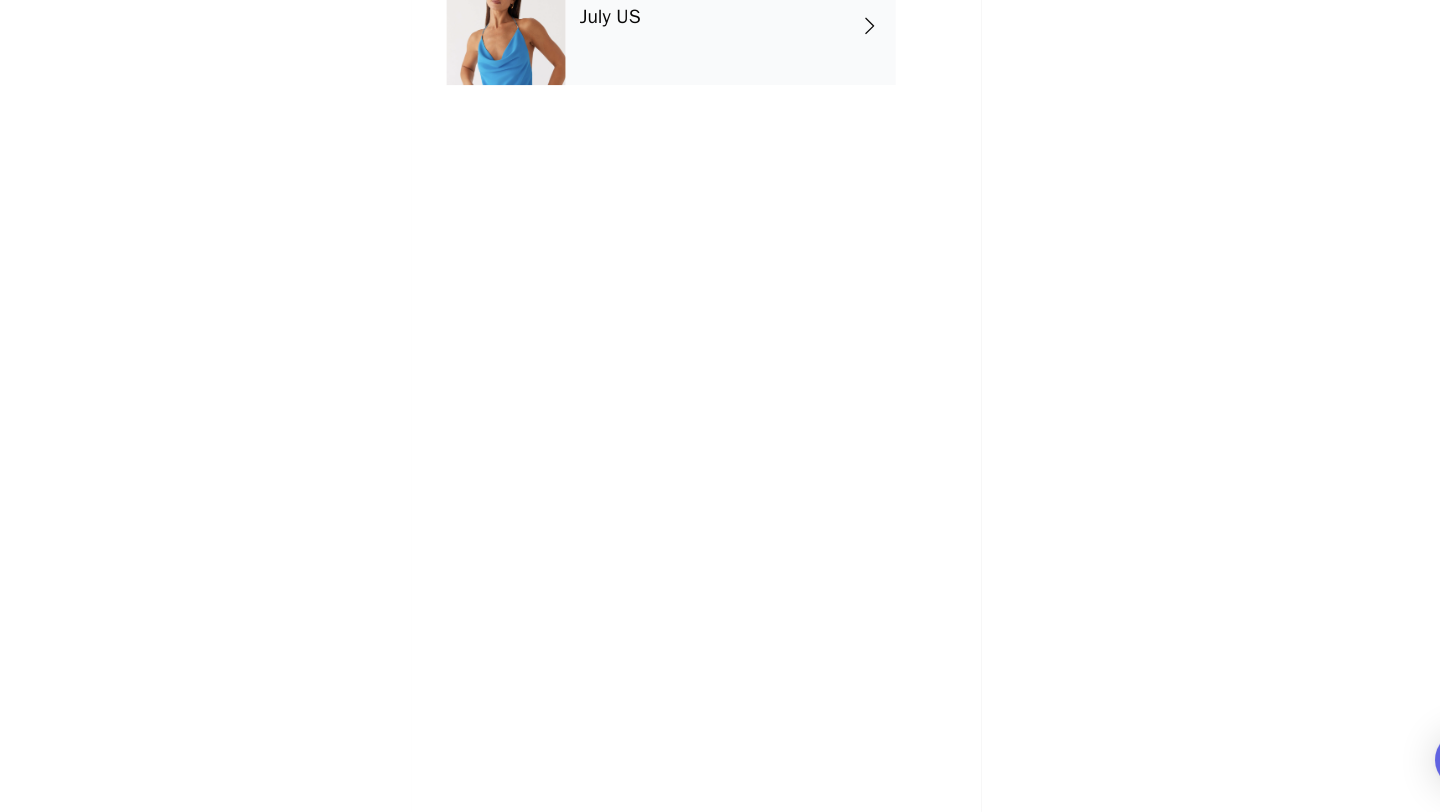 scroll, scrollTop: 591, scrollLeft: 0, axis: vertical 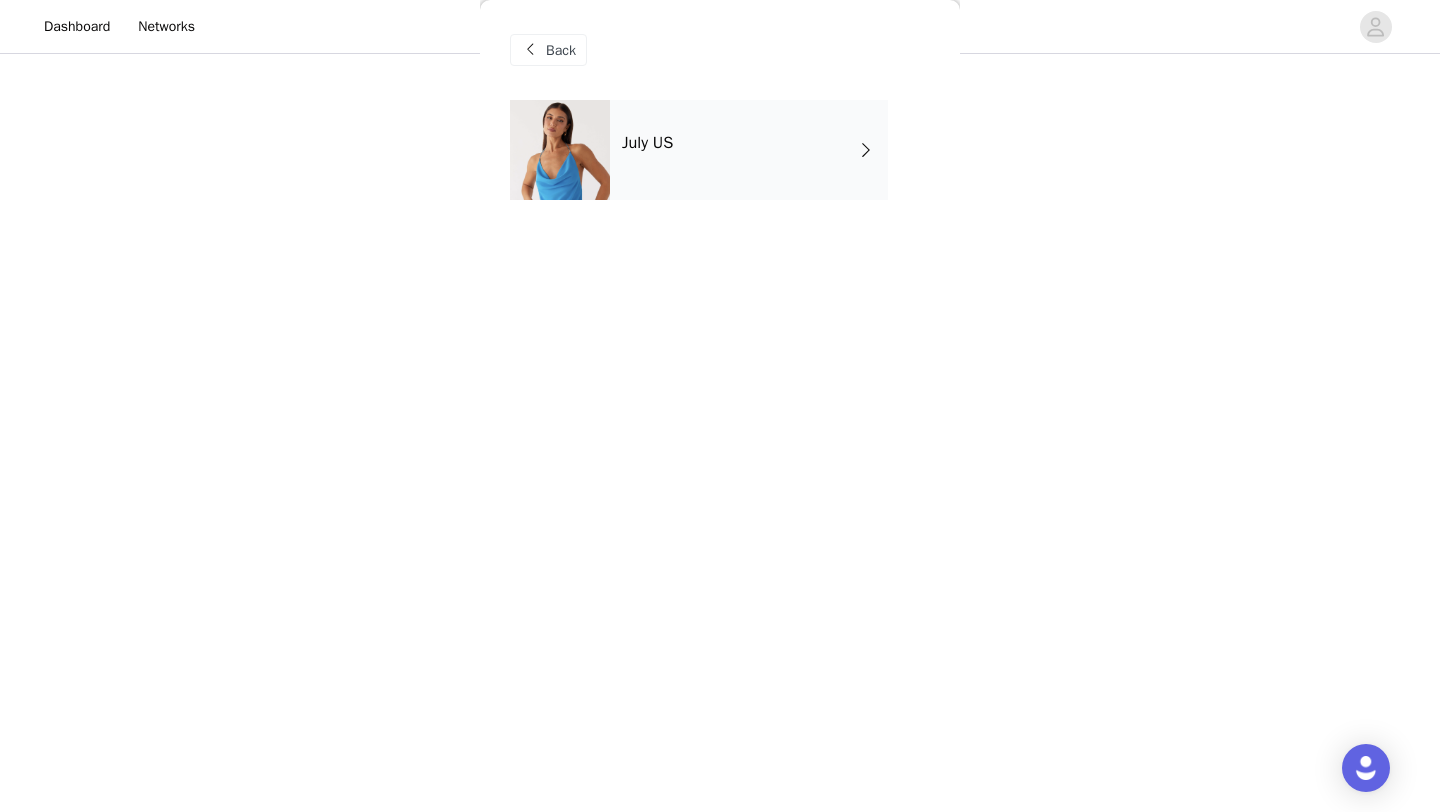 click on "July US" at bounding box center [749, 150] 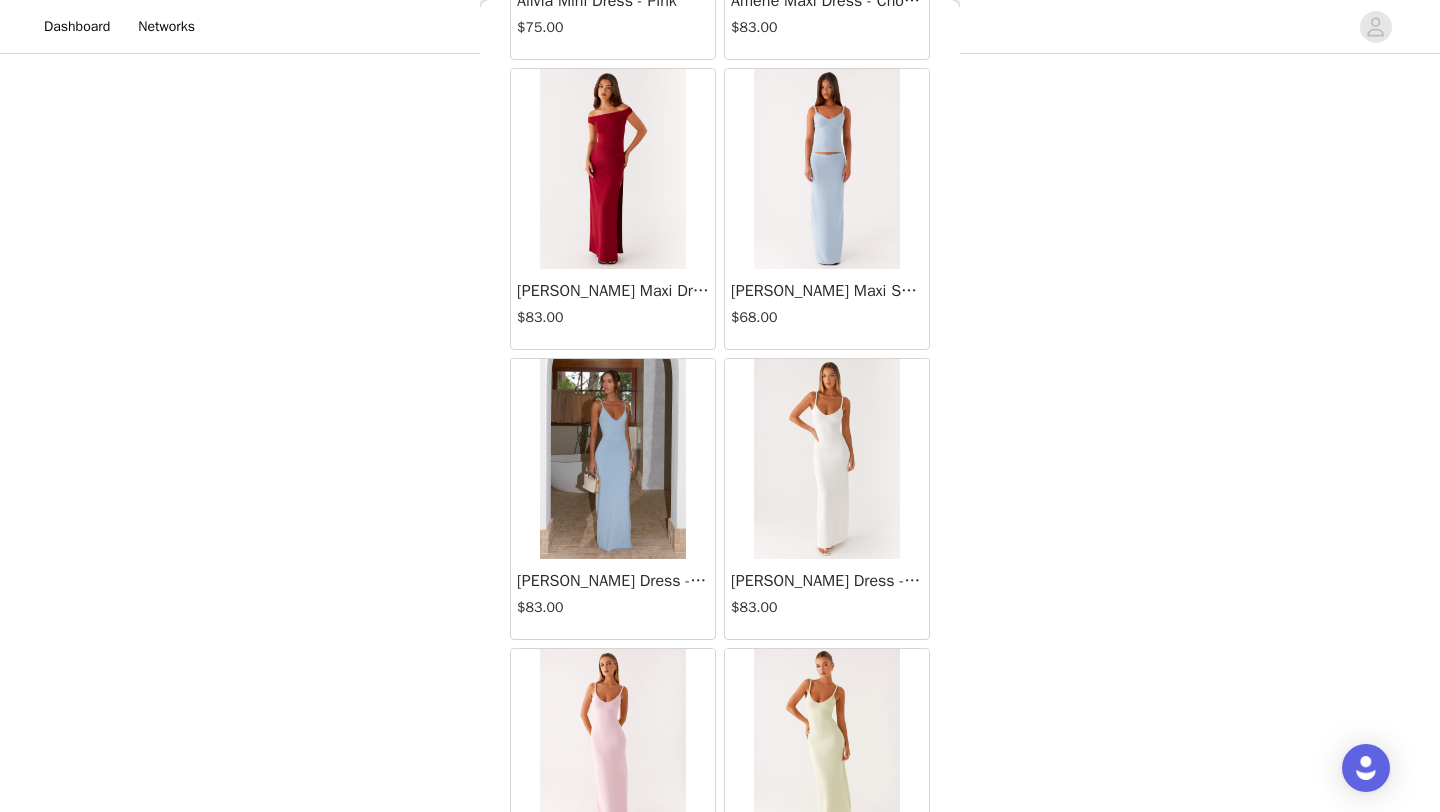 scroll, scrollTop: 2248, scrollLeft: 0, axis: vertical 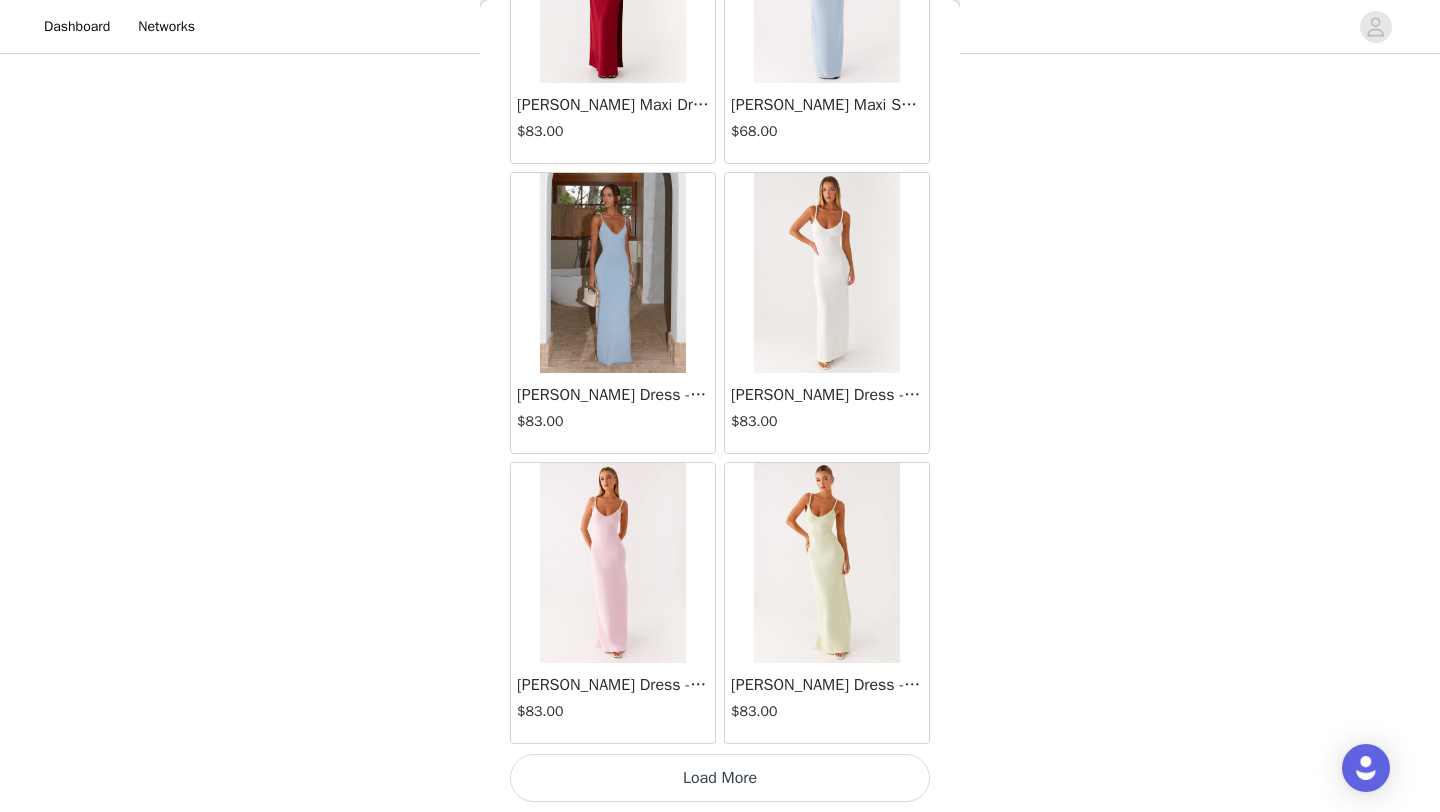click on "Load More" at bounding box center [720, 778] 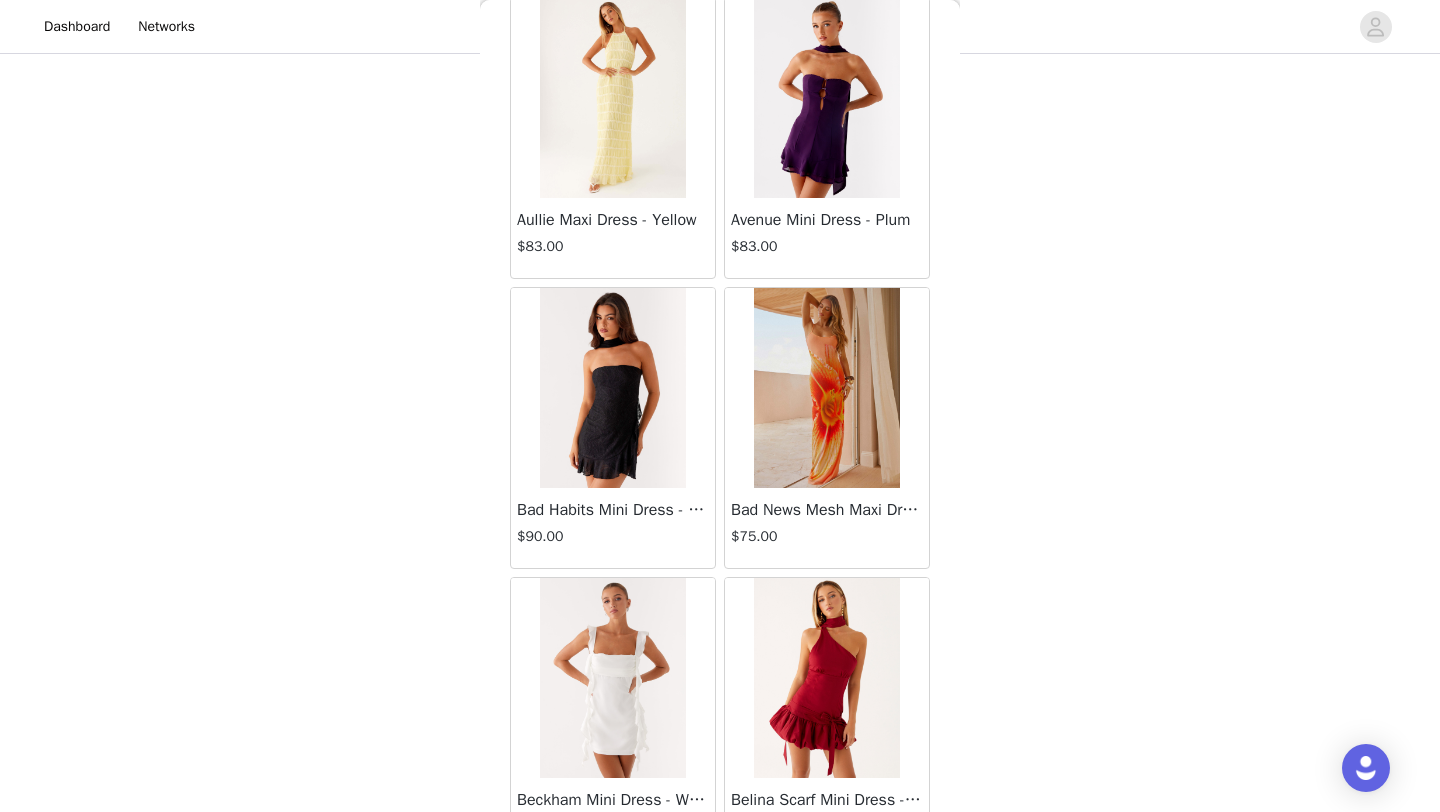 scroll, scrollTop: 5035, scrollLeft: 0, axis: vertical 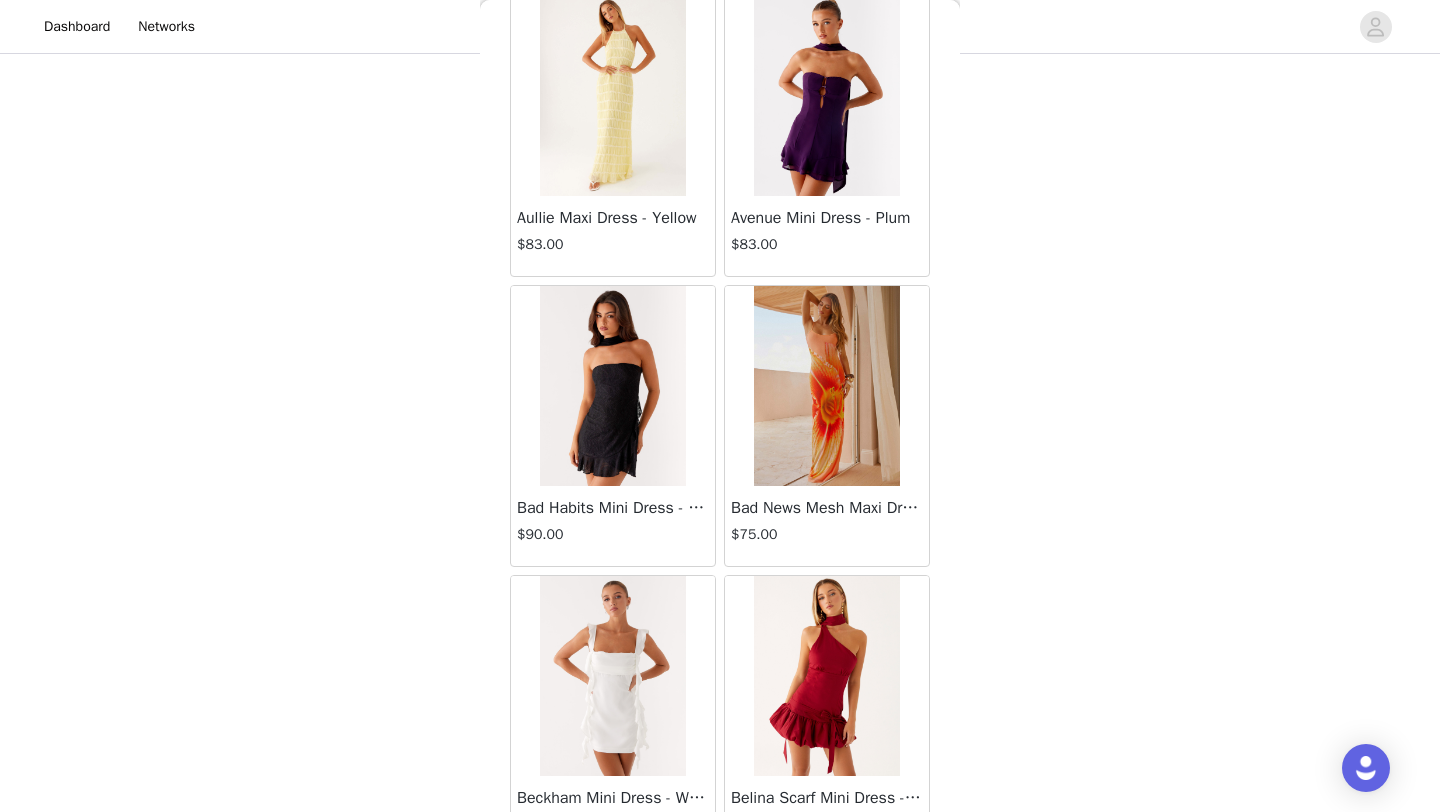 click at bounding box center [612, 386] 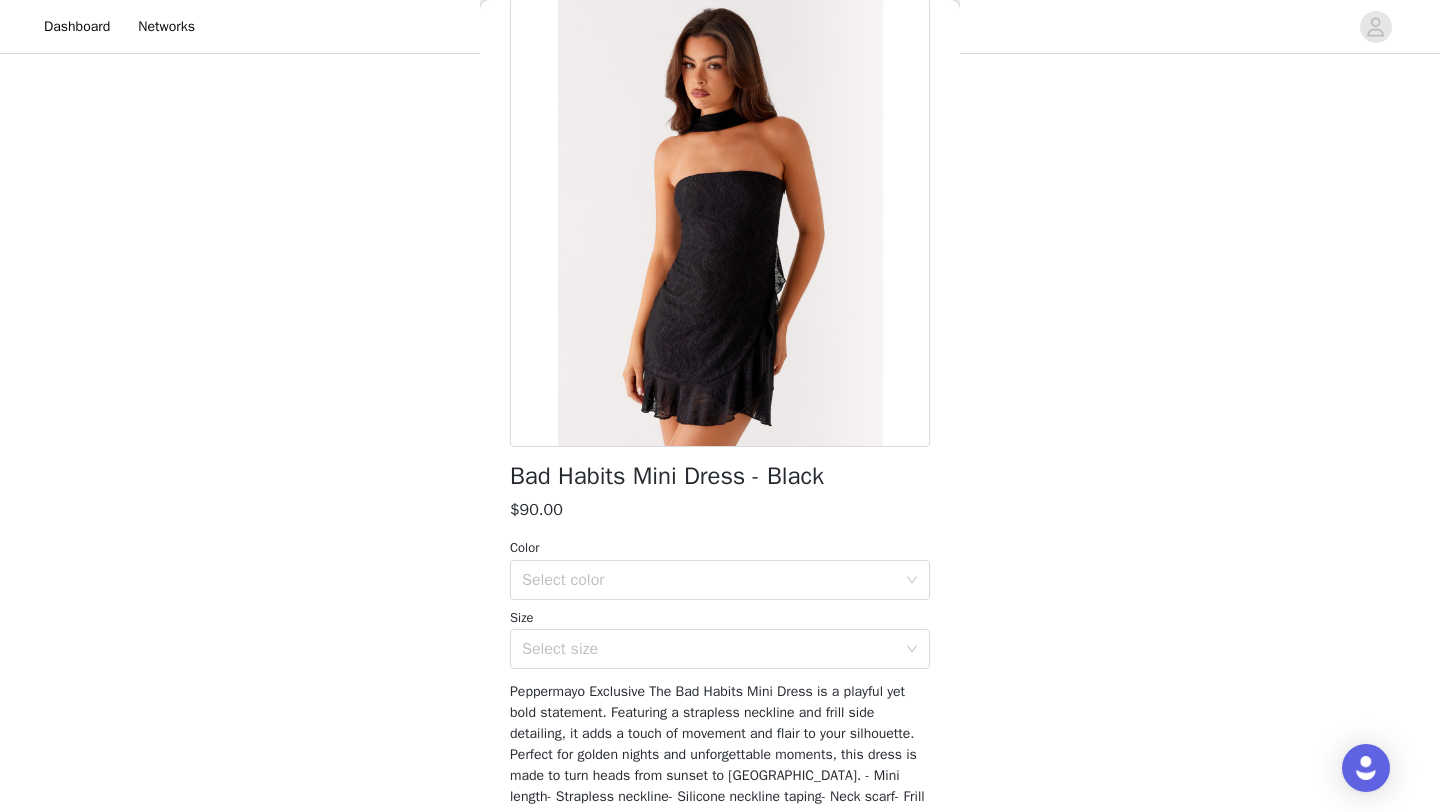 scroll, scrollTop: 99, scrollLeft: 0, axis: vertical 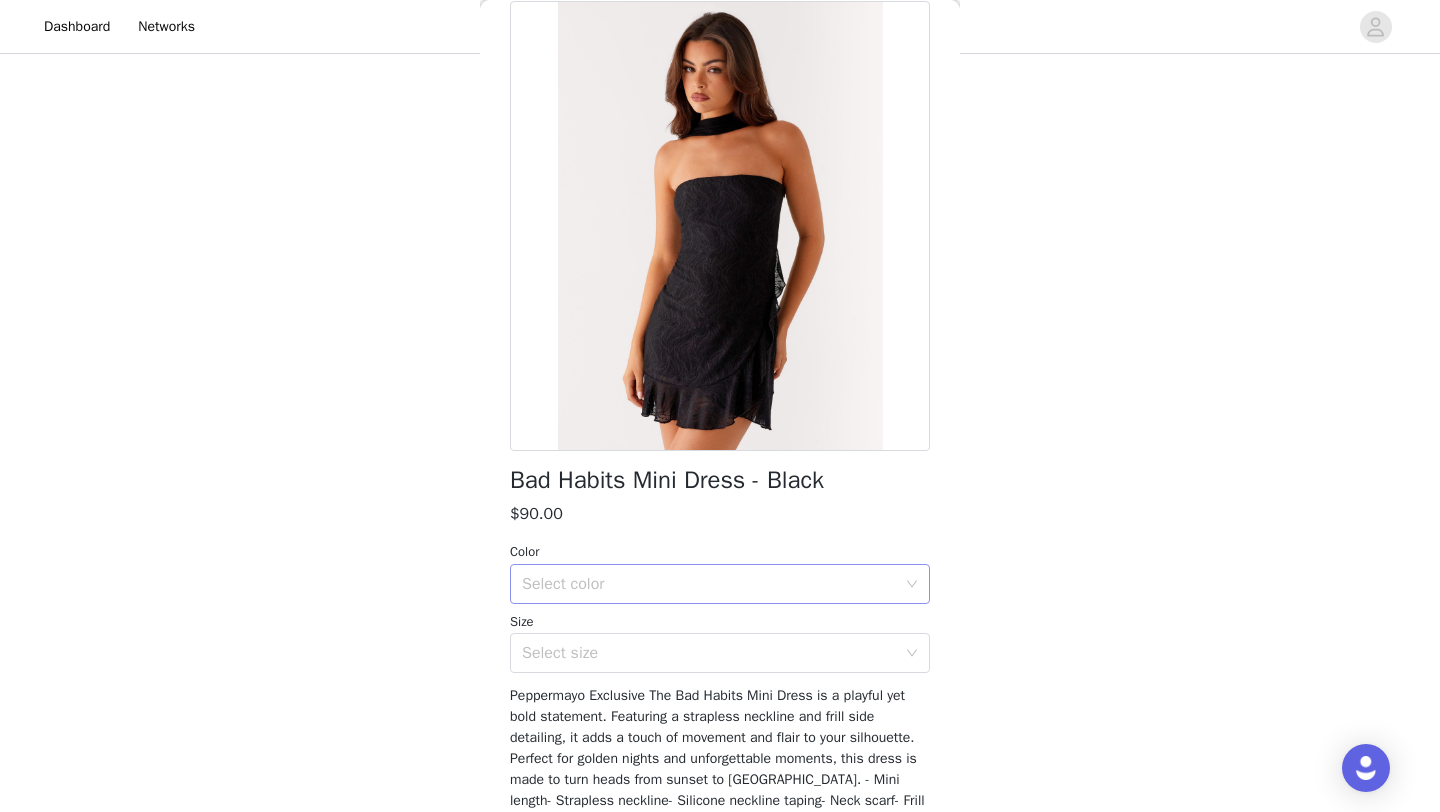 click on "Select color" at bounding box center (709, 584) 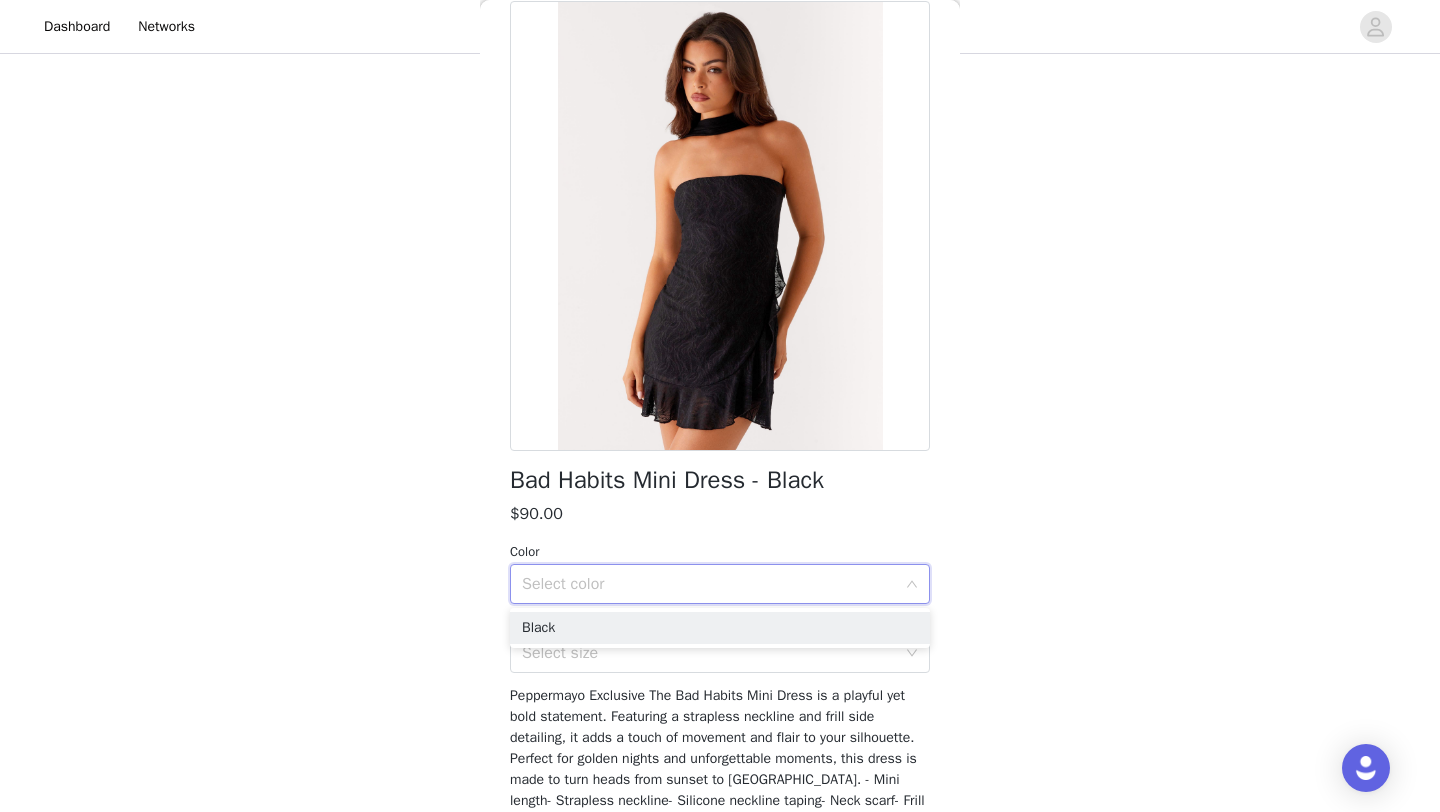 click on "Select color" at bounding box center [709, 584] 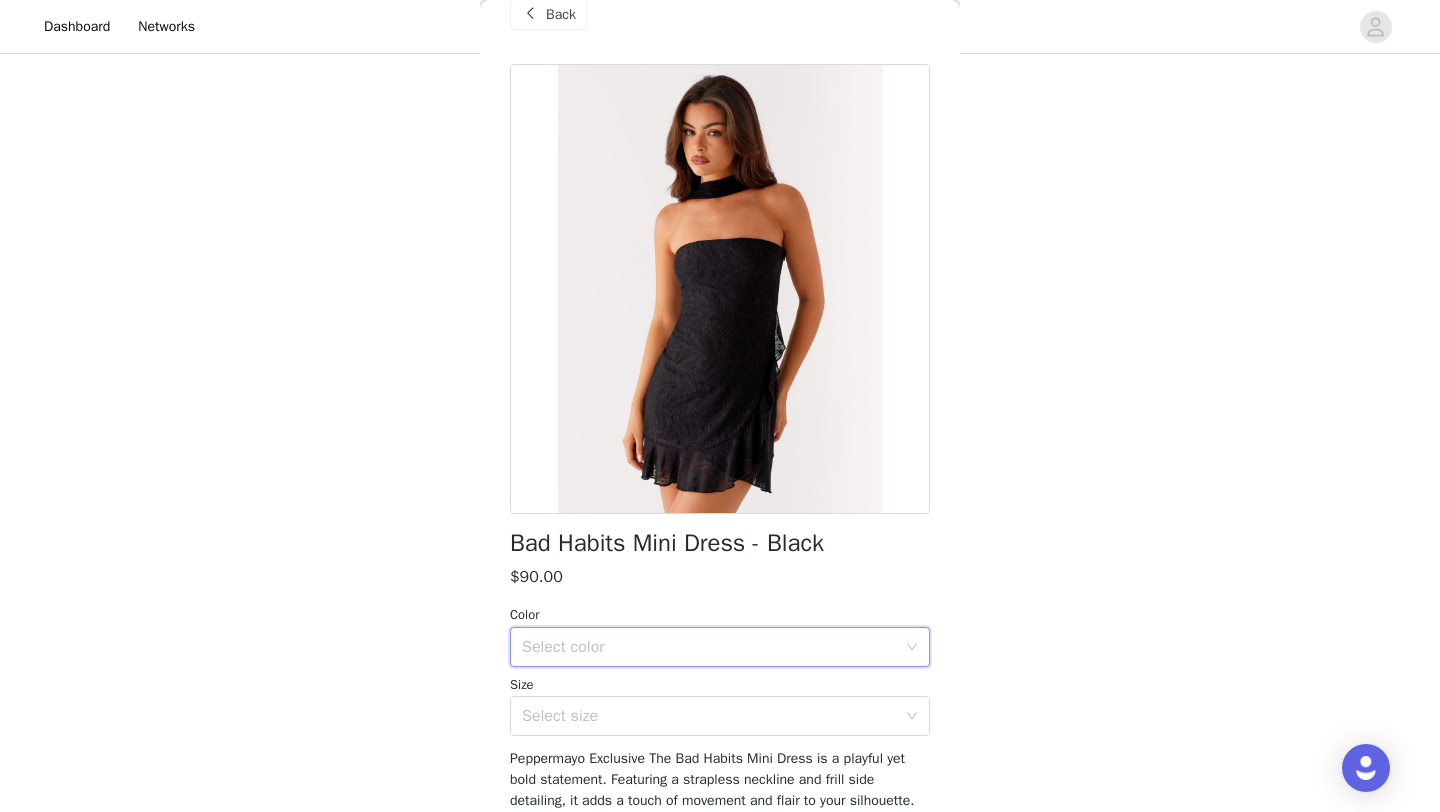 scroll, scrollTop: 0, scrollLeft: 0, axis: both 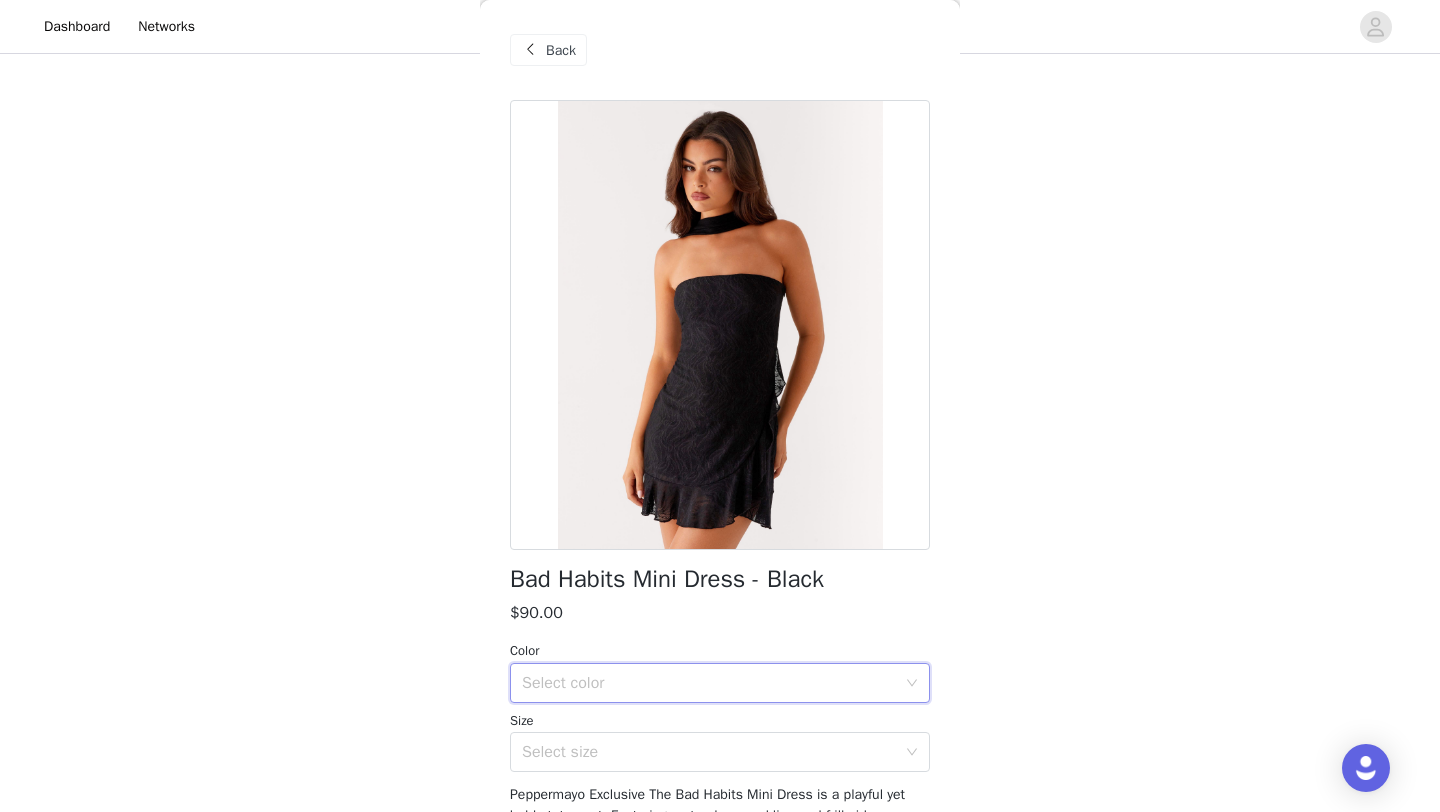 click on "Back" at bounding box center [561, 50] 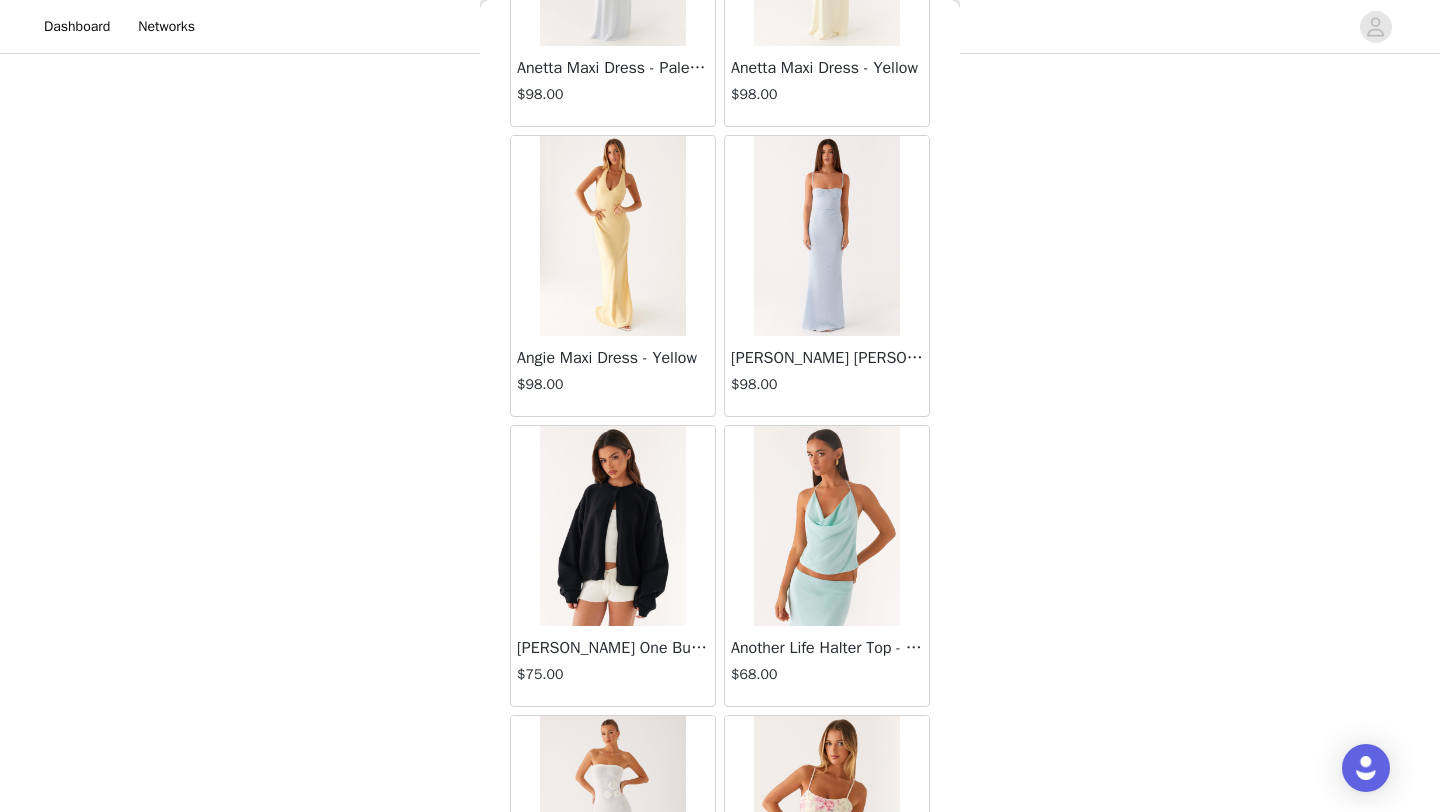scroll, scrollTop: 5148, scrollLeft: 0, axis: vertical 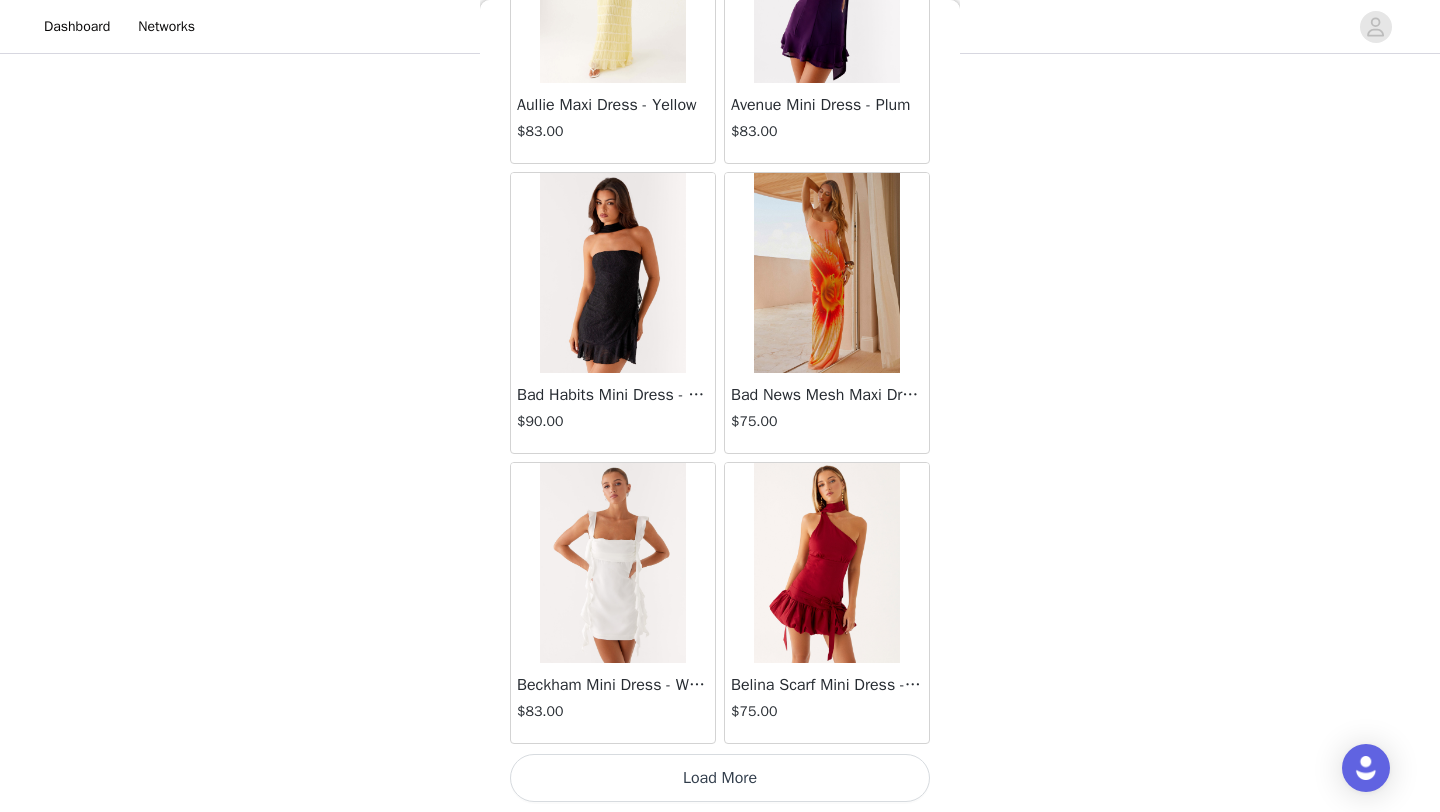 click on "Load More" at bounding box center (720, 778) 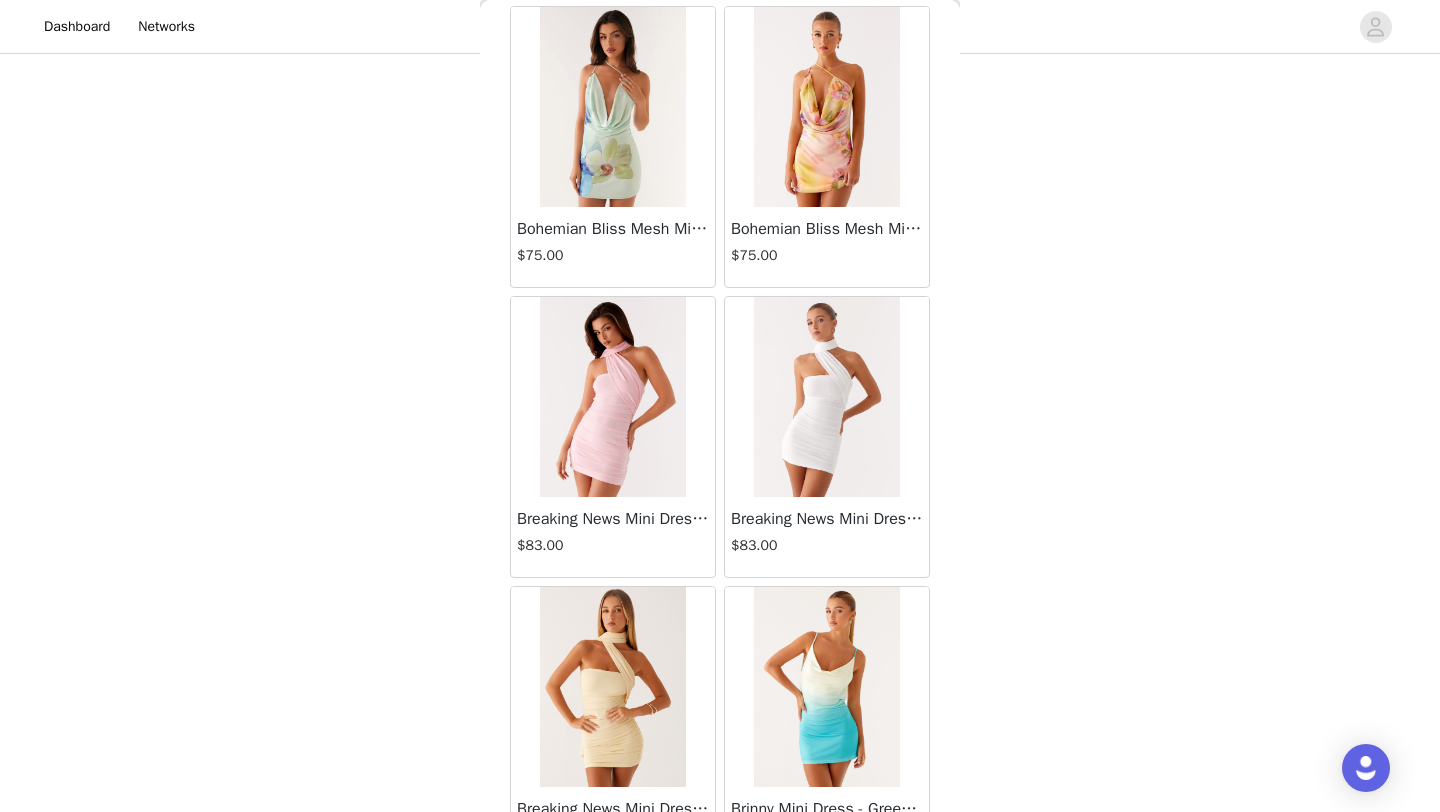 scroll, scrollTop: 8048, scrollLeft: 0, axis: vertical 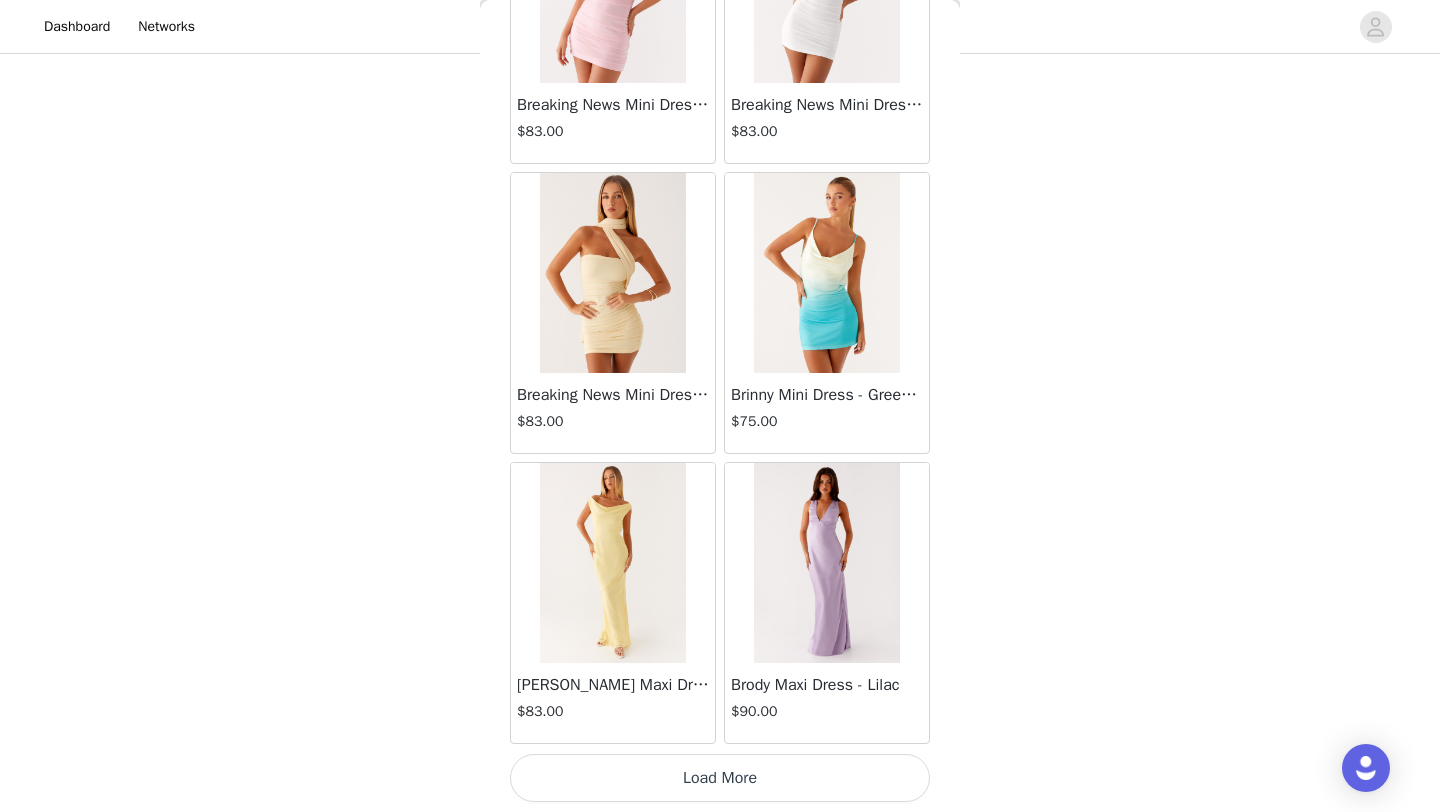 click on "Load More" at bounding box center (720, 778) 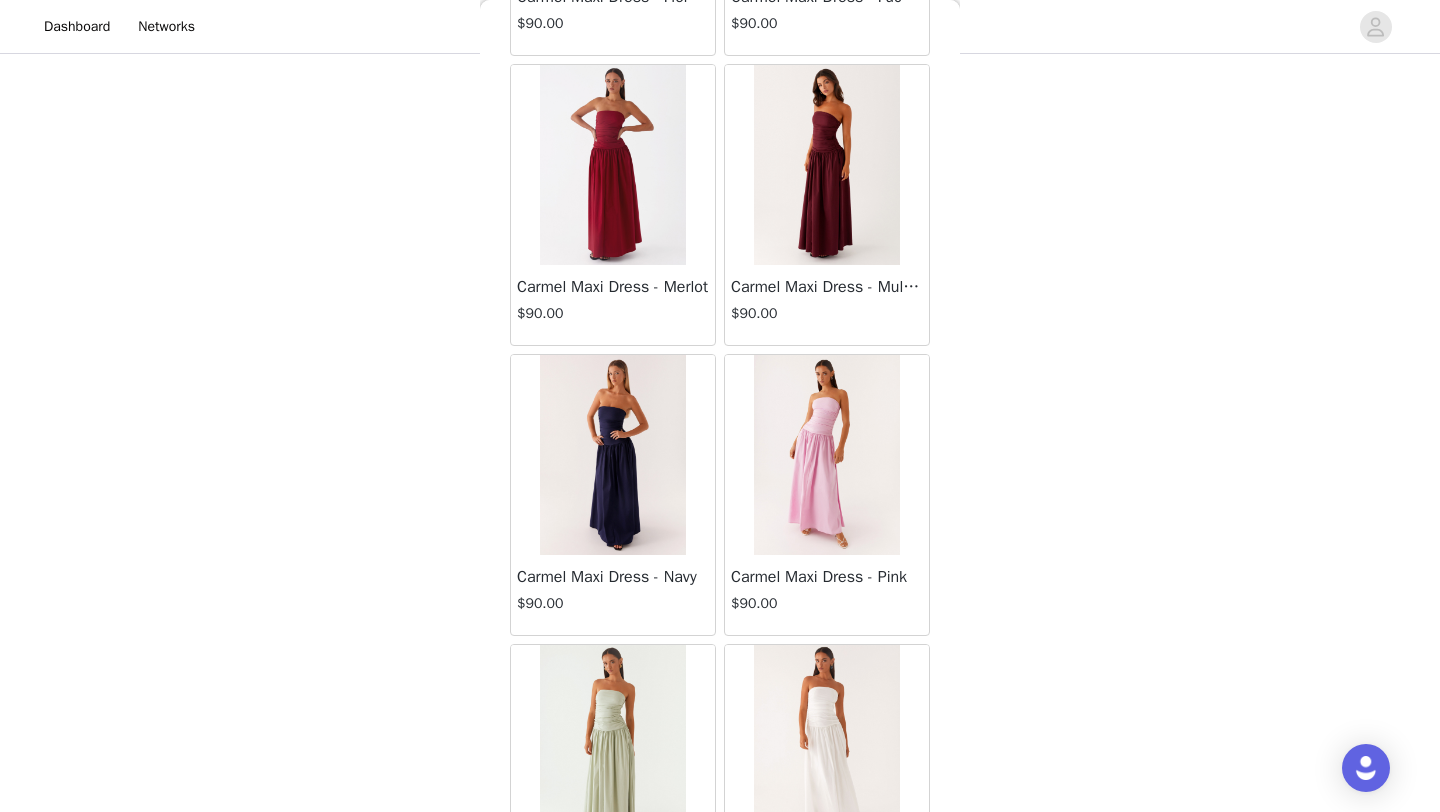 scroll, scrollTop: 10948, scrollLeft: 0, axis: vertical 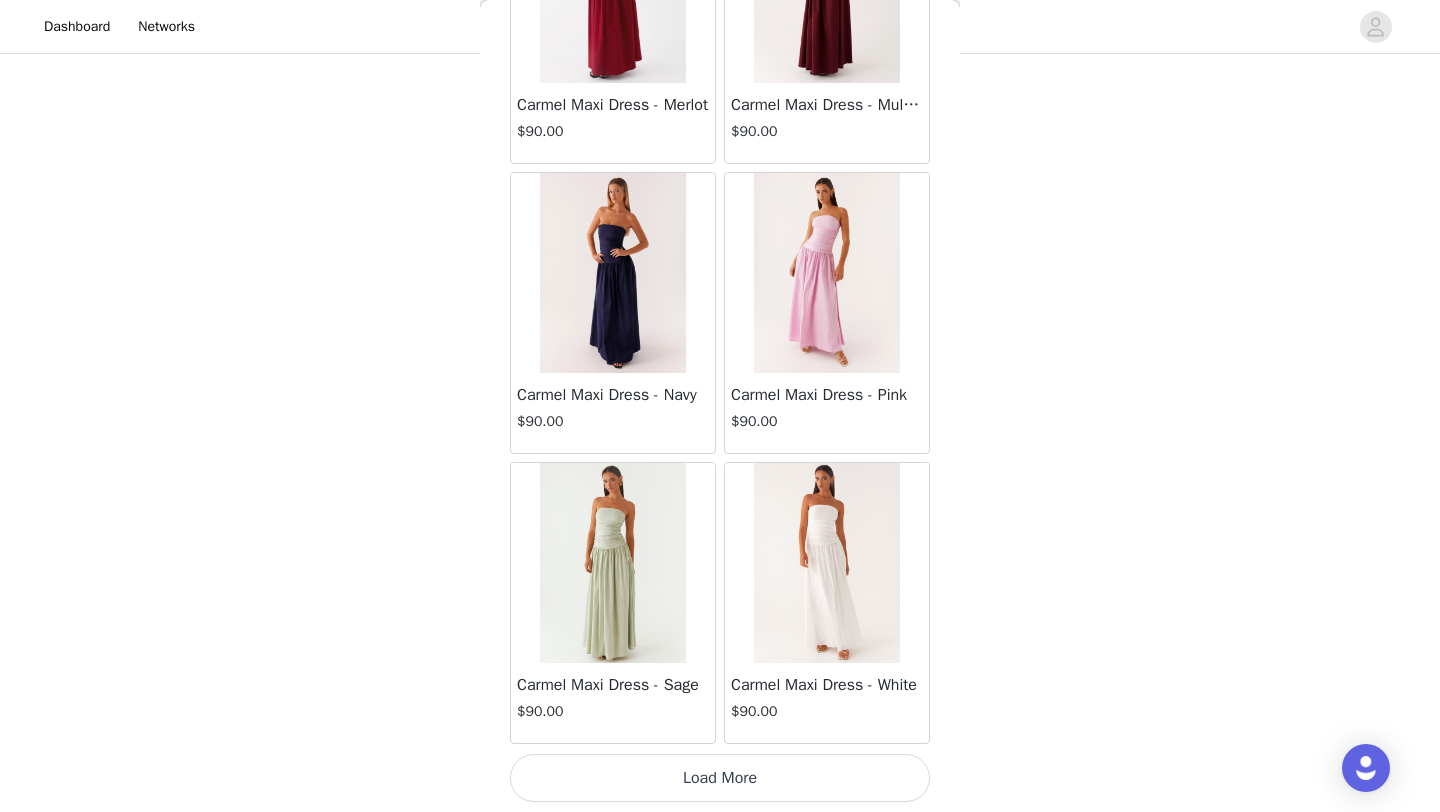 click on "Load More" at bounding box center (720, 778) 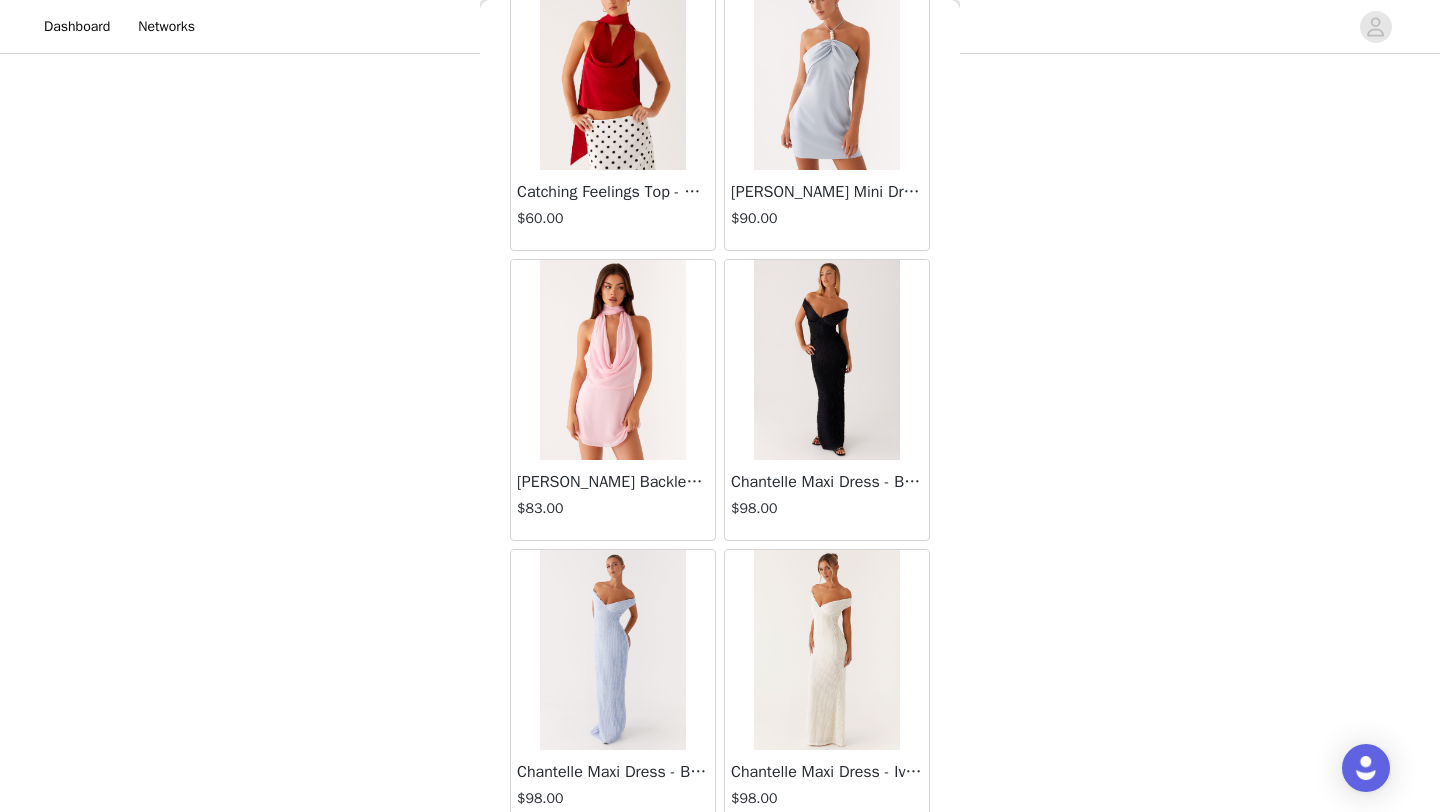 scroll, scrollTop: 13848, scrollLeft: 0, axis: vertical 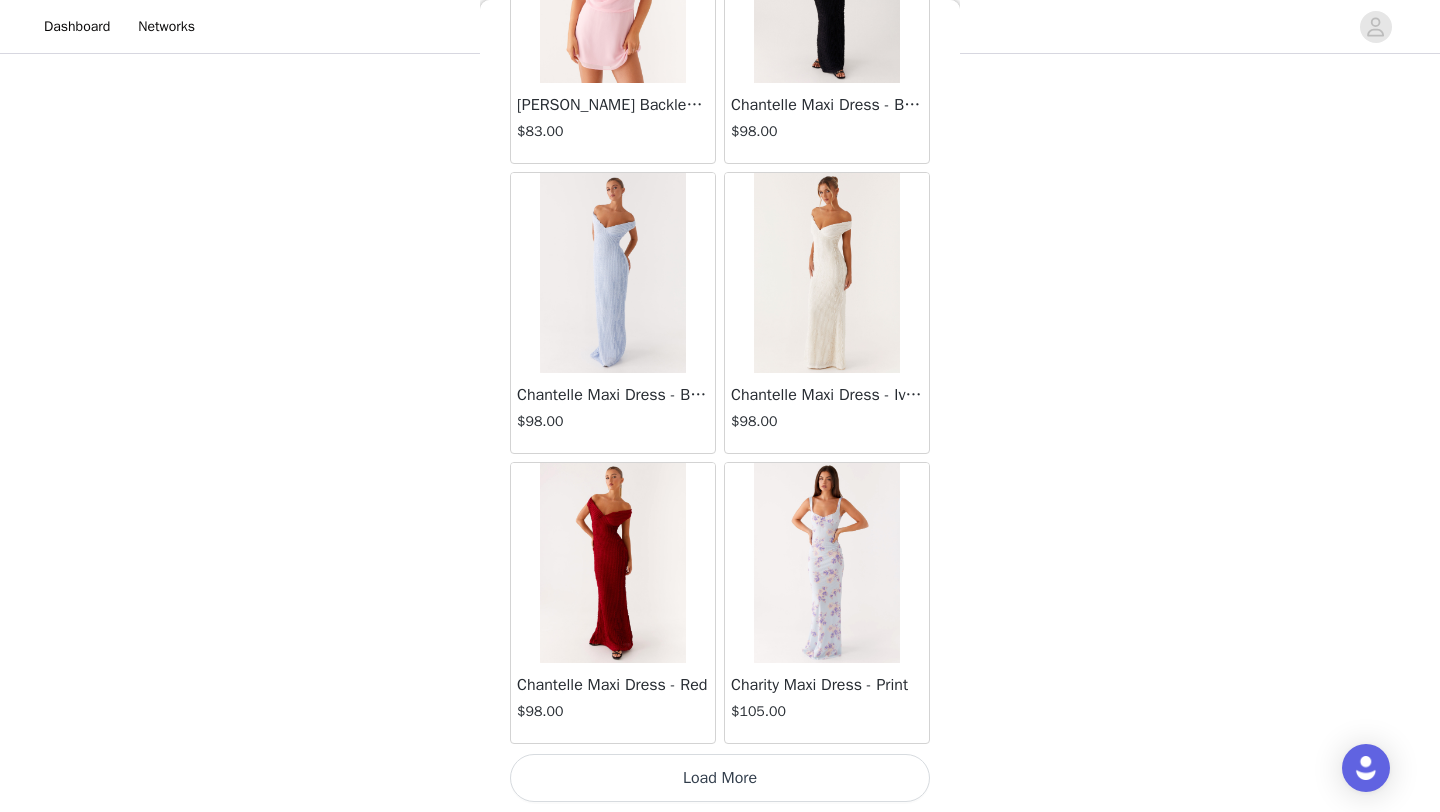 click on "Load More" at bounding box center [720, 778] 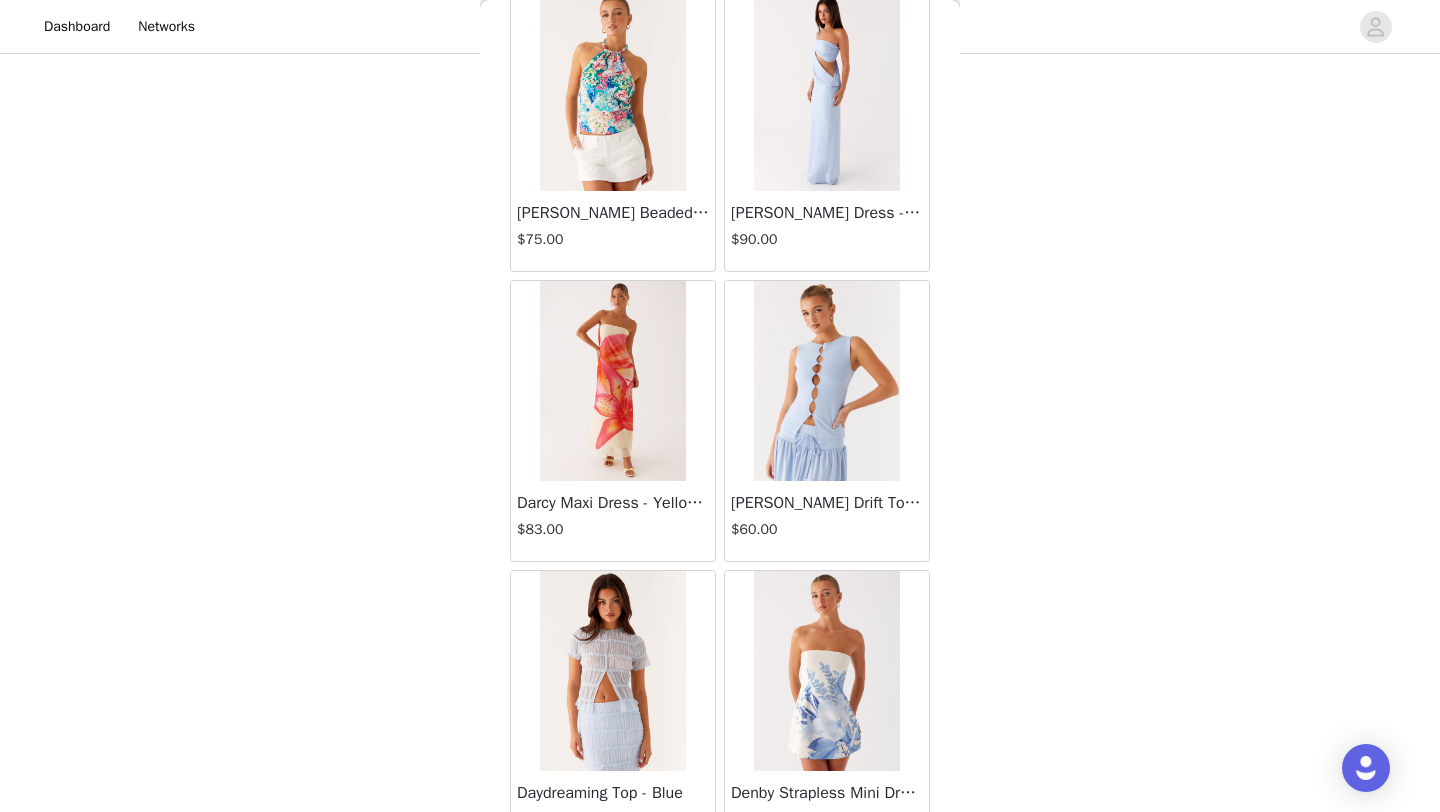 scroll, scrollTop: 16748, scrollLeft: 0, axis: vertical 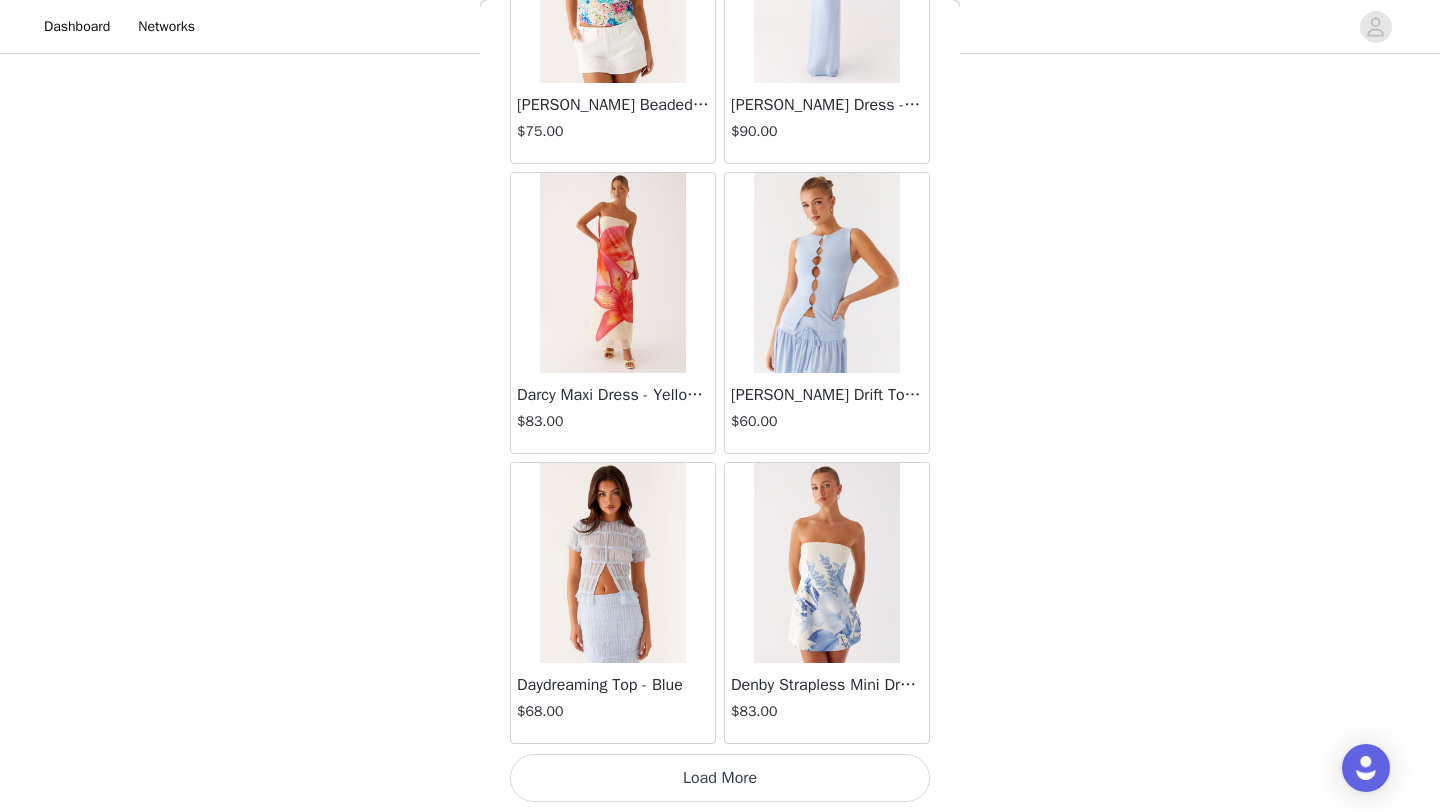 click on "Load More" at bounding box center (720, 778) 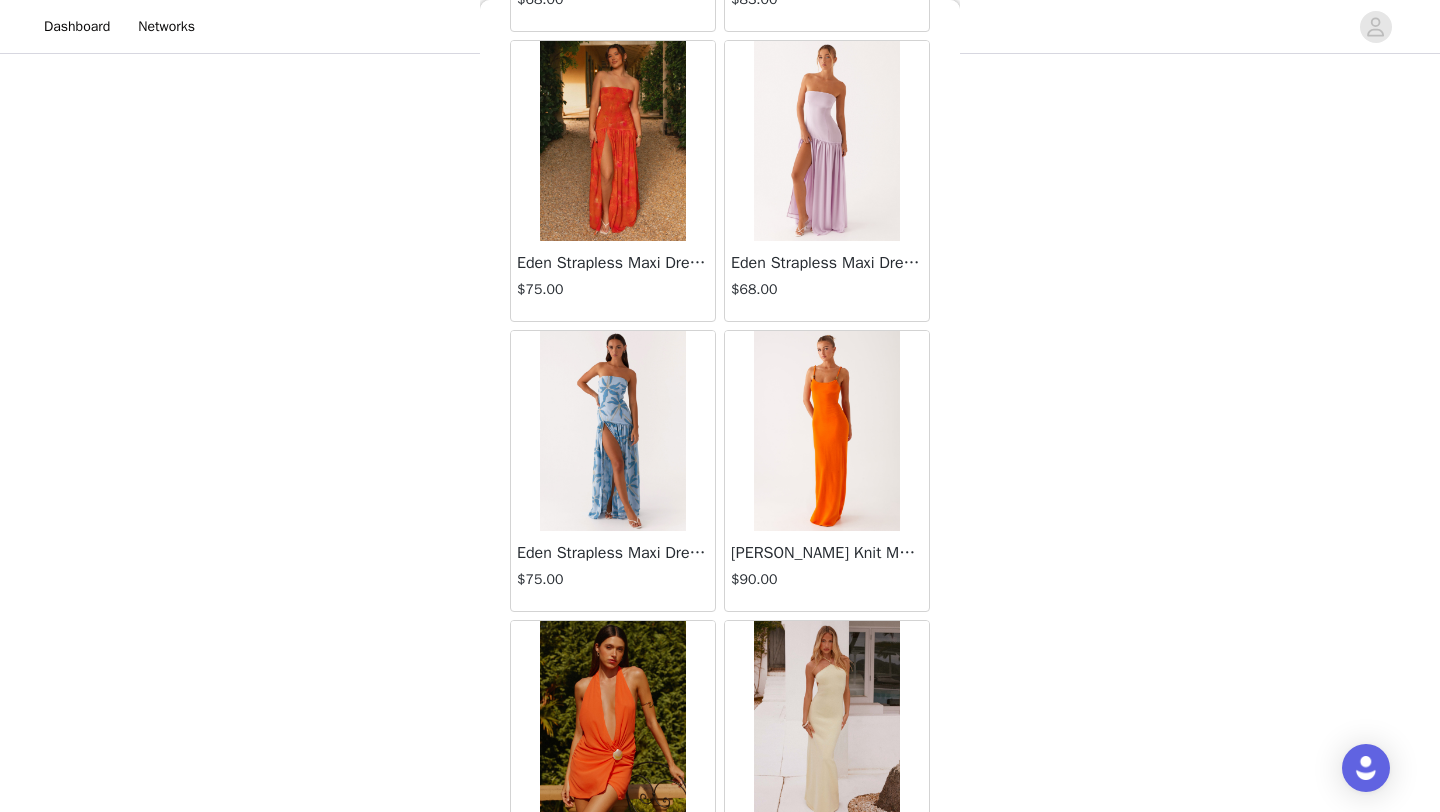 scroll, scrollTop: 19201, scrollLeft: 0, axis: vertical 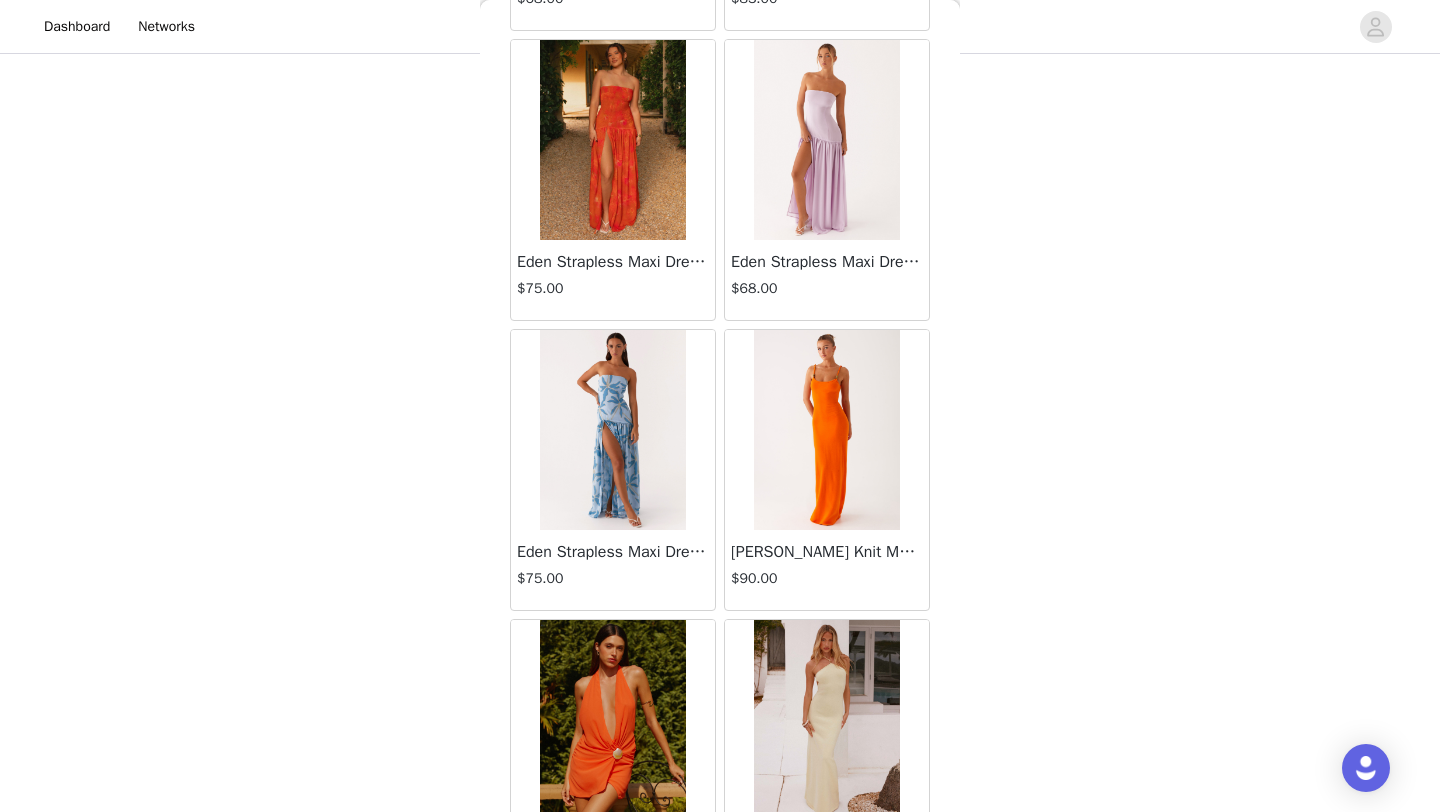 click on "Eden Strapless Maxi Dress - Amber" at bounding box center (613, 262) 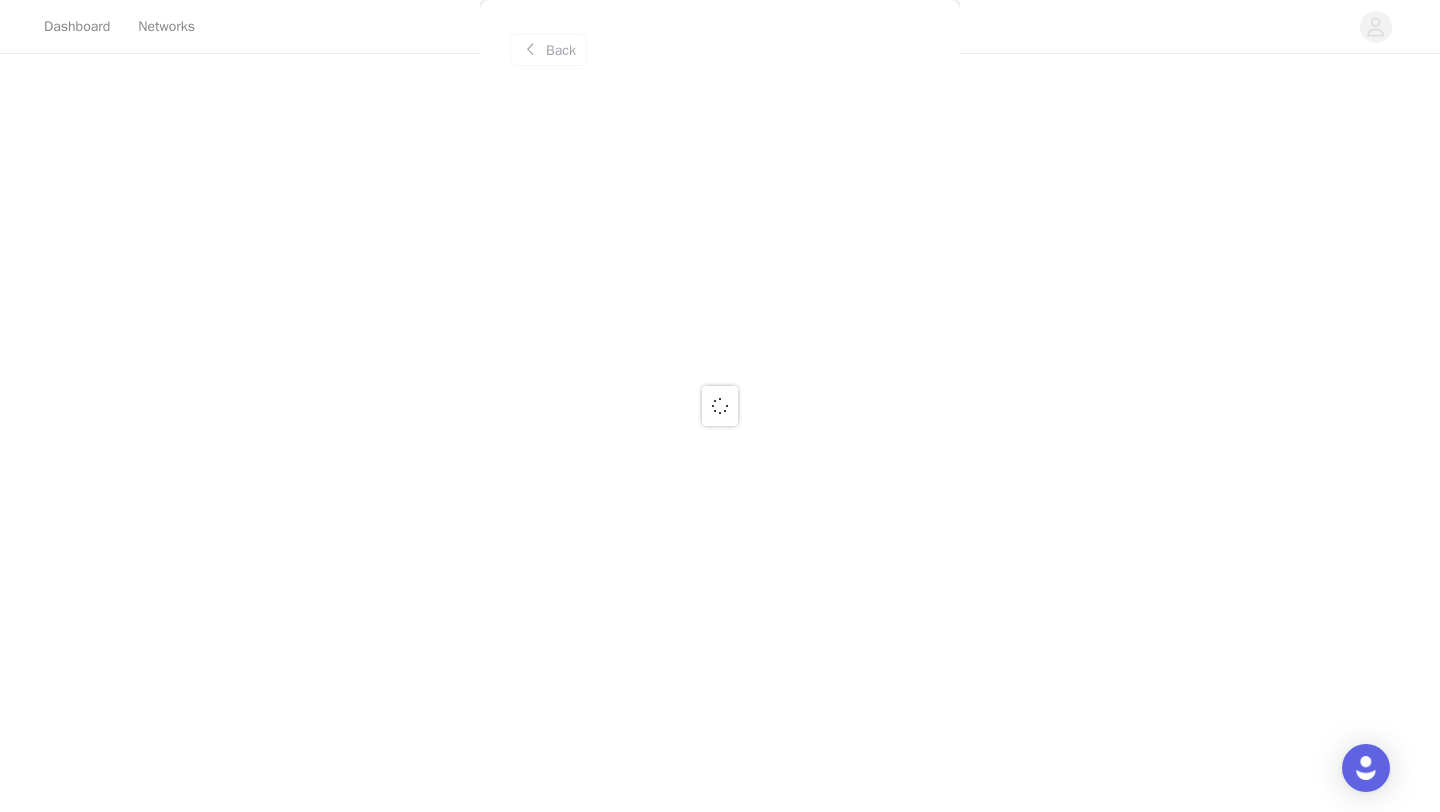 scroll, scrollTop: 0, scrollLeft: 0, axis: both 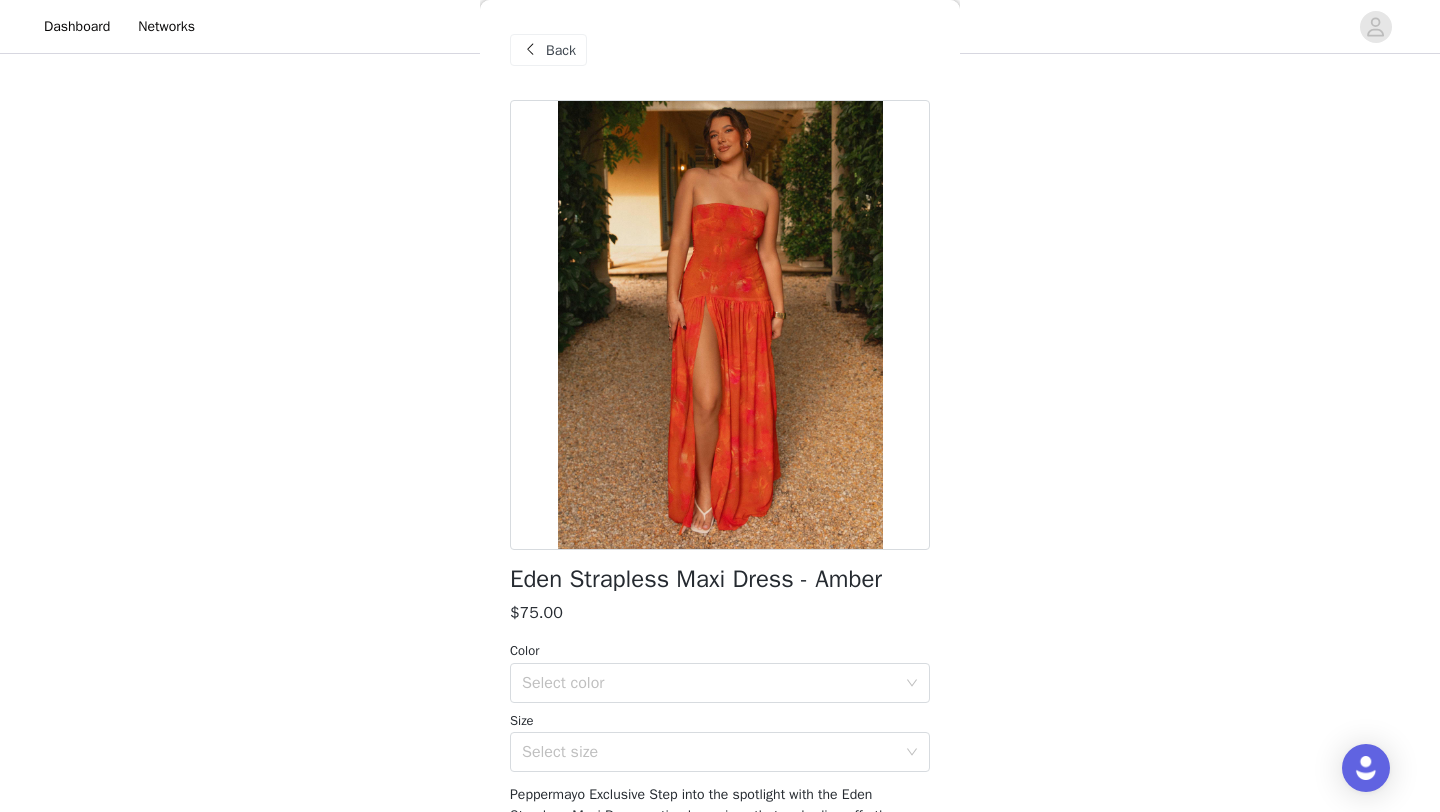 click on "Back" at bounding box center (548, 50) 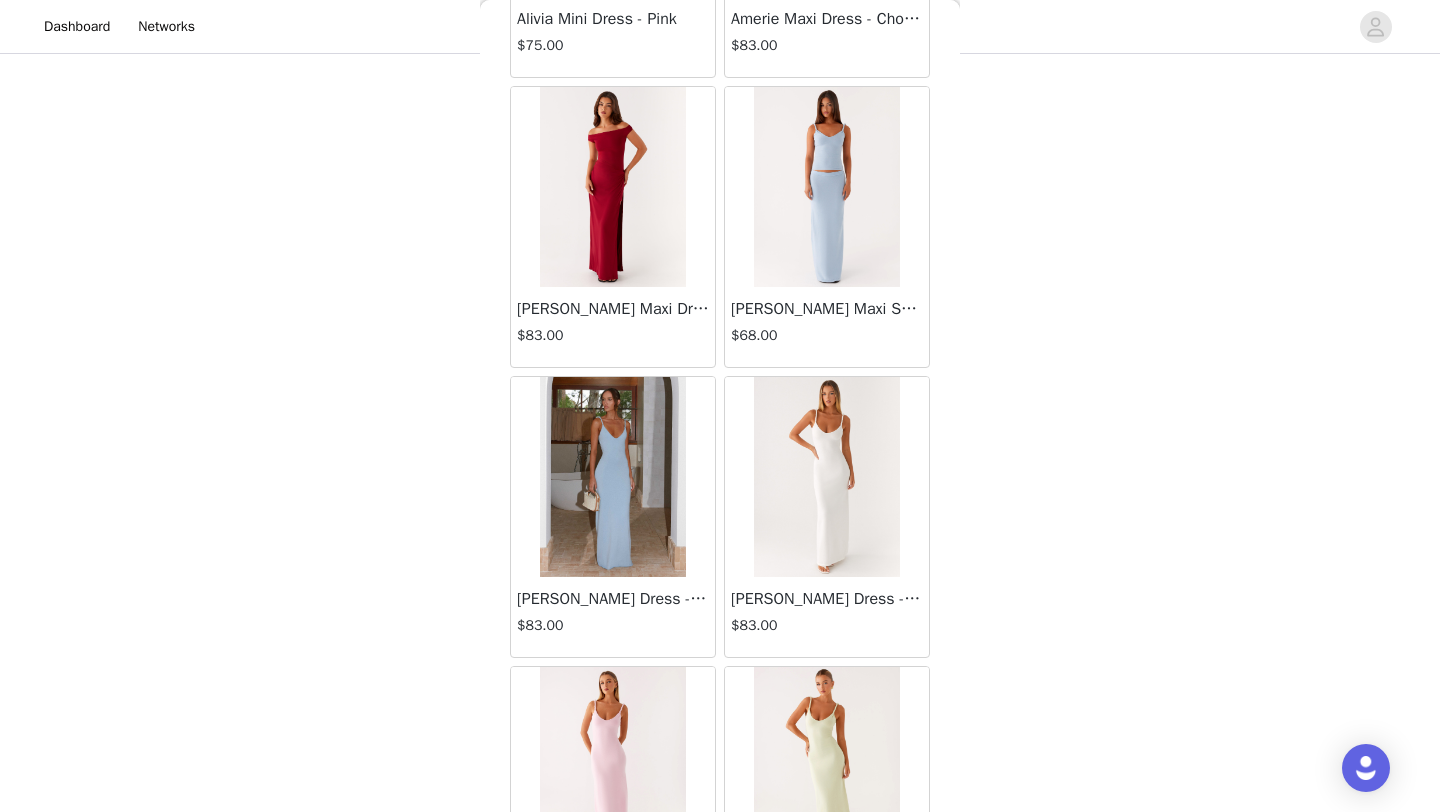 scroll, scrollTop: 2126, scrollLeft: 0, axis: vertical 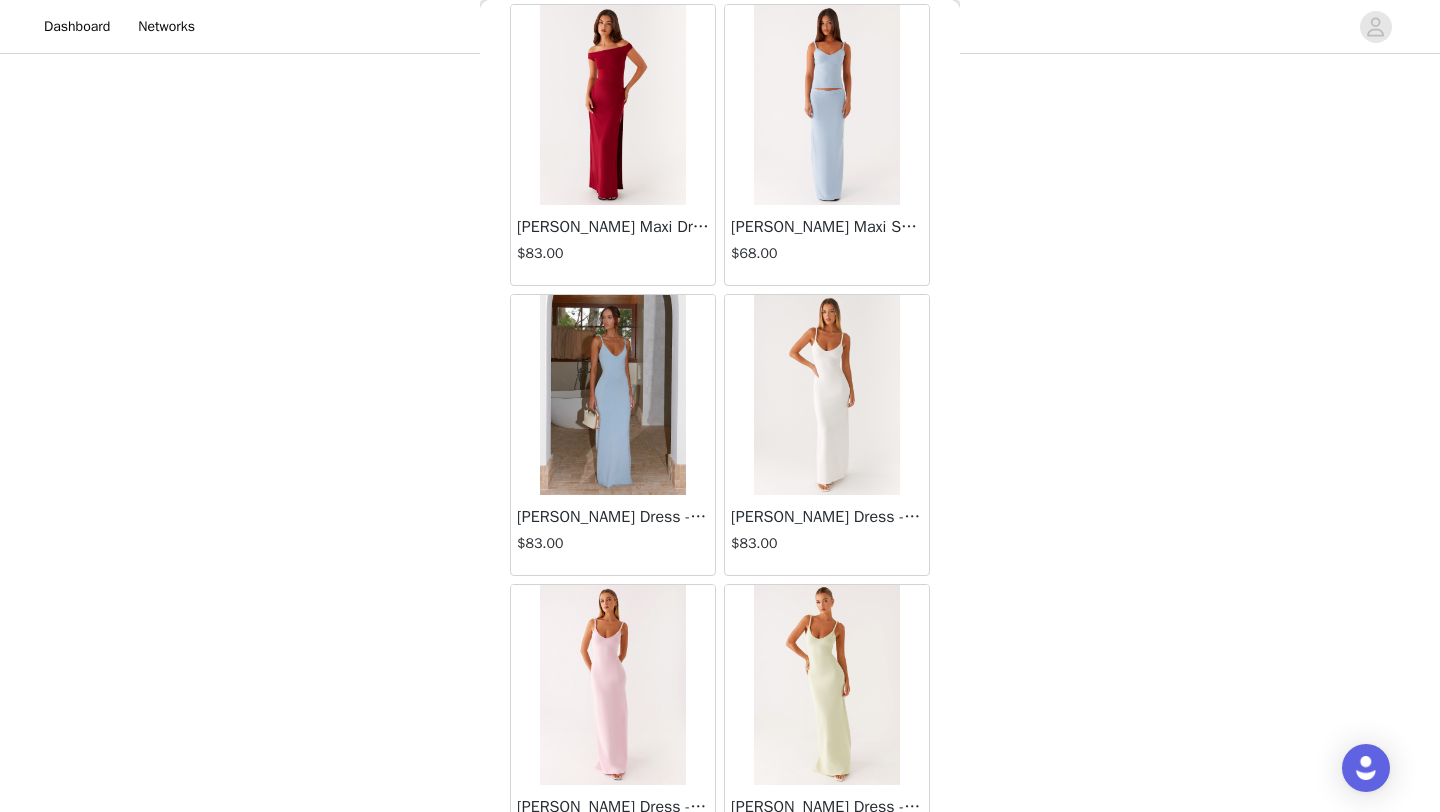 click on "Back       Mariella Linen Maxi Skirt - Pink   $90.00       Aamari Maxi Dress - Red   $90.00       Abby Mini Dress - Floral Print   $83.00       Adrina Ruffle Mini Dress - Pink Floral Print   $75.00       Aiva Mini Dress - Yellow Floral   $75.00       Alberta Maxi Dress - Mulberry   $105.00       Alden Mini Dress - Floral Print   $75.00       Alexia Knit Maxi Dress - Multi   $90.00       Aliah Knit Shorts - Yellow   $53.00       [PERSON_NAME] Halter Maxi Dress - Yellow   $98.00       [PERSON_NAME] Halter Mini Dress - Black   $83.00       [PERSON_NAME] Halter Mini Dress - Pastel Yellow   $83.00       Alivia Mini Dress - Pink   $75.00       [PERSON_NAME] Maxi Dress - Chocolate   $83.00       [PERSON_NAME] Maxi Dress - Maroon   $83.00       [PERSON_NAME] Knit Maxi Skirt - Blue   $68.00       Anastasia Maxi Dress - Blue   $83.00       Anastasia Maxi Dress - Ivory   $83.00       [PERSON_NAME] Dress - Pink   $83.00       Anastasia Maxi Dress - [PERSON_NAME]   $83.00       Anastasia Maxi Dress - Yellow   $83.00         $75.00         $98.00" at bounding box center [720, 406] 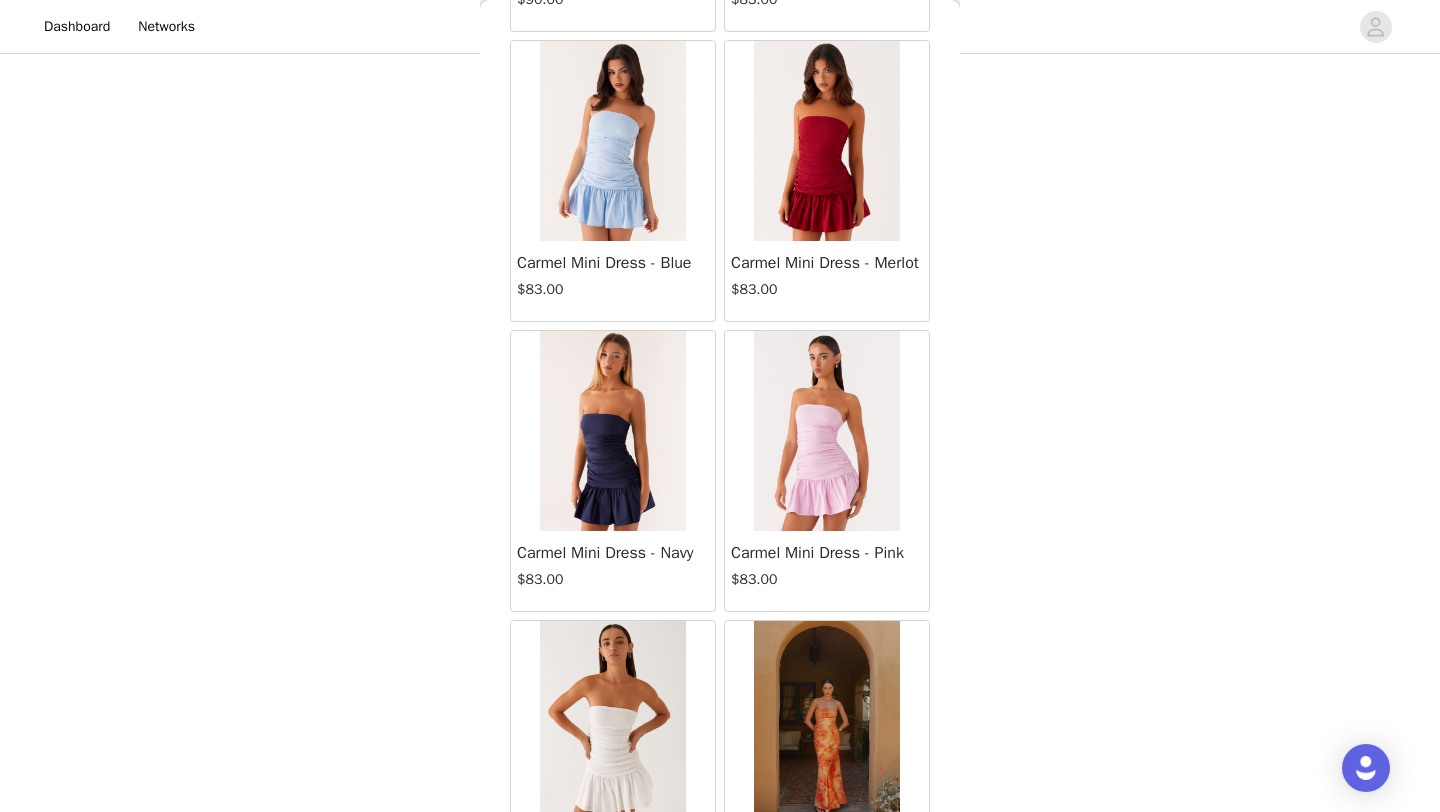scroll, scrollTop: 13084, scrollLeft: 0, axis: vertical 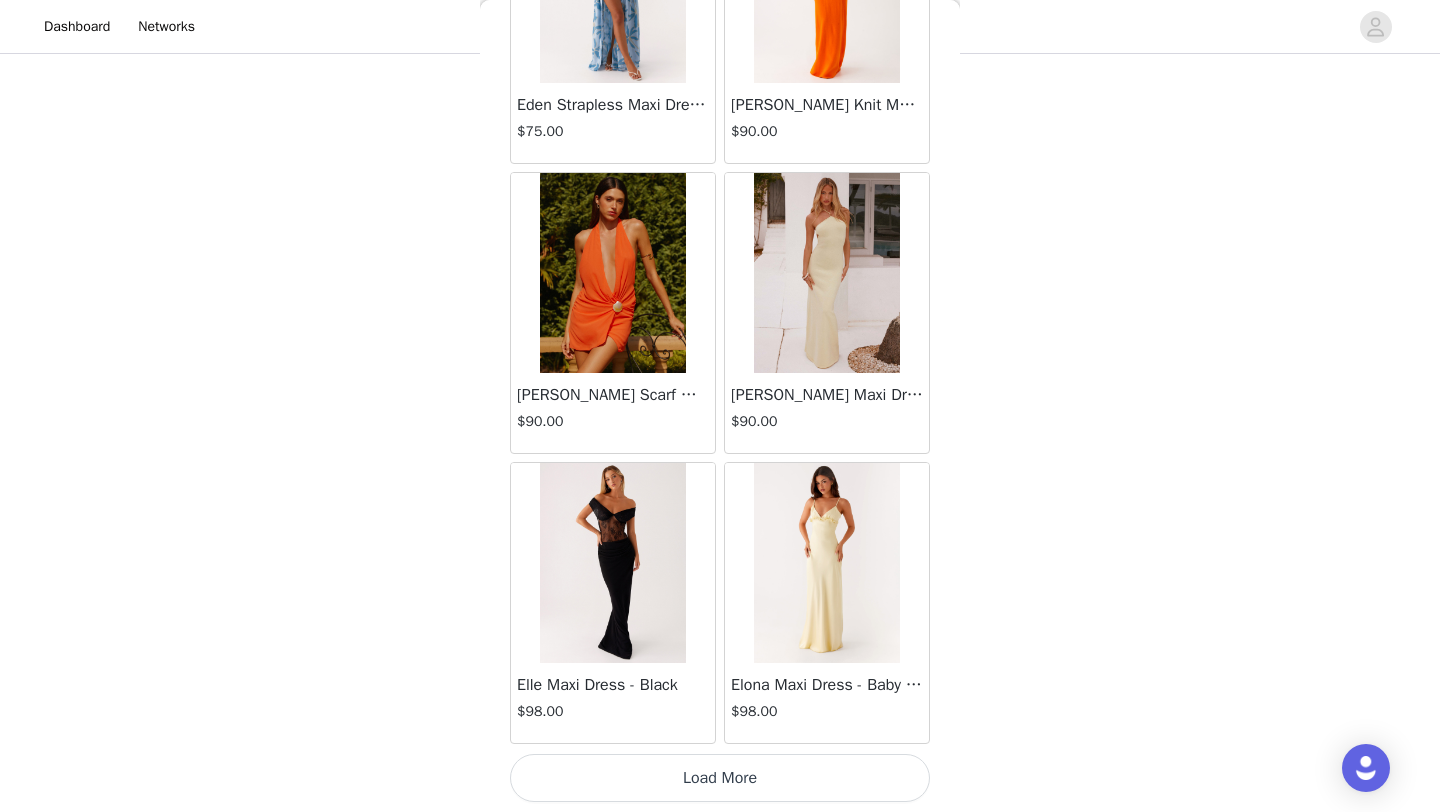click on "Load More" at bounding box center [720, 778] 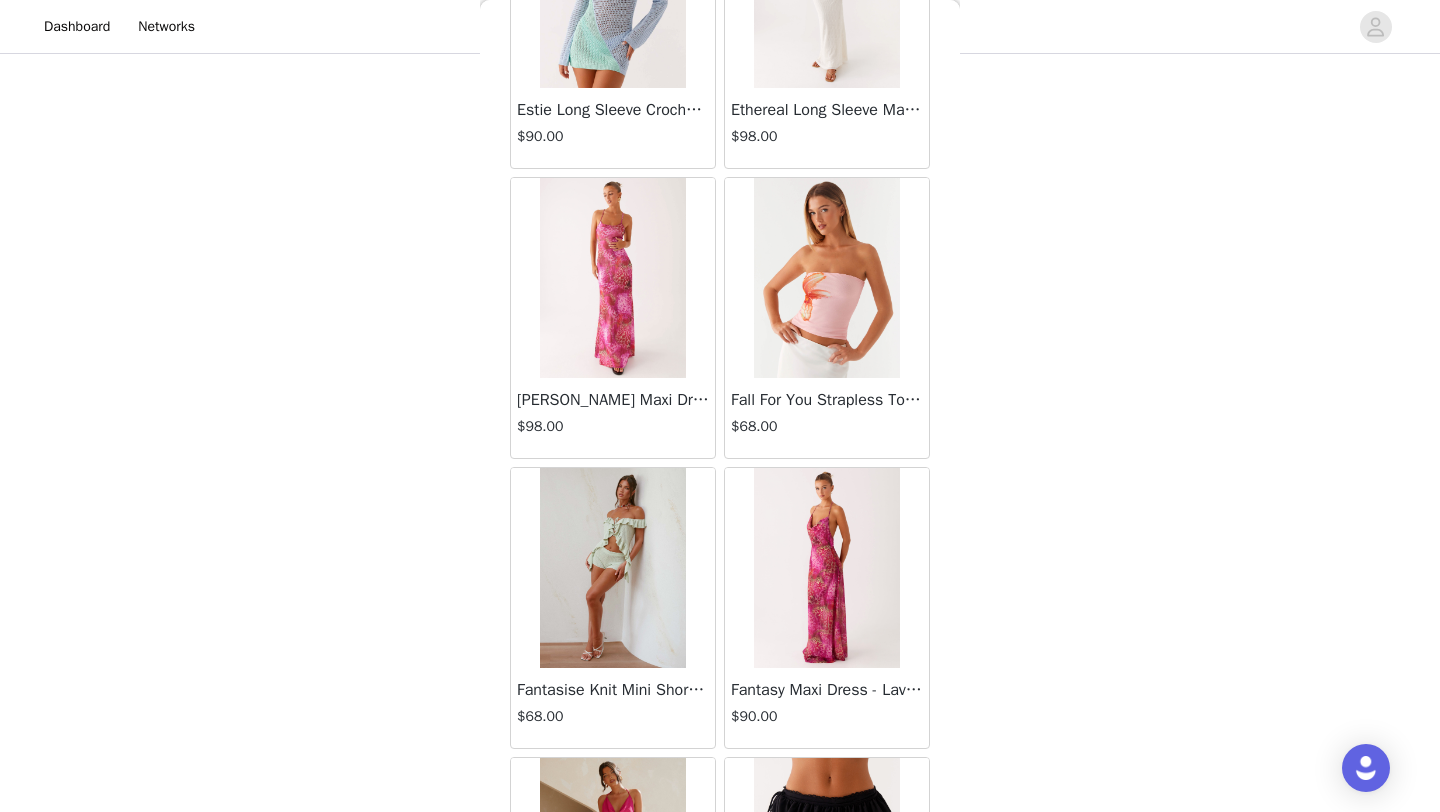 scroll, scrollTop: 22548, scrollLeft: 0, axis: vertical 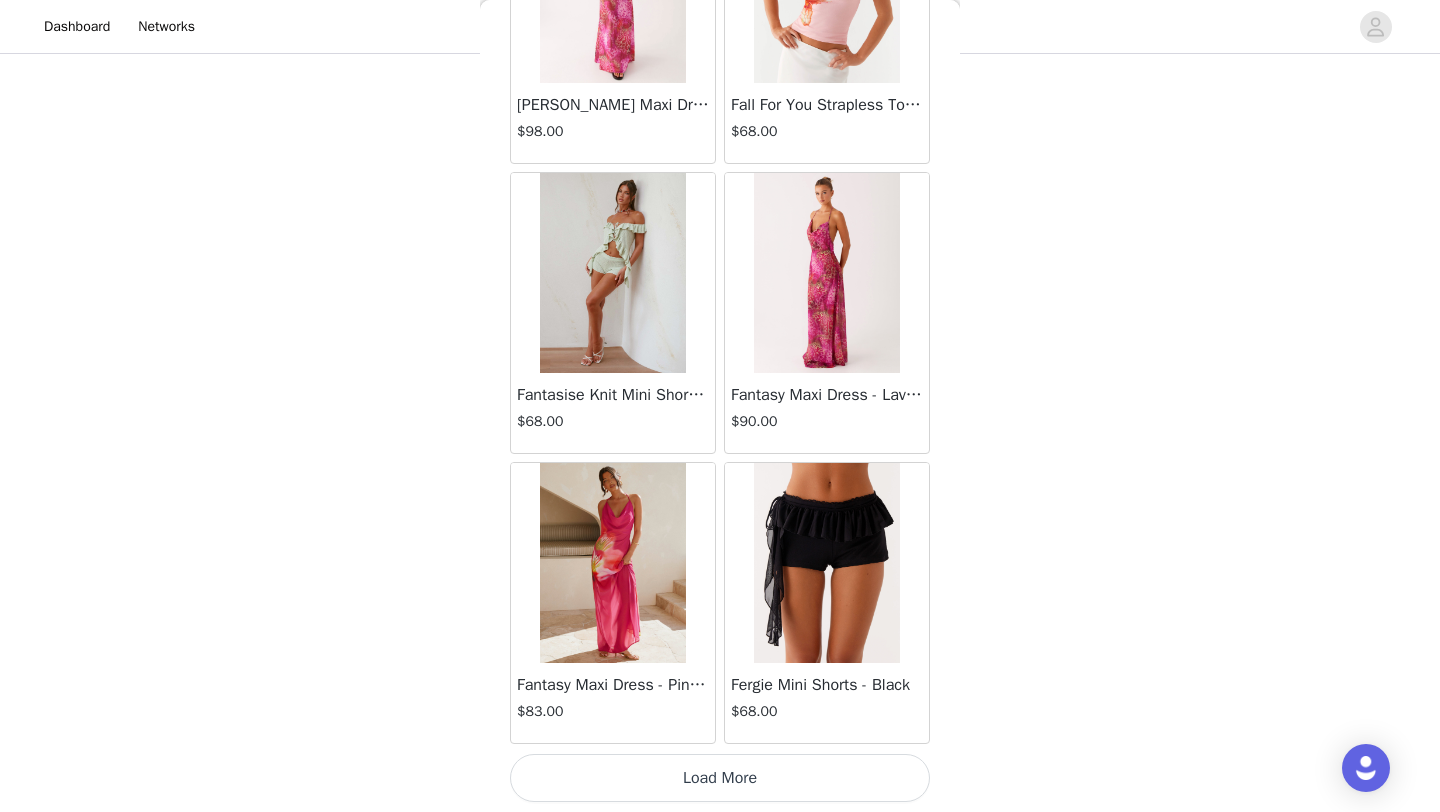 click on "Load More" at bounding box center (720, 778) 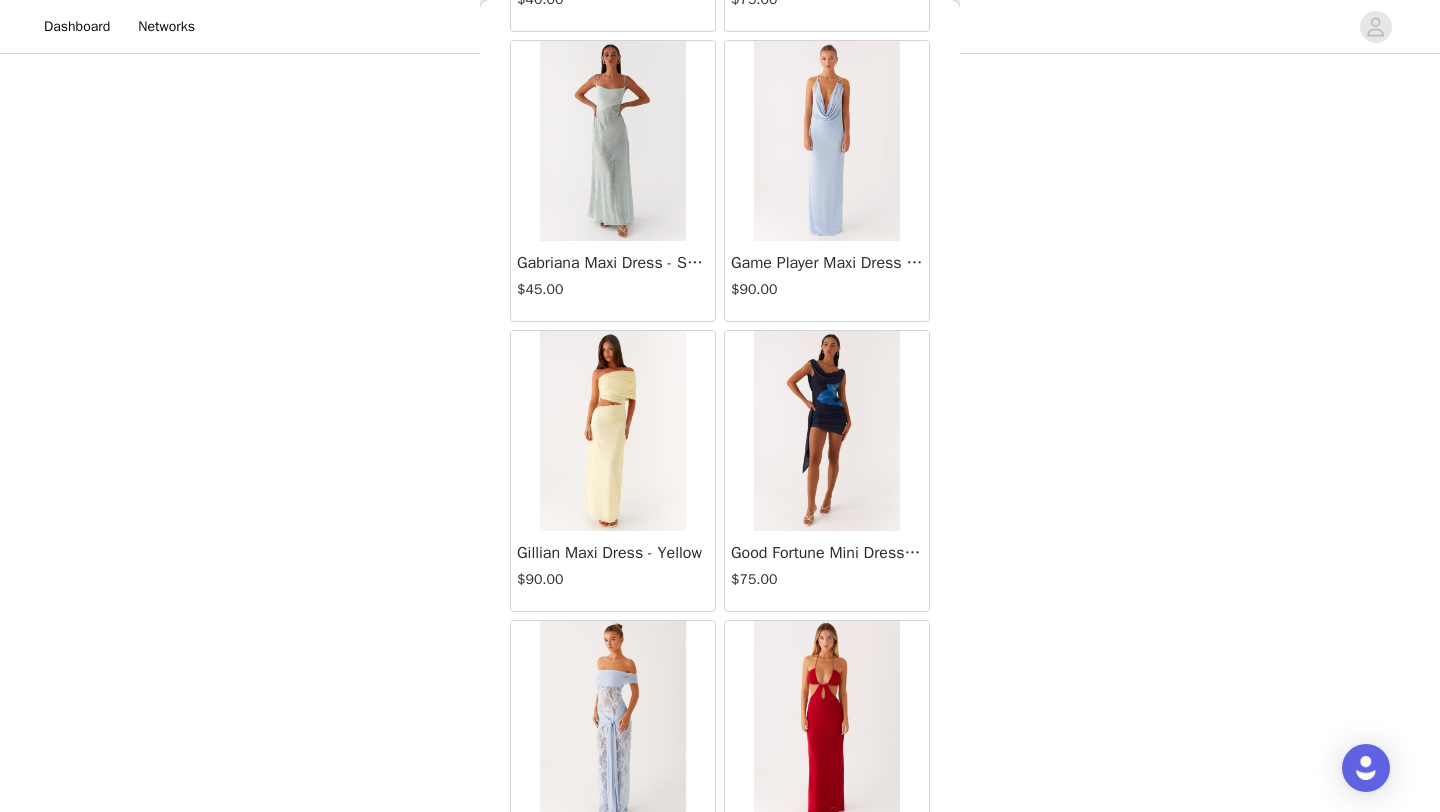 scroll, scrollTop: 25294, scrollLeft: 0, axis: vertical 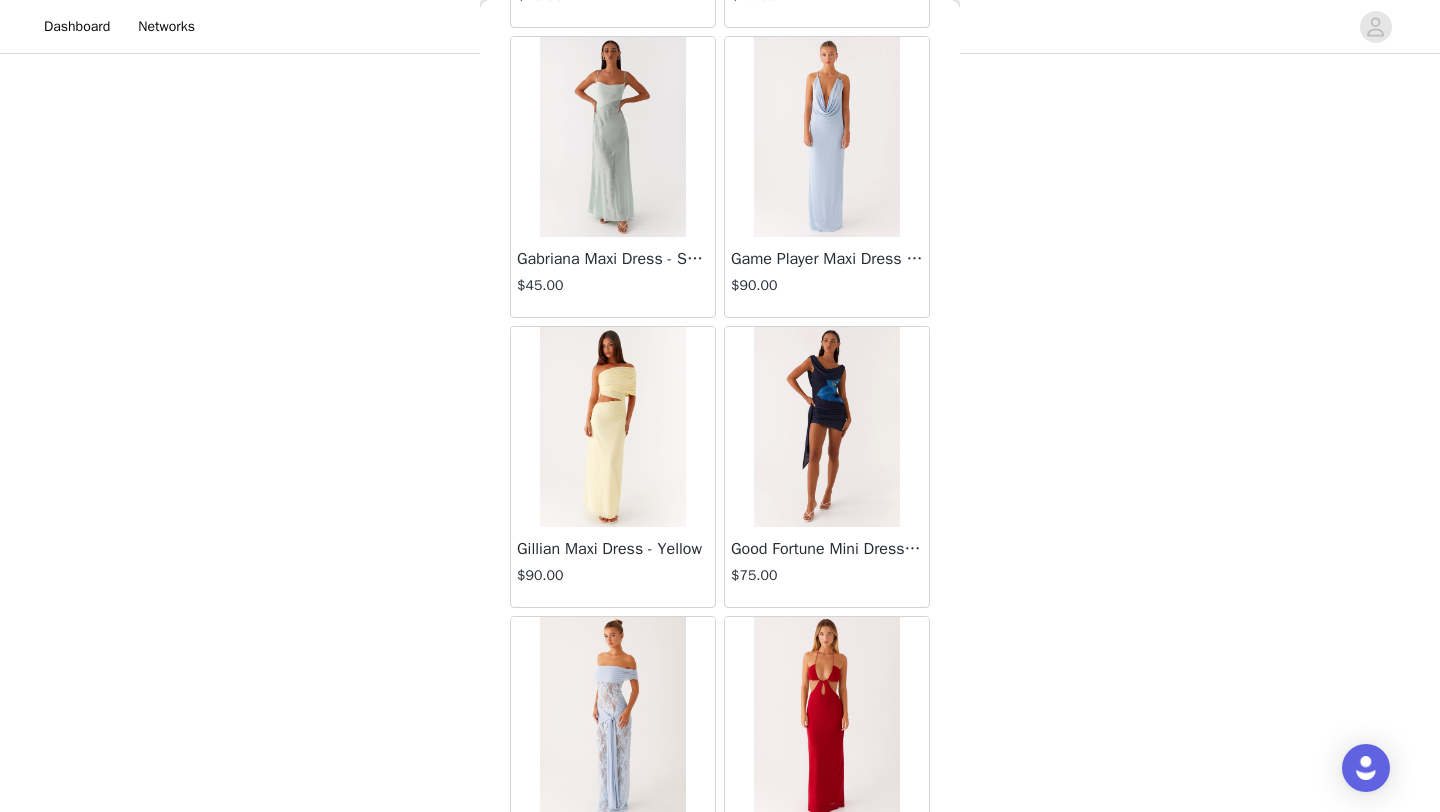 click at bounding box center [826, 137] 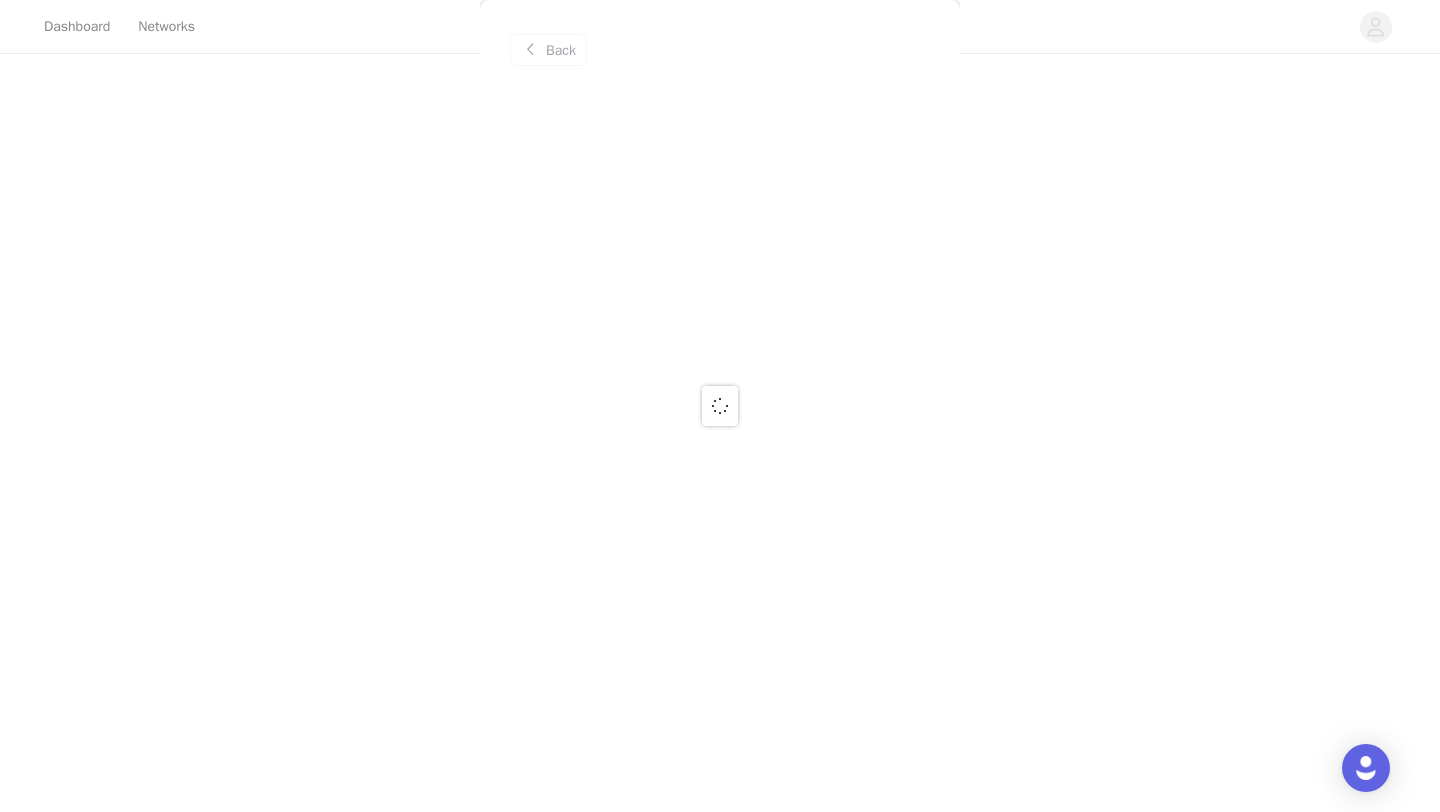 scroll, scrollTop: 0, scrollLeft: 0, axis: both 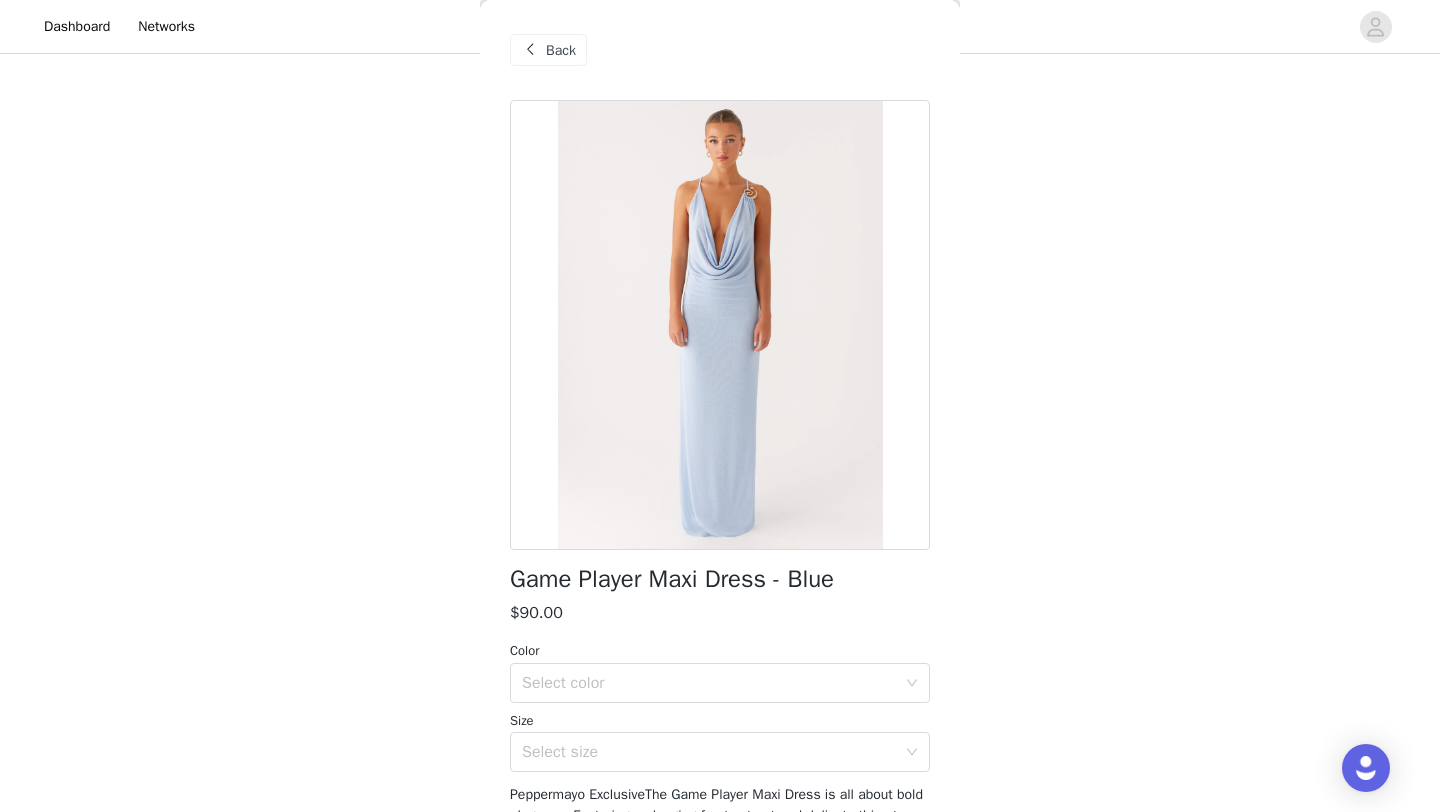 click on "Back" at bounding box center (548, 50) 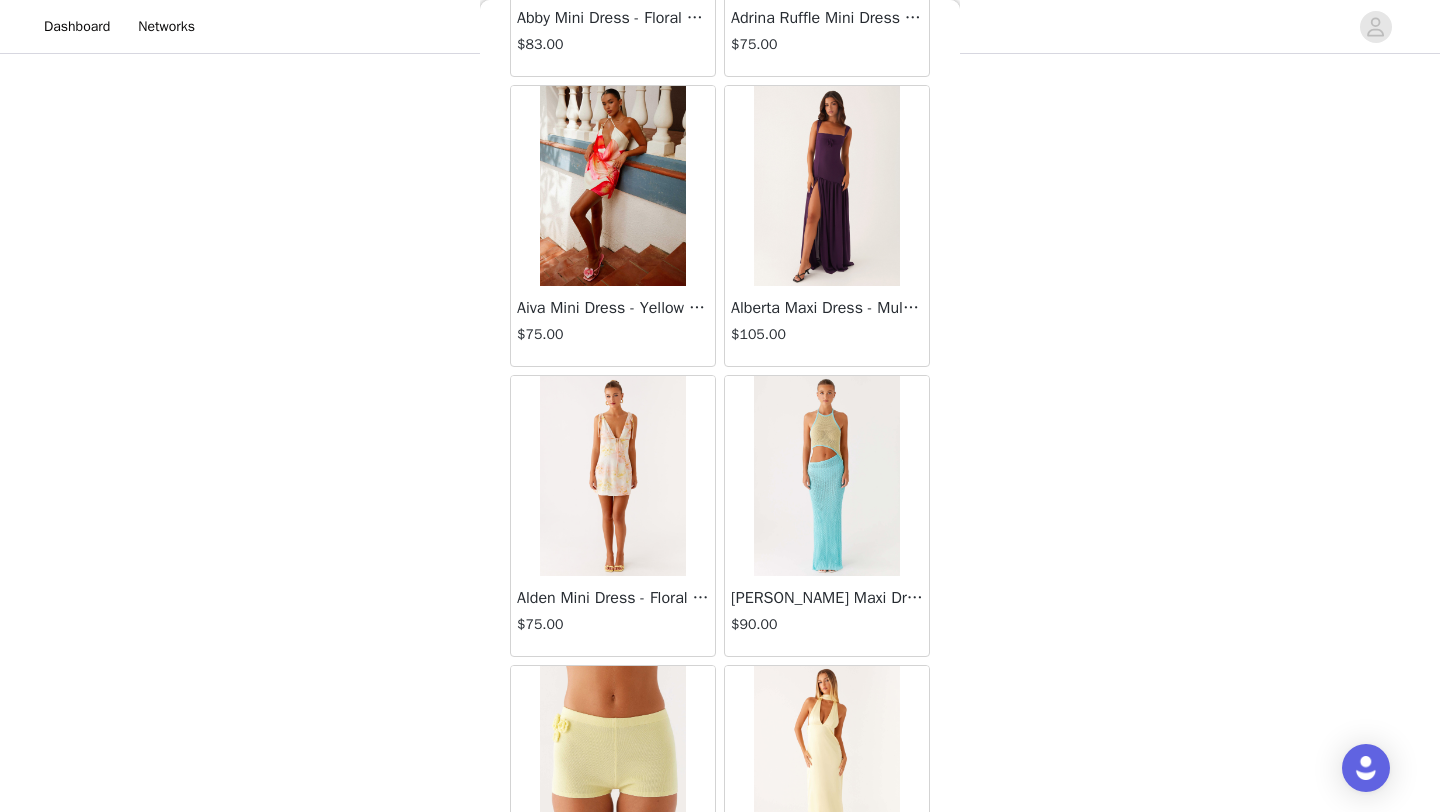 scroll, scrollTop: 859, scrollLeft: 0, axis: vertical 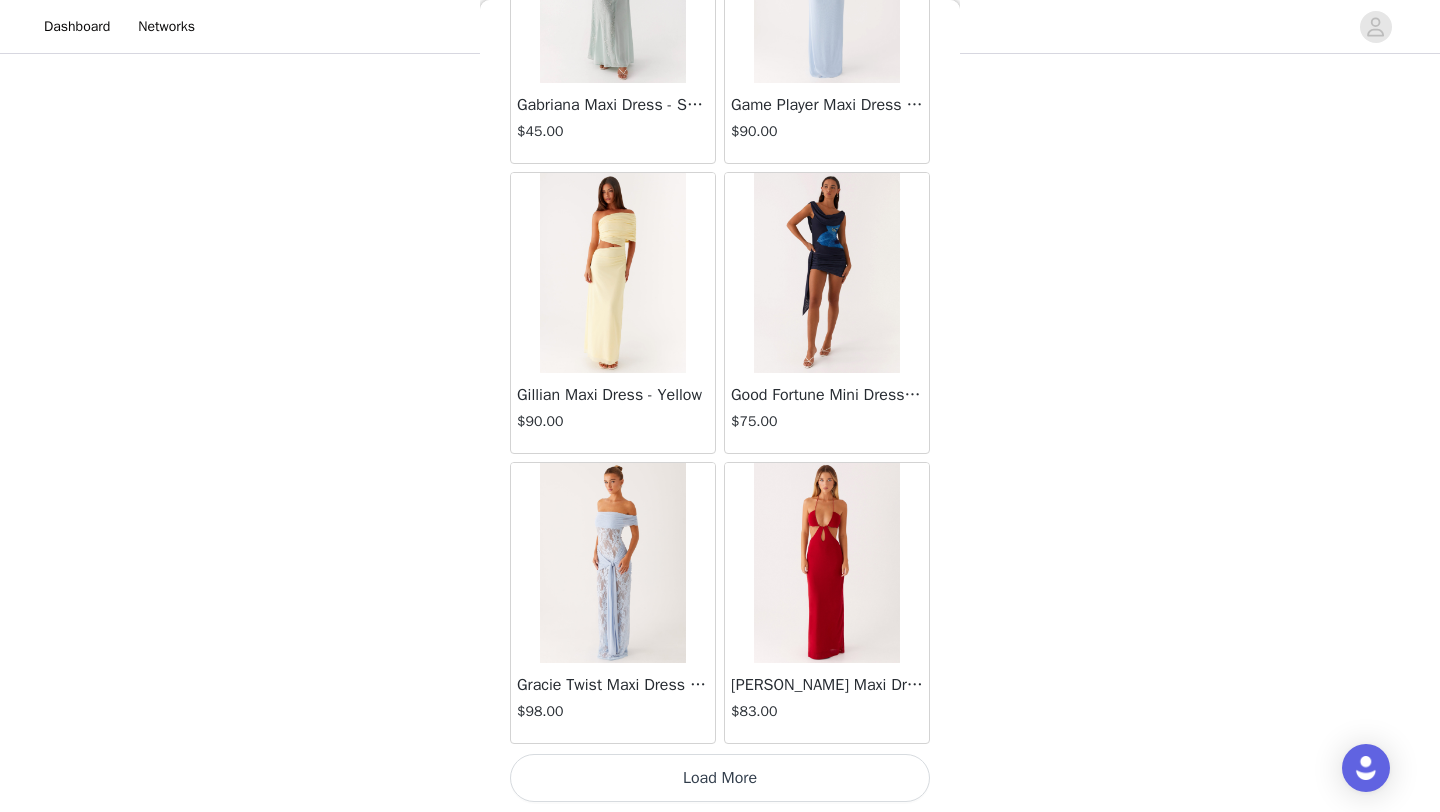 click on "Load More" at bounding box center [720, 778] 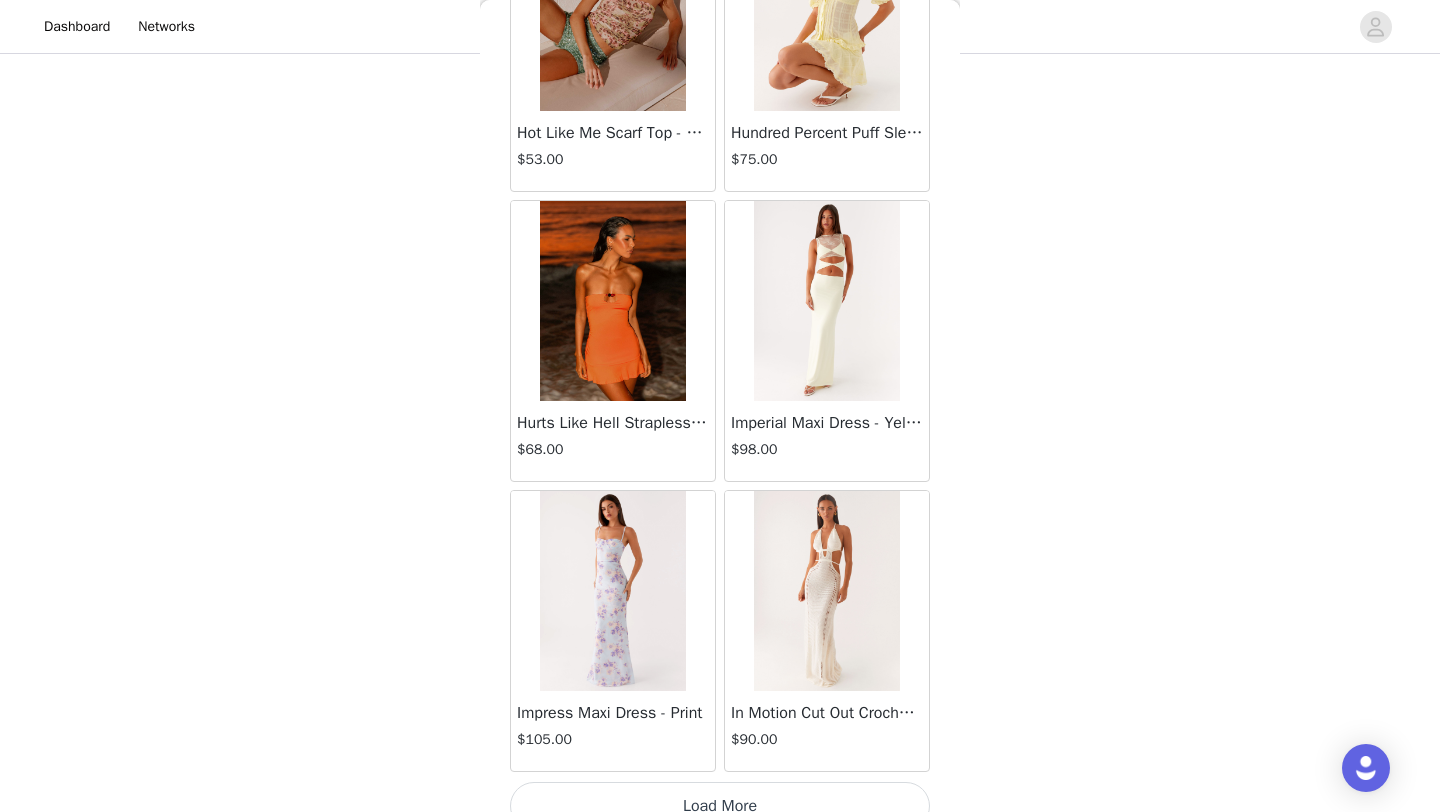 scroll, scrollTop: 28348, scrollLeft: 0, axis: vertical 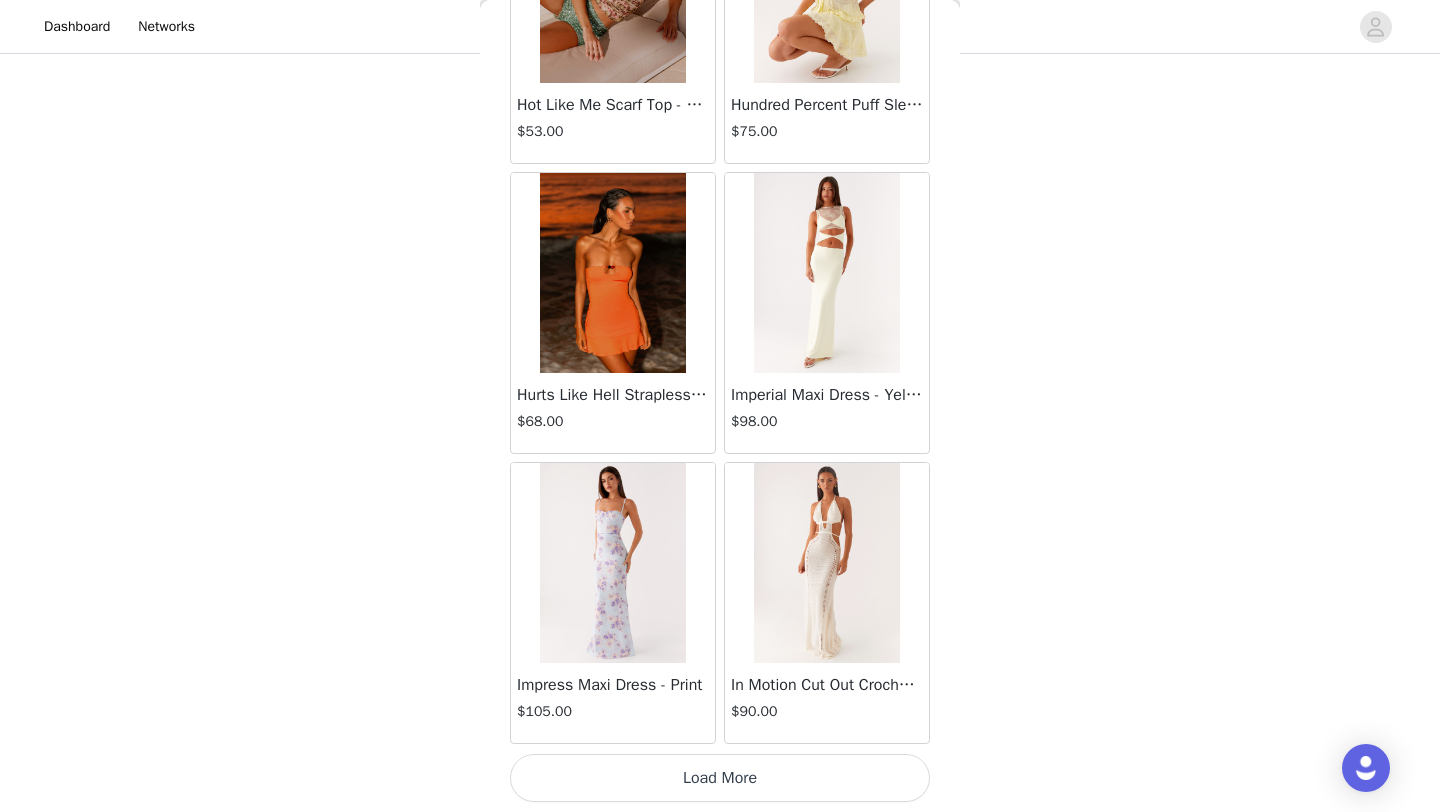 click on "Load More" at bounding box center (720, 778) 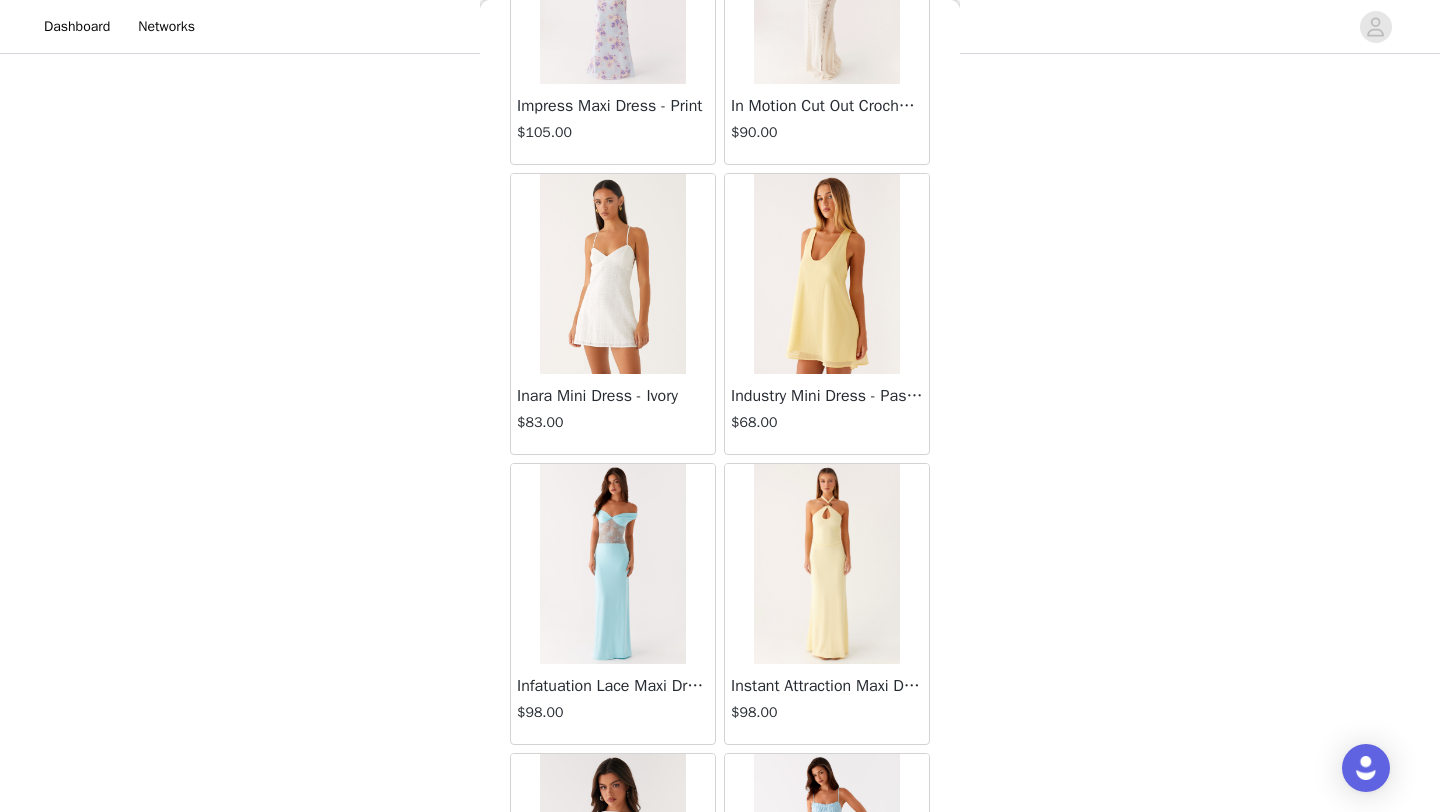 scroll, scrollTop: 28933, scrollLeft: 0, axis: vertical 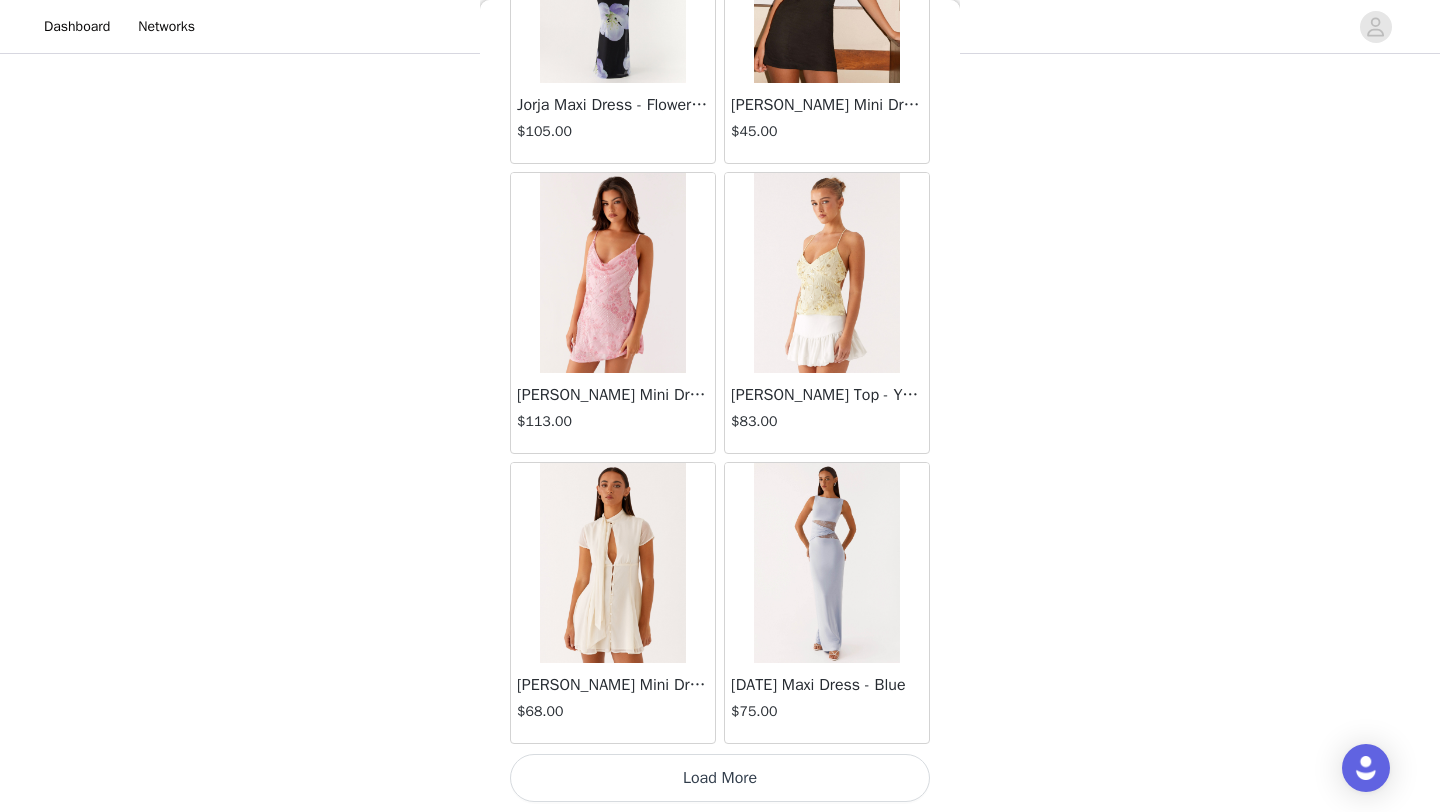 click on "Load More" at bounding box center (720, 778) 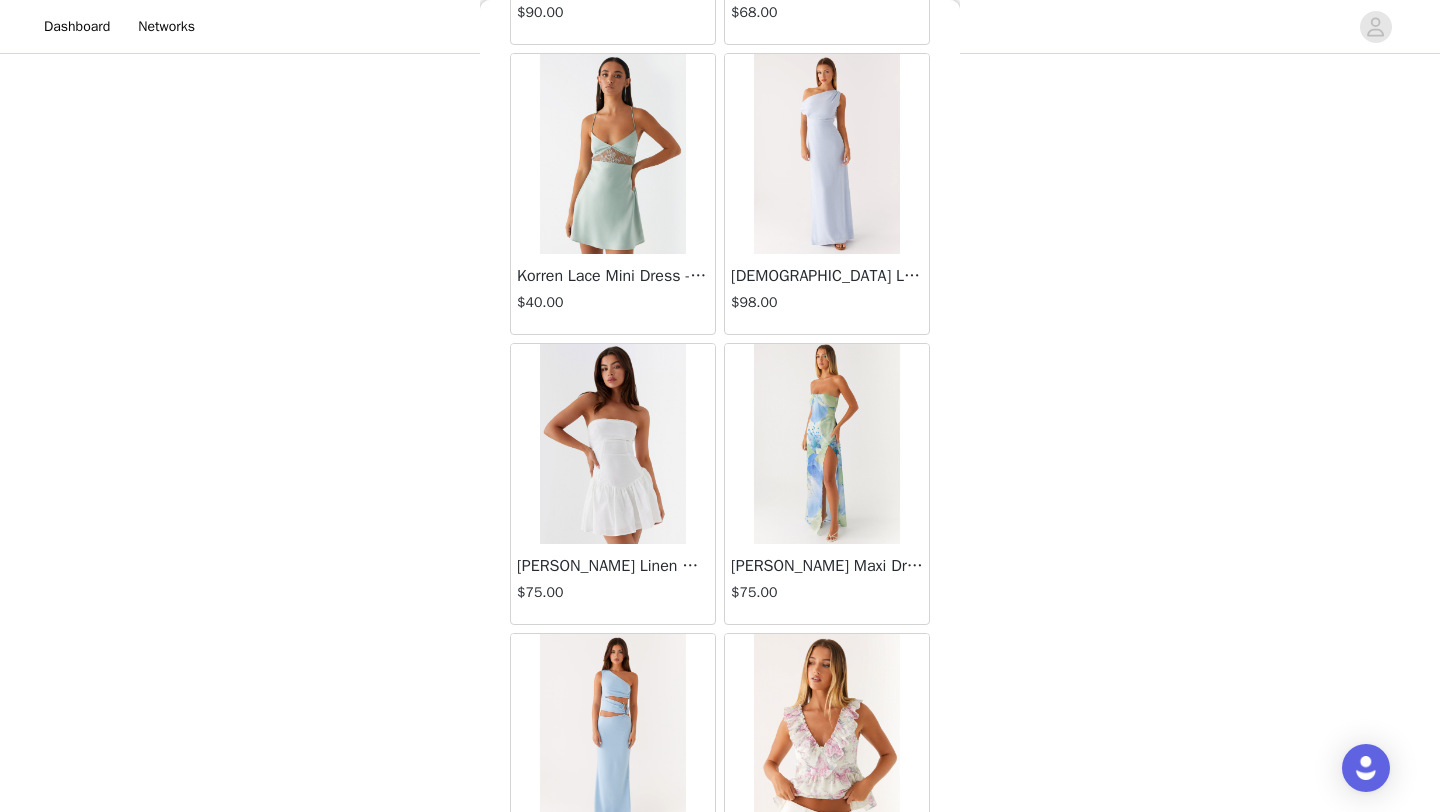 scroll, scrollTop: 34148, scrollLeft: 0, axis: vertical 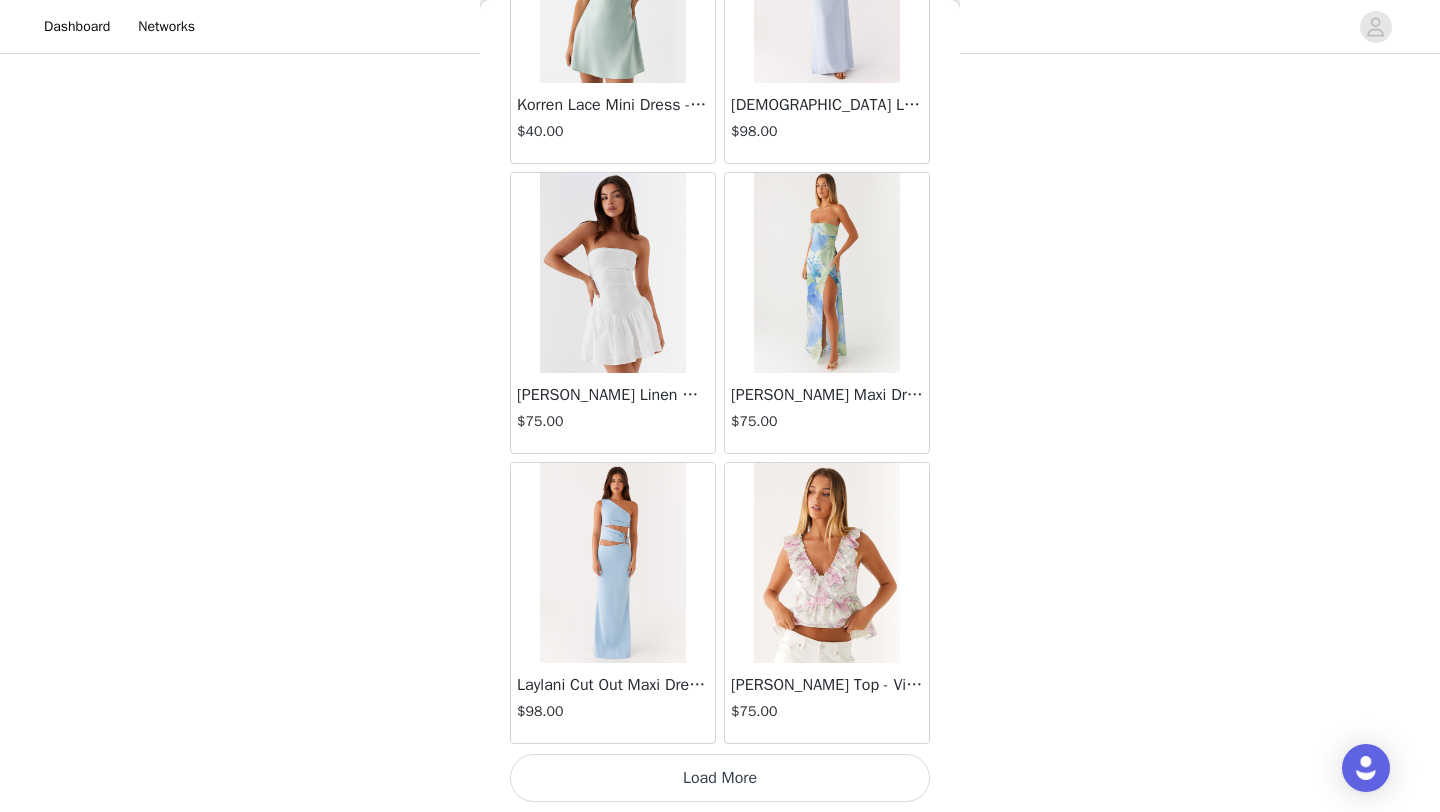 click on "Load More" at bounding box center (720, 778) 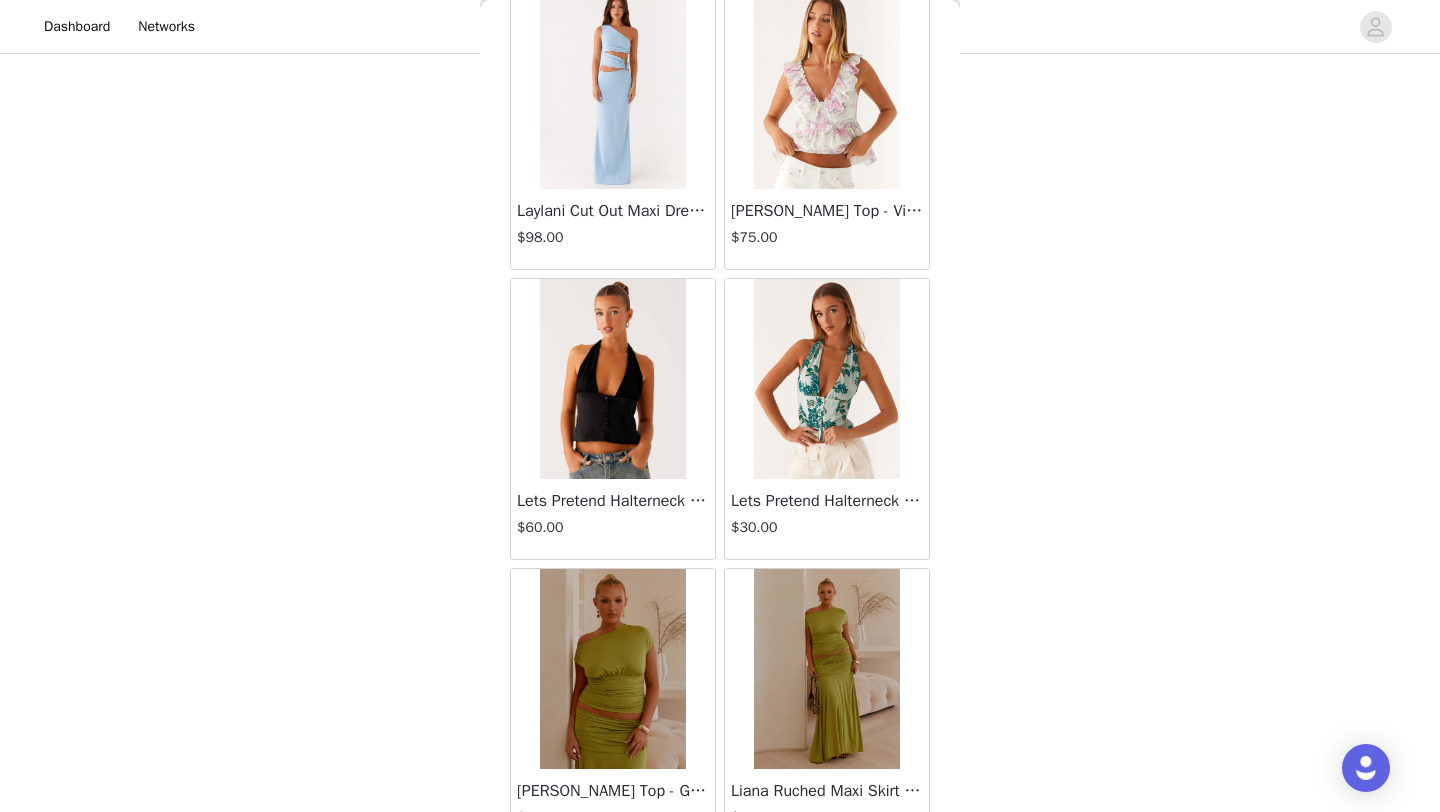 scroll, scrollTop: 34352, scrollLeft: 0, axis: vertical 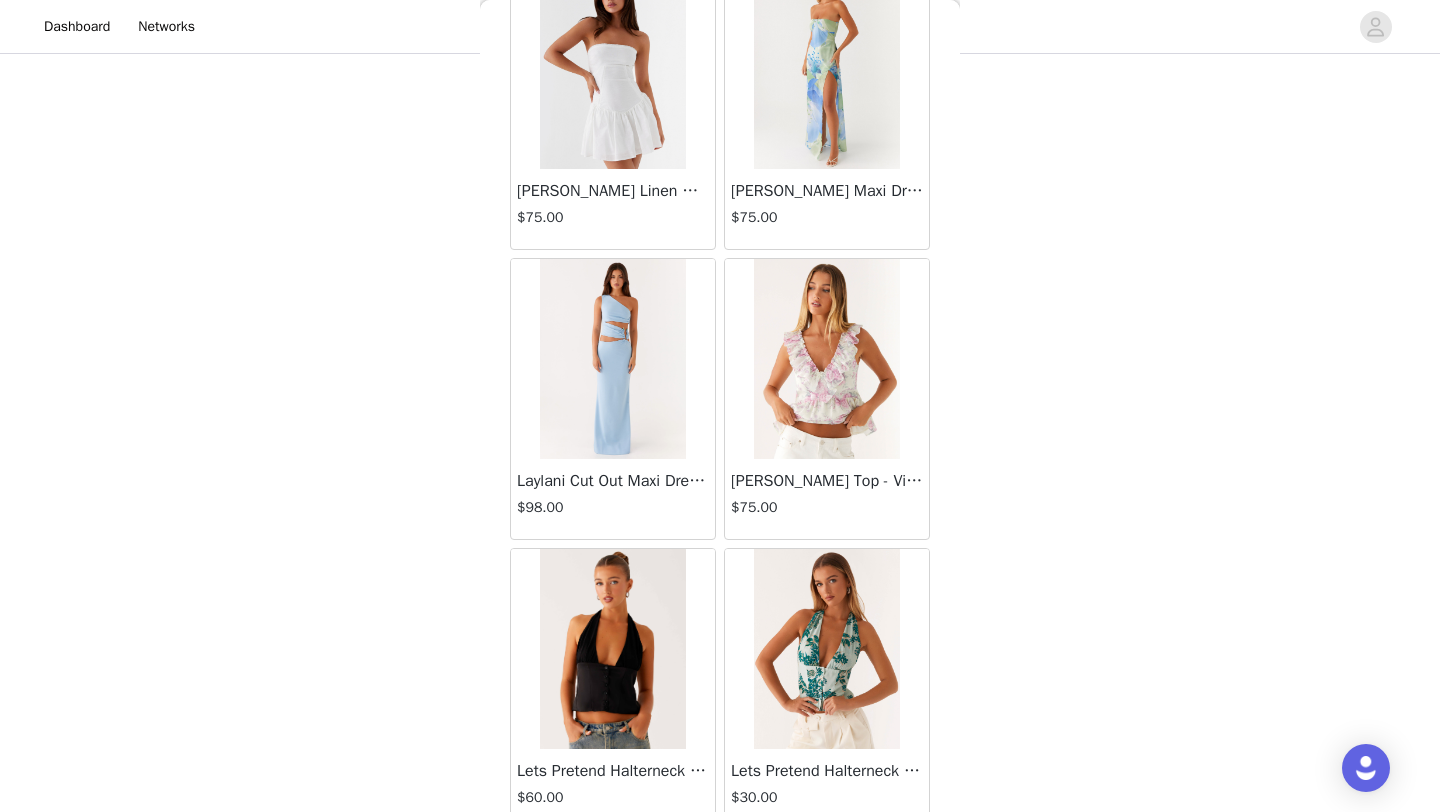 click on "Laylani Cut Out Maxi Dress - Blue" at bounding box center [613, 481] 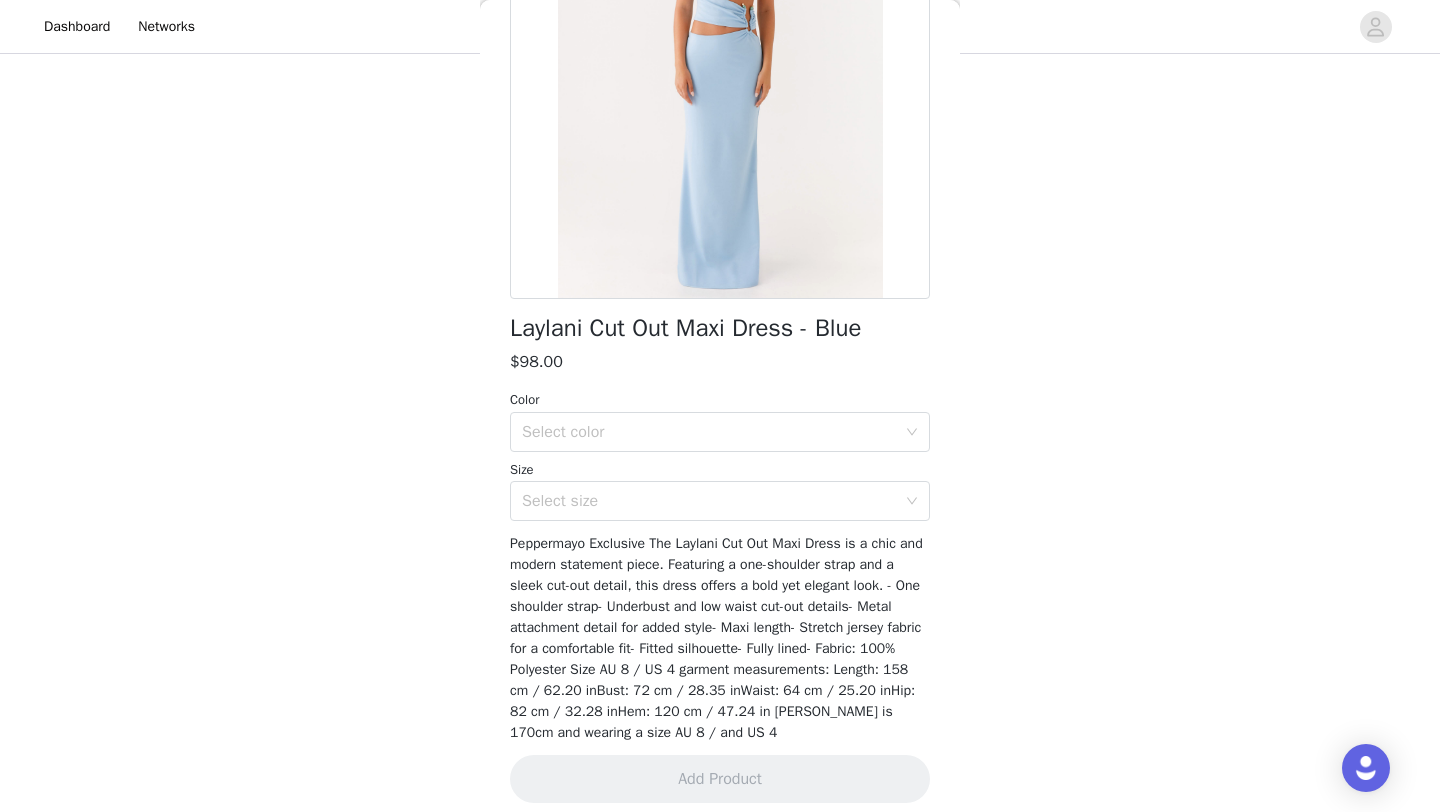 scroll, scrollTop: 266, scrollLeft: 0, axis: vertical 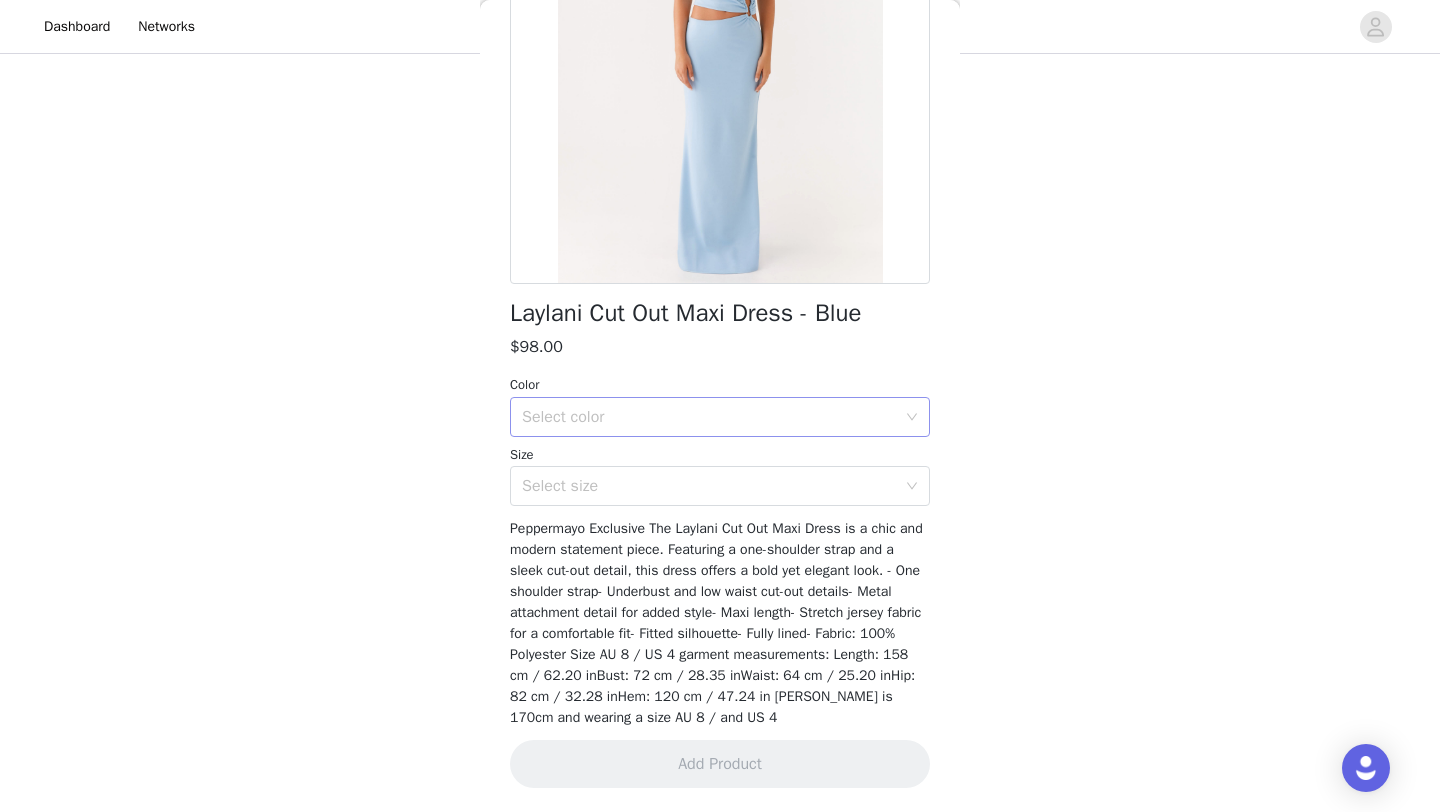 click on "Select color" at bounding box center [709, 417] 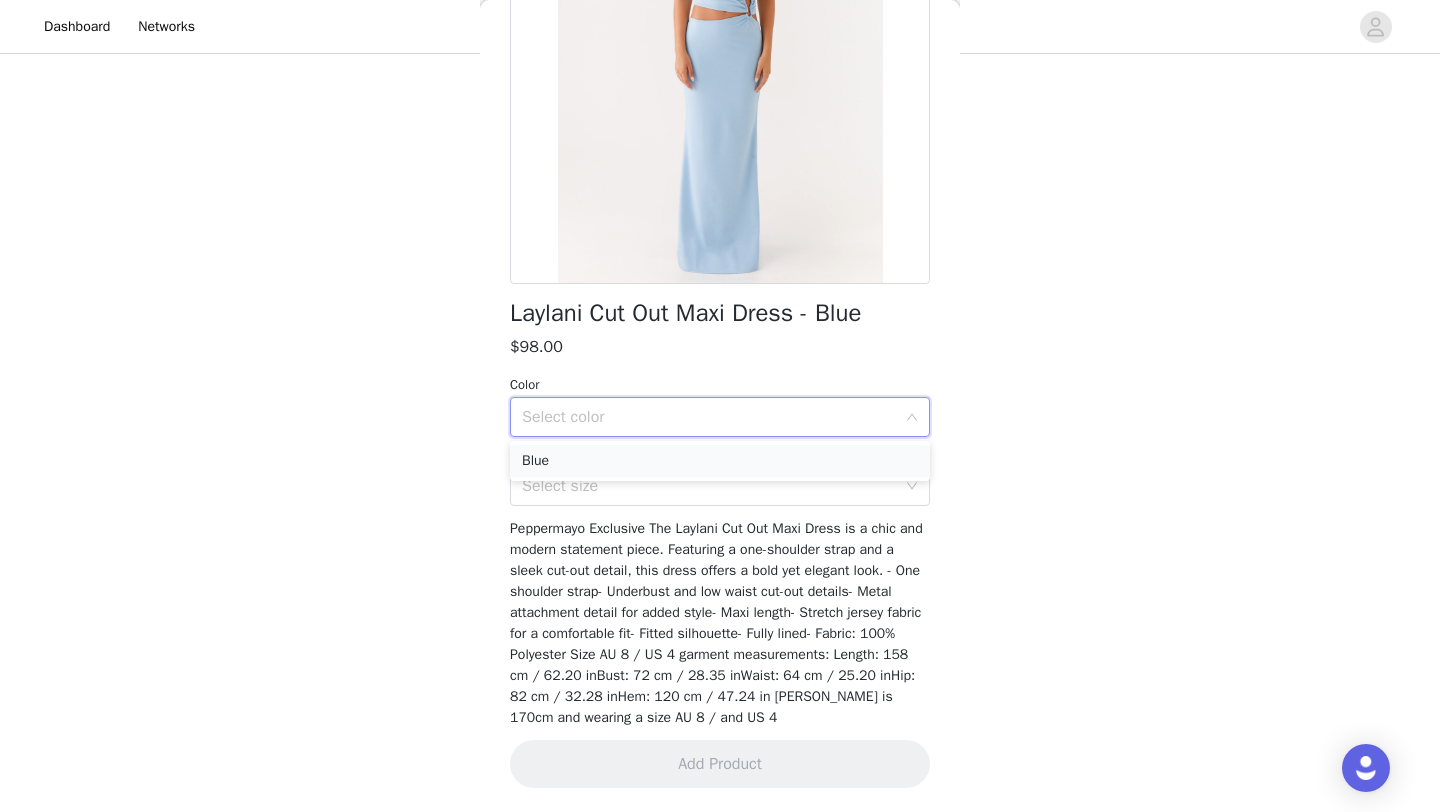 click on "Blue" at bounding box center (720, 461) 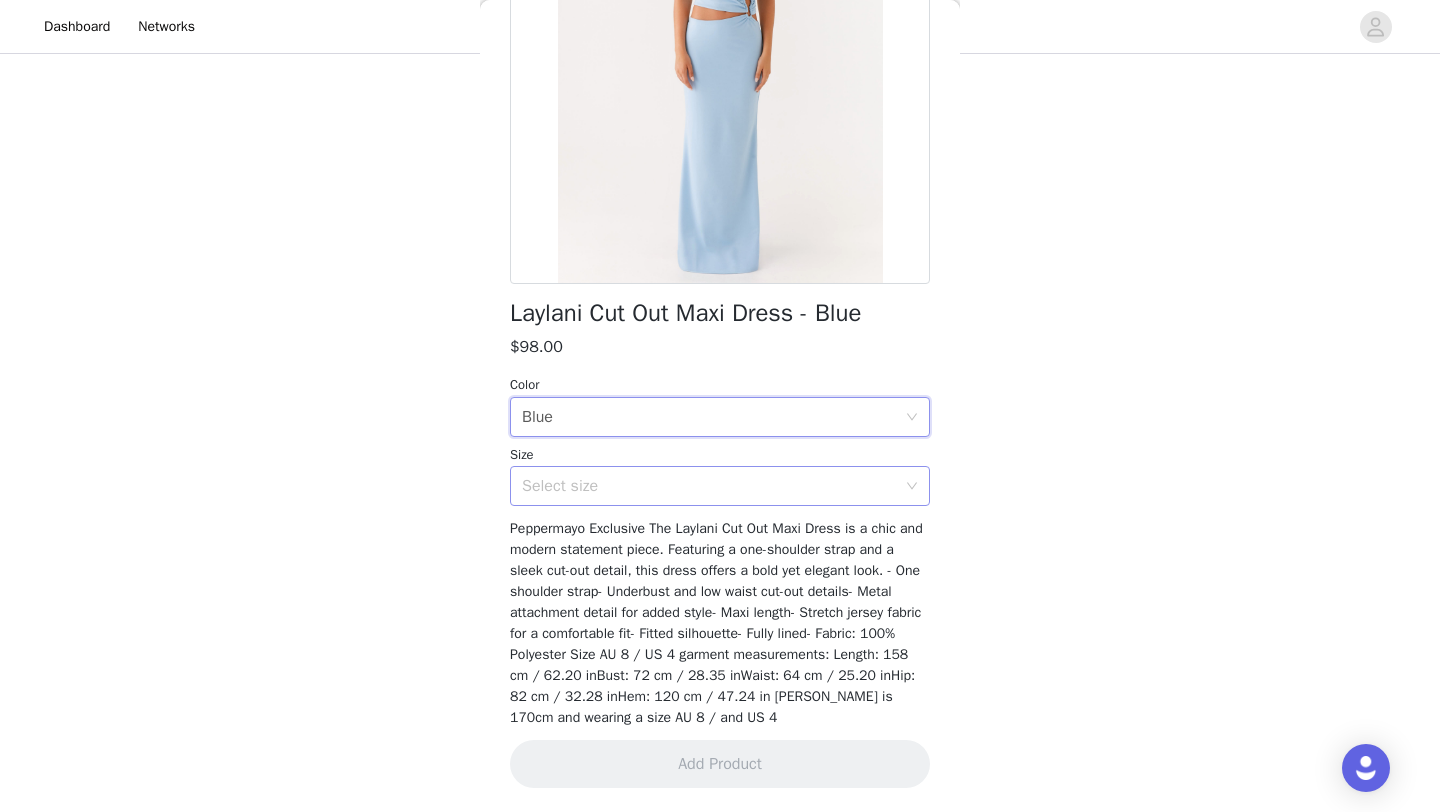 click on "Select size" at bounding box center [709, 486] 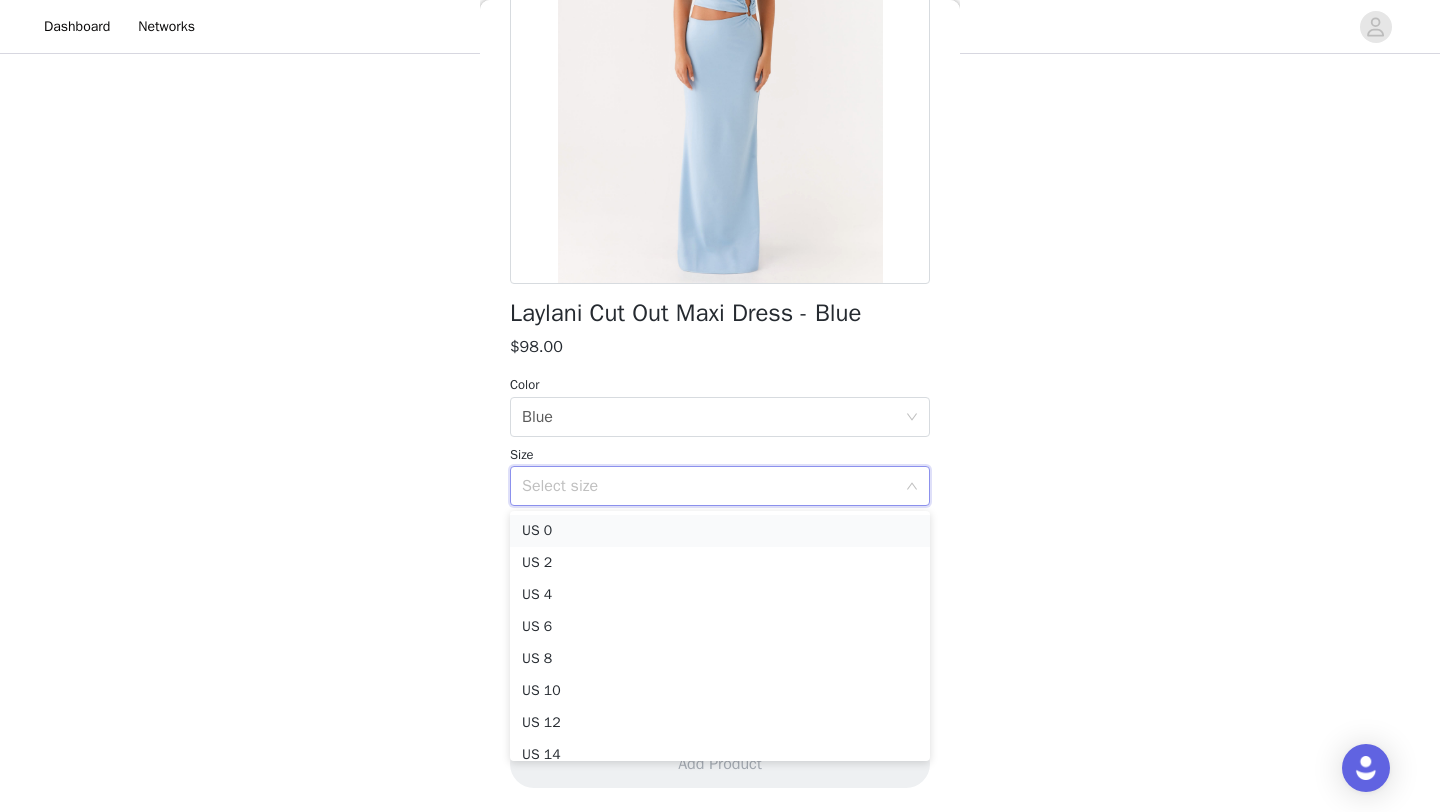 click on "US 0" at bounding box center [720, 531] 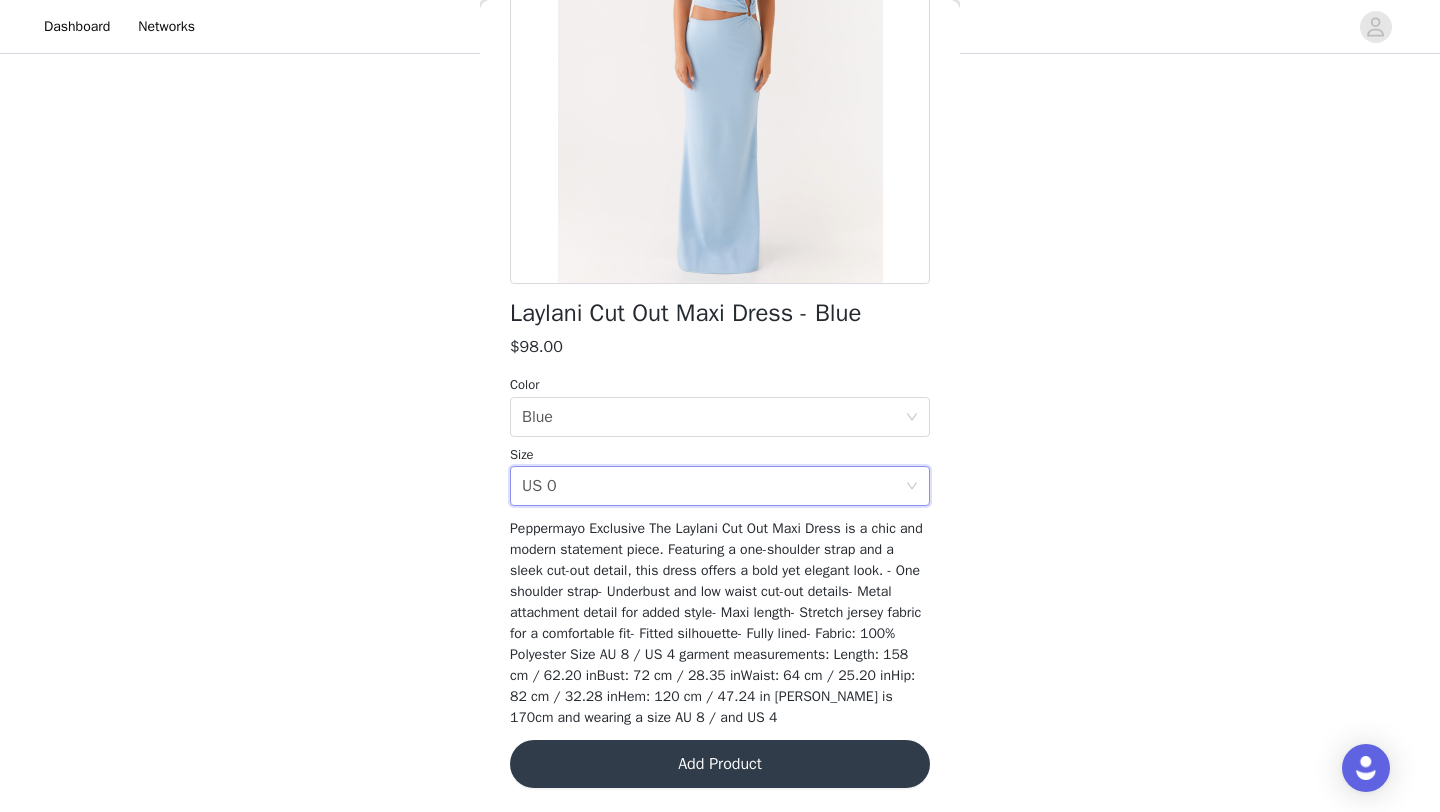 click on "Add Product" at bounding box center (720, 764) 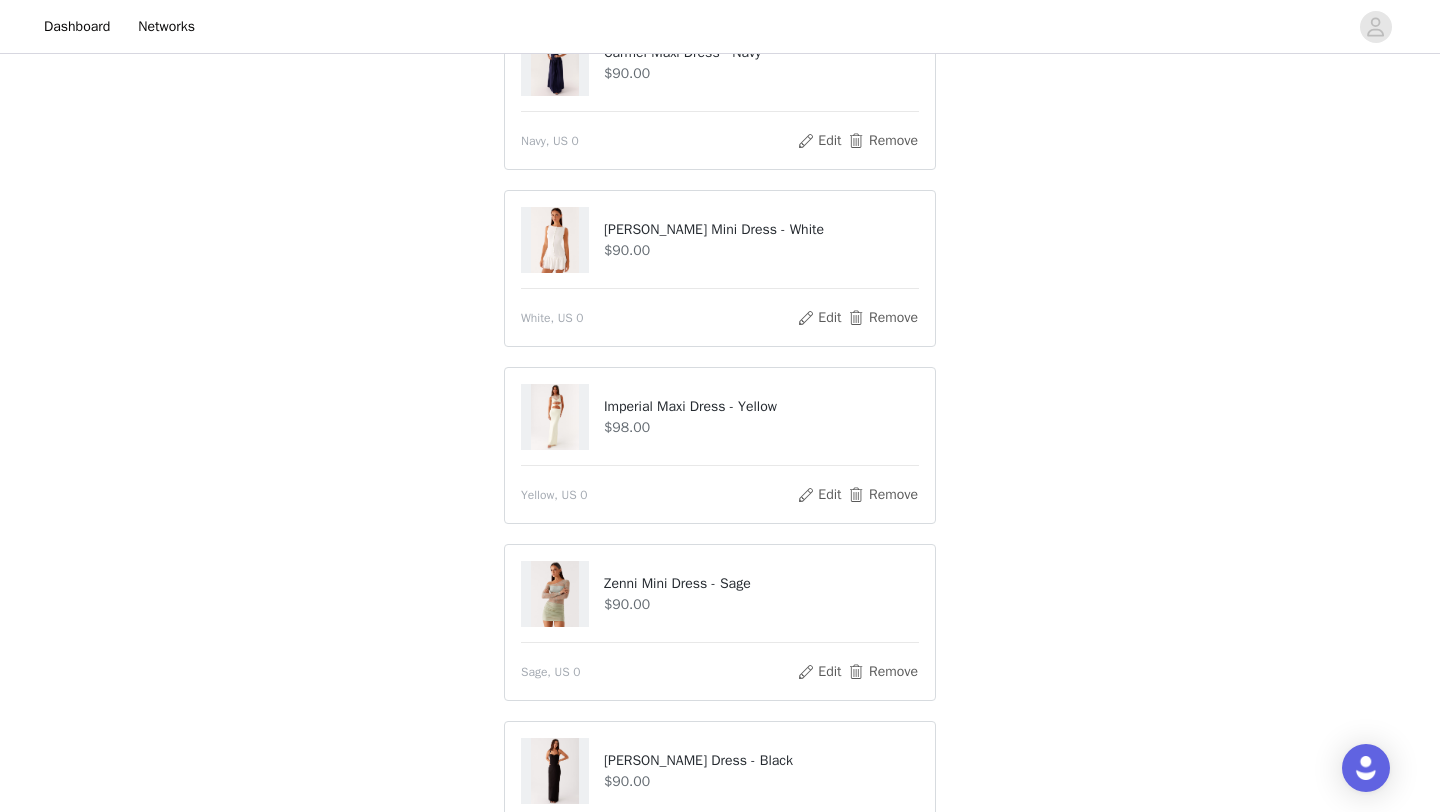 scroll, scrollTop: 207, scrollLeft: 0, axis: vertical 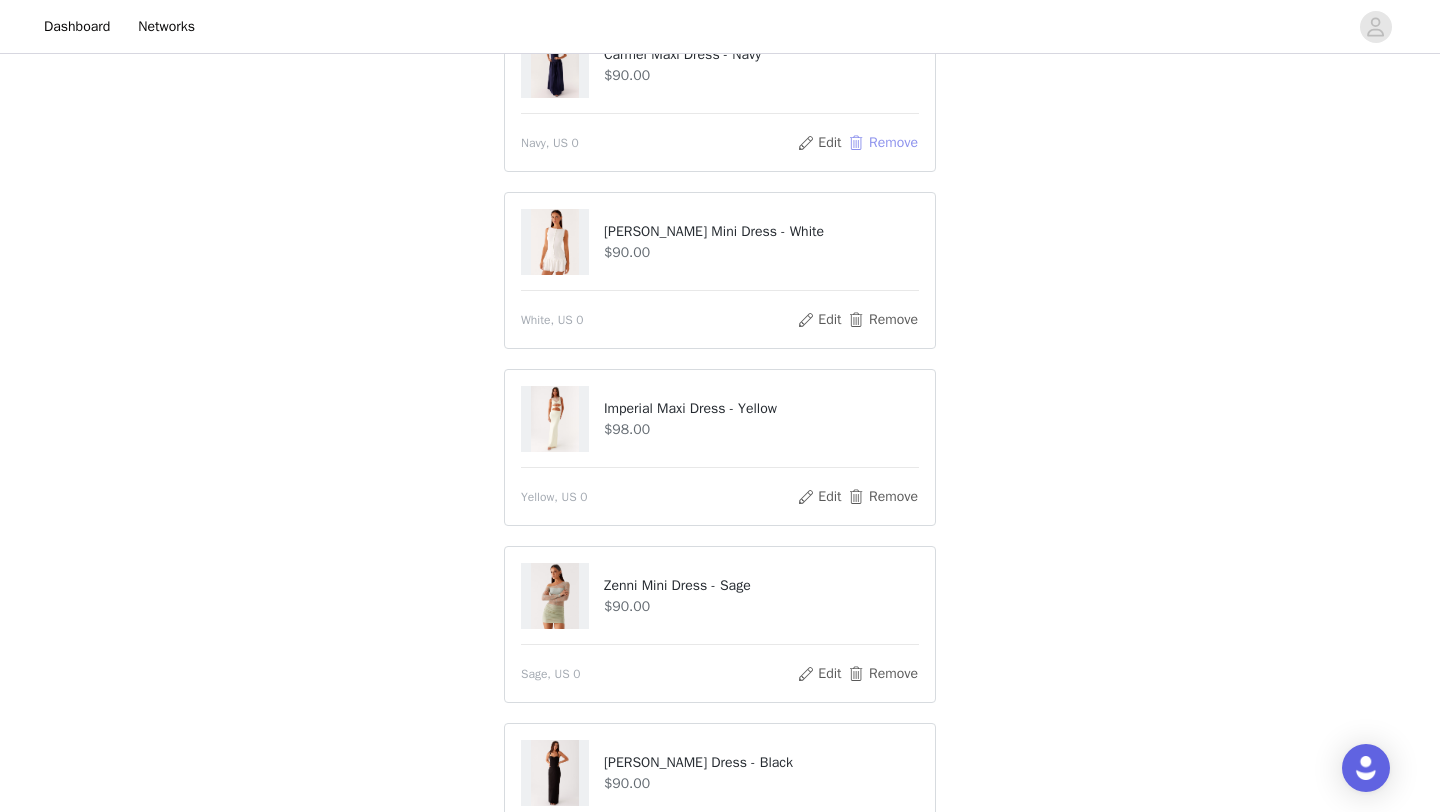 click on "Remove" at bounding box center (883, 143) 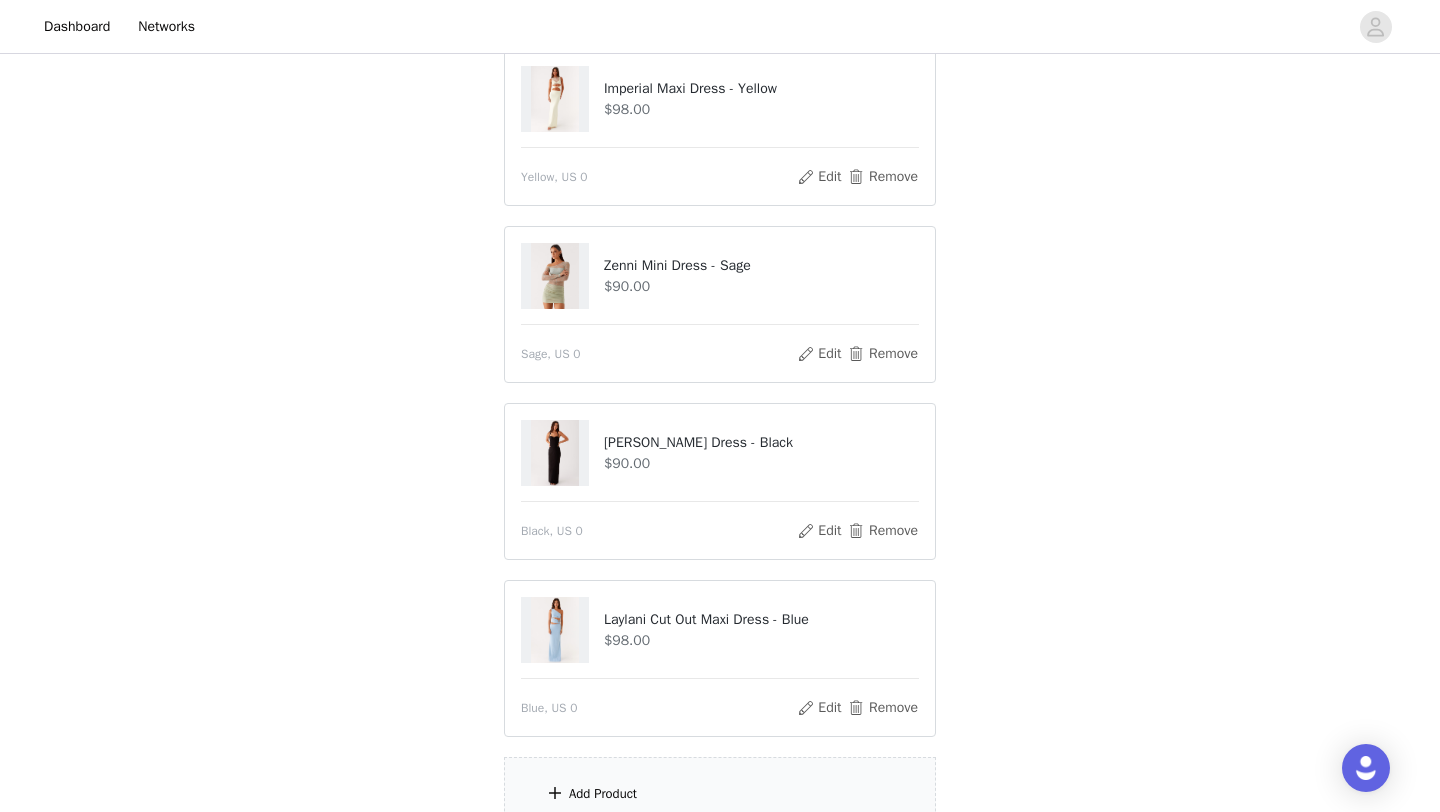 scroll, scrollTop: 591, scrollLeft: 0, axis: vertical 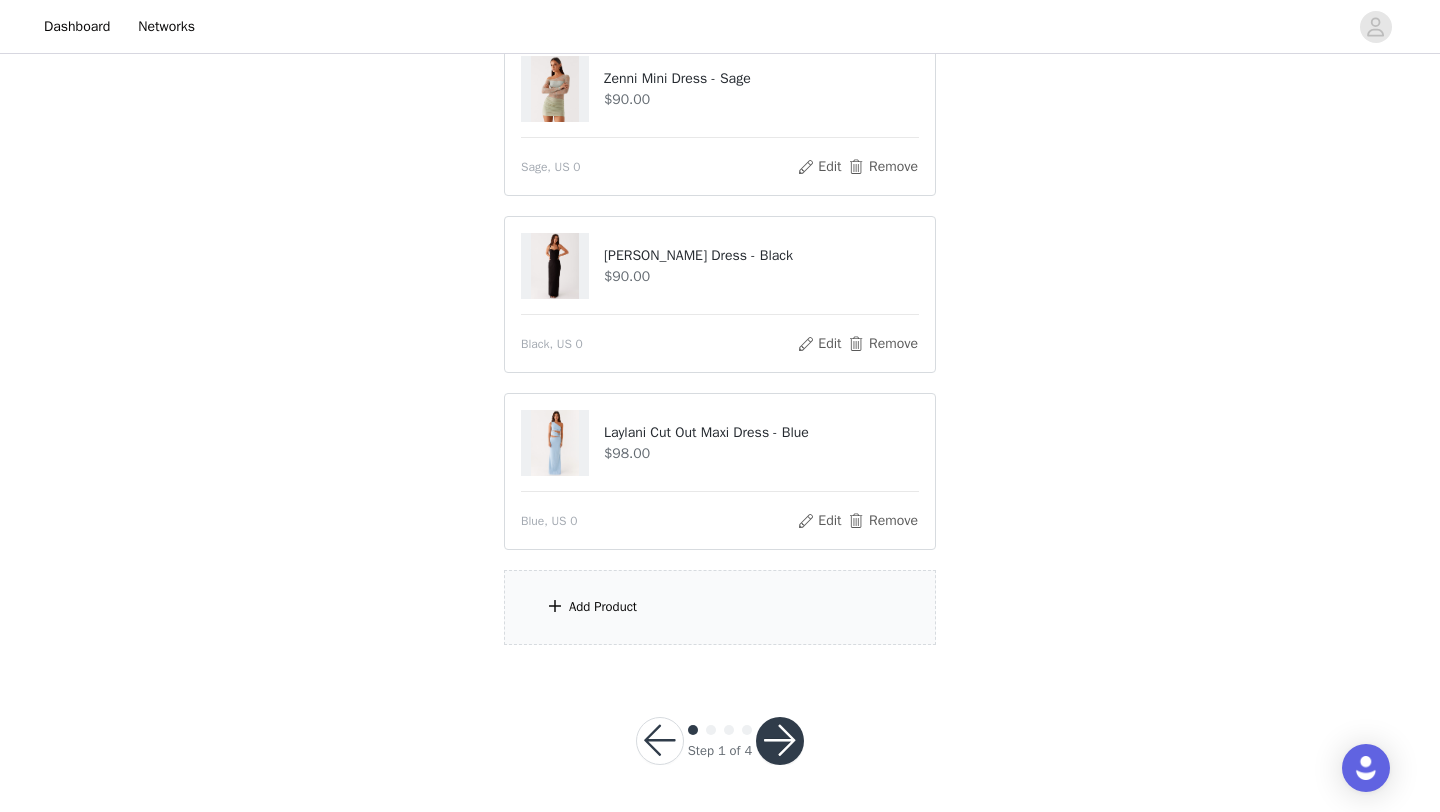 click on "You will receive 6 products.       5/6 Selected           [PERSON_NAME] Mini Dress - White     $90.00       White, [GEOGRAPHIC_DATA] 0       Edit   Remove     Imperial Maxi Dress - Yellow     $98.00       Yellow, [GEOGRAPHIC_DATA] 0       Edit   Remove     Zenni Mini Dress - Sage     $90.00       Sage, US 0       Edit   Remove     [PERSON_NAME] Dress - Black     $90.00       Black, US 0       Edit   Remove     Laylani Cut Out Maxi Dress - Blue     $98.00       Blue, US 0       Edit   Remove     Add Product" at bounding box center (720, 120) 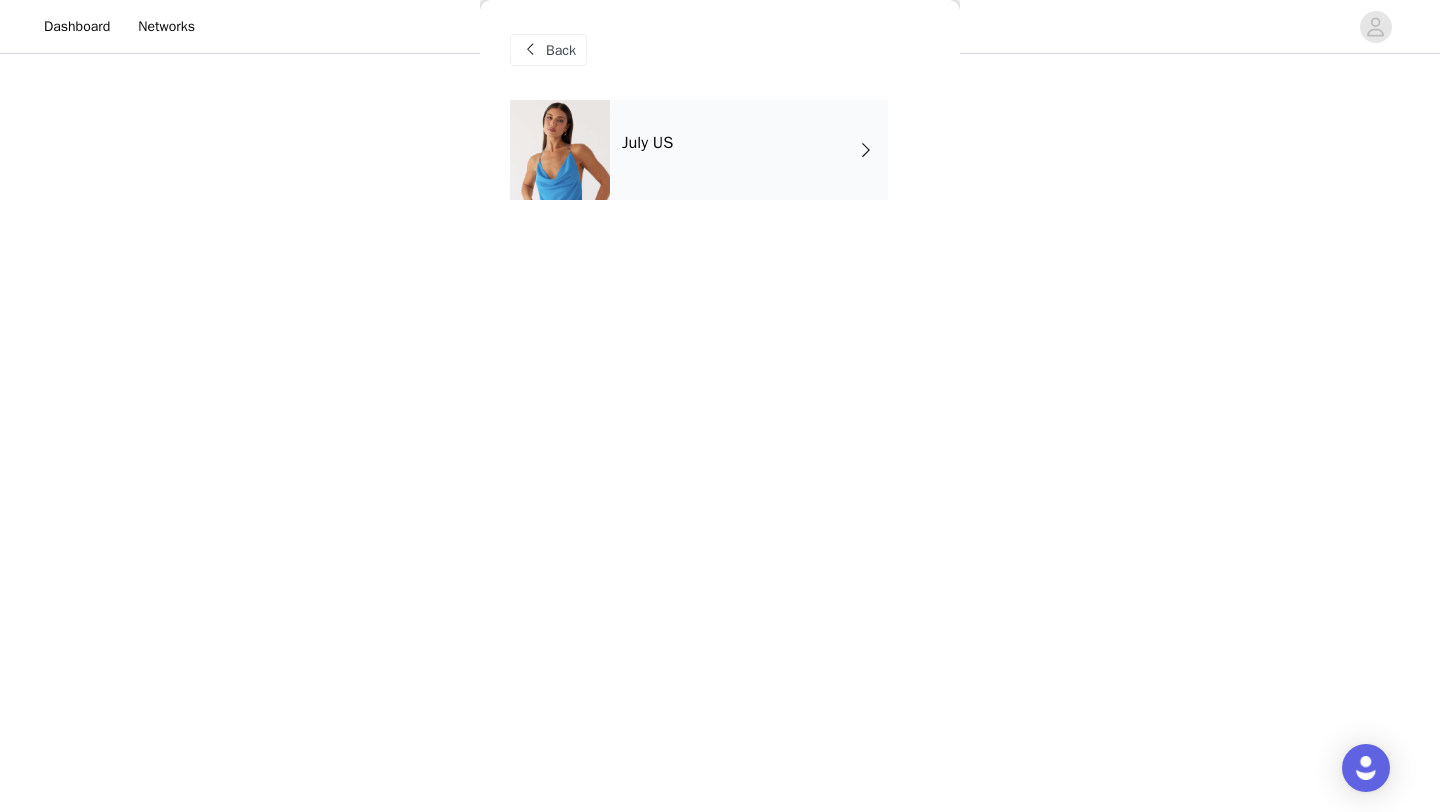 click on "July US" at bounding box center (749, 150) 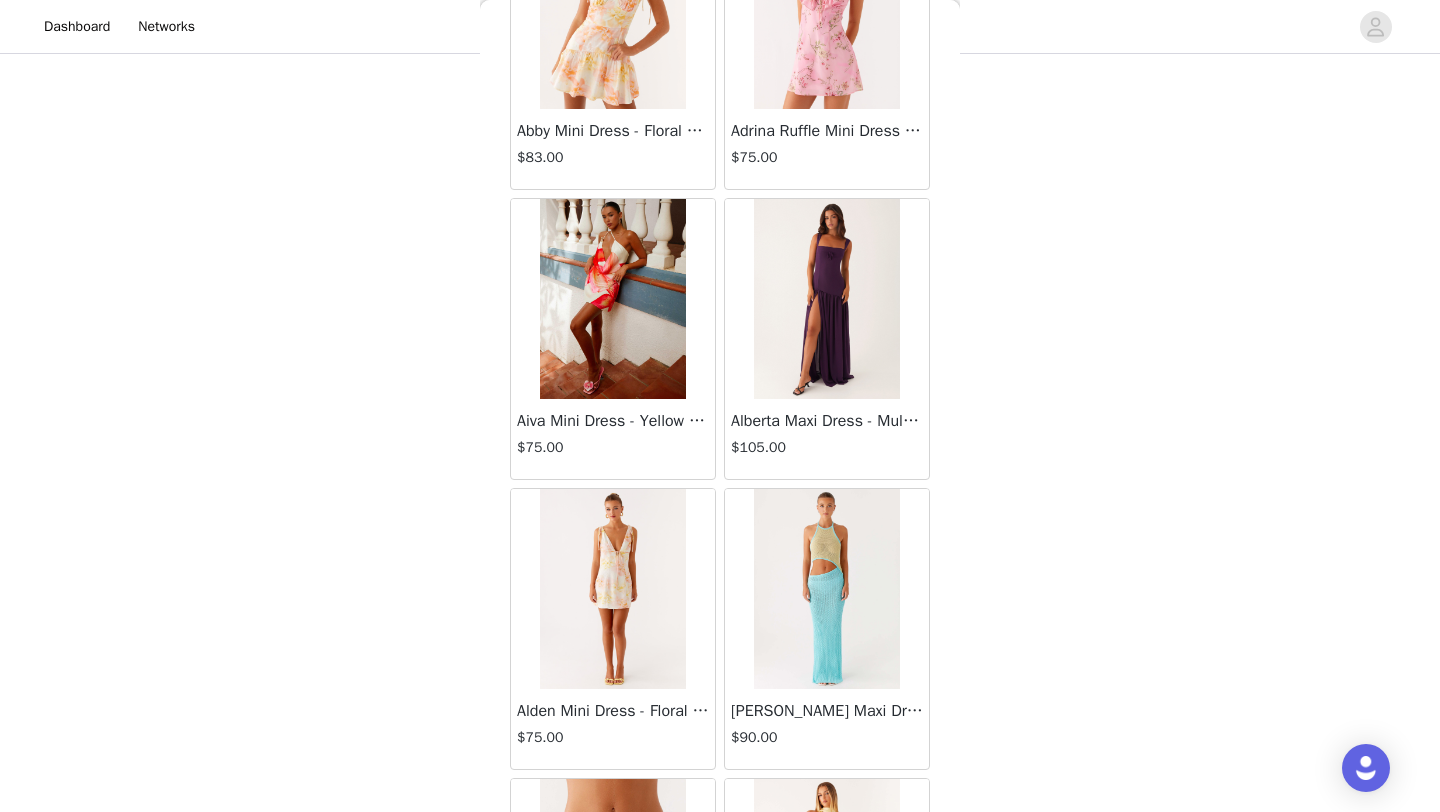 scroll, scrollTop: 483, scrollLeft: 0, axis: vertical 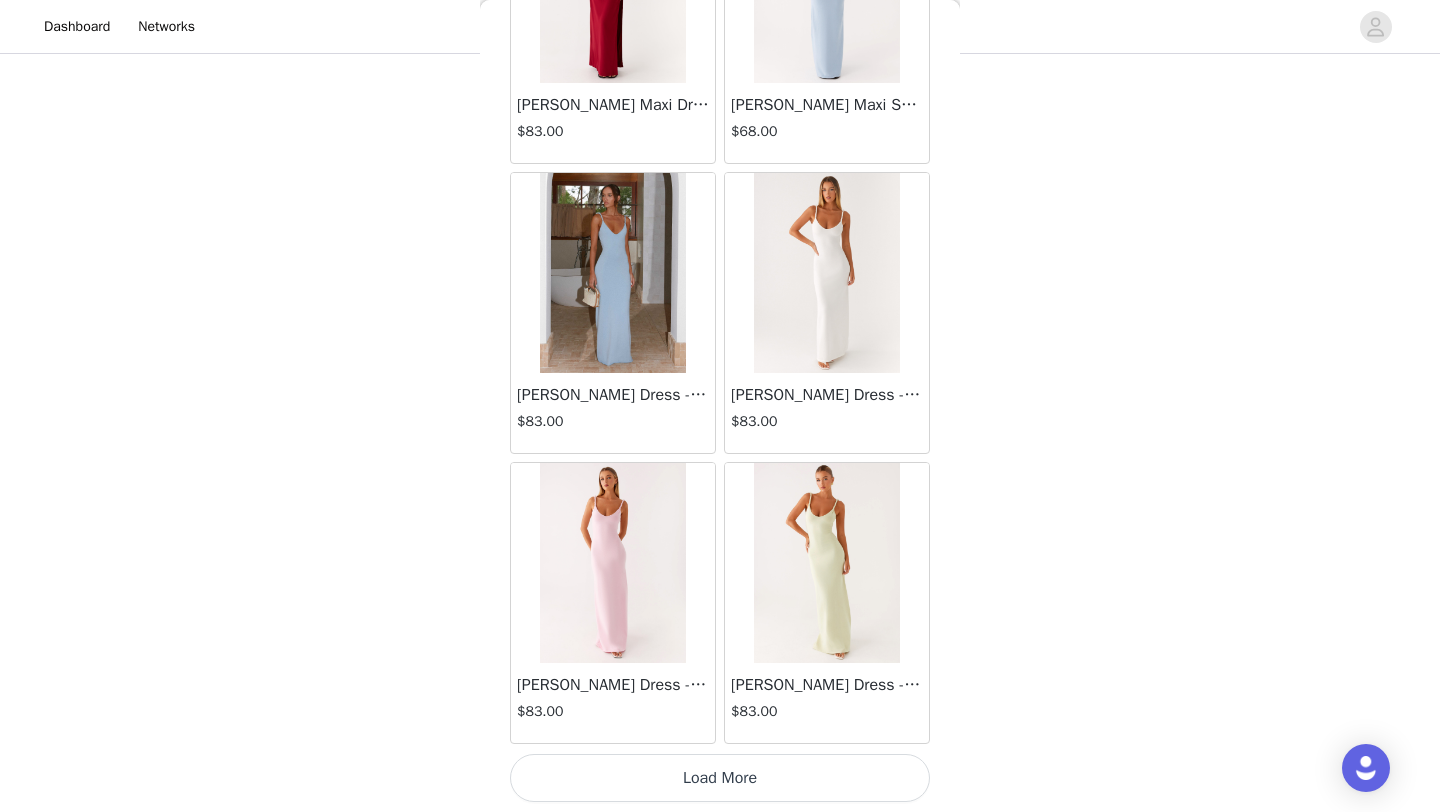 click on "Load More" at bounding box center (720, 778) 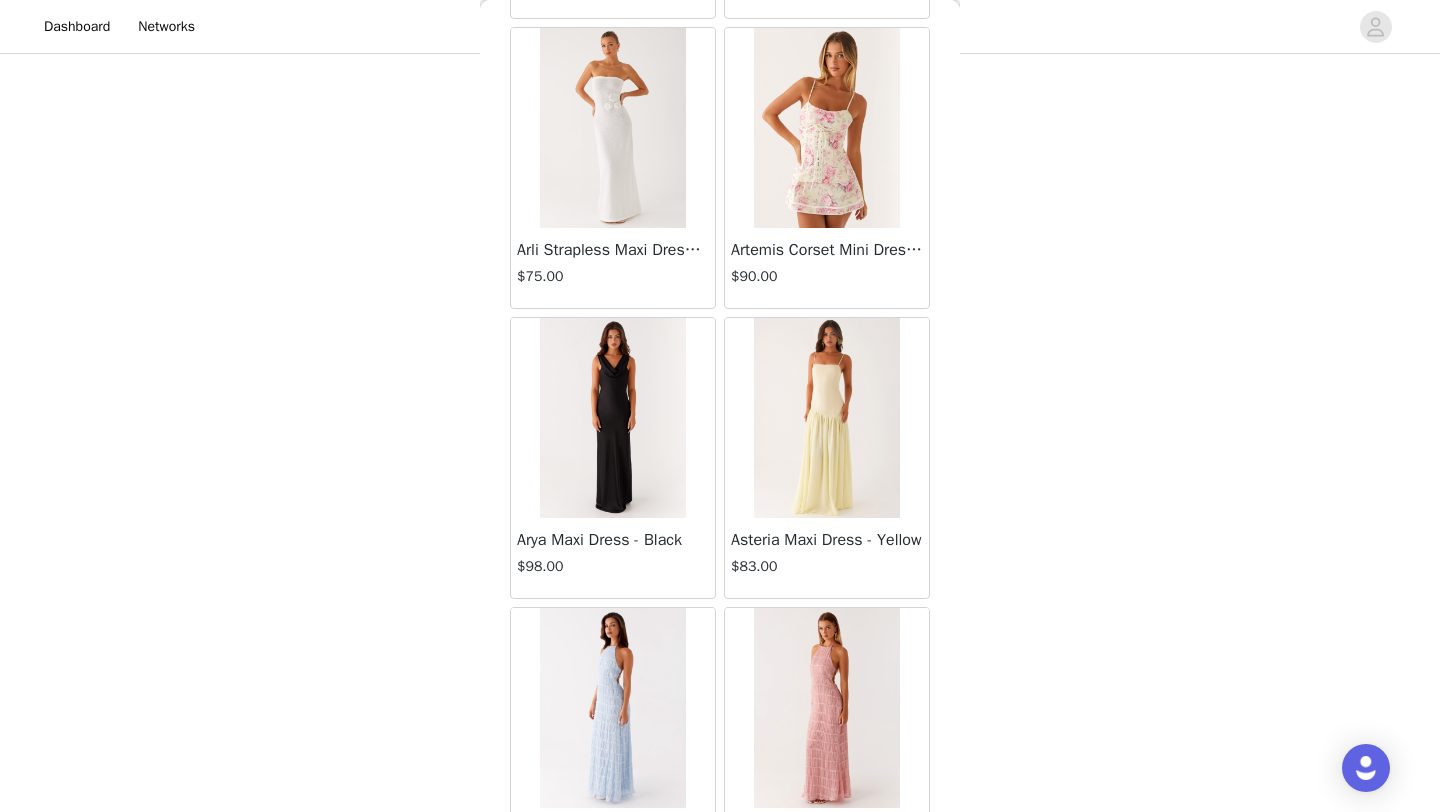 scroll, scrollTop: 5148, scrollLeft: 0, axis: vertical 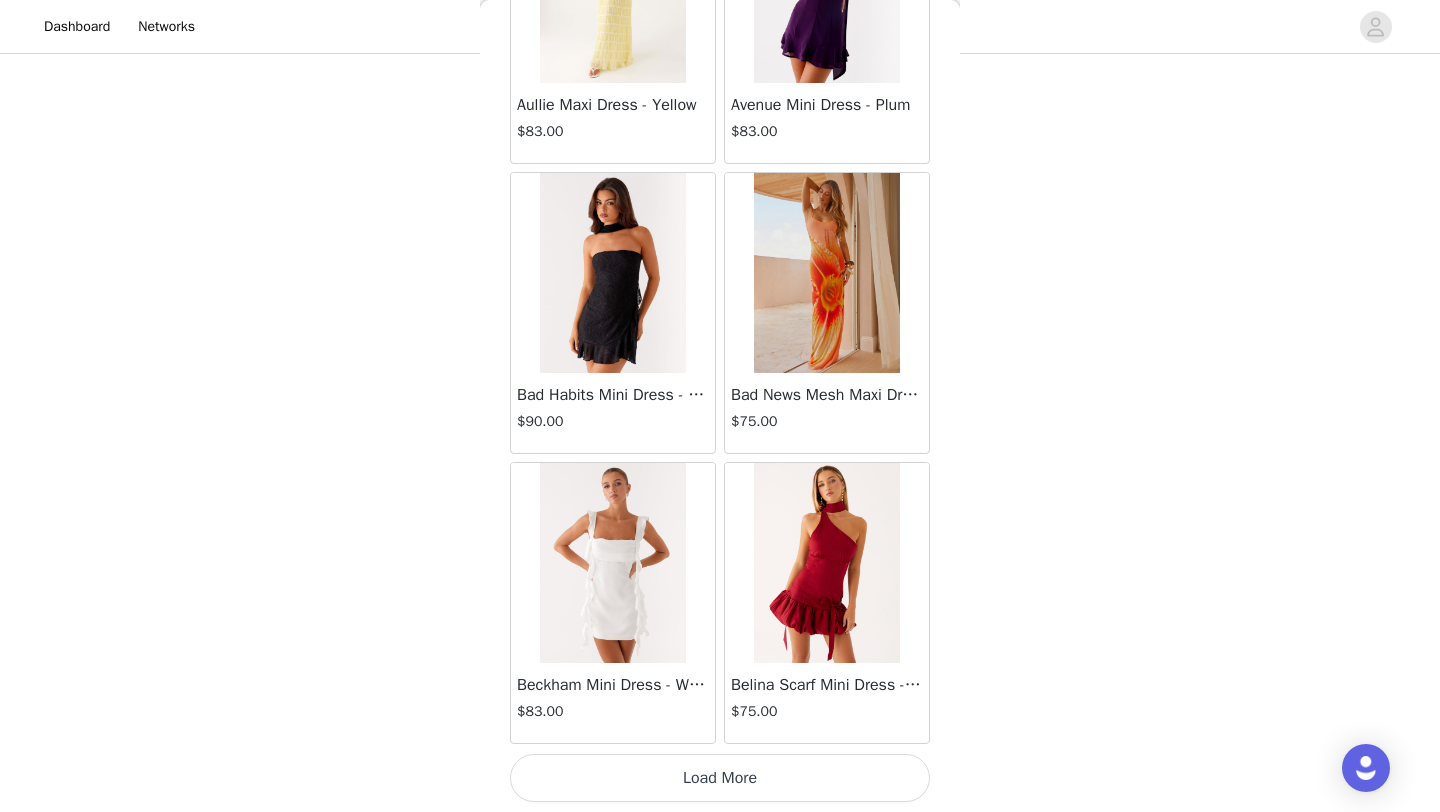 click on "Load More" at bounding box center (720, 778) 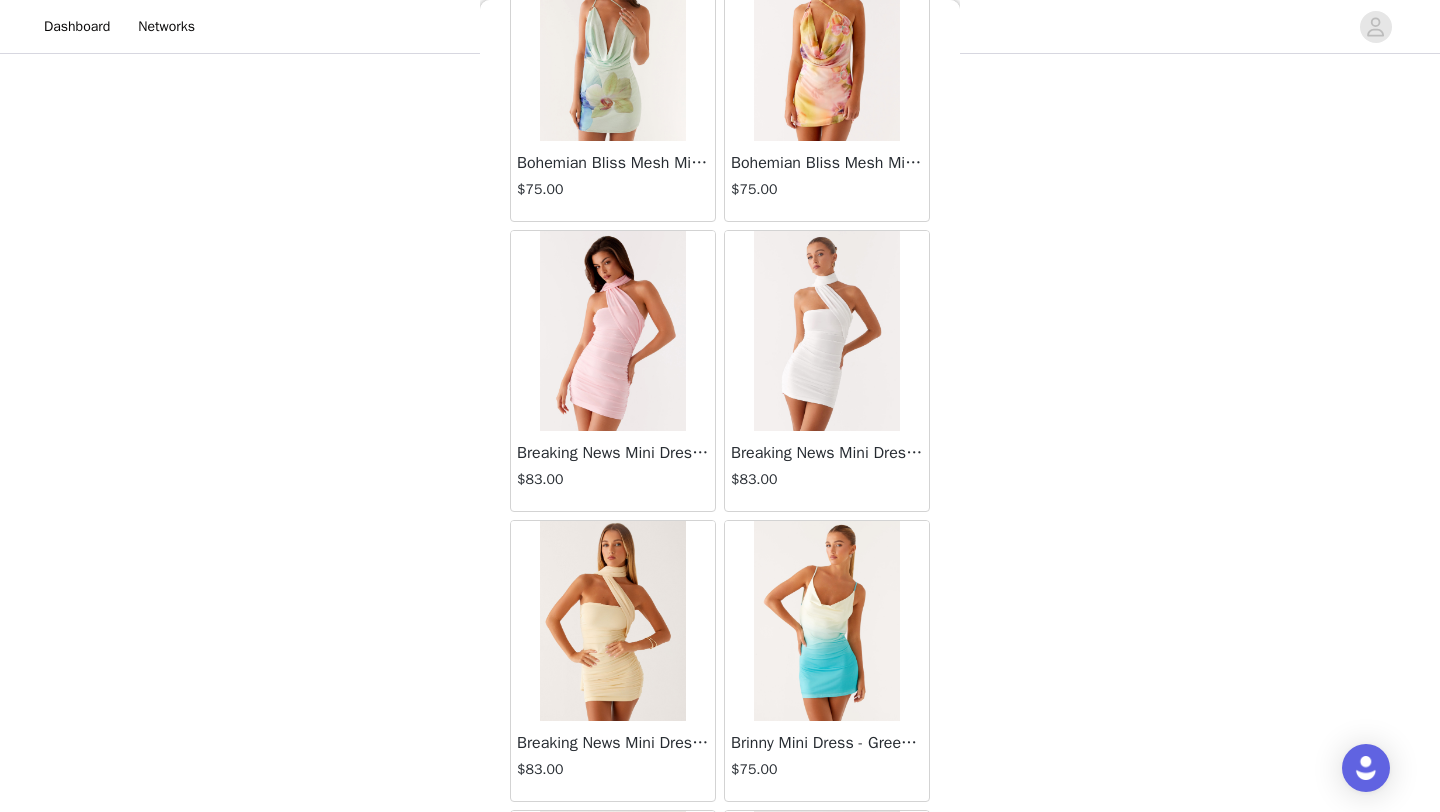 scroll, scrollTop: 8048, scrollLeft: 0, axis: vertical 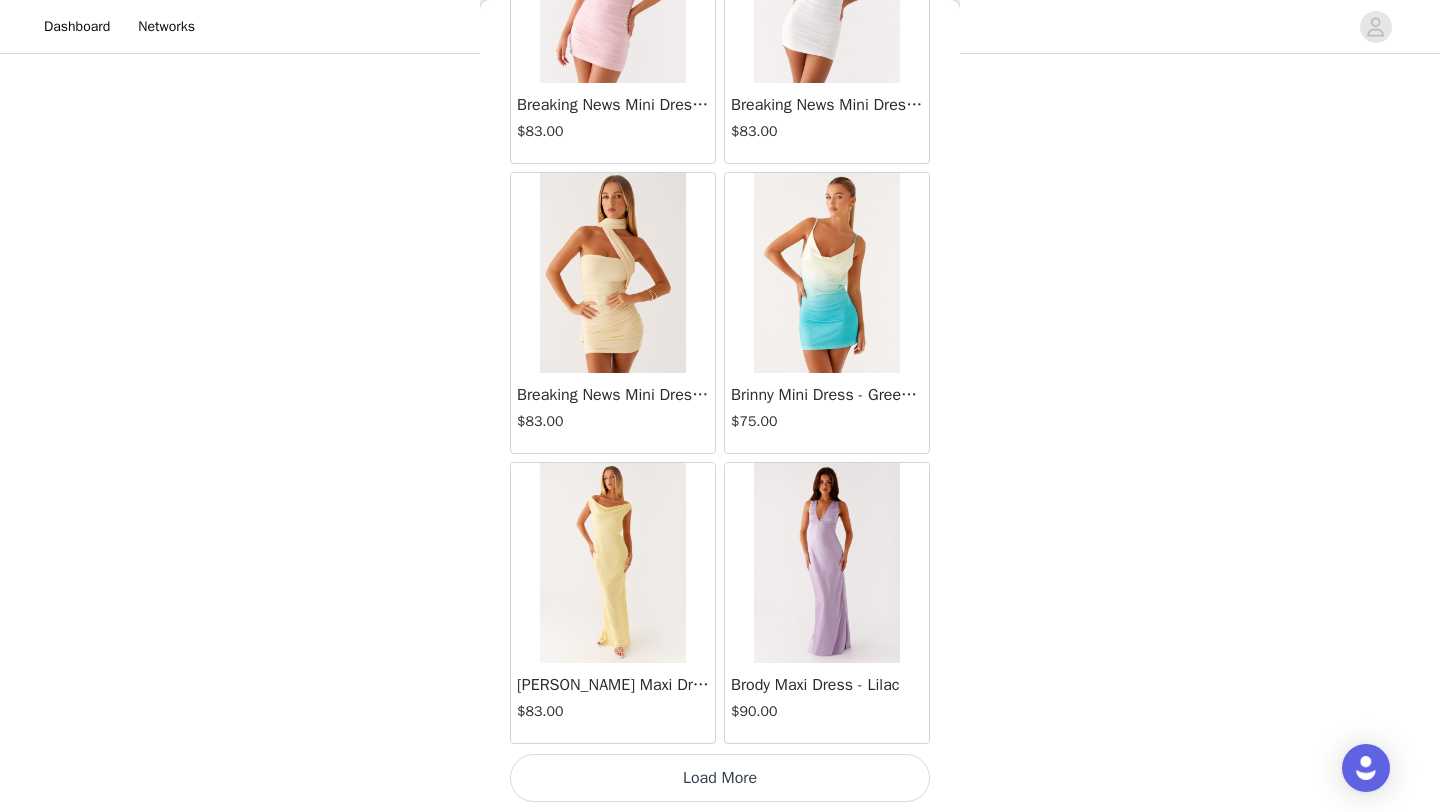 click on "Load More" at bounding box center (720, 778) 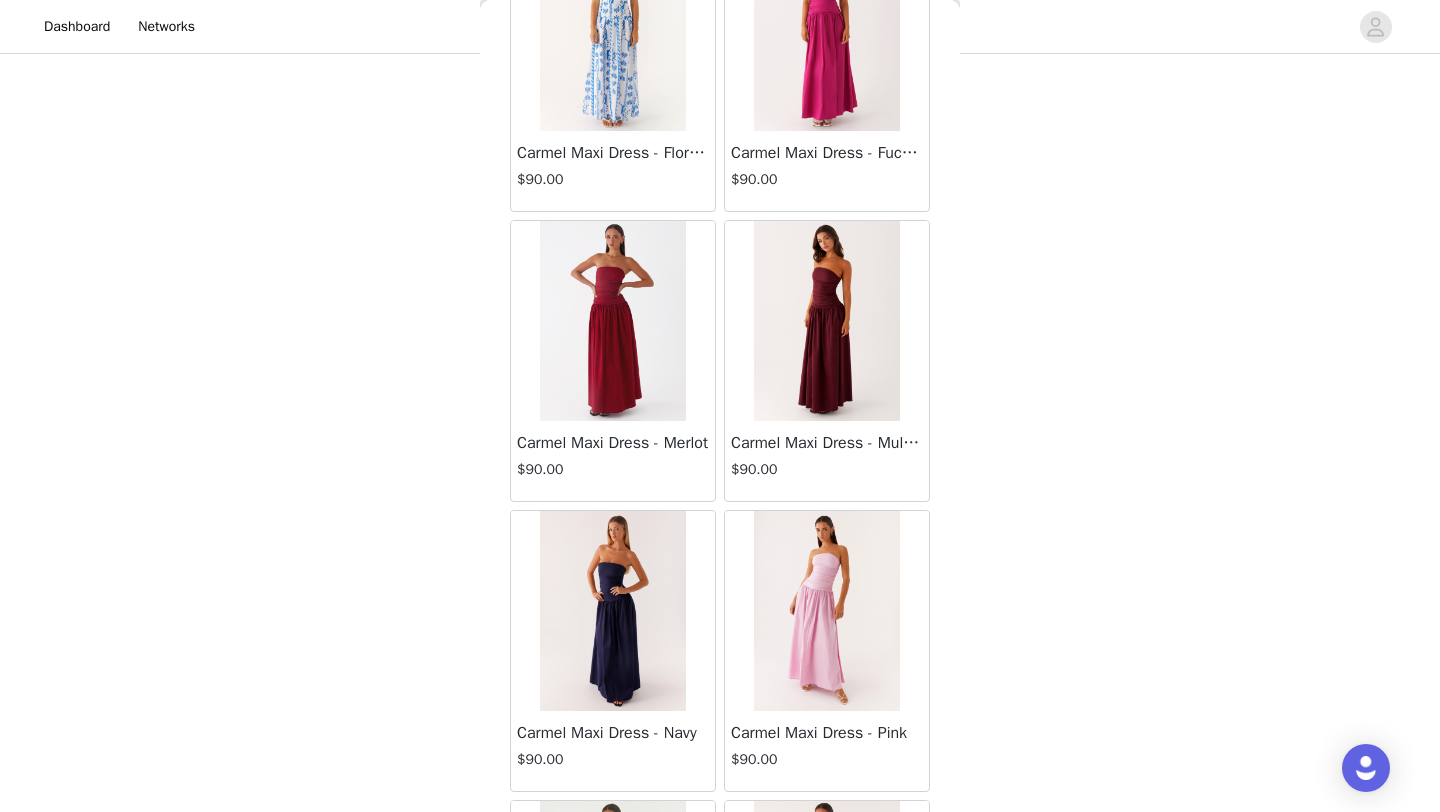 scroll, scrollTop: 10948, scrollLeft: 0, axis: vertical 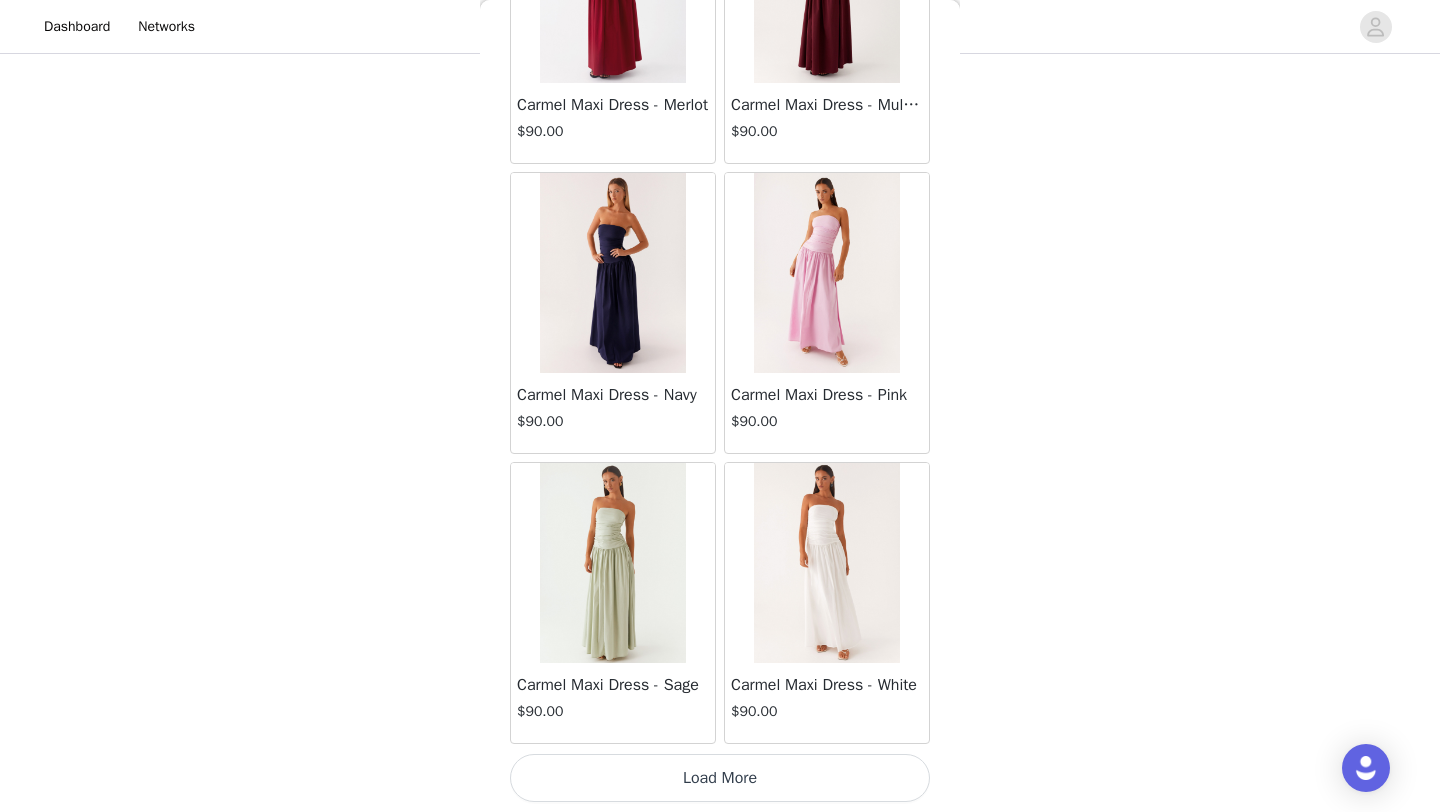 click on "Load More" at bounding box center (720, 778) 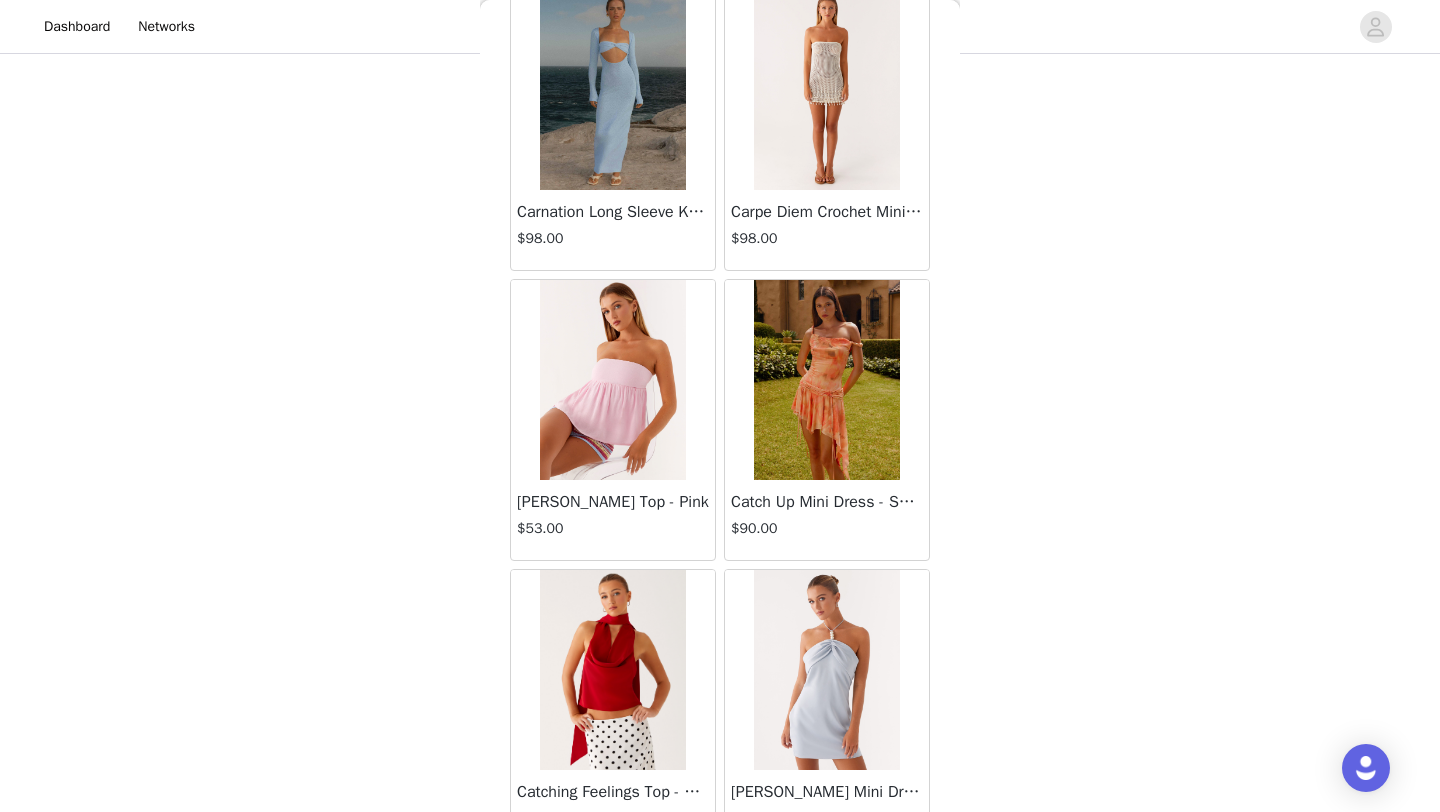 scroll, scrollTop: 13848, scrollLeft: 0, axis: vertical 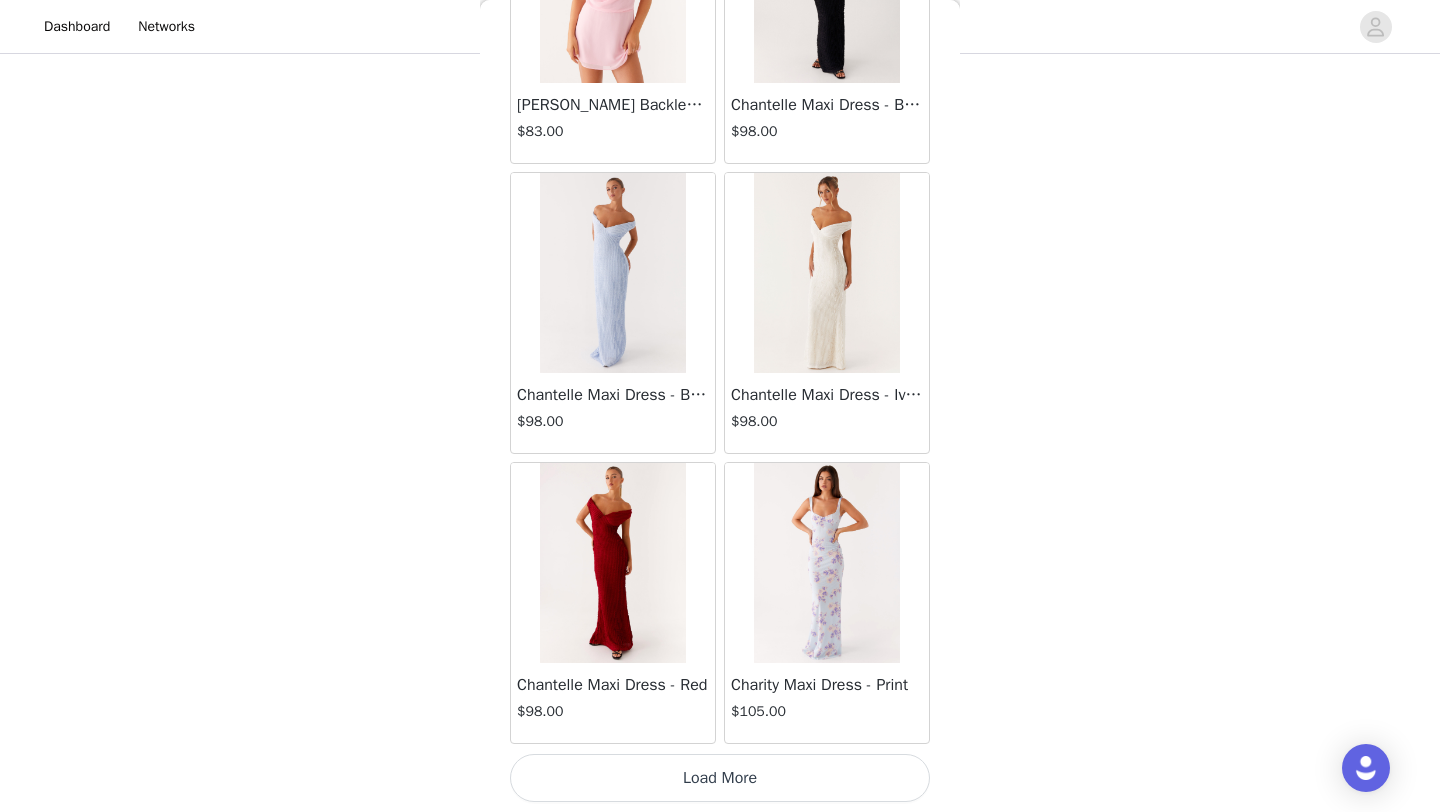 click on "Load More" at bounding box center (720, 778) 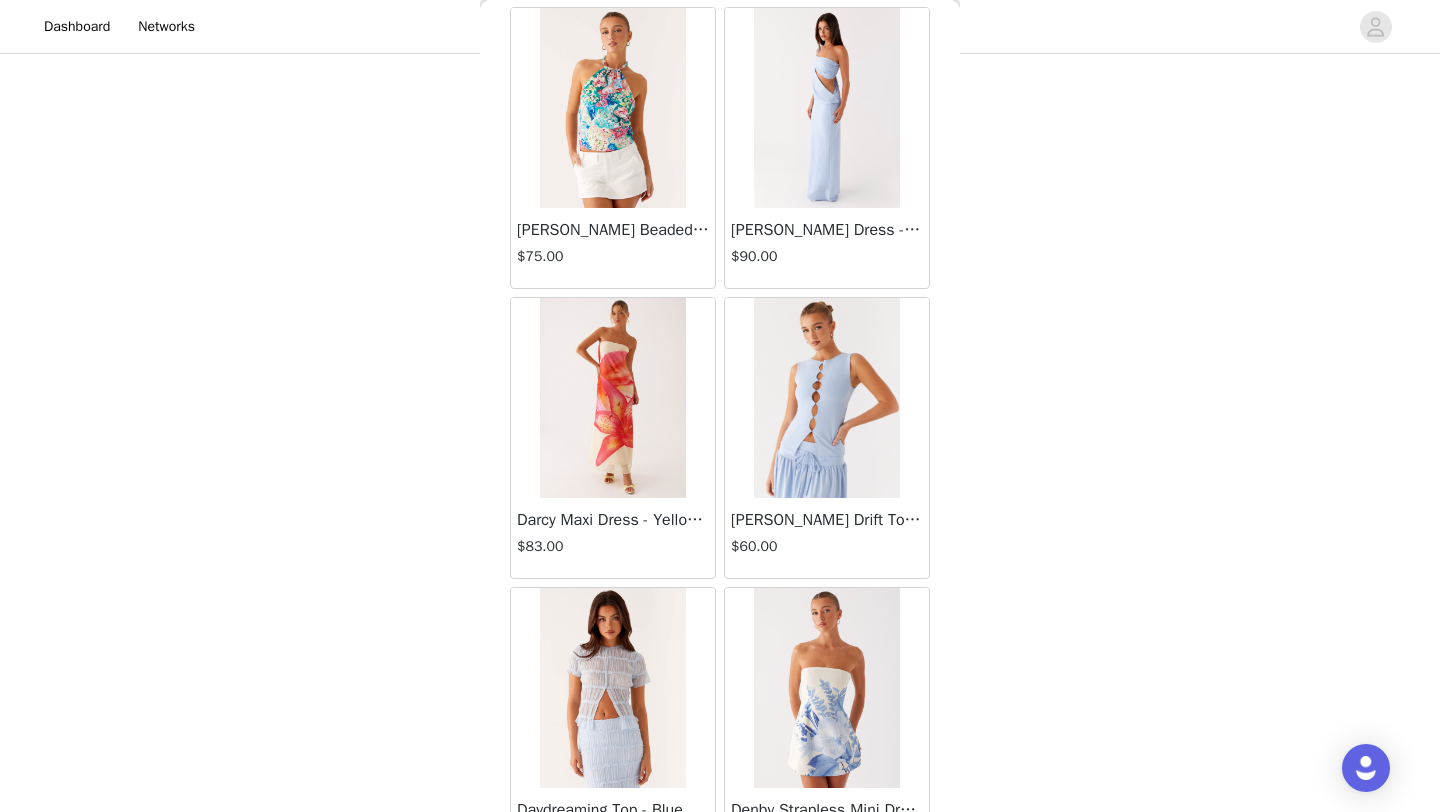 scroll, scrollTop: 16748, scrollLeft: 0, axis: vertical 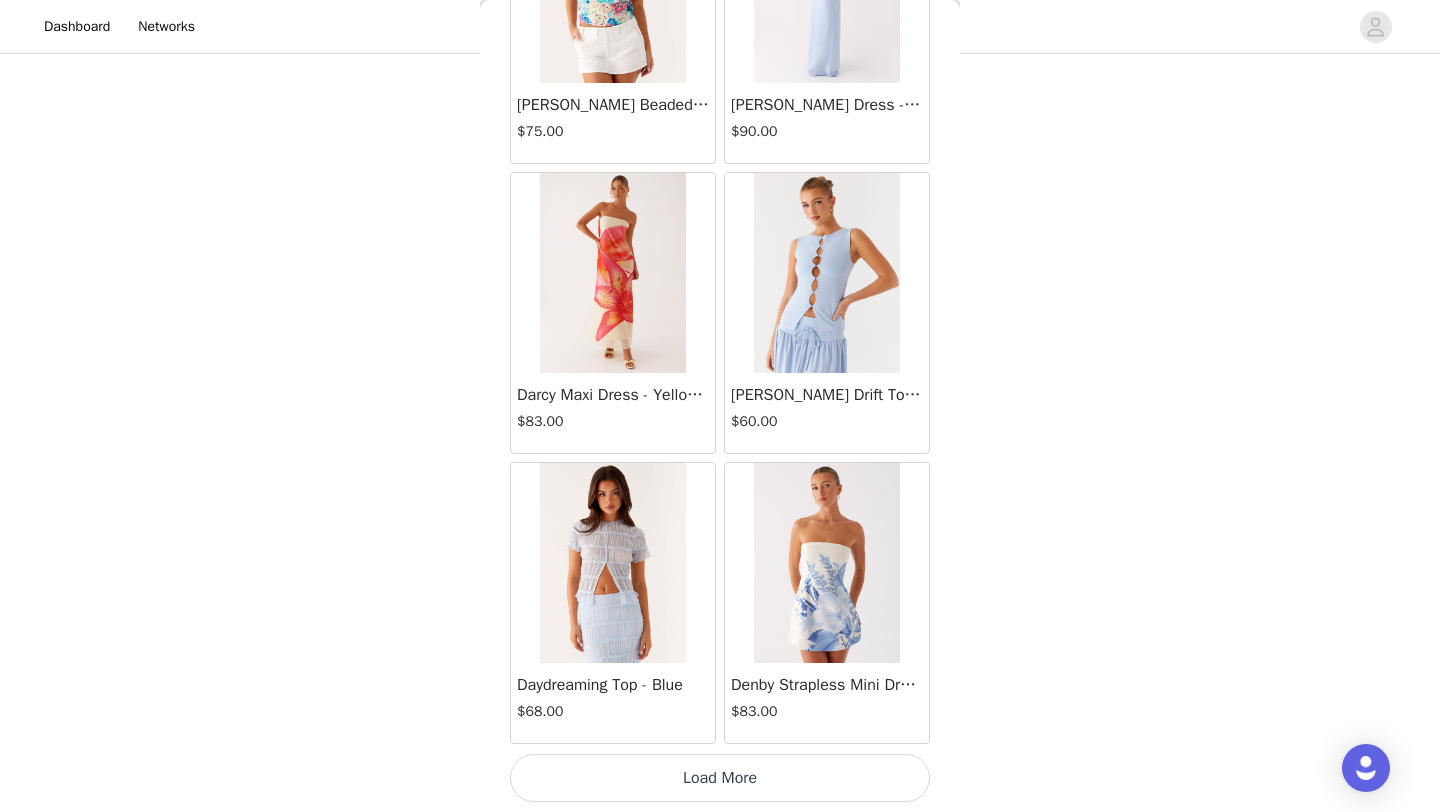 click on "Load More" at bounding box center [720, 778] 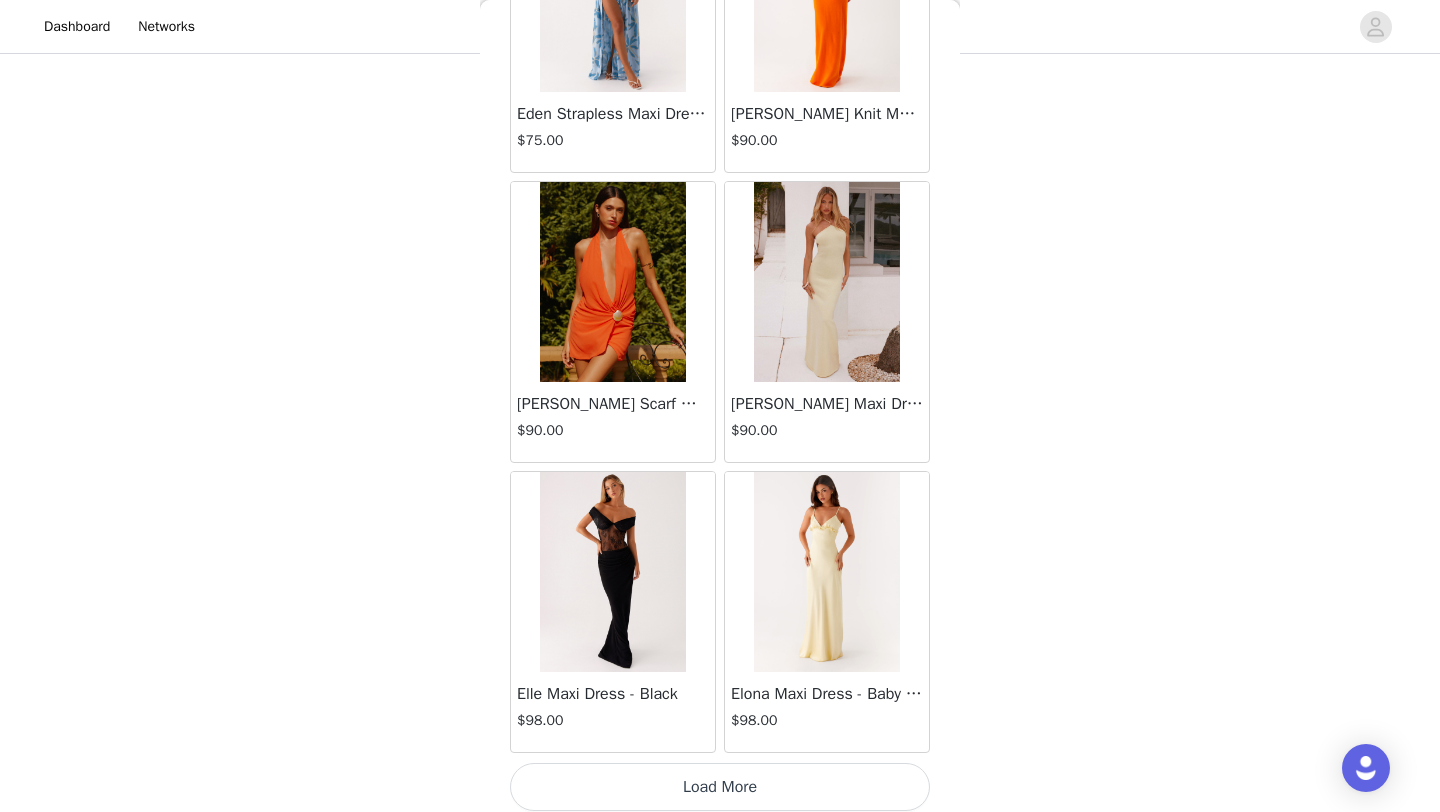 scroll, scrollTop: 19648, scrollLeft: 0, axis: vertical 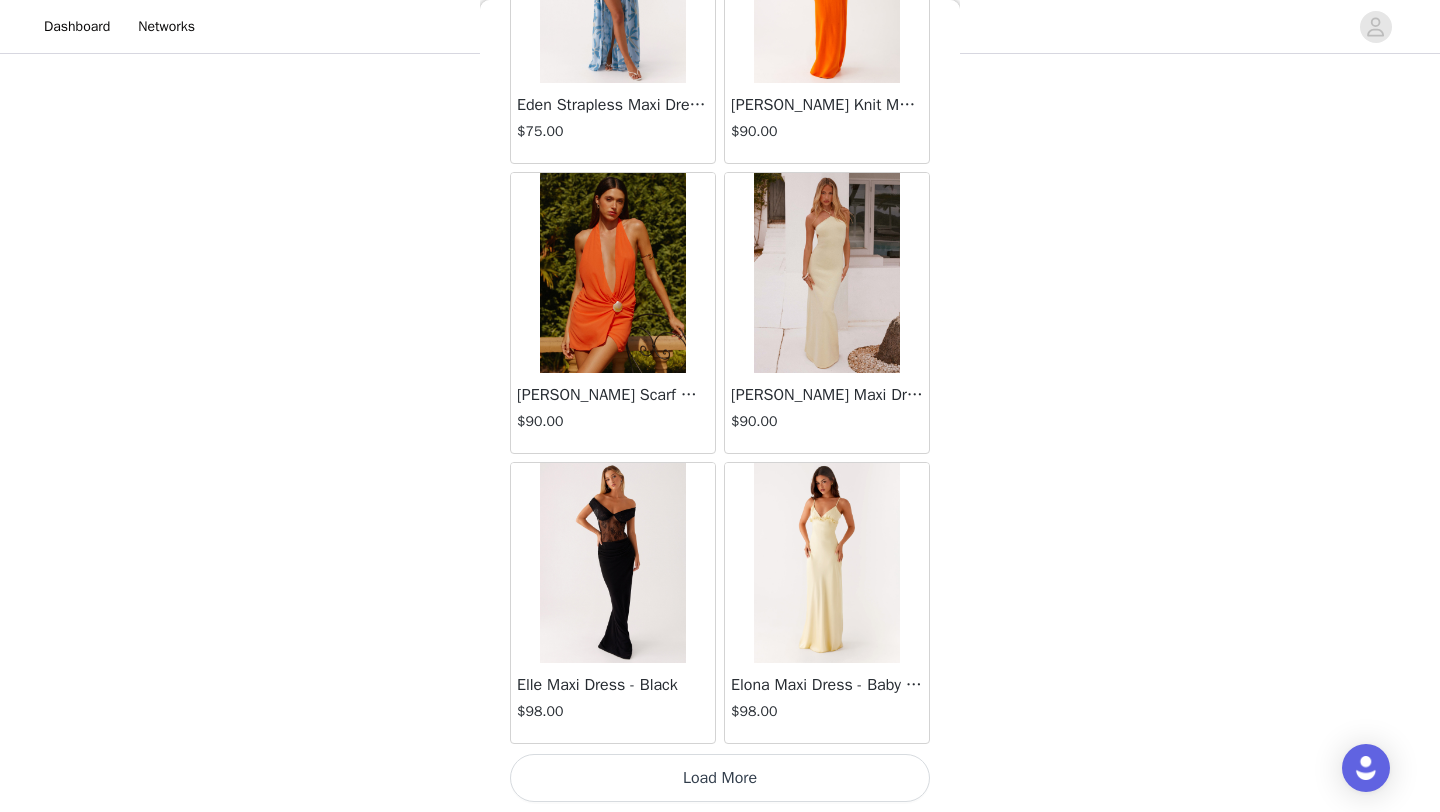 click on "Load More" at bounding box center [720, 778] 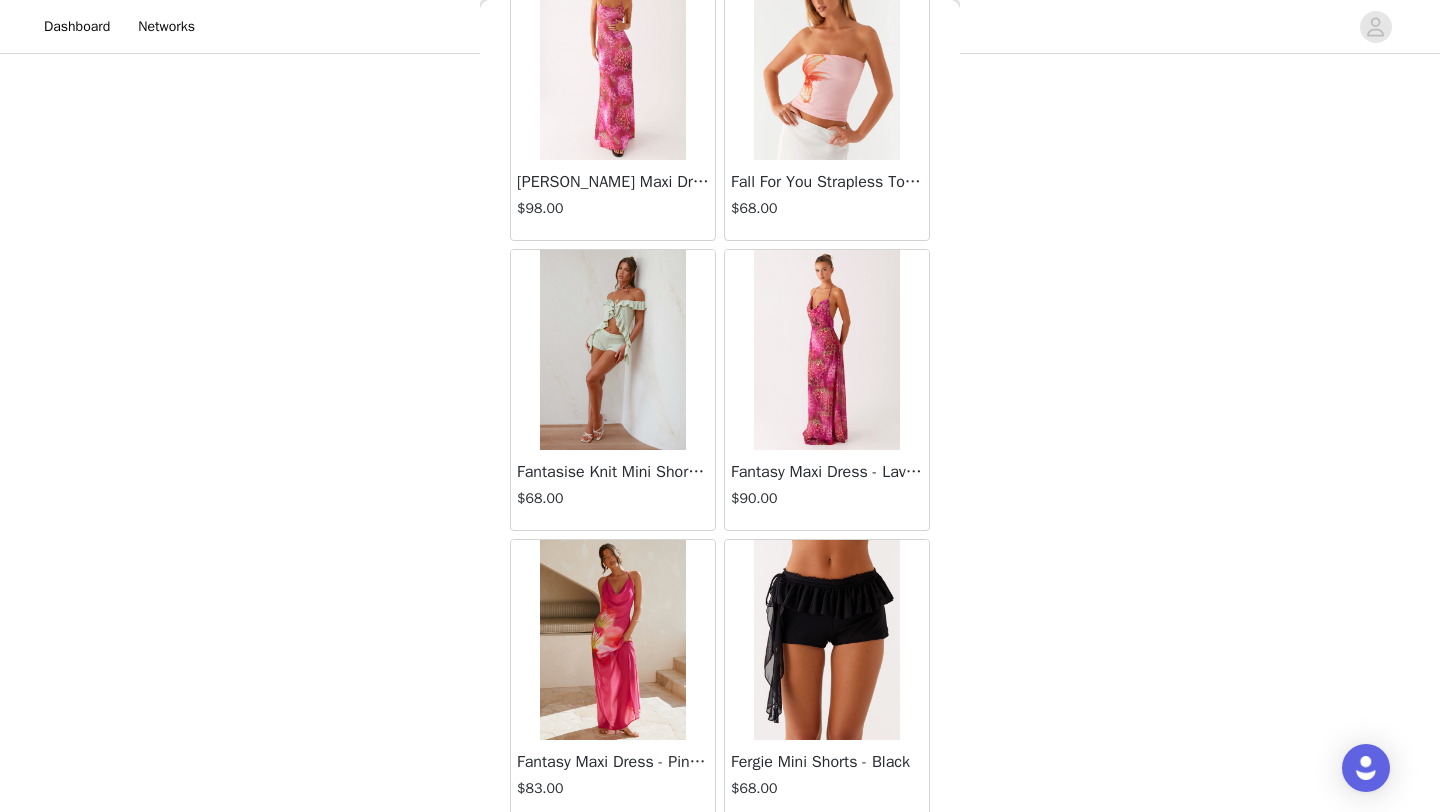 scroll, scrollTop: 22548, scrollLeft: 0, axis: vertical 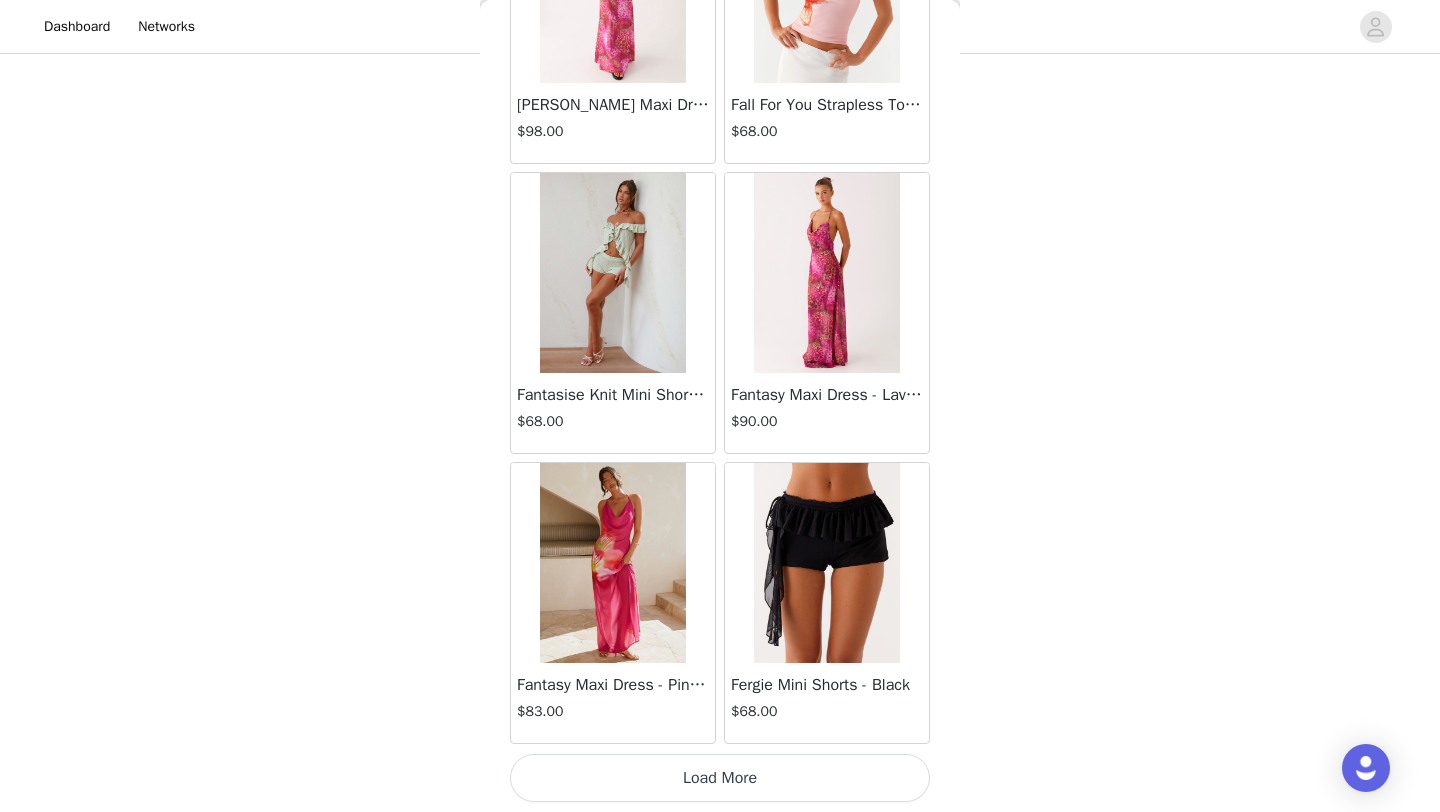 click on "Mariella Linen Maxi Skirt - Pink   $90.00       Aamari Maxi Dress - Red   $90.00       Abby Mini Dress - Floral Print   $83.00       Adrina Ruffle Mini Dress - Pink Floral Print   $75.00       Aiva Mini Dress - Yellow Floral   $75.00       Alberta Maxi Dress - Mulberry   $105.00       Alden Mini Dress - Floral Print   $75.00       Alexia Knit Maxi Dress - Multi   $90.00       Aliah Knit Shorts - Yellow   $53.00       [PERSON_NAME] Halter Maxi Dress - Yellow   $98.00       [PERSON_NAME] Halter Mini Dress - Black   $83.00       [PERSON_NAME] Halter Mini Dress - Pastel Yellow   $83.00       Alivia Mini Dress - Pink   $75.00       [PERSON_NAME] Maxi Dress - Chocolate   $83.00       [PERSON_NAME] Maxi Dress - Maroon   $83.00       [PERSON_NAME] Knit Maxi Skirt - Blue   $68.00       Anastasia Maxi Dress - Blue   $83.00       Anastasia Maxi Dress - Ivory   $83.00       Anastasia Maxi Dress - Pink   $83.00       Anastasia Maxi Dress - [PERSON_NAME]   $83.00       Anastasia Maxi Dress - Yellow   $83.00       Anastasia Mini Dress - Blue" at bounding box center [720, -10820] 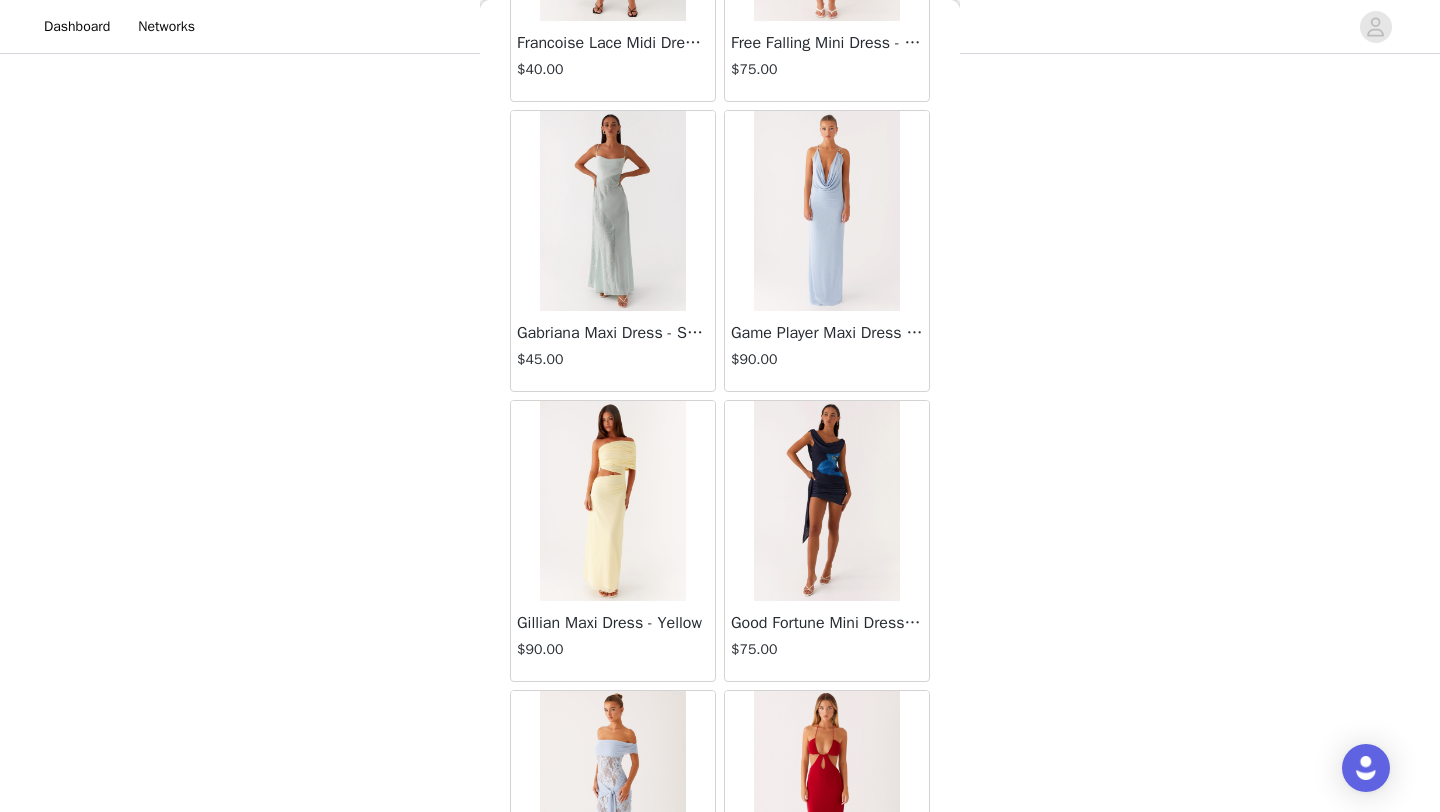 scroll, scrollTop: 25448, scrollLeft: 0, axis: vertical 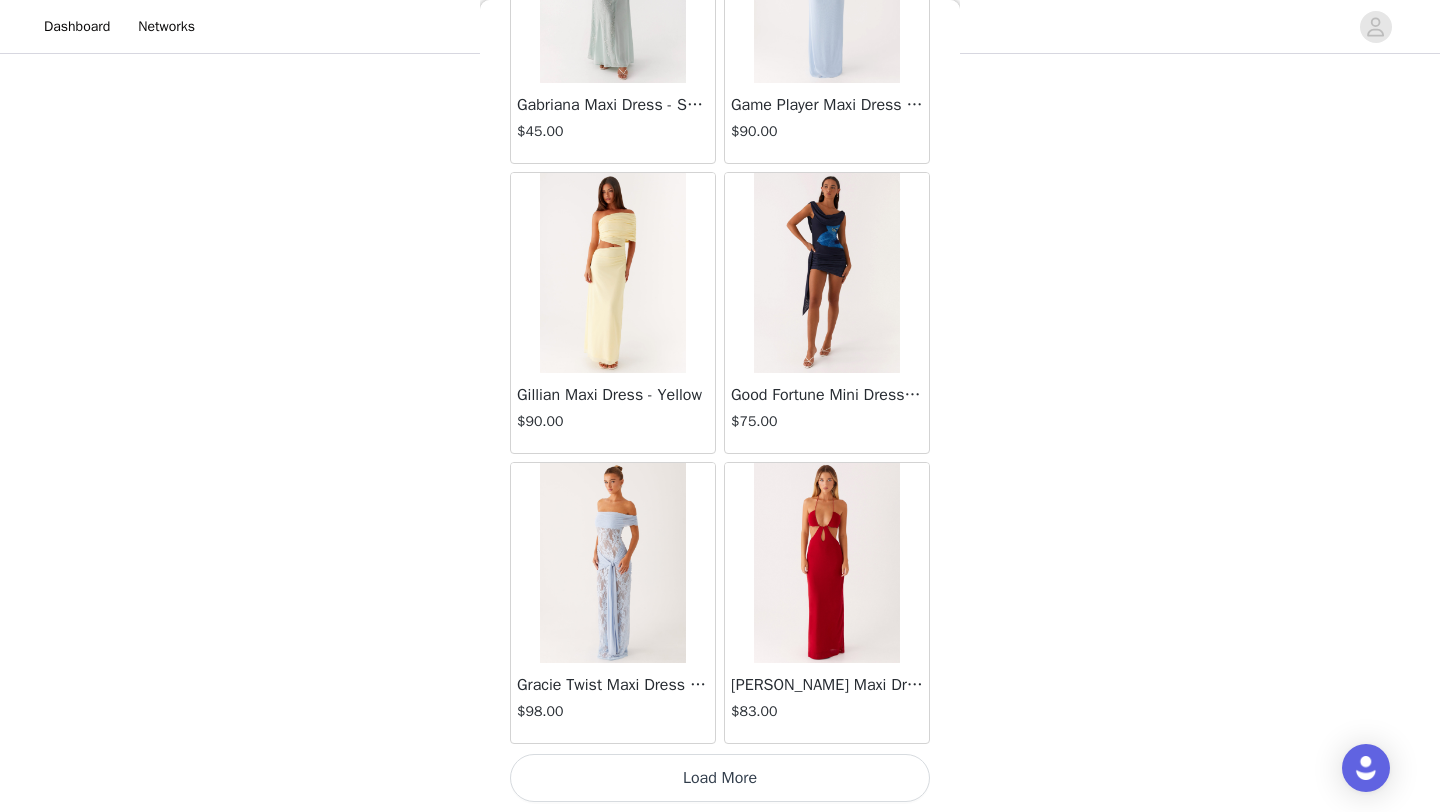 click at bounding box center (612, 563) 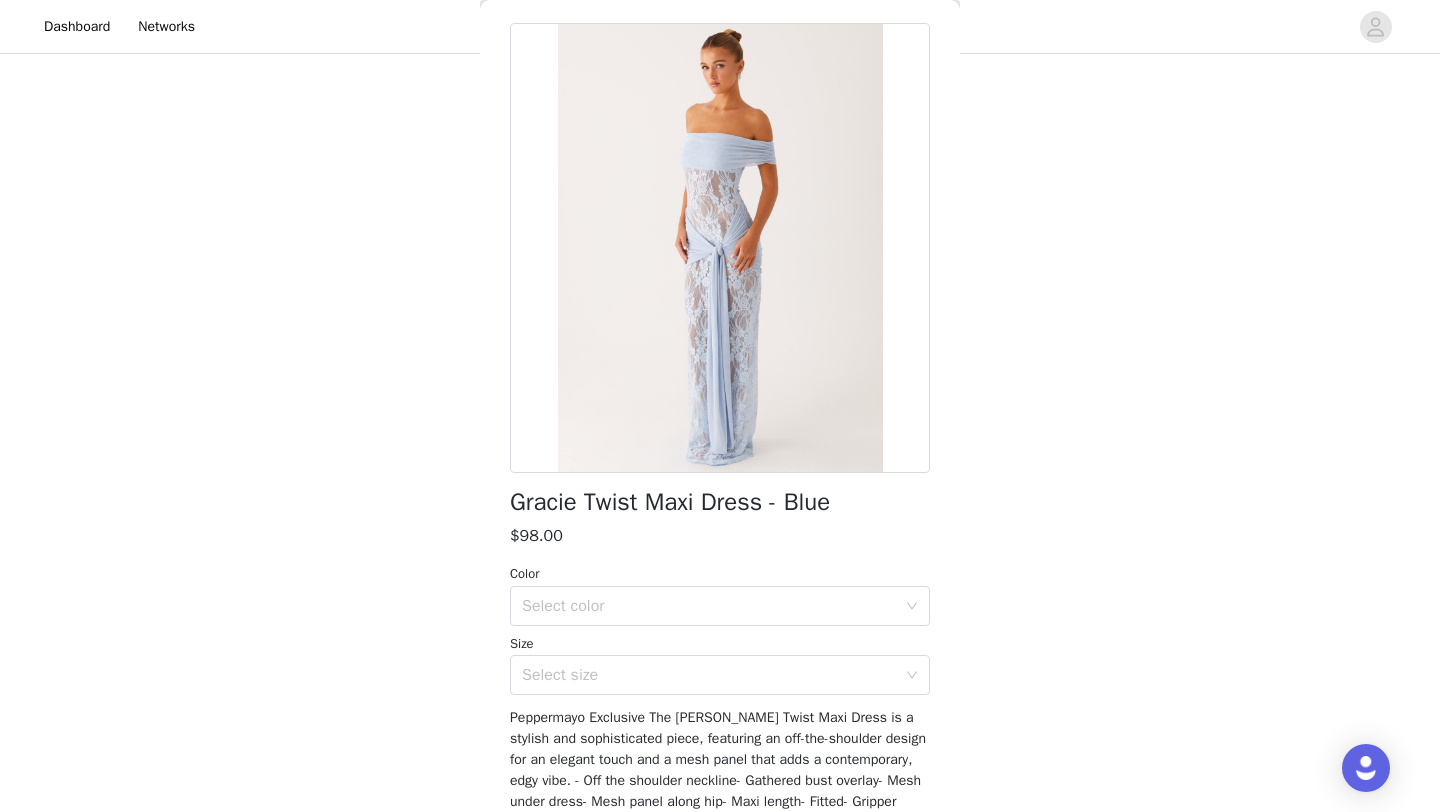 scroll, scrollTop: 60, scrollLeft: 0, axis: vertical 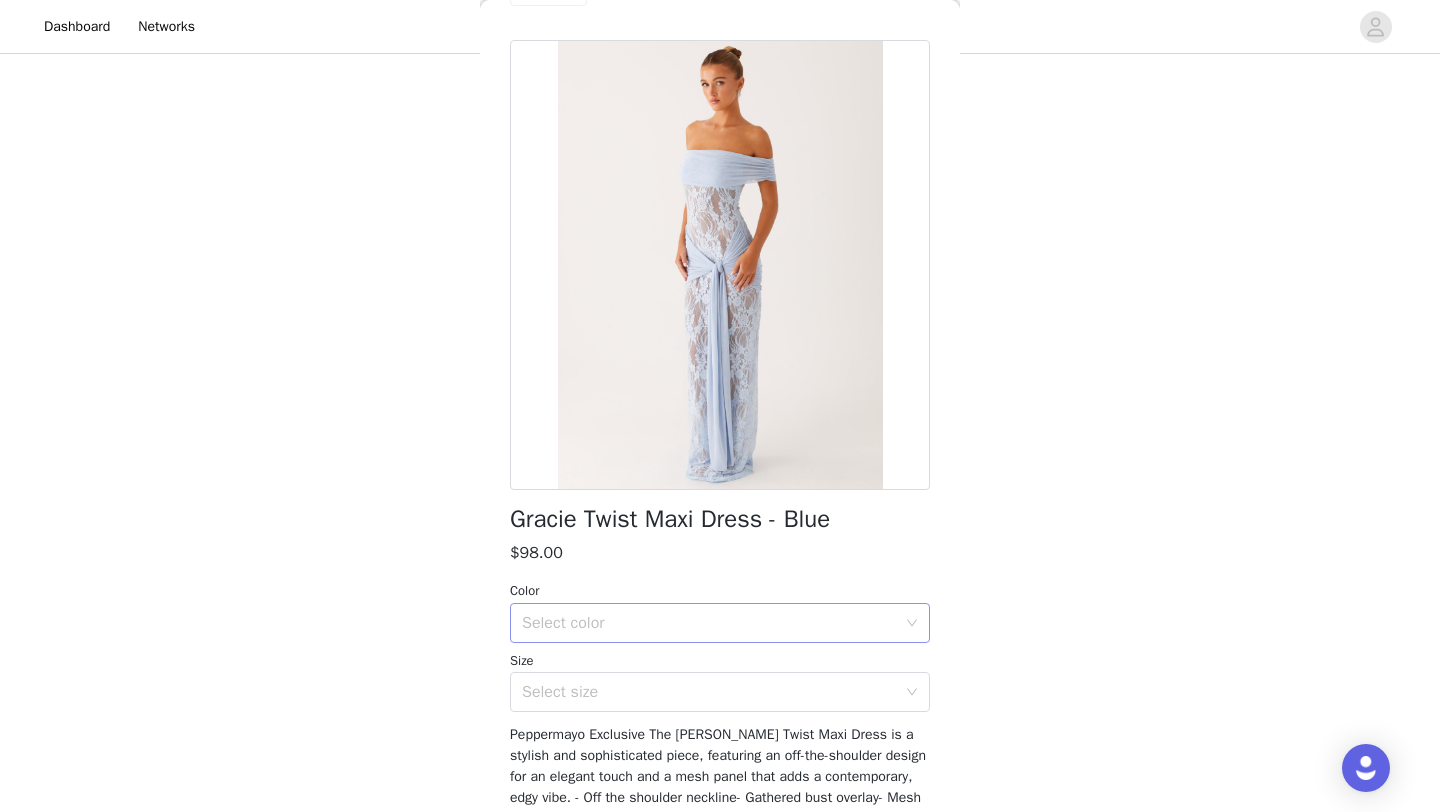 click on "Select color" at bounding box center [709, 623] 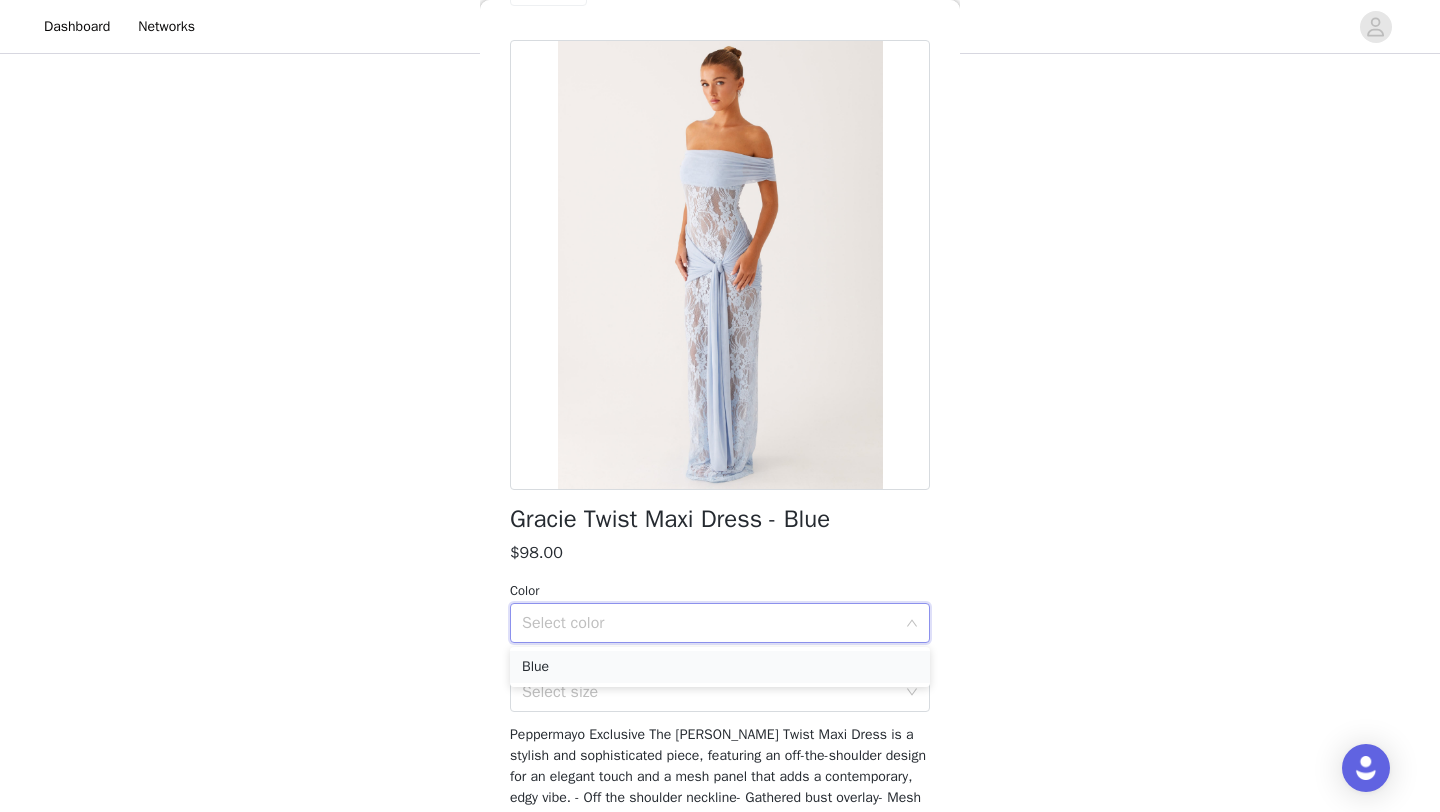 click on "Blue" at bounding box center (720, 667) 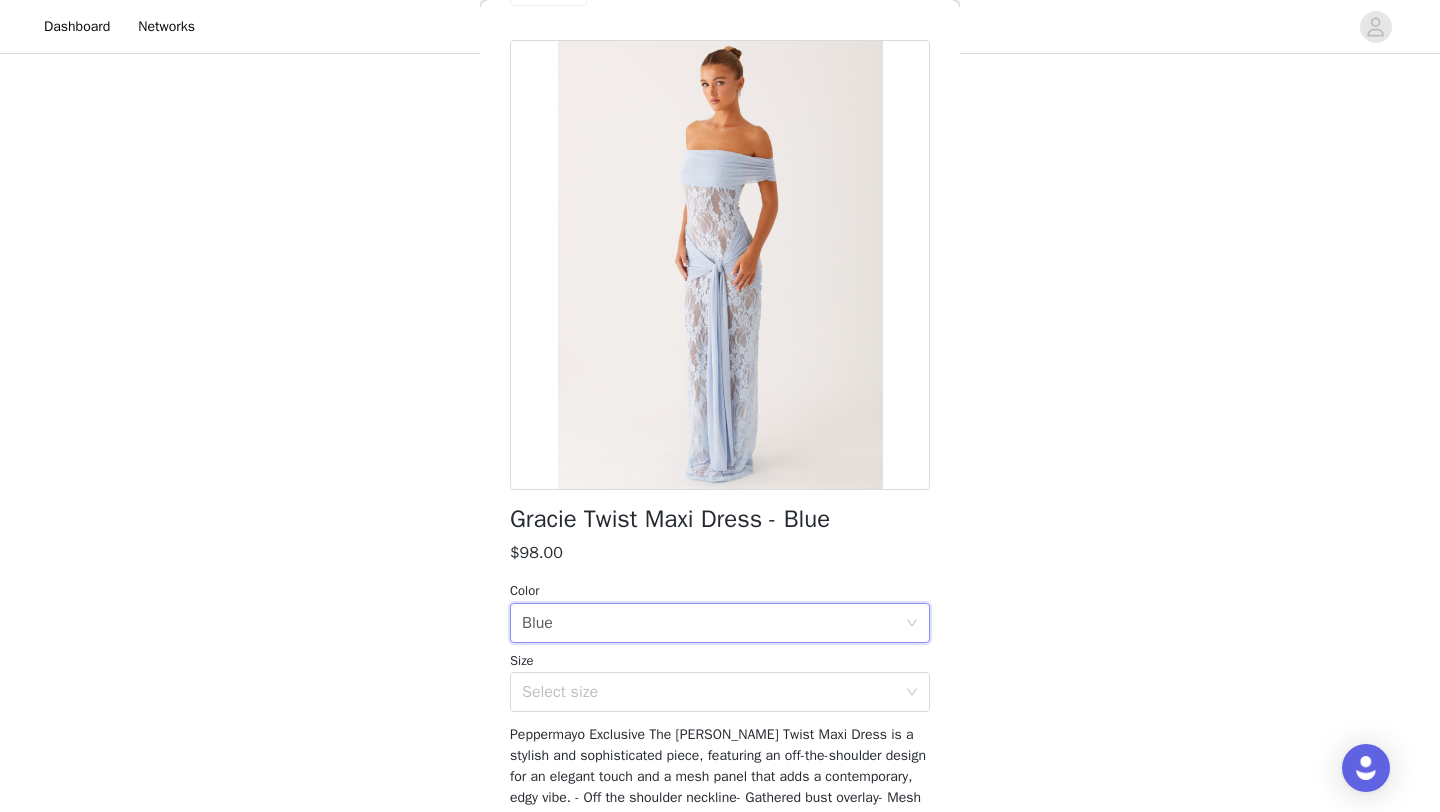scroll, scrollTop: 266, scrollLeft: 0, axis: vertical 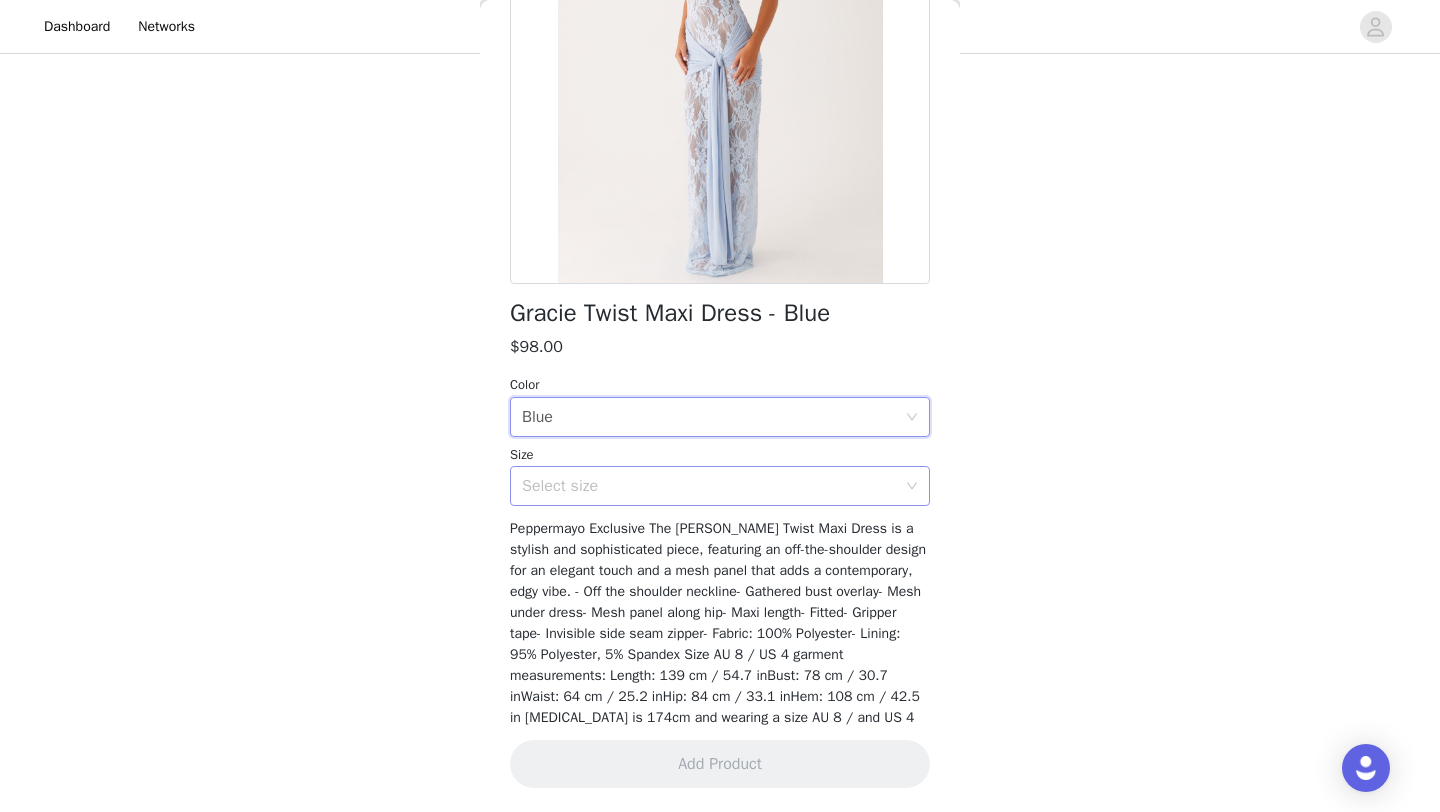 click on "Select size" at bounding box center (713, 486) 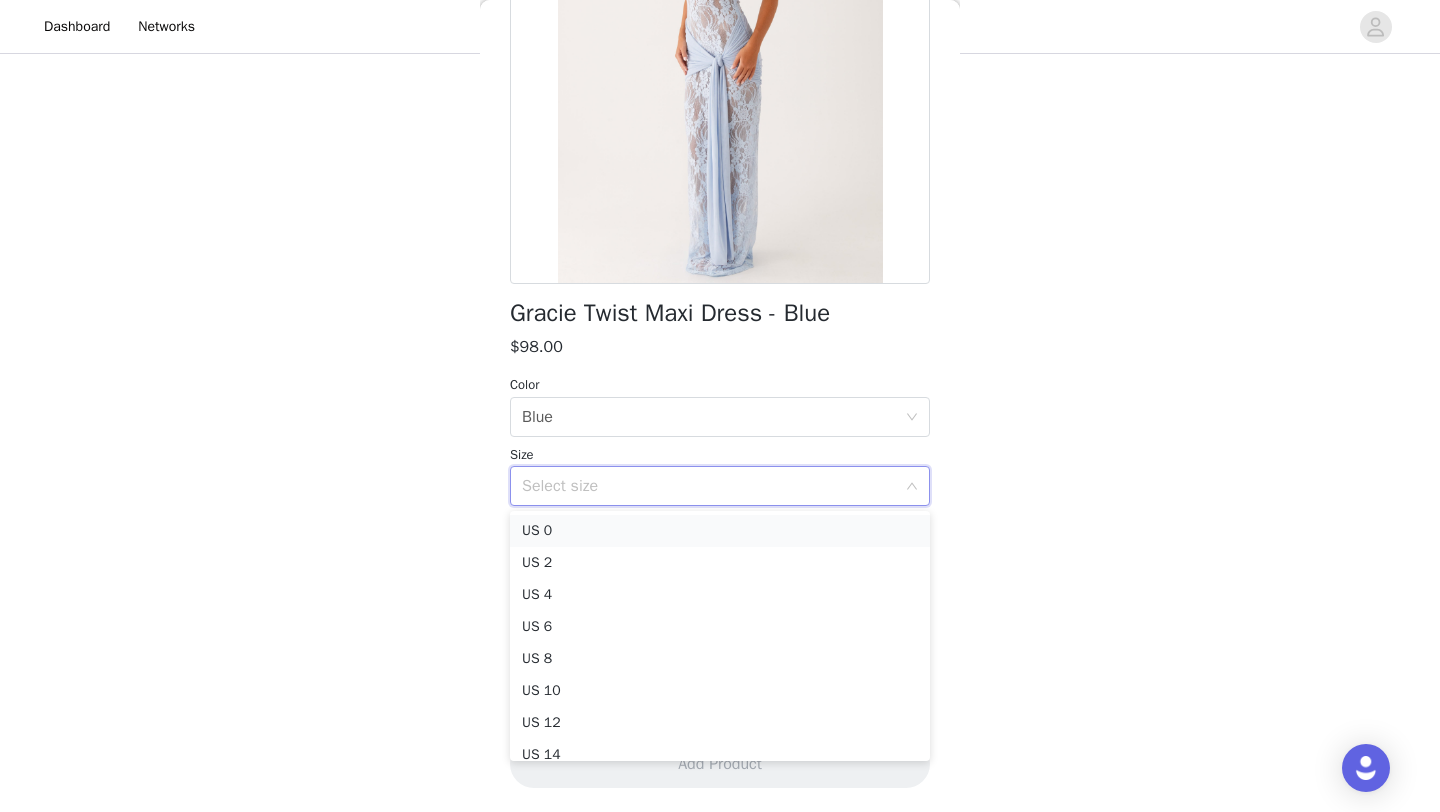 click on "US 0" at bounding box center (720, 531) 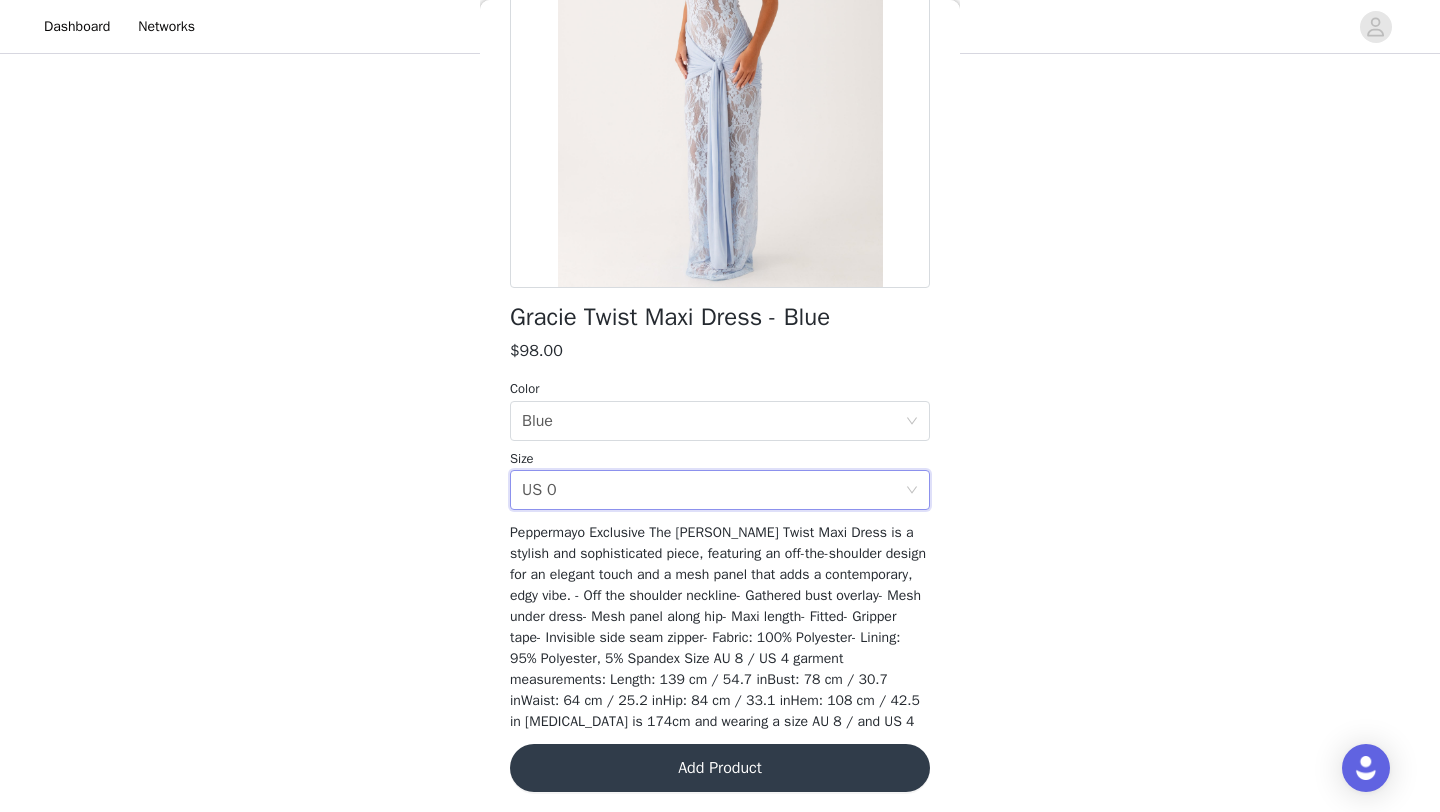 scroll, scrollTop: 266, scrollLeft: 0, axis: vertical 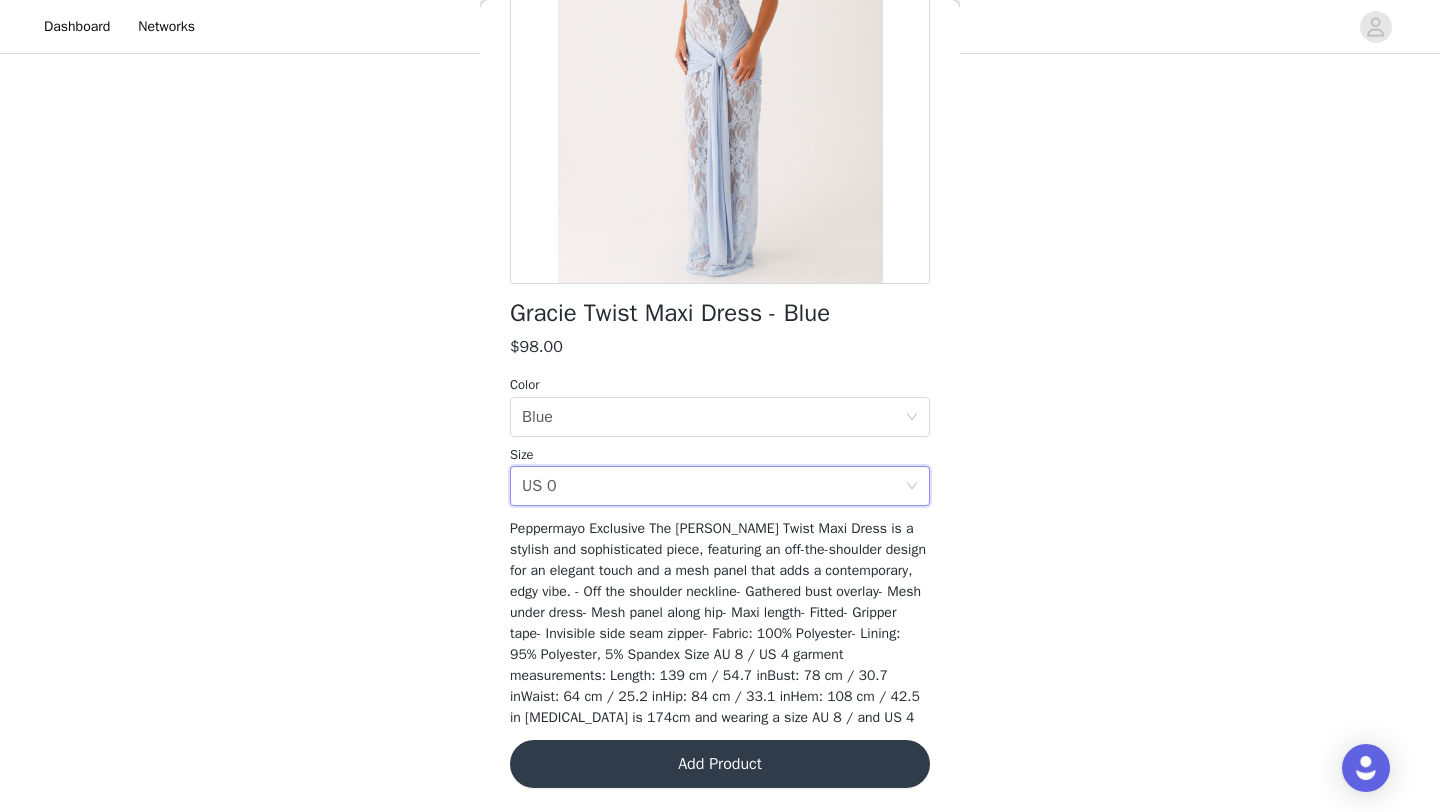 click on "Add Product" at bounding box center [720, 764] 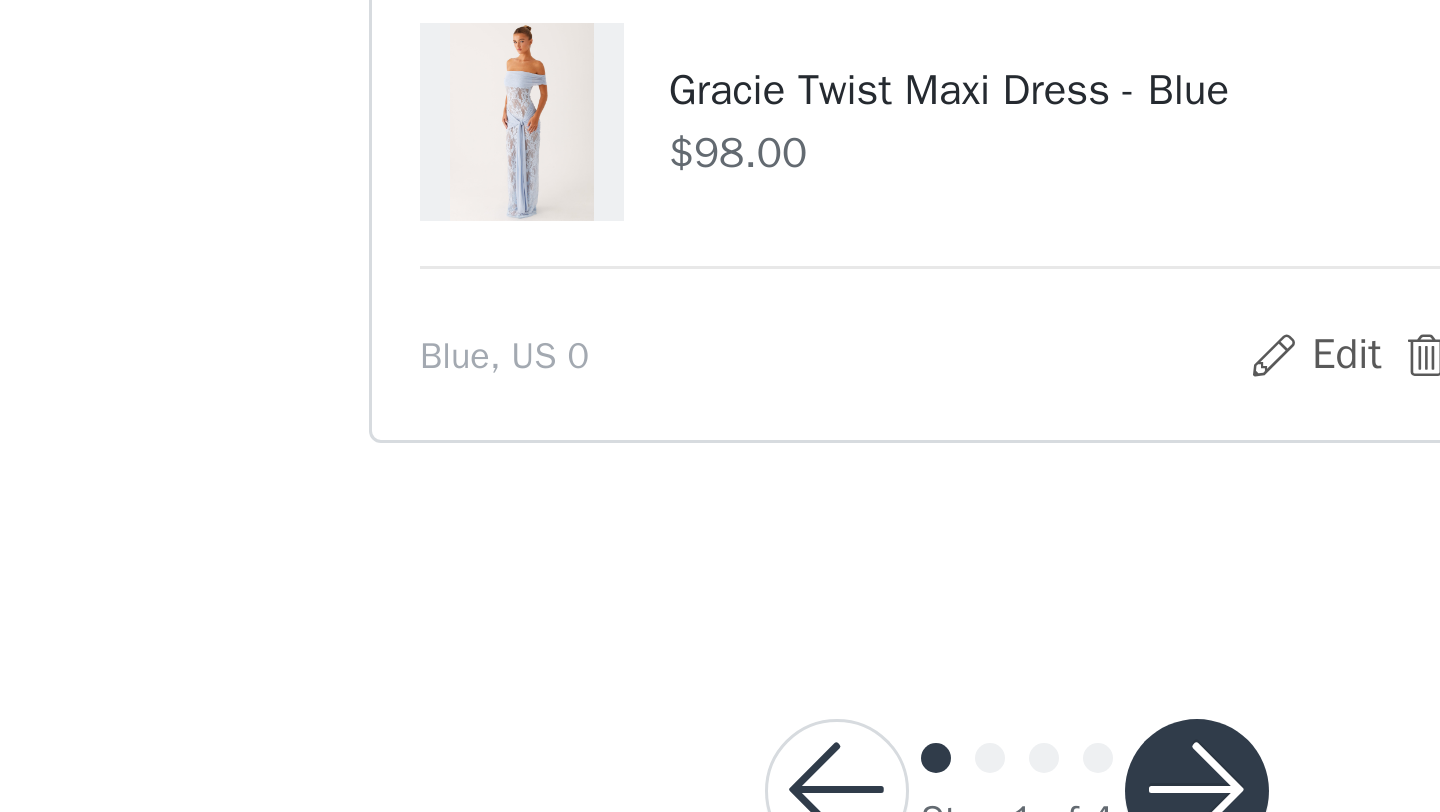 scroll, scrollTop: 573, scrollLeft: 0, axis: vertical 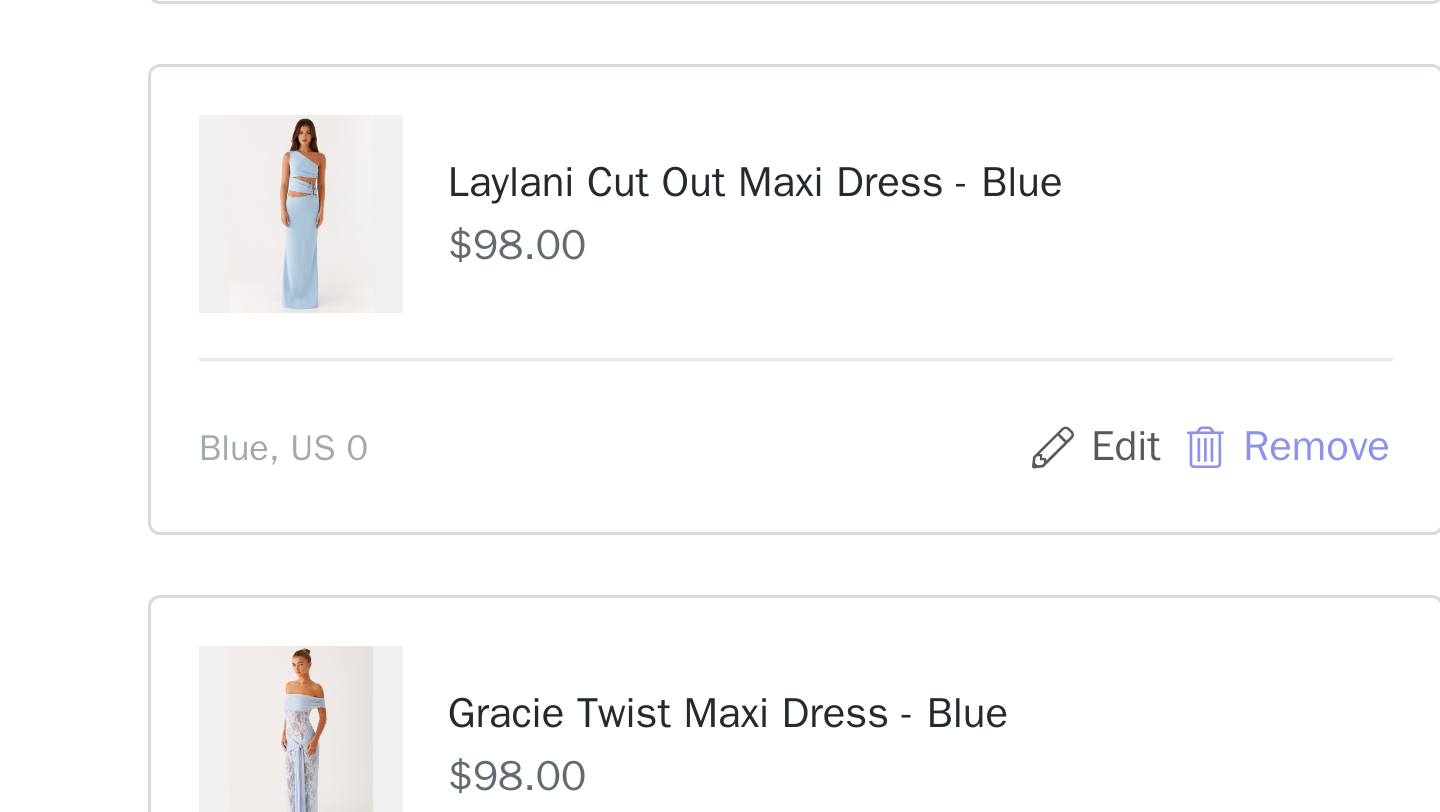 click on "Remove" at bounding box center [883, 485] 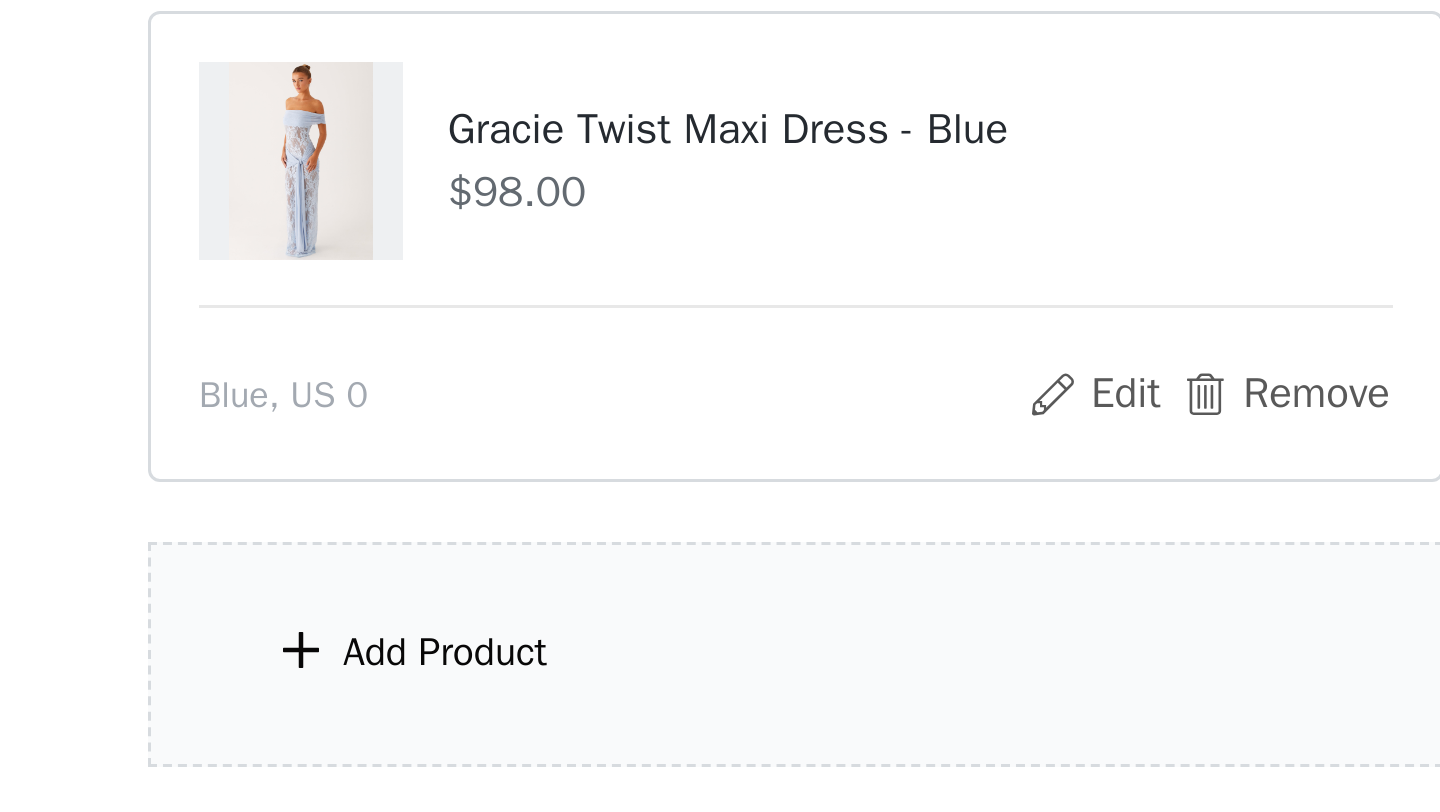 scroll, scrollTop: 591, scrollLeft: 0, axis: vertical 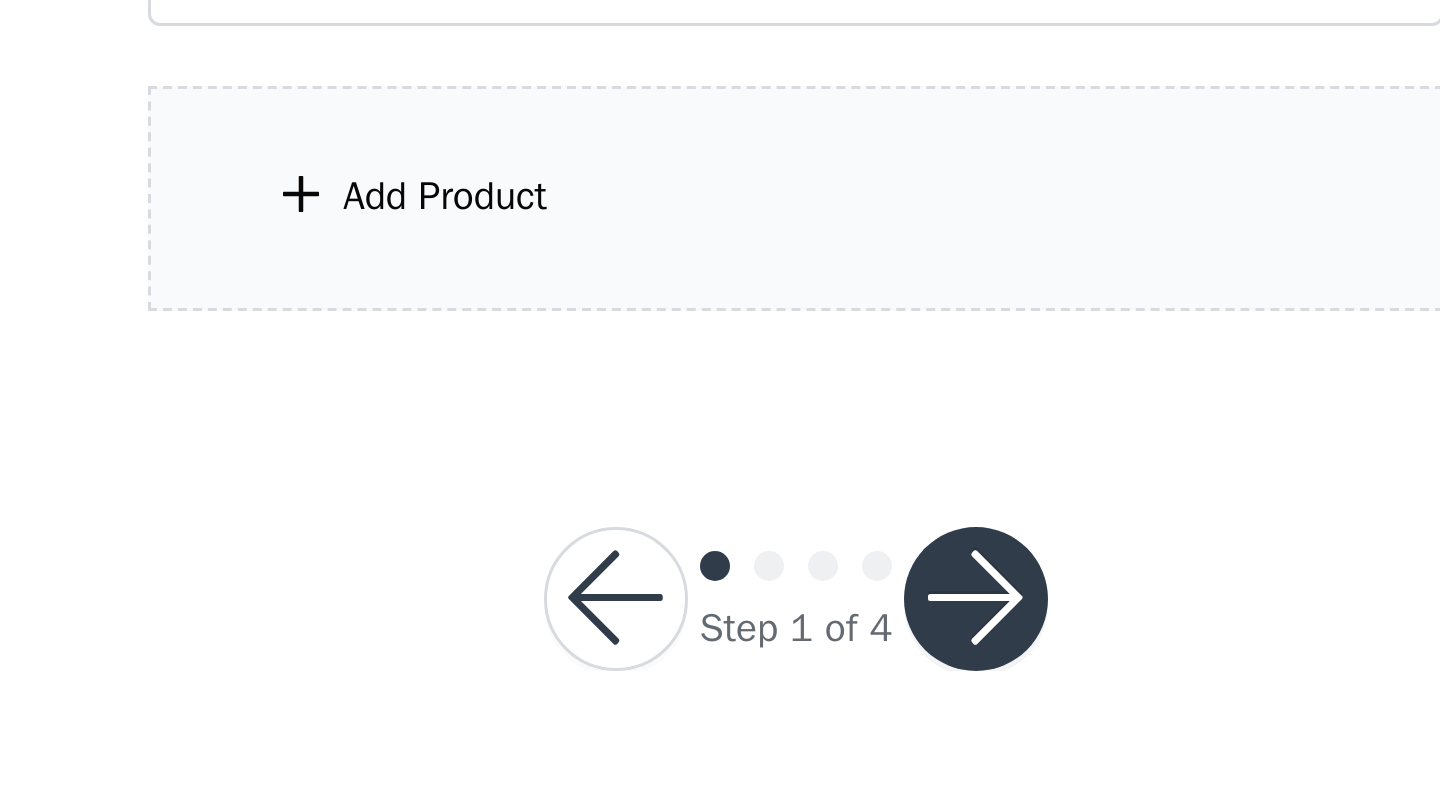 click on "Add Product" at bounding box center (720, 607) 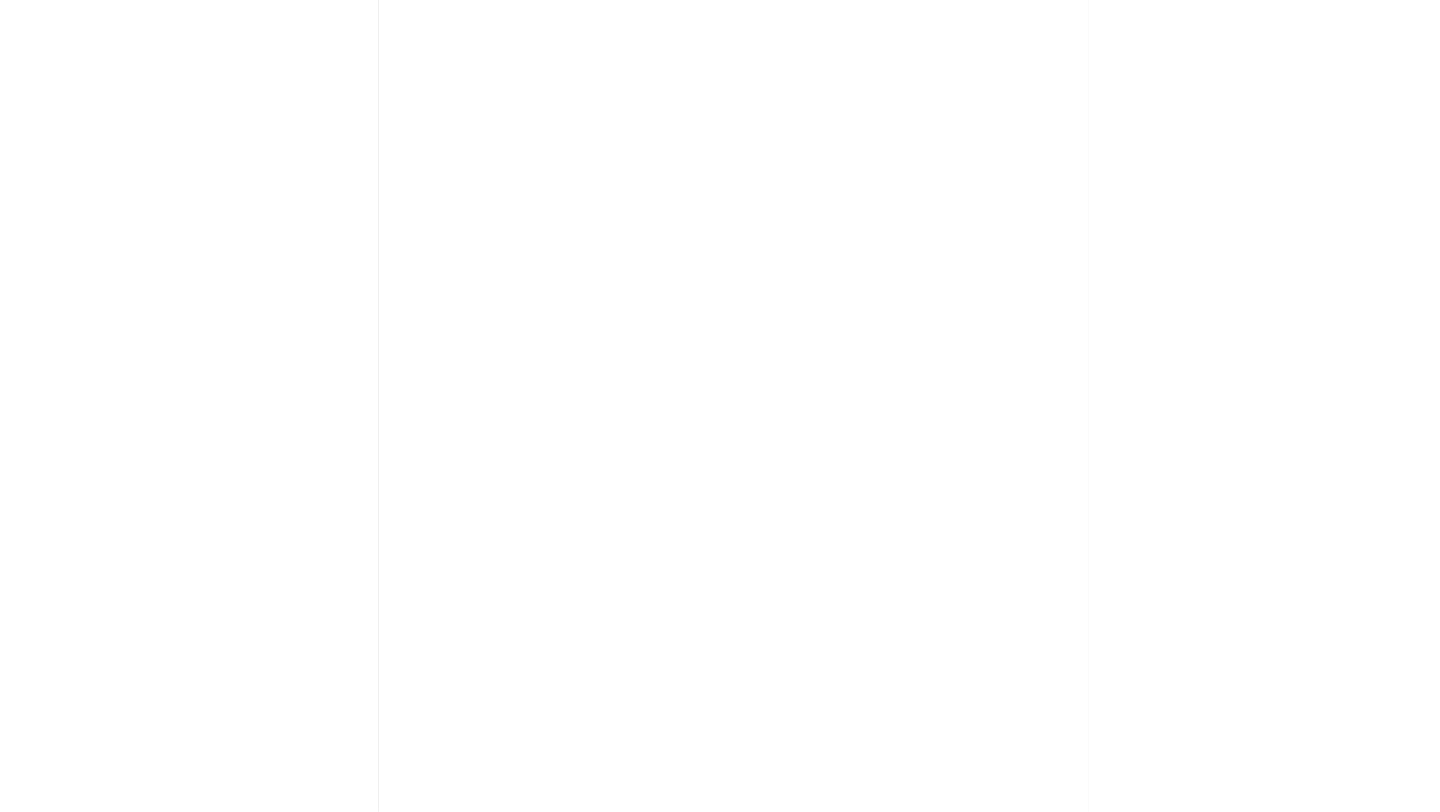 scroll, scrollTop: 589, scrollLeft: 0, axis: vertical 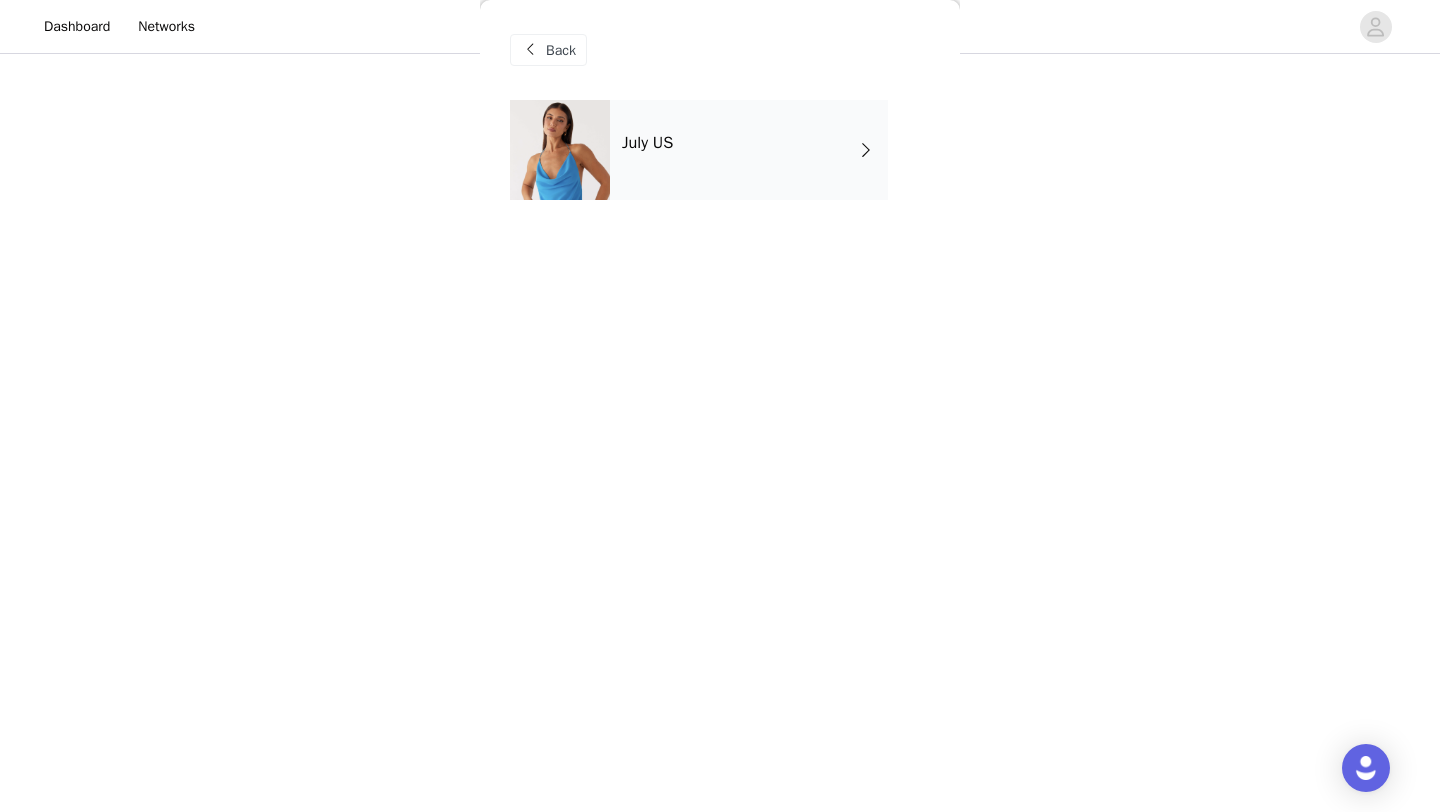 click on "July US" at bounding box center [749, 150] 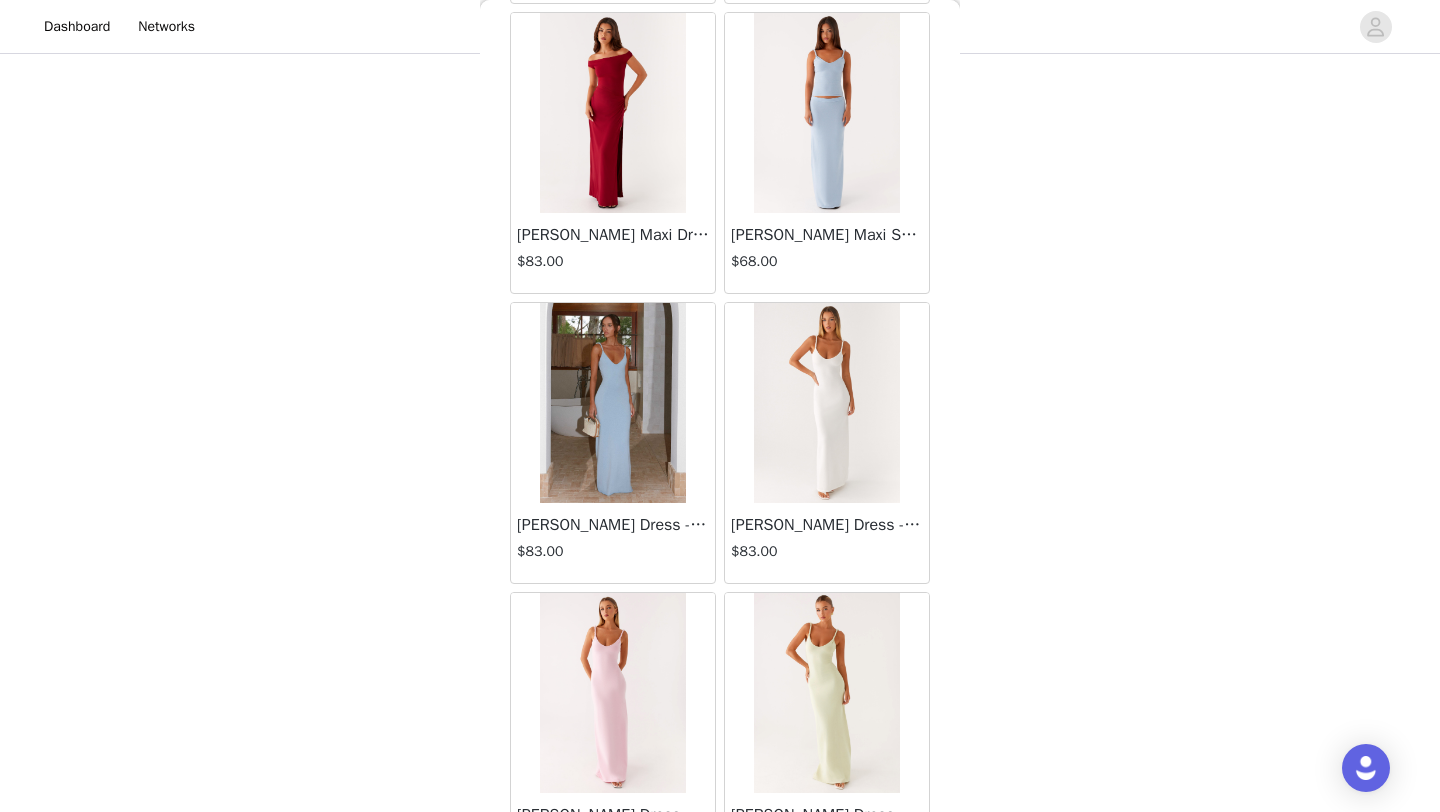 scroll, scrollTop: 2248, scrollLeft: 0, axis: vertical 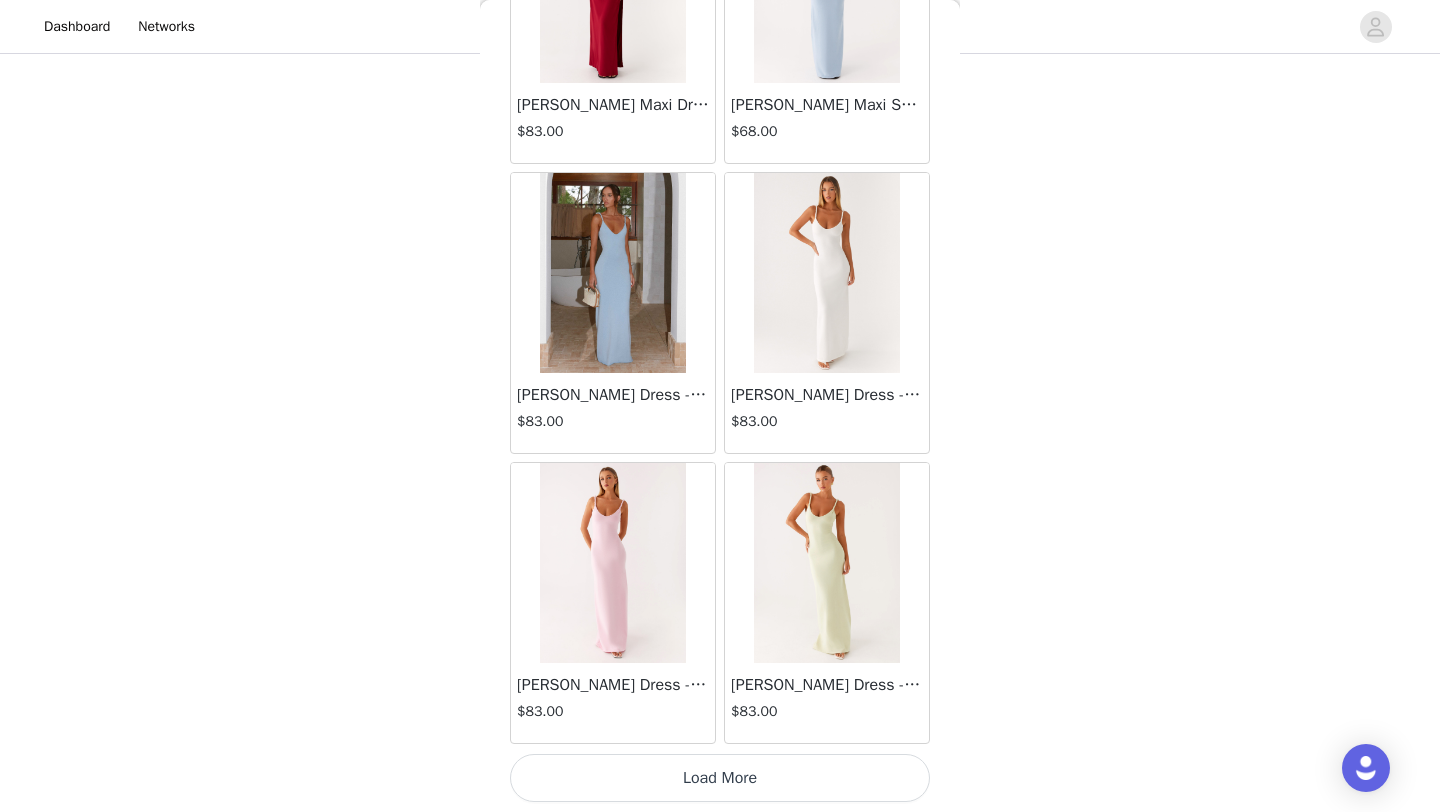 click on "Load More" at bounding box center (720, 778) 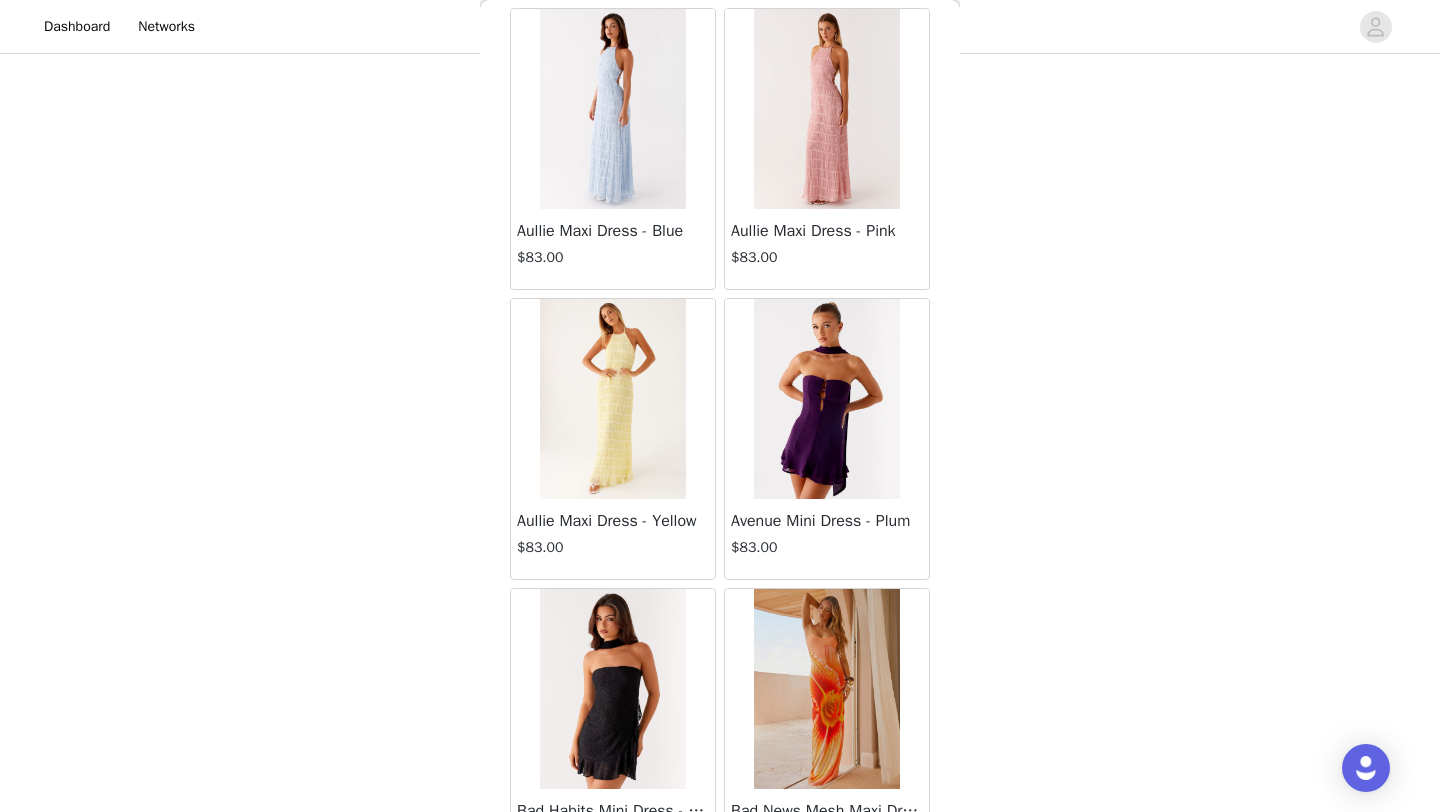 scroll, scrollTop: 5148, scrollLeft: 0, axis: vertical 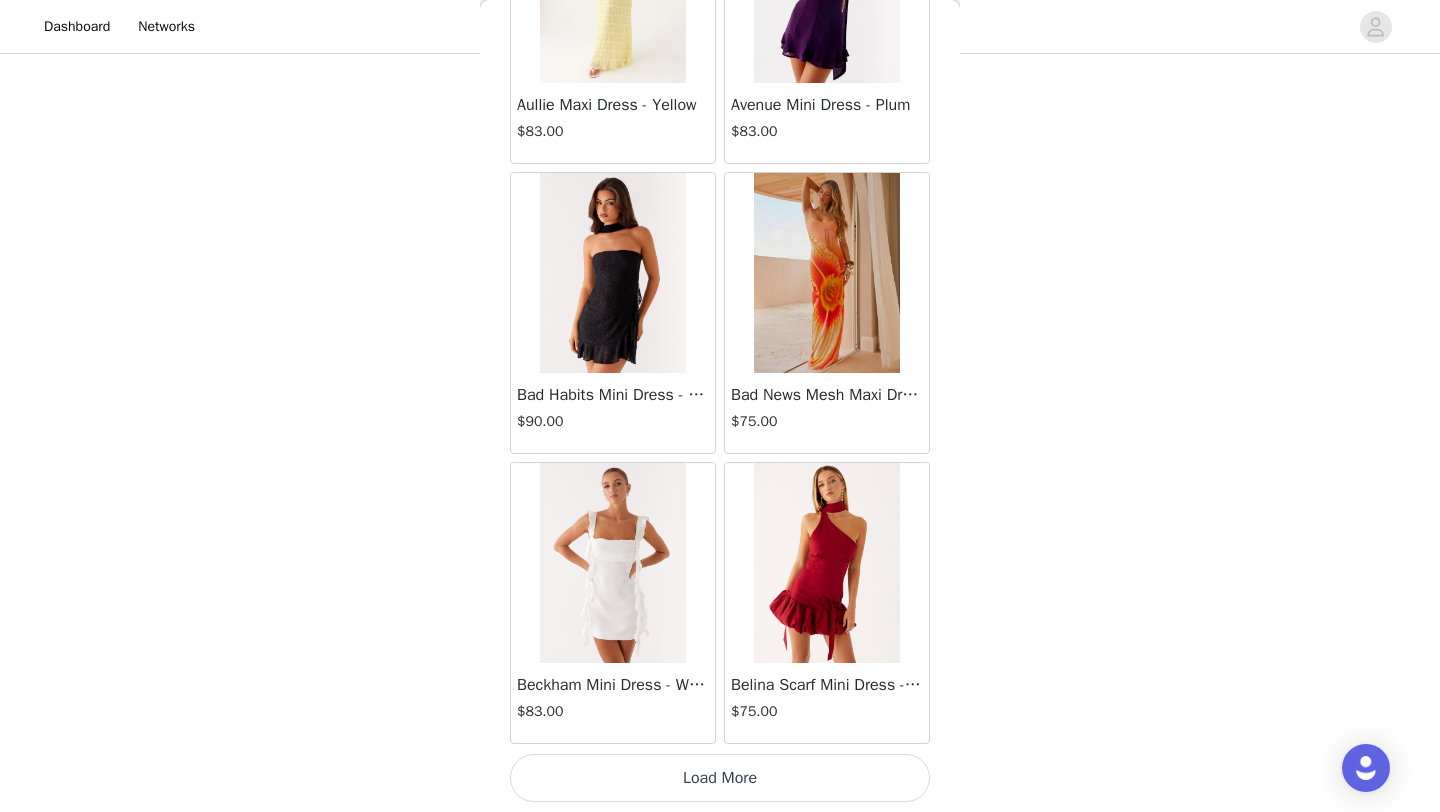 click on "Load More" at bounding box center [720, 778] 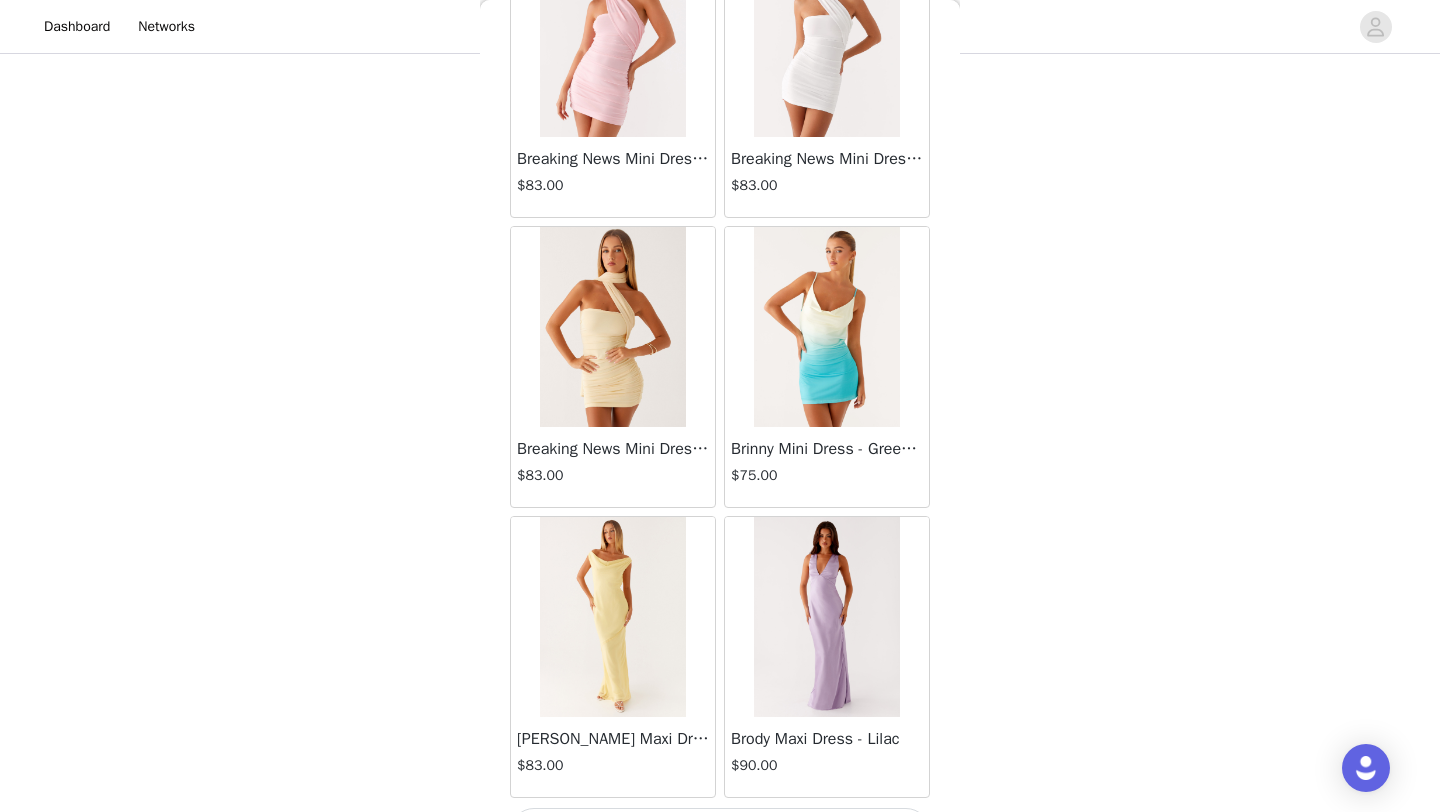 scroll, scrollTop: 8048, scrollLeft: 0, axis: vertical 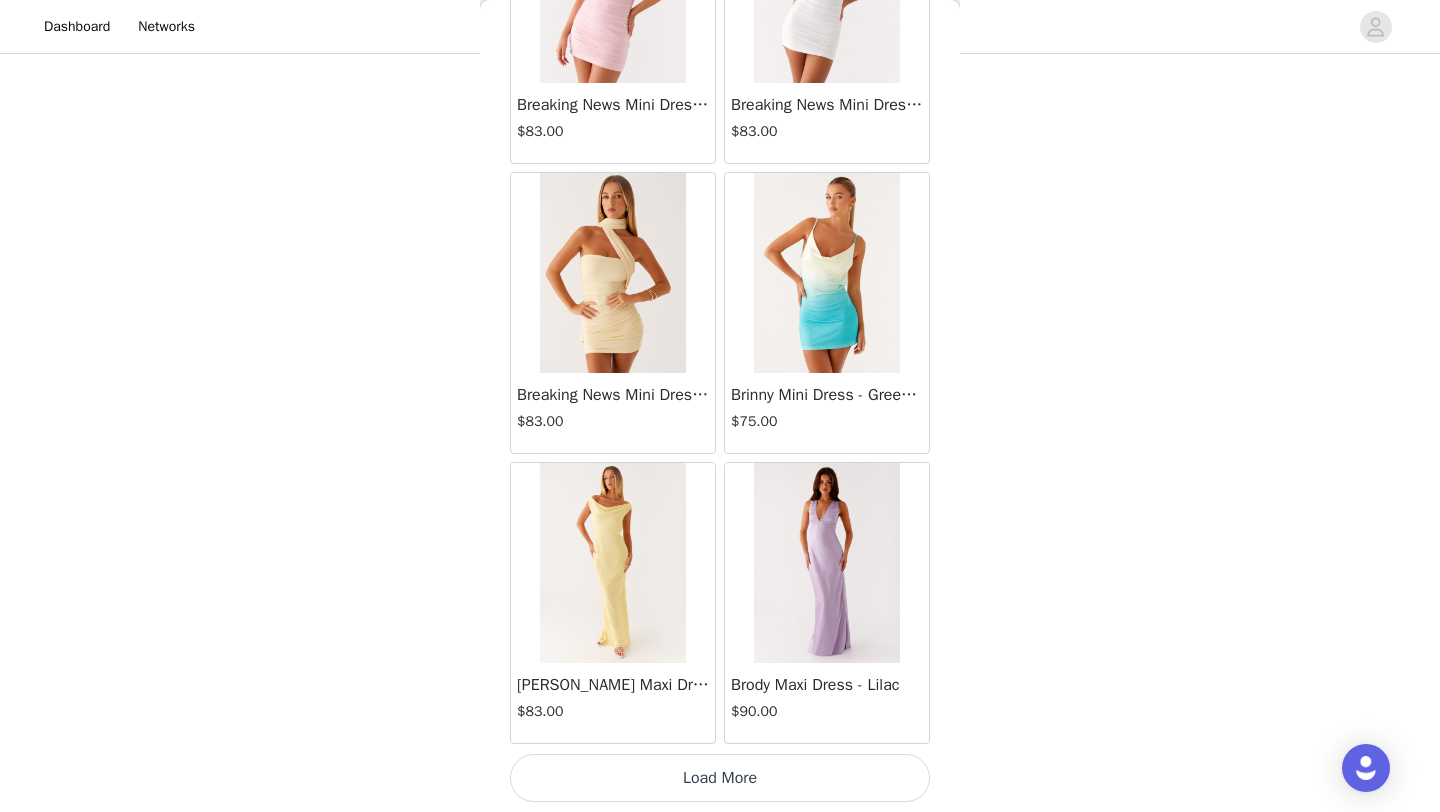 click on "Load More" at bounding box center (720, 778) 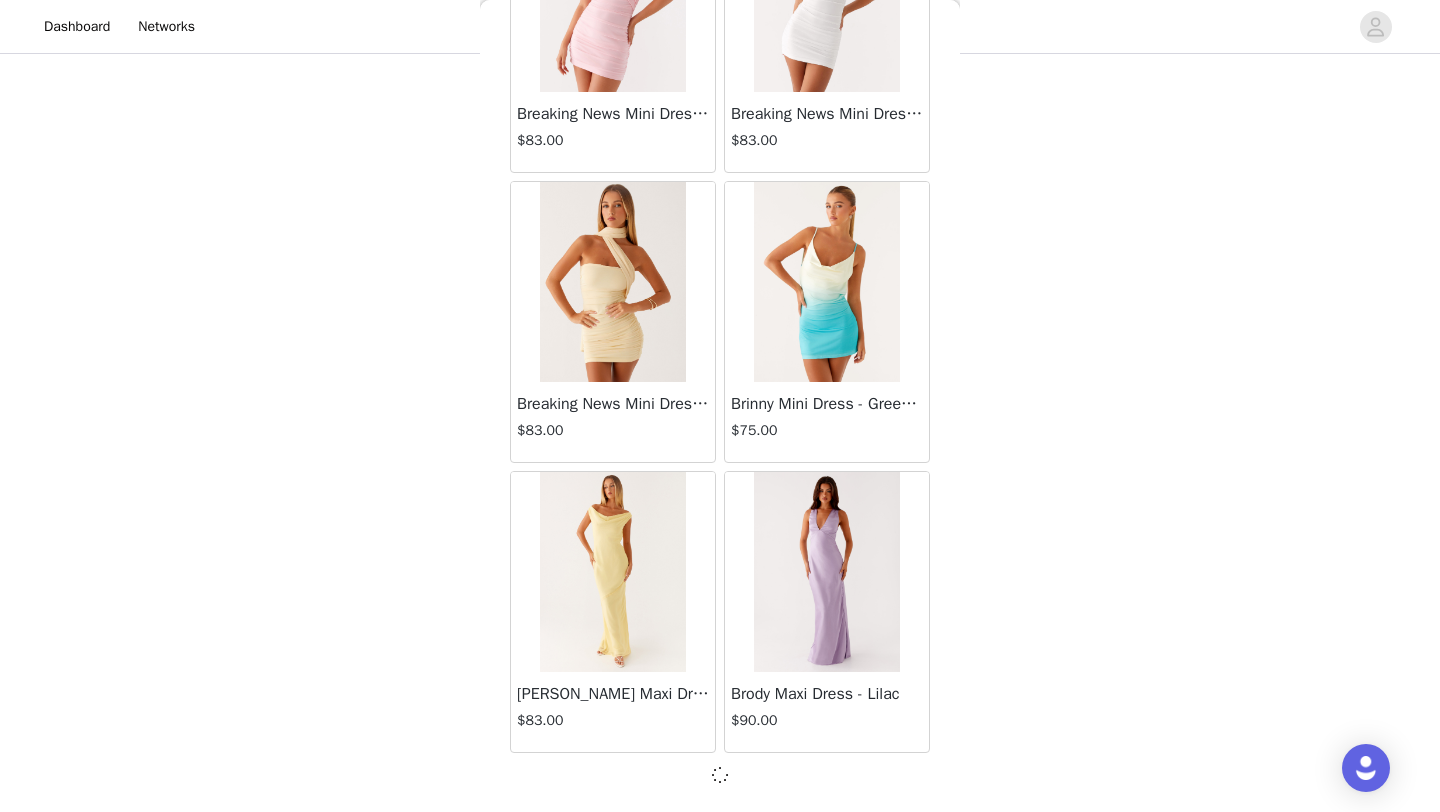 scroll, scrollTop: 8039, scrollLeft: 0, axis: vertical 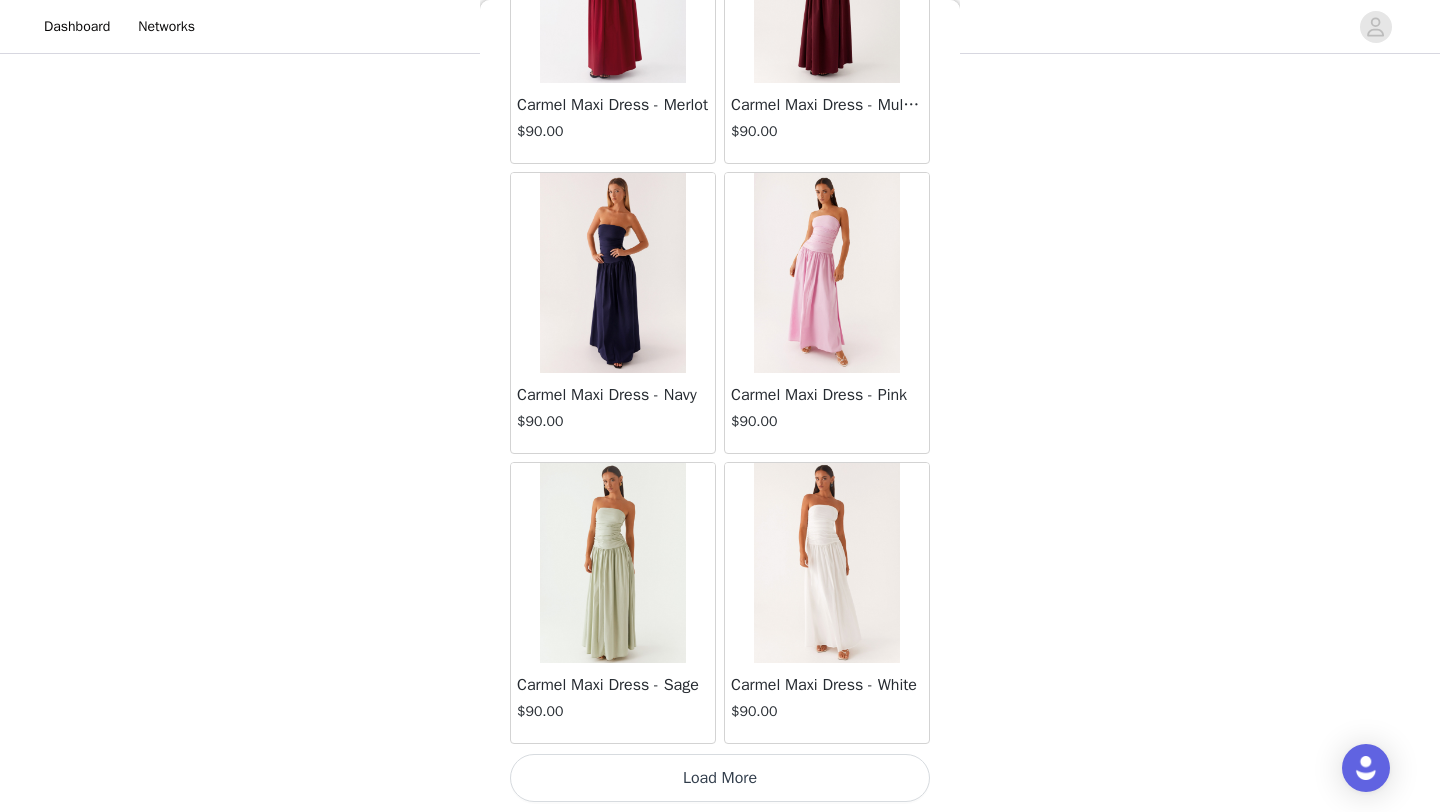 click on "Load More" at bounding box center [720, 778] 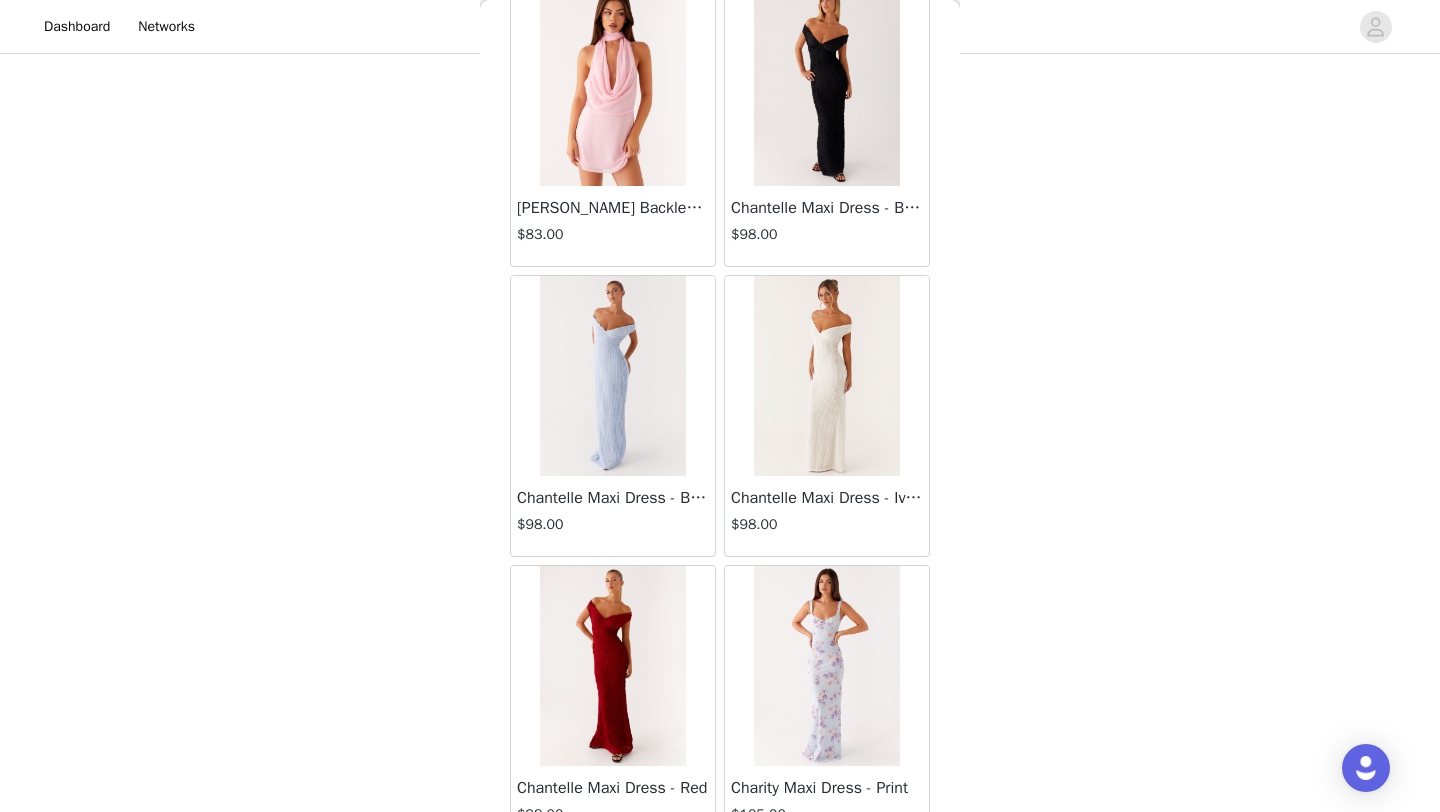 scroll, scrollTop: 13848, scrollLeft: 0, axis: vertical 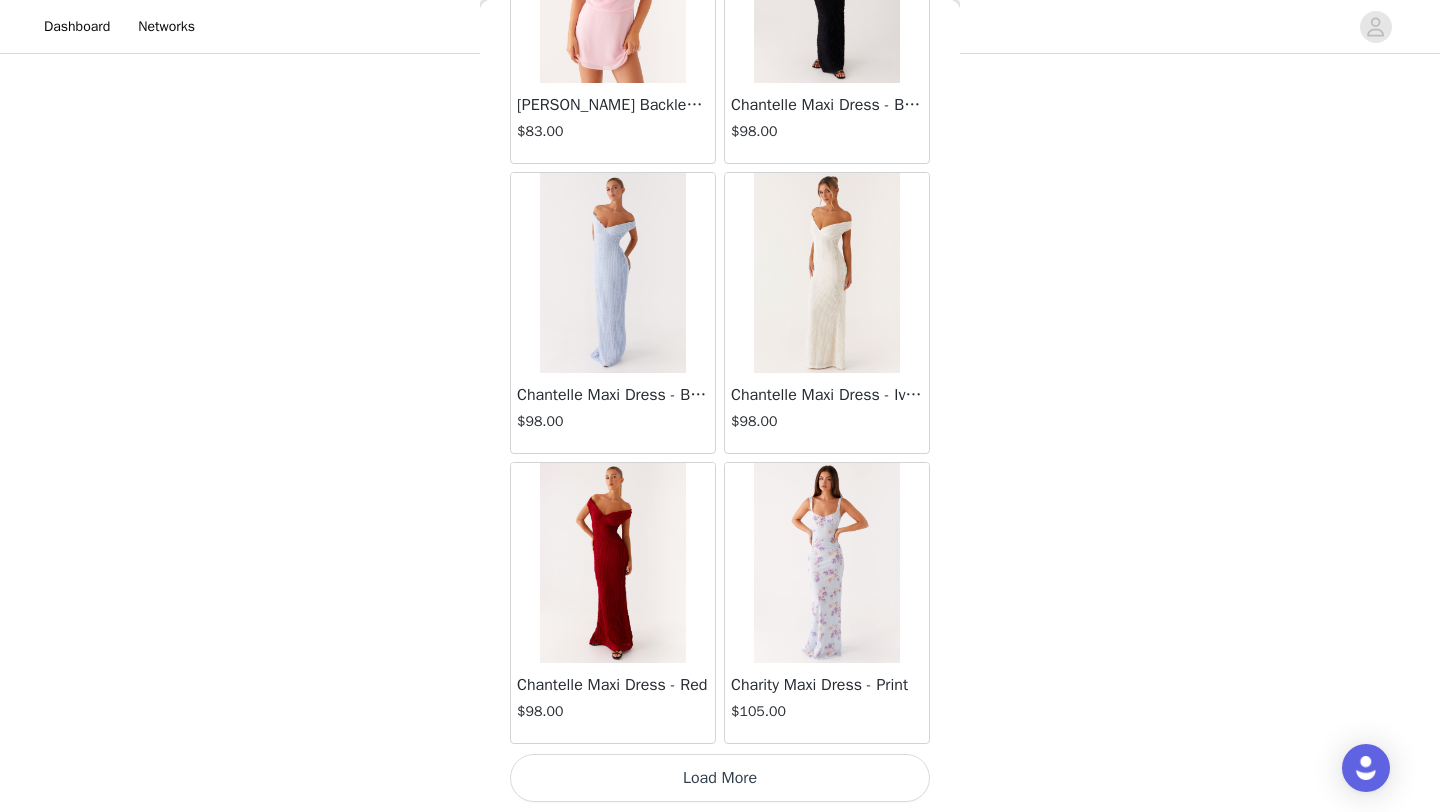 click on "Load More" at bounding box center (720, 778) 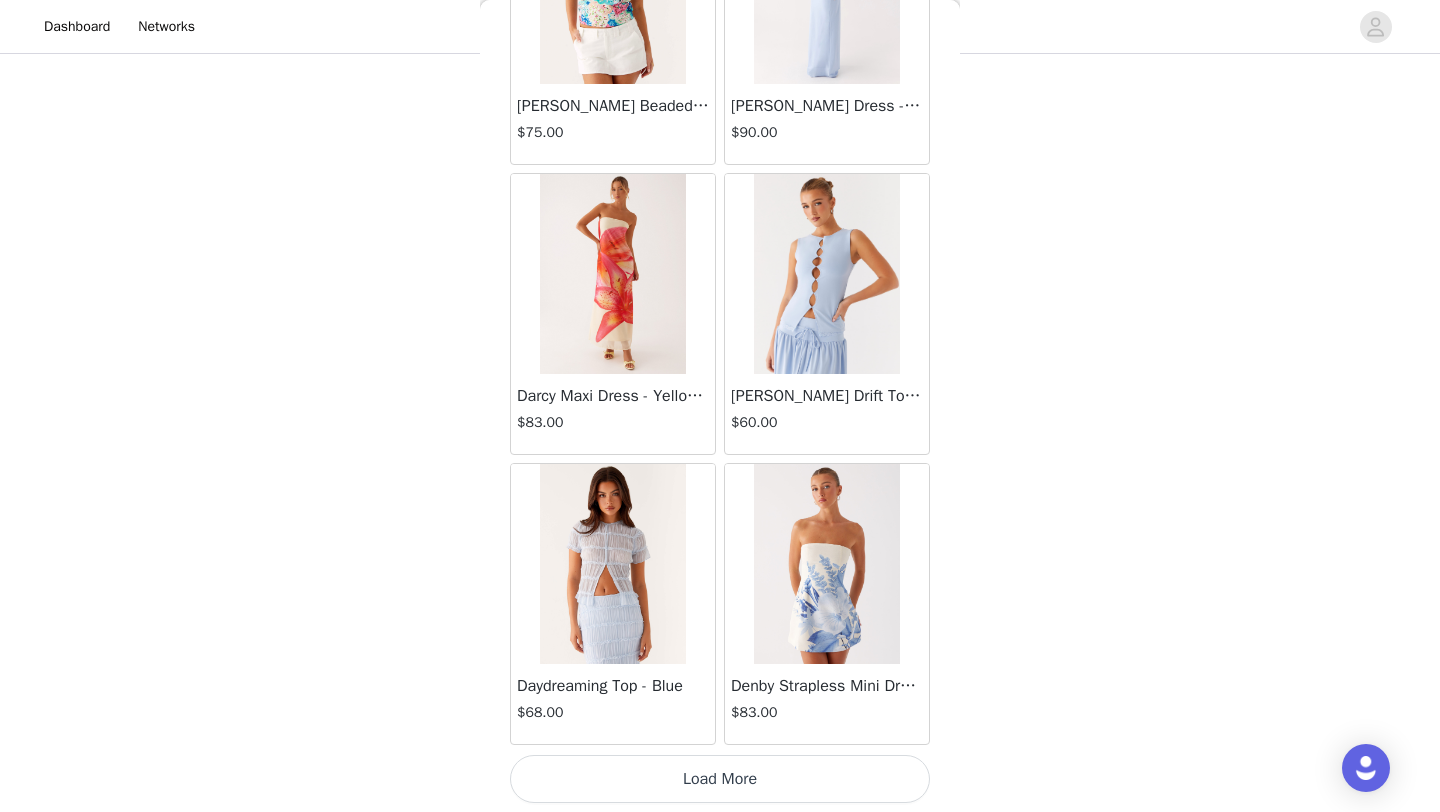 scroll, scrollTop: 16748, scrollLeft: 0, axis: vertical 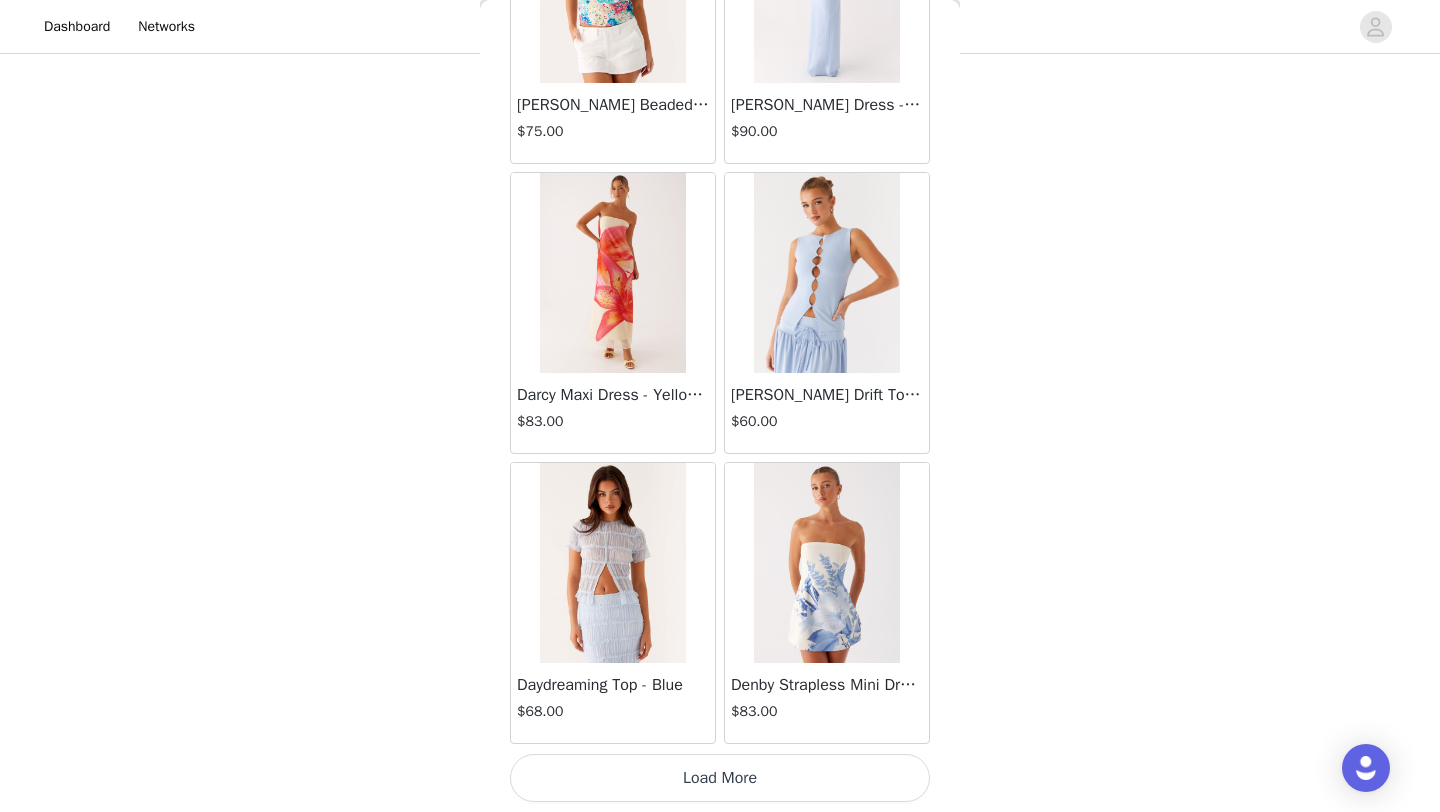click on "Load More" at bounding box center (720, 778) 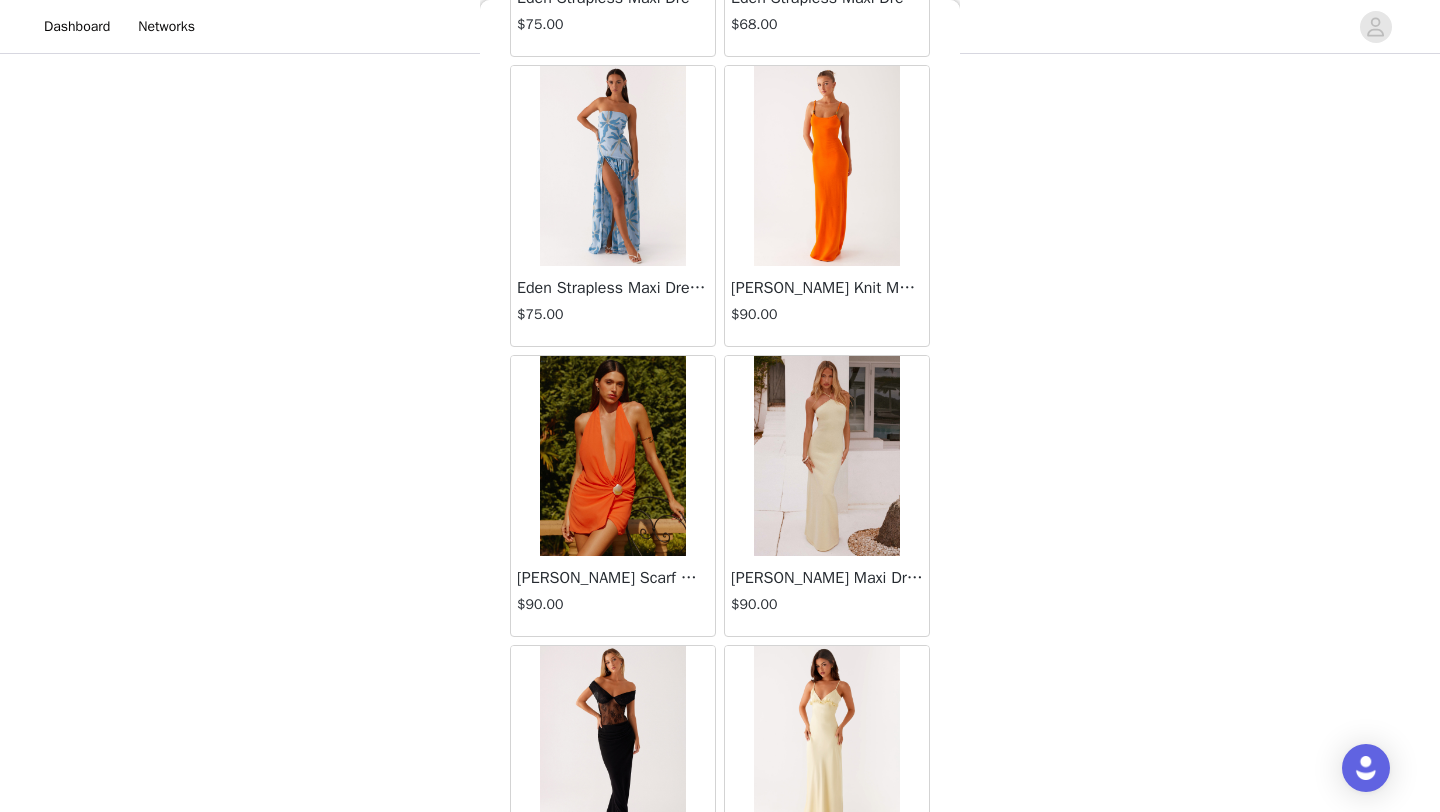 scroll, scrollTop: 19648, scrollLeft: 0, axis: vertical 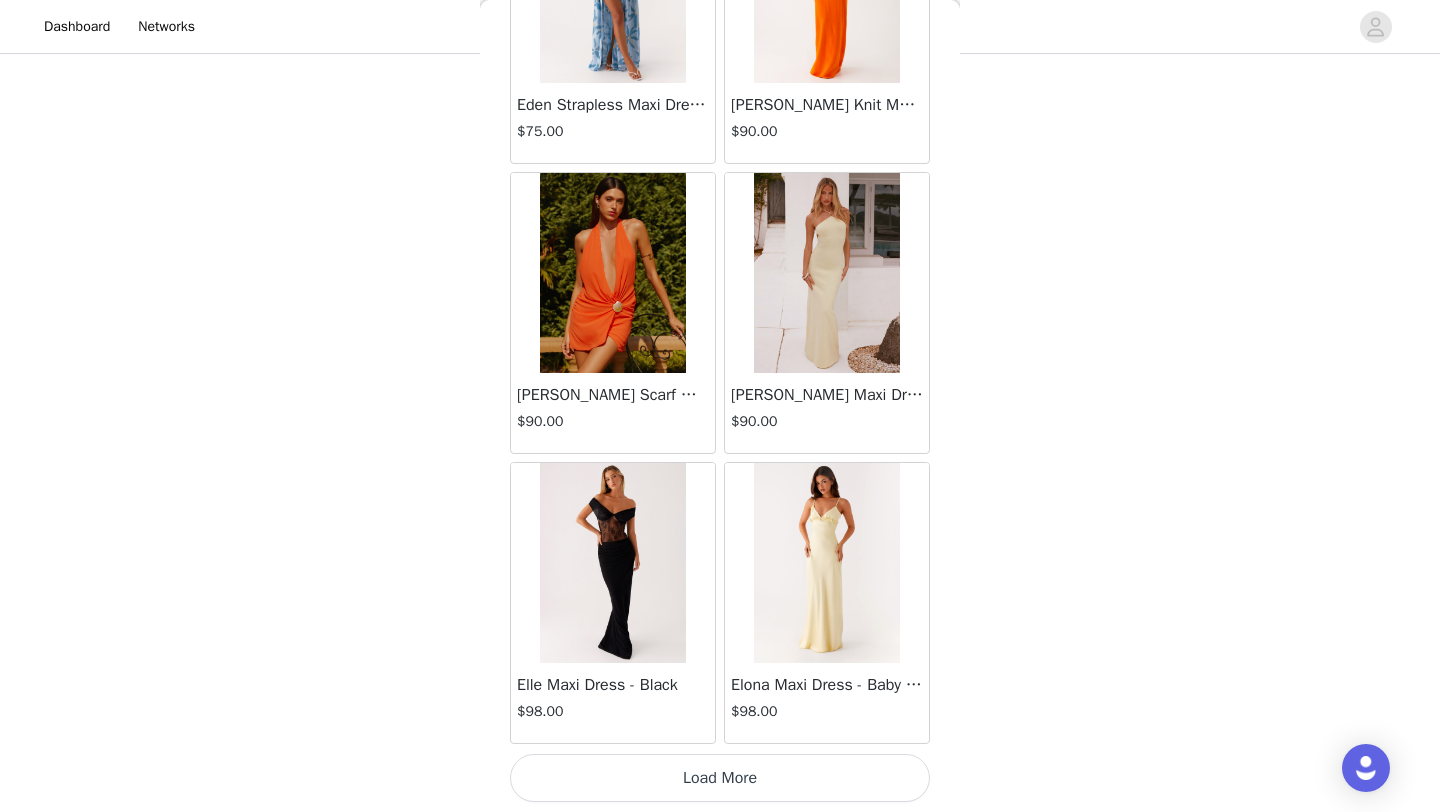 click on "Load More" at bounding box center (720, 778) 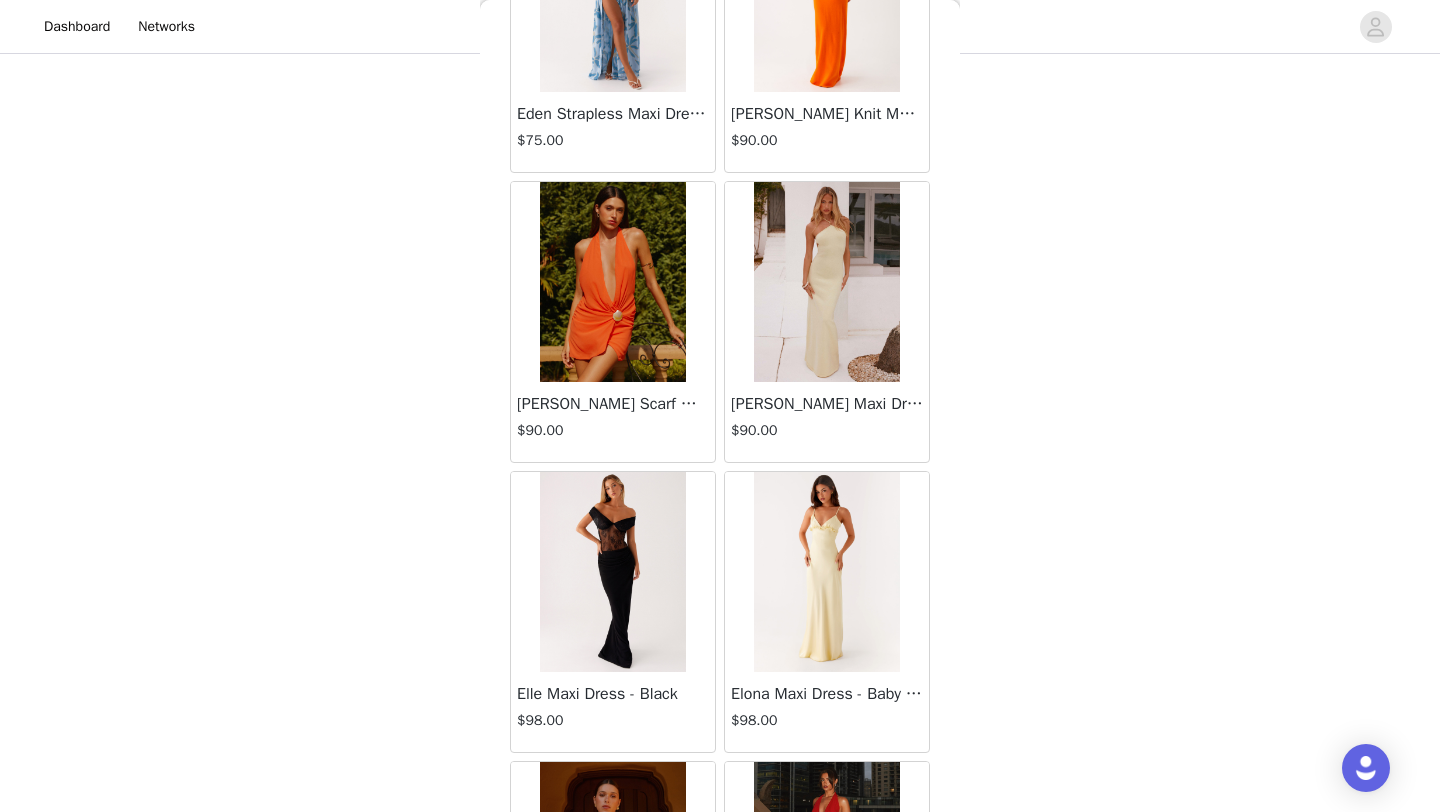 scroll, scrollTop: 19648, scrollLeft: 0, axis: vertical 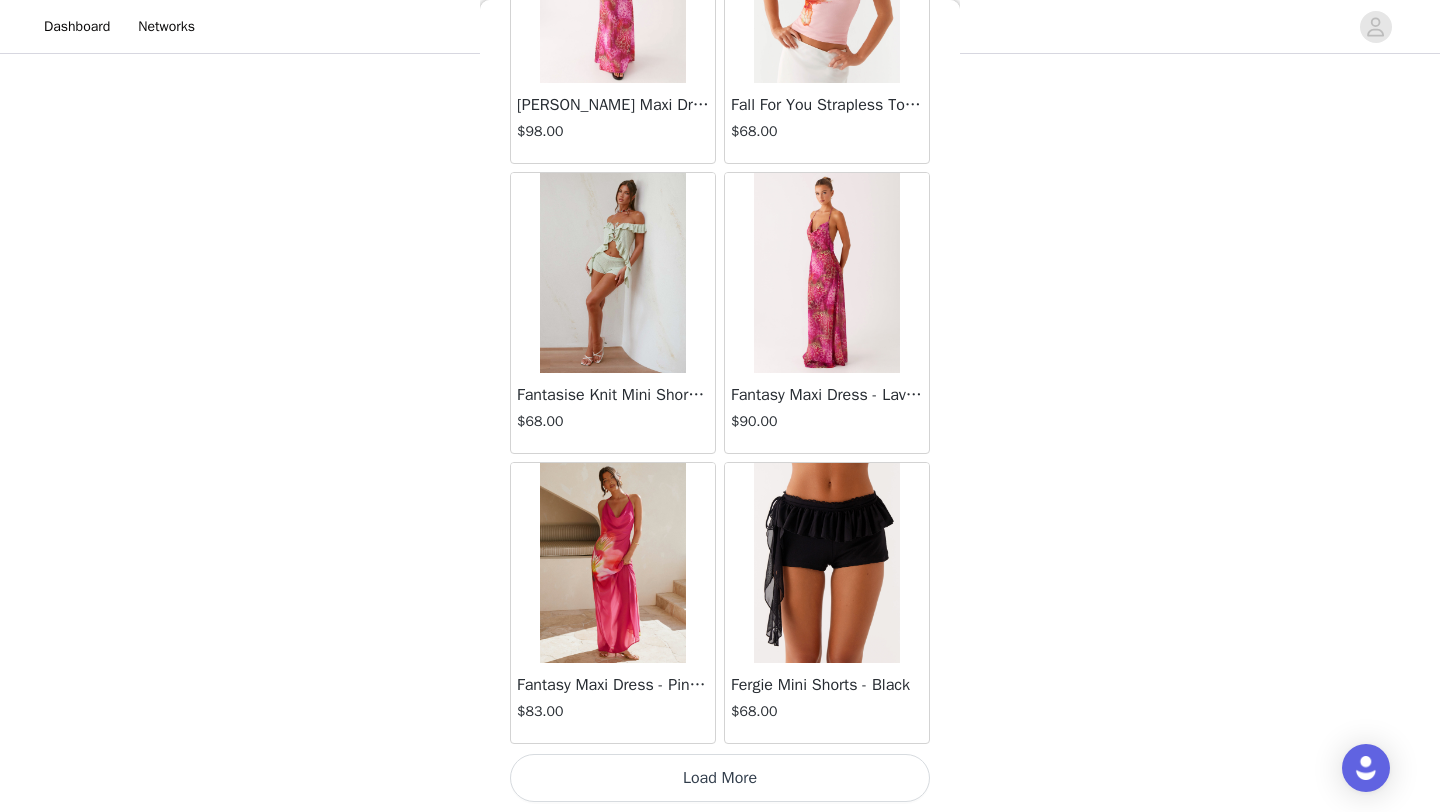 click on "Load More" at bounding box center [720, 778] 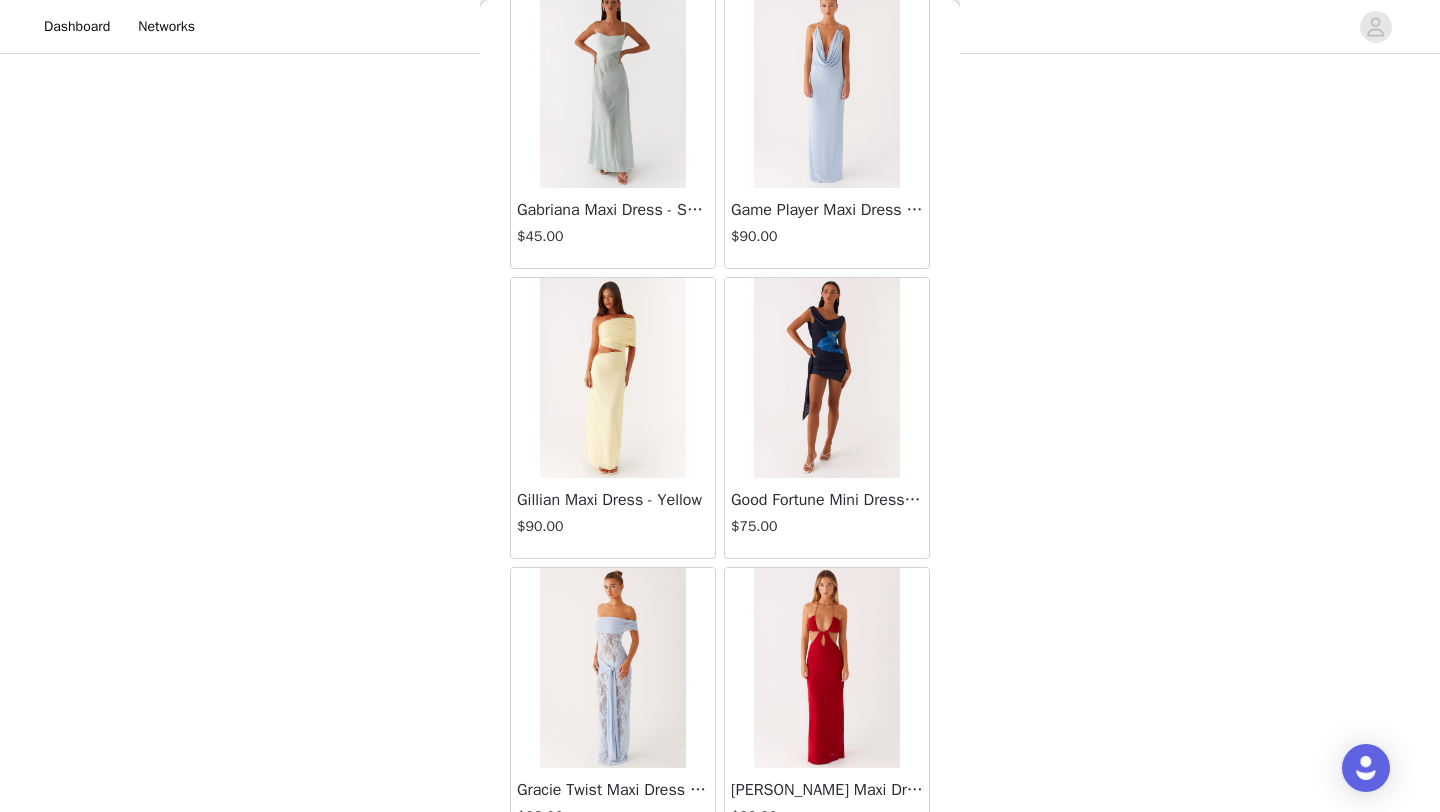 scroll, scrollTop: 25448, scrollLeft: 0, axis: vertical 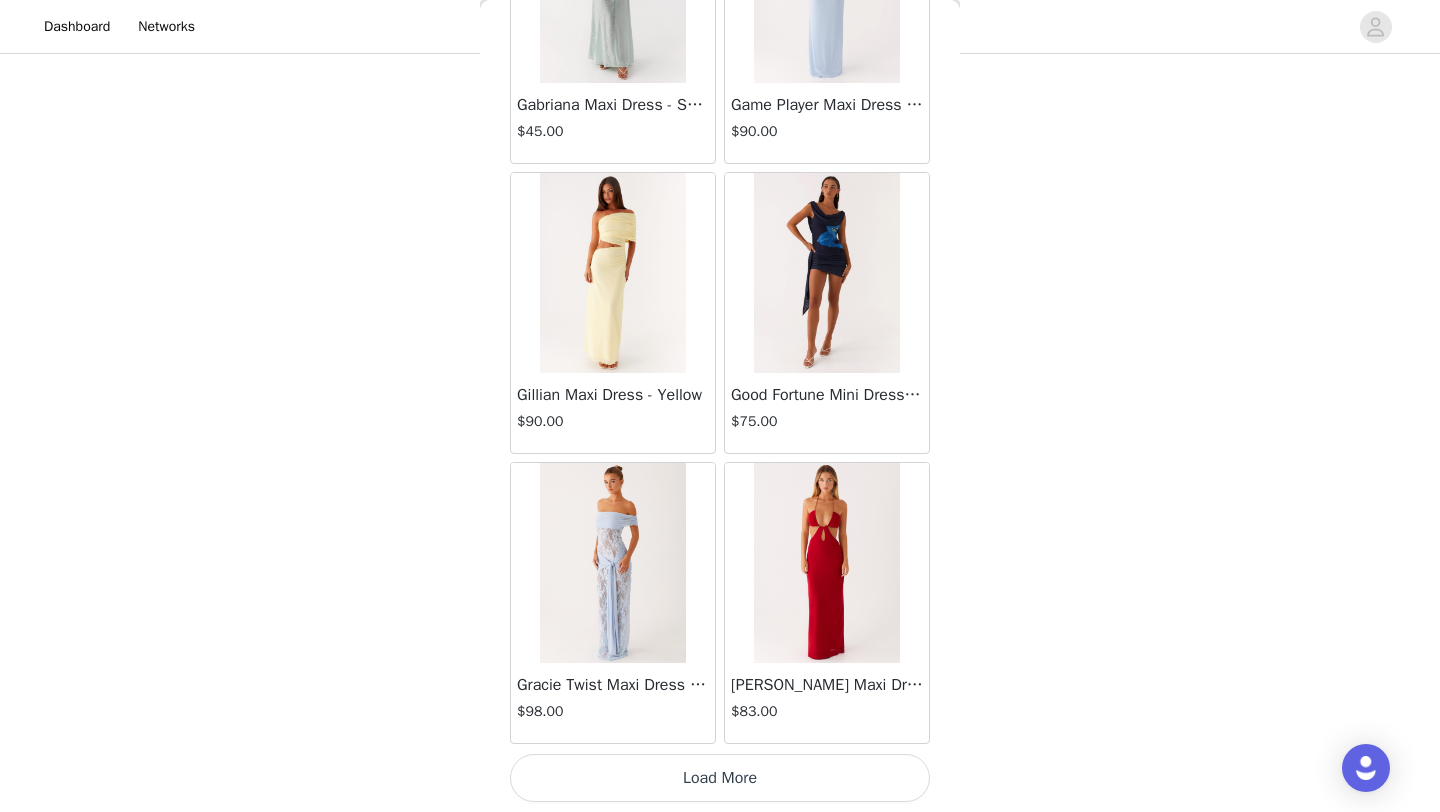click on "Load More" at bounding box center [720, 778] 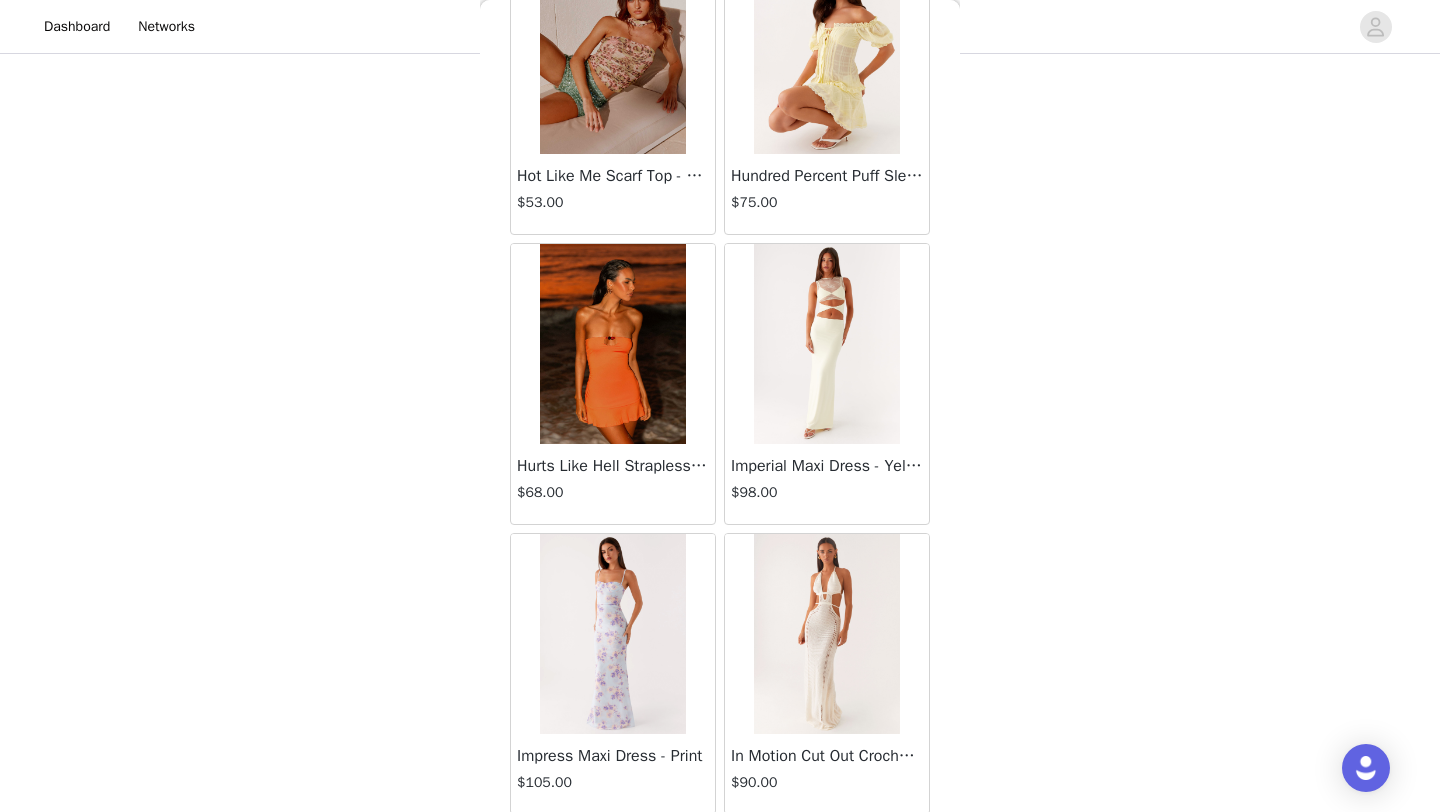 scroll, scrollTop: 28348, scrollLeft: 0, axis: vertical 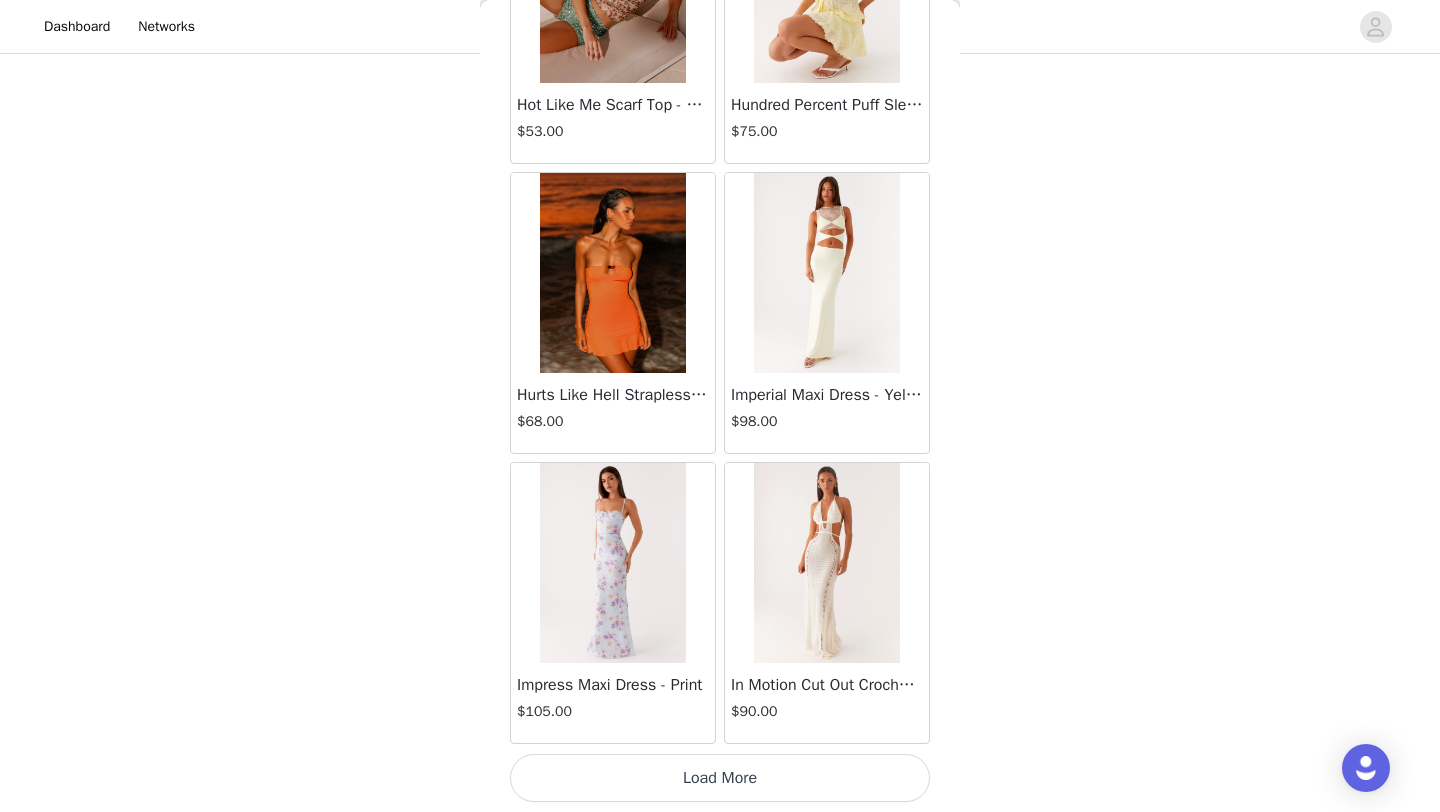 click on "Load More" at bounding box center (720, 778) 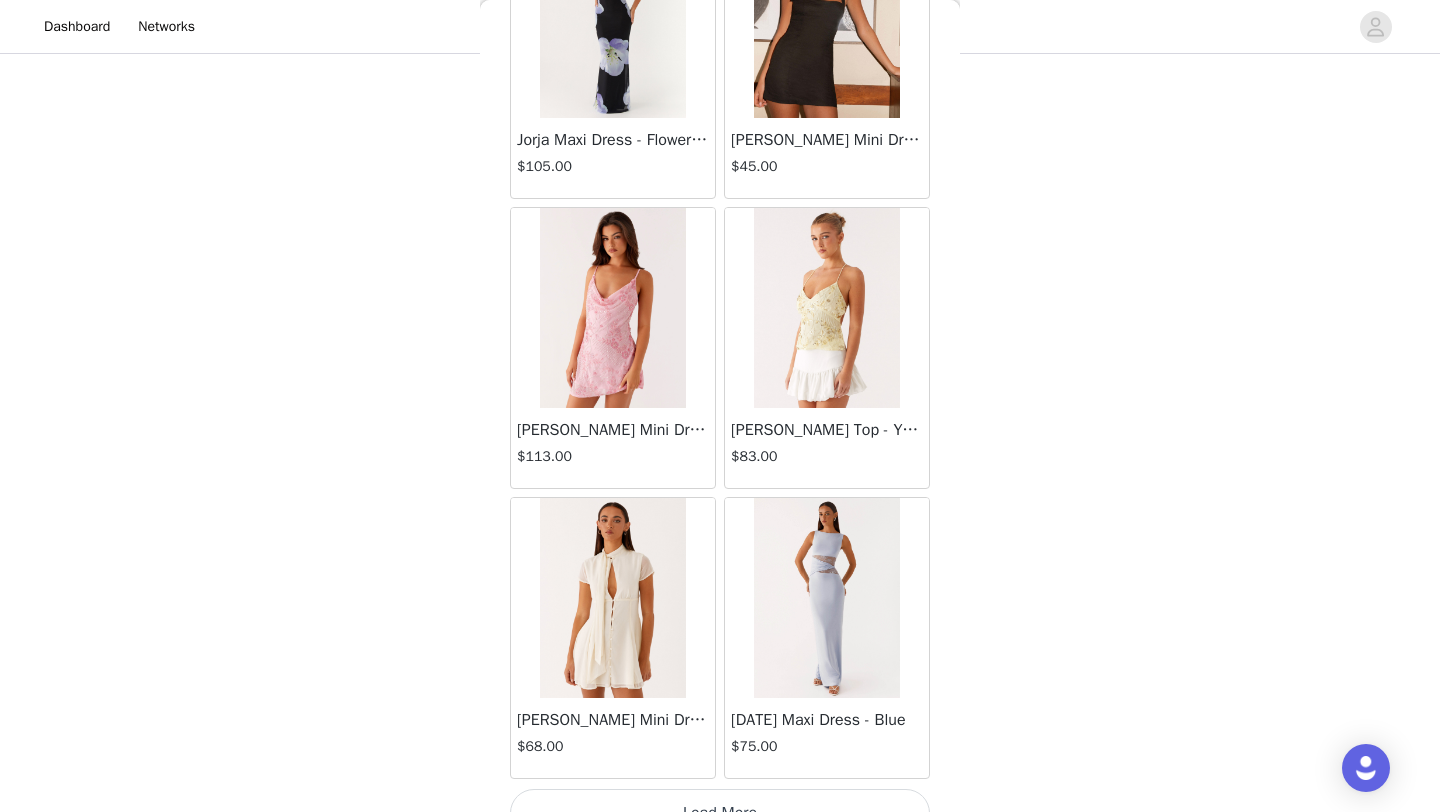 scroll, scrollTop: 31248, scrollLeft: 0, axis: vertical 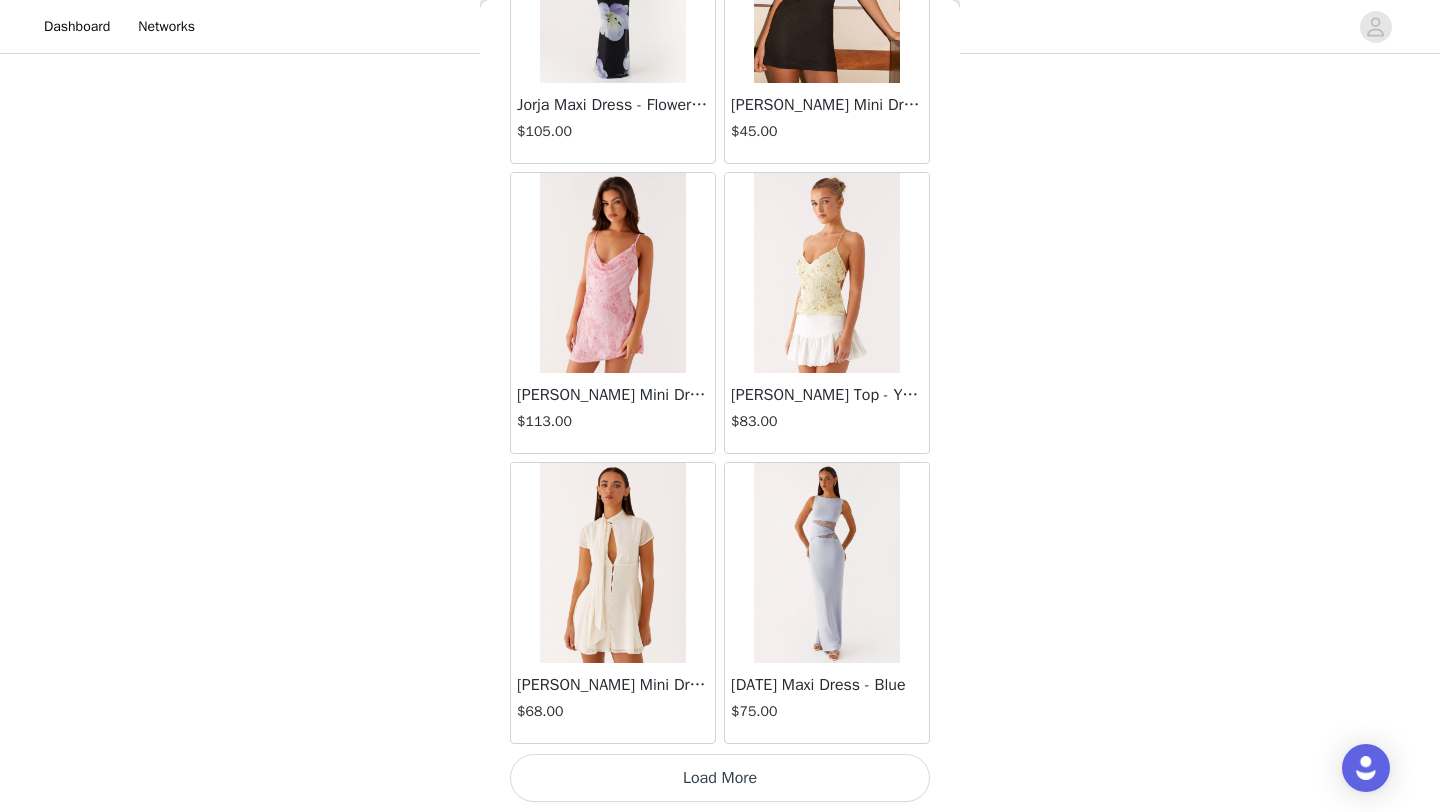 click on "Load More" at bounding box center (720, 778) 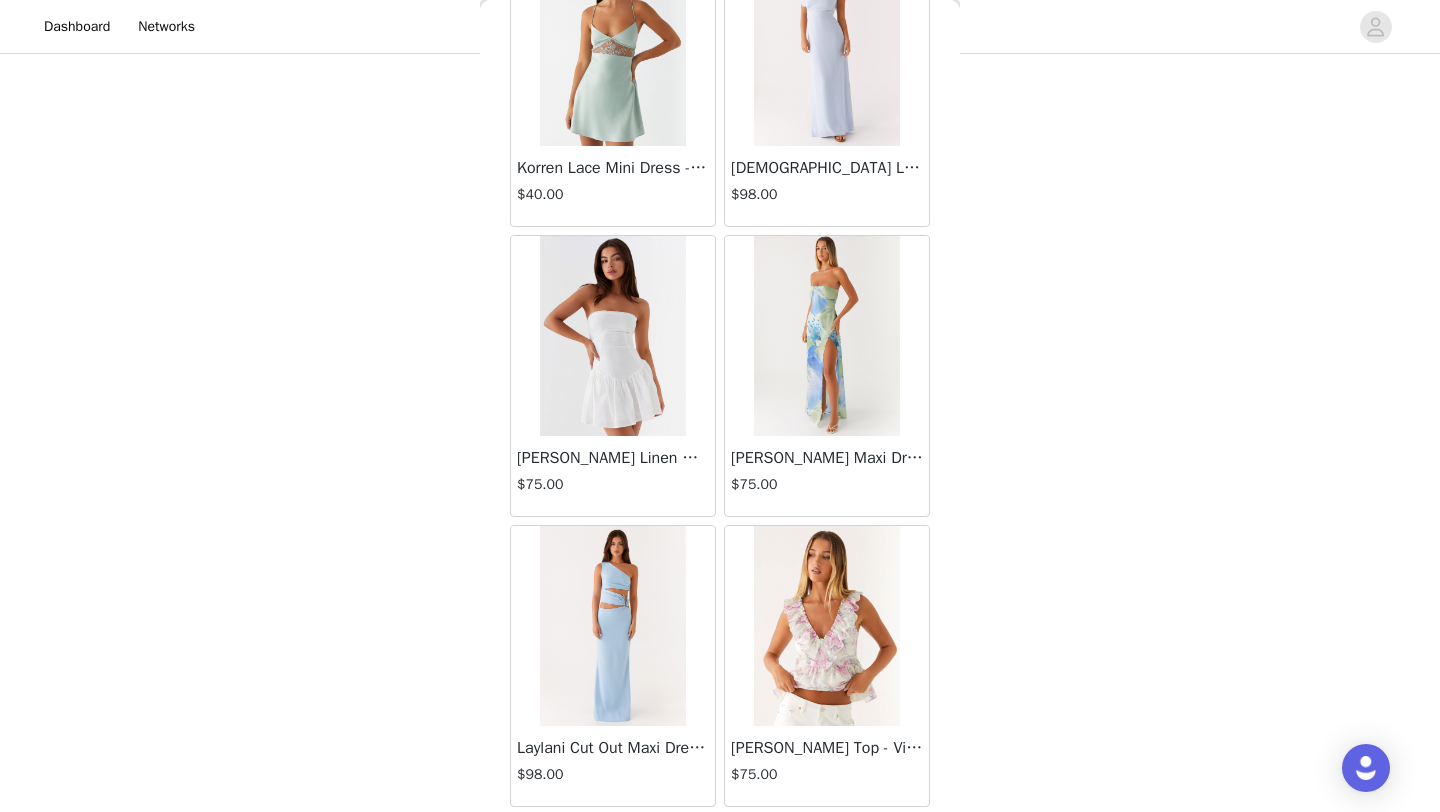 scroll, scrollTop: 34148, scrollLeft: 0, axis: vertical 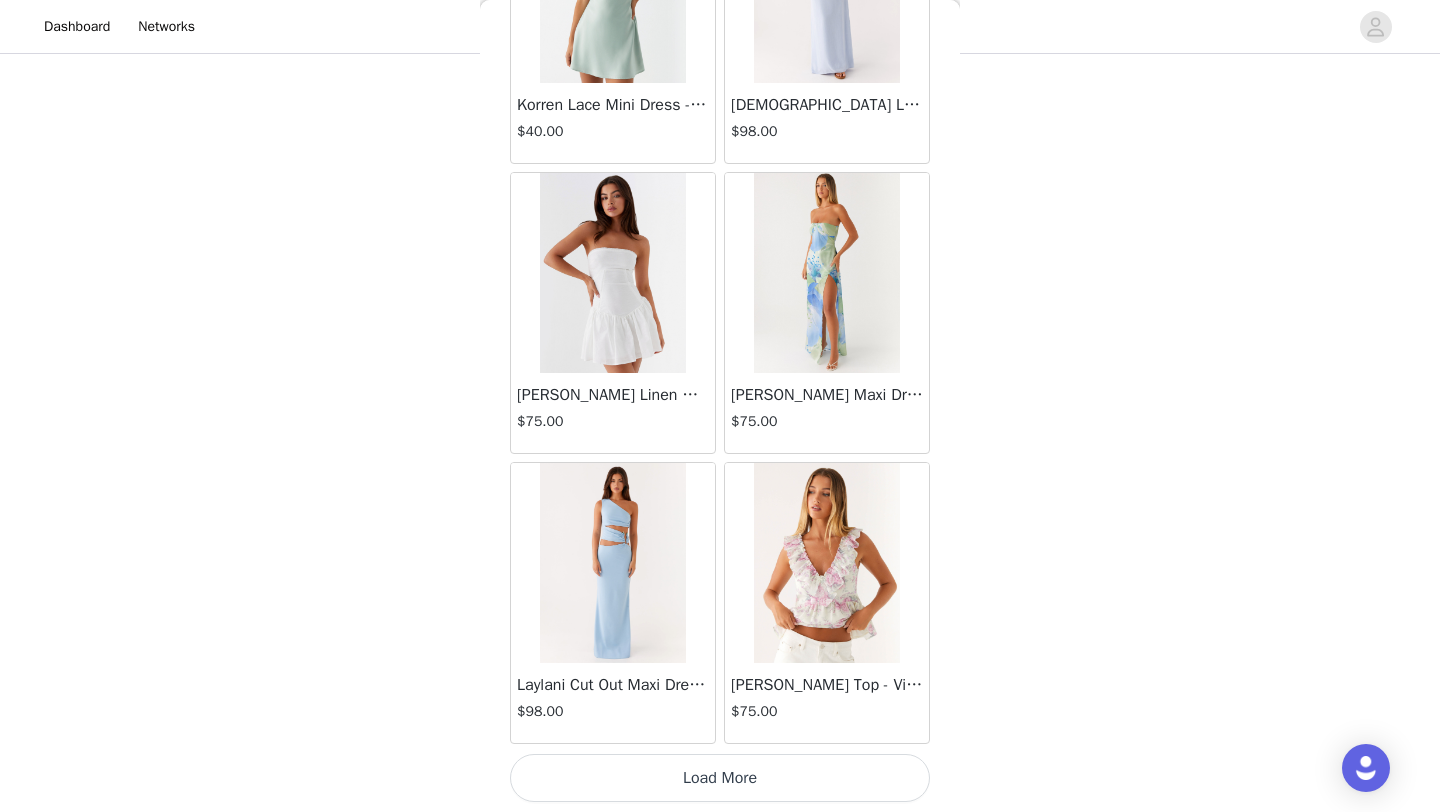 click on "Load More" at bounding box center [720, 778] 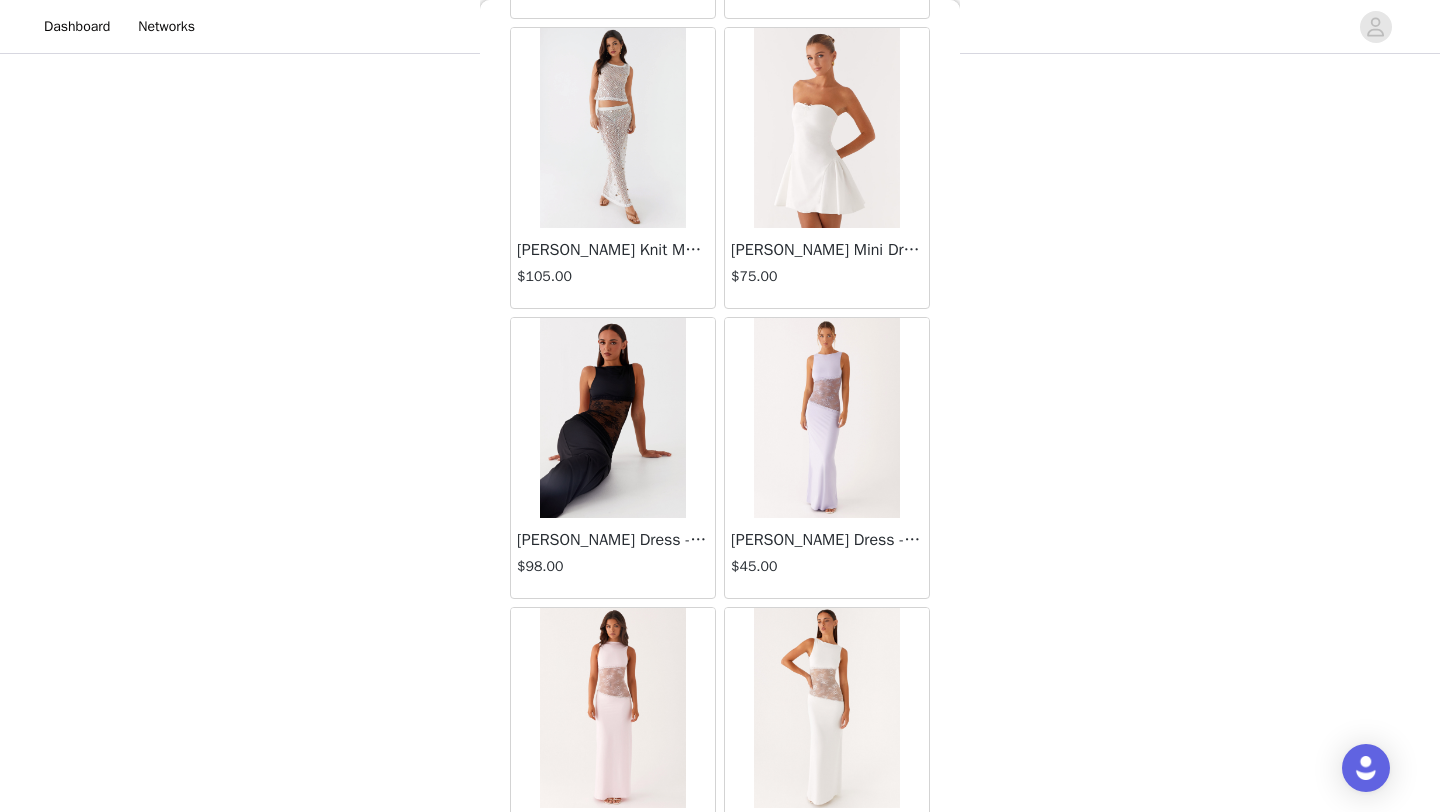 scroll, scrollTop: 36900, scrollLeft: 0, axis: vertical 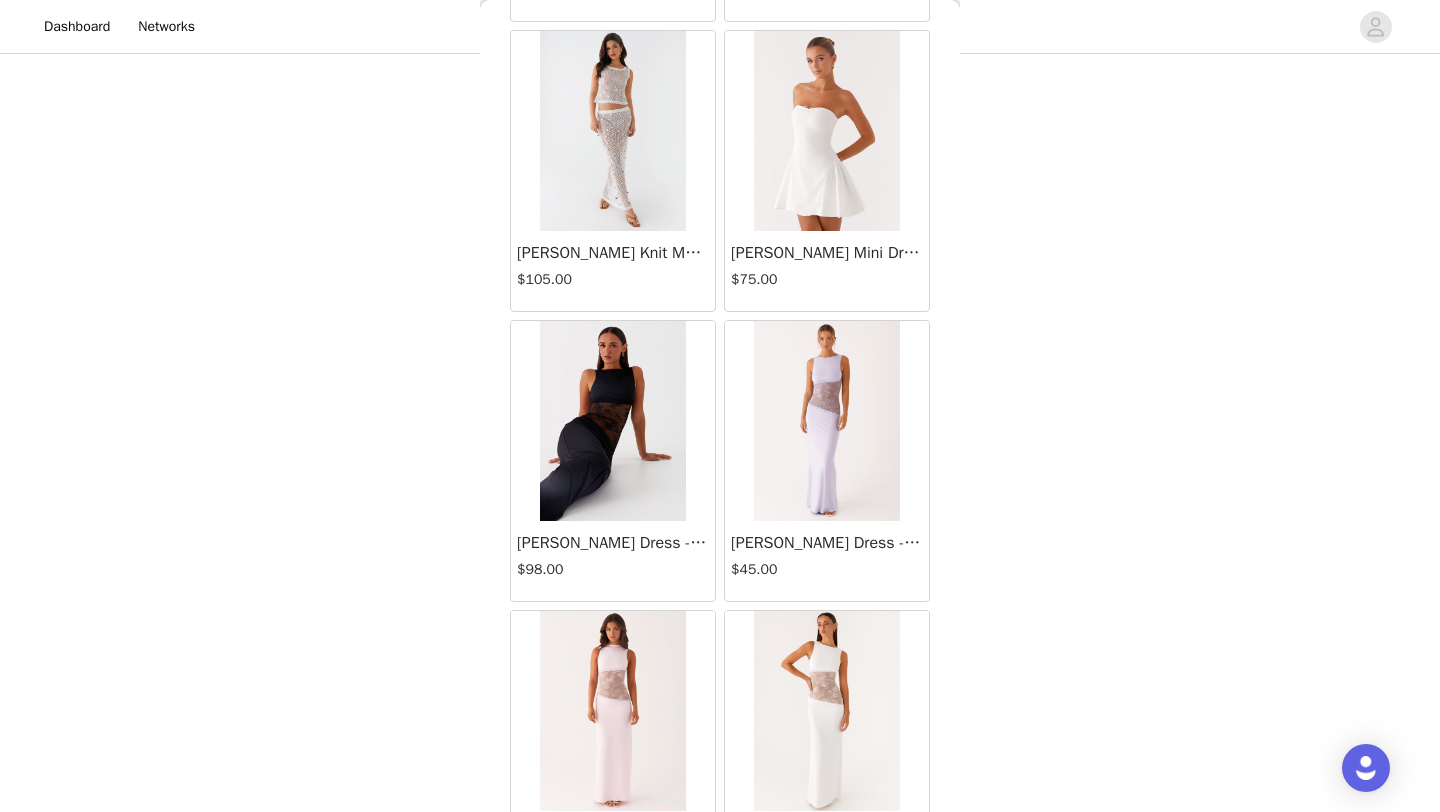 click at bounding box center [826, 131] 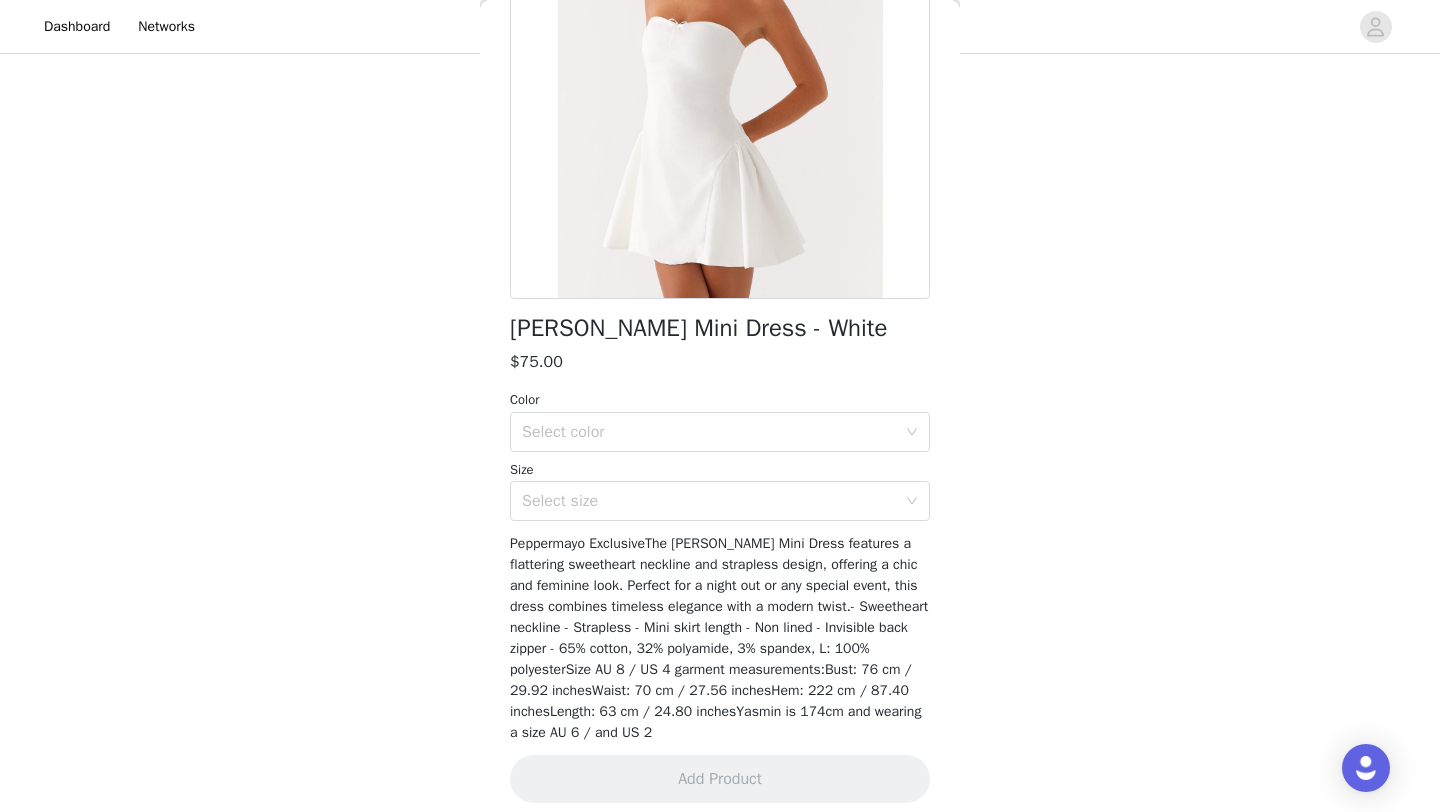 scroll, scrollTop: 253, scrollLeft: 0, axis: vertical 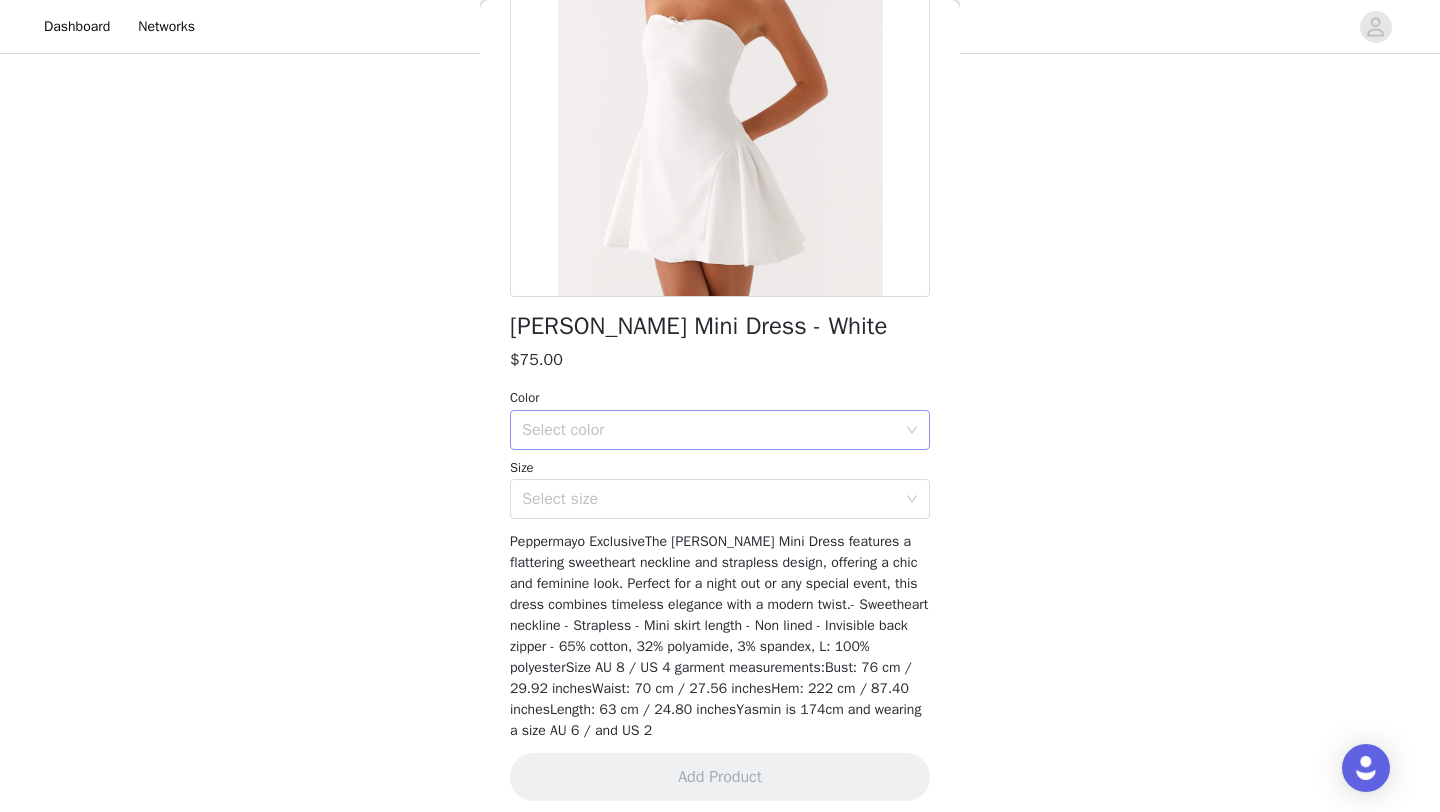 click on "Select color" at bounding box center (713, 430) 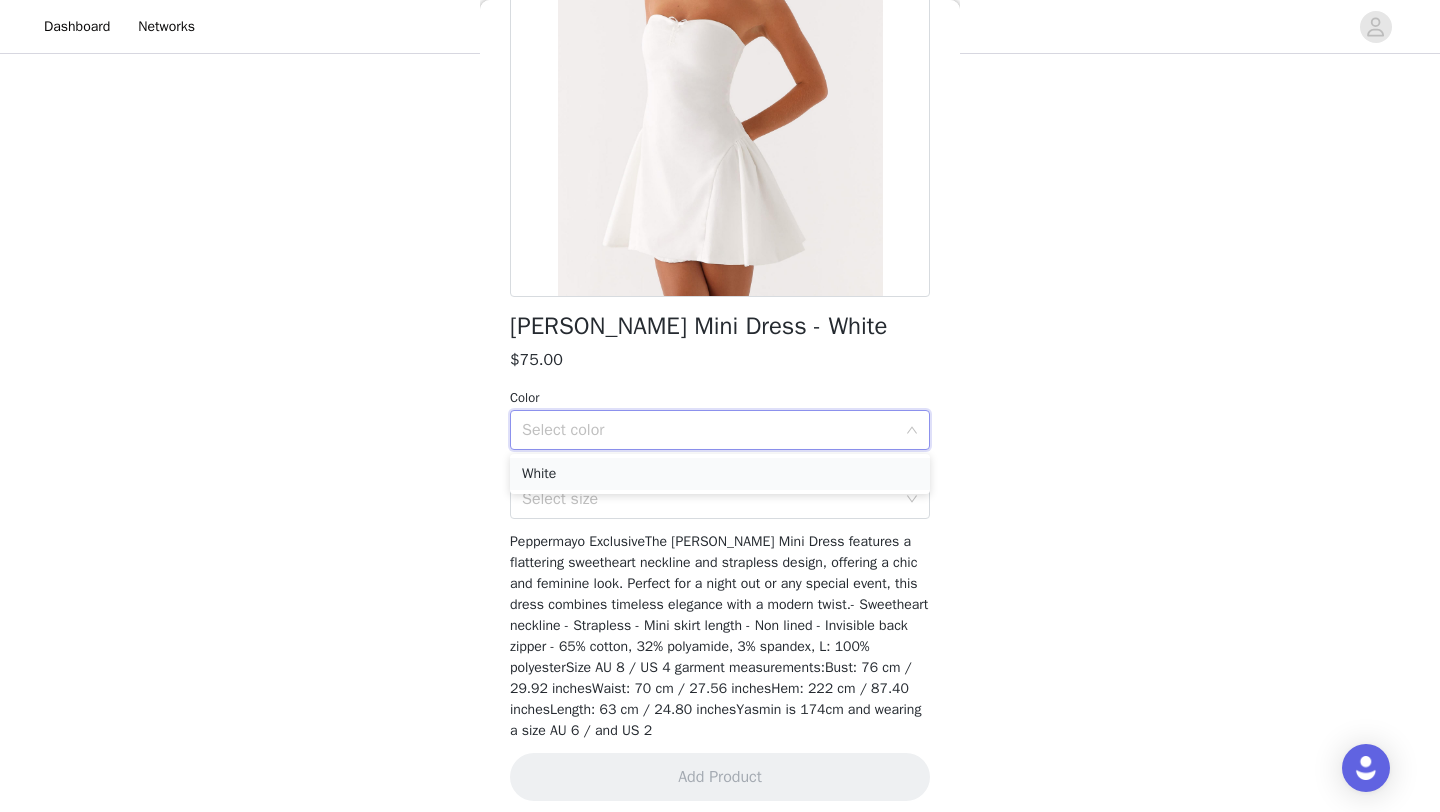 click on "White" at bounding box center [720, 474] 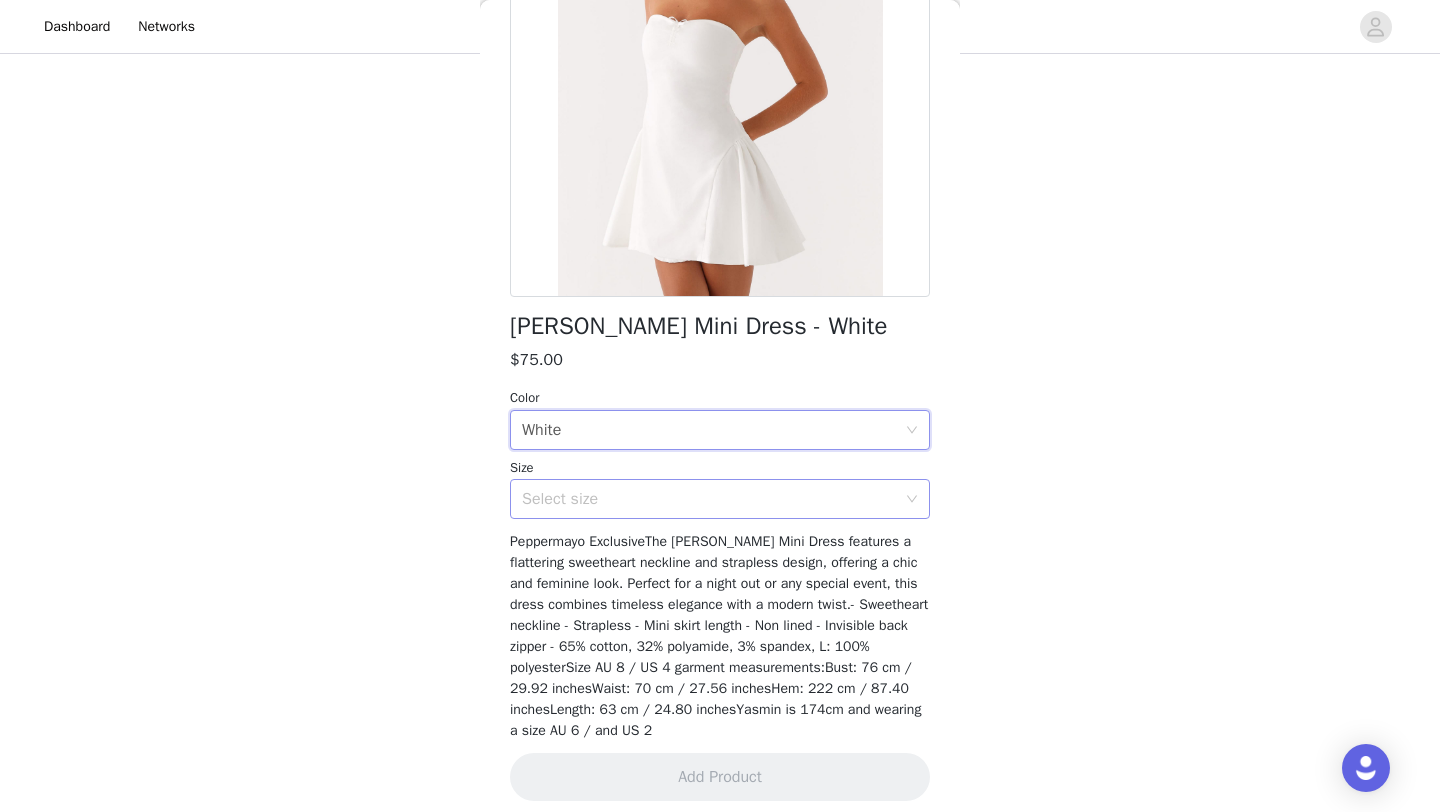 click on "Select size" at bounding box center [709, 499] 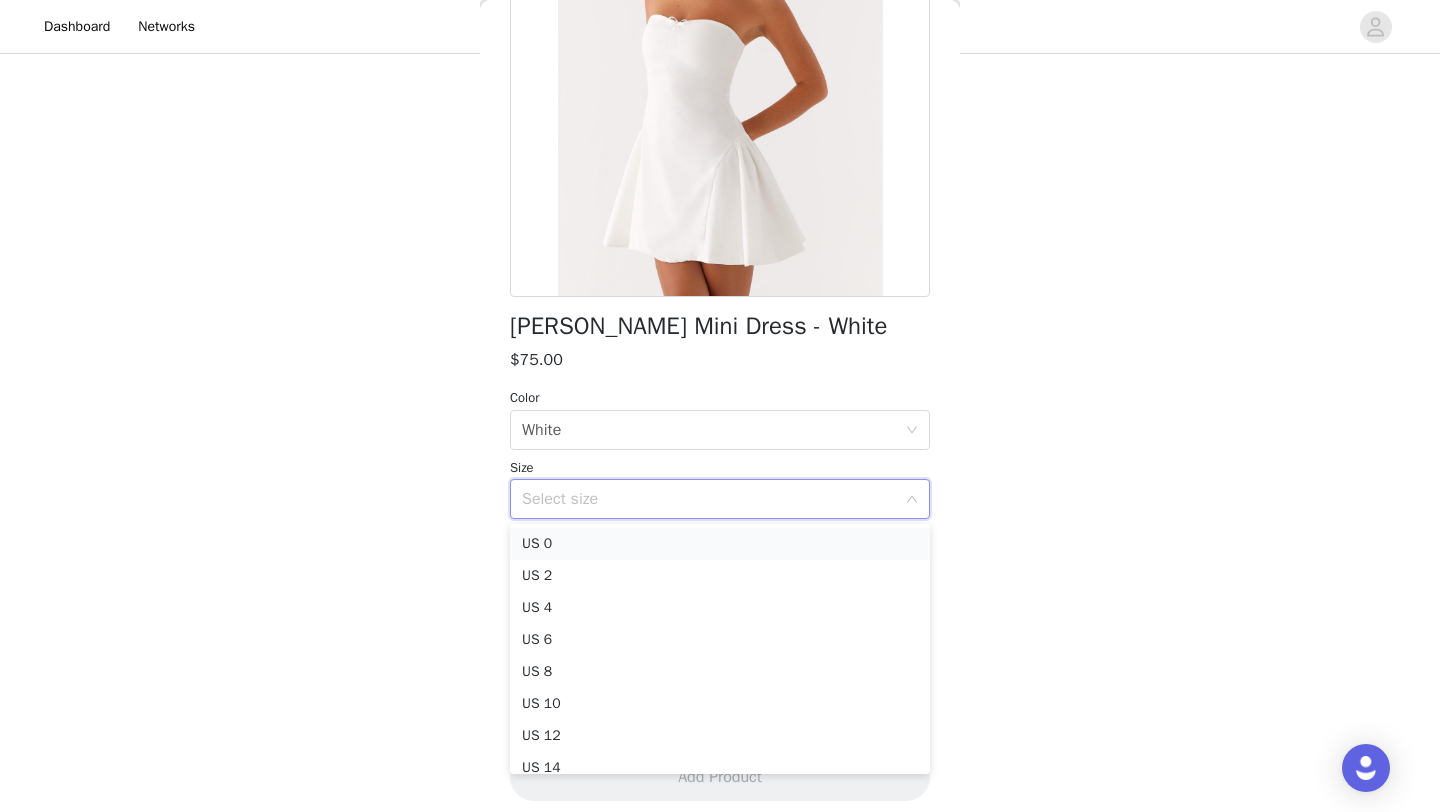 click on "US 0" at bounding box center [720, 544] 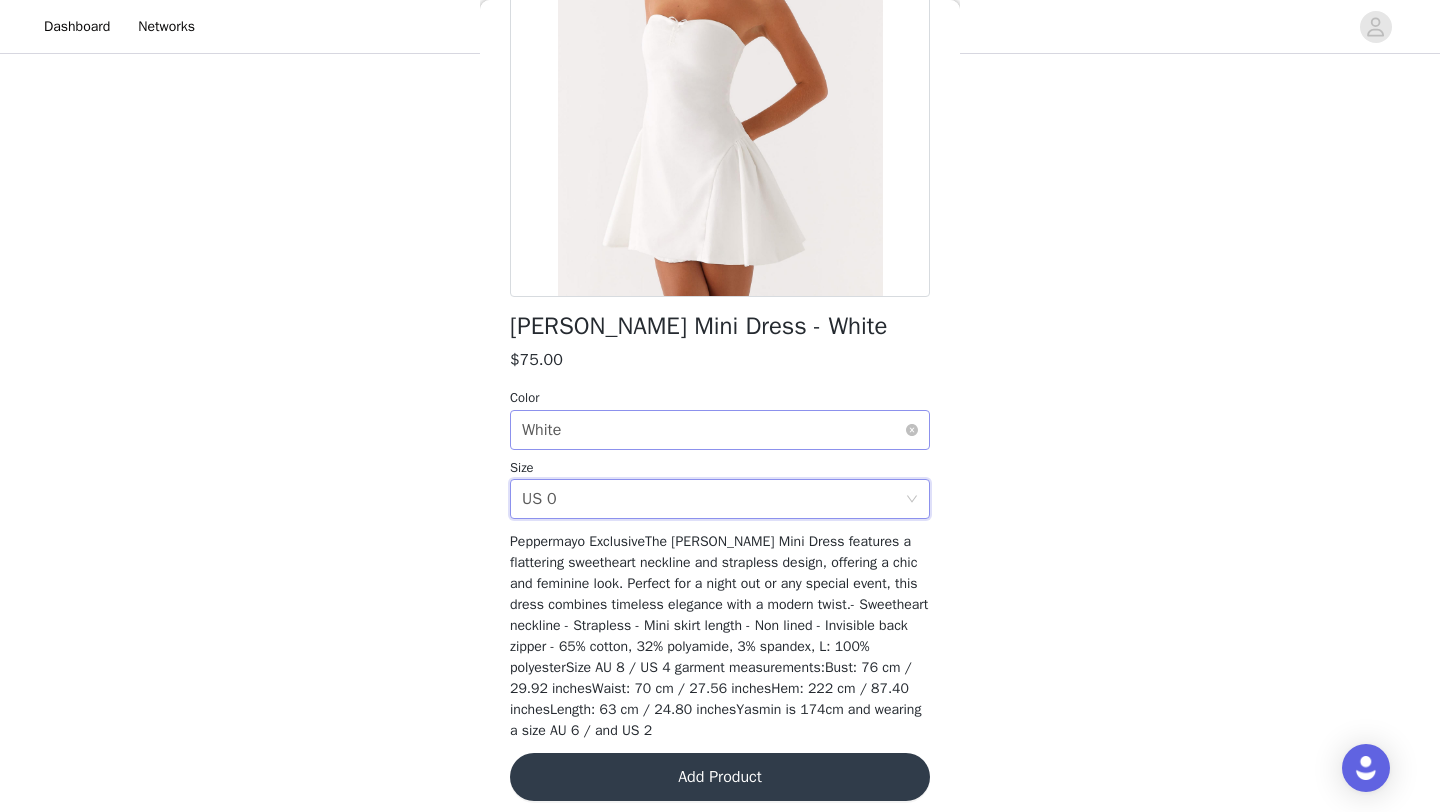 scroll, scrollTop: 0, scrollLeft: 0, axis: both 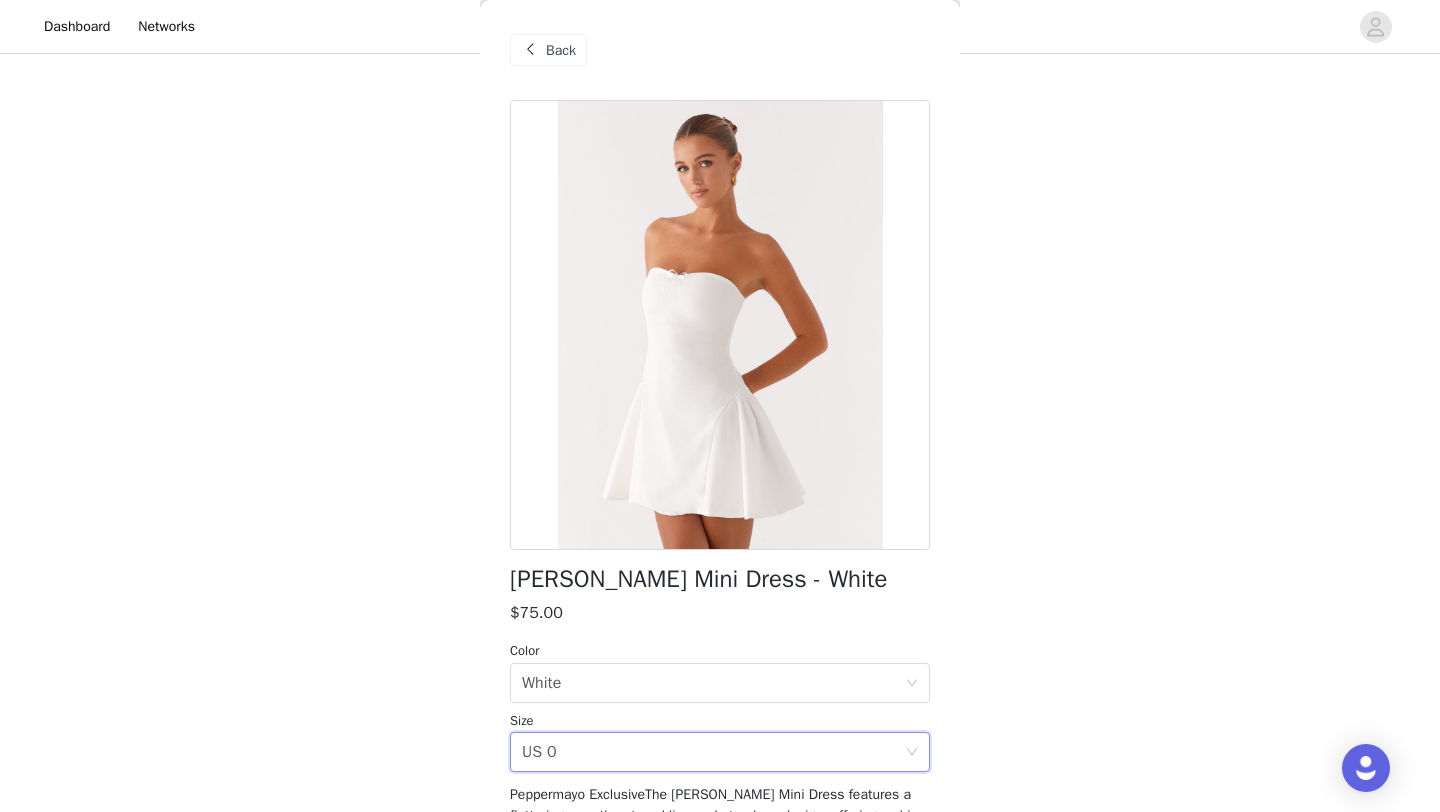 click on "Back" at bounding box center [561, 50] 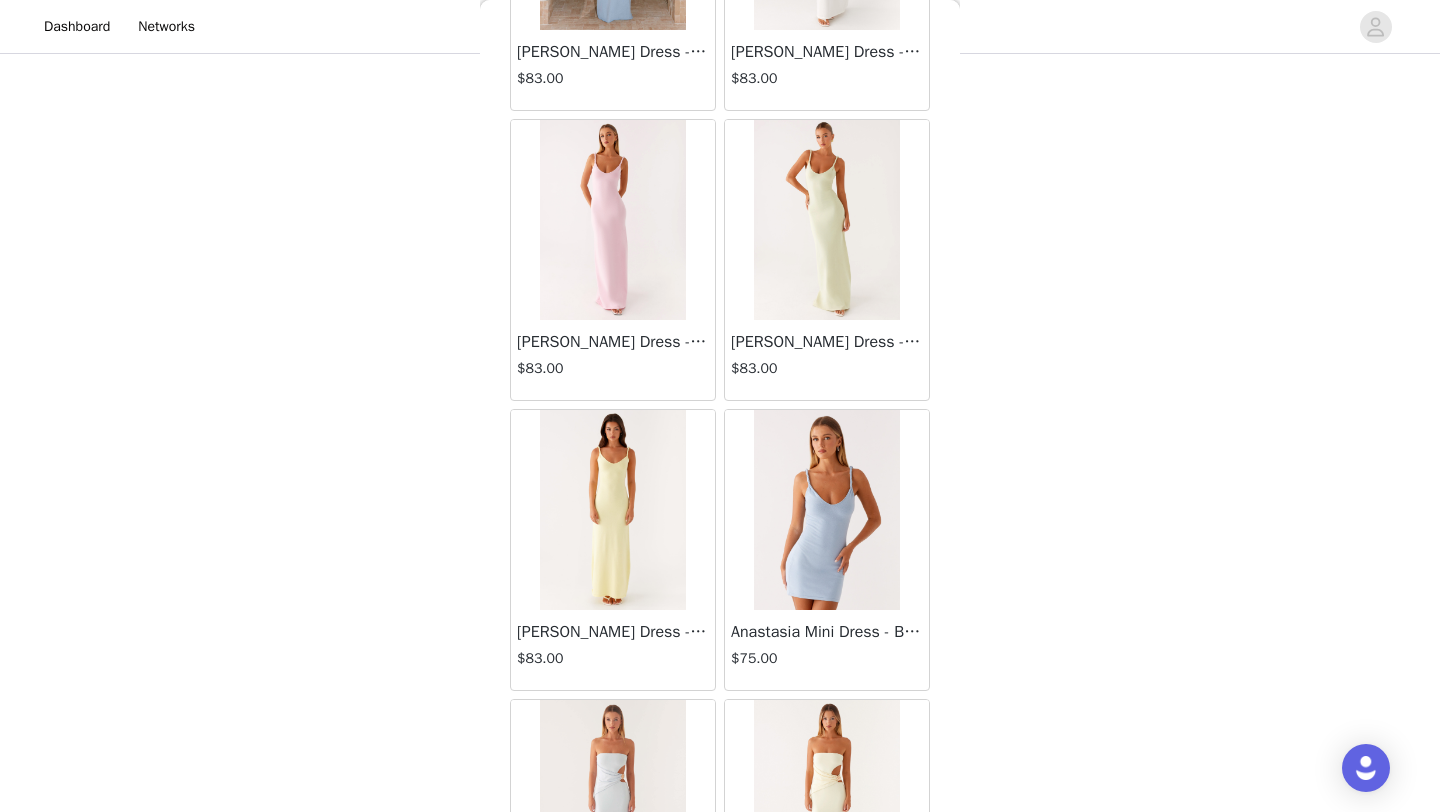scroll, scrollTop: 3436, scrollLeft: 0, axis: vertical 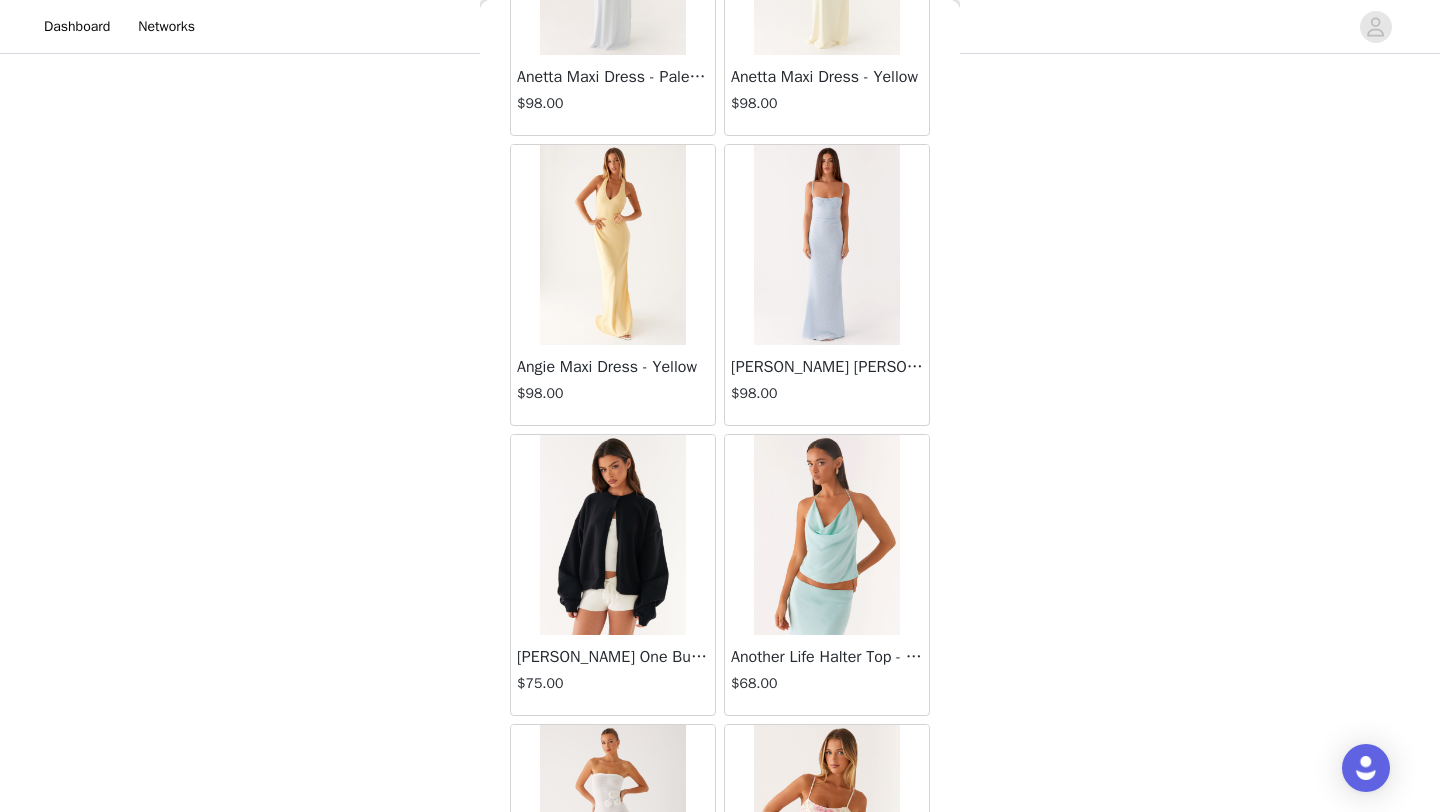 click on "Back       Mariella Linen Maxi Skirt - Pink   $90.00       Aamari Maxi Dress - Red   $90.00       Abby Mini Dress - Floral Print   $83.00       Adrina Ruffle Mini Dress - Pink Floral Print   $75.00       Aiva Mini Dress - Yellow Floral   $75.00       Alberta Maxi Dress - Mulberry   $105.00       Alden Mini Dress - Floral Print   $75.00       Alexia Knit Maxi Dress - Multi   $90.00       Aliah Knit Shorts - Yellow   $53.00       [PERSON_NAME] Halter Maxi Dress - Yellow   $98.00       [PERSON_NAME] Halter Mini Dress - Black   $83.00       [PERSON_NAME] Halter Mini Dress - Pastel Yellow   $83.00       Alivia Mini Dress - Pink   $75.00       [PERSON_NAME] Maxi Dress - Chocolate   $83.00       [PERSON_NAME] Maxi Dress - Maroon   $83.00       [PERSON_NAME] Knit Maxi Skirt - Blue   $68.00       Anastasia Maxi Dress - Blue   $83.00       Anastasia Maxi Dress - Ivory   $83.00       [PERSON_NAME] Dress - Pink   $83.00       Anastasia Maxi Dress - [PERSON_NAME]   $83.00       Anastasia Maxi Dress - Yellow   $83.00         $75.00         $98.00" at bounding box center [720, 406] 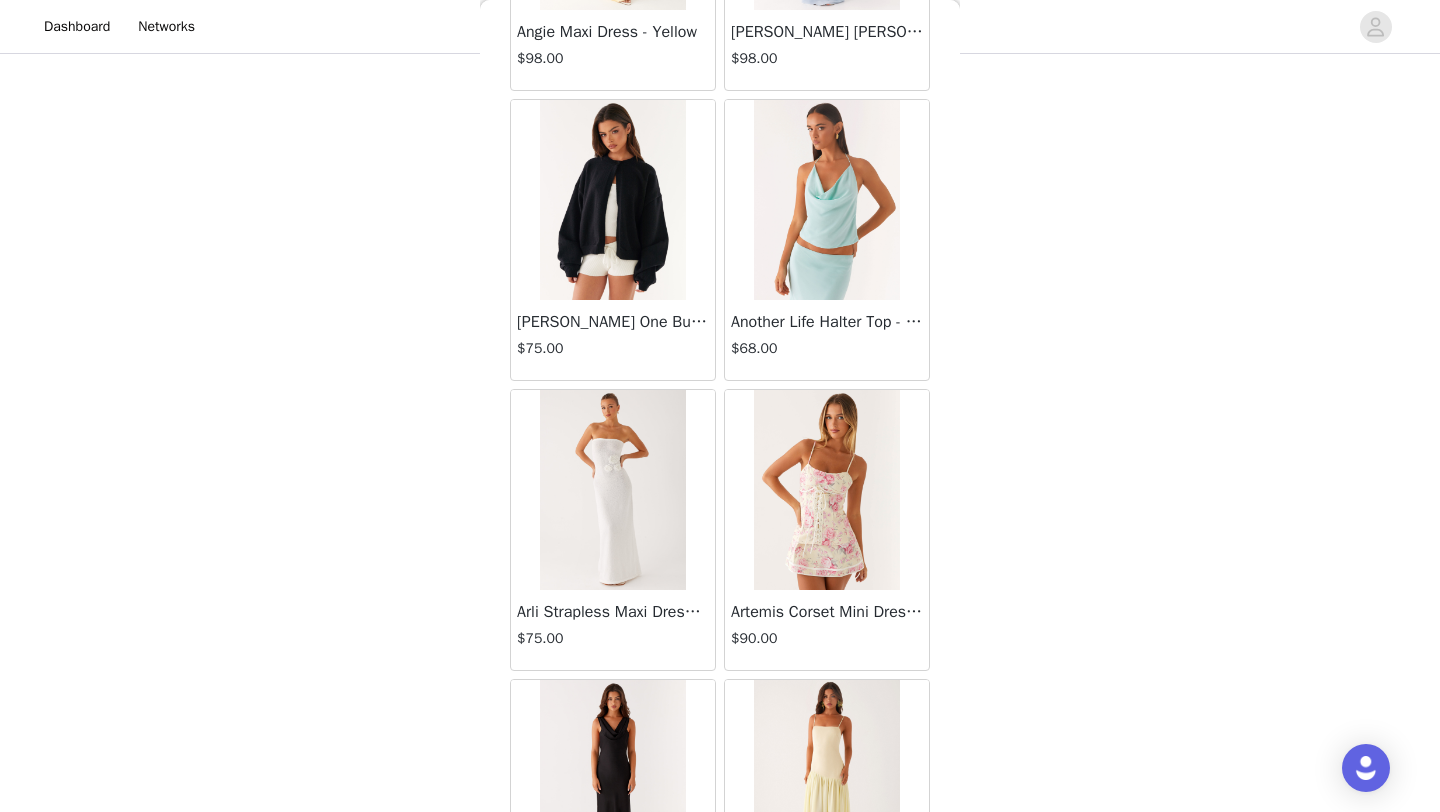 scroll, scrollTop: 3775, scrollLeft: 0, axis: vertical 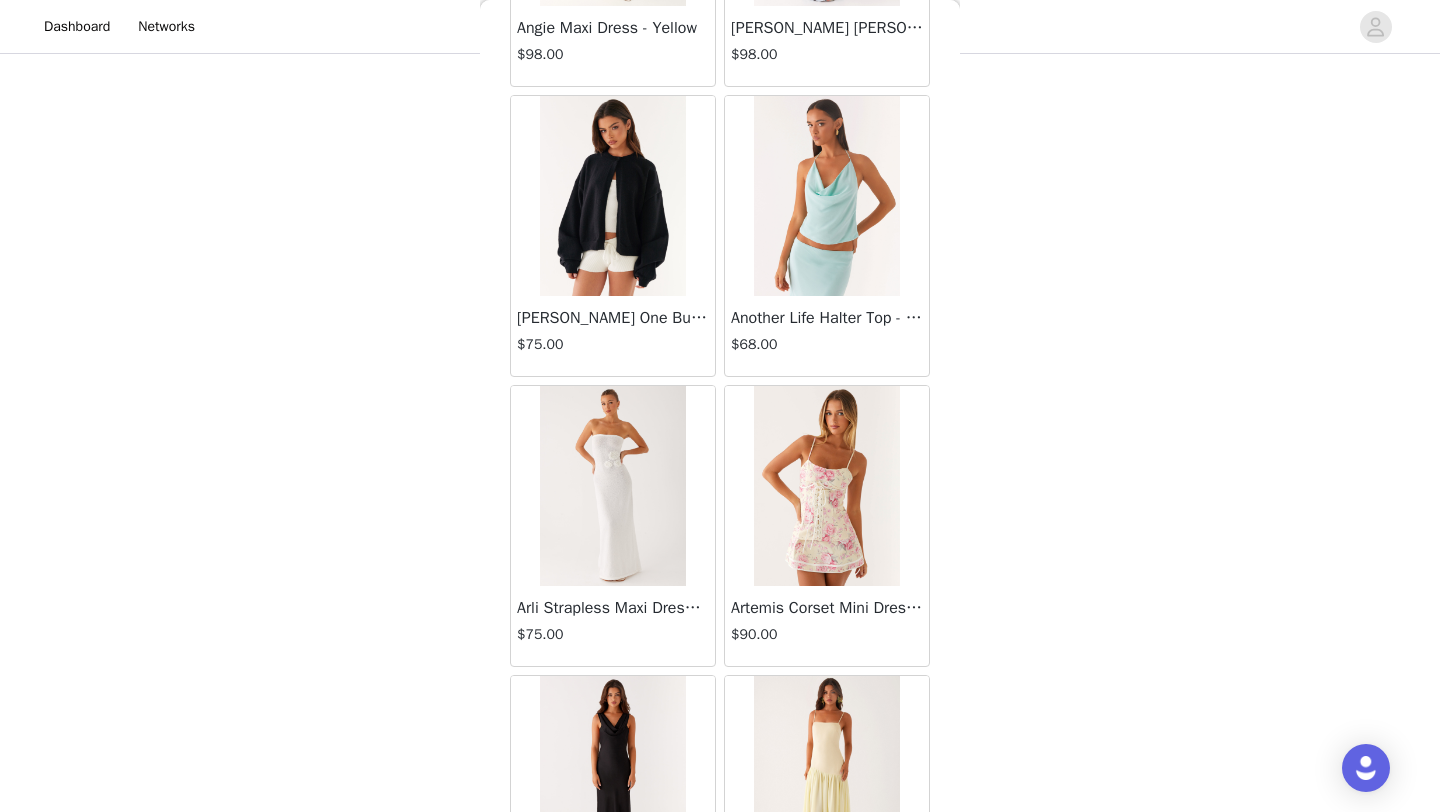 click at bounding box center [826, 196] 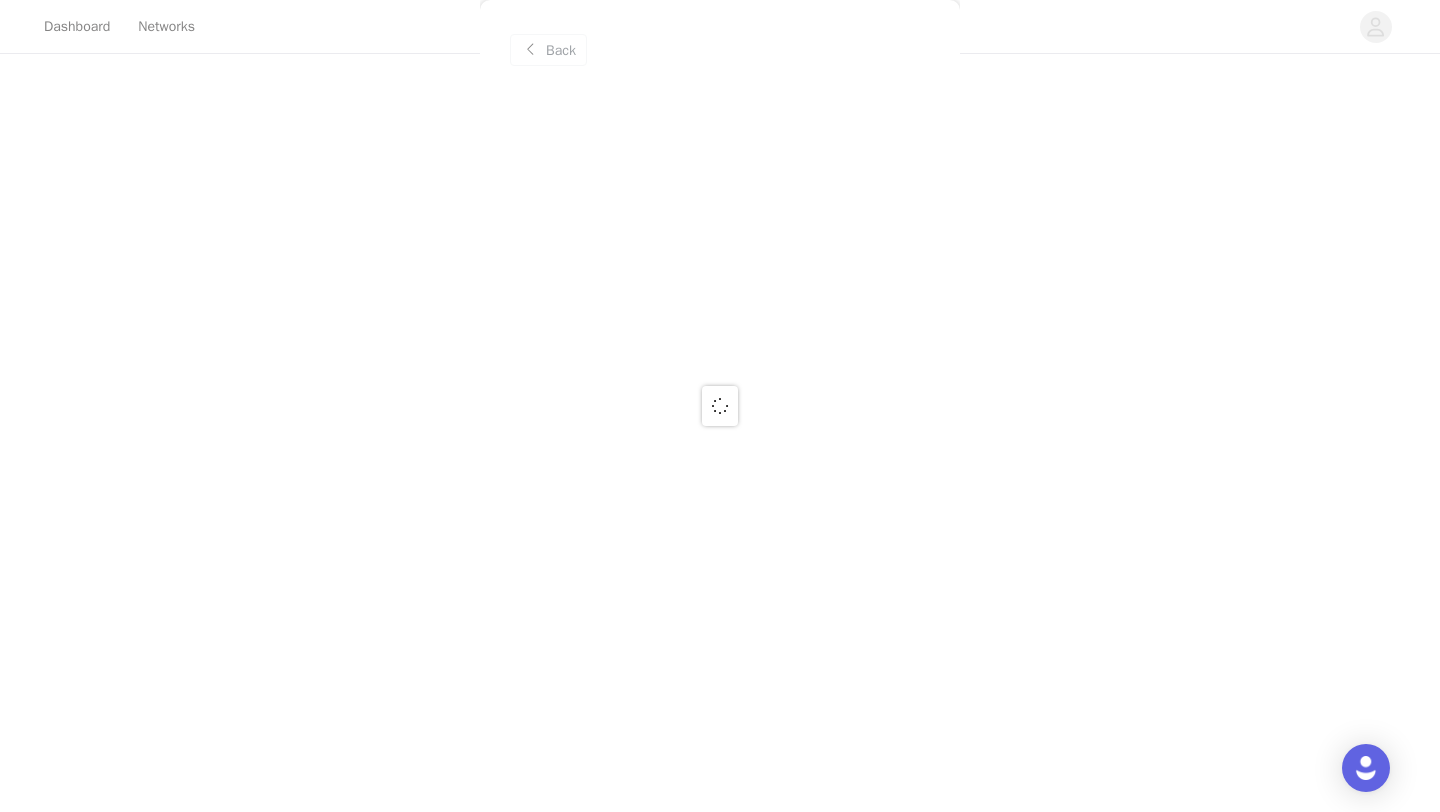 scroll, scrollTop: 0, scrollLeft: 0, axis: both 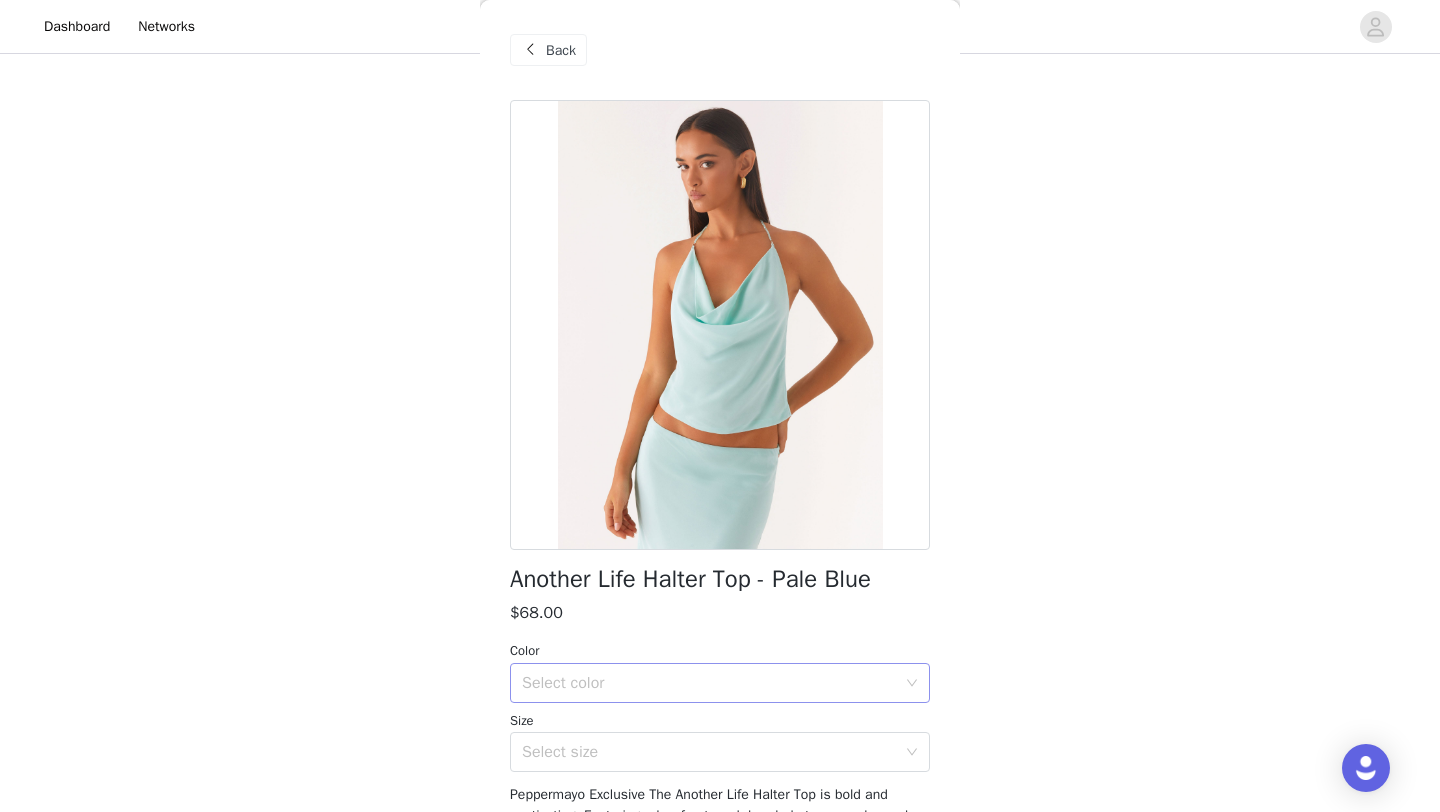 click on "Select color" at bounding box center [709, 683] 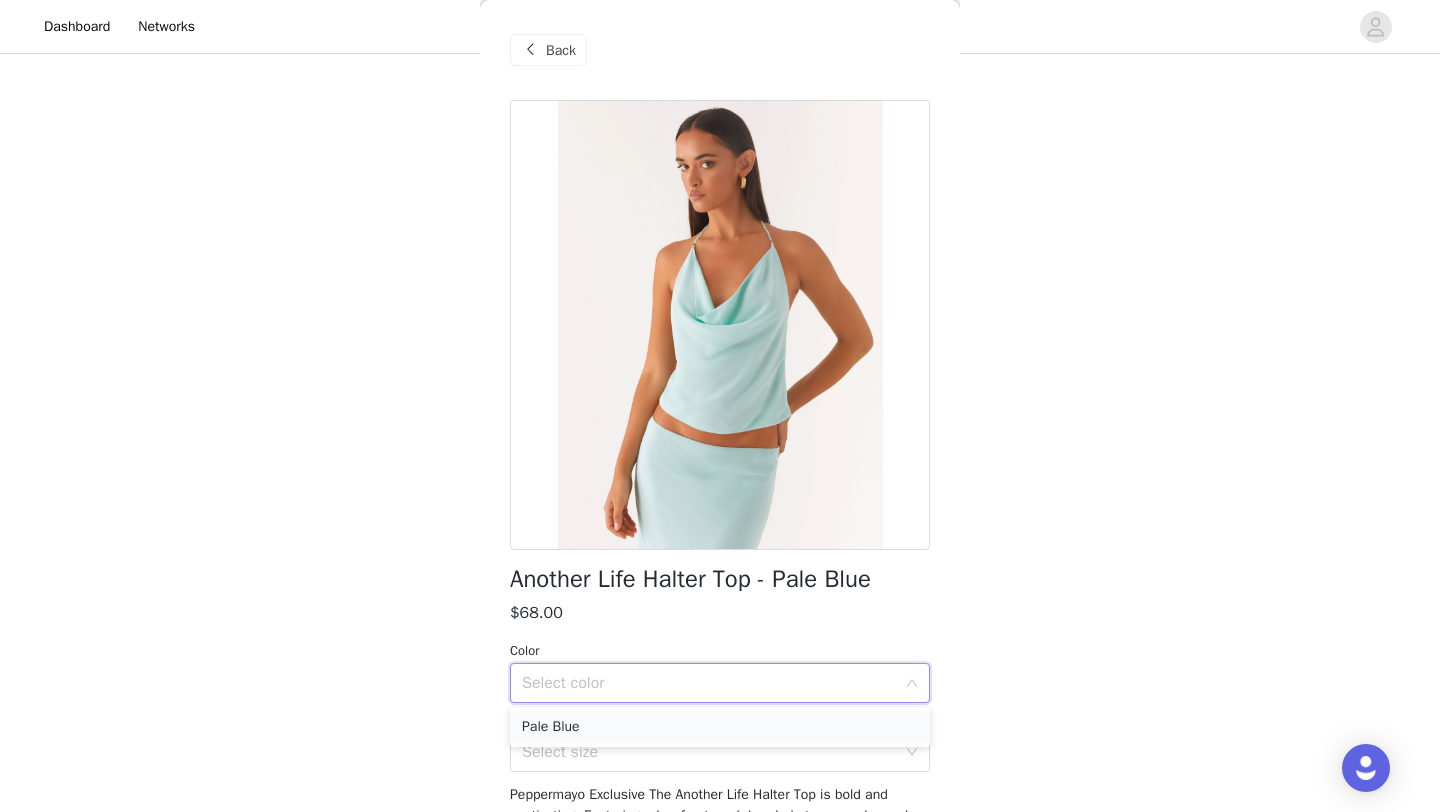 click on "Pale Blue" at bounding box center (720, 727) 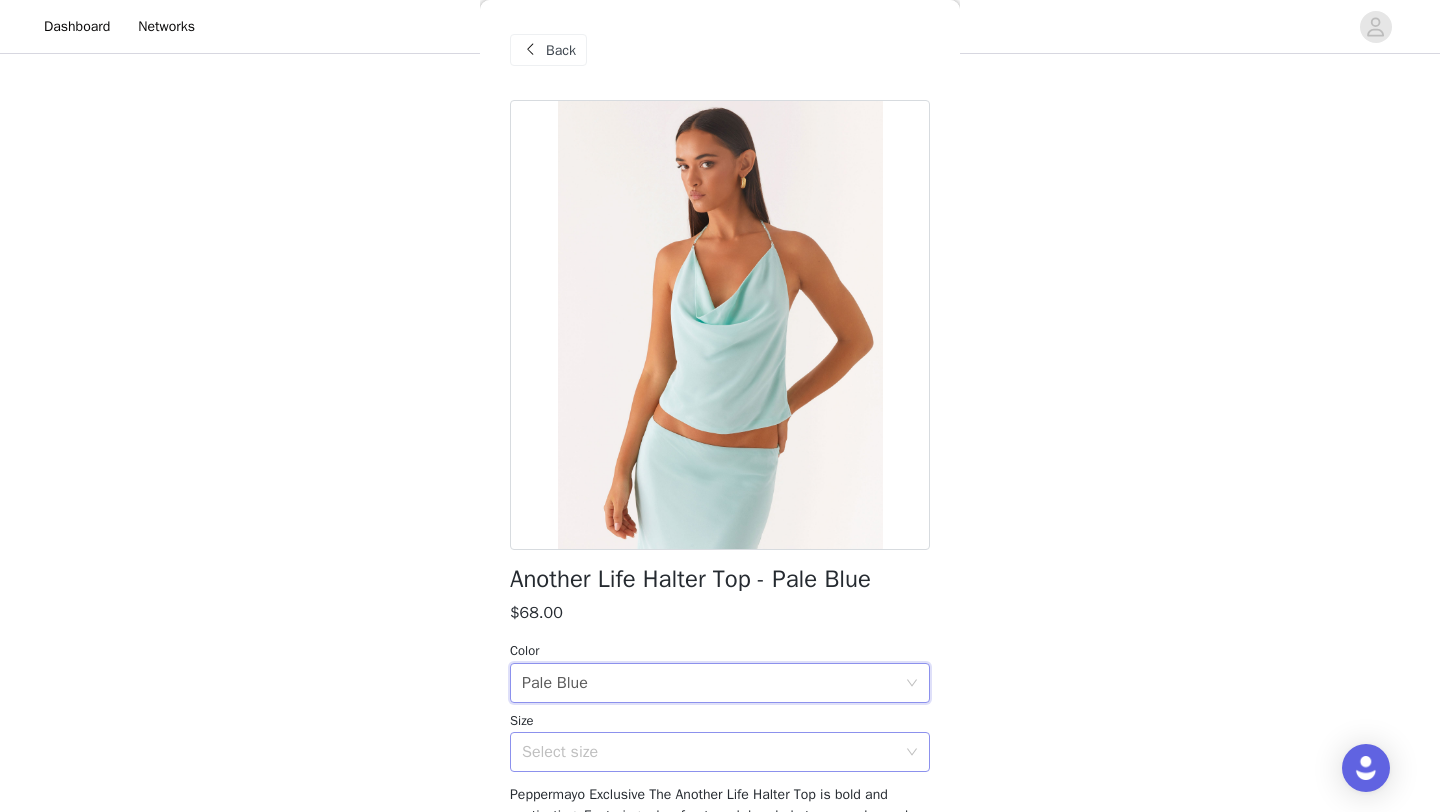 click on "Select size" at bounding box center (709, 752) 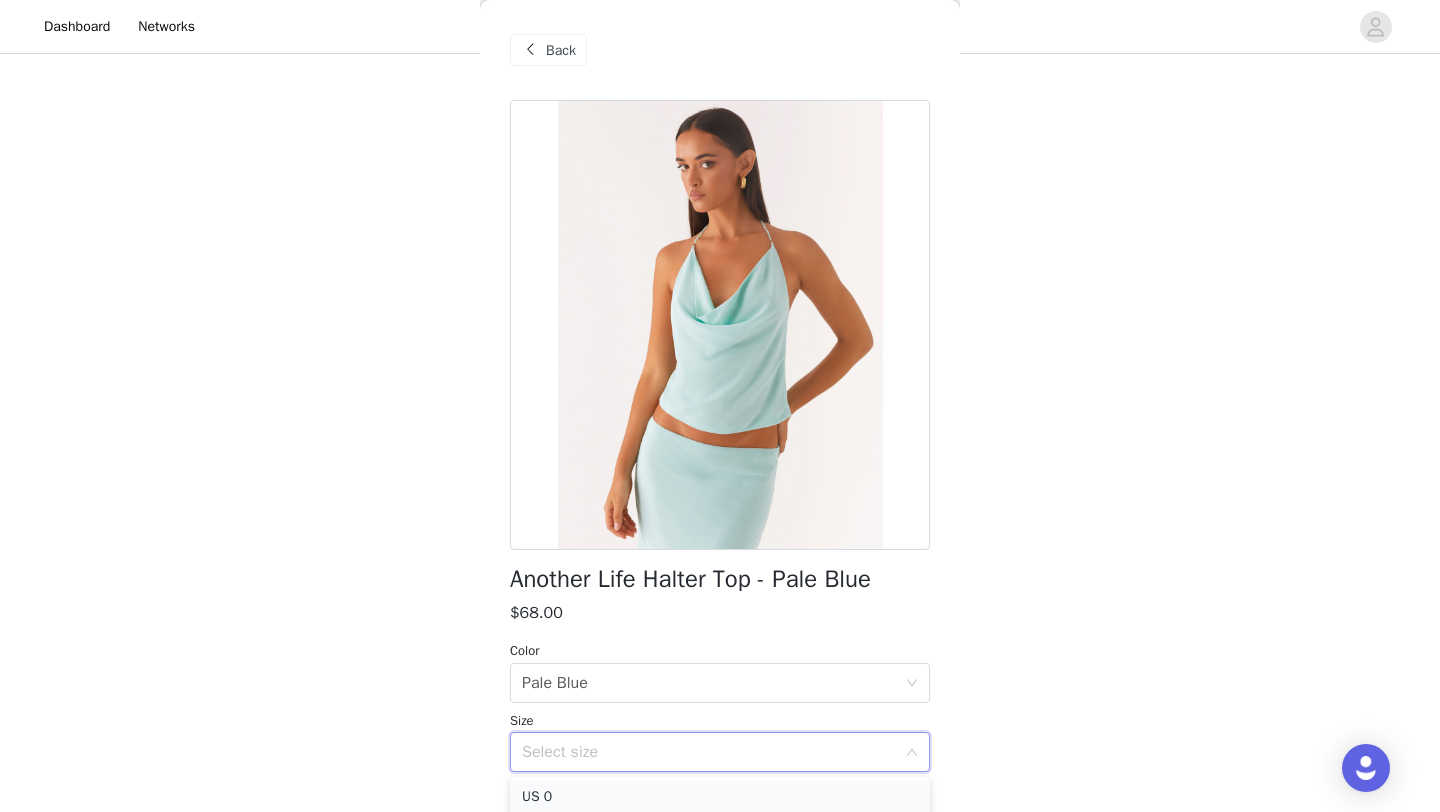 click on "US 0" at bounding box center (720, 797) 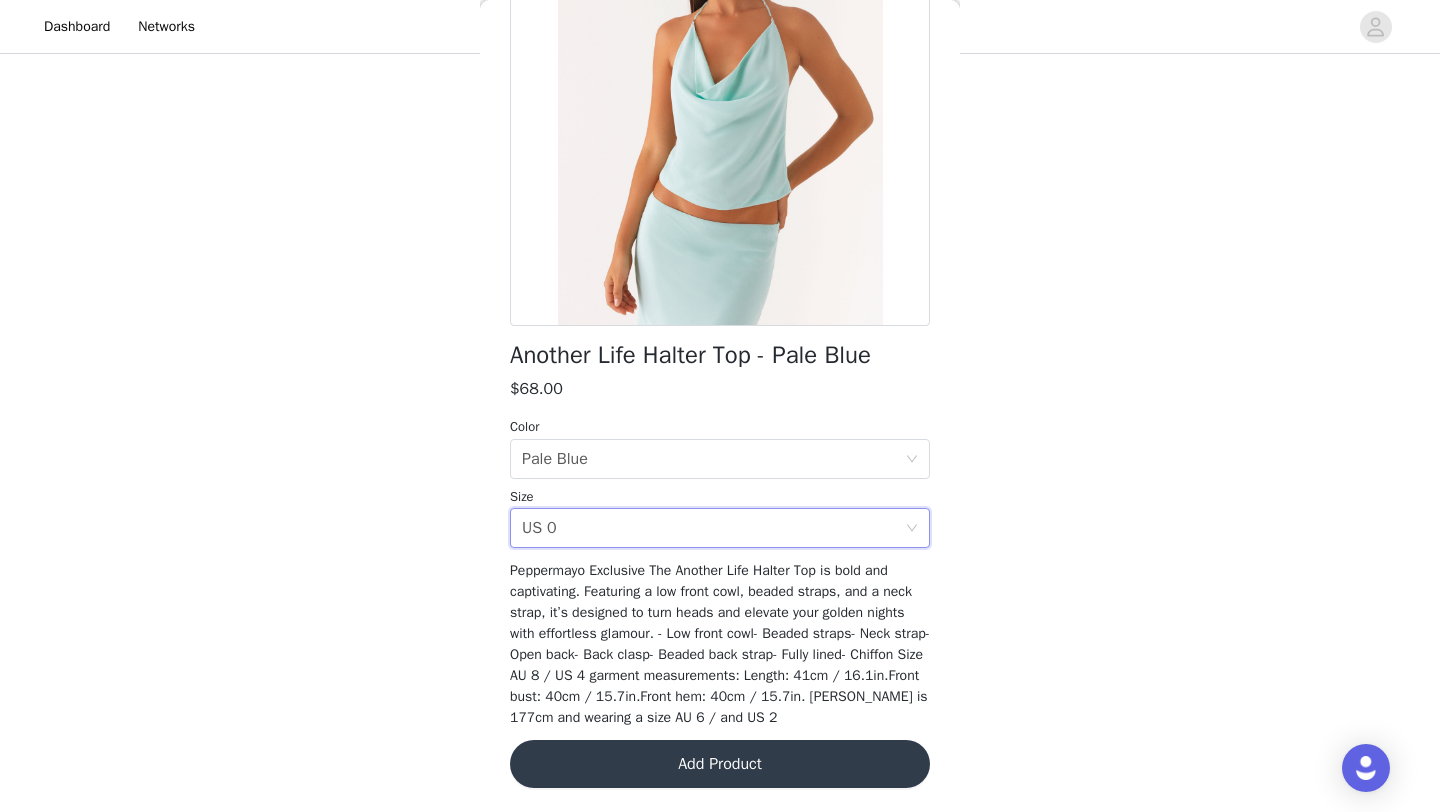 scroll, scrollTop: 0, scrollLeft: 0, axis: both 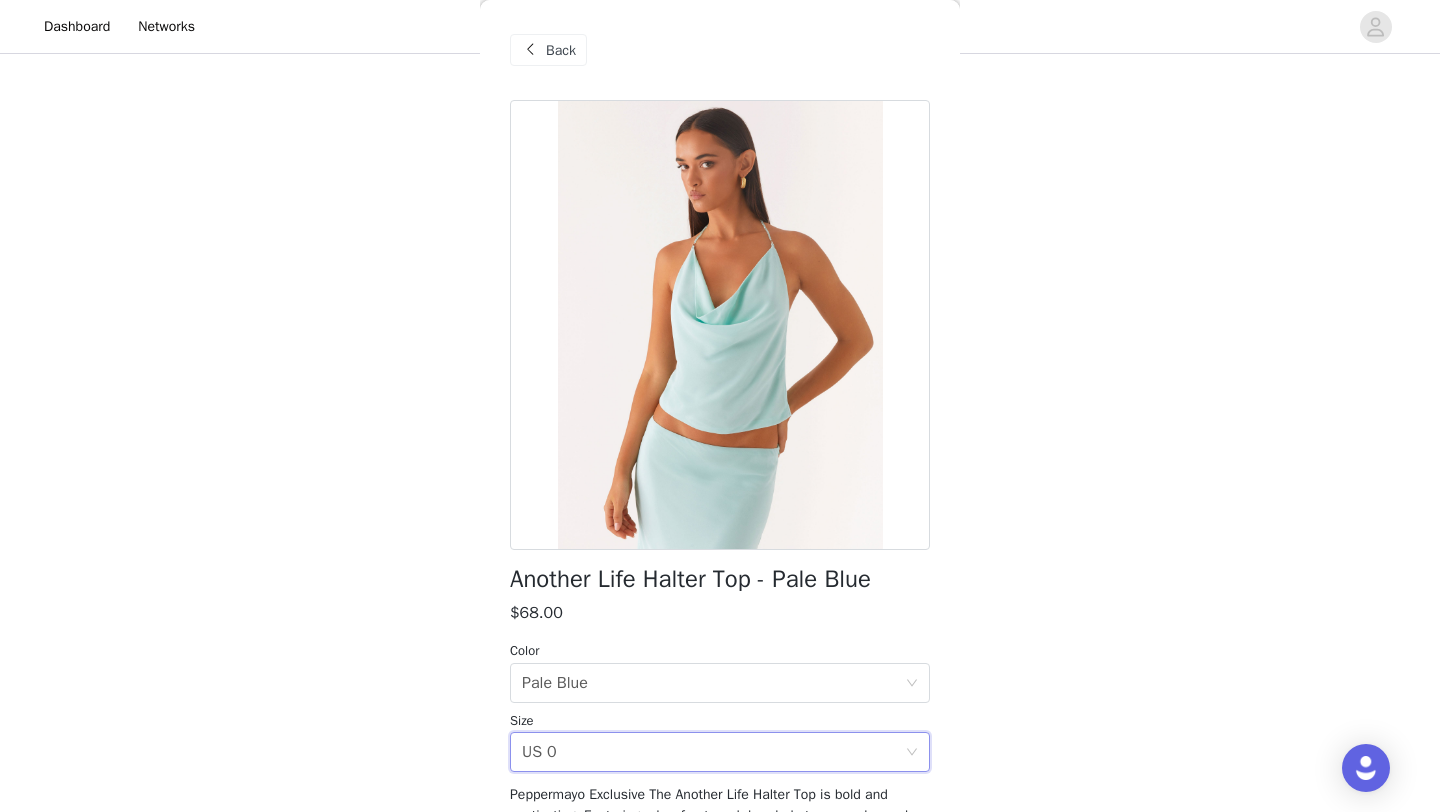 click at bounding box center [530, 50] 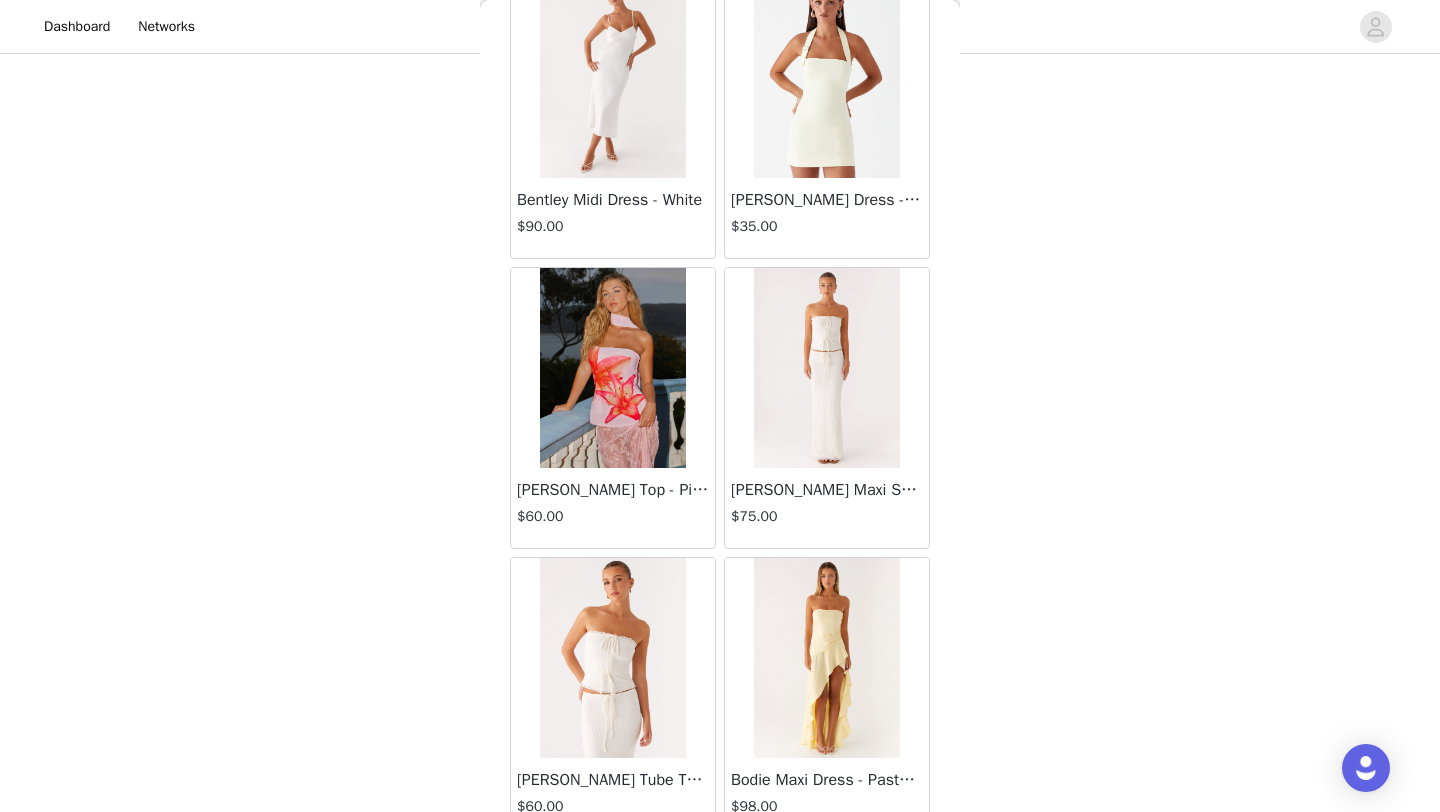 scroll, scrollTop: 6964, scrollLeft: 0, axis: vertical 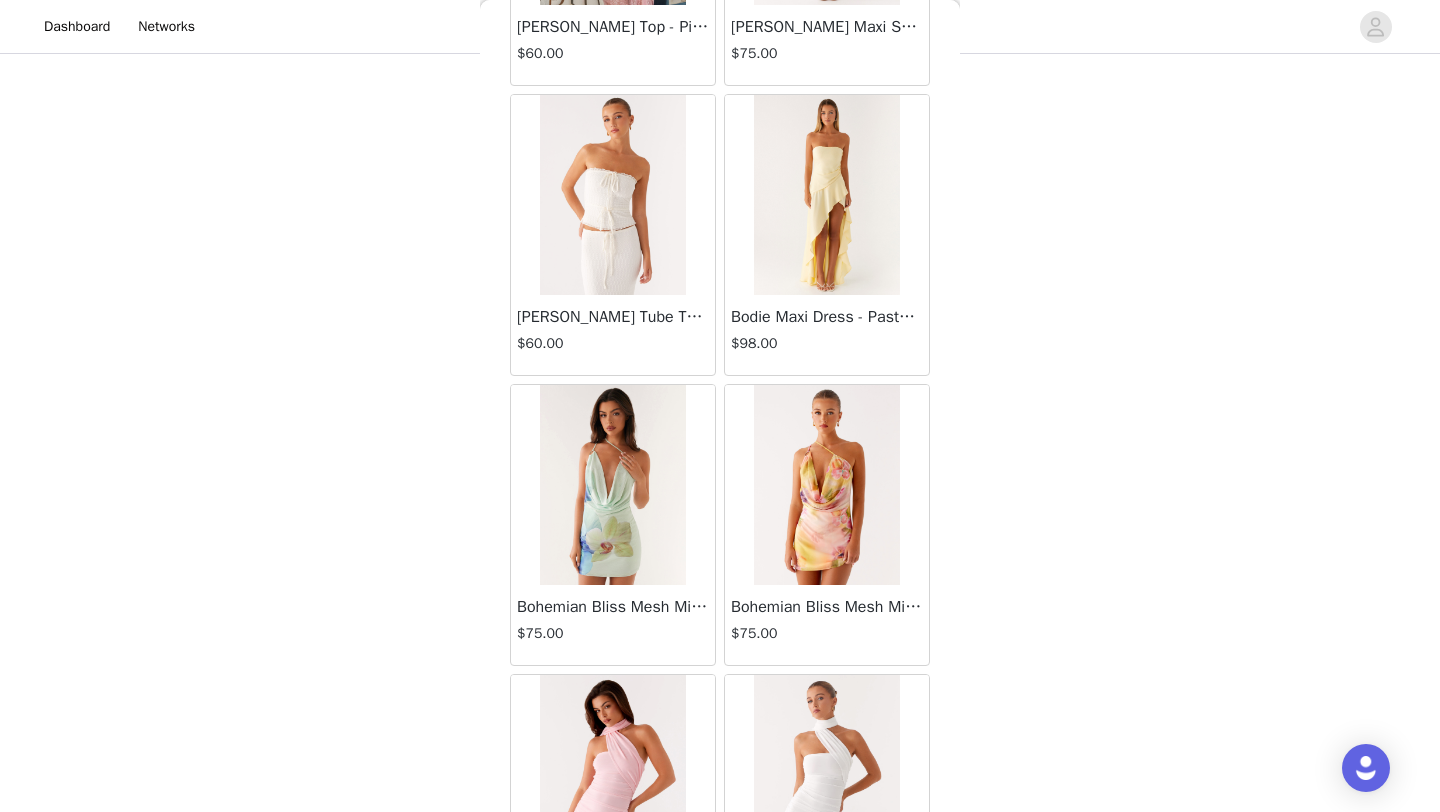 click at bounding box center (826, 195) 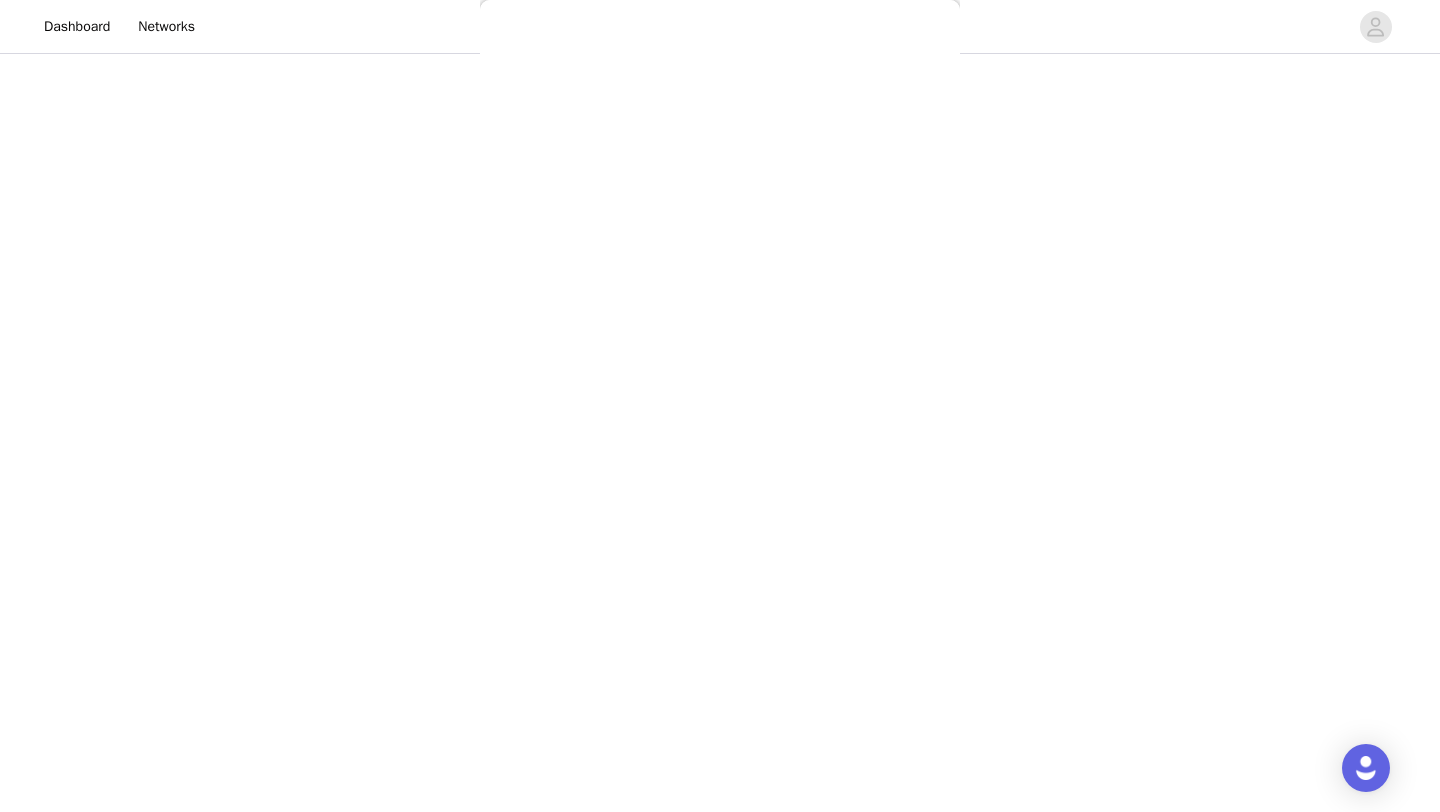 scroll, scrollTop: 0, scrollLeft: 0, axis: both 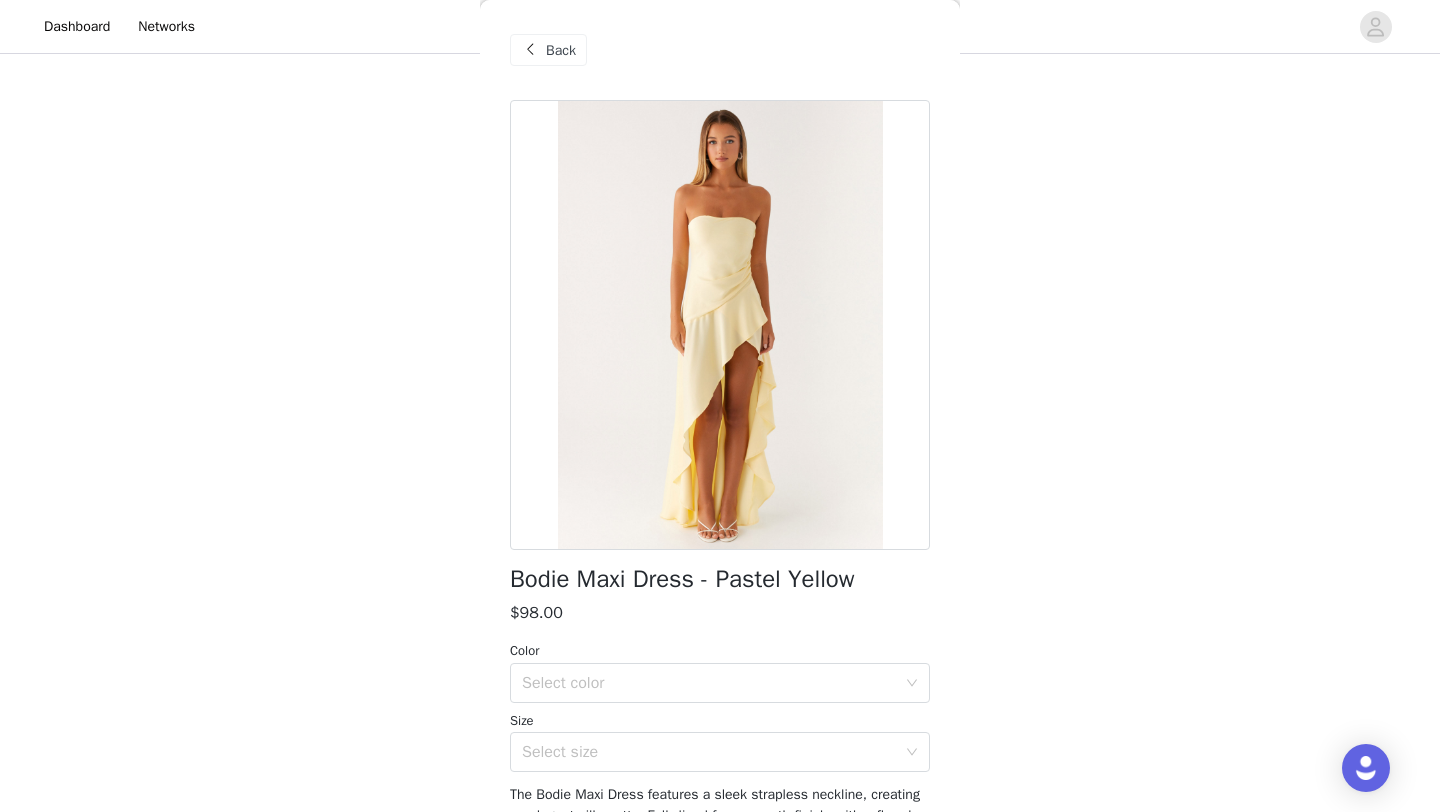 click on "Back" at bounding box center (561, 50) 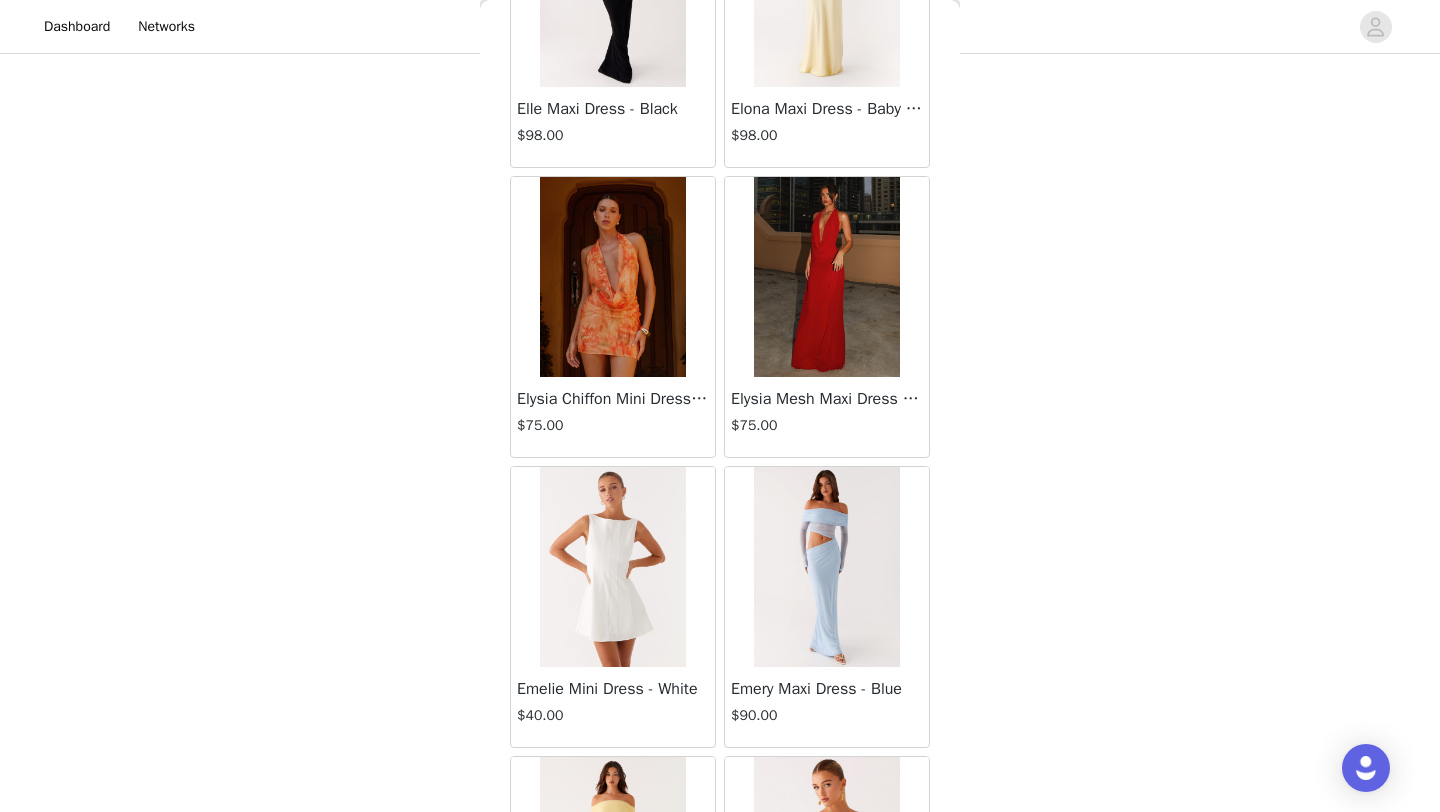 scroll, scrollTop: 20271, scrollLeft: 0, axis: vertical 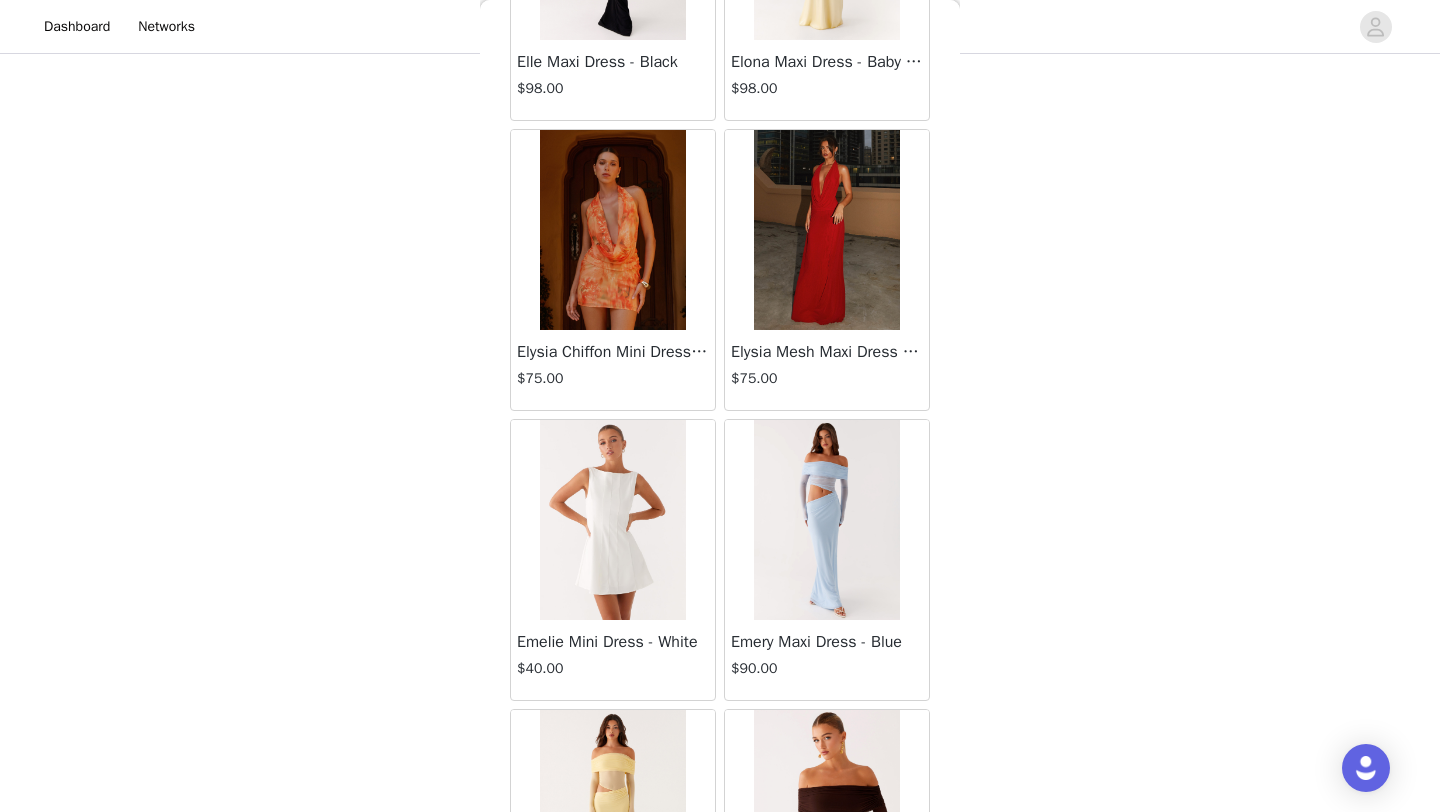 click at bounding box center (826, 230) 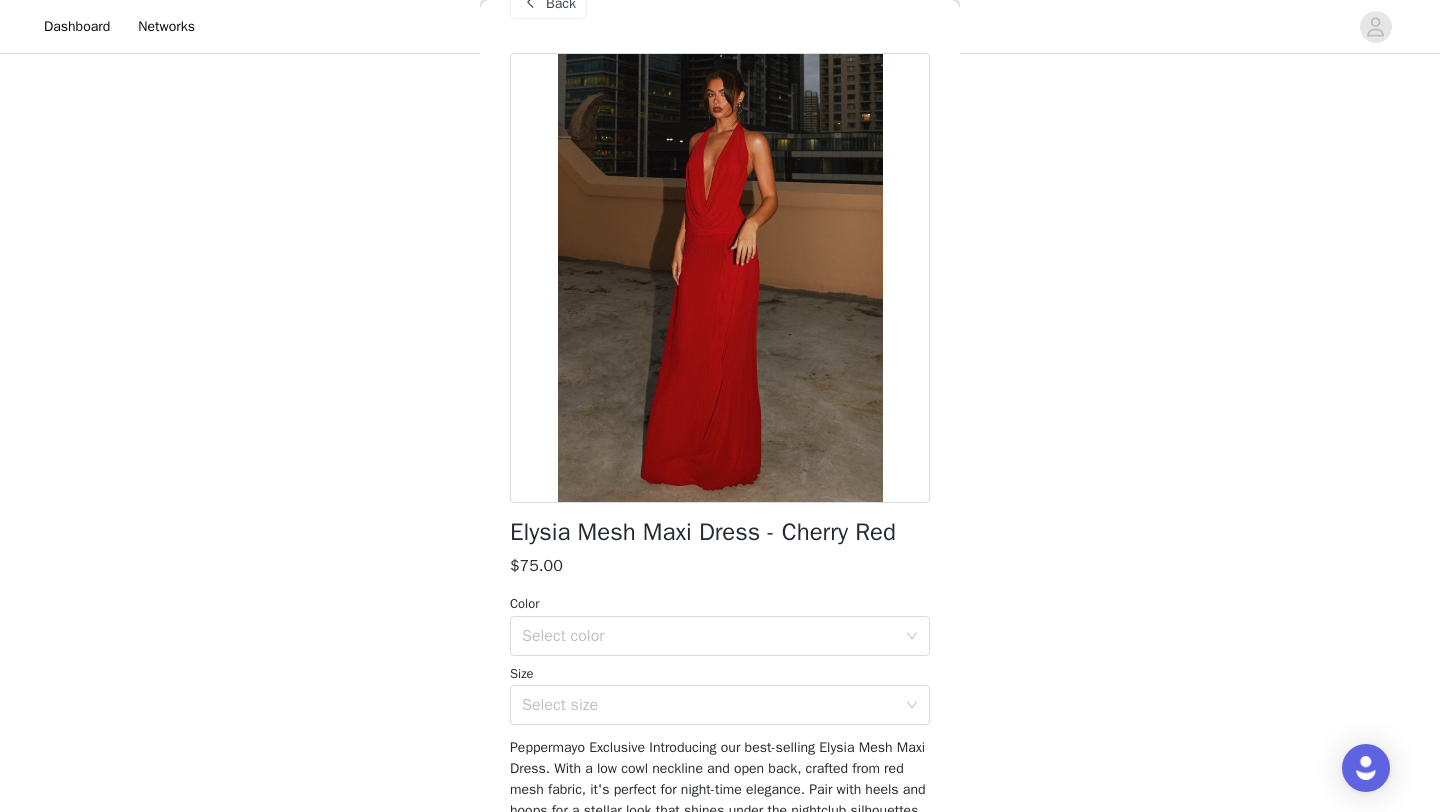 scroll, scrollTop: 56, scrollLeft: 0, axis: vertical 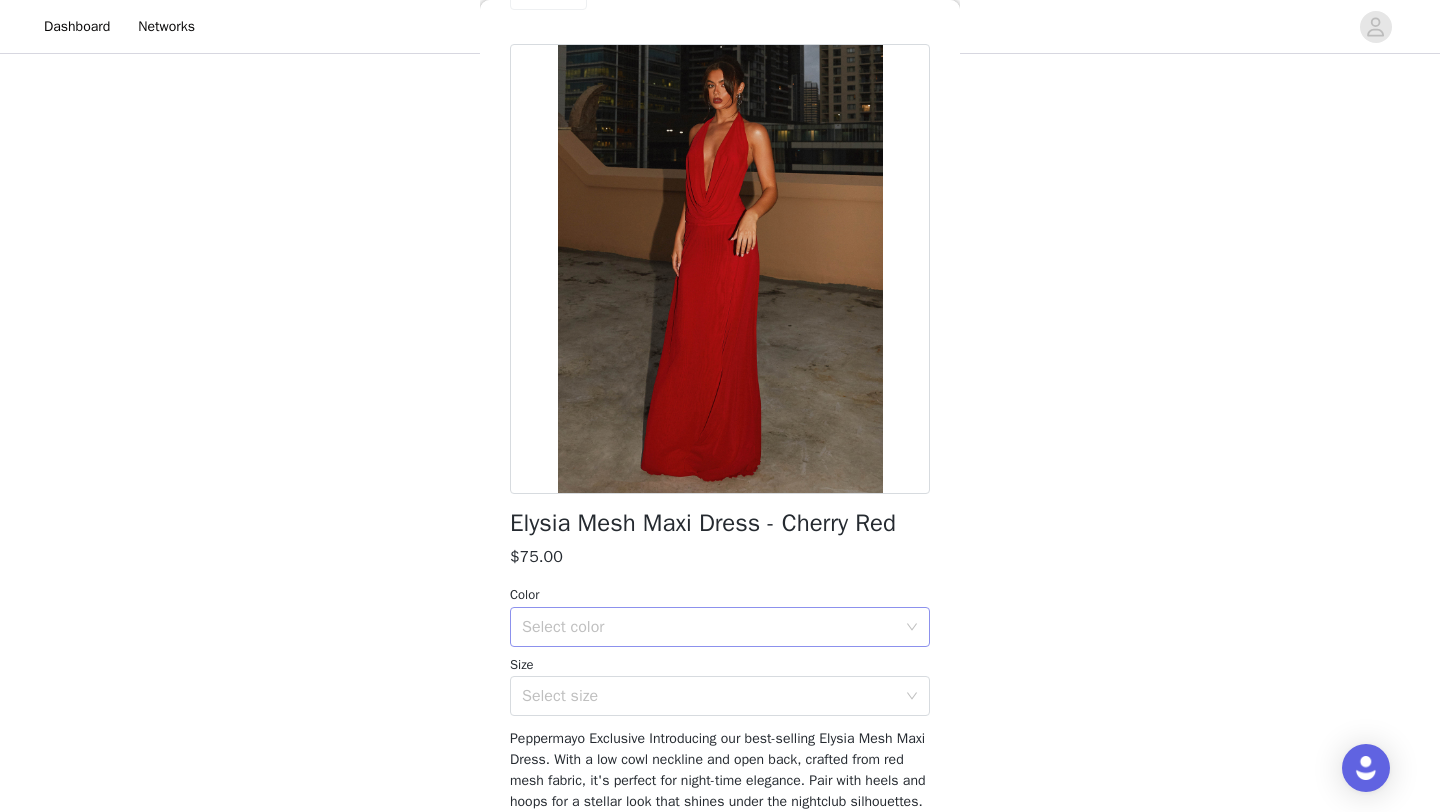 click on "Select color" at bounding box center (709, 627) 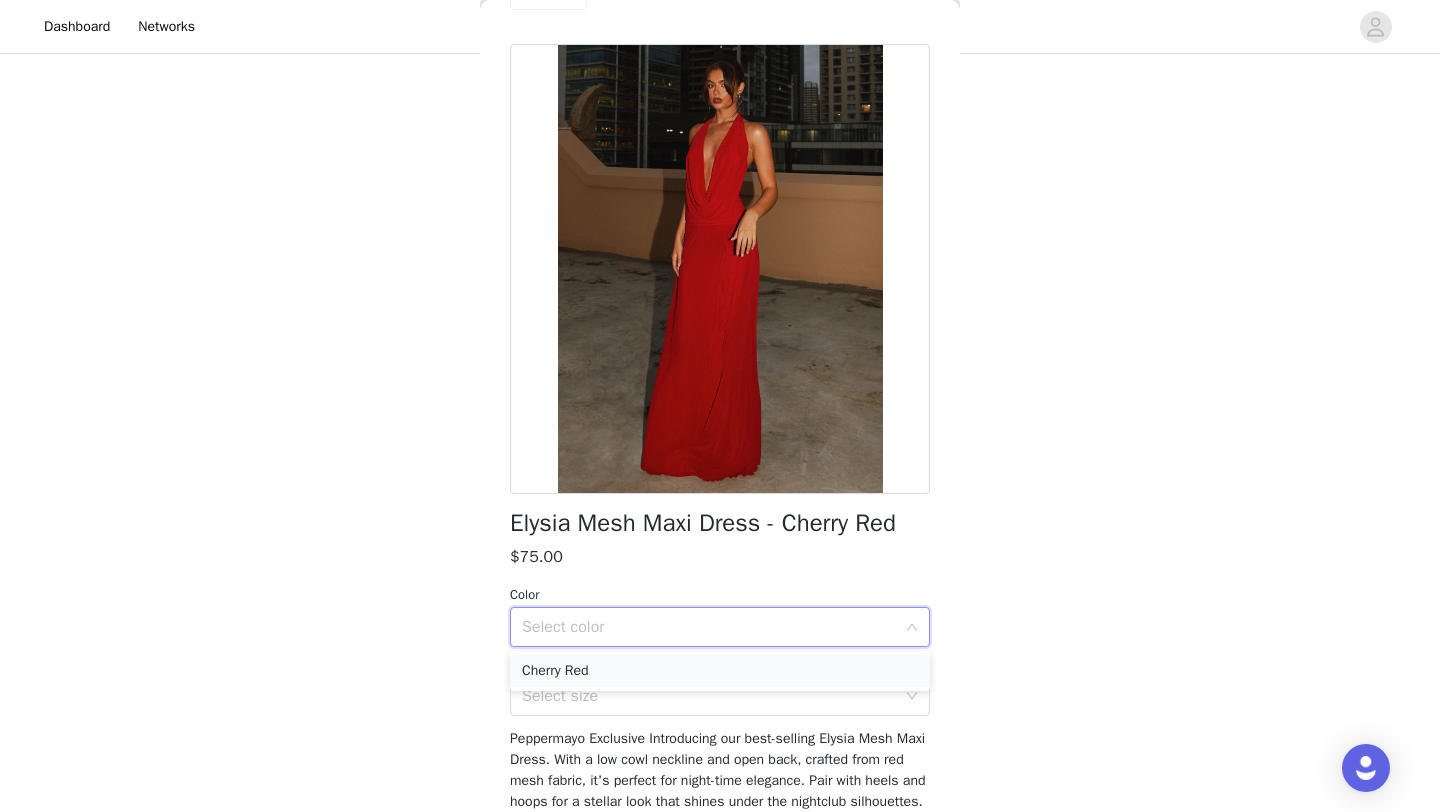 click on "Cherry Red" at bounding box center [720, 671] 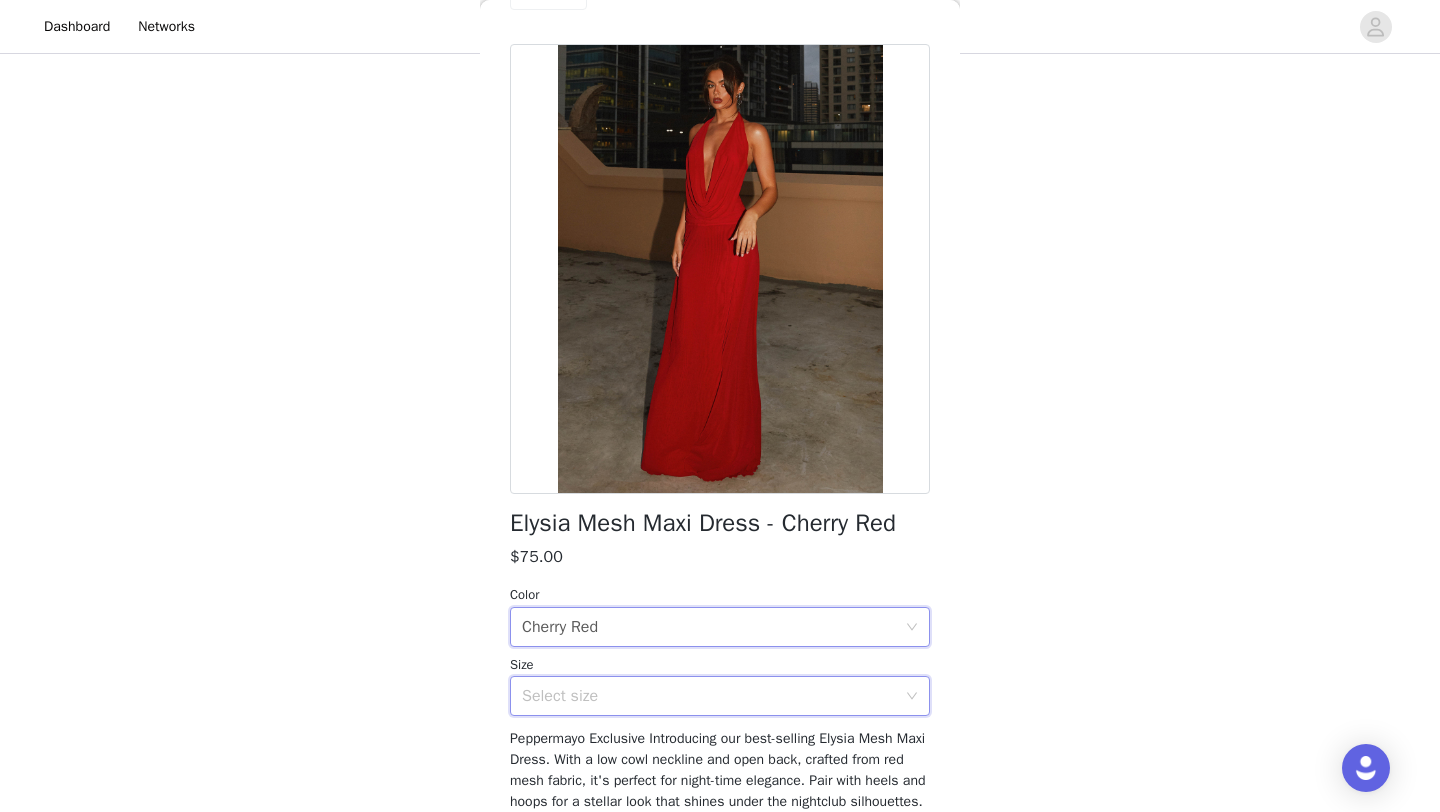 click on "Select size" at bounding box center [713, 696] 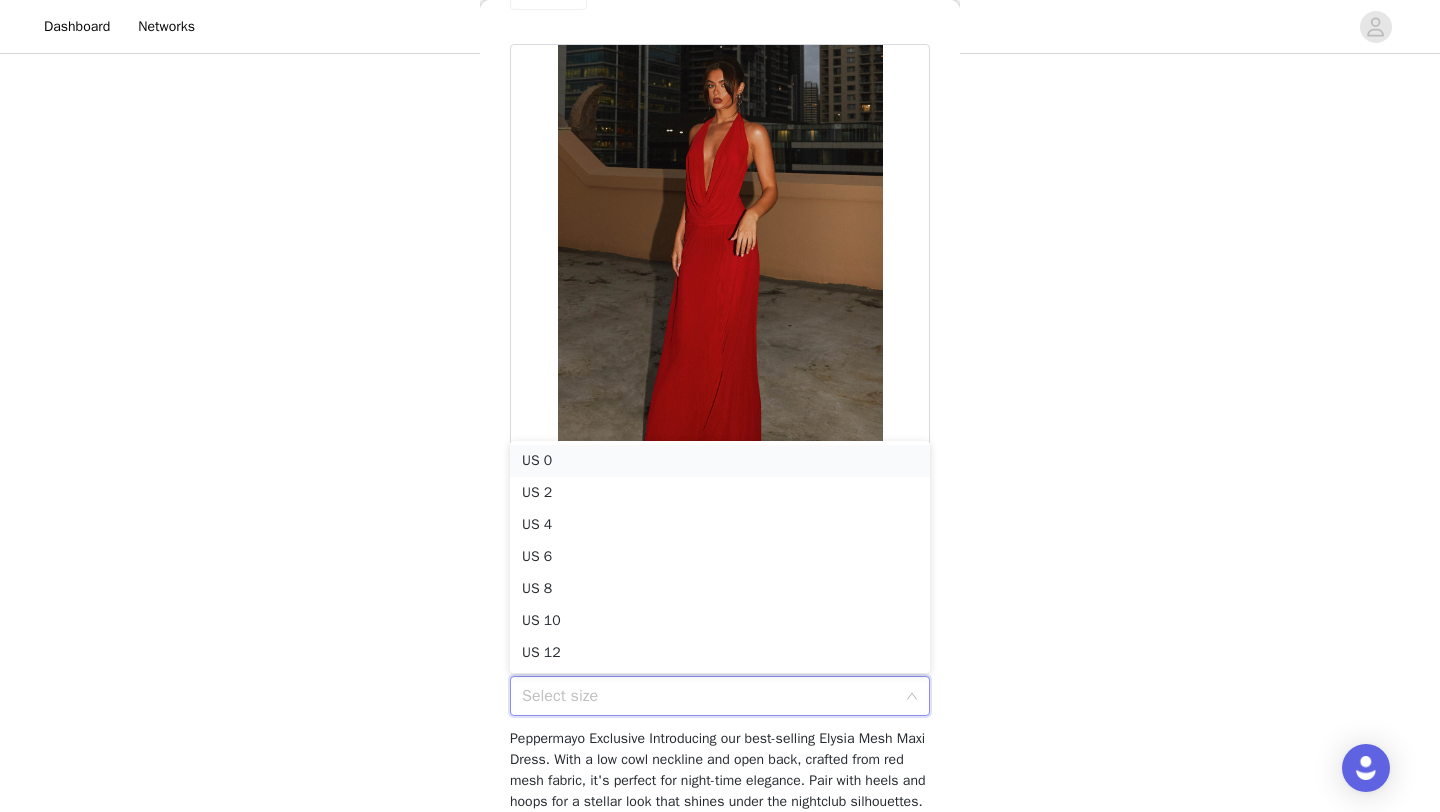 click on "US 0" at bounding box center (720, 461) 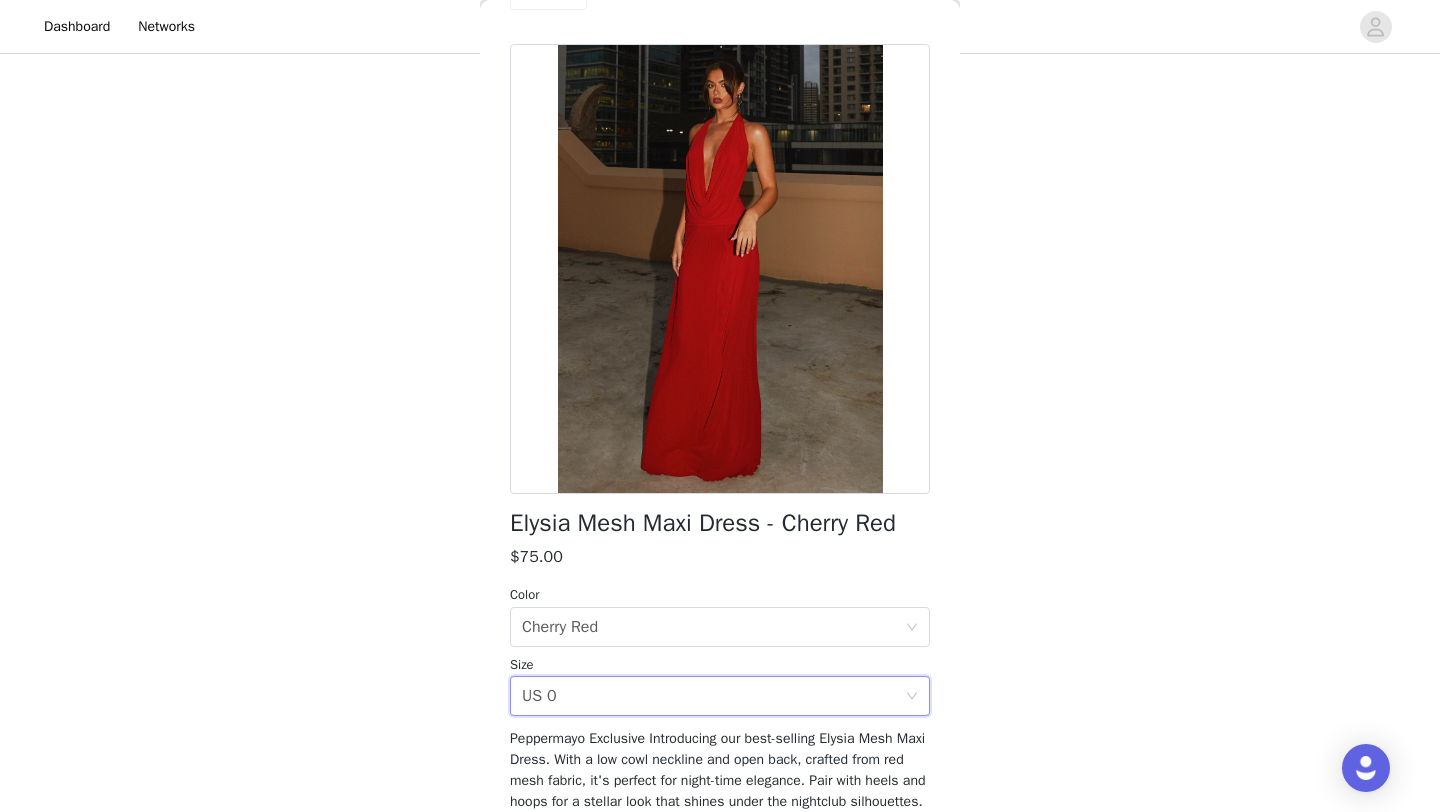 scroll, scrollTop: 591, scrollLeft: 0, axis: vertical 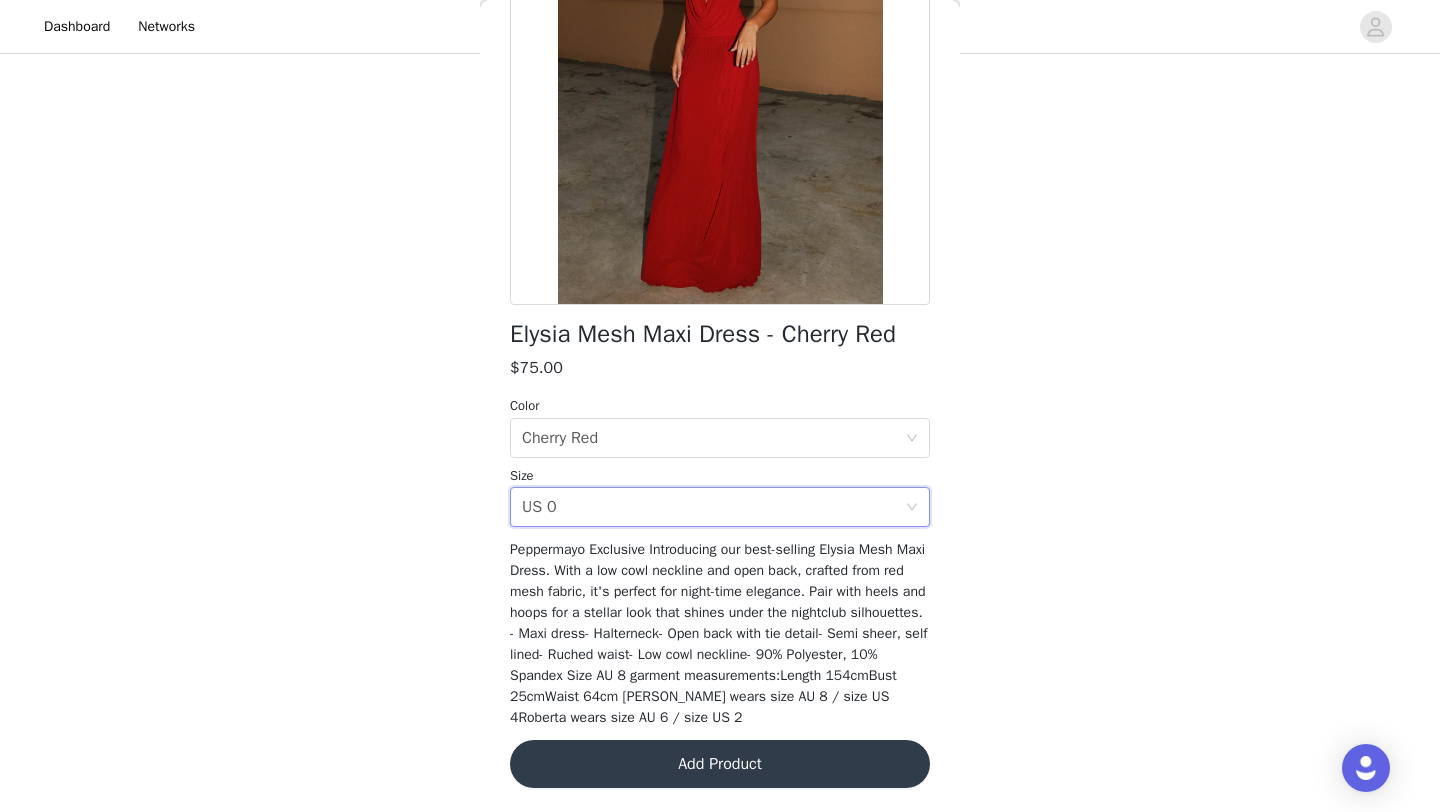 click on "Add Product" at bounding box center [720, 764] 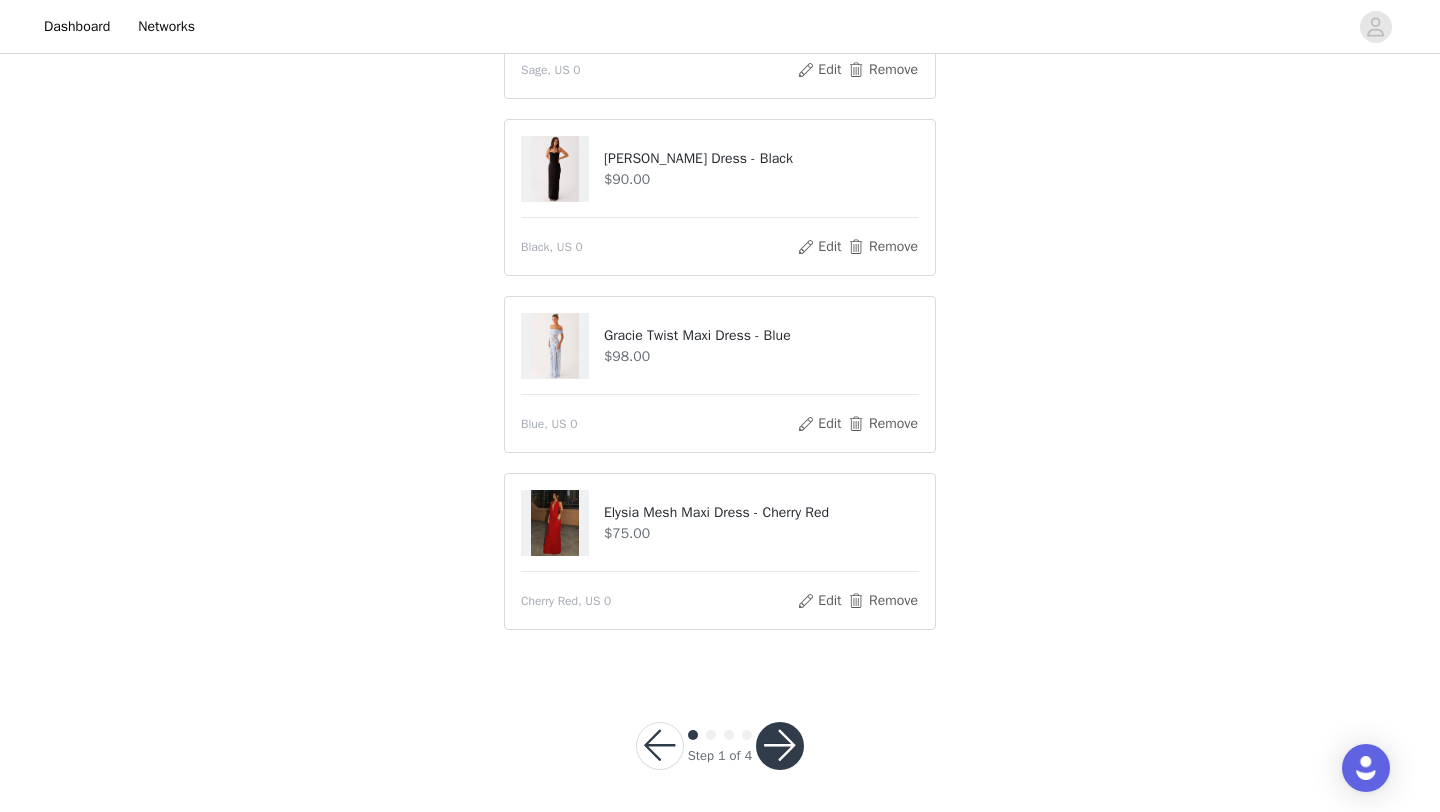 scroll, scrollTop: 637, scrollLeft: 0, axis: vertical 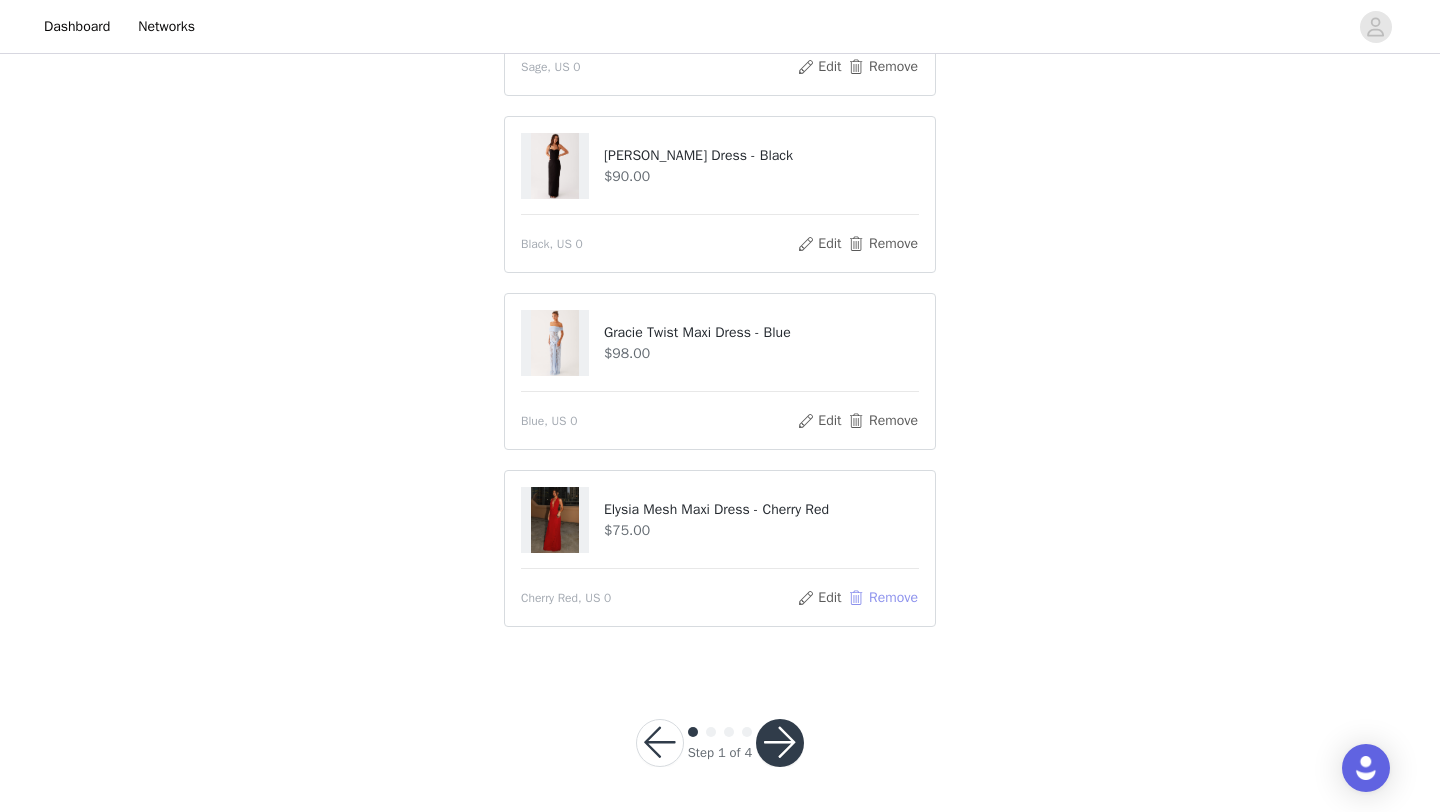 click on "Remove" at bounding box center (883, 598) 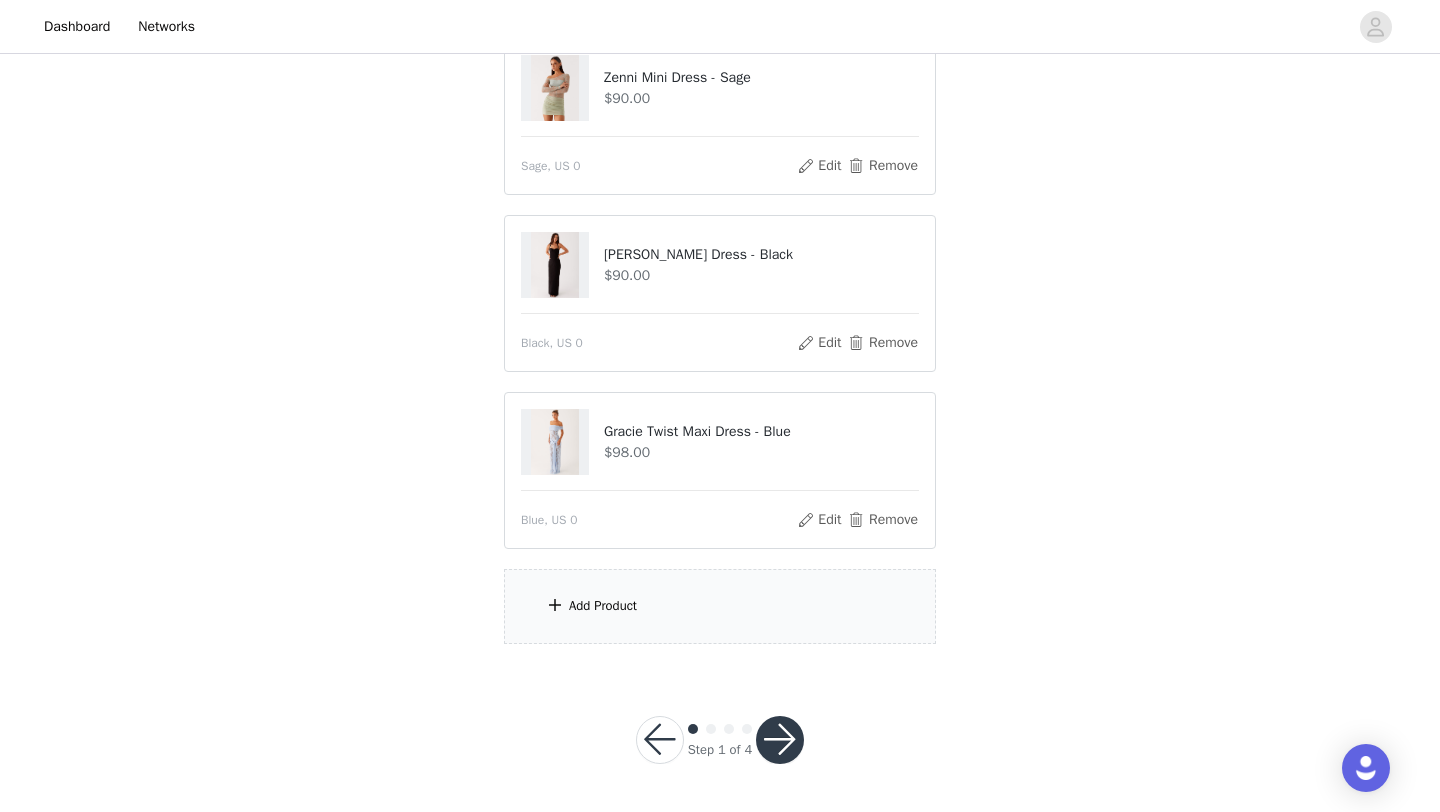 scroll, scrollTop: 591, scrollLeft: 0, axis: vertical 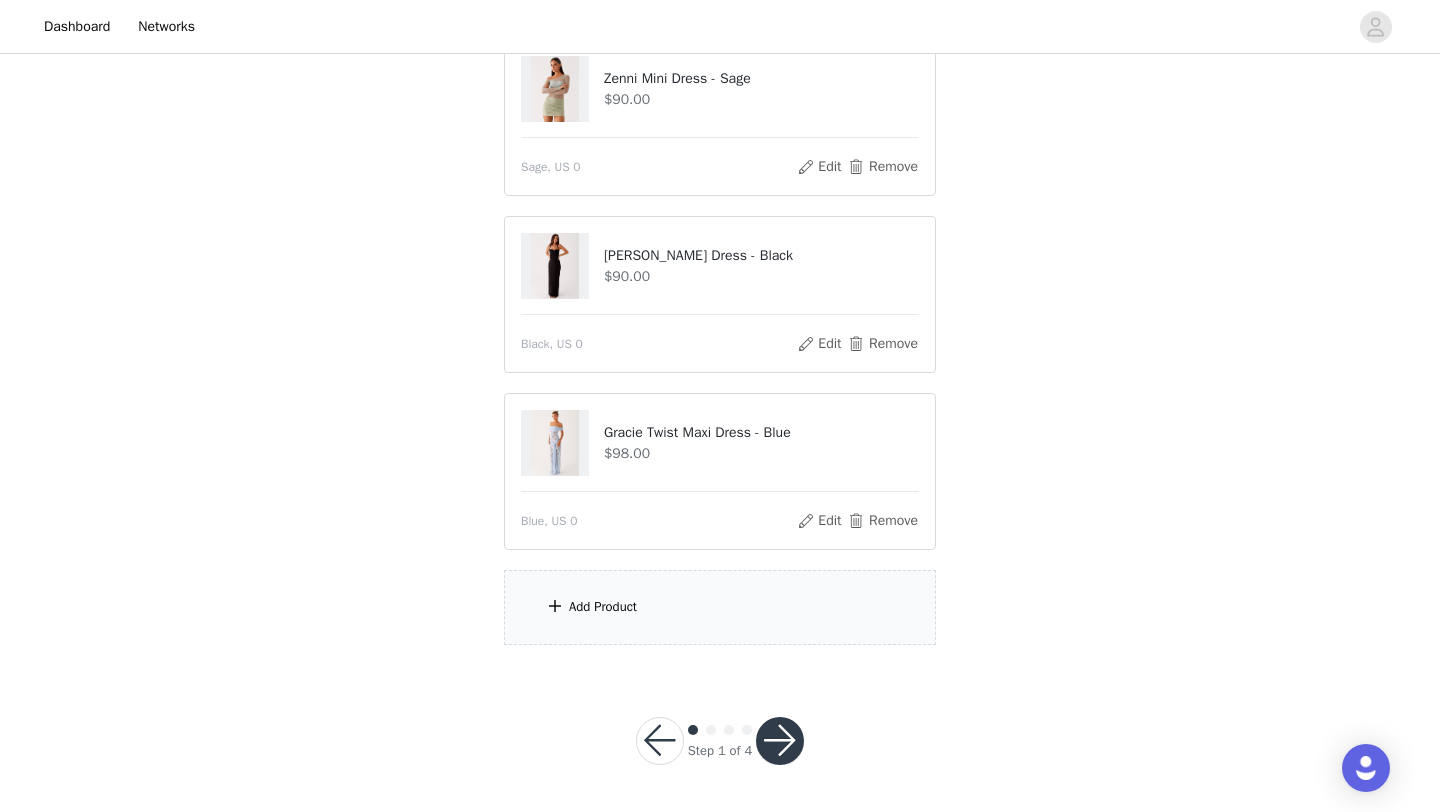 click on "Add Product" at bounding box center (720, 607) 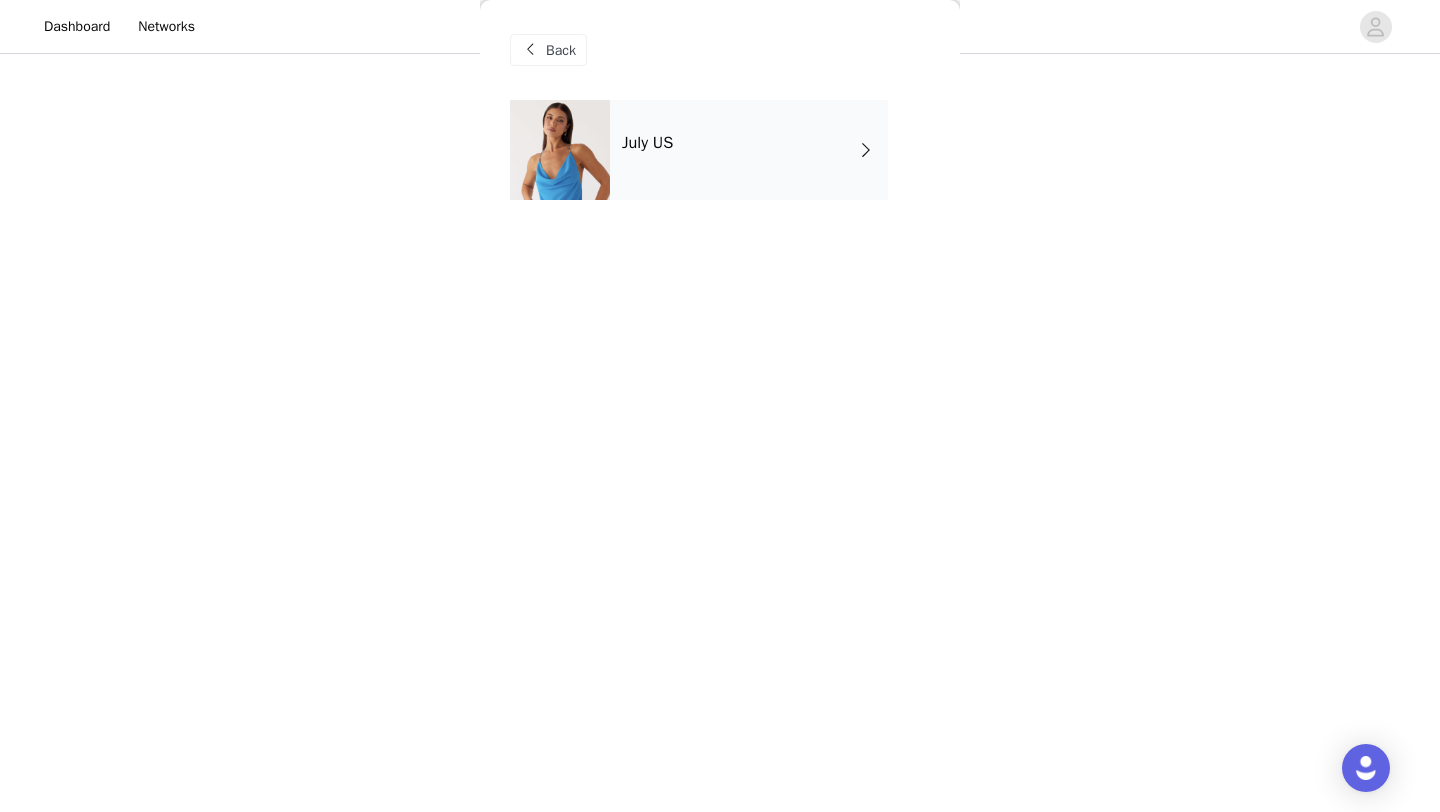 click on "July US" at bounding box center [749, 150] 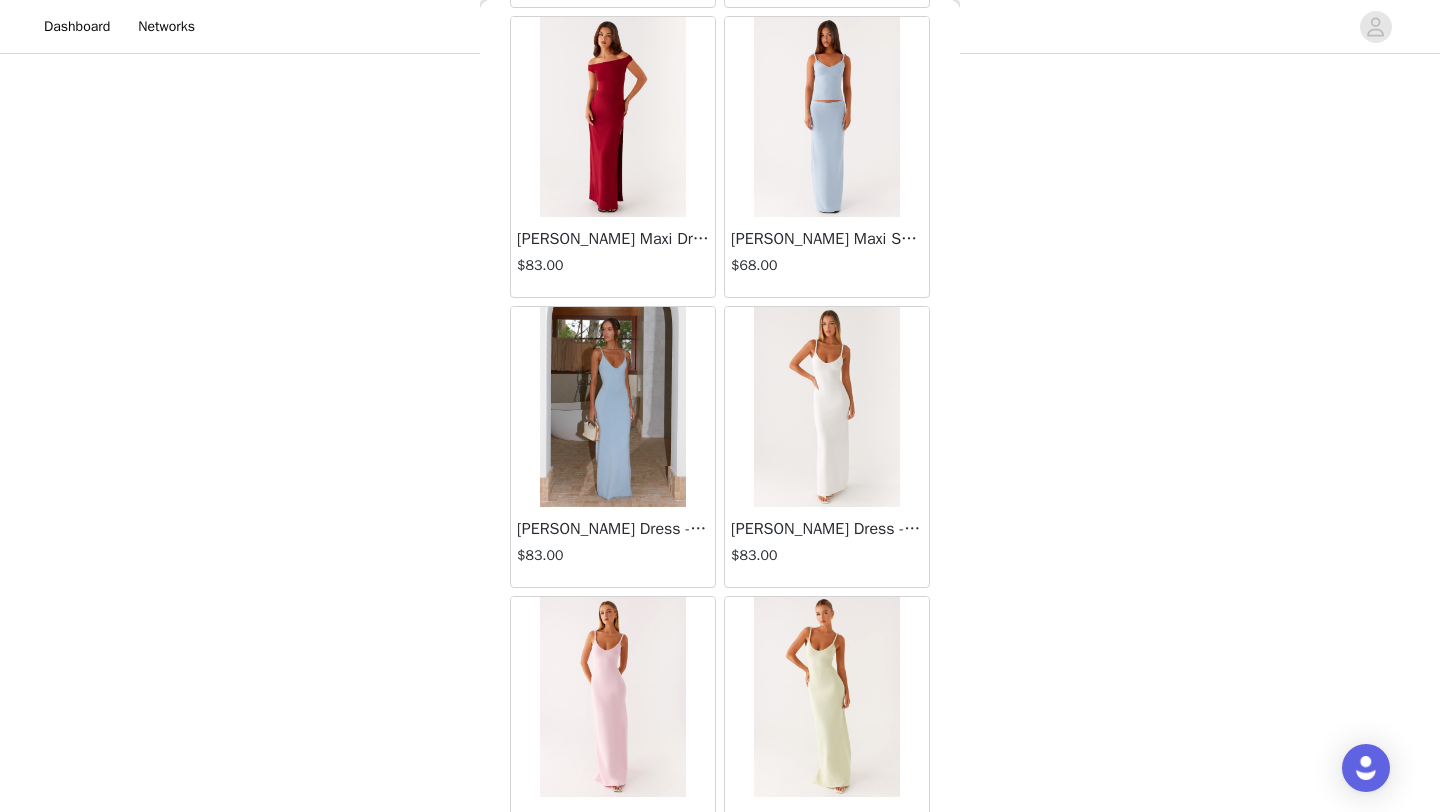 scroll, scrollTop: 2248, scrollLeft: 0, axis: vertical 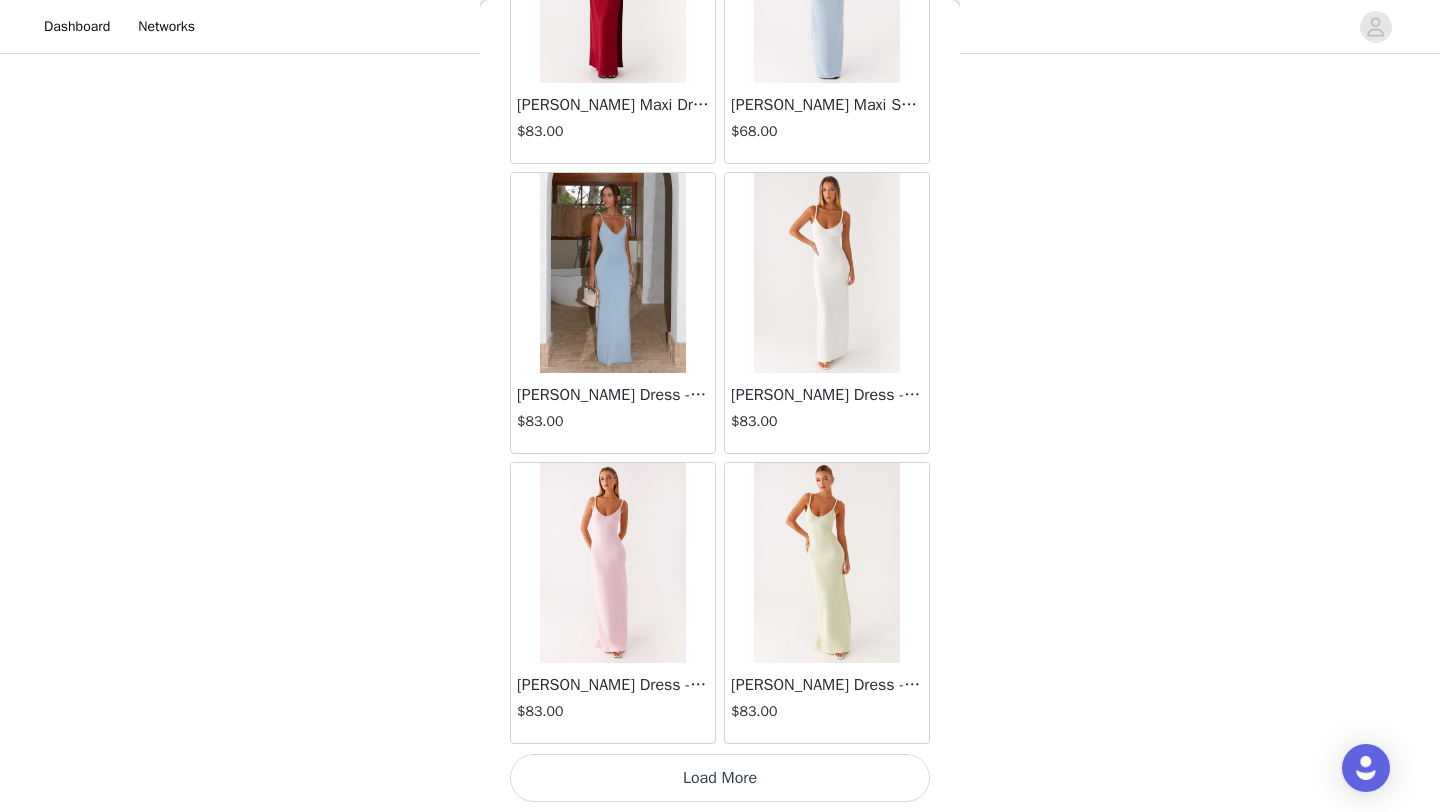 click on "Load More" at bounding box center (720, 778) 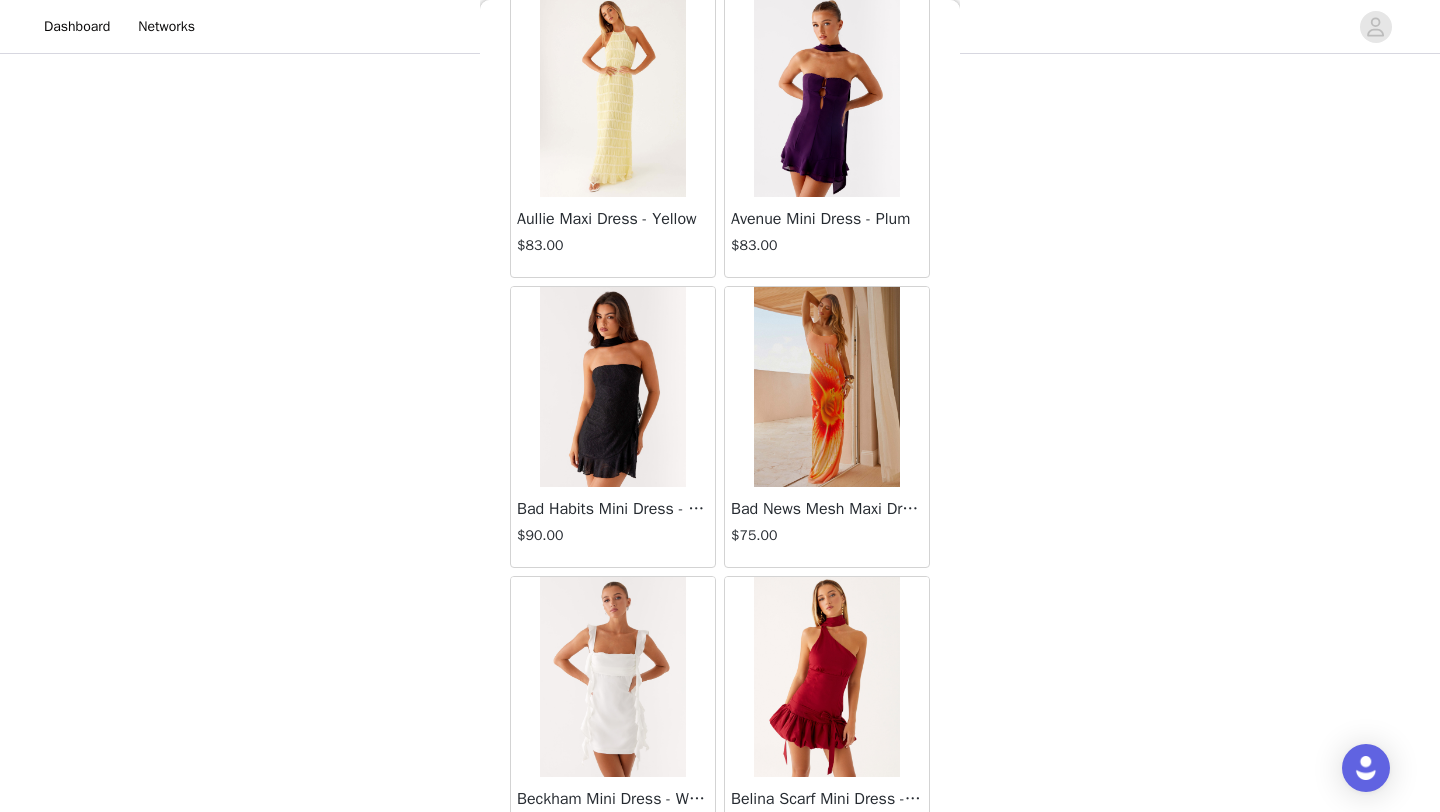 scroll, scrollTop: 5148, scrollLeft: 0, axis: vertical 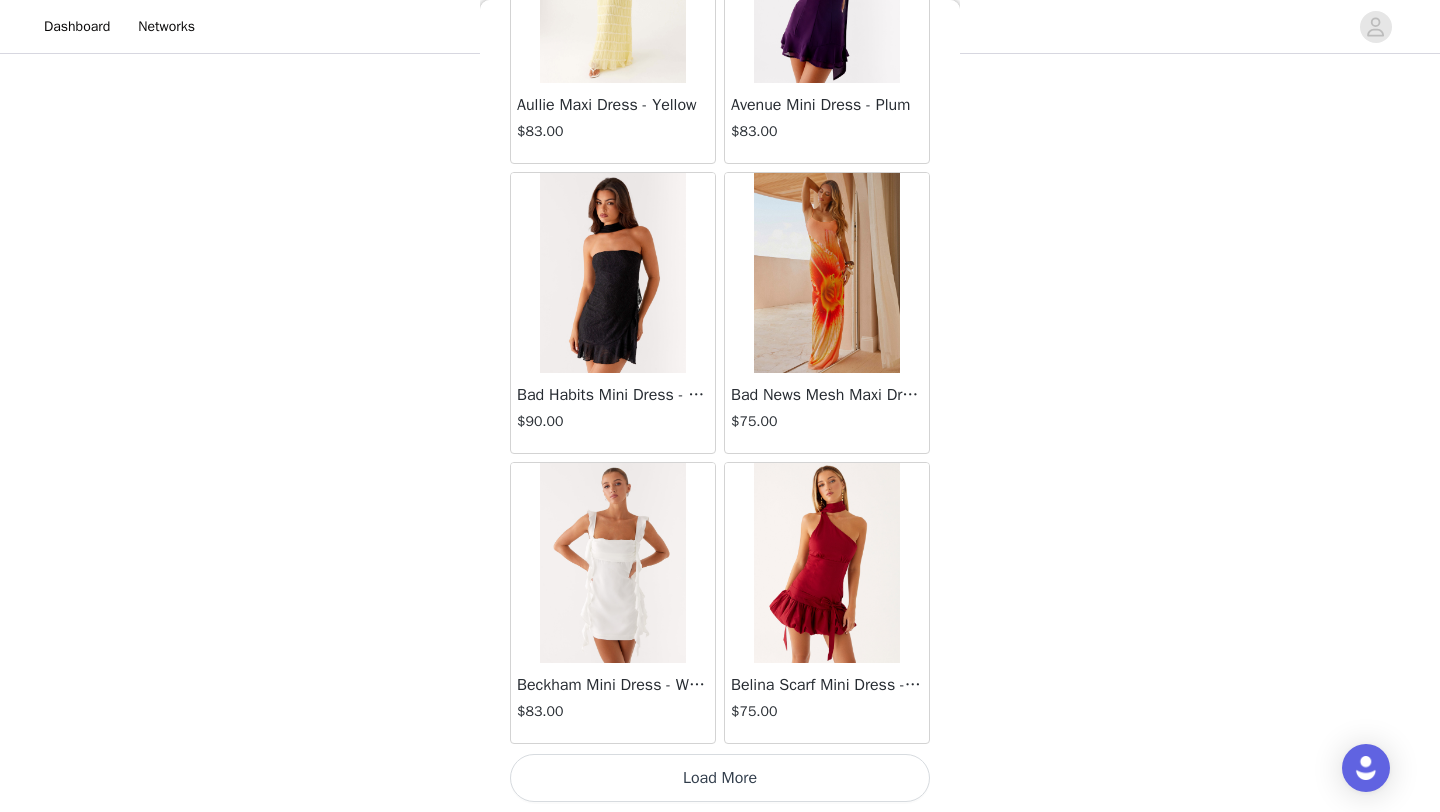 click on "Load More" at bounding box center [720, 778] 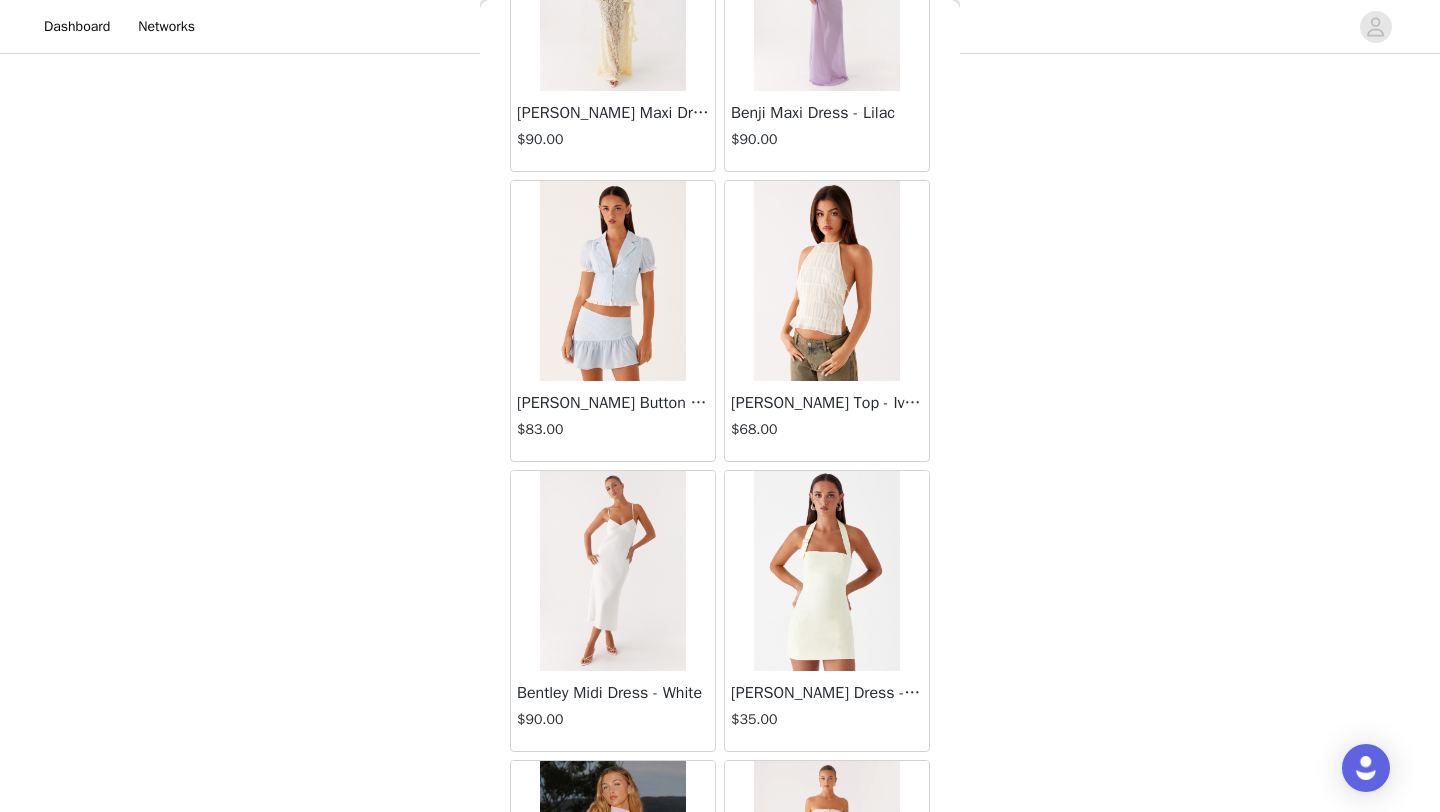 scroll, scrollTop: 6399, scrollLeft: 0, axis: vertical 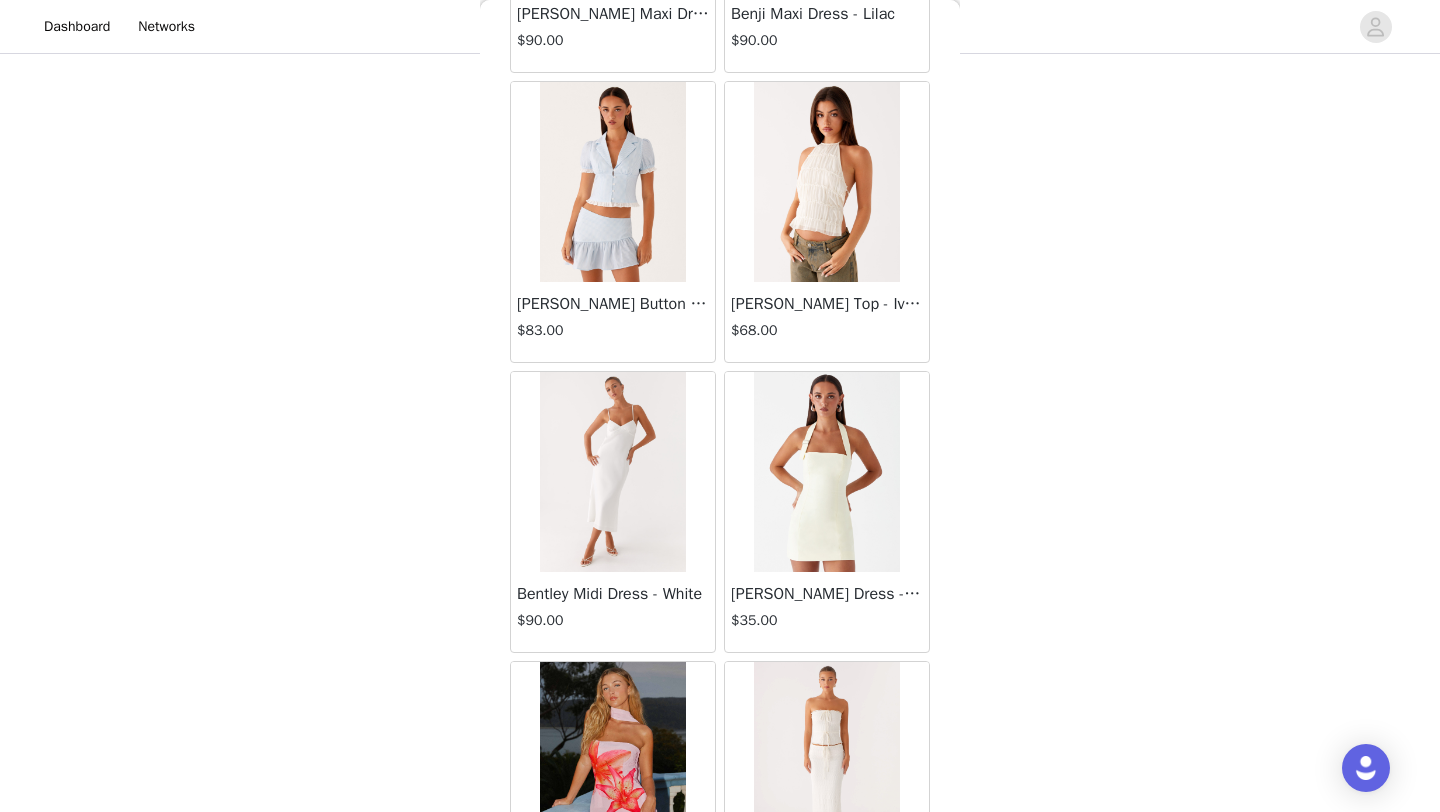 click at bounding box center [826, 472] 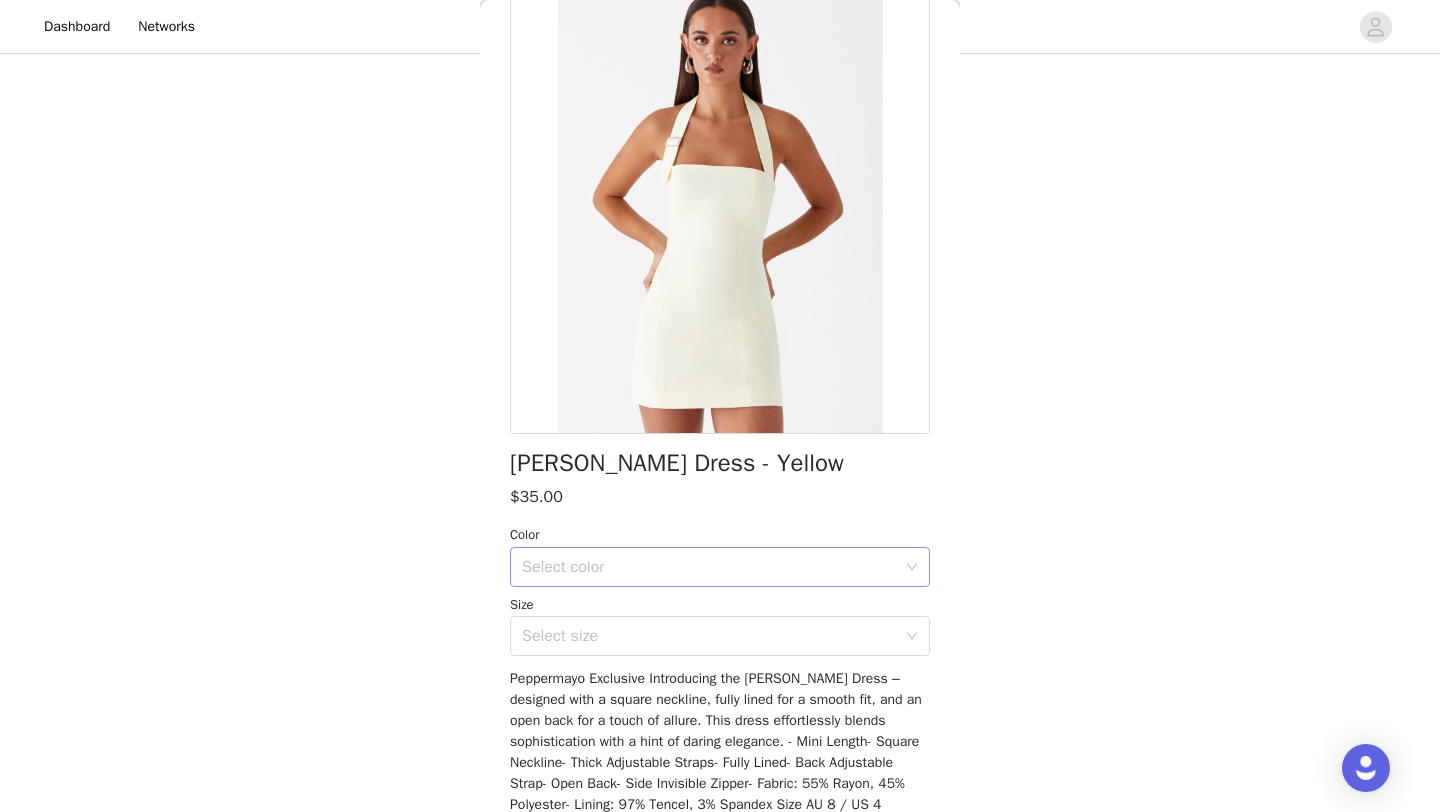 scroll, scrollTop: 0, scrollLeft: 0, axis: both 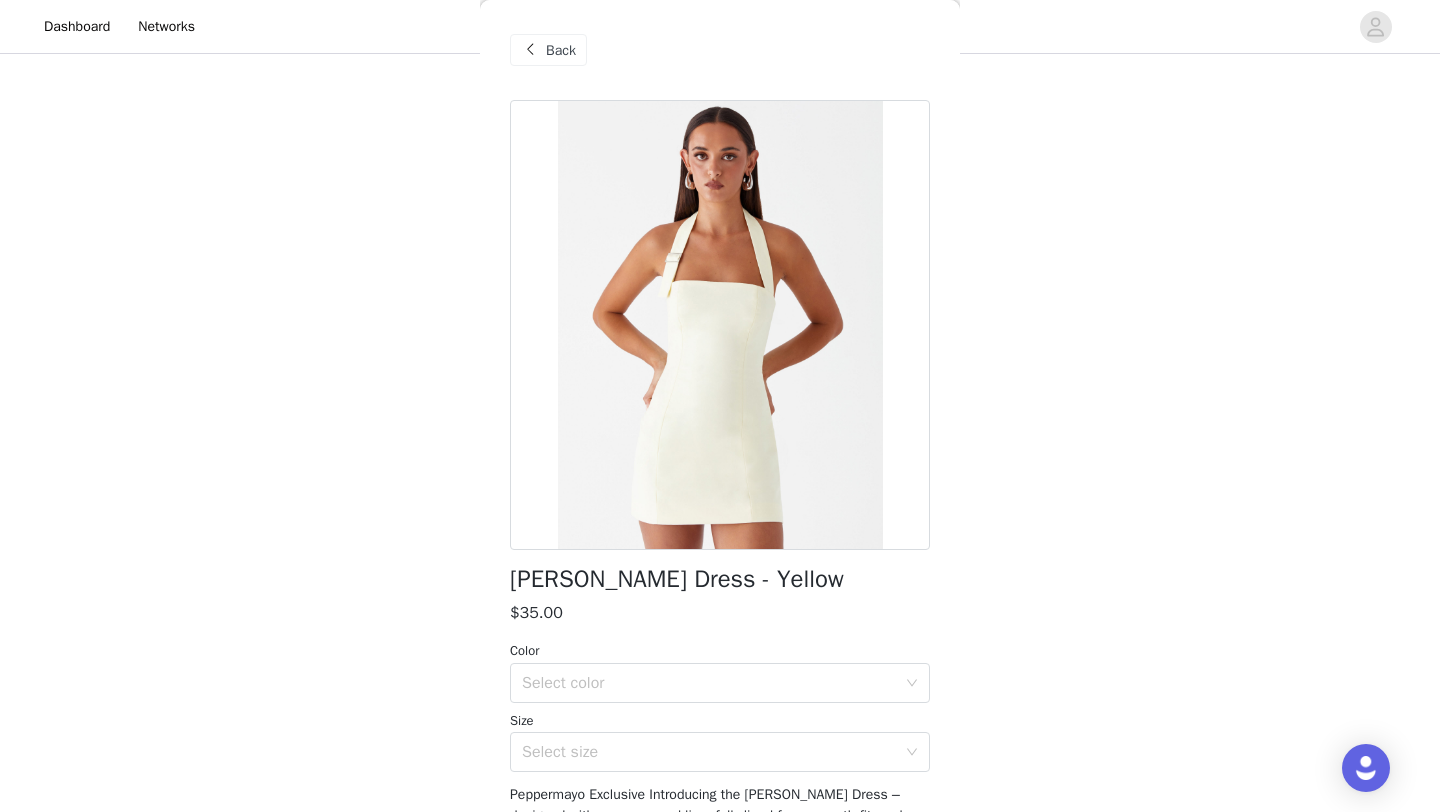 click at bounding box center [530, 50] 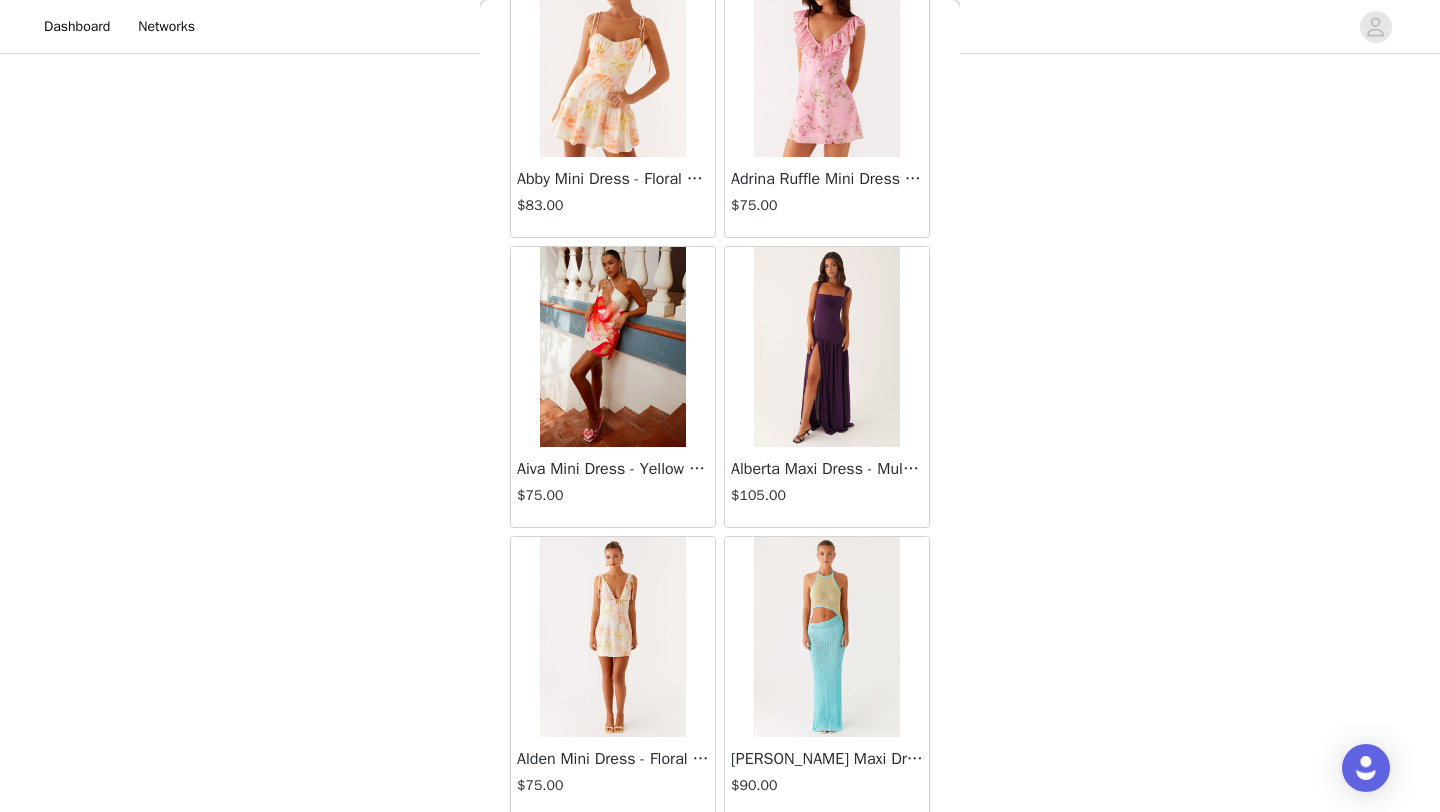 scroll, scrollTop: 711, scrollLeft: 0, axis: vertical 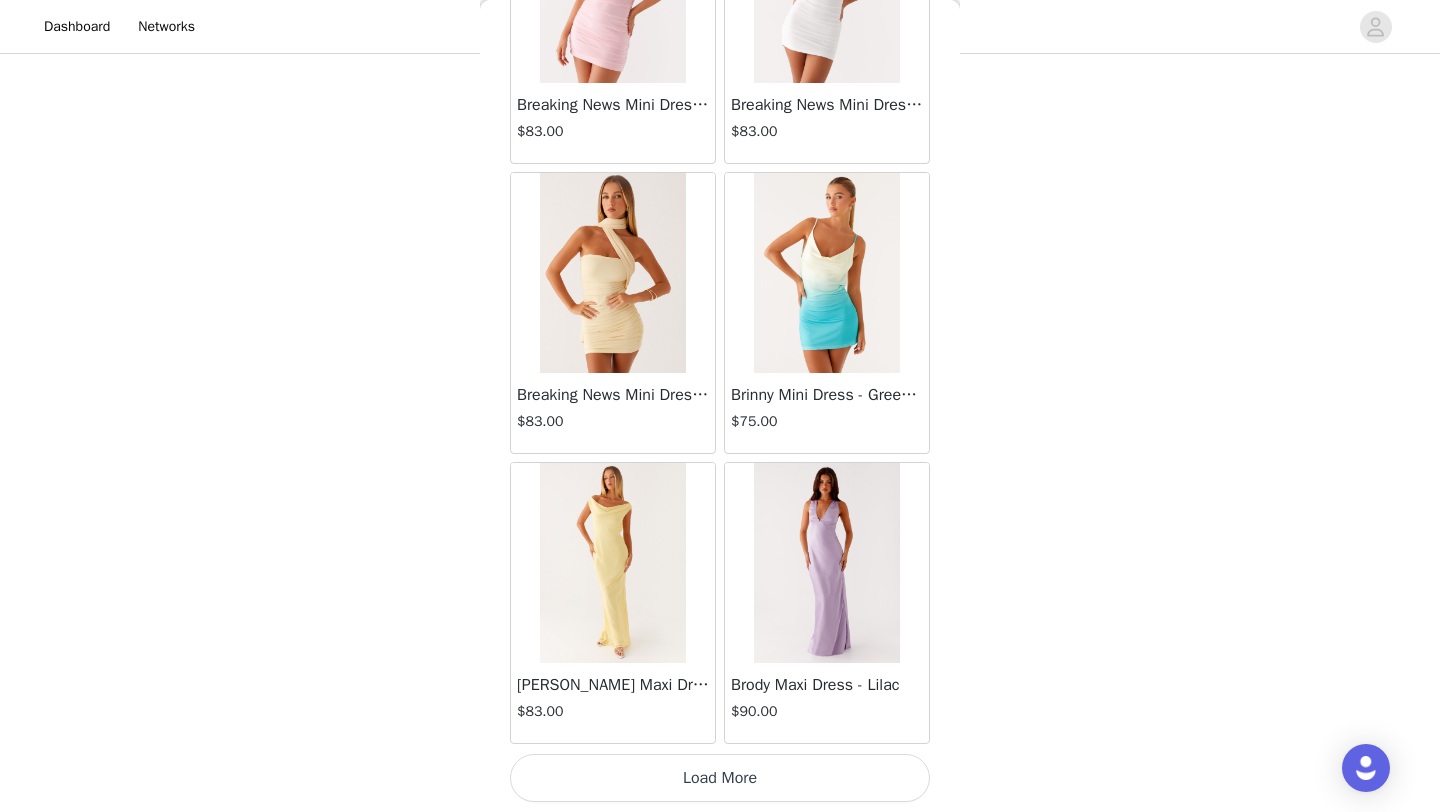 click on "Load More" at bounding box center (720, 778) 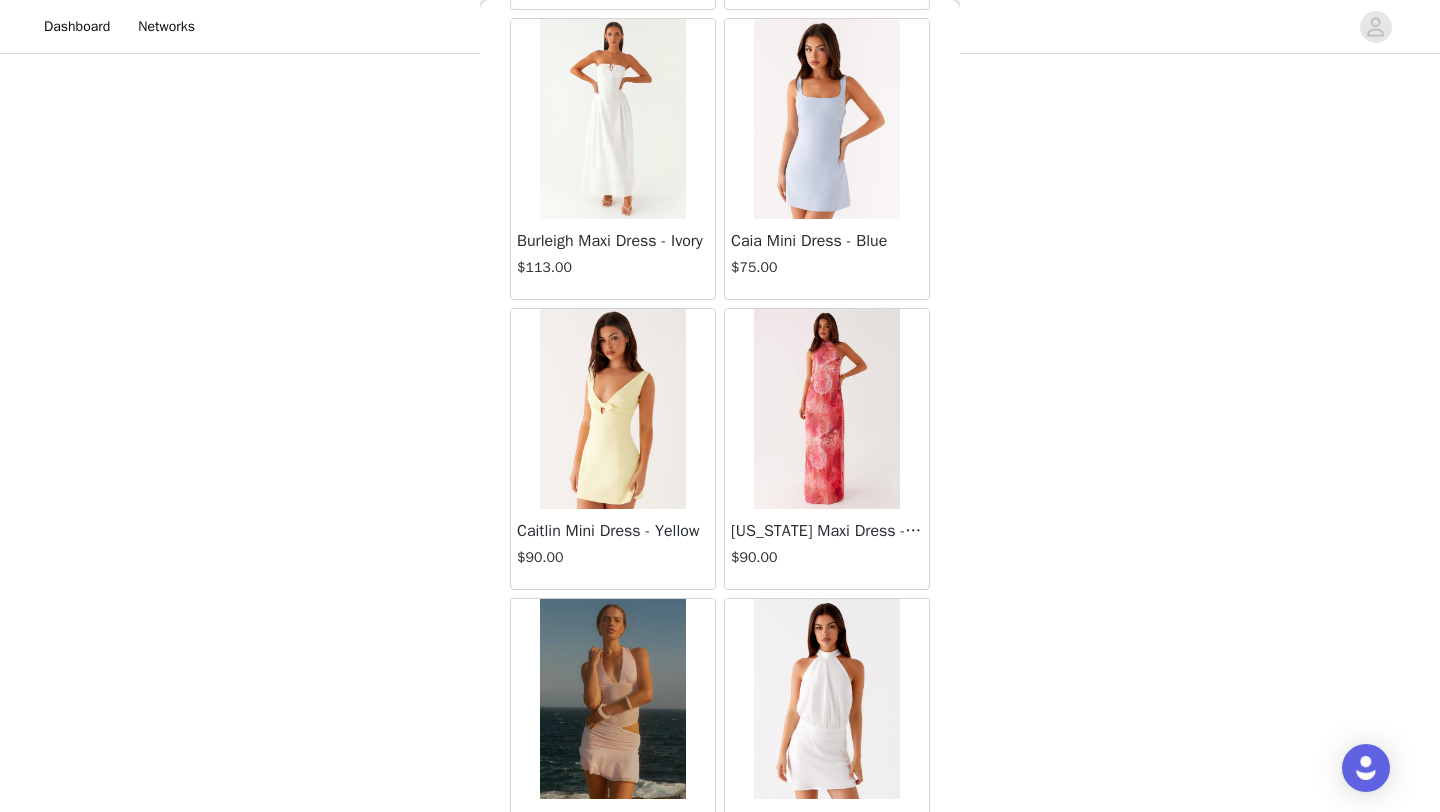scroll, scrollTop: 8799, scrollLeft: 0, axis: vertical 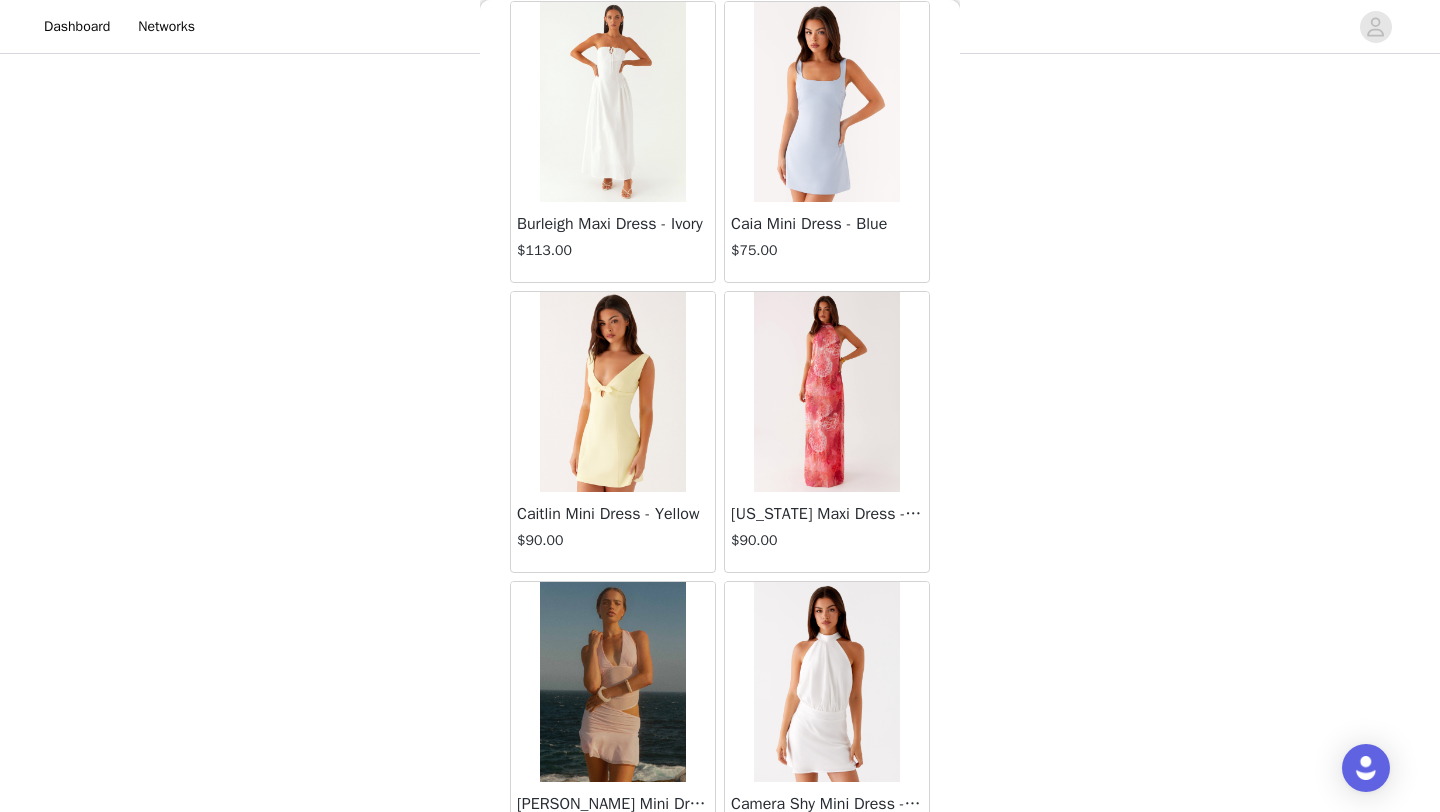 click on "Burleigh Maxi Dress - Ivory   $113.00" at bounding box center (613, 242) 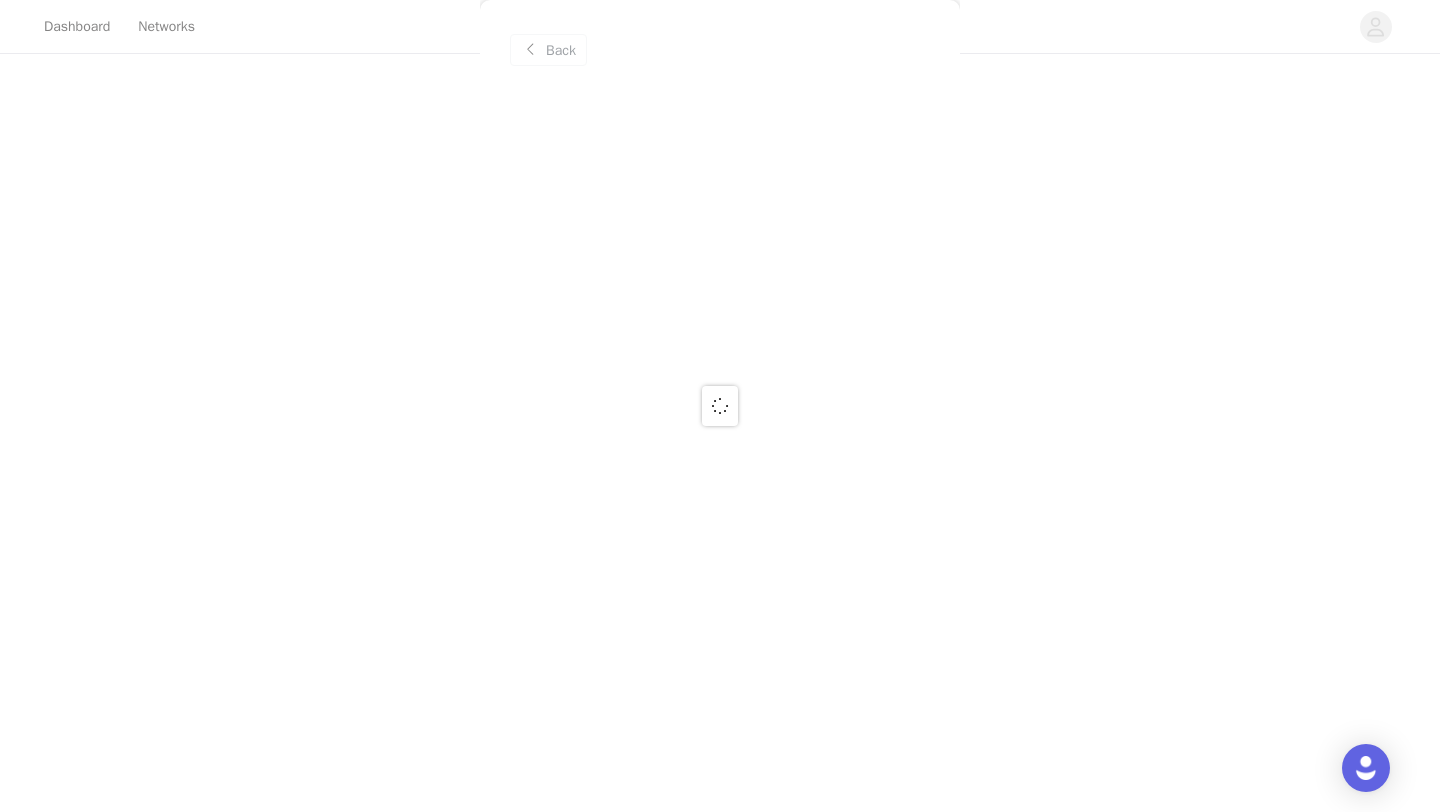 scroll, scrollTop: 0, scrollLeft: 0, axis: both 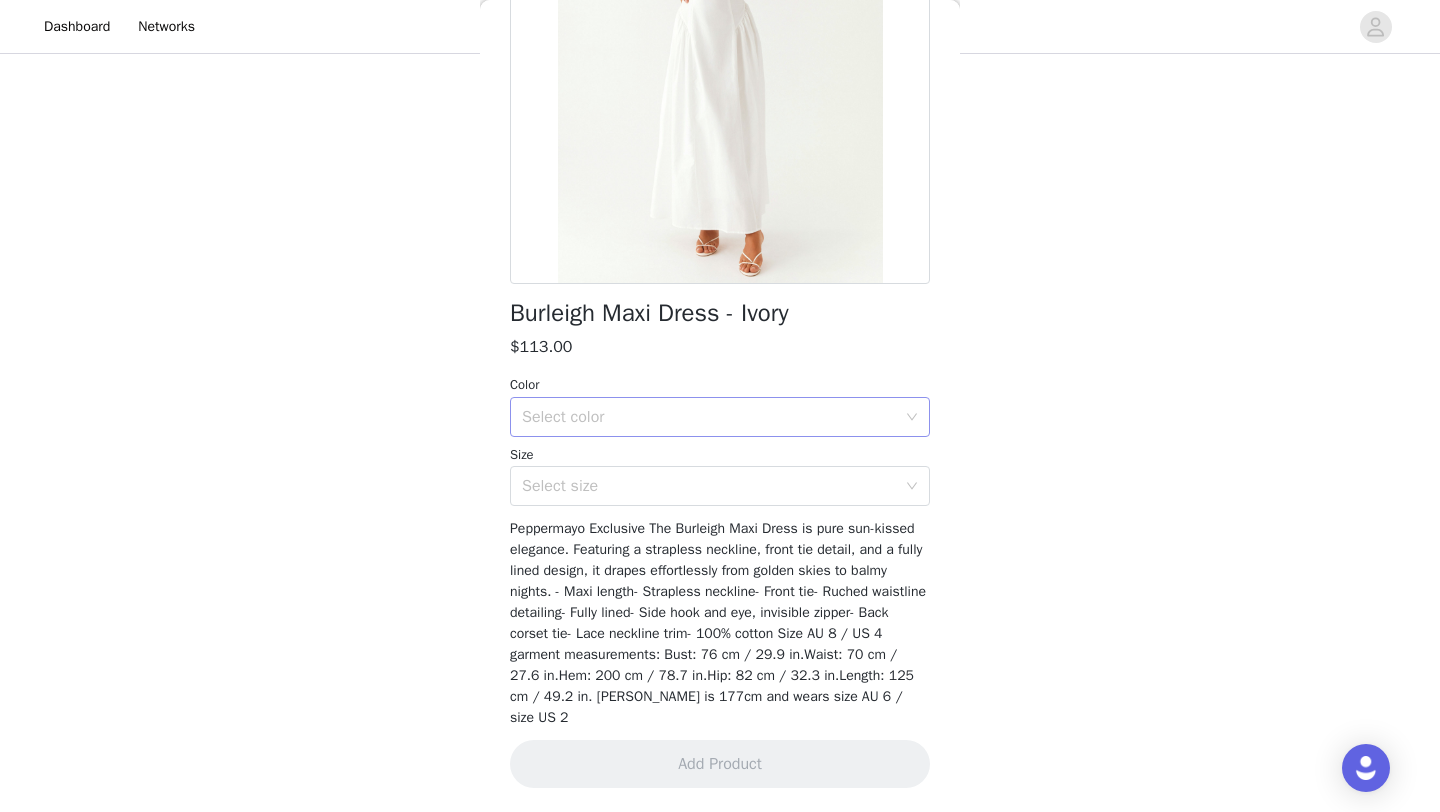 click on "Select color" at bounding box center [709, 417] 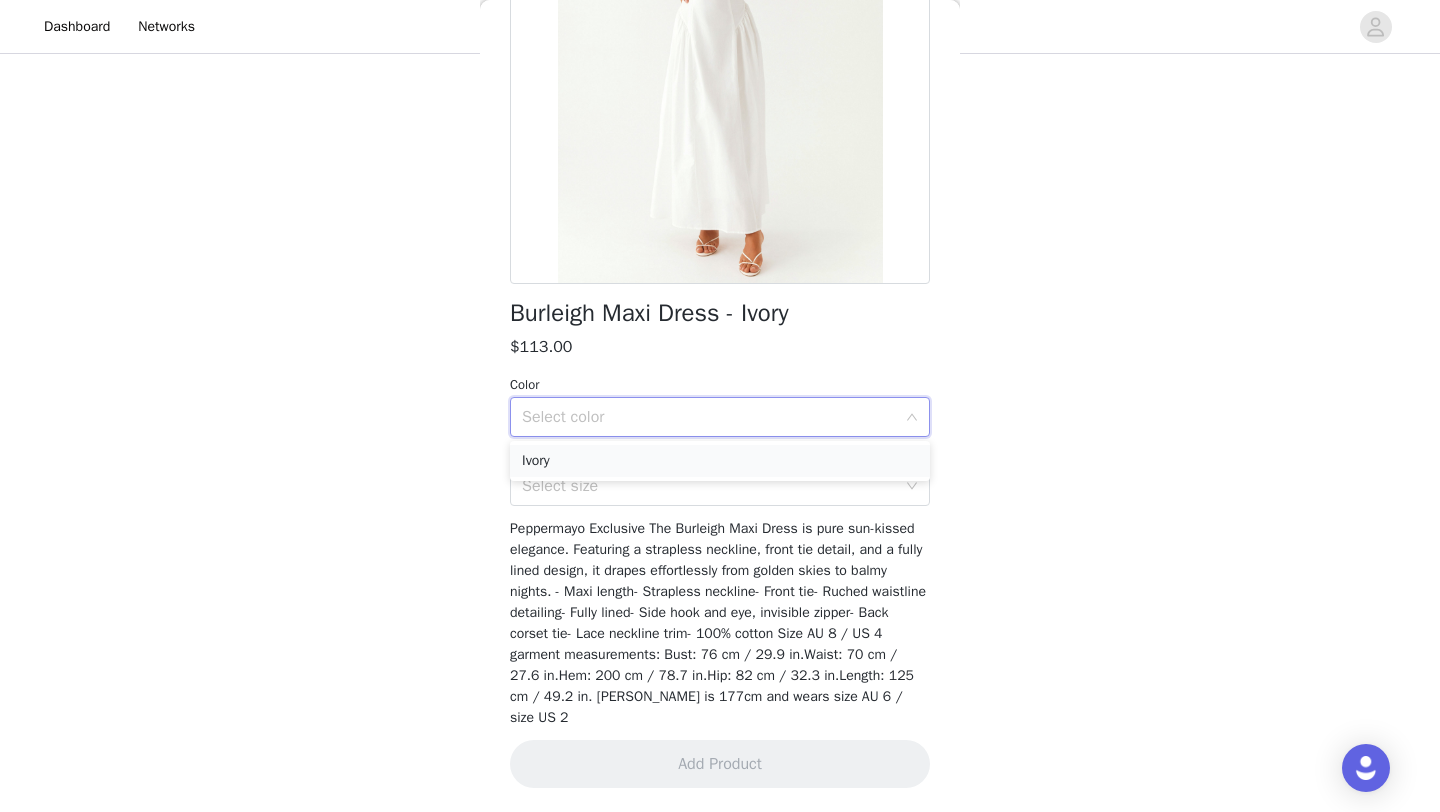 click on "Ivory" at bounding box center [720, 461] 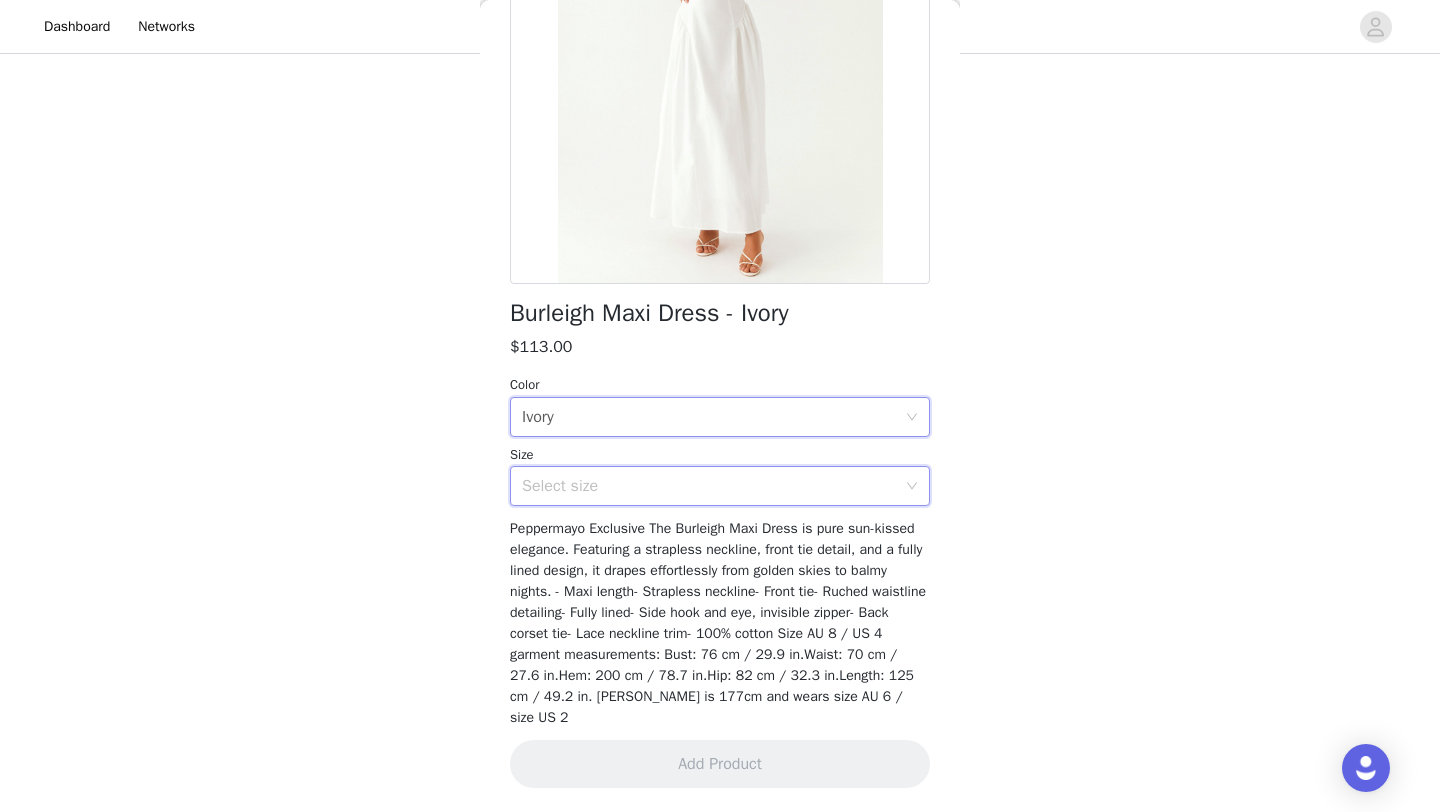 click on "Select size" at bounding box center [713, 486] 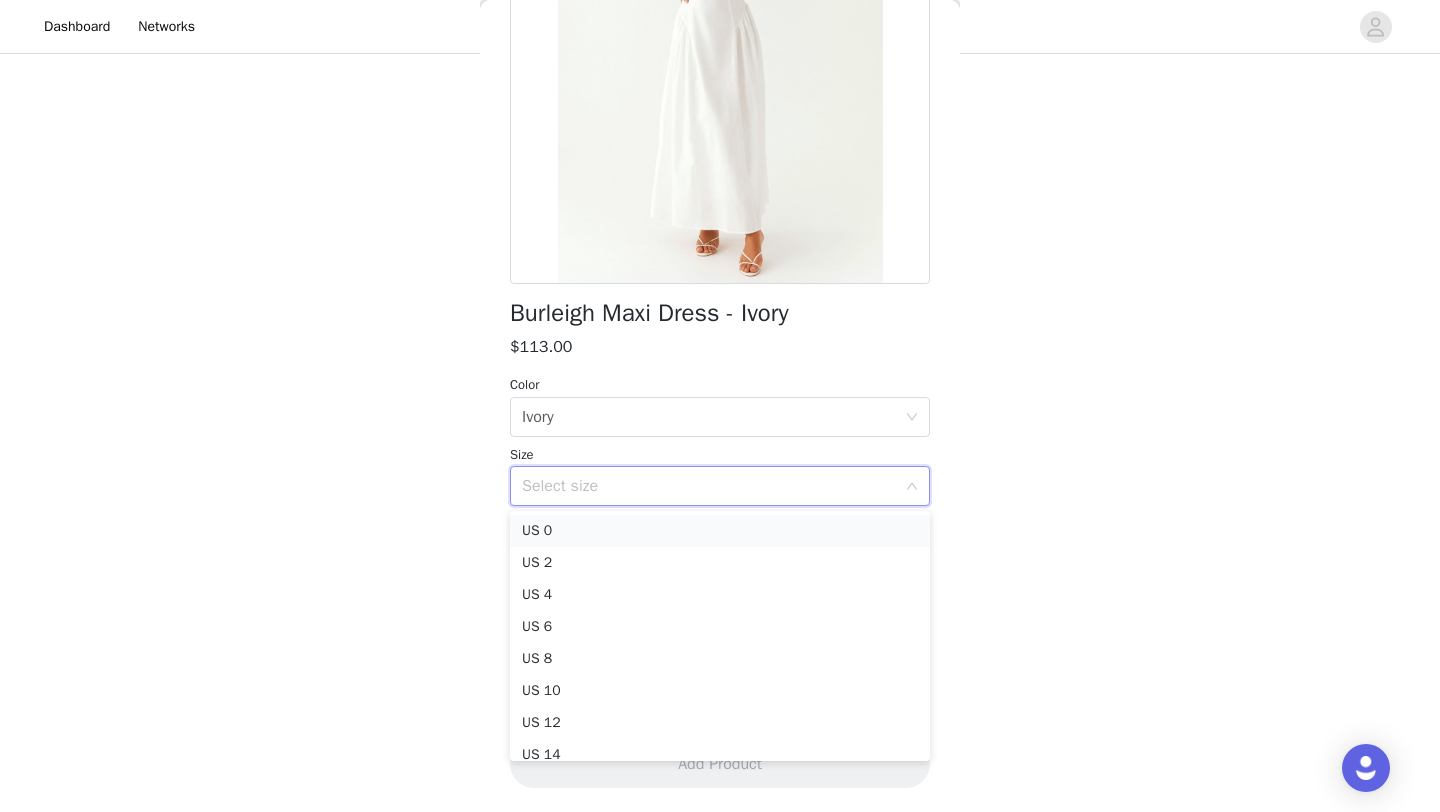click on "US 0" at bounding box center (720, 531) 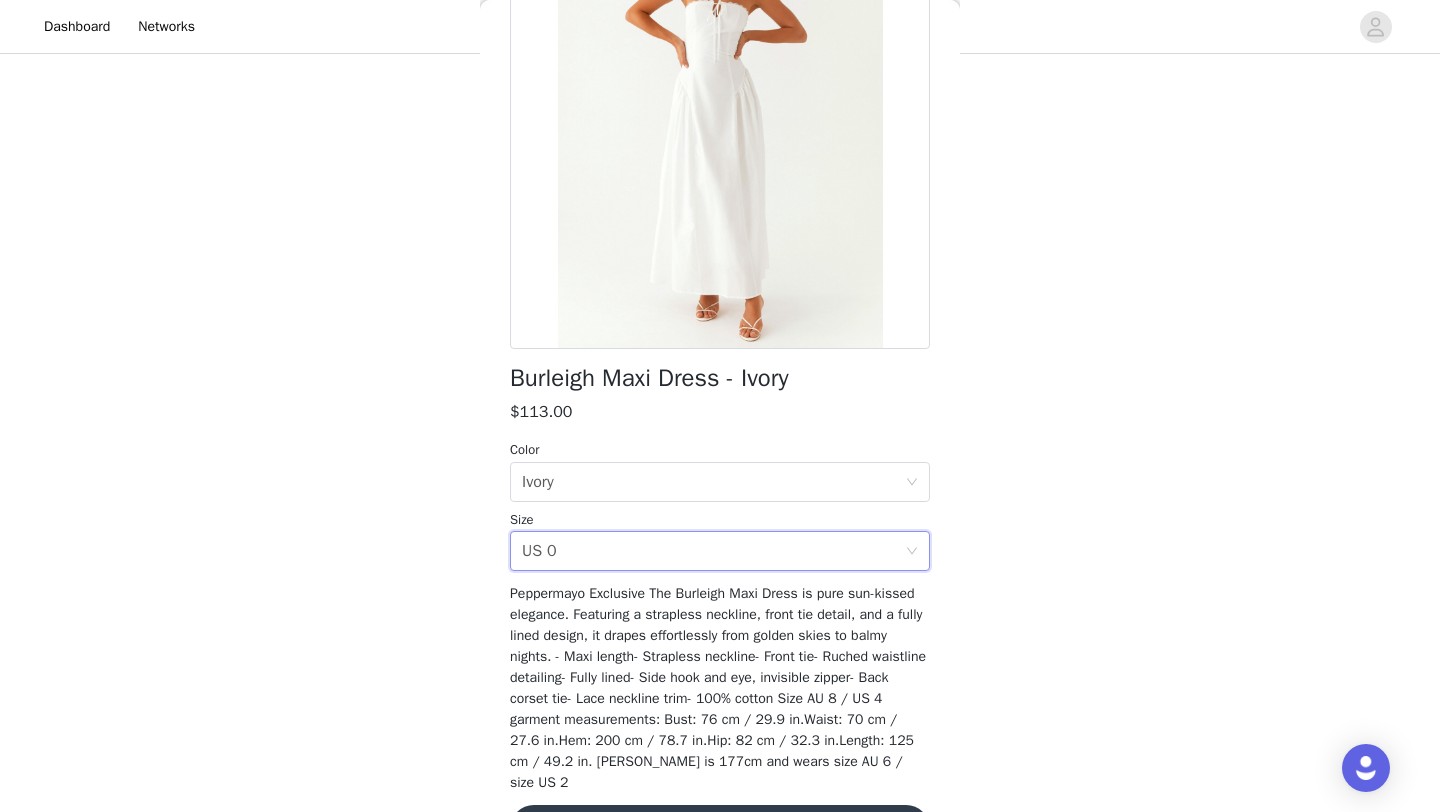 scroll, scrollTop: 266, scrollLeft: 0, axis: vertical 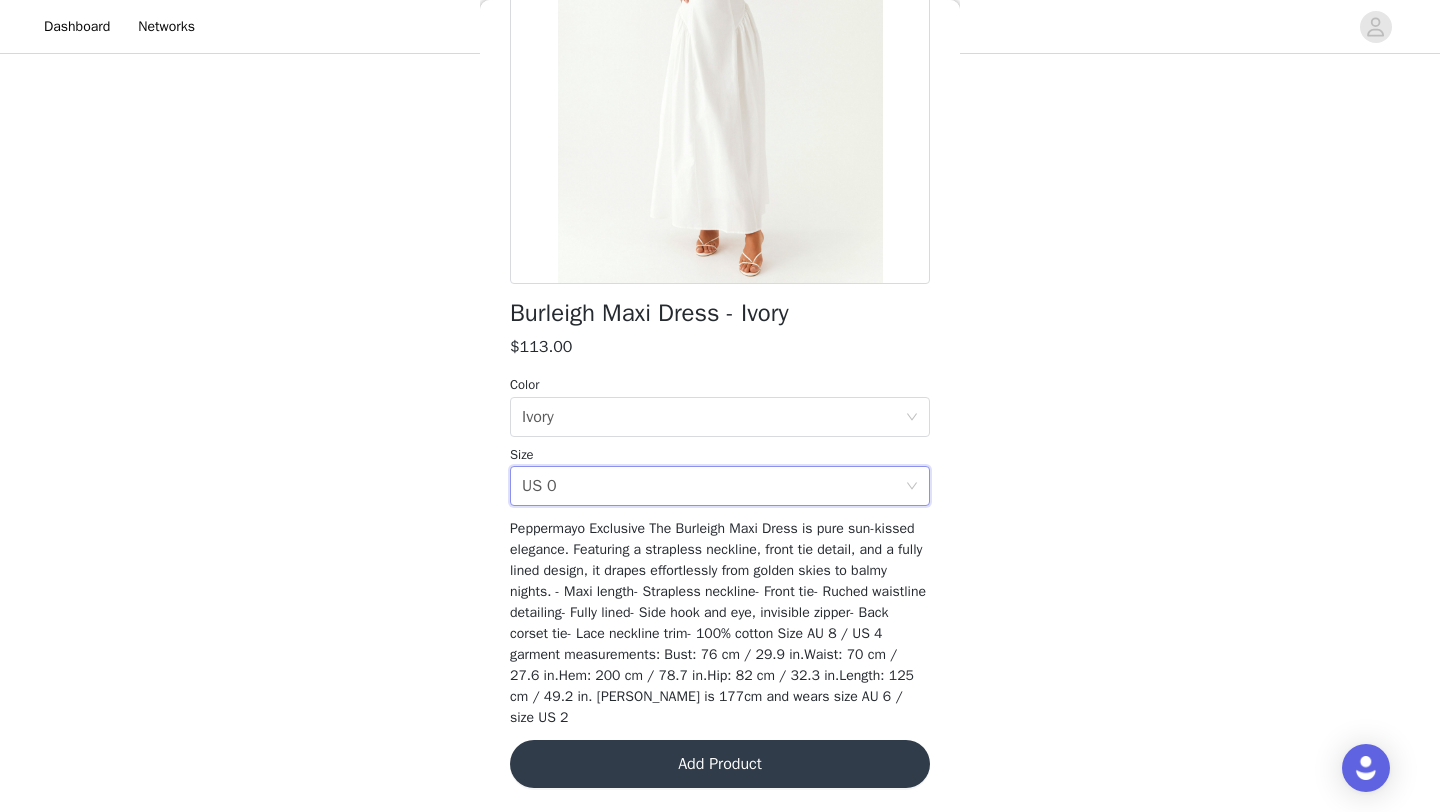 click on "Add Product" at bounding box center [720, 764] 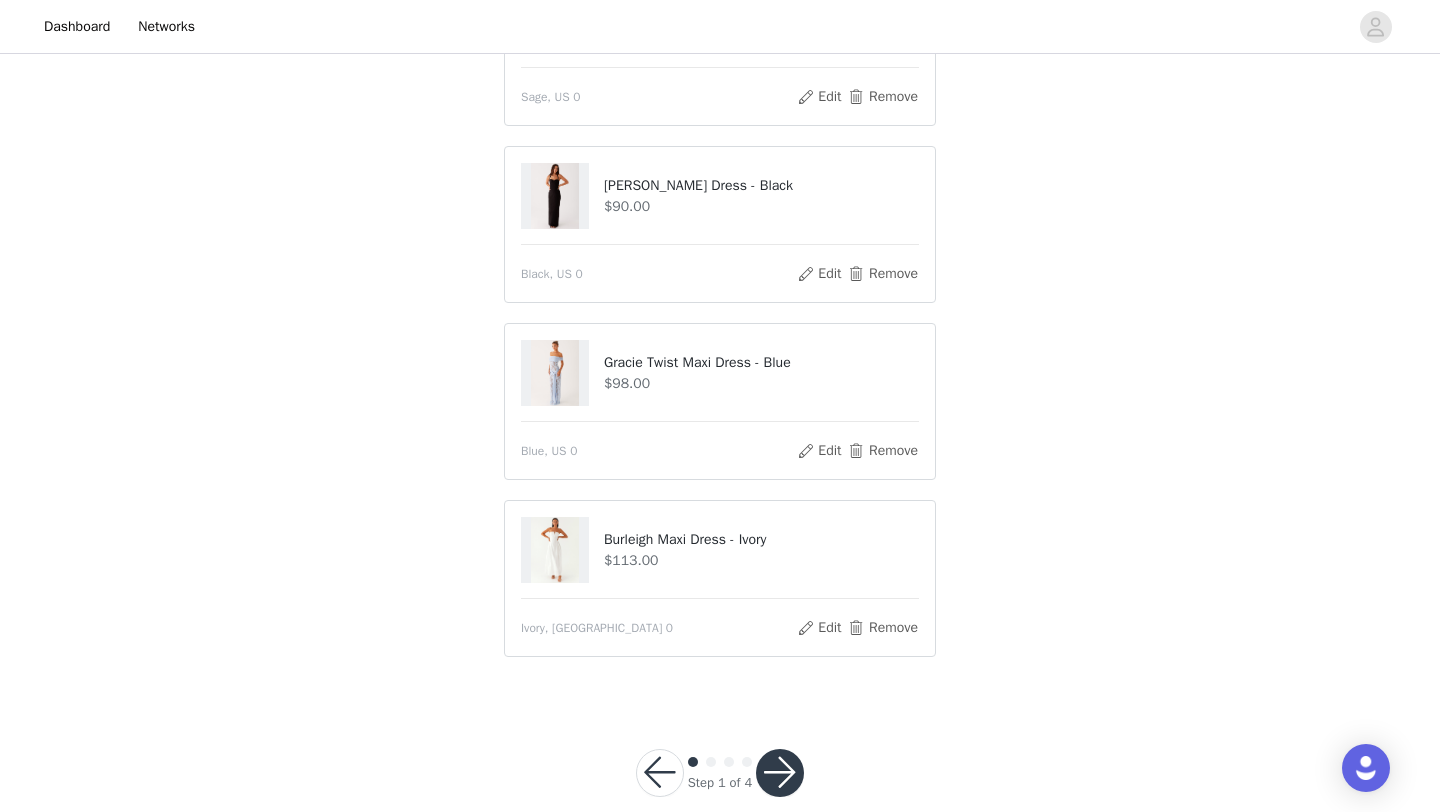 scroll, scrollTop: 610, scrollLeft: 0, axis: vertical 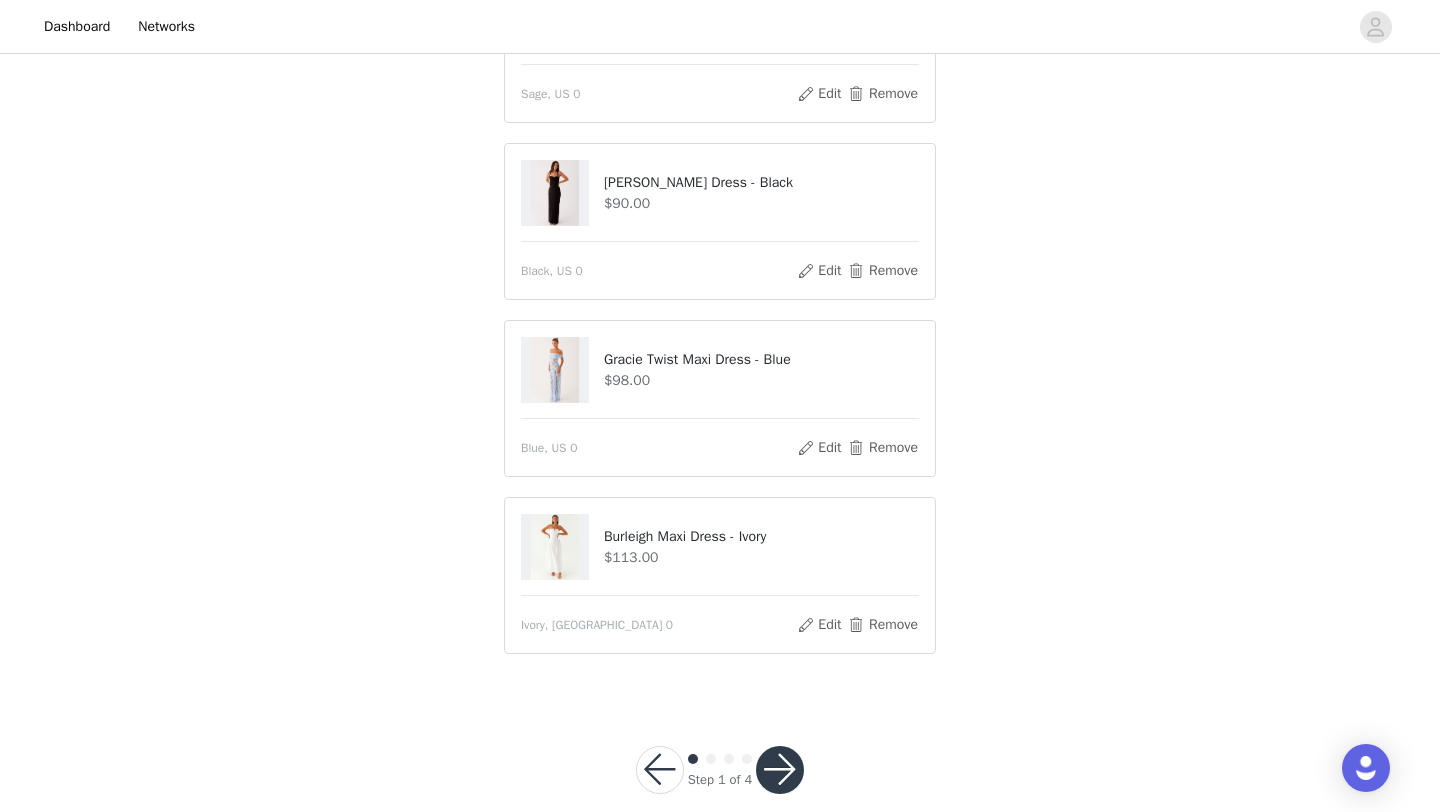 click at bounding box center (780, 770) 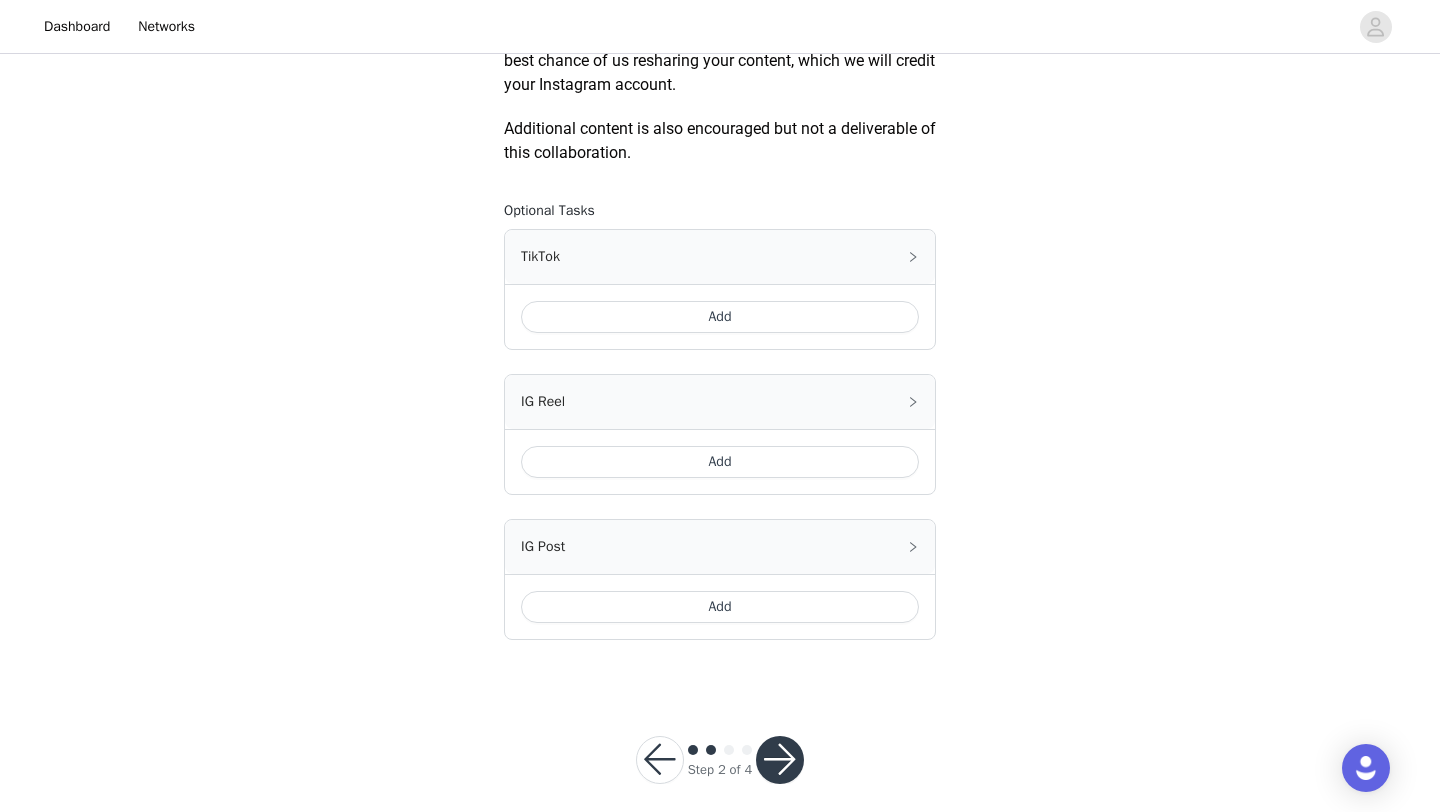 scroll, scrollTop: 1136, scrollLeft: 0, axis: vertical 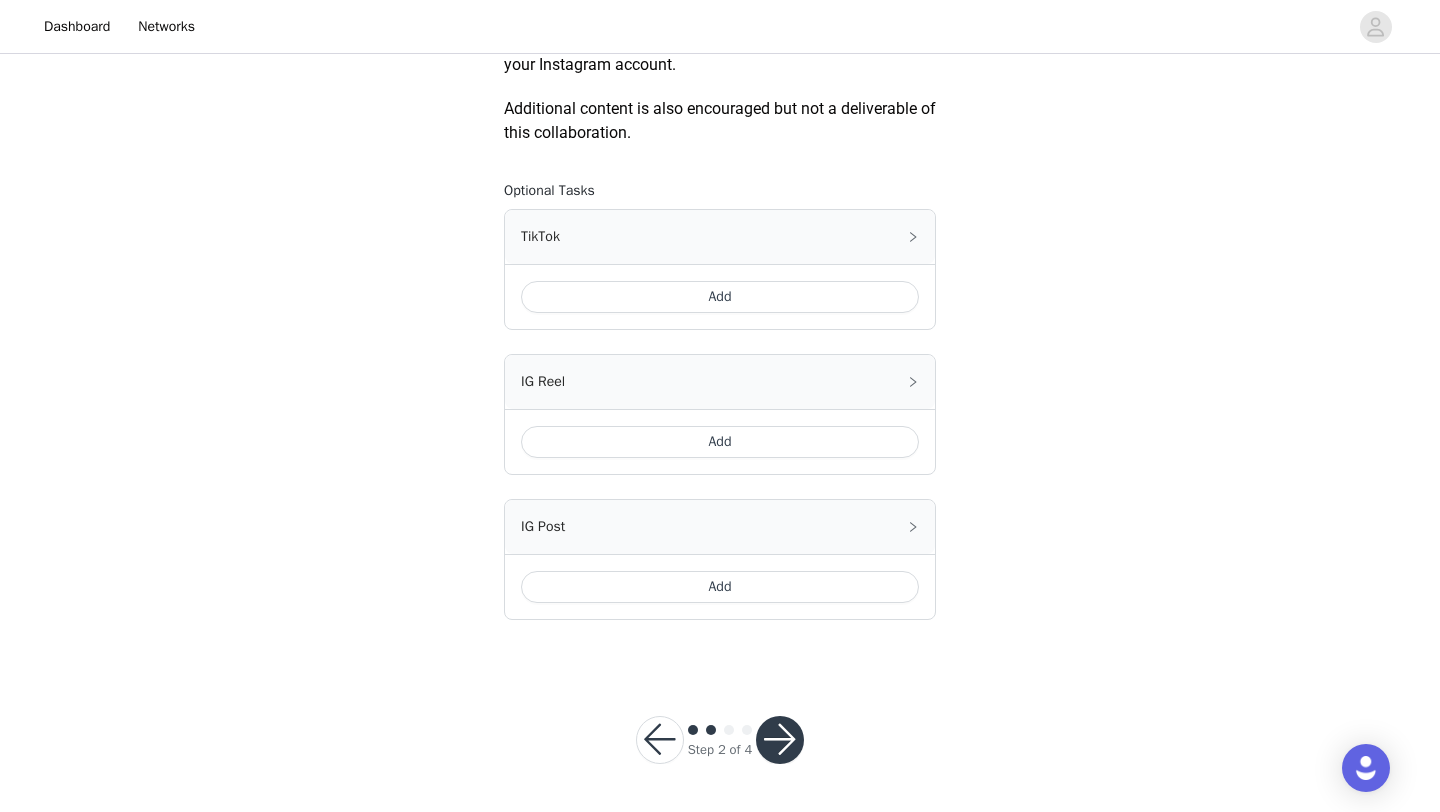 click at bounding box center (780, 740) 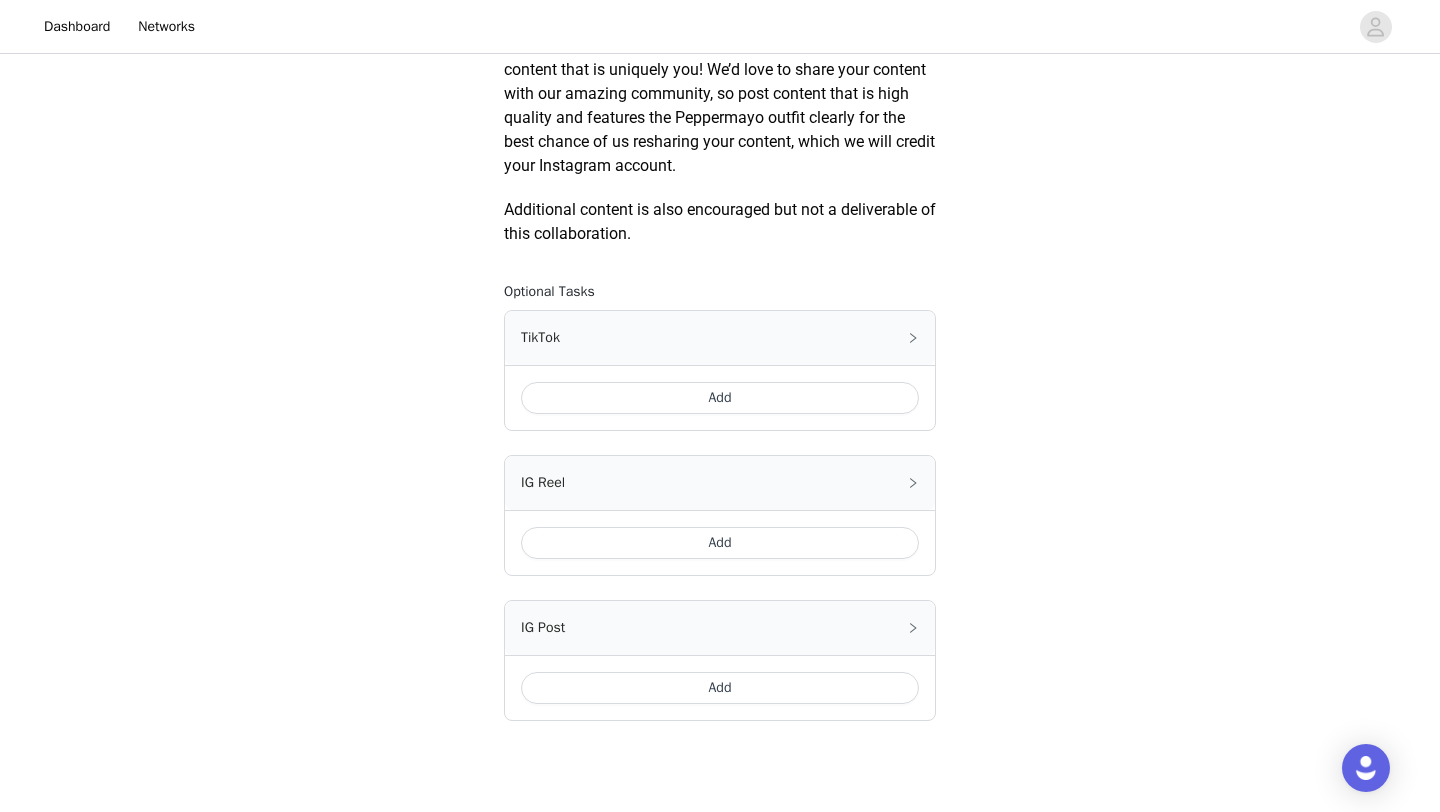 scroll, scrollTop: 1032, scrollLeft: 0, axis: vertical 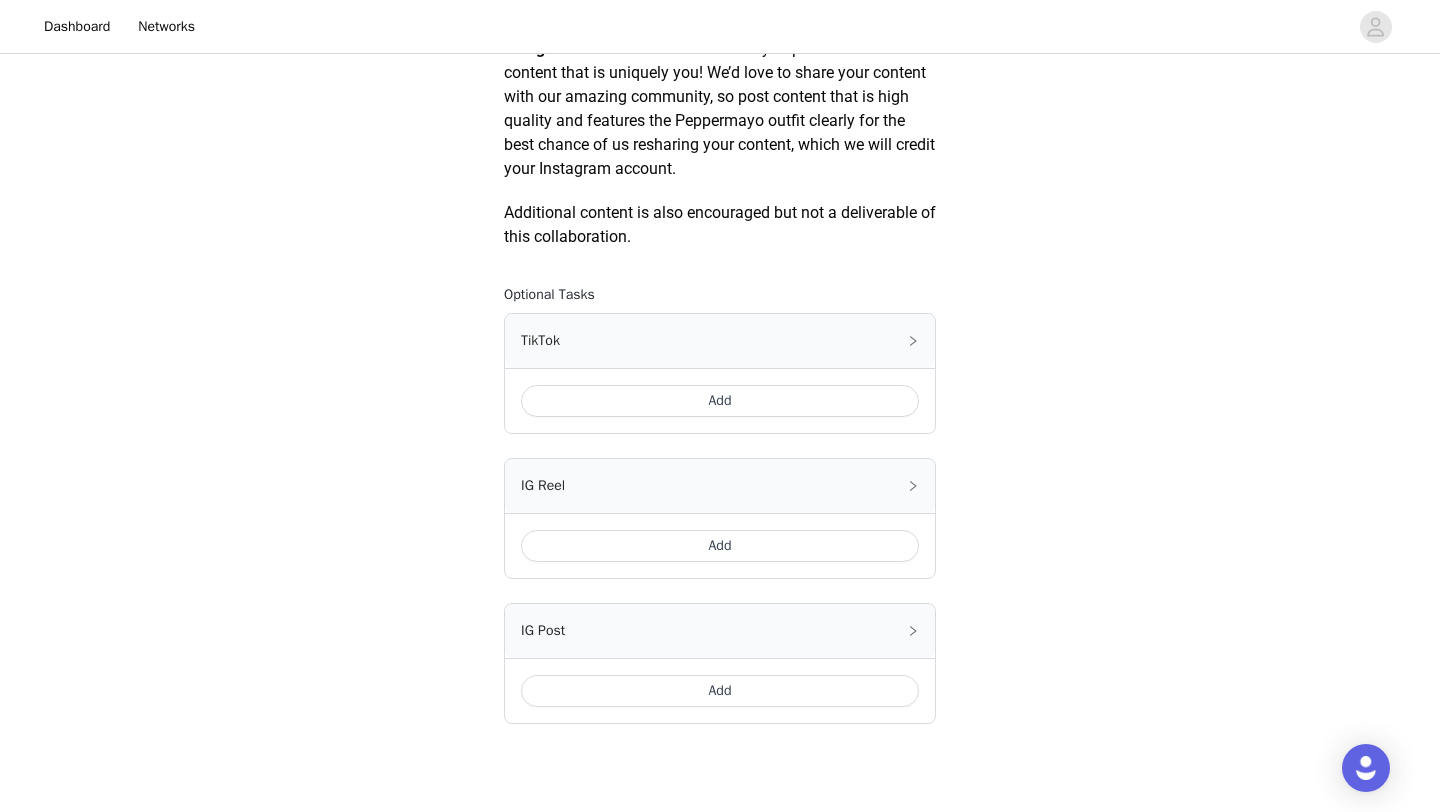 click on "Add" at bounding box center [720, 401] 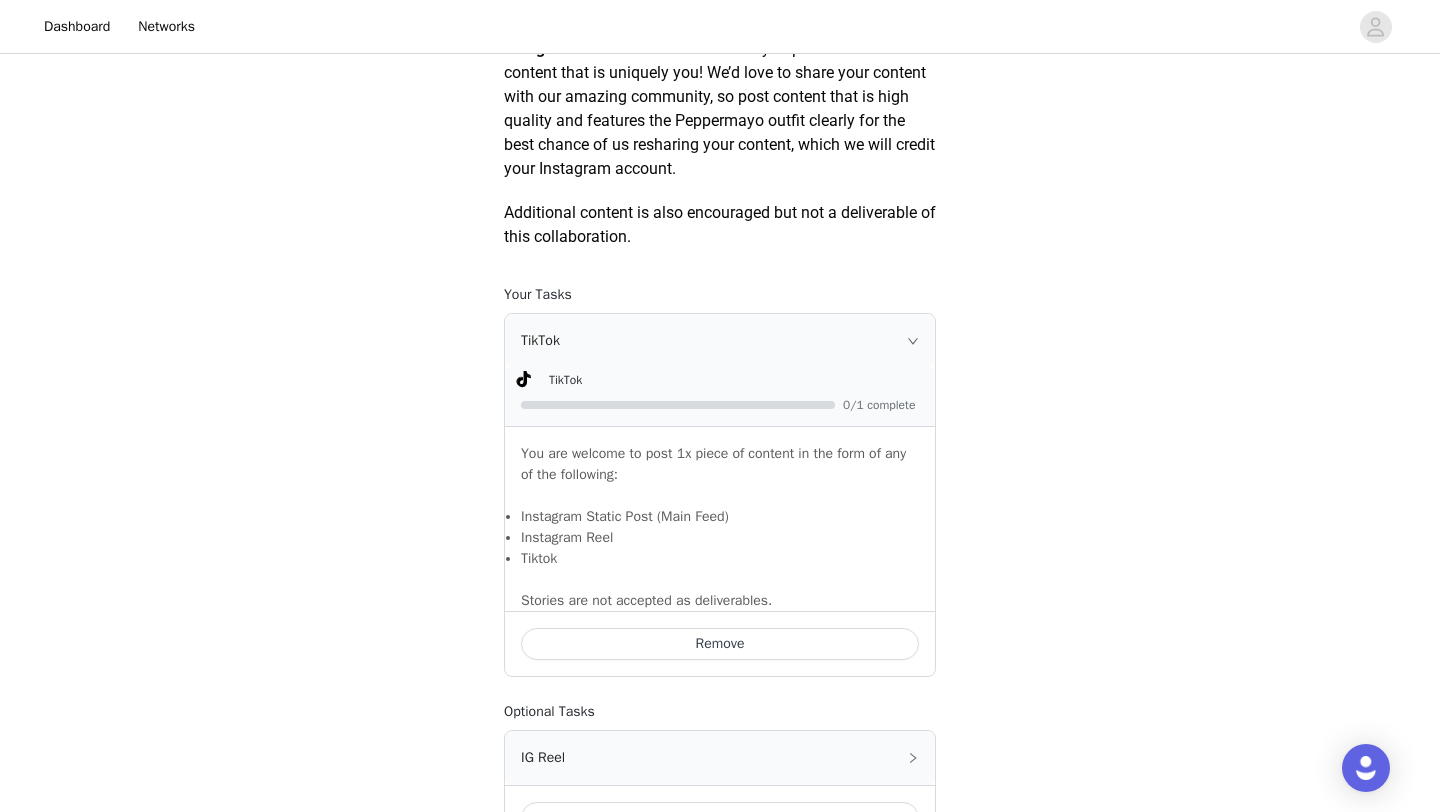 click 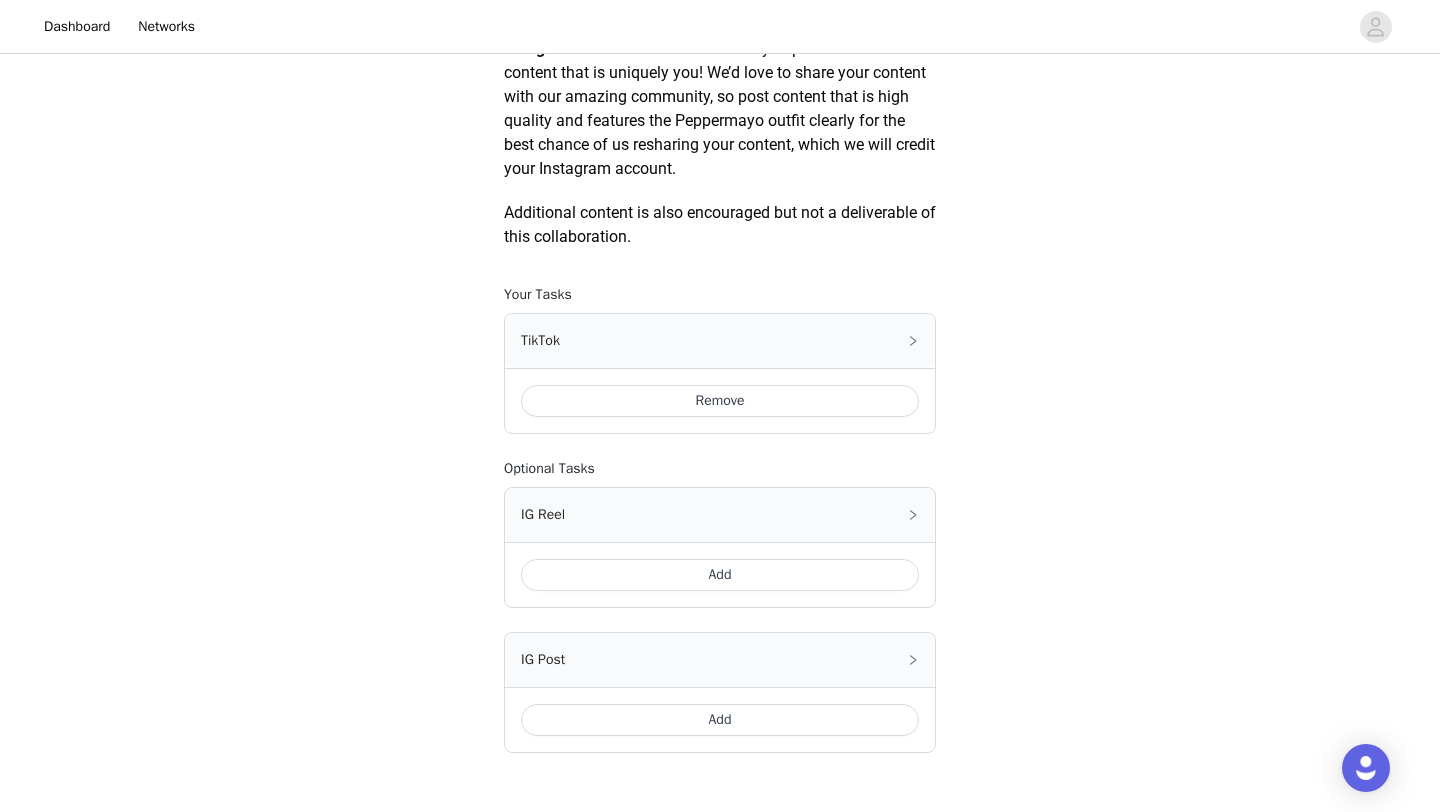 click on "Add" at bounding box center (720, 575) 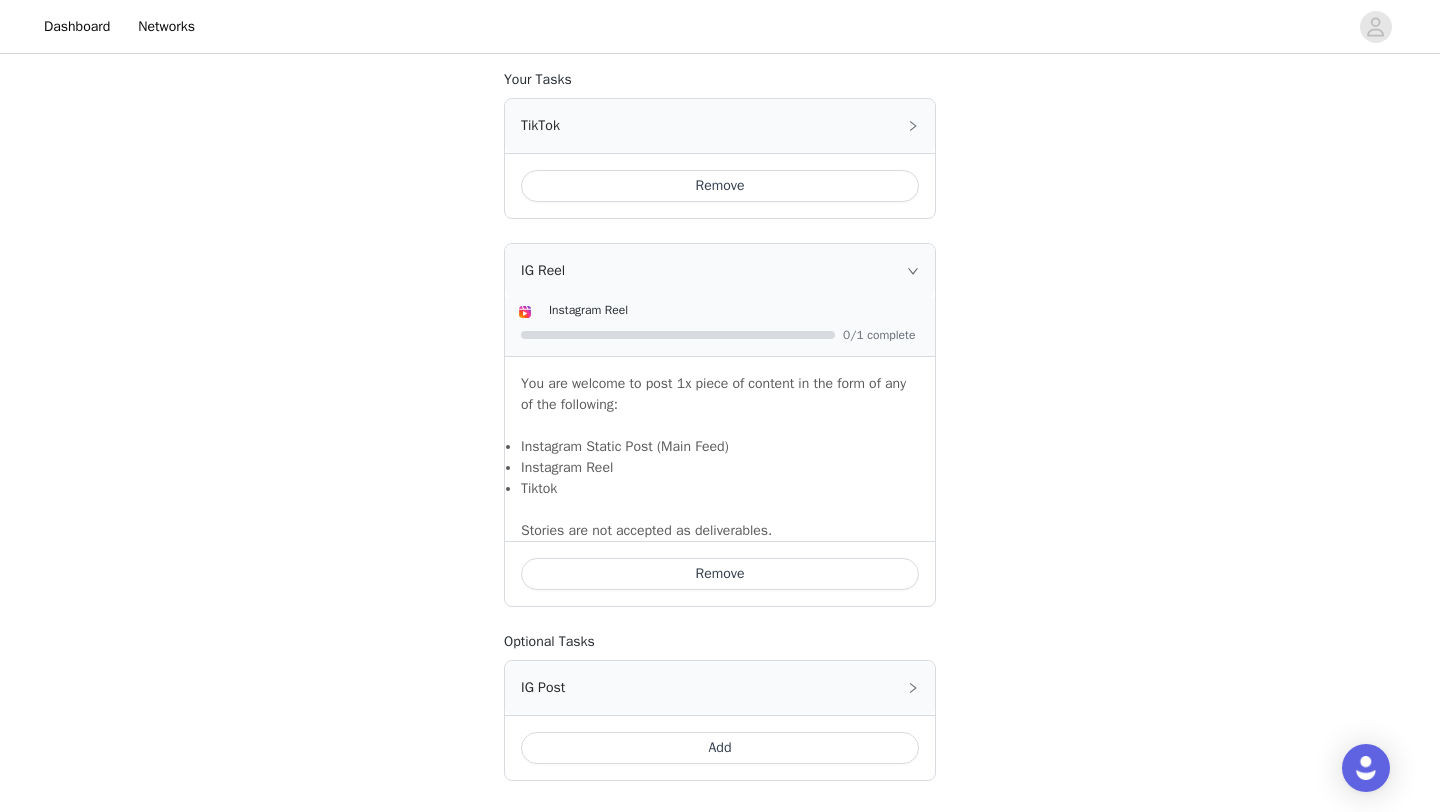 scroll, scrollTop: 1219, scrollLeft: 0, axis: vertical 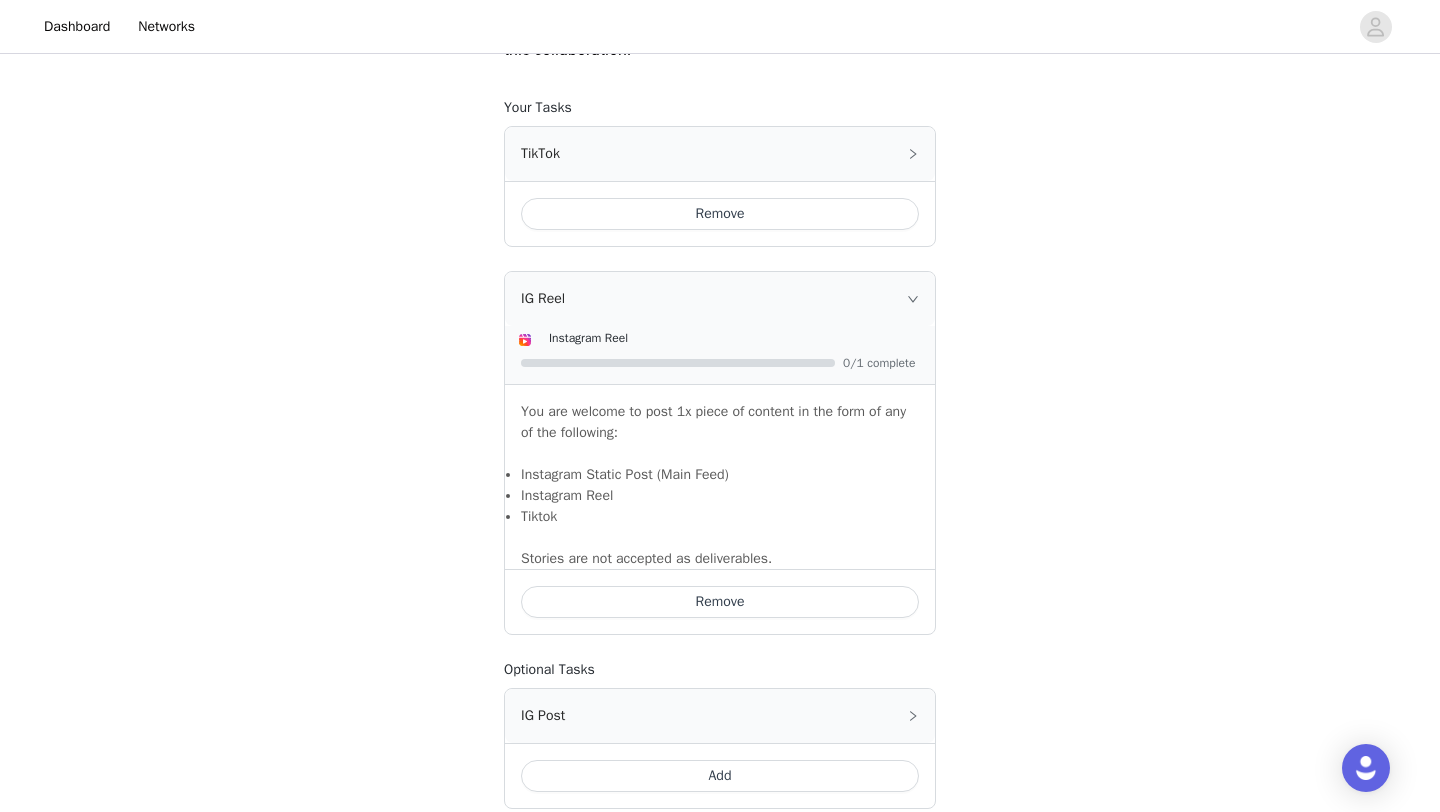 click on "Remove" at bounding box center [720, 214] 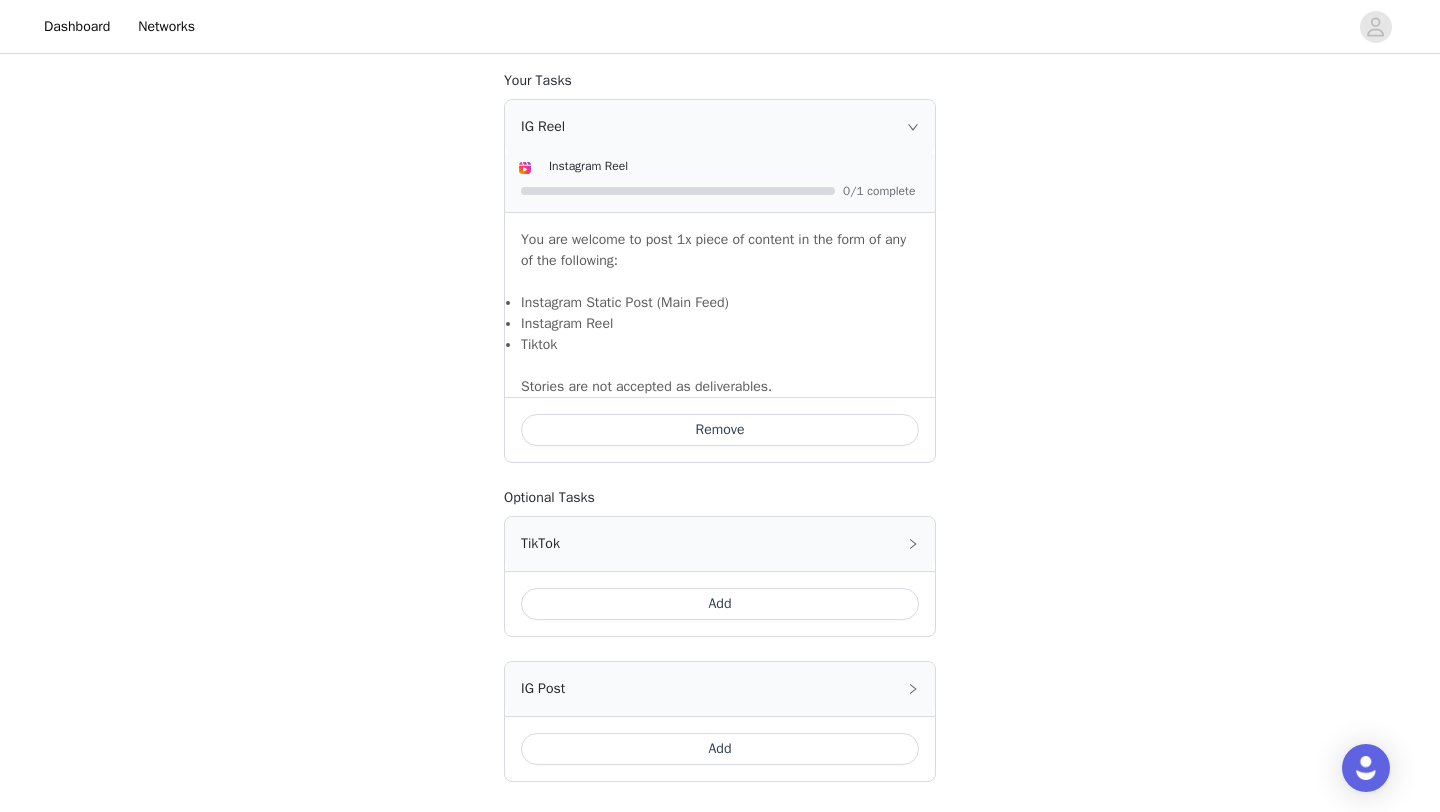 scroll, scrollTop: 1245, scrollLeft: 0, axis: vertical 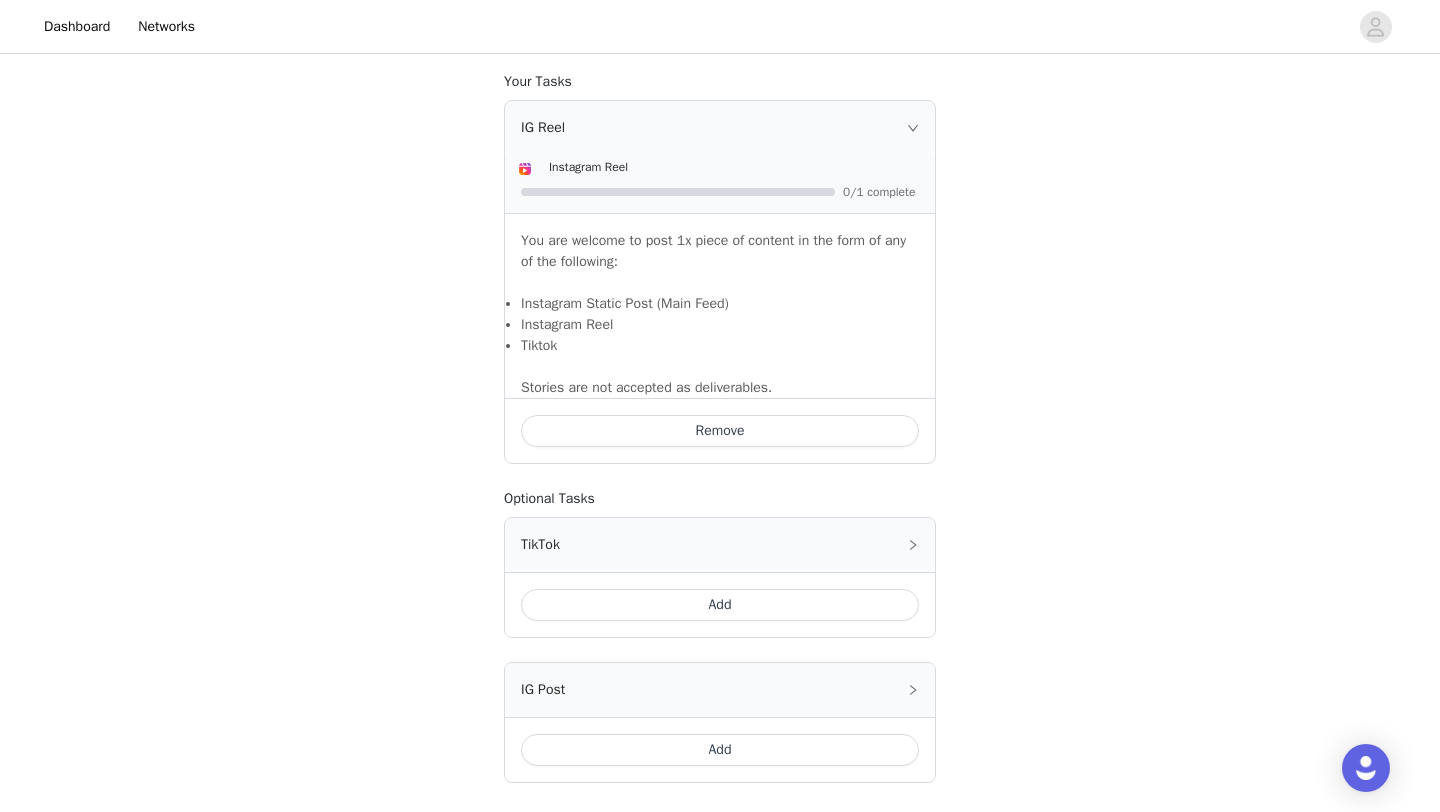 click on "Please remember to use these tags in your posts:    Hashtag in the captions:    #peppermayo    Mention in the caption:    @peppermayo
Your TikTok invite link will be created after your proposal is accepted.
Task Instructions   Your Deliverables:  1 x Deliverables, can be on TikTok or Instagram.  (Please post on dominant platform)  *Subject to any agreed variations via email.
Content Deadline:  Finalised content is due [DATE] of product receipt. Extensions may be negotiated beforehand. Direct content links must be sent to a Peppermayo team member upon posting.
Specifics:
The caption of Instagram feed posts and reels and/or Tiktok must include @peppermayo.
The feed posts must be tagged with the Peppermayo Tiktok or Instagram account.
The Instagram and/or Tiktok posts must remain permanent on talent’s Instagram profile and not be archived.
Approval Process:  Your content does not currently need approval.
Exchanges:" at bounding box center (720, -126) 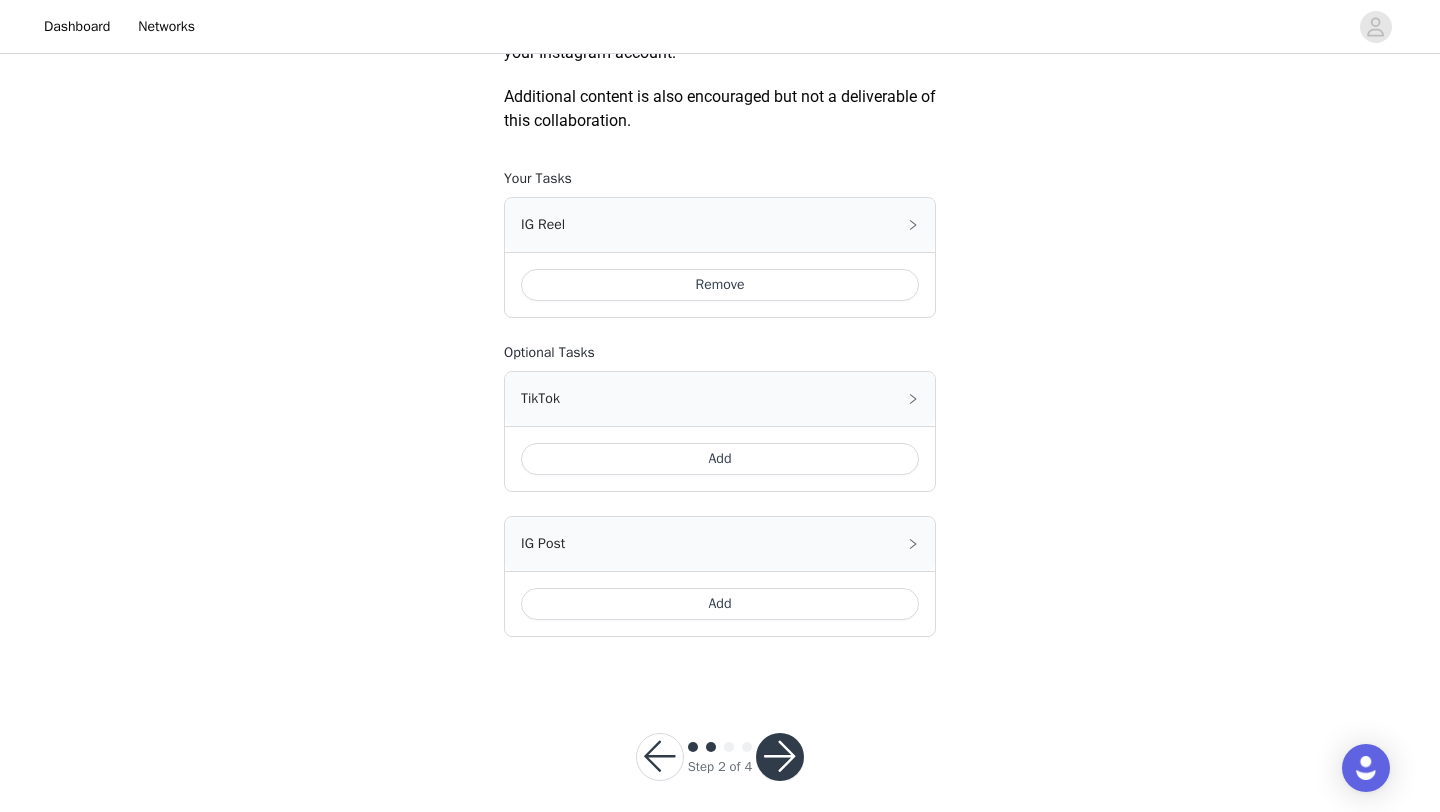 scroll, scrollTop: 1165, scrollLeft: 0, axis: vertical 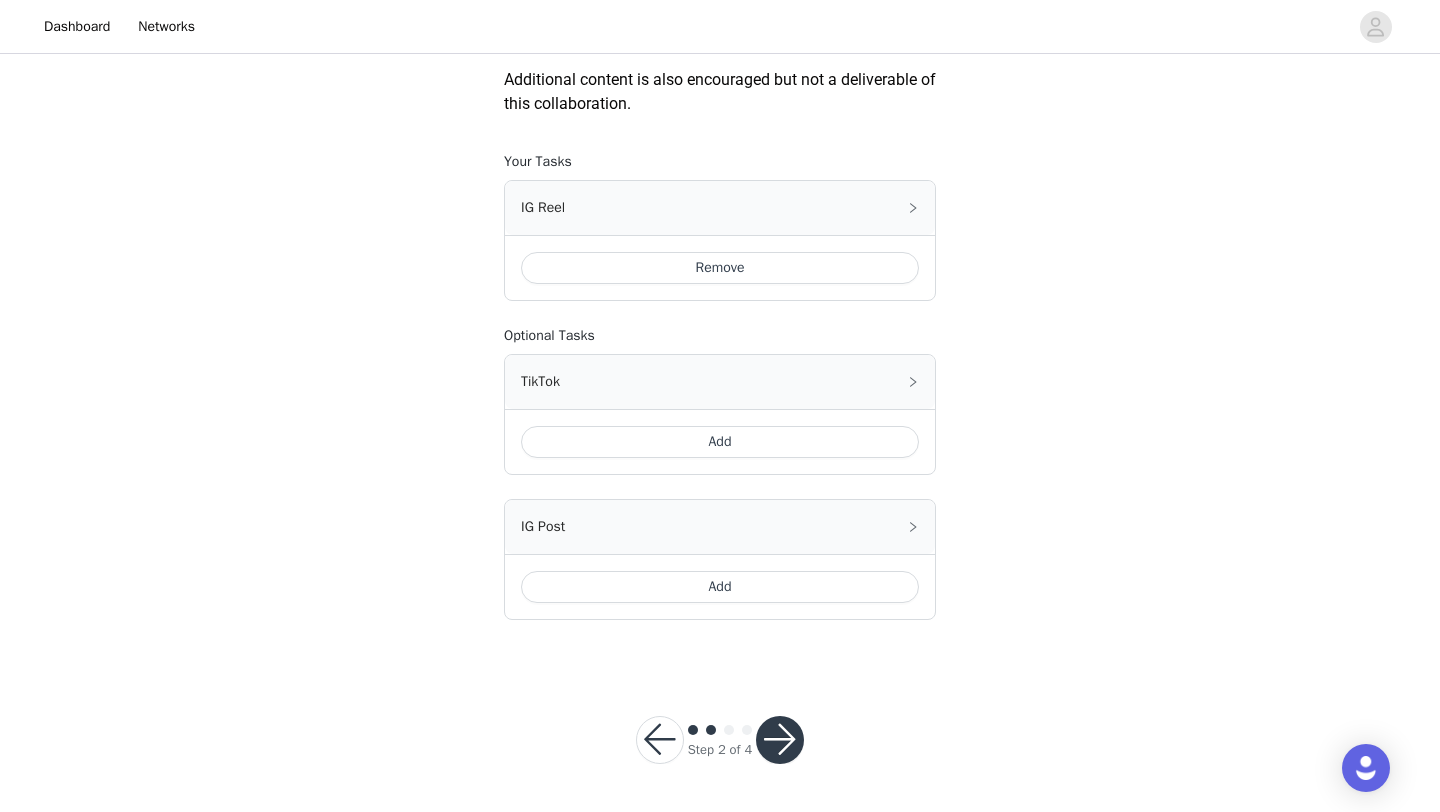 click at bounding box center (780, 740) 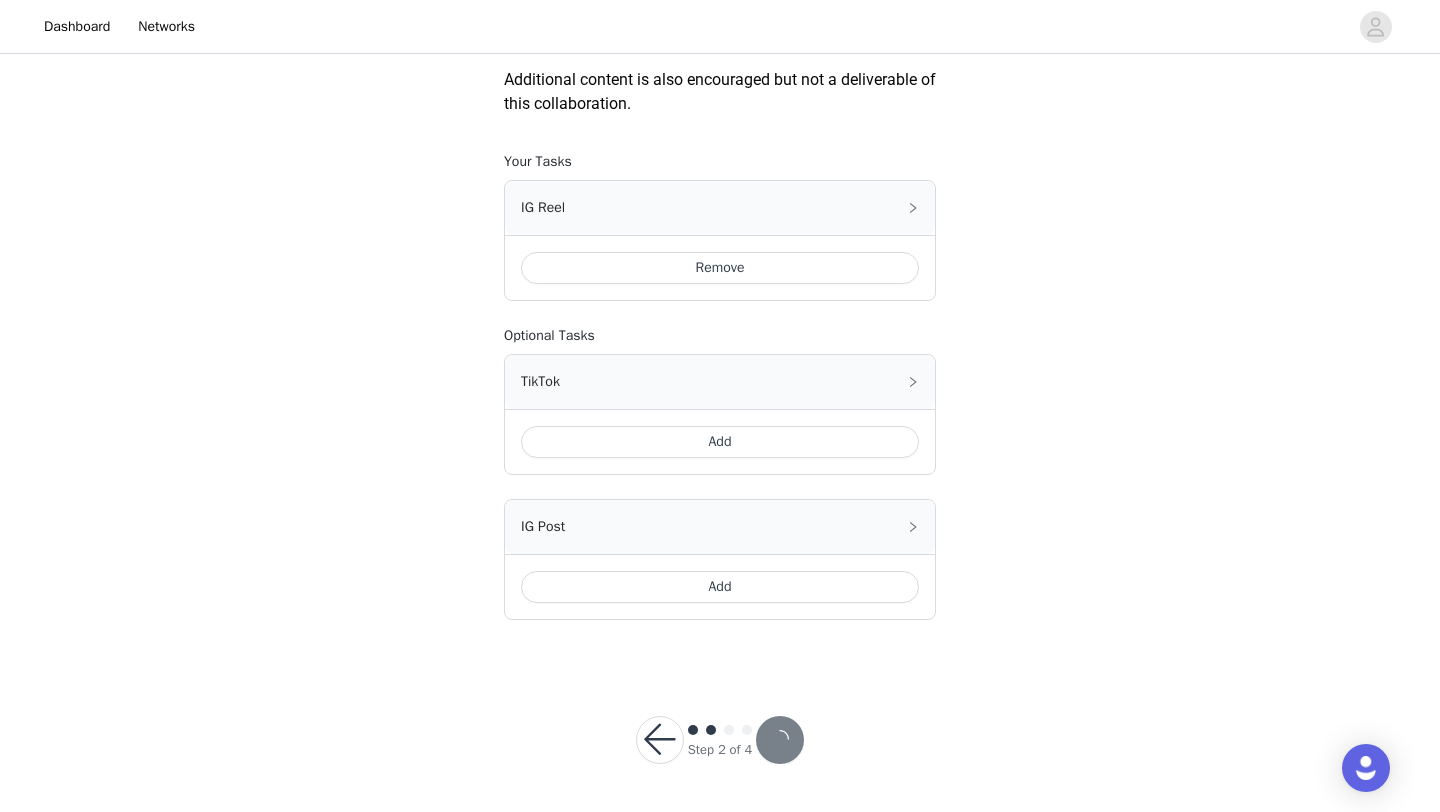 scroll, scrollTop: 0, scrollLeft: 0, axis: both 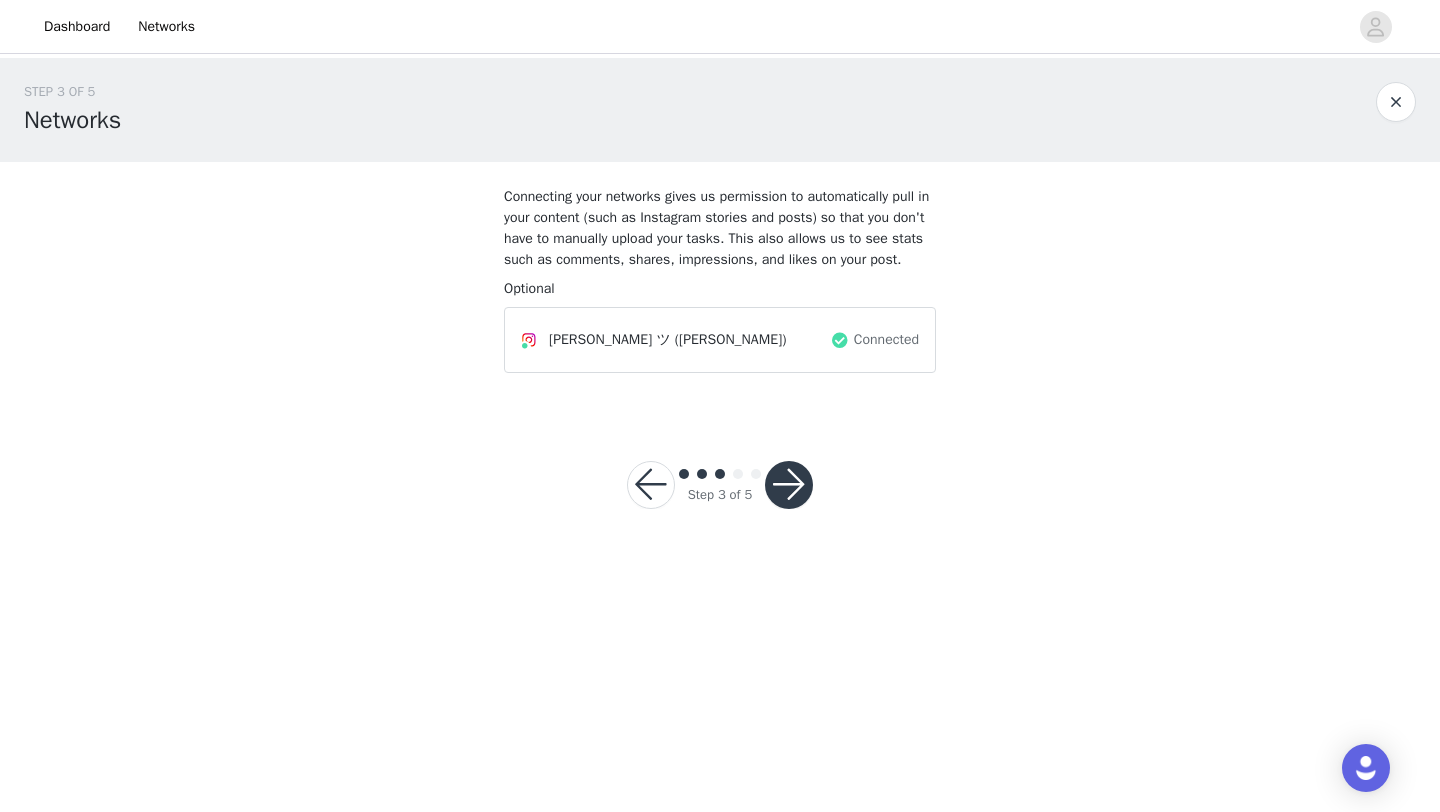 click at bounding box center [789, 485] 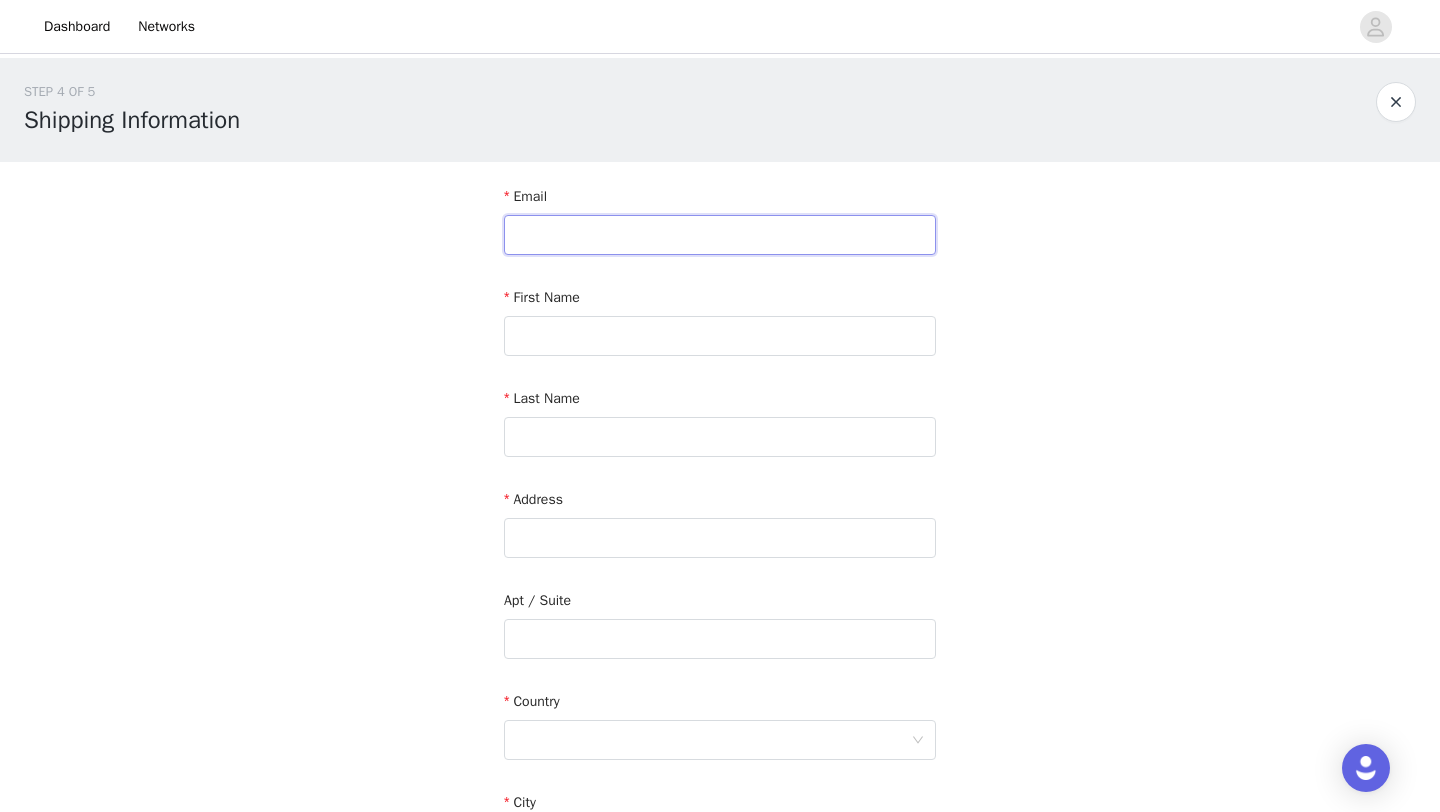 click at bounding box center (720, 235) 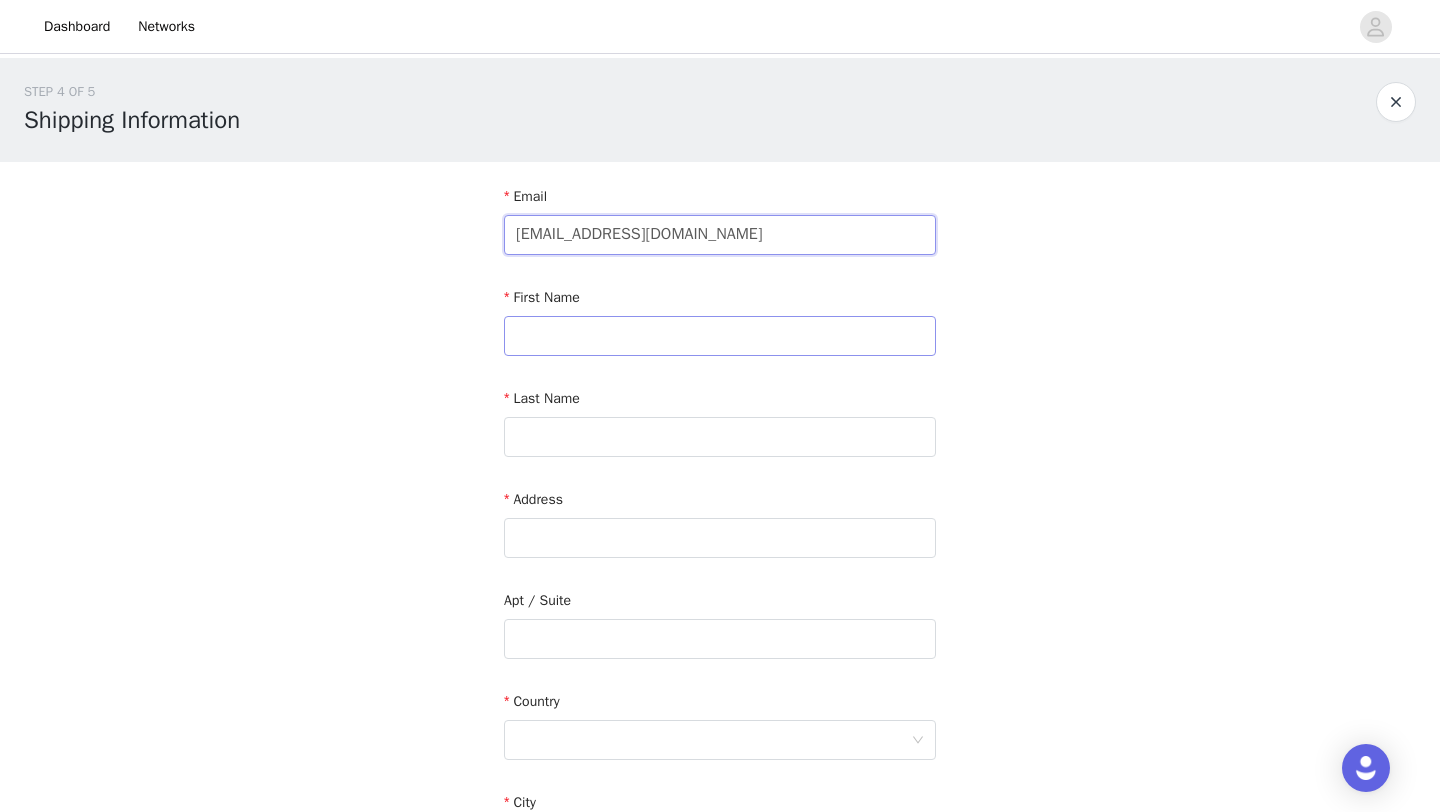 type on "[EMAIL_ADDRESS][DOMAIN_NAME]" 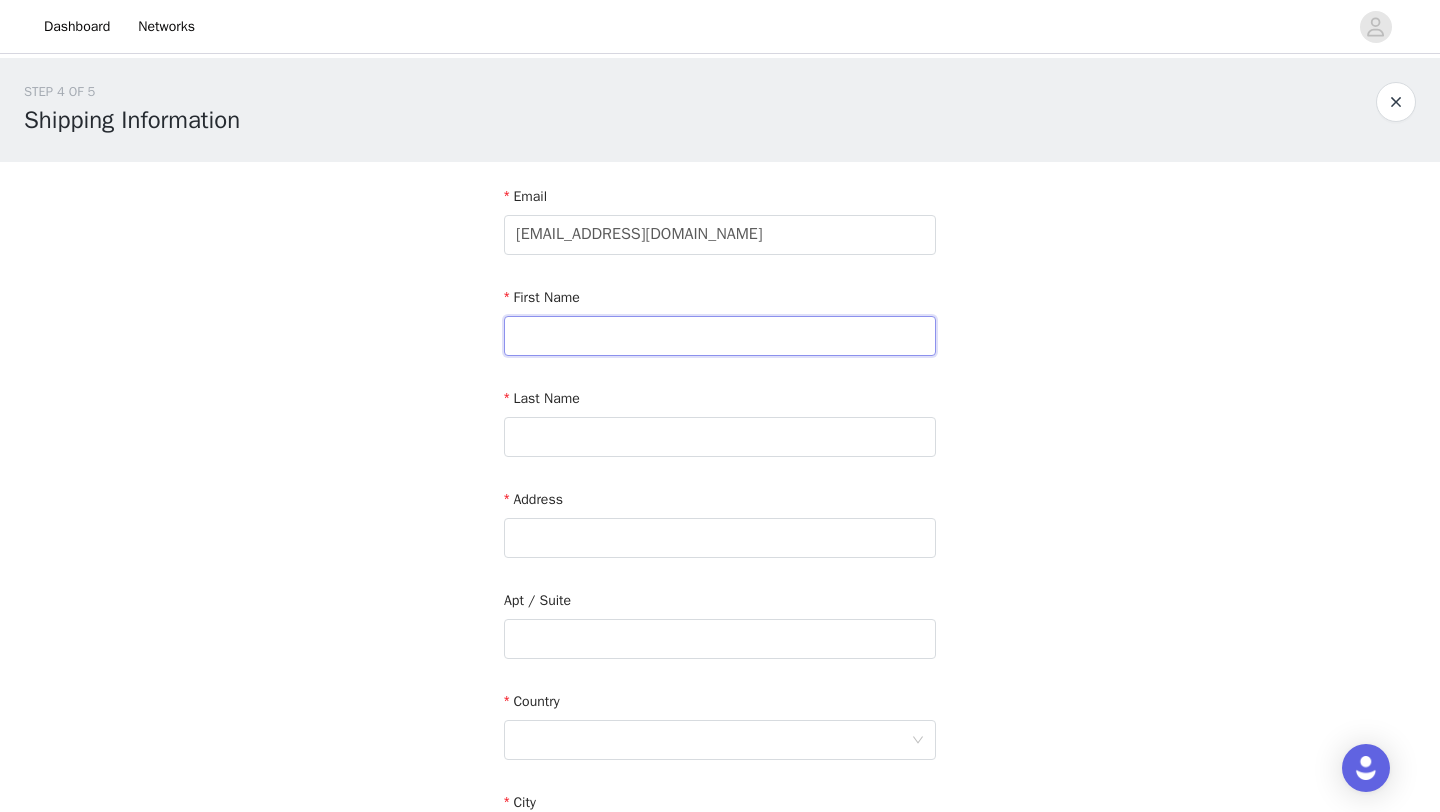 click at bounding box center [720, 336] 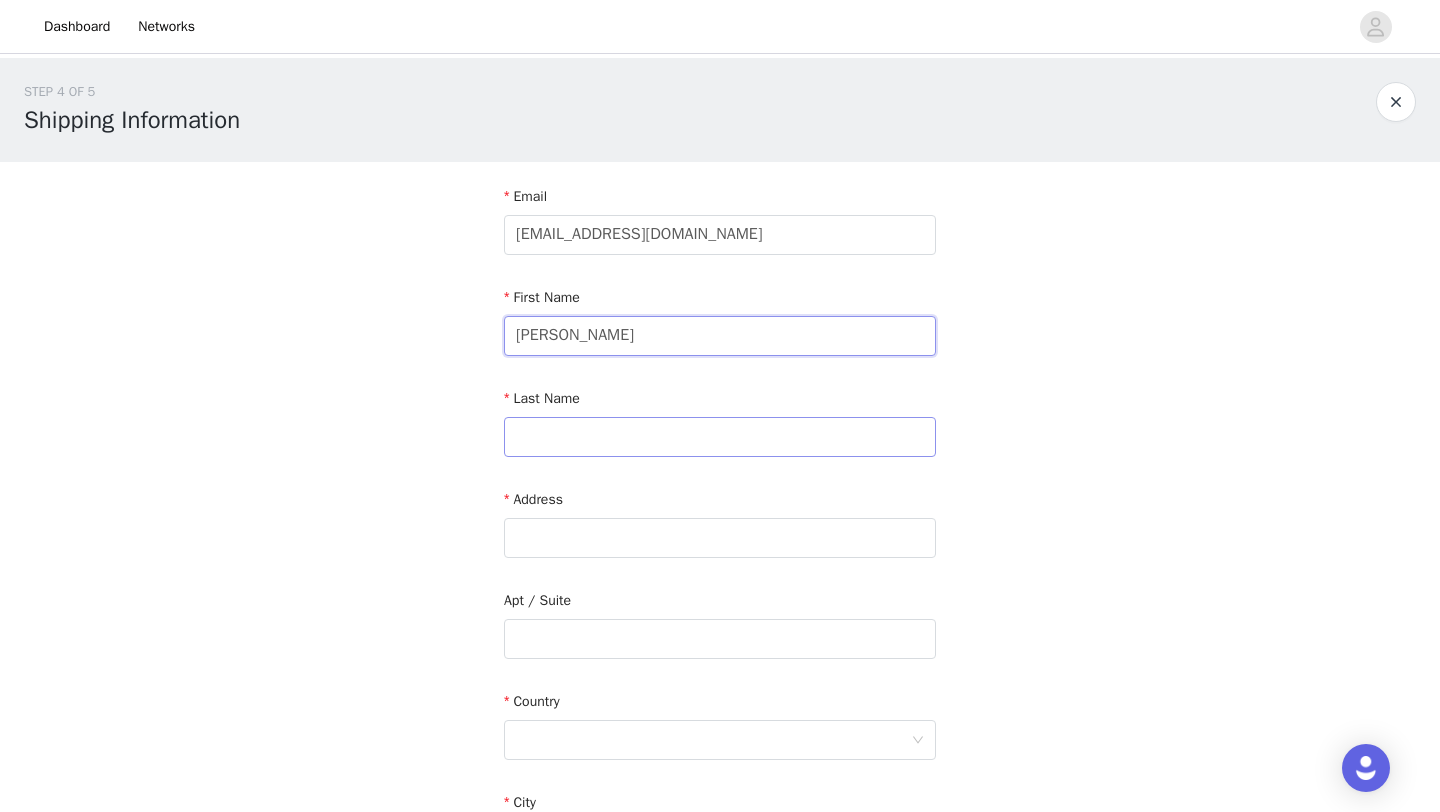 type on "[PERSON_NAME]" 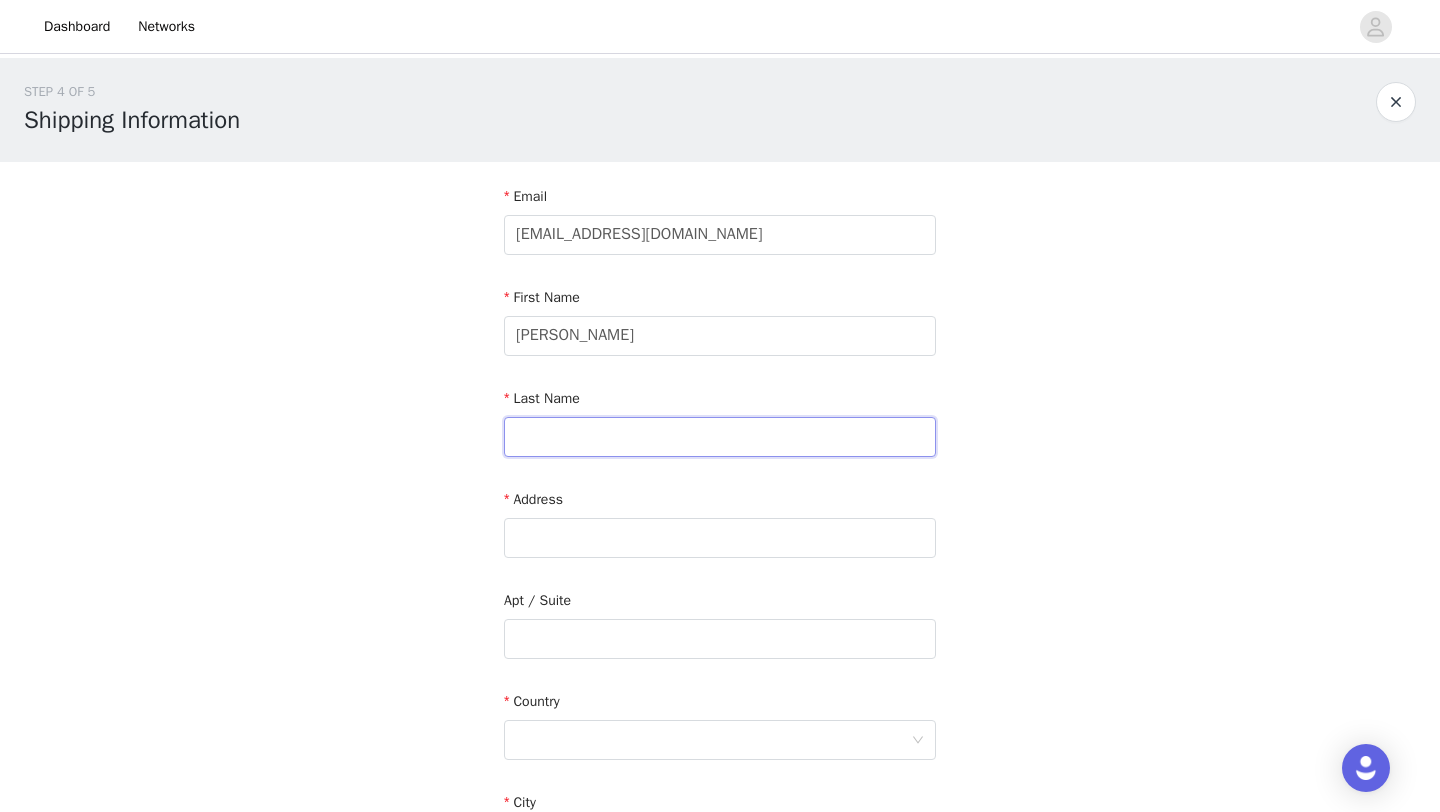 click at bounding box center [720, 437] 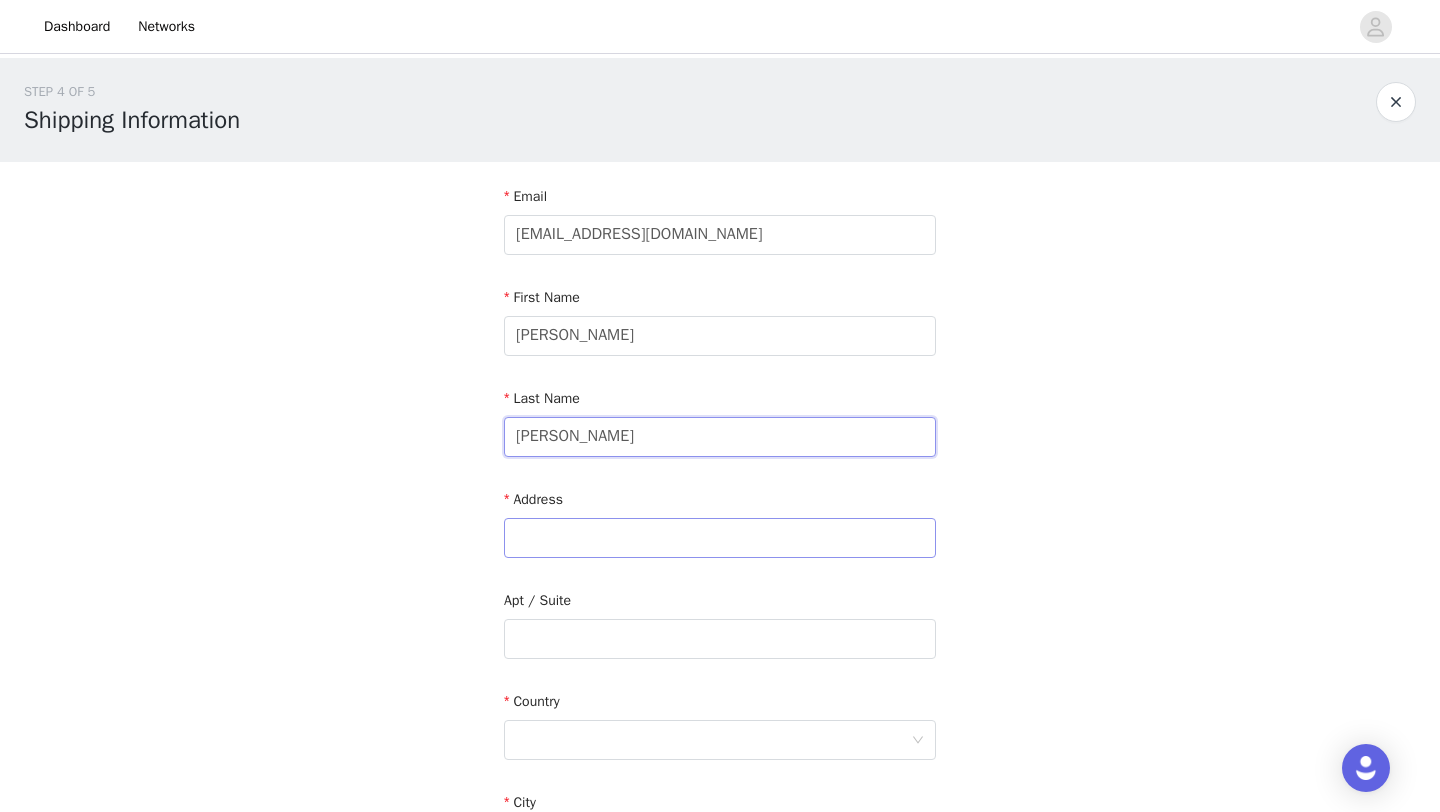 type on "[PERSON_NAME]" 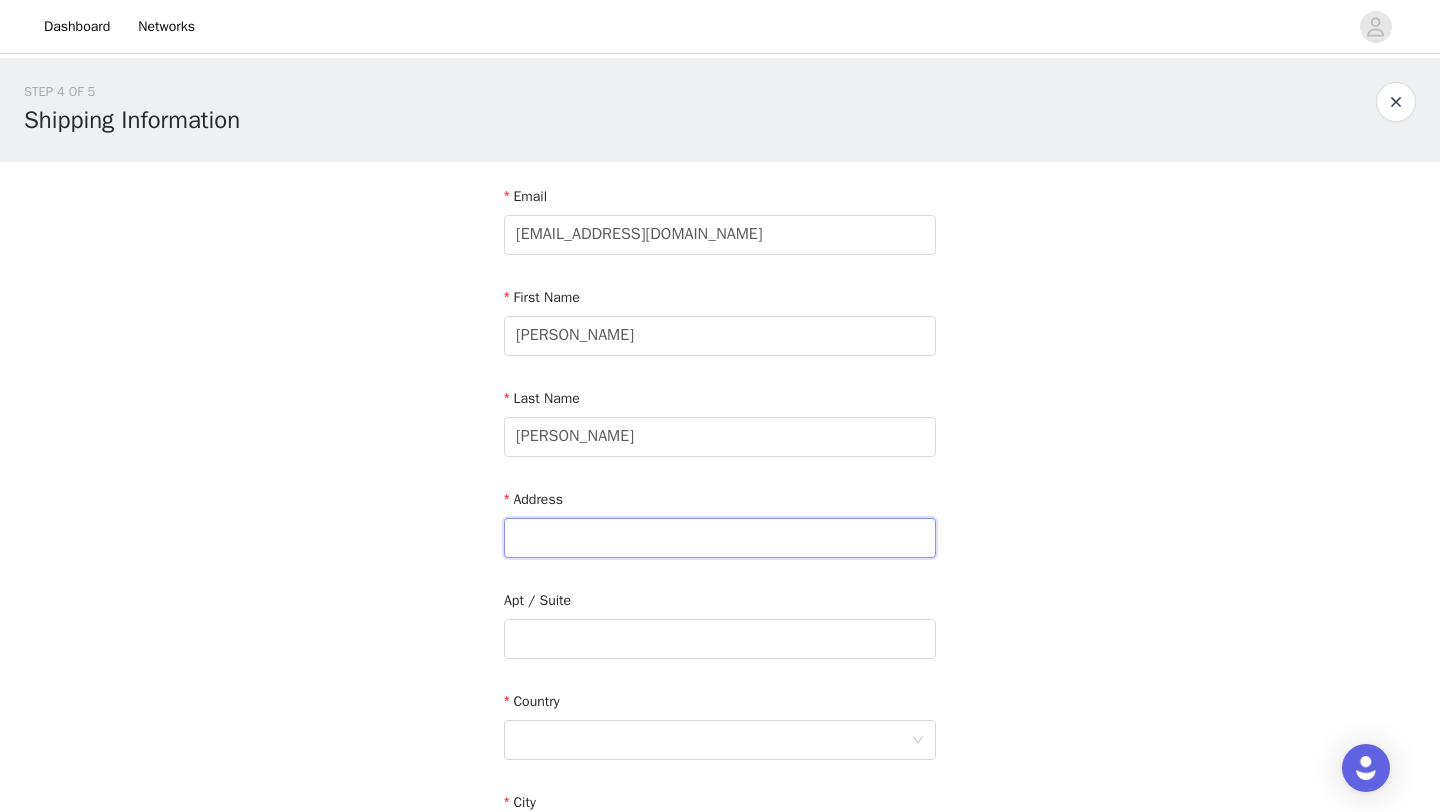 click at bounding box center (720, 538) 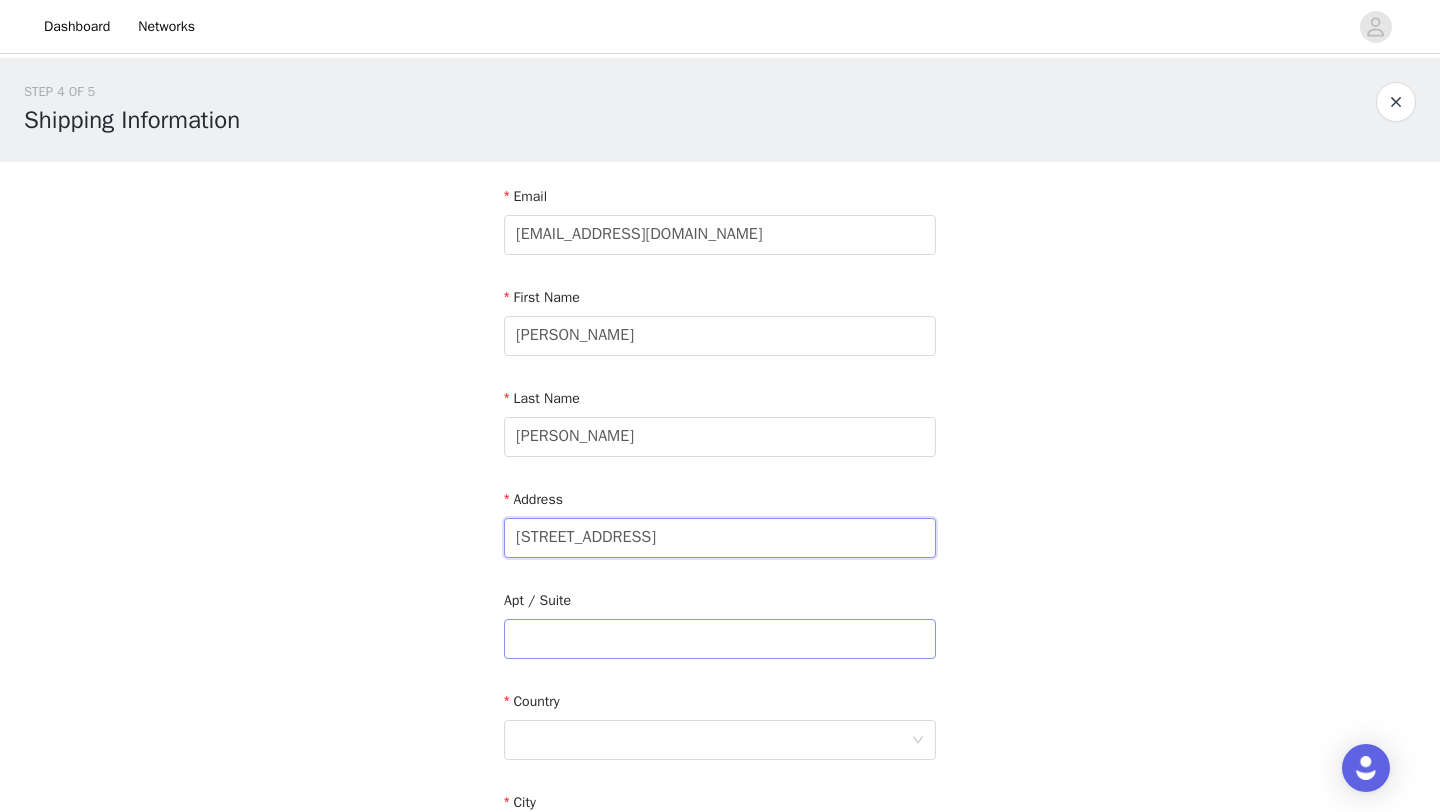 type on "[STREET_ADDRESS]" 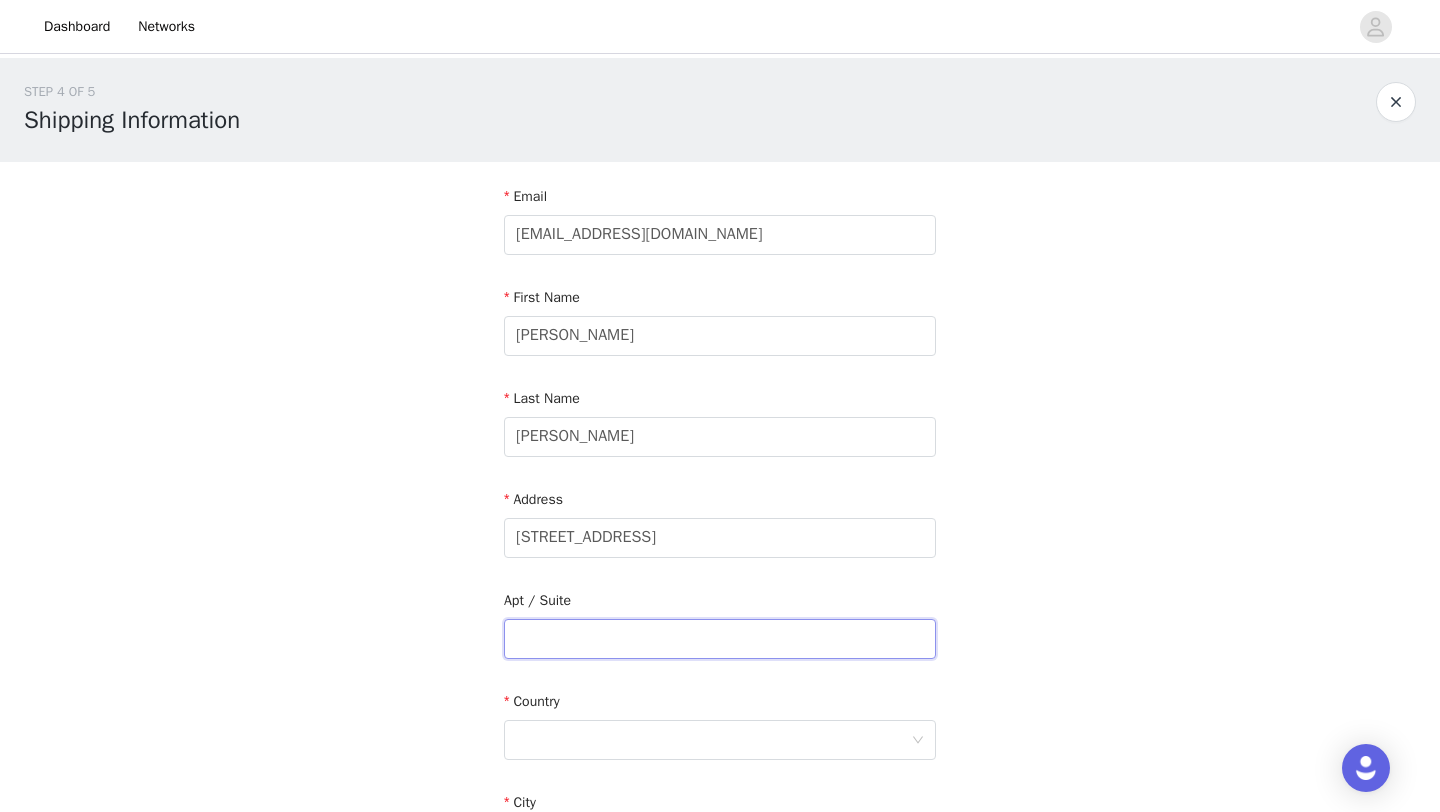 click at bounding box center [720, 639] 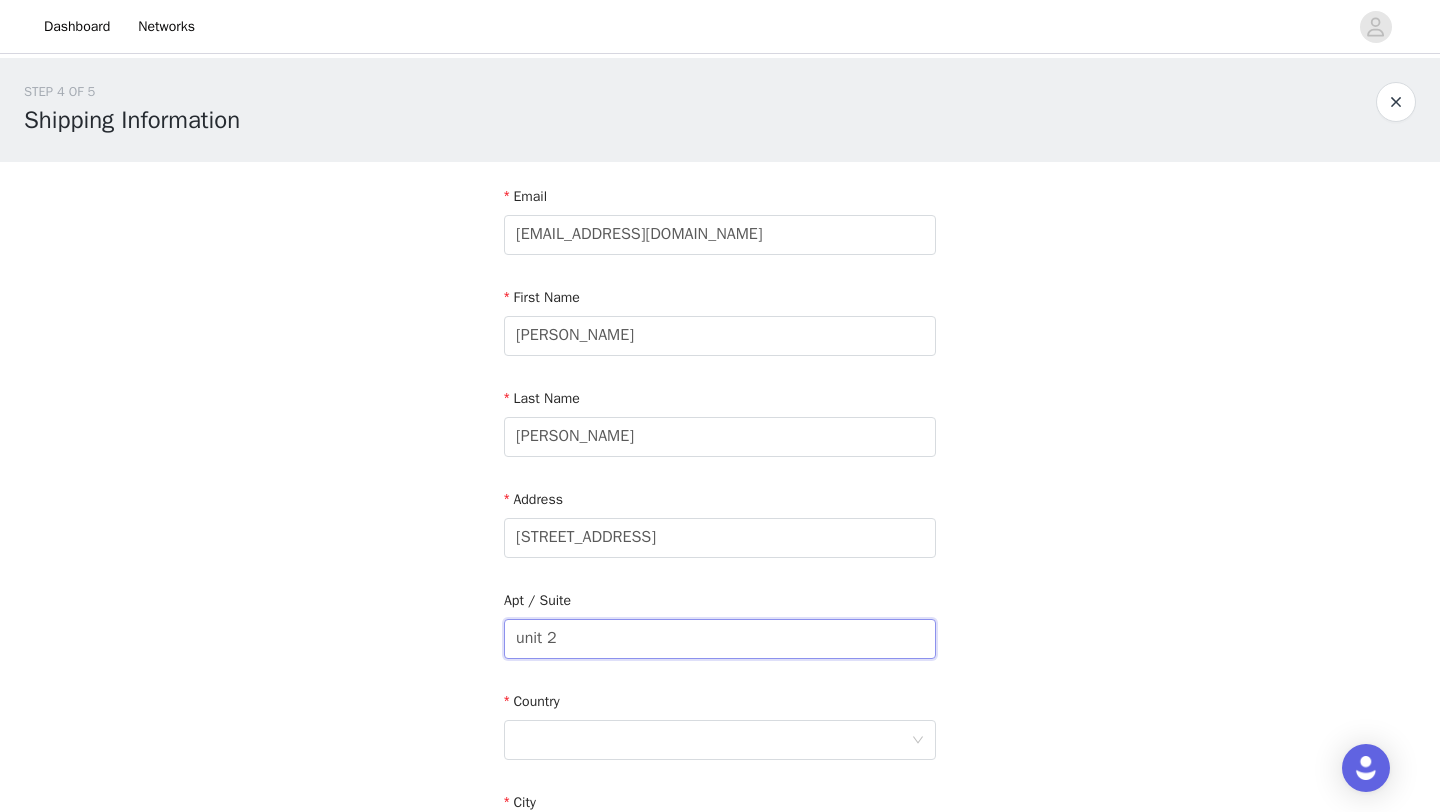 click on "unit 2" at bounding box center [720, 639] 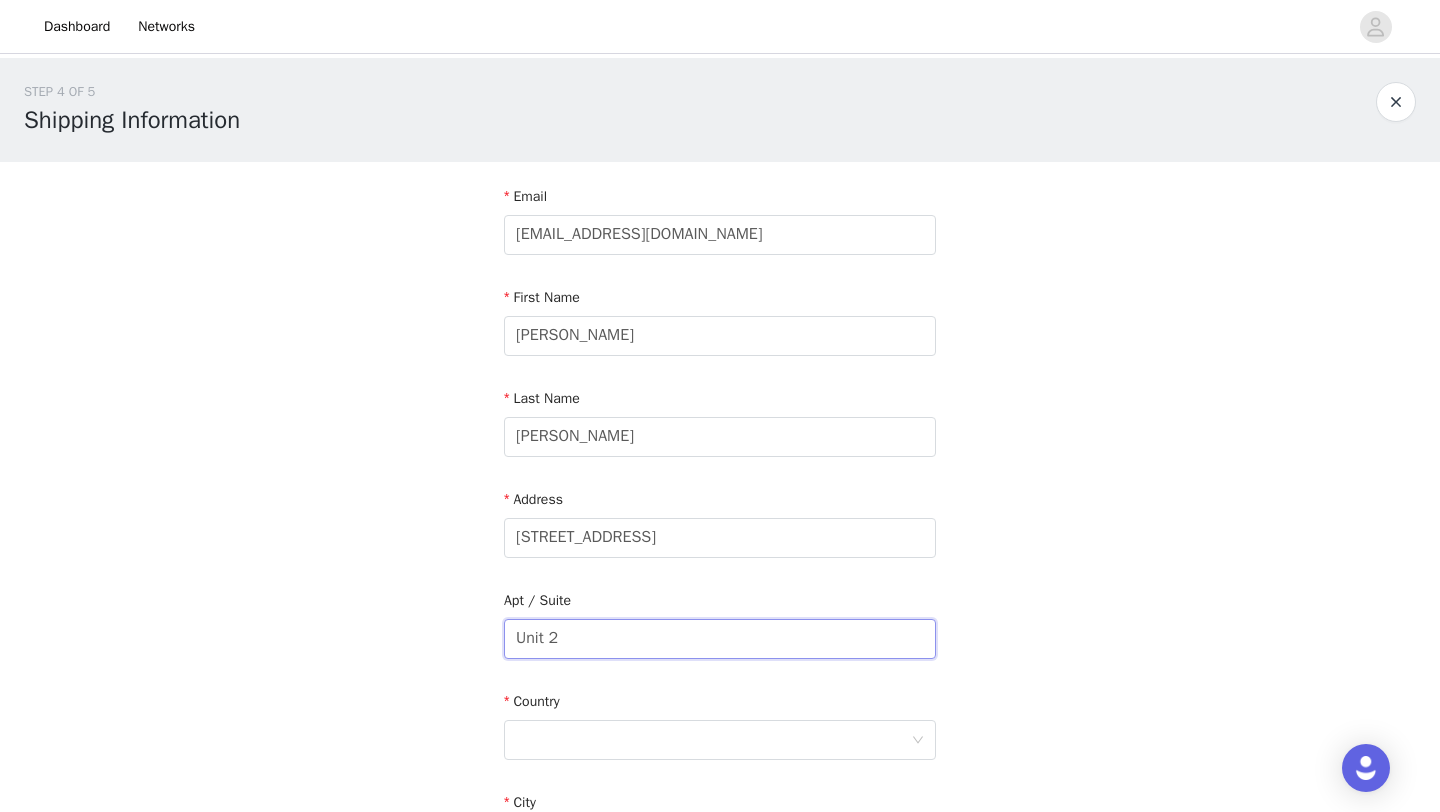 type on "Unit 2" 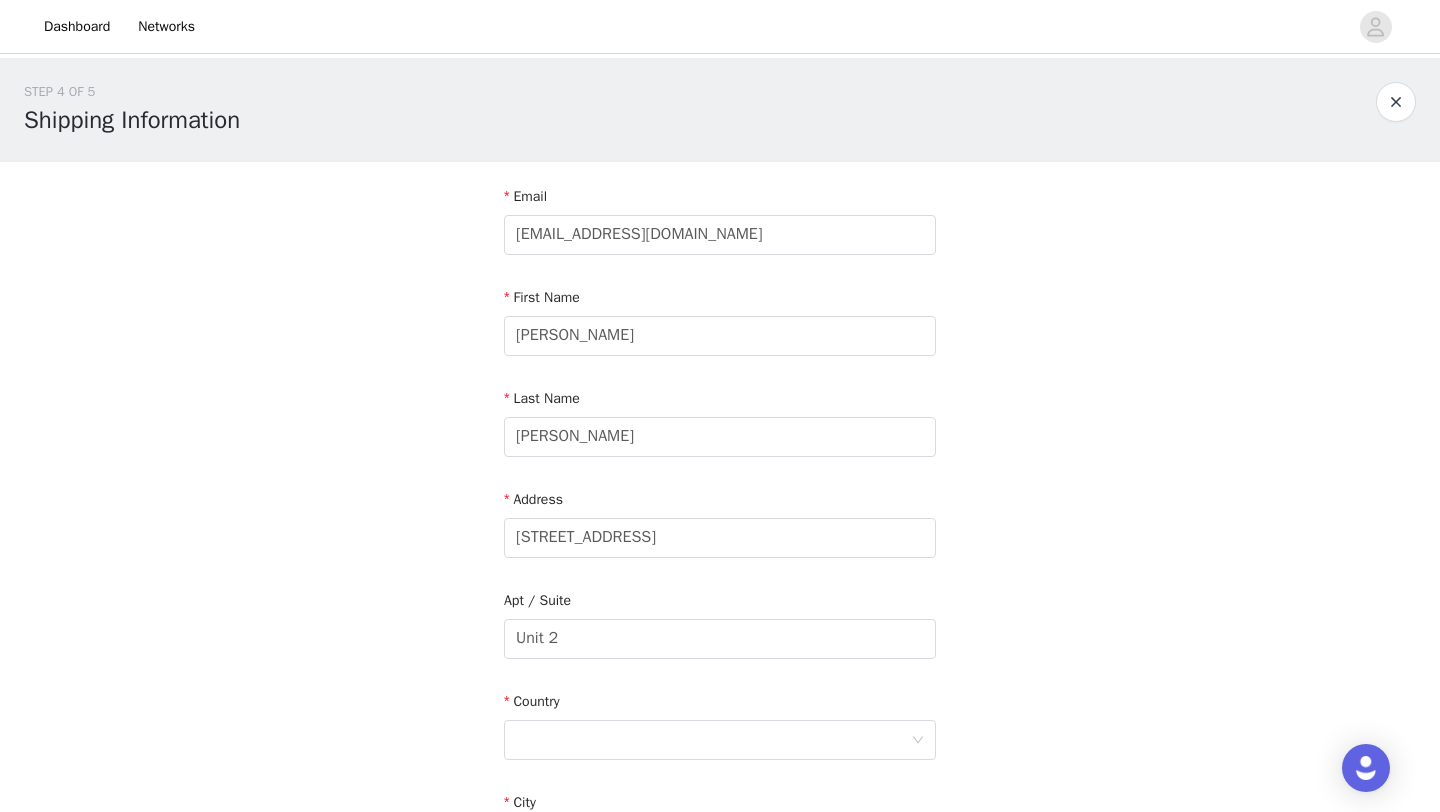 click on "Apt / Suite" at bounding box center [720, 604] 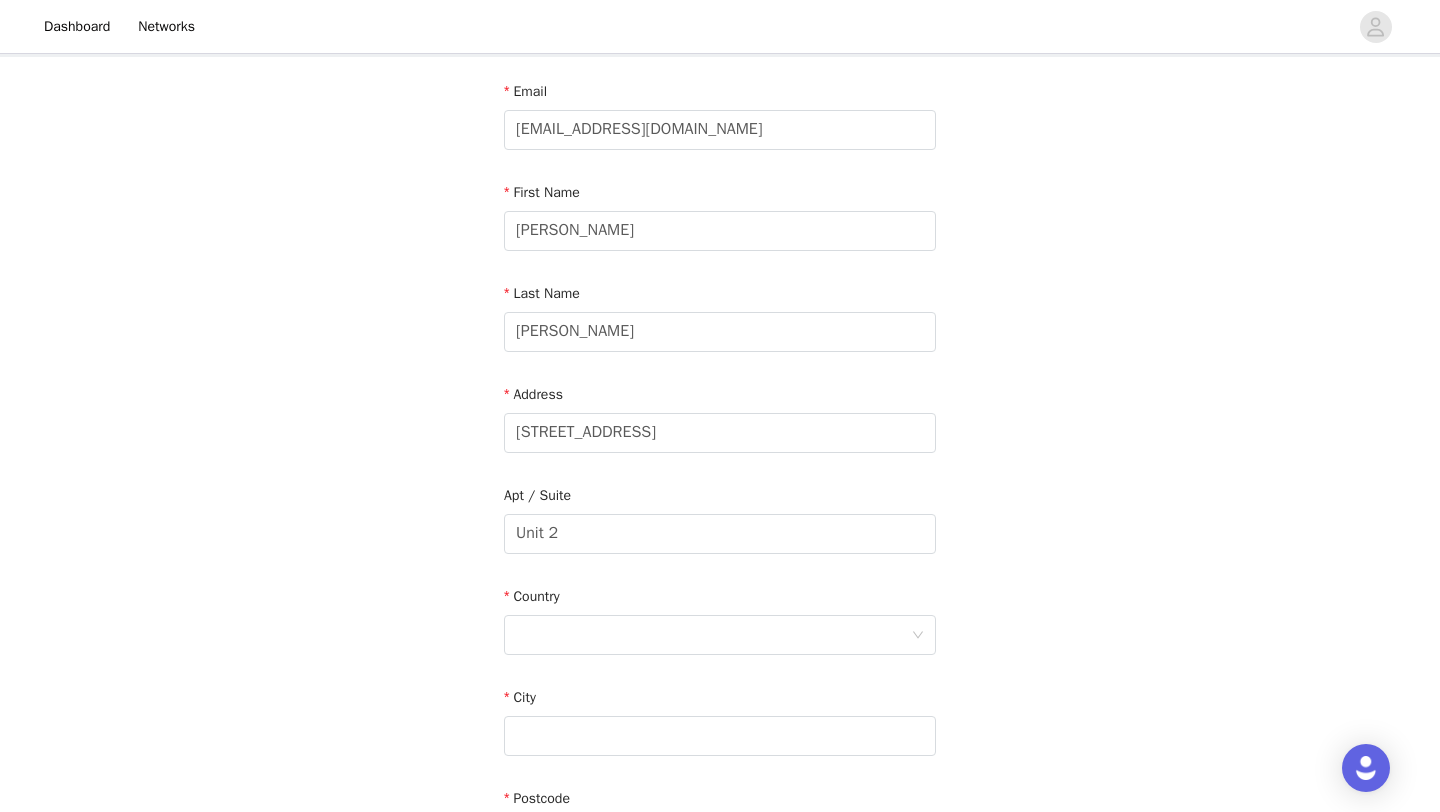 scroll, scrollTop: 119, scrollLeft: 0, axis: vertical 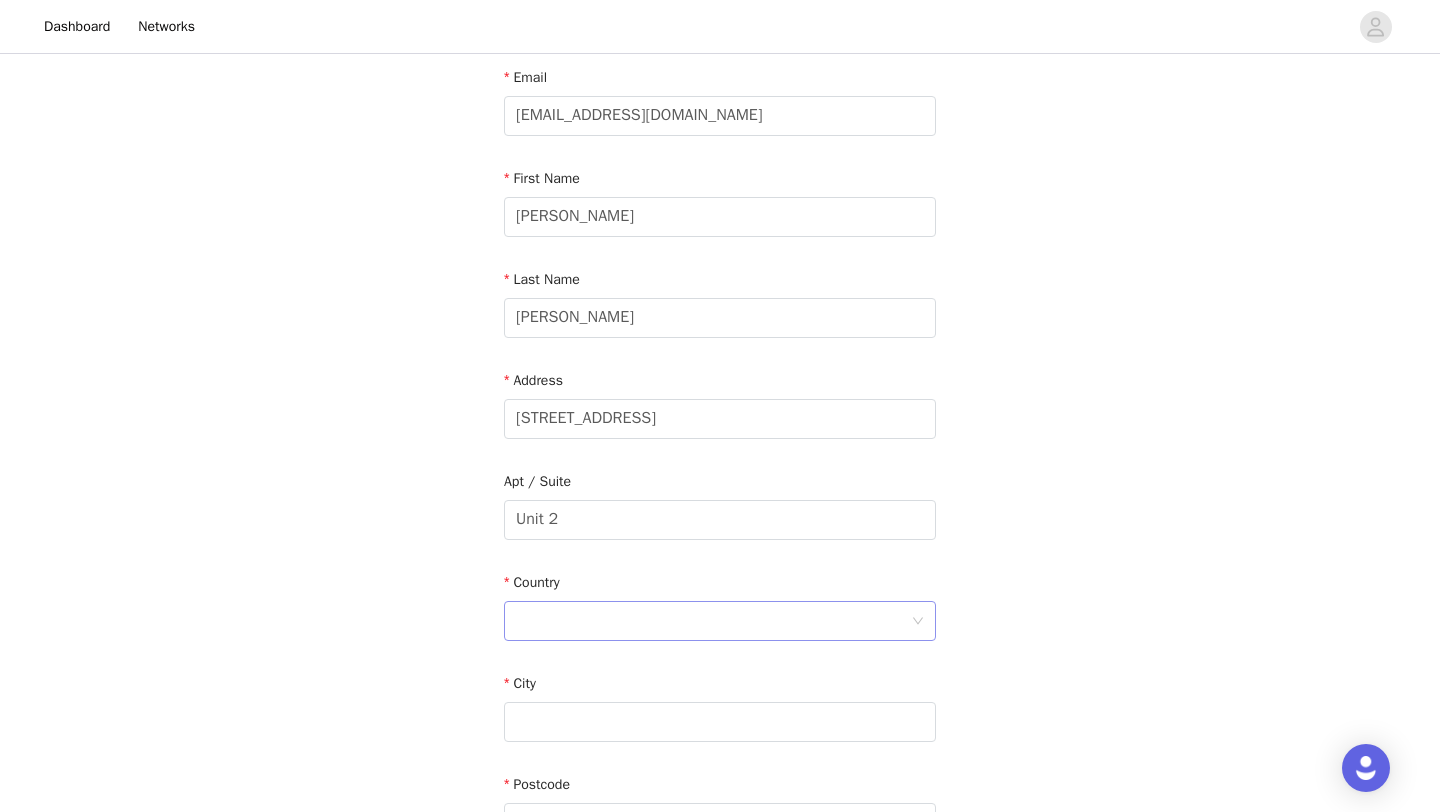 click at bounding box center [713, 621] 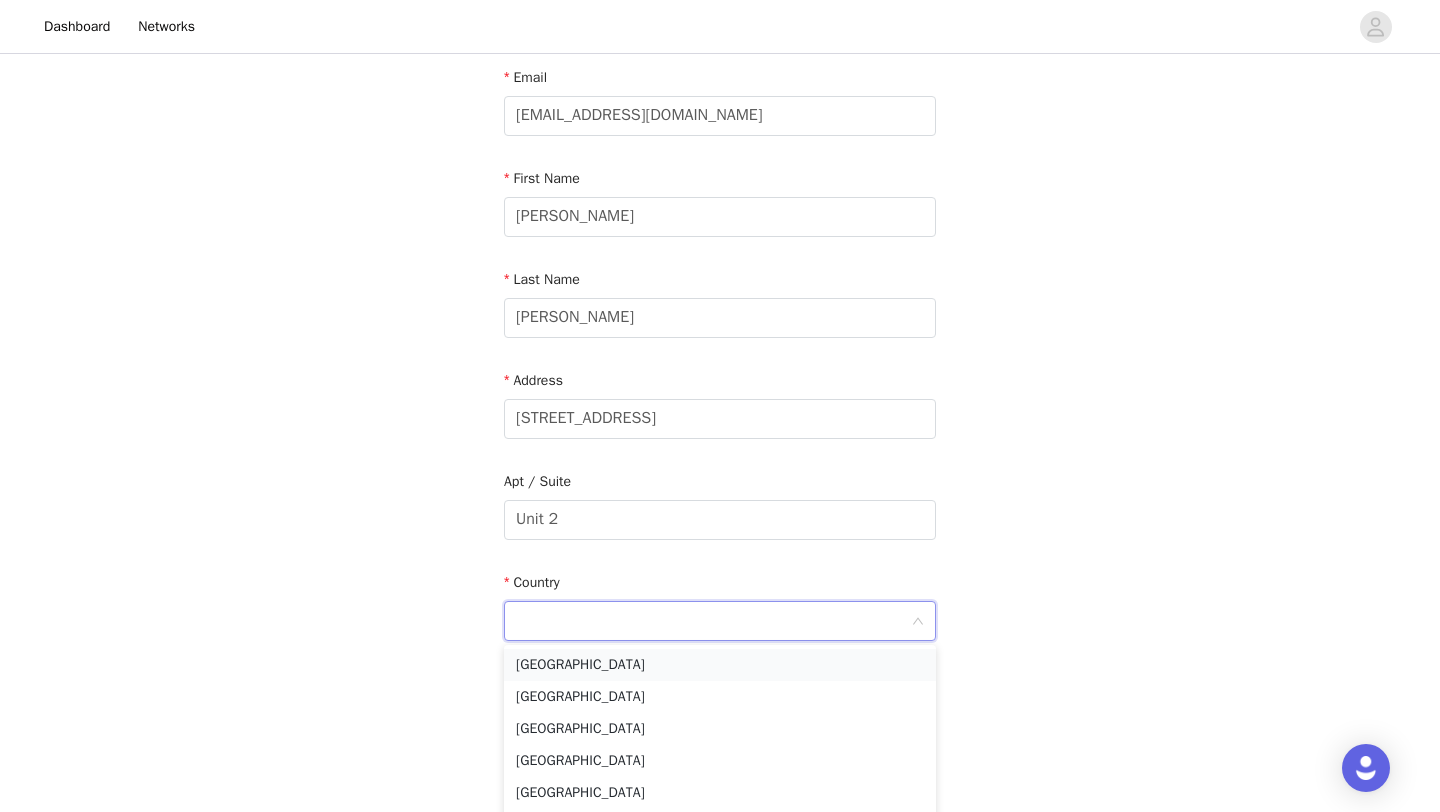 click on "[GEOGRAPHIC_DATA]" at bounding box center (720, 665) 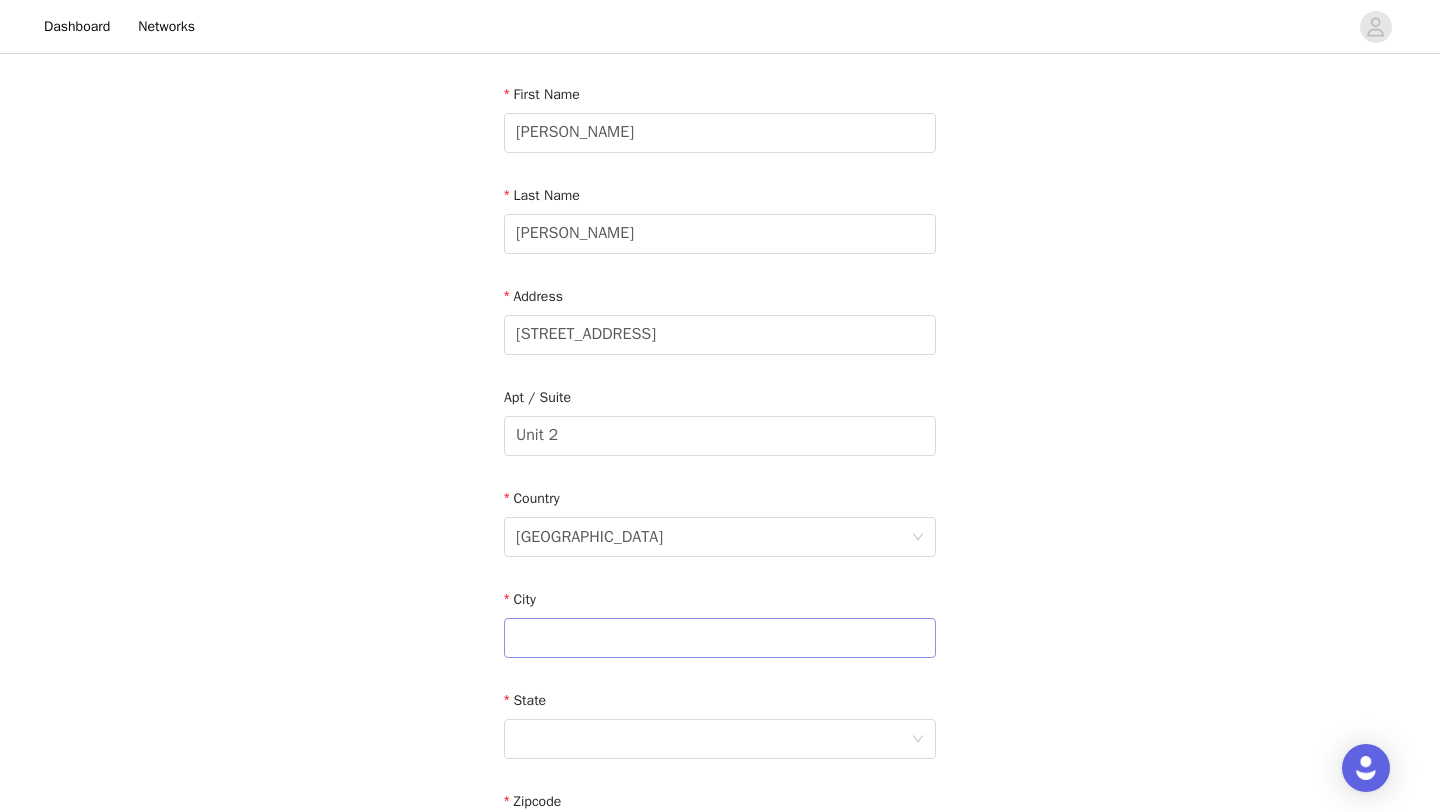 scroll, scrollTop: 204, scrollLeft: 0, axis: vertical 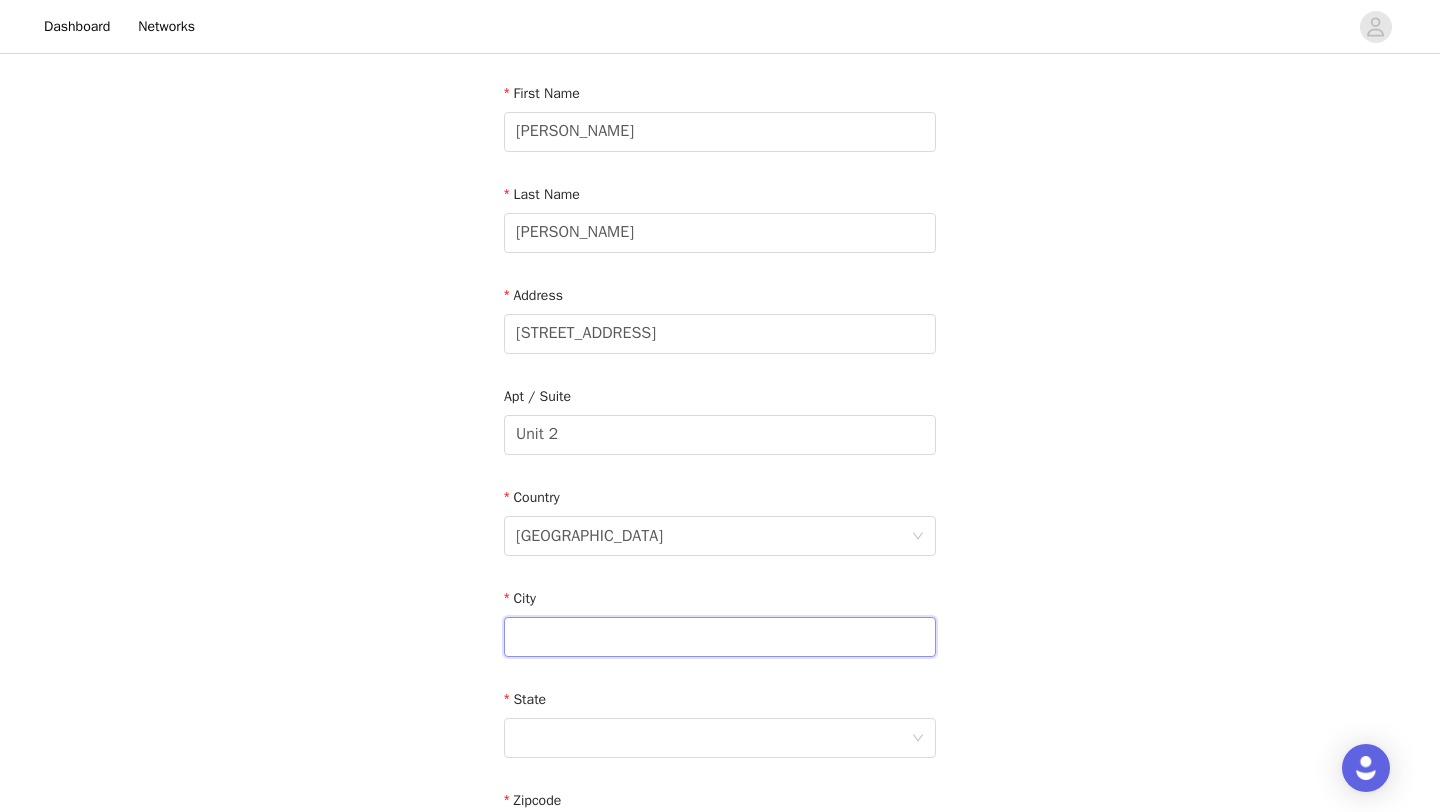 click at bounding box center (720, 637) 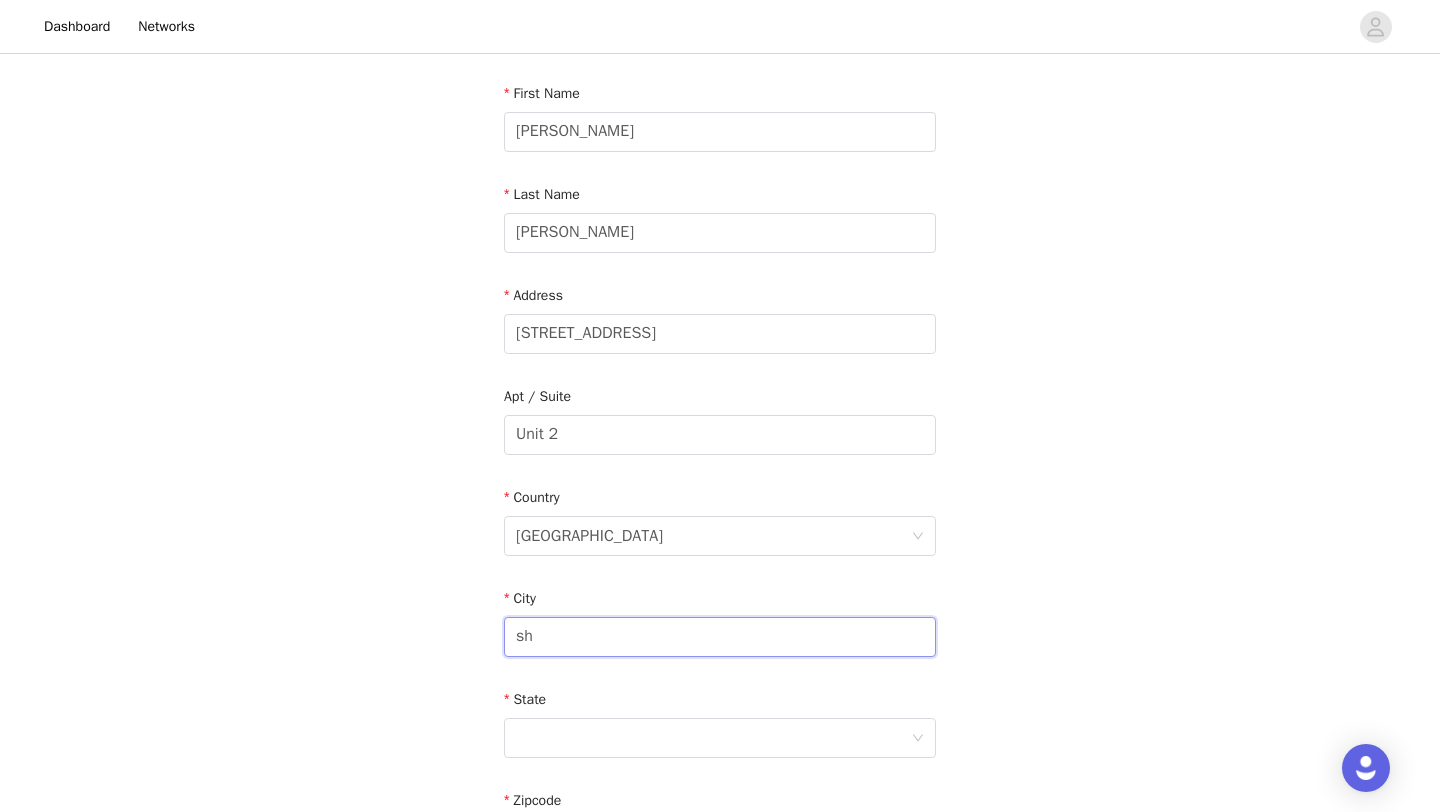 type on "s" 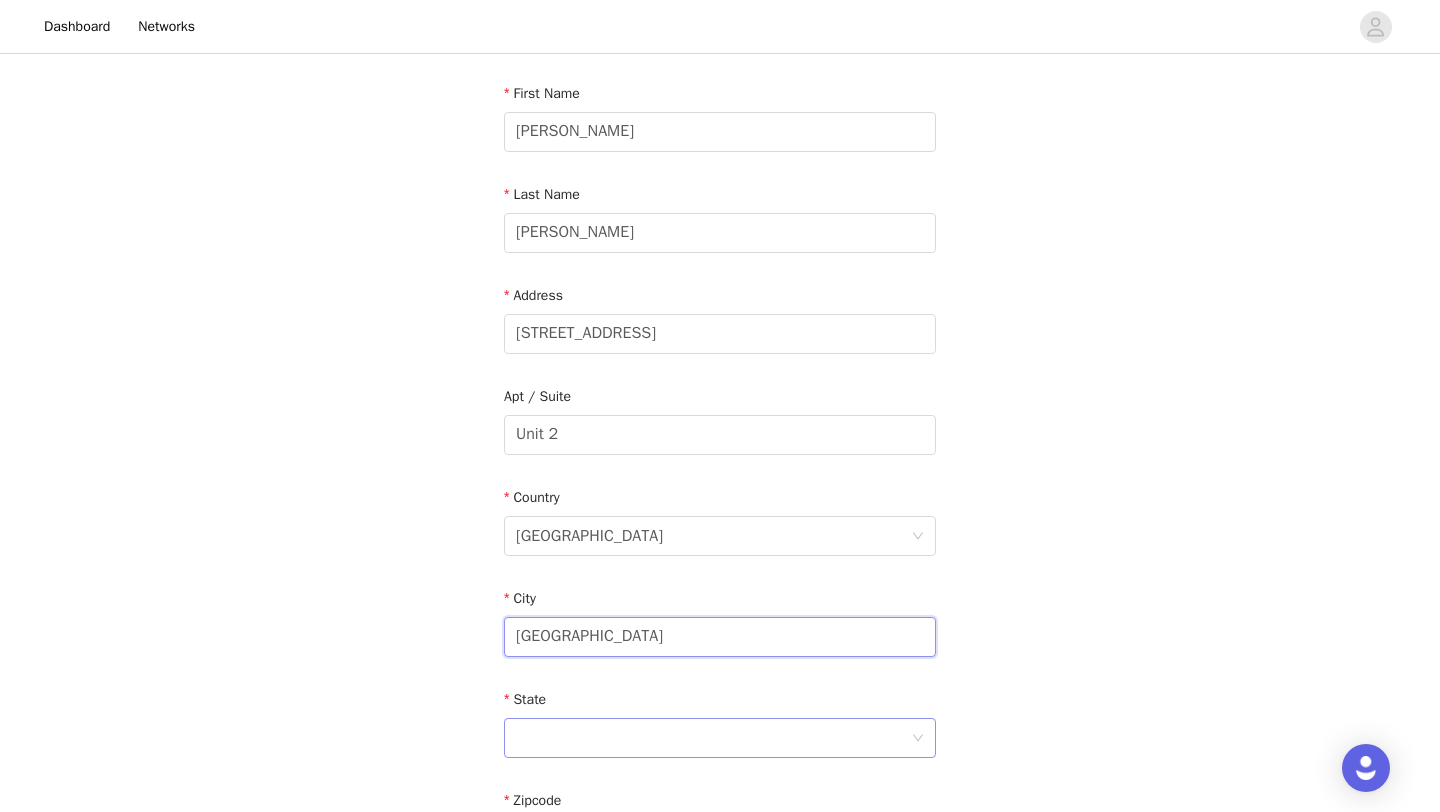 type on "[GEOGRAPHIC_DATA]" 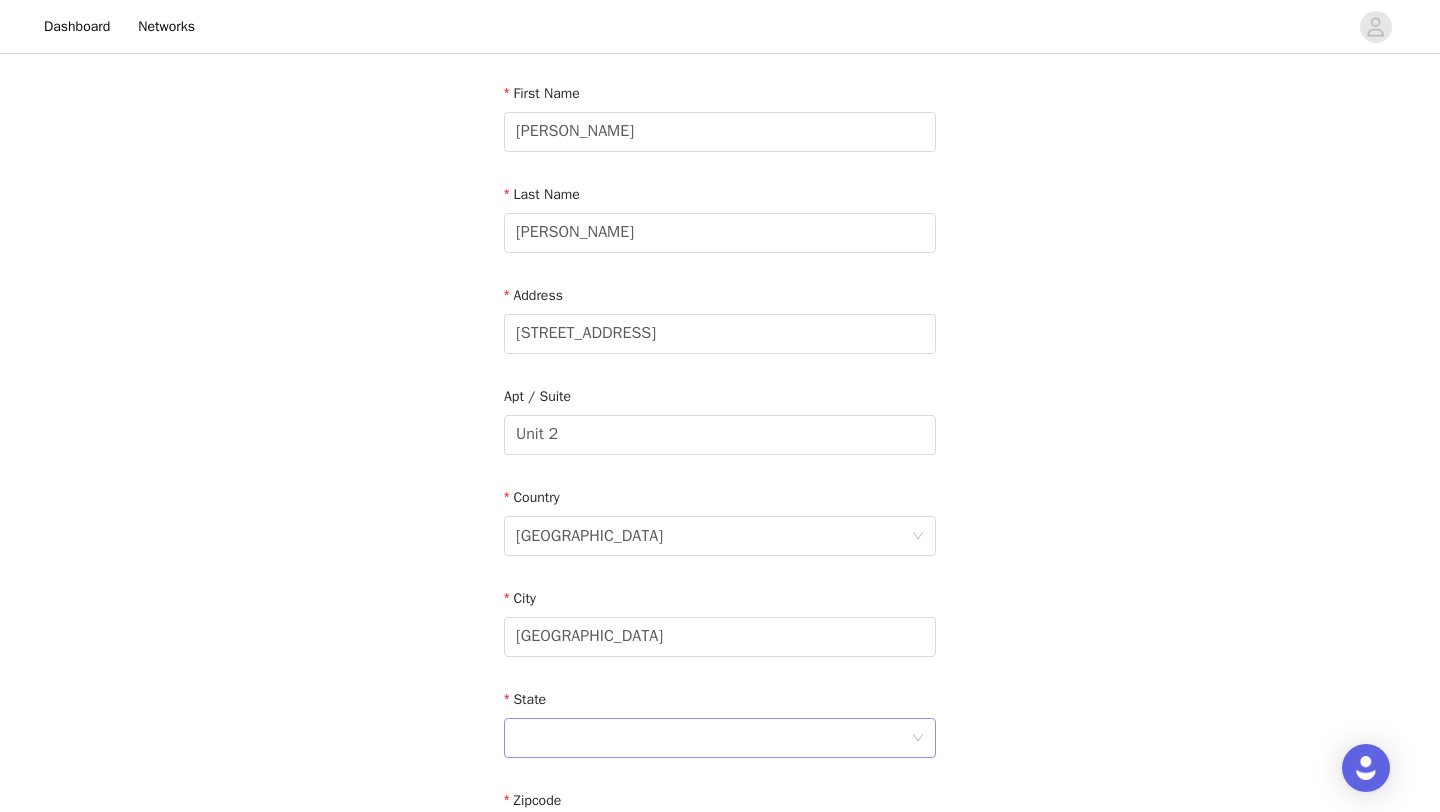 click at bounding box center (713, 738) 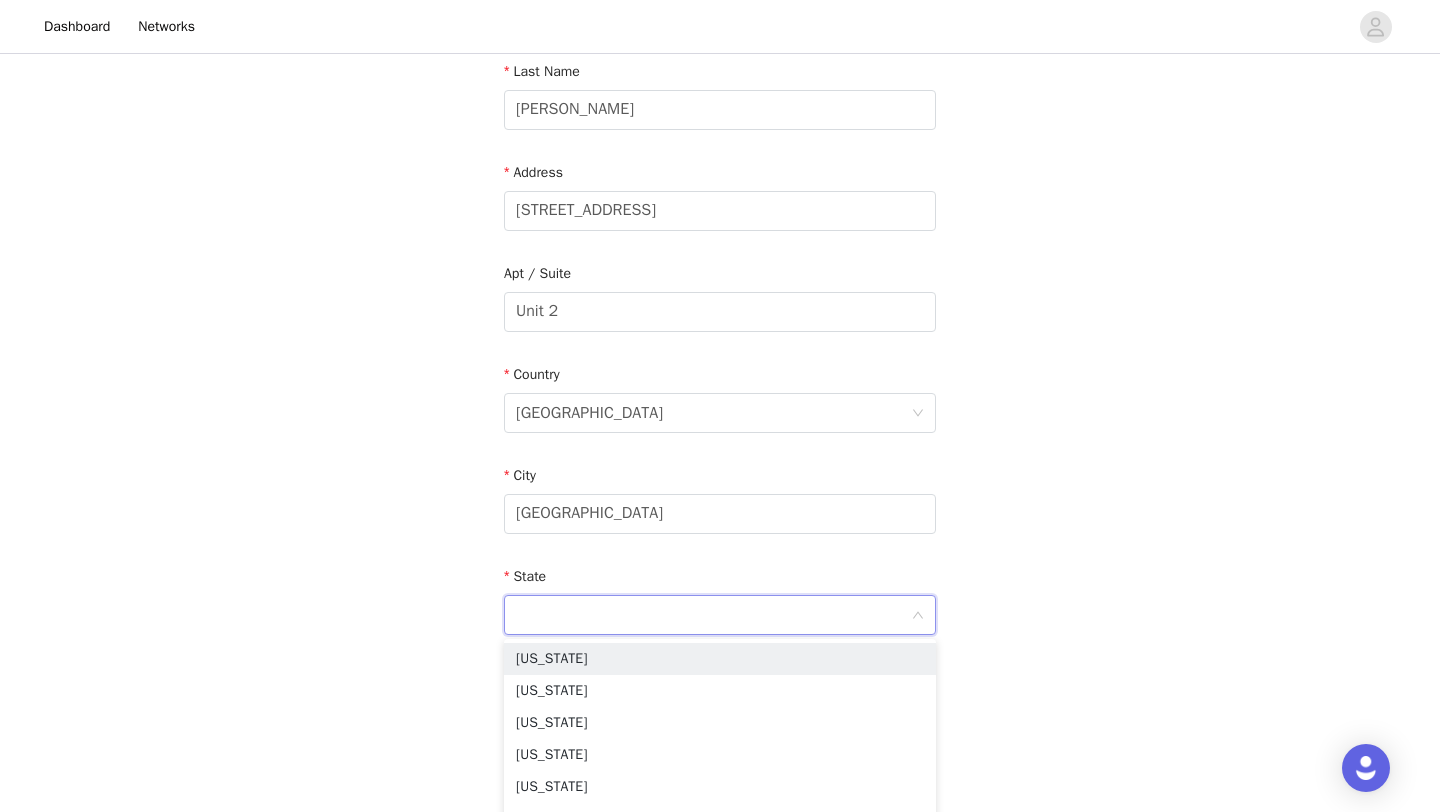scroll, scrollTop: 340, scrollLeft: 0, axis: vertical 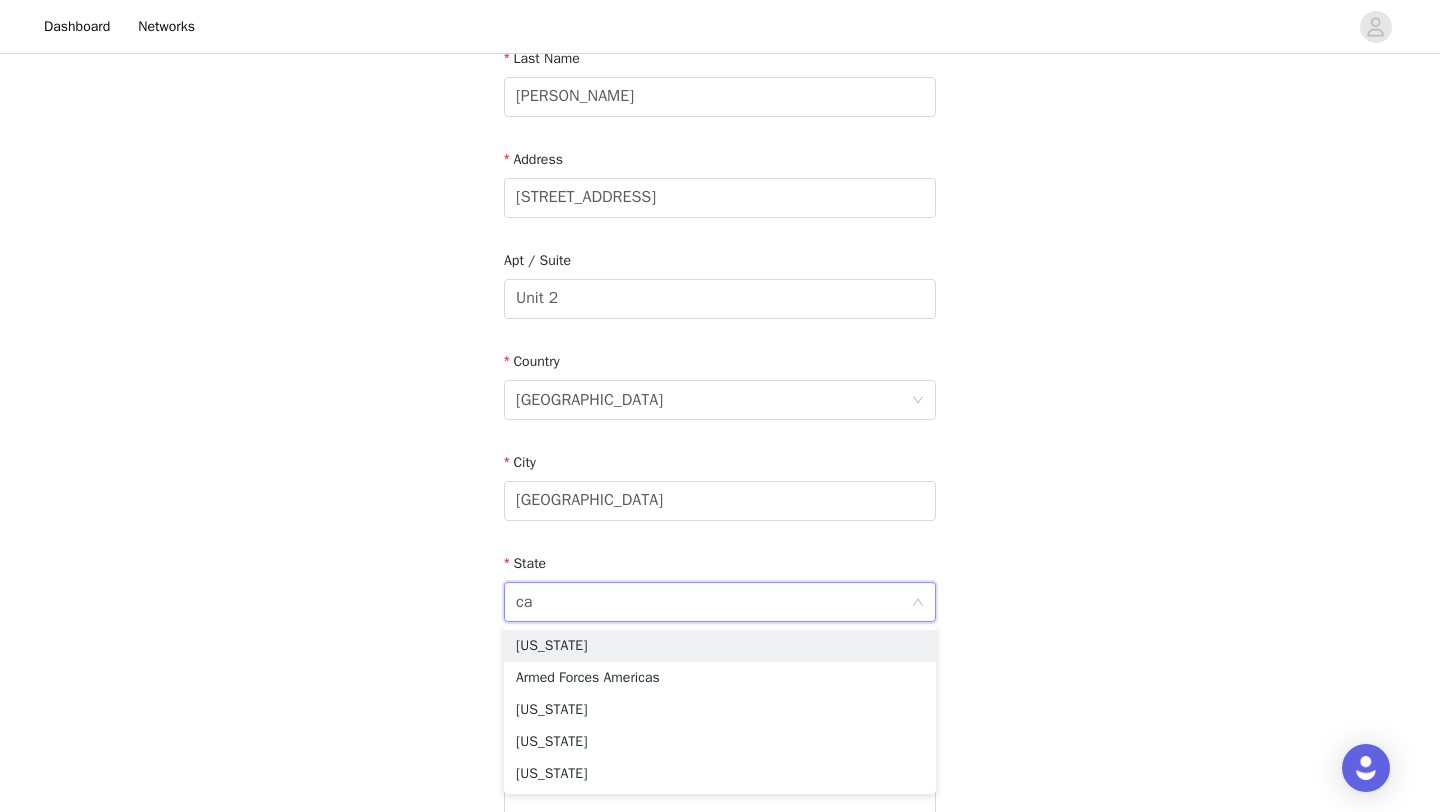 type on "cal" 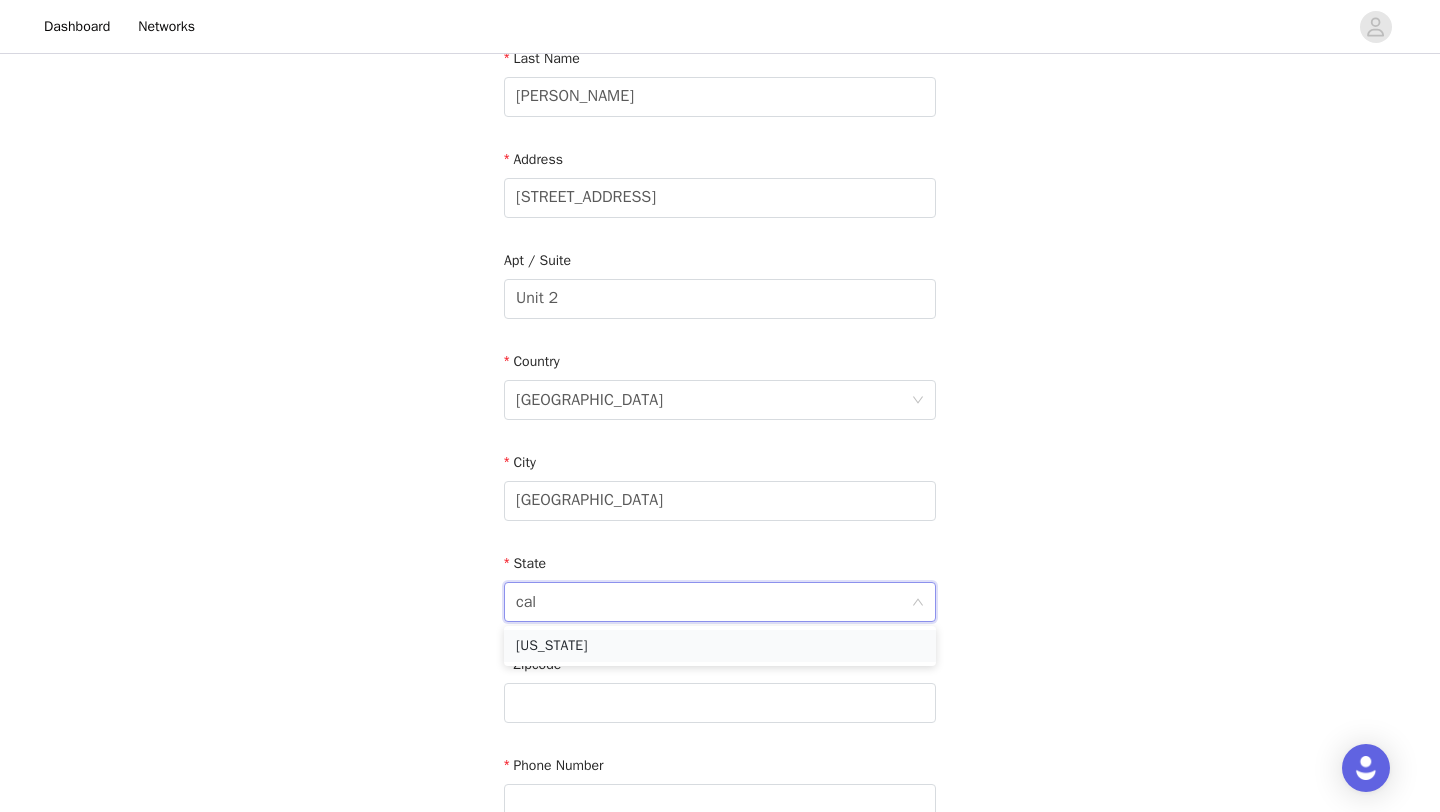 click on "[US_STATE]" at bounding box center (720, 646) 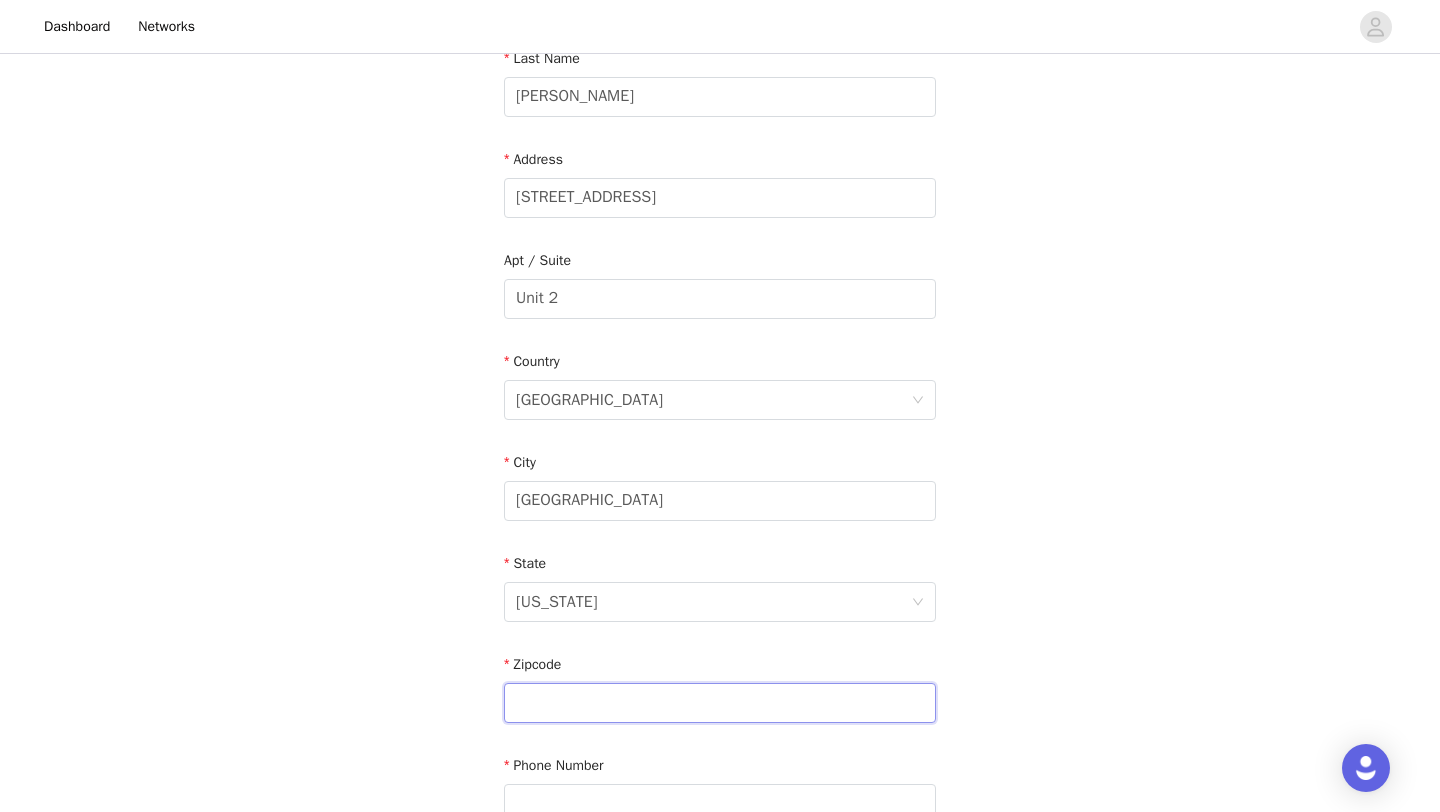 click at bounding box center [720, 703] 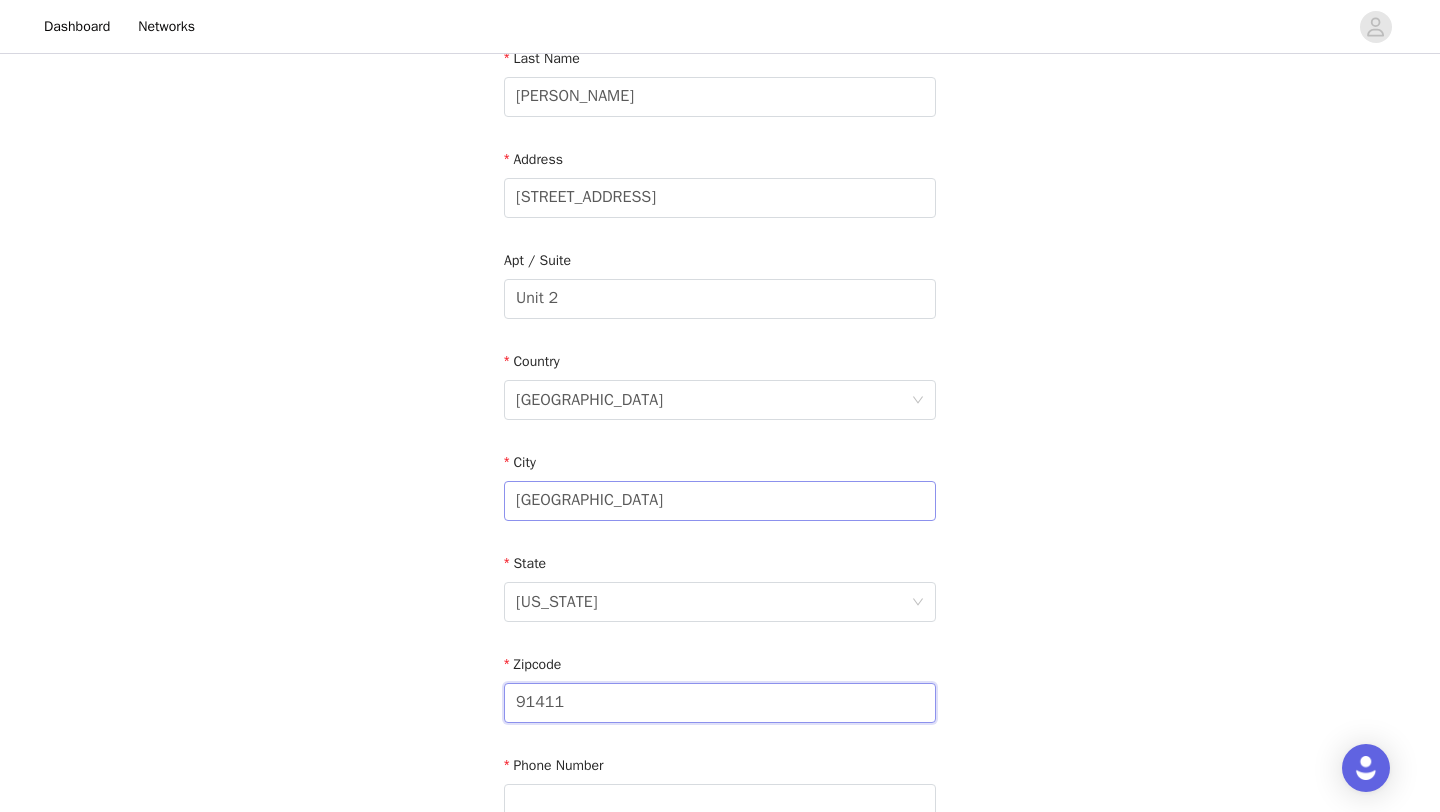 type on "91411" 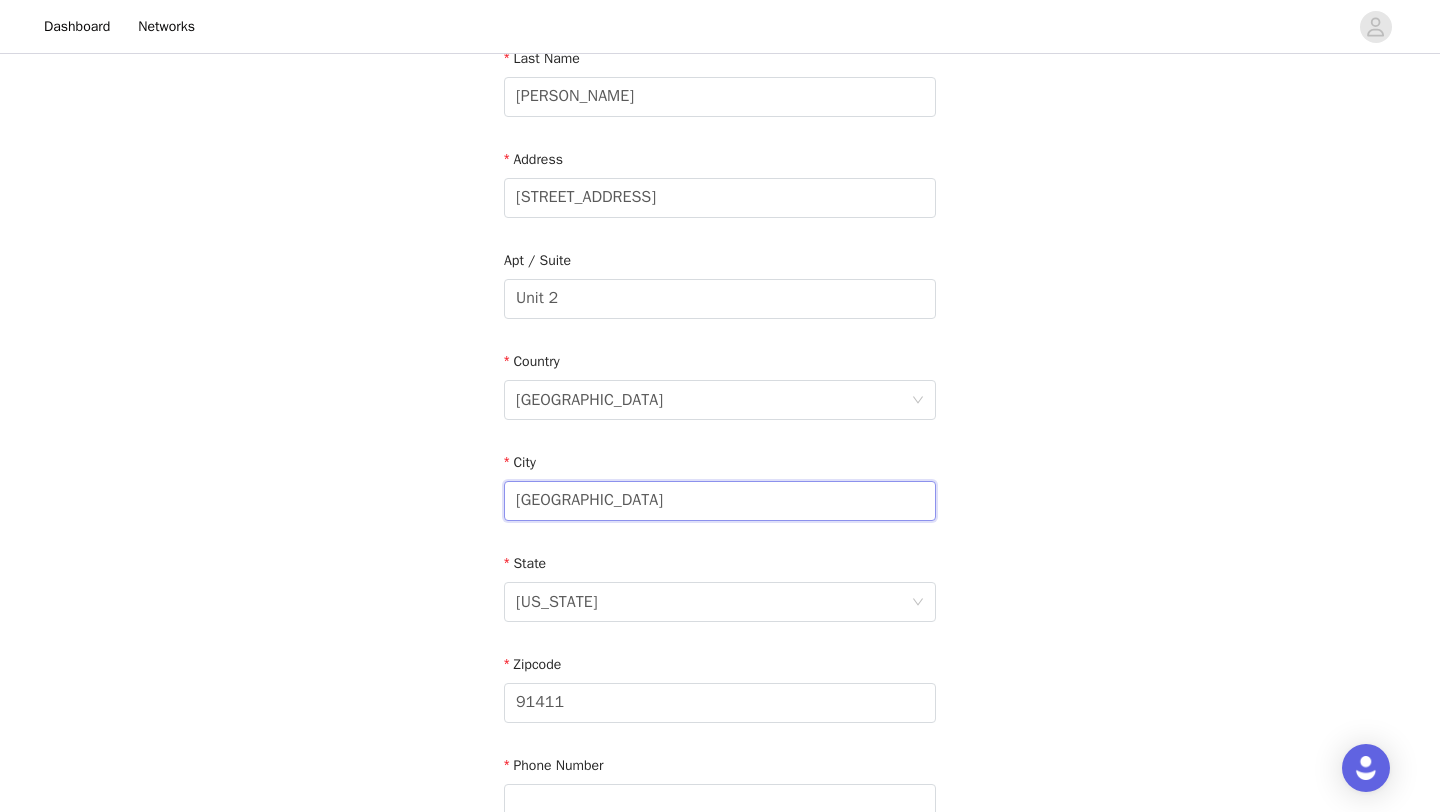 click on "[GEOGRAPHIC_DATA]" at bounding box center (720, 501) 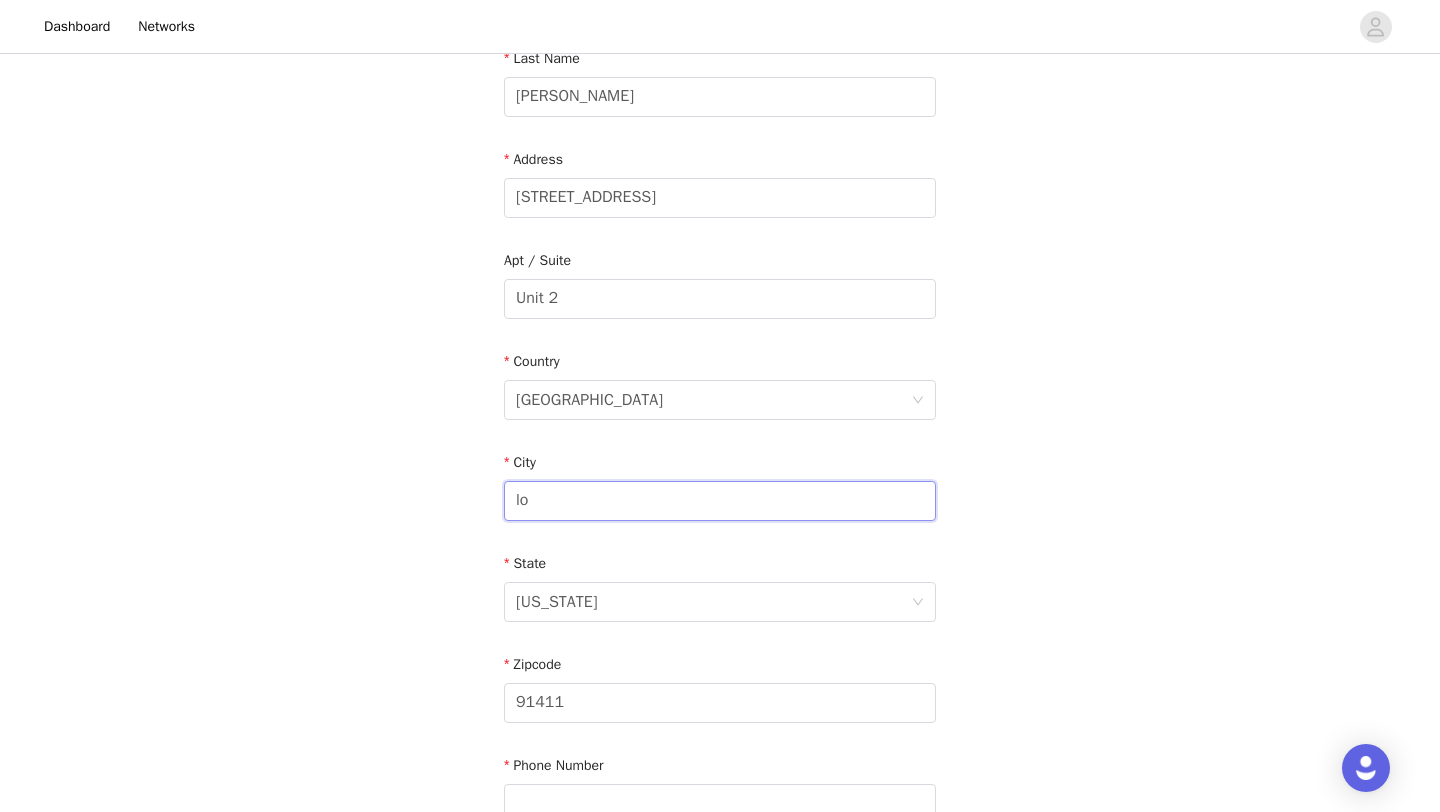 type on "l" 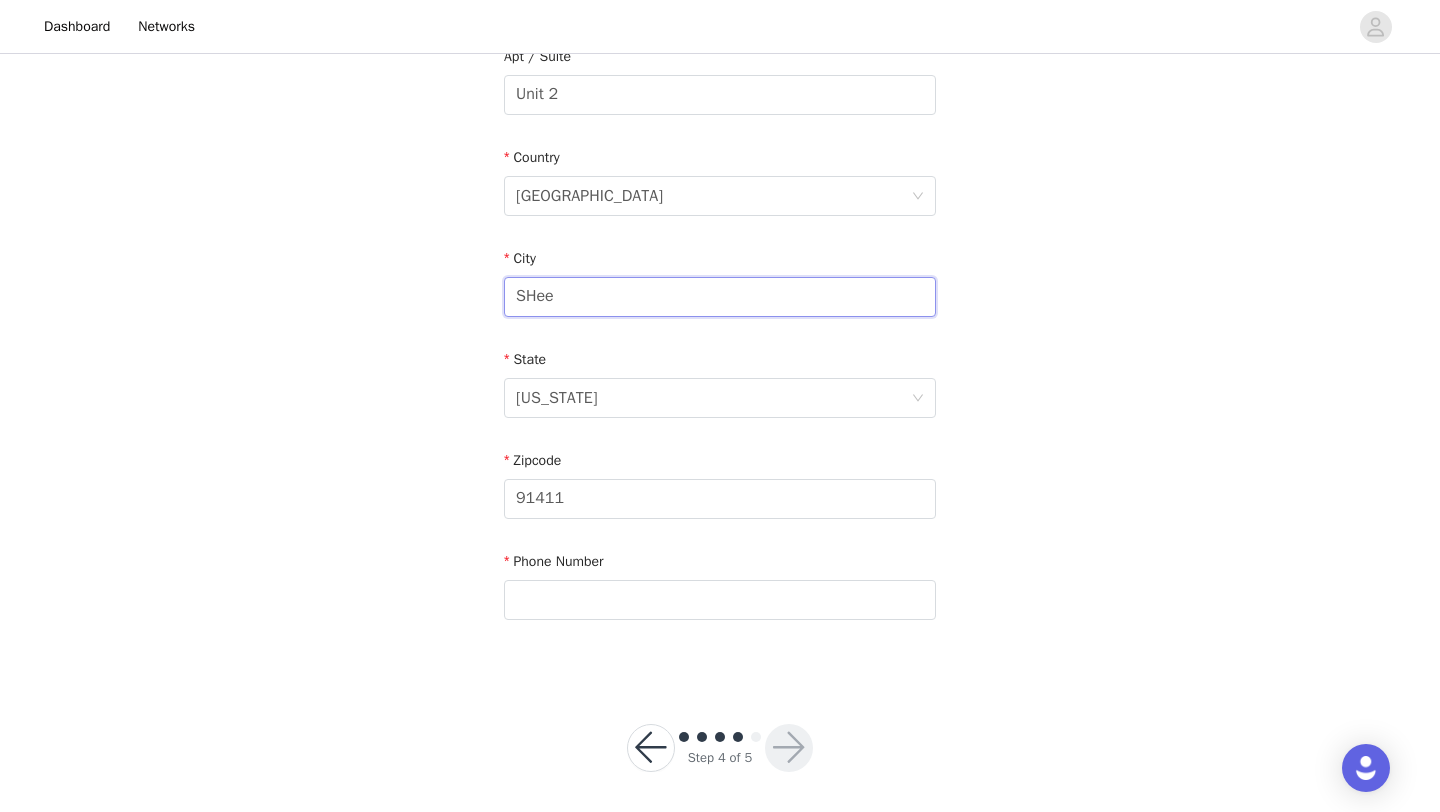 scroll, scrollTop: 551, scrollLeft: 0, axis: vertical 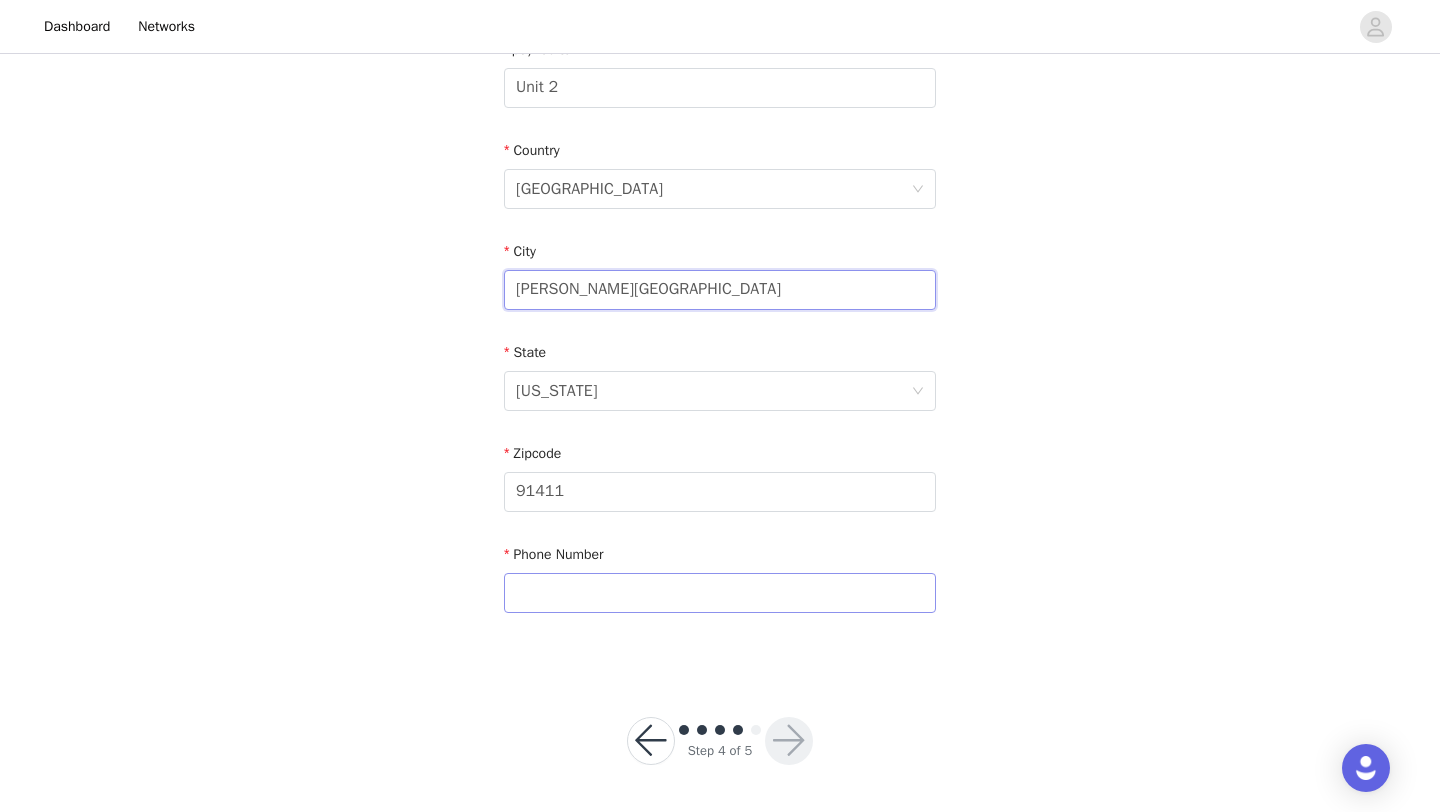 type on "[PERSON_NAME][GEOGRAPHIC_DATA]" 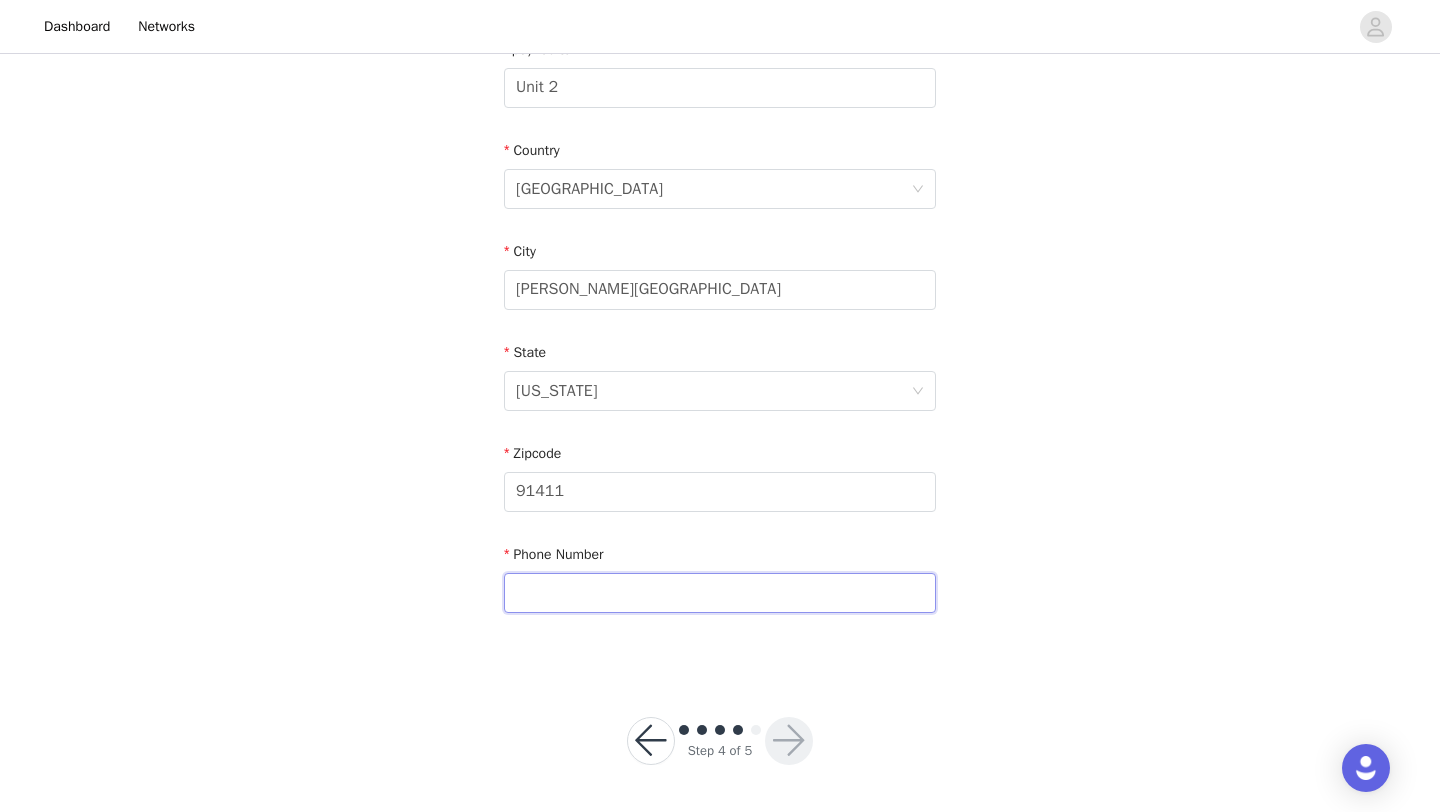 click at bounding box center (720, 593) 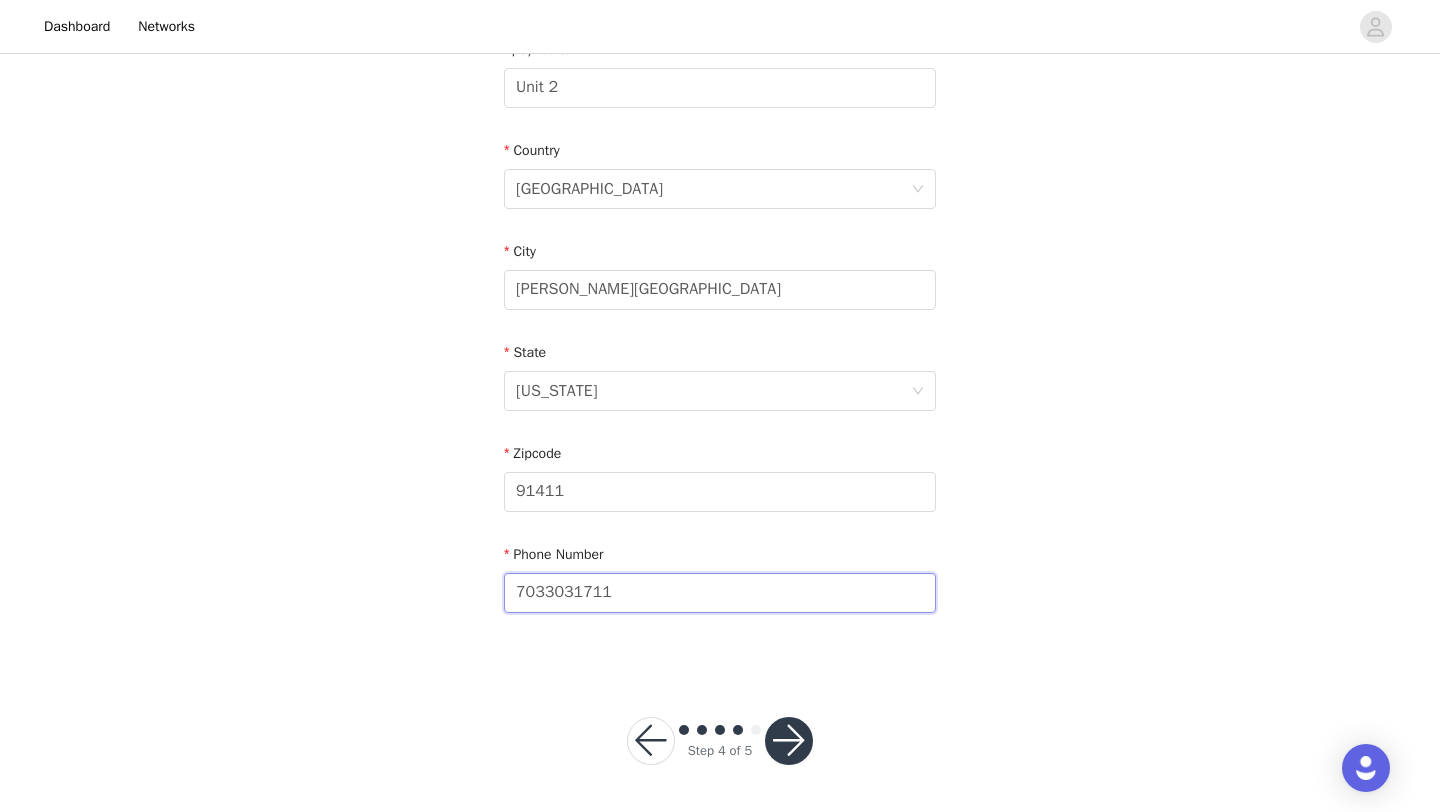 type on "7033031711" 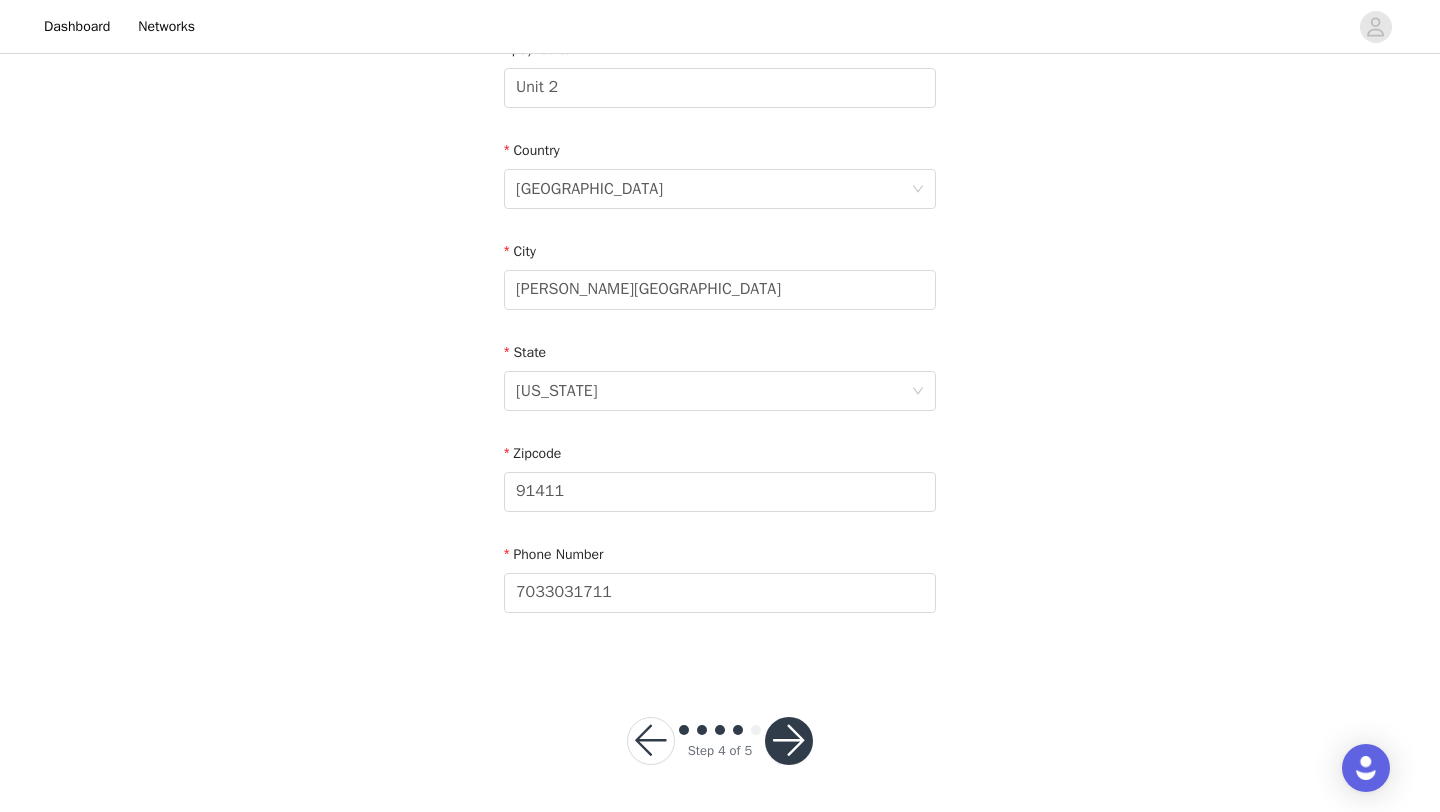 click at bounding box center [789, 741] 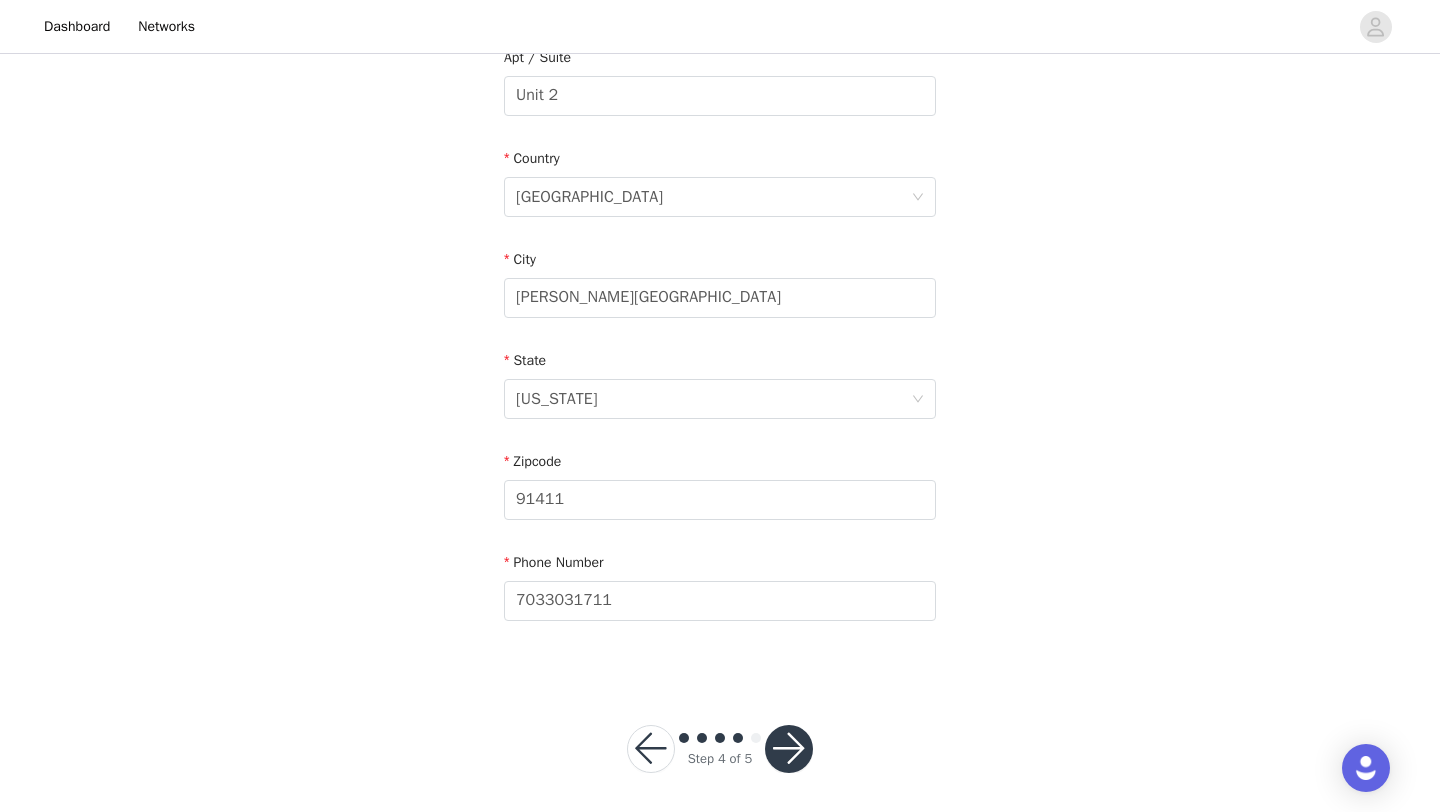 scroll, scrollTop: 525, scrollLeft: 0, axis: vertical 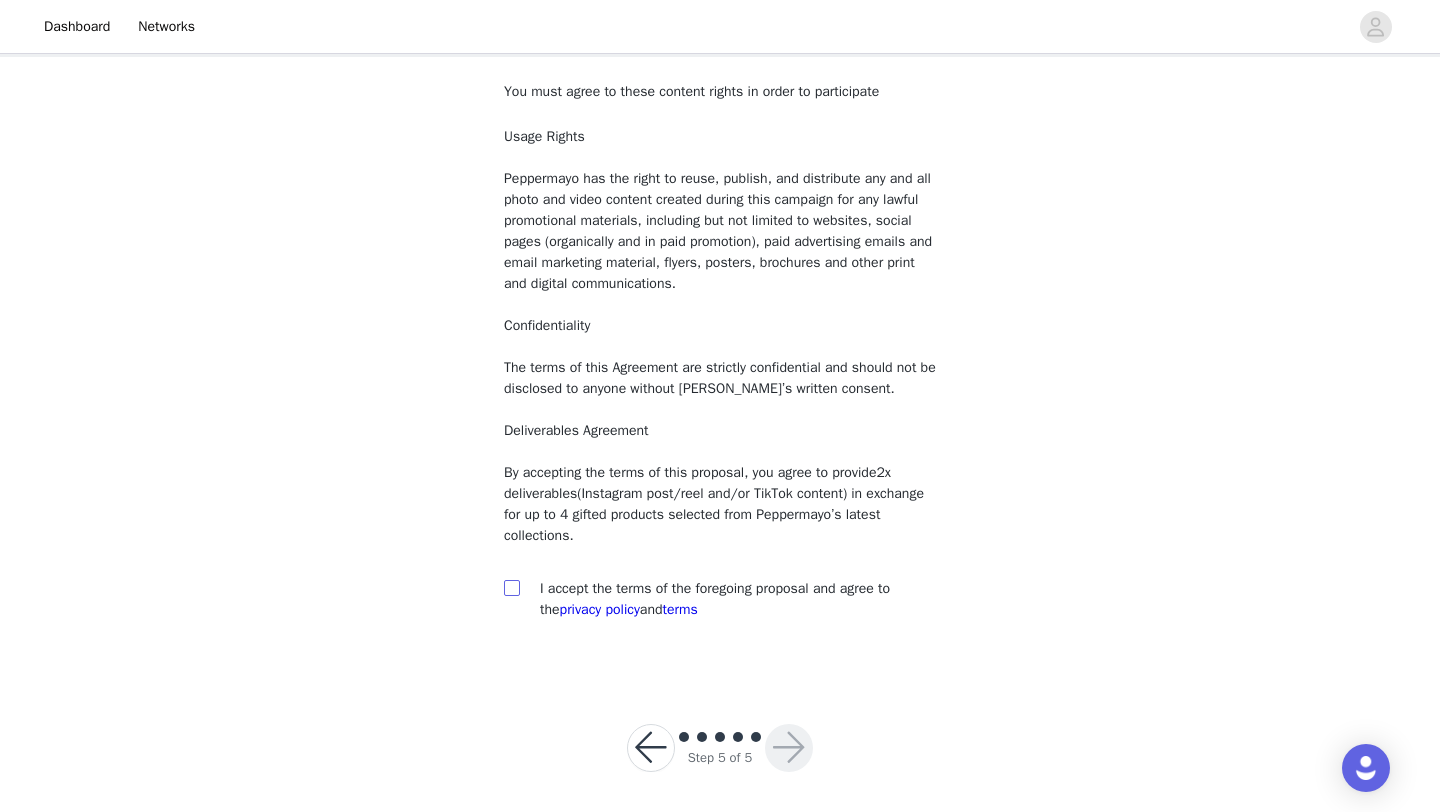 click at bounding box center (511, 587) 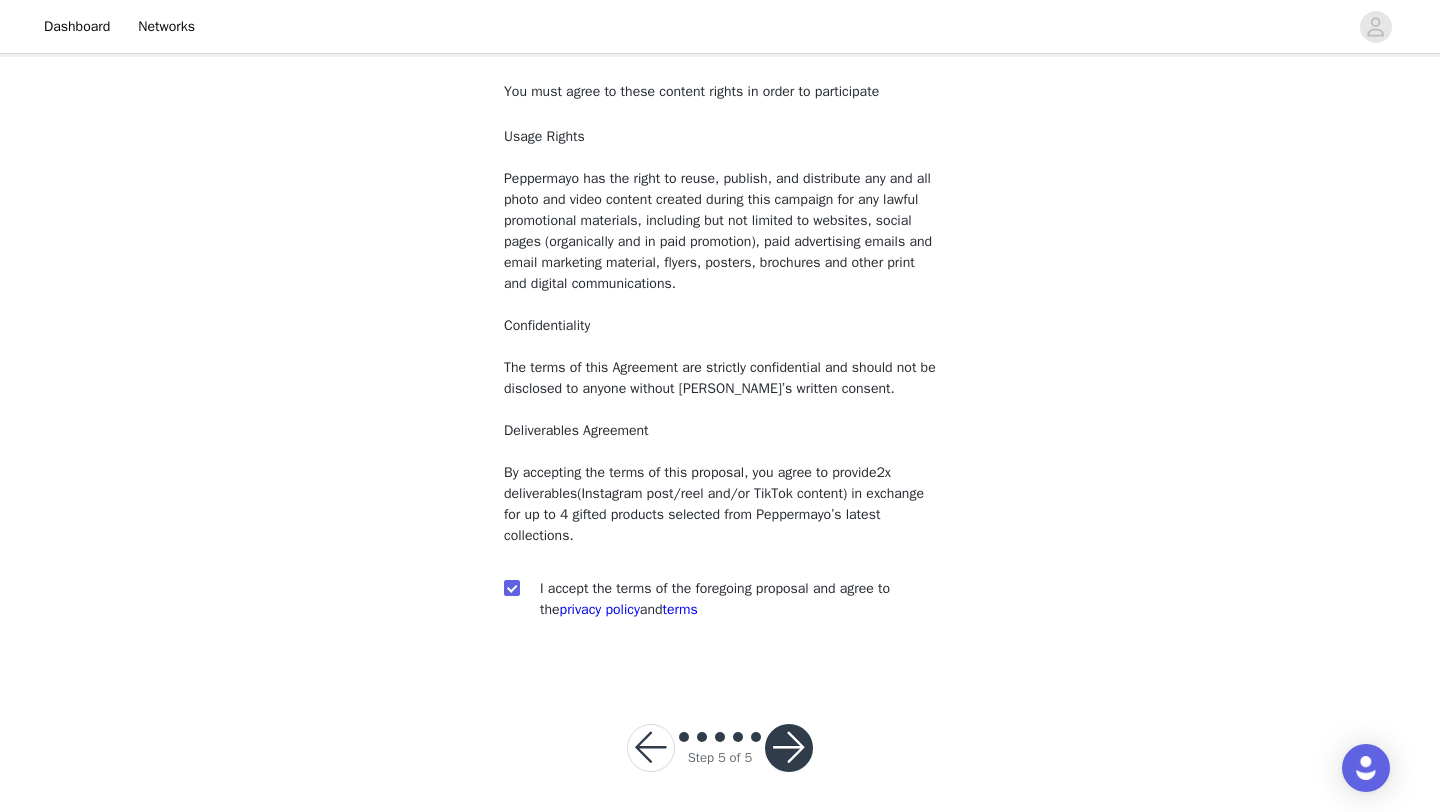 click at bounding box center (789, 748) 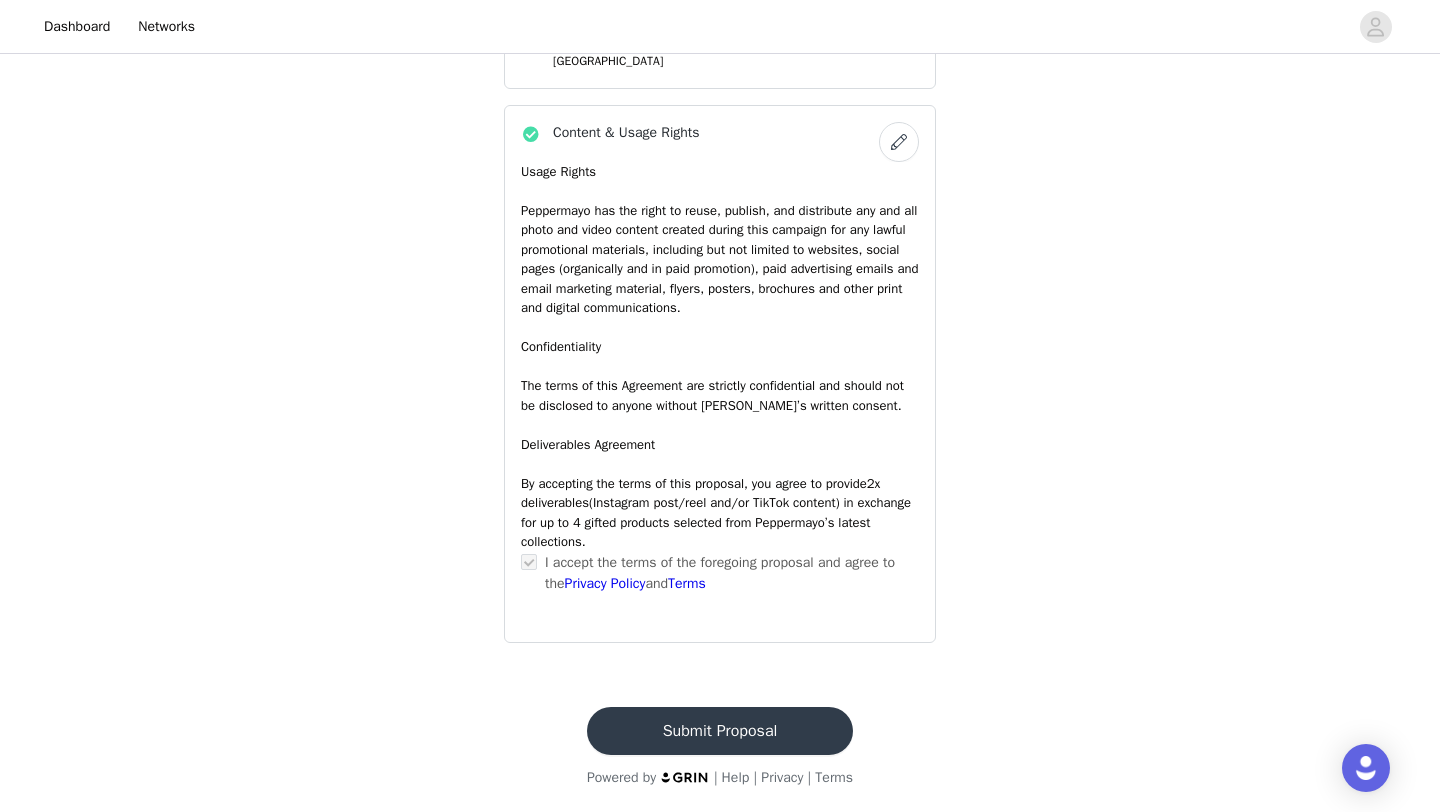 scroll, scrollTop: 1786, scrollLeft: 0, axis: vertical 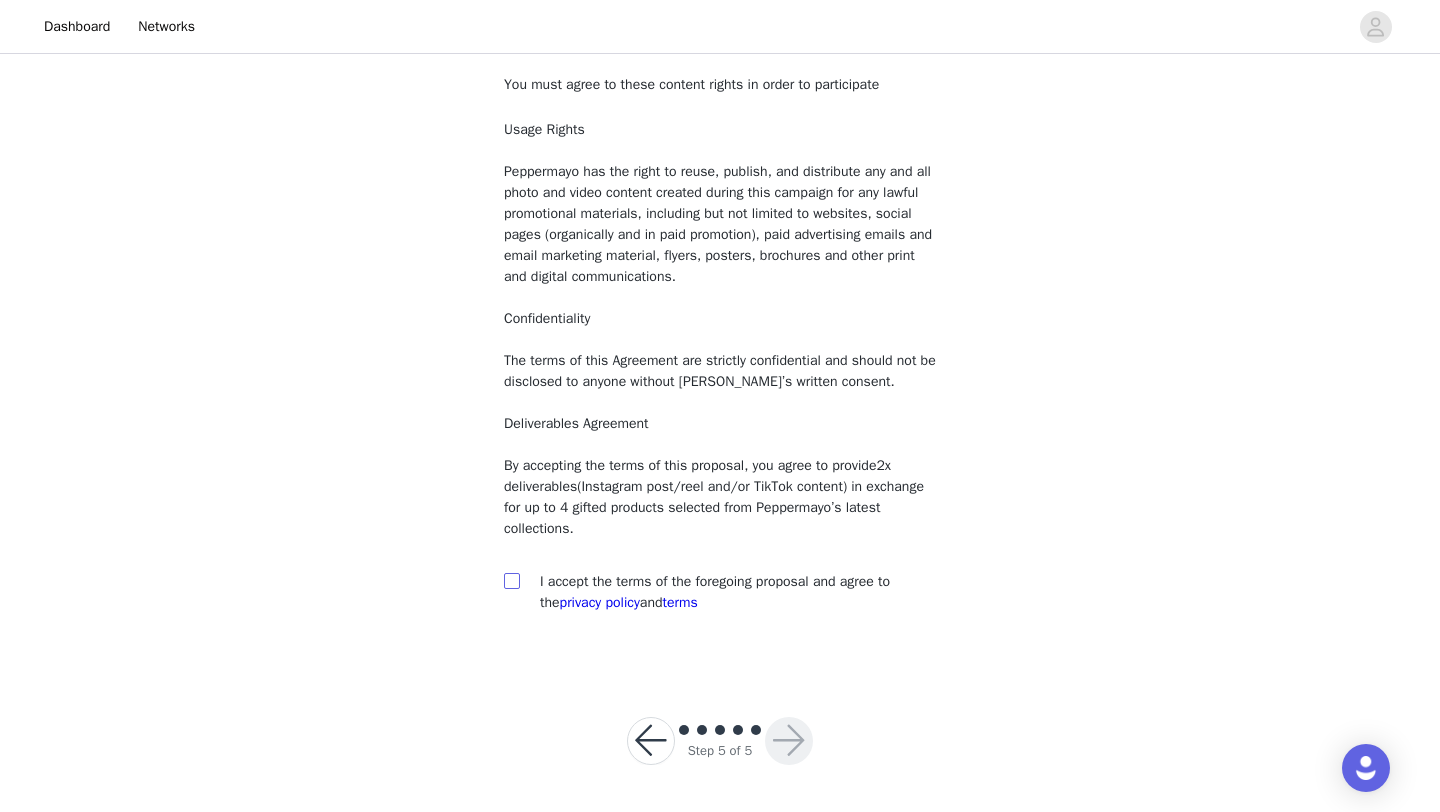 click at bounding box center (511, 580) 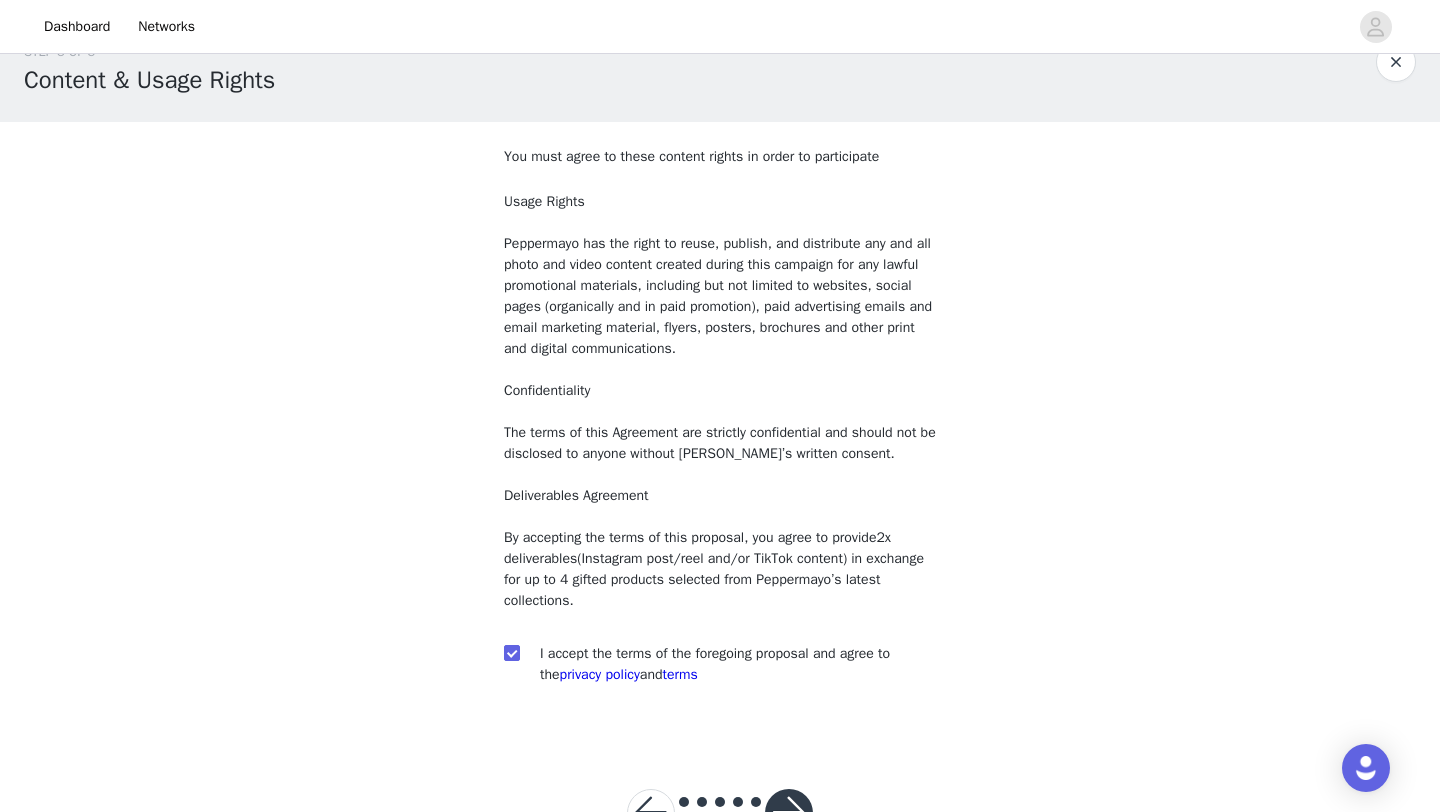 scroll, scrollTop: 112, scrollLeft: 0, axis: vertical 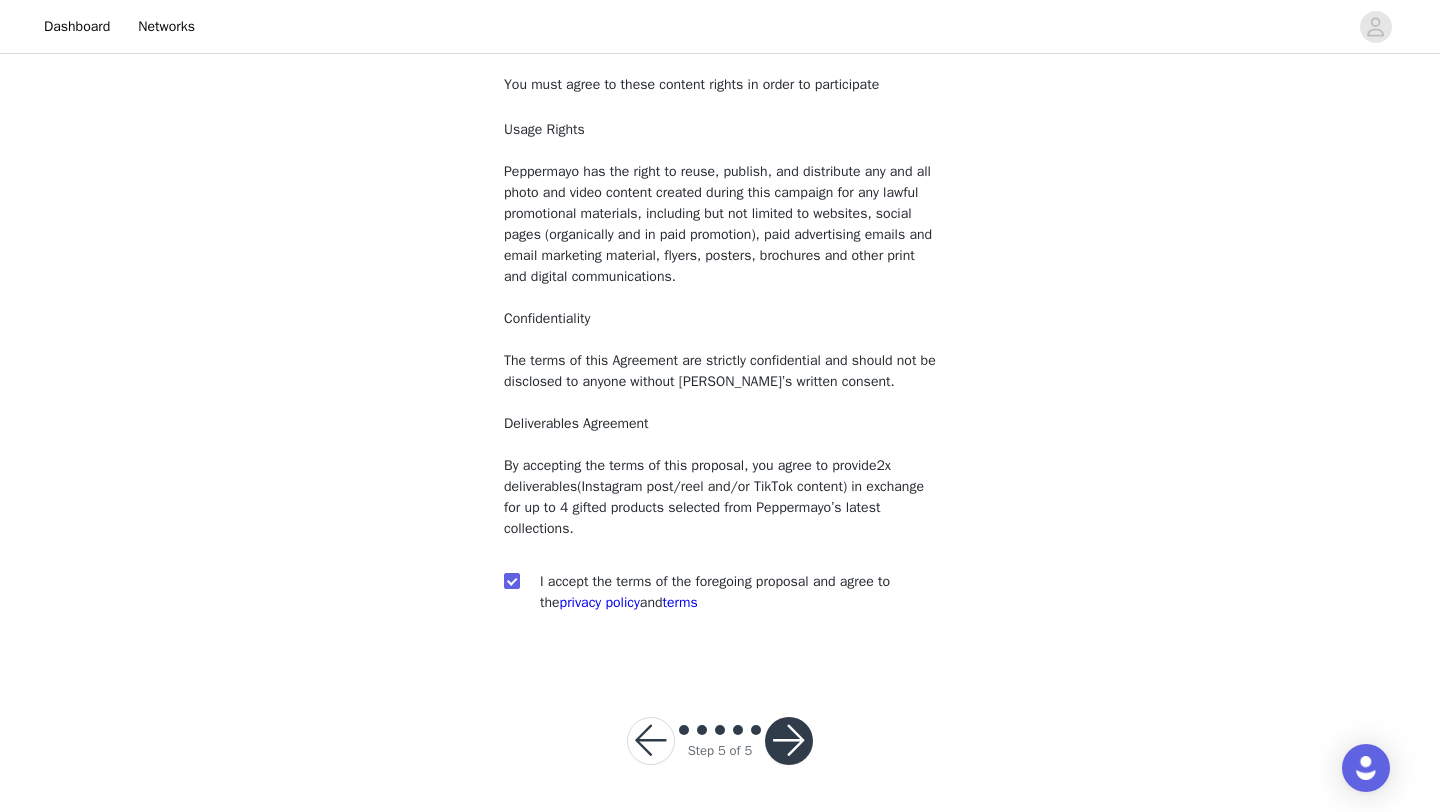 click at bounding box center [789, 741] 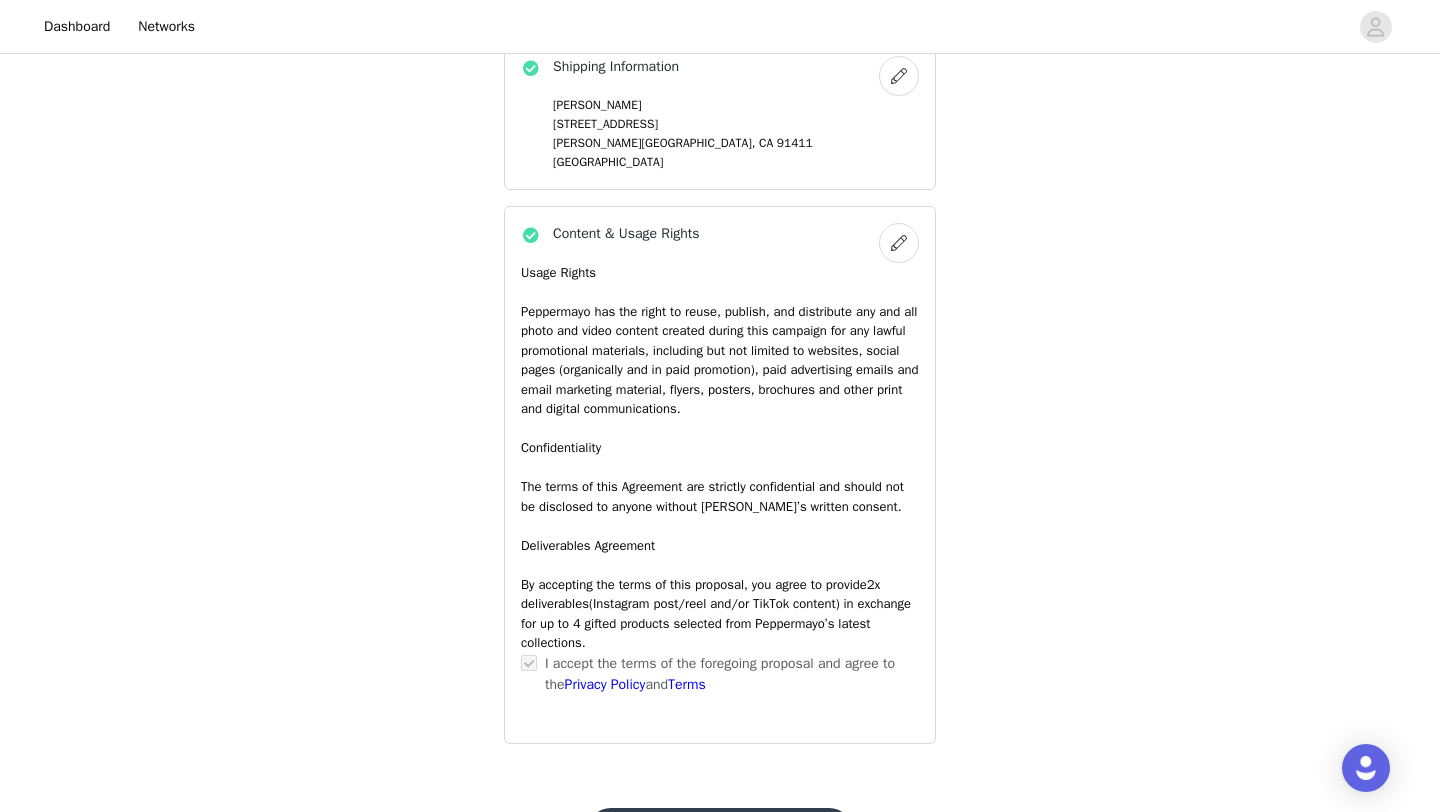 scroll, scrollTop: 1746, scrollLeft: 0, axis: vertical 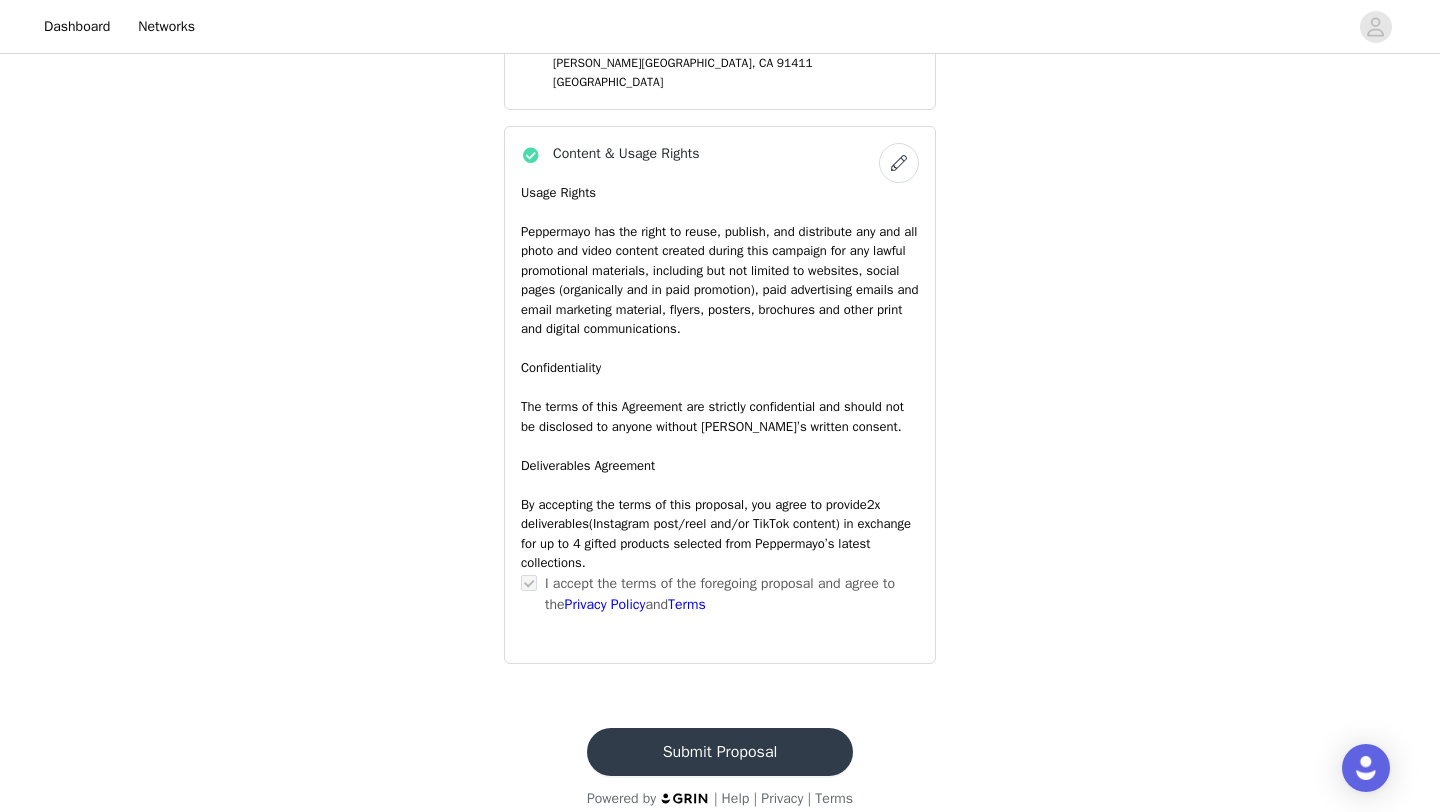 click on "Submit Proposal" at bounding box center [720, 752] 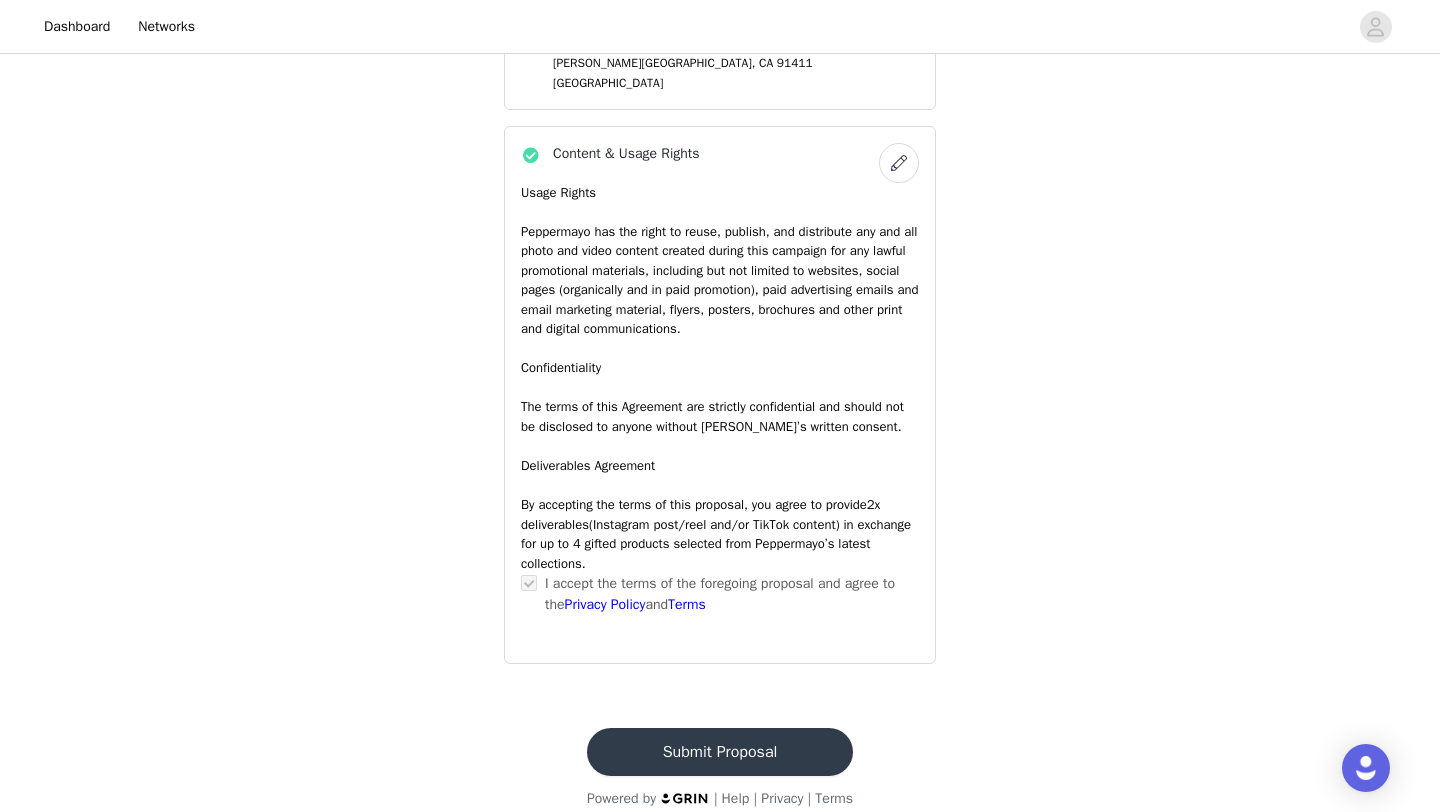 scroll, scrollTop: 0, scrollLeft: 0, axis: both 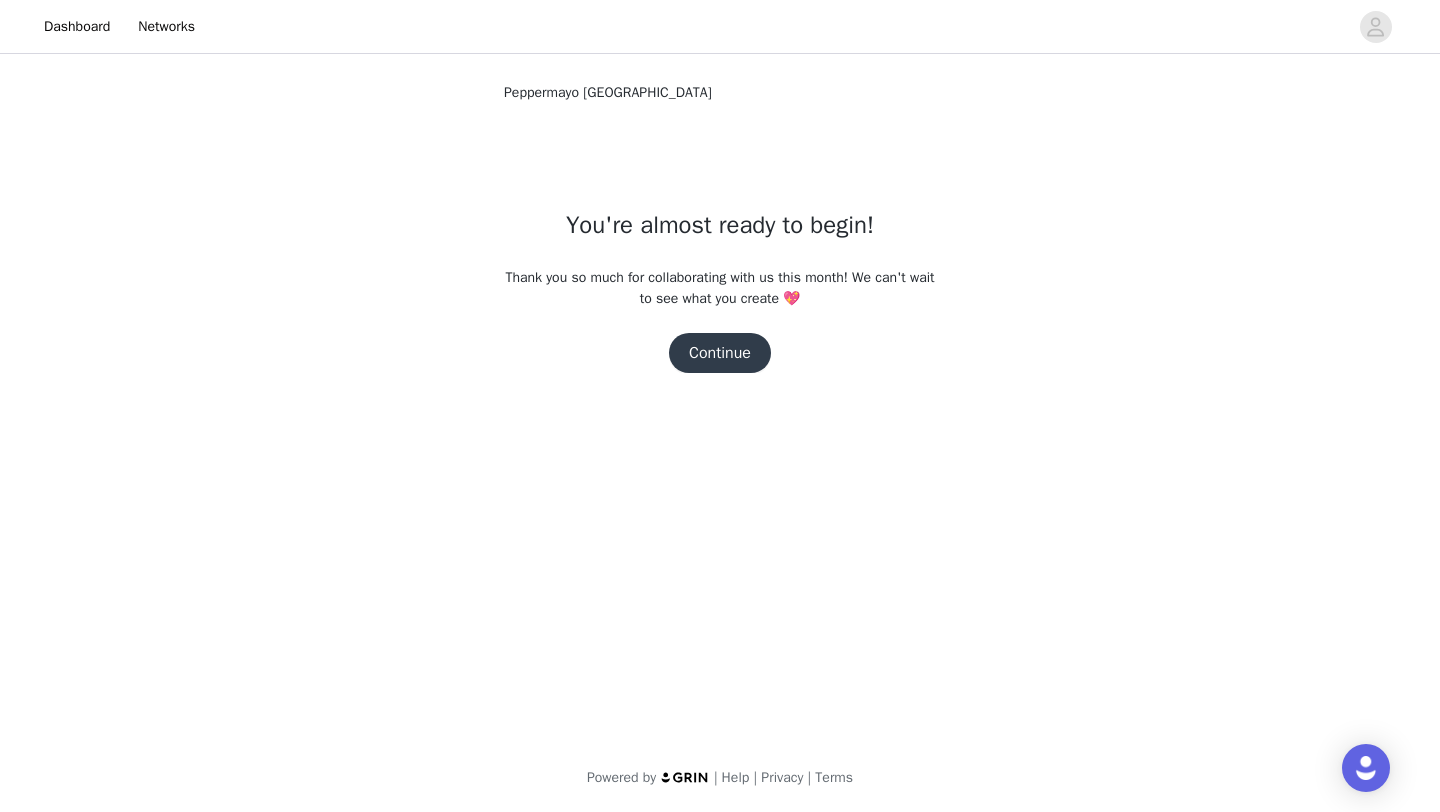 click on "Continue" at bounding box center (720, 353) 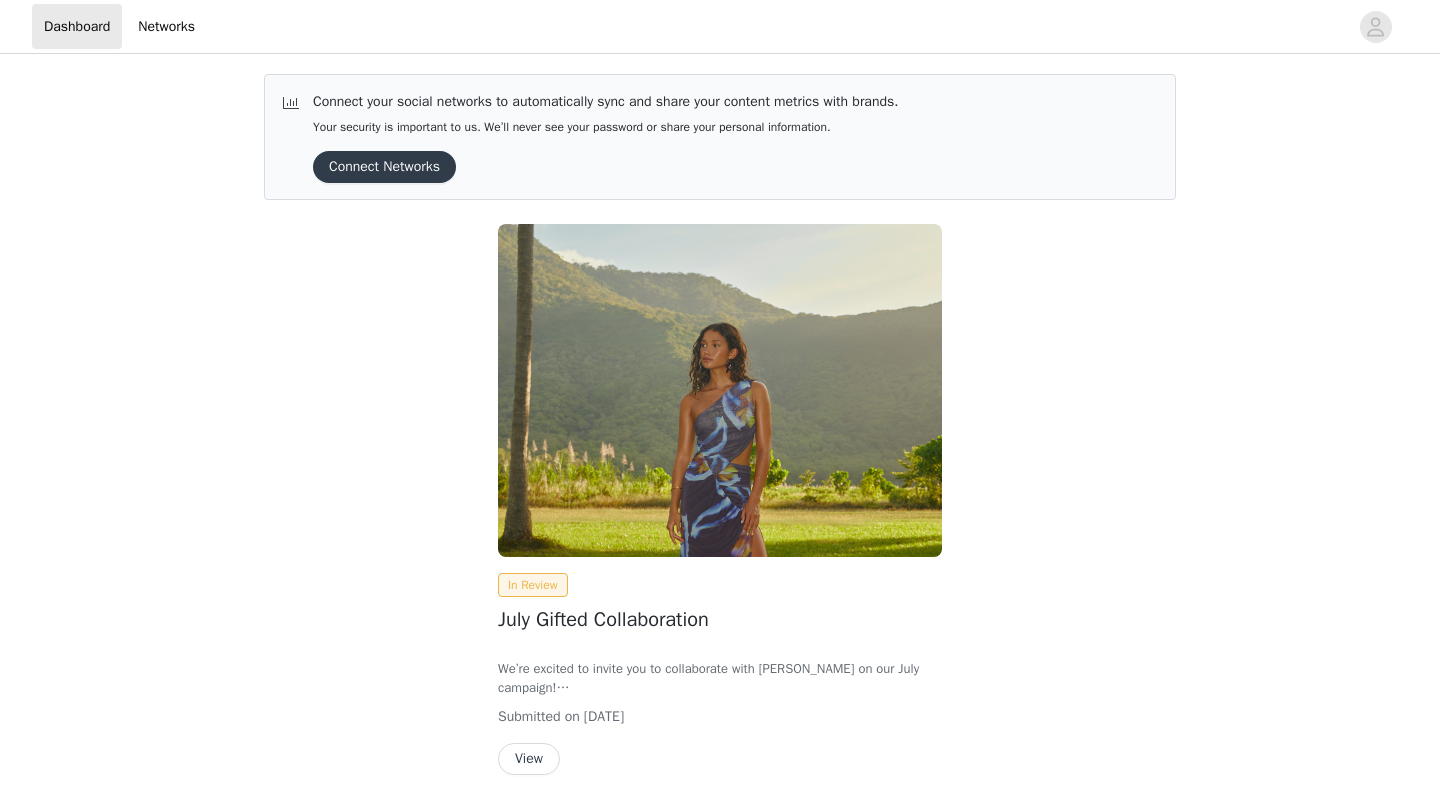 scroll, scrollTop: 0, scrollLeft: 0, axis: both 